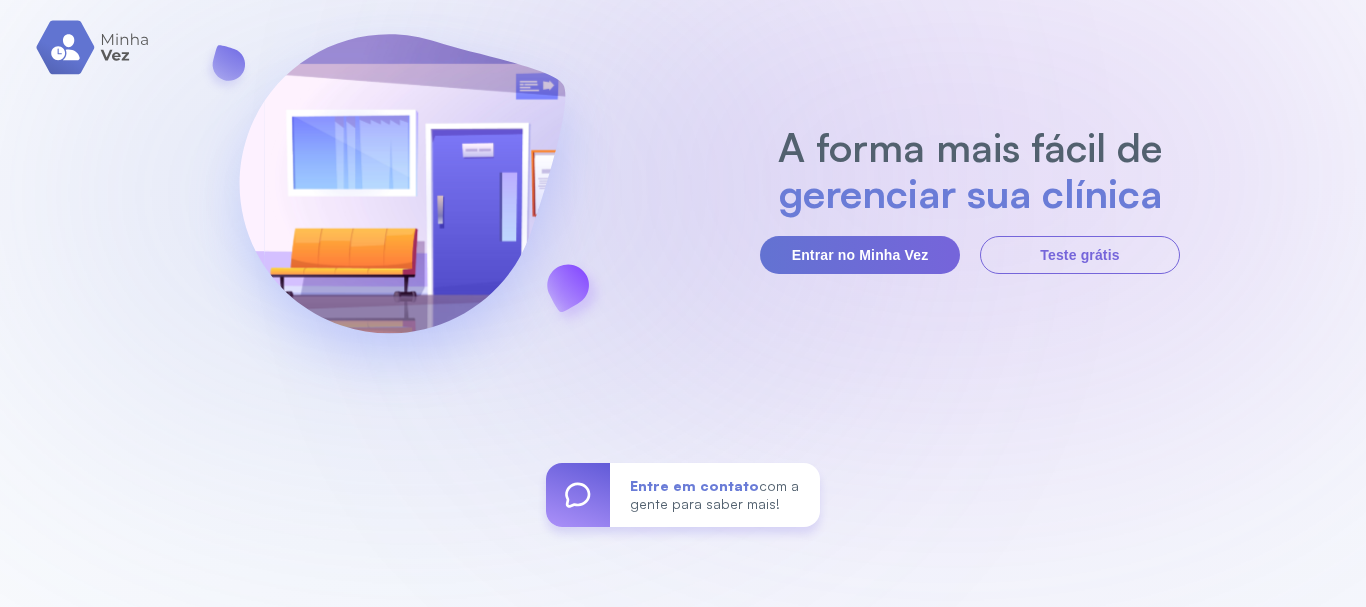 scroll, scrollTop: 0, scrollLeft: 0, axis: both 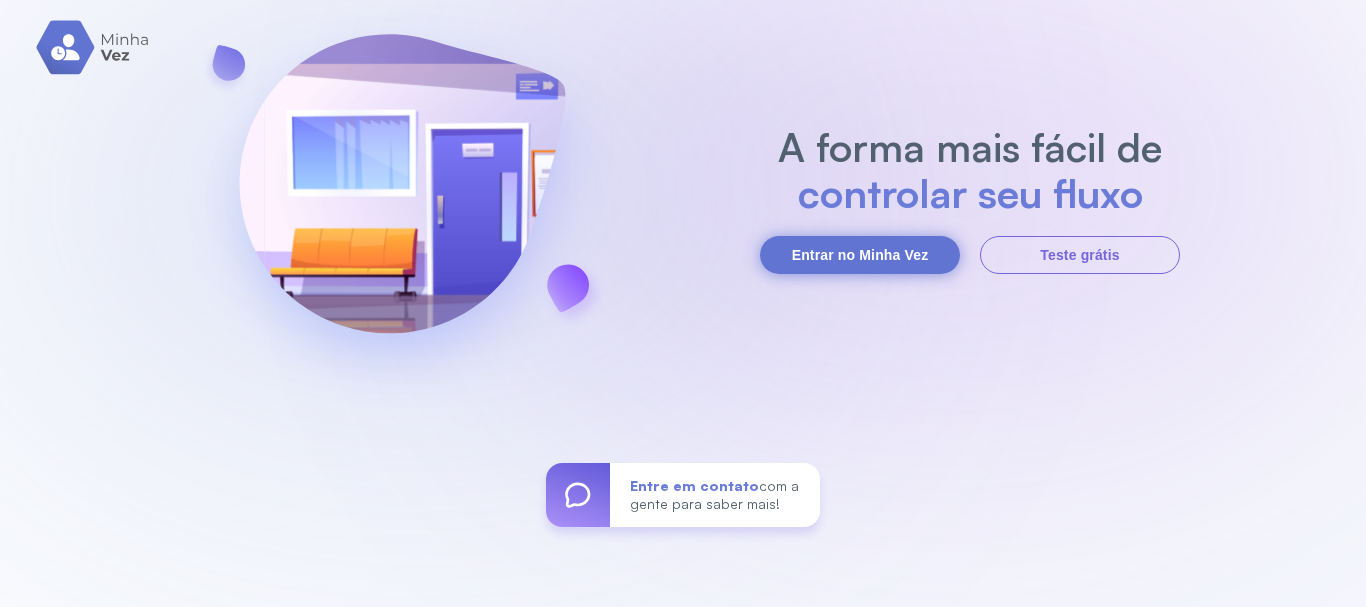 click on "Entrar no Minha Vez" at bounding box center (860, 255) 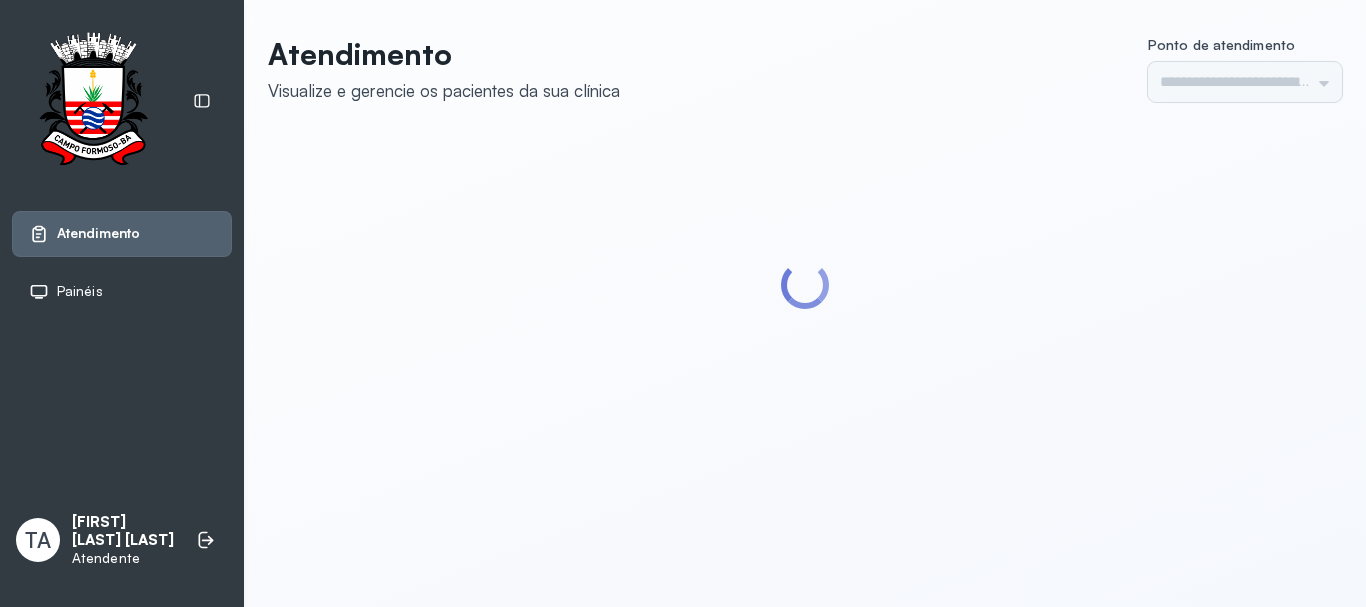 scroll, scrollTop: 0, scrollLeft: 0, axis: both 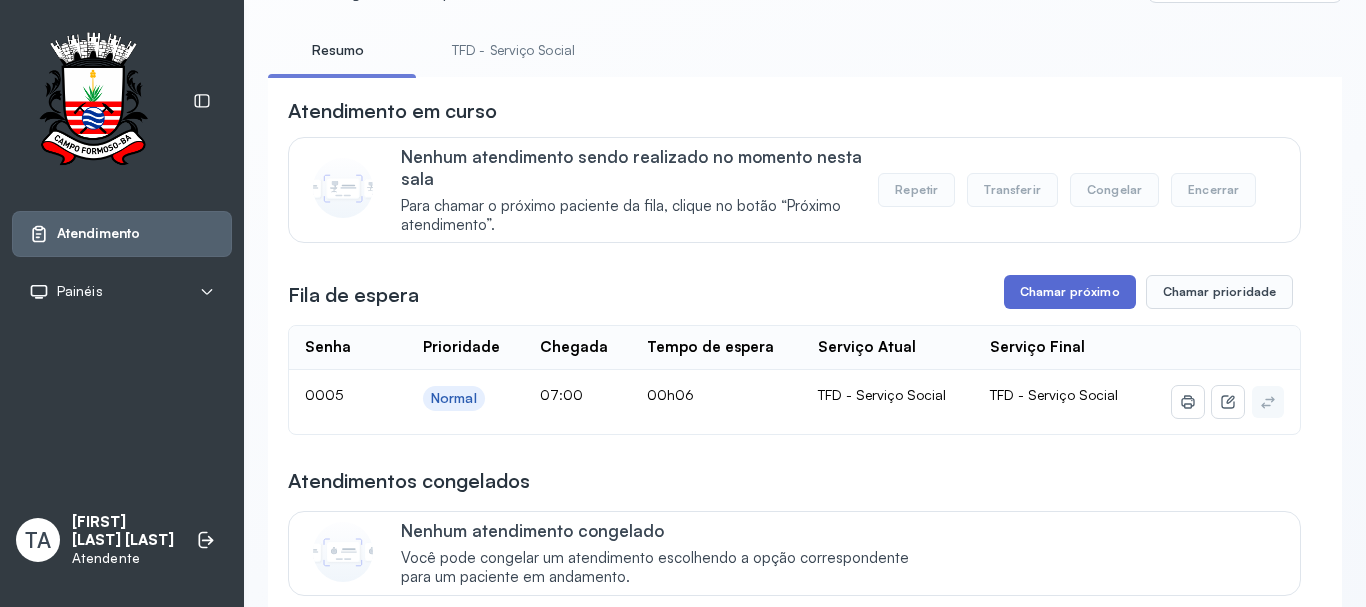 click on "Chamar próximo" at bounding box center [1070, 292] 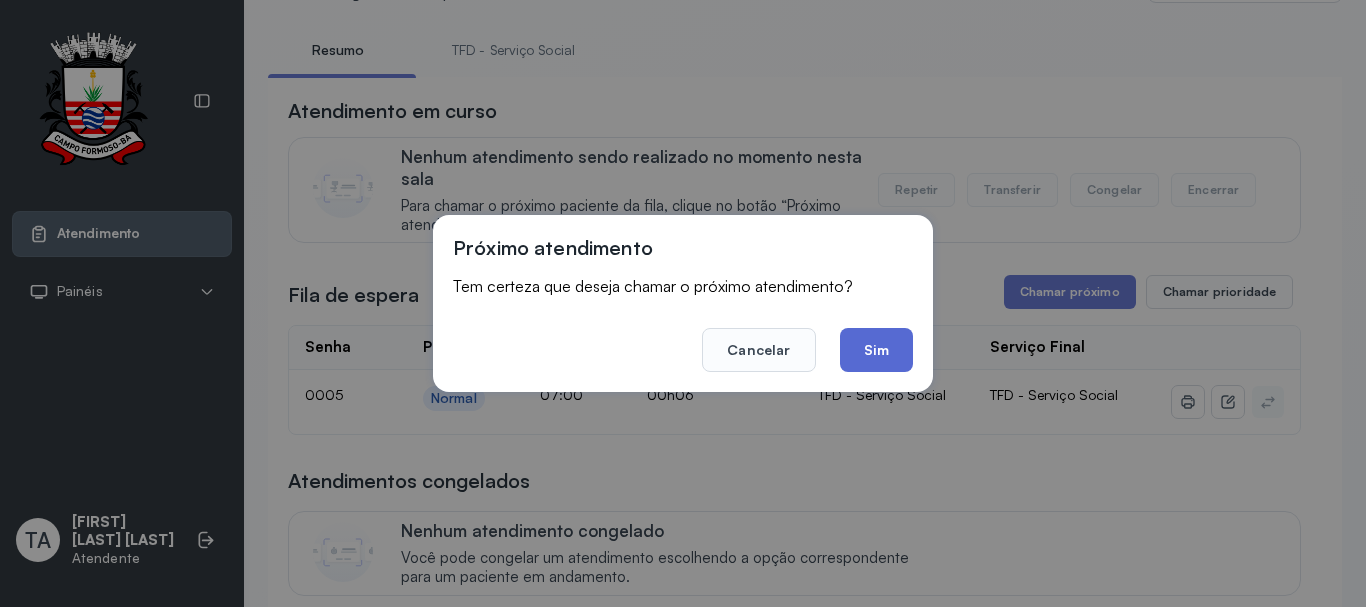 click on "Sim" 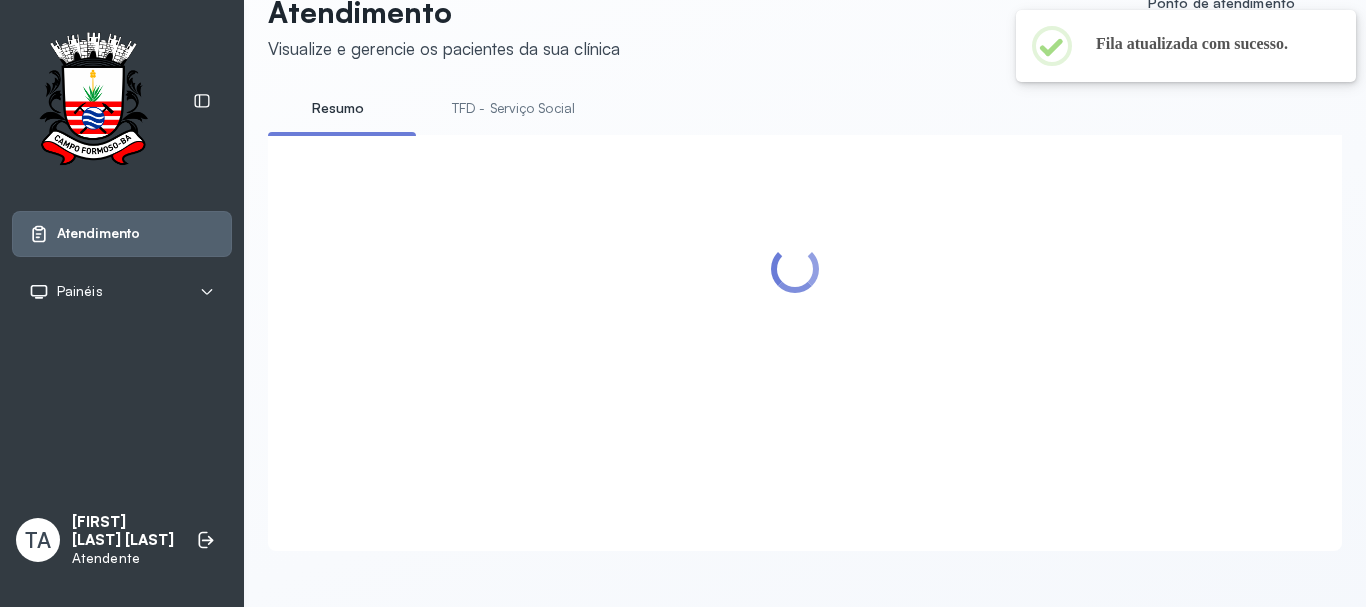 scroll, scrollTop: 100, scrollLeft: 0, axis: vertical 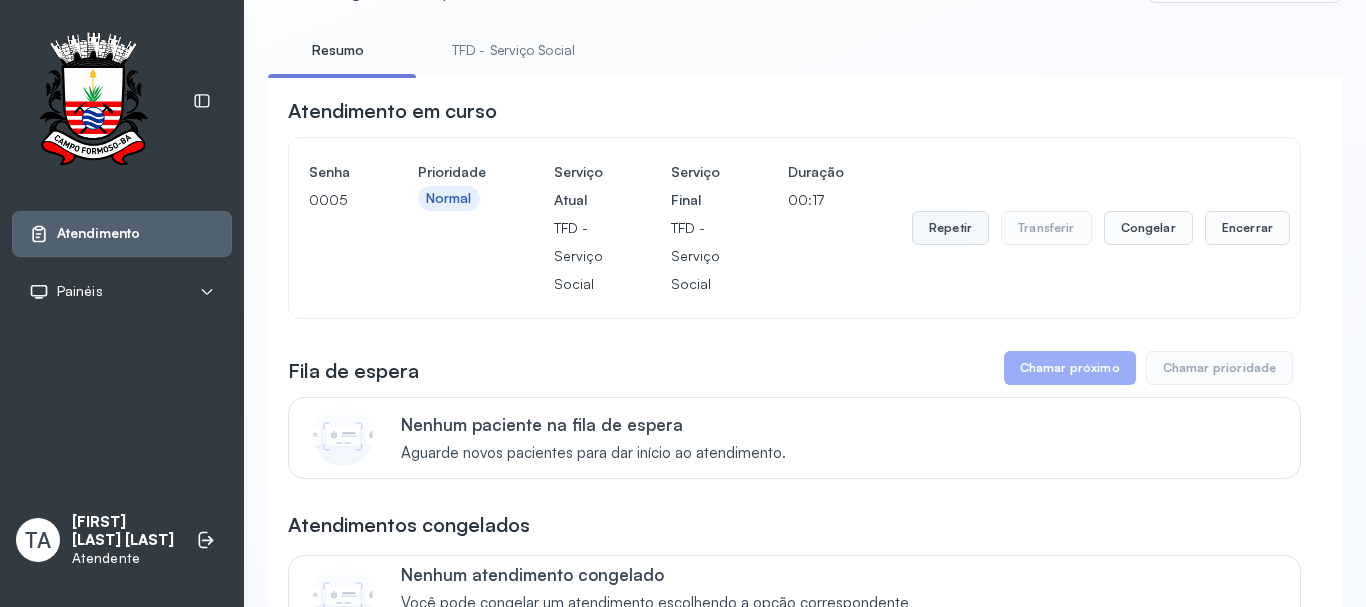 click on "Repetir" at bounding box center [950, 228] 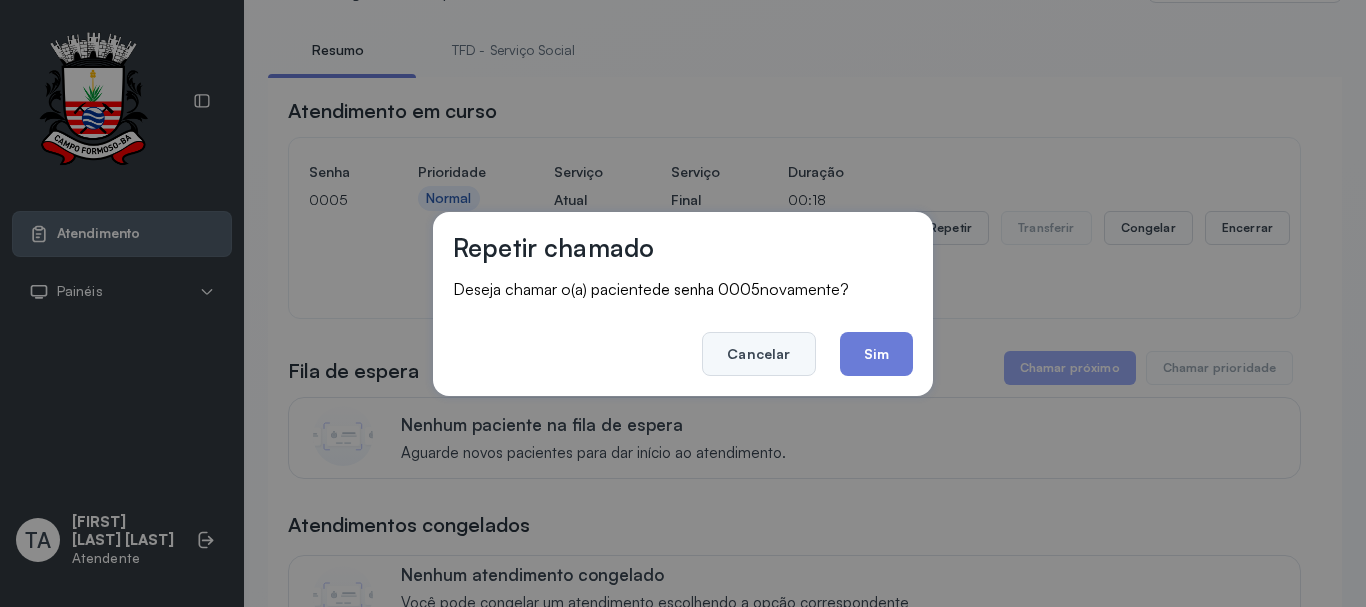 click on "Cancelar" 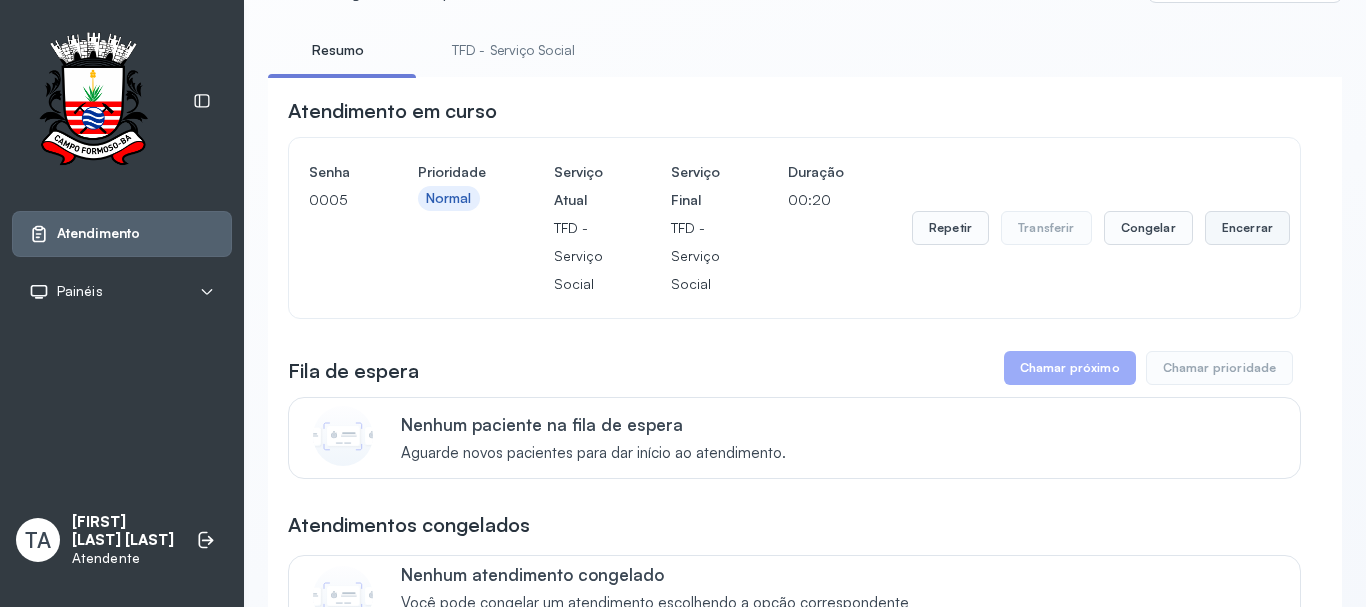 click on "Encerrar" at bounding box center [1247, 228] 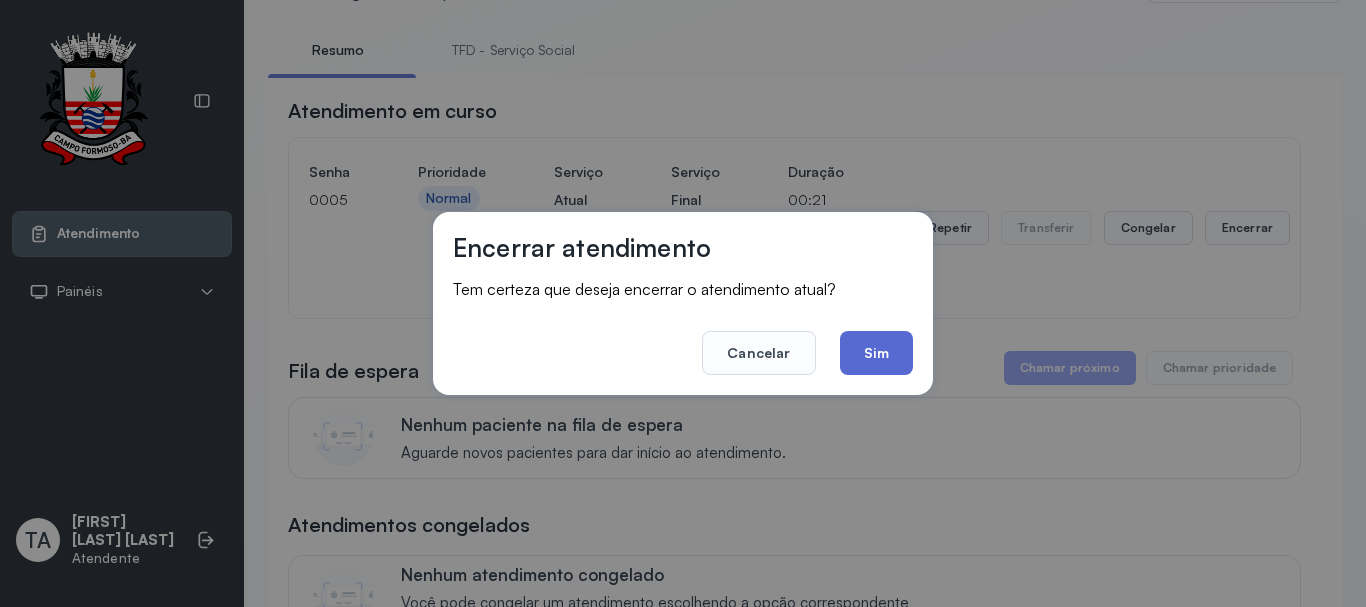 click on "Sim" 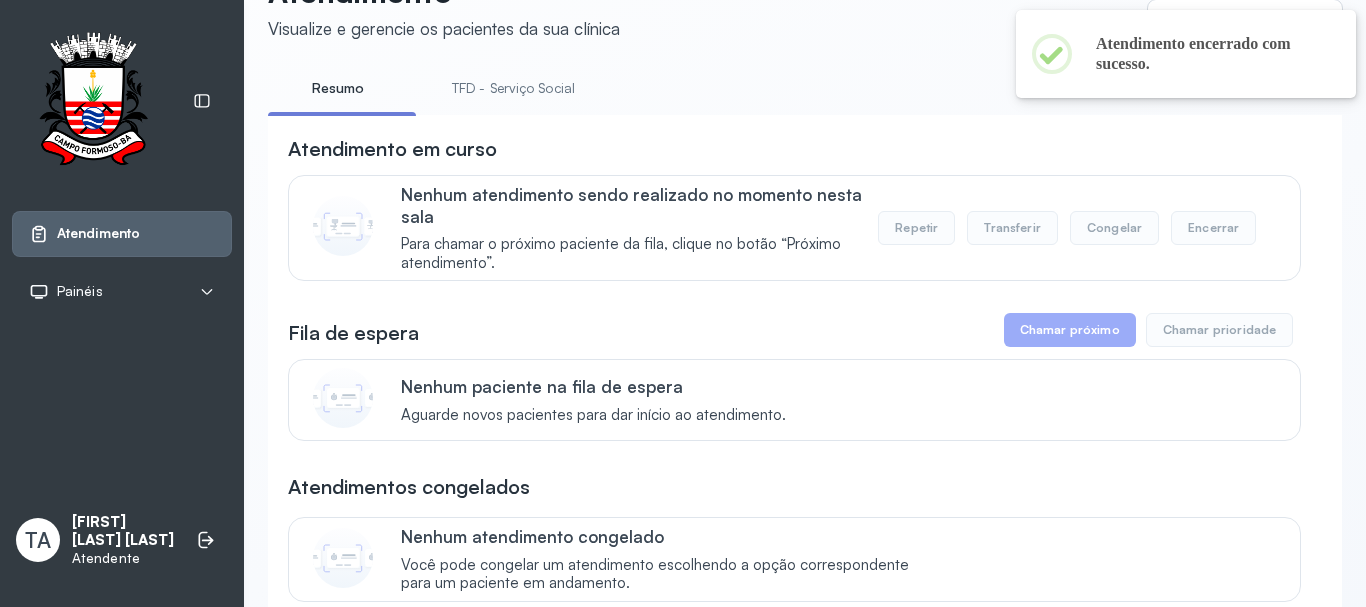 scroll, scrollTop: 100, scrollLeft: 0, axis: vertical 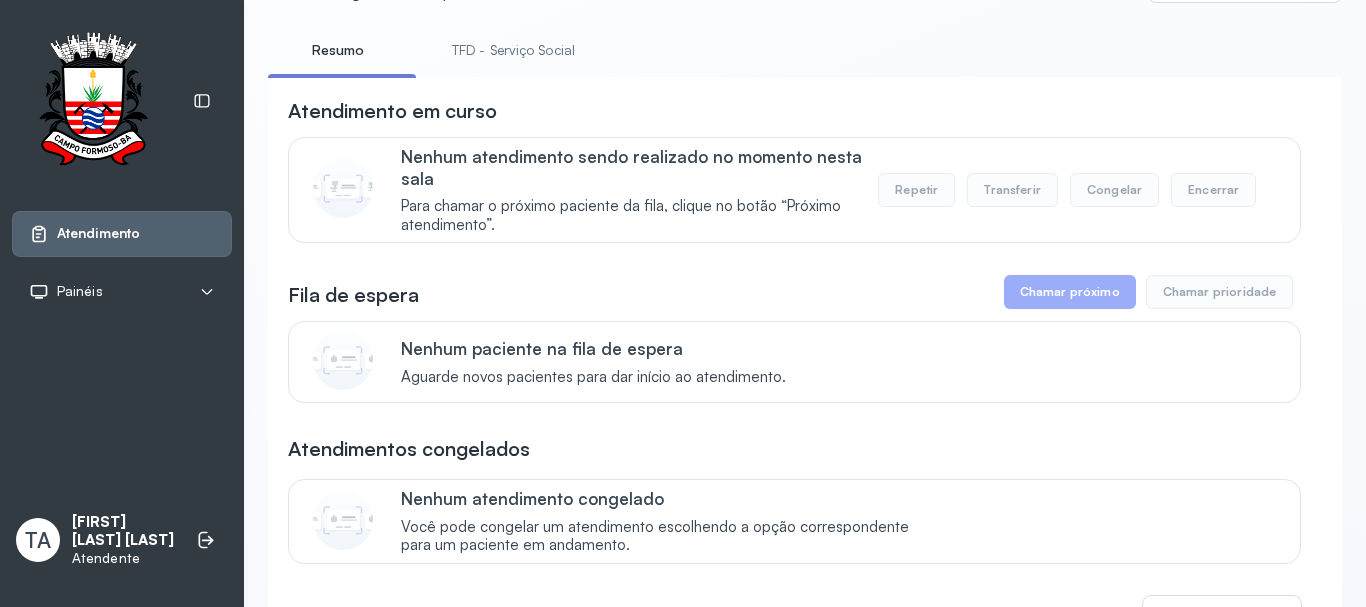 click on "TFD - Serviço Social" at bounding box center [513, 50] 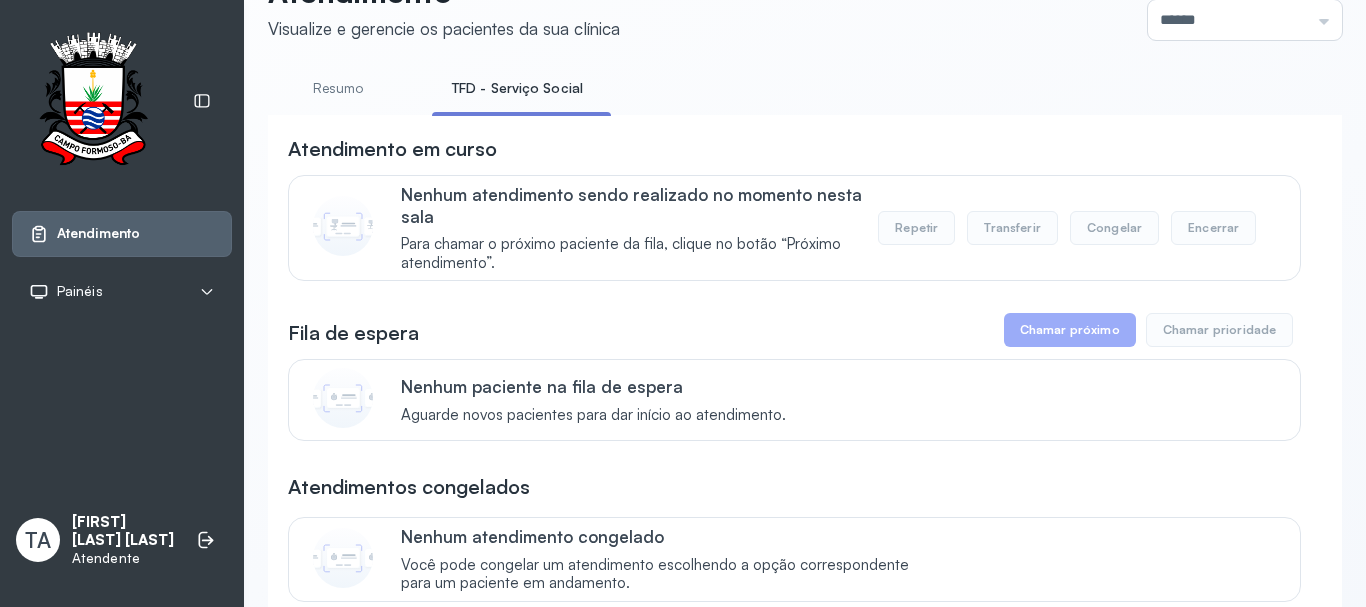 scroll, scrollTop: 100, scrollLeft: 0, axis: vertical 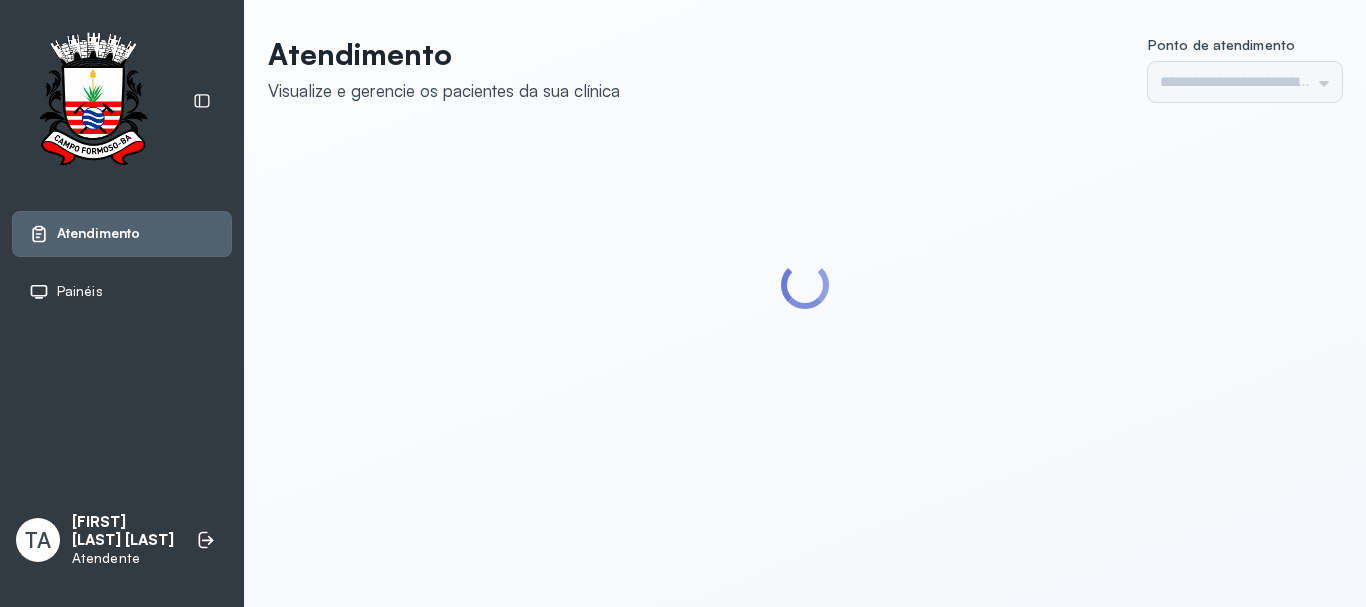 type on "******" 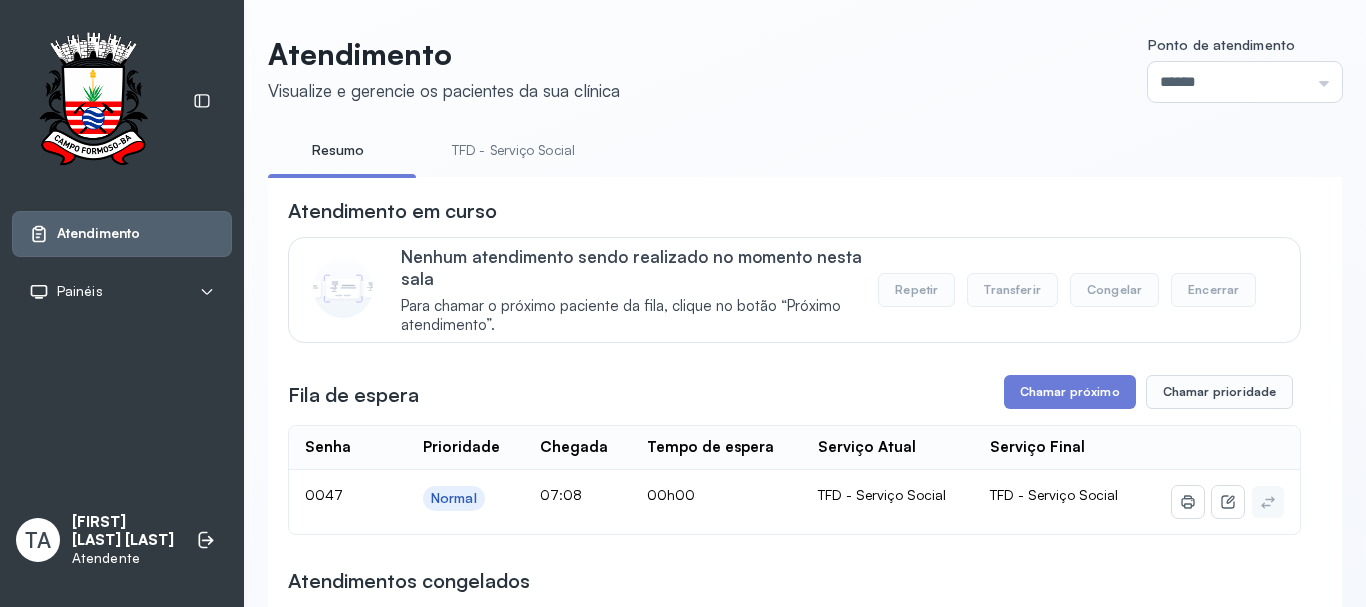 click on "TFD - Serviço Social" at bounding box center (513, 150) 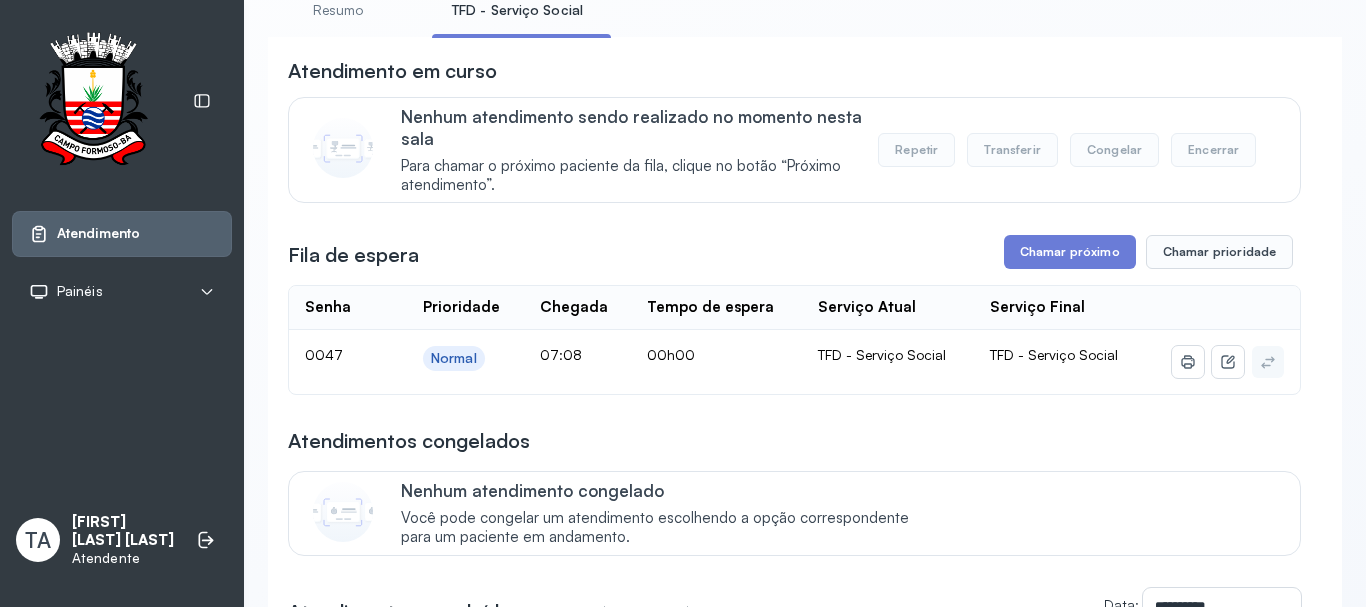 scroll, scrollTop: 200, scrollLeft: 0, axis: vertical 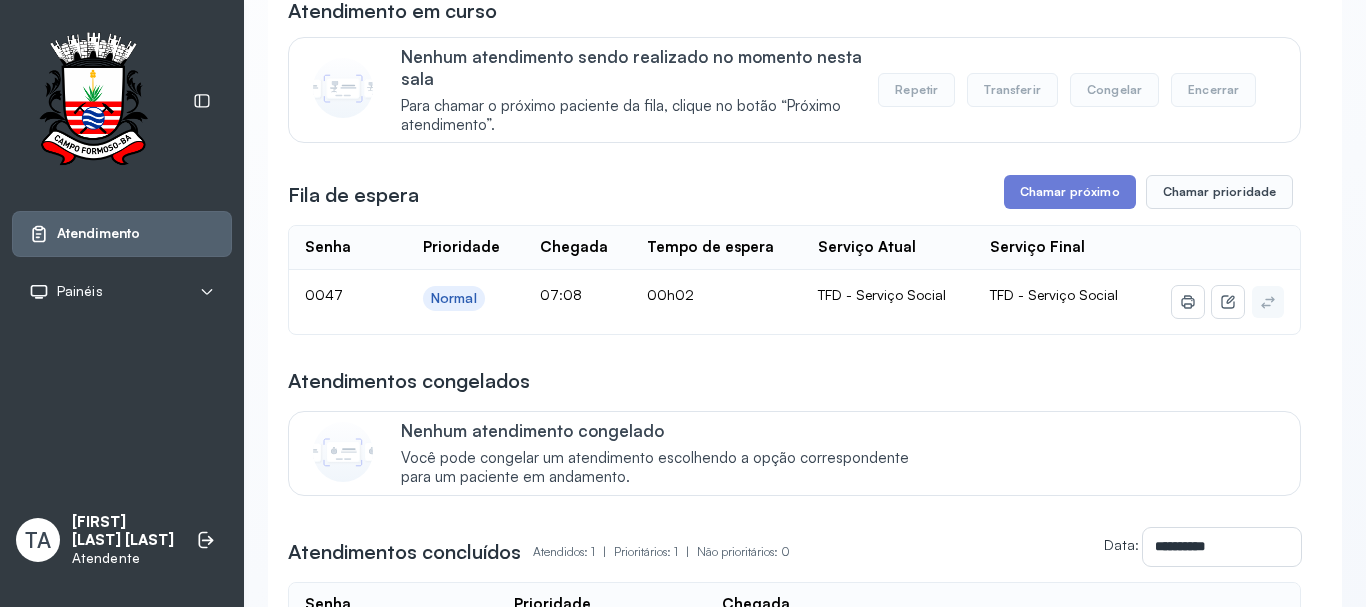 click on "Para chamar o próximo paciente da fila, clique no botão “Próximo atendimento”." at bounding box center [639, 116] 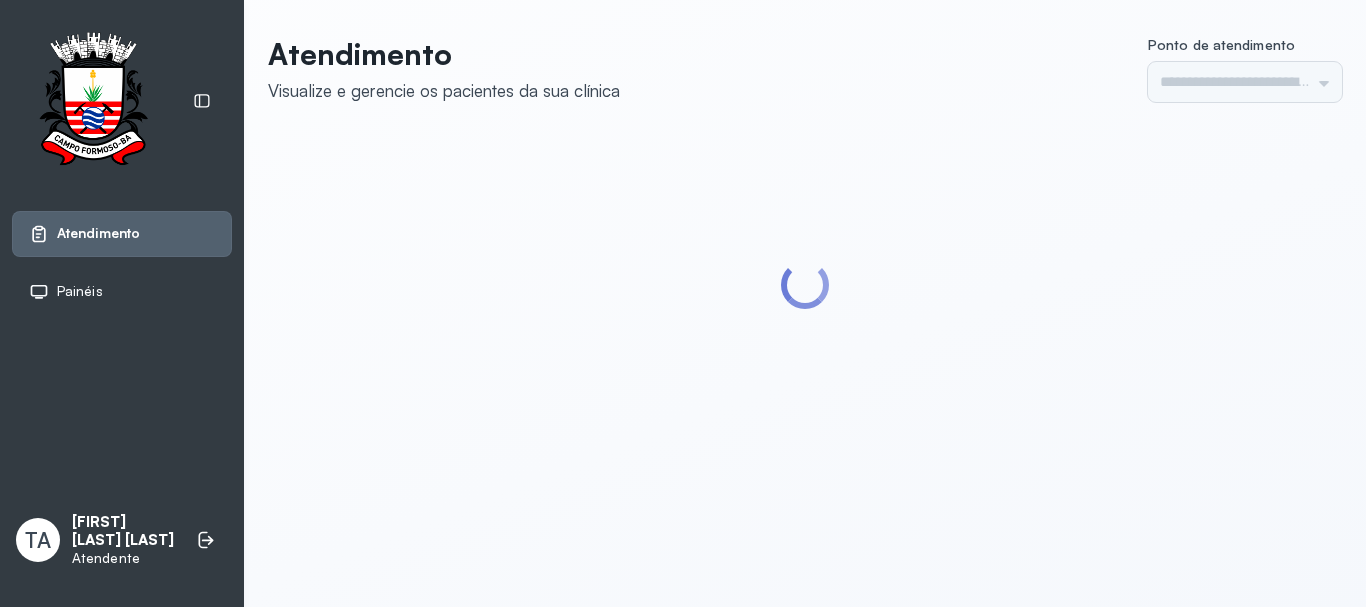 scroll, scrollTop: 0, scrollLeft: 0, axis: both 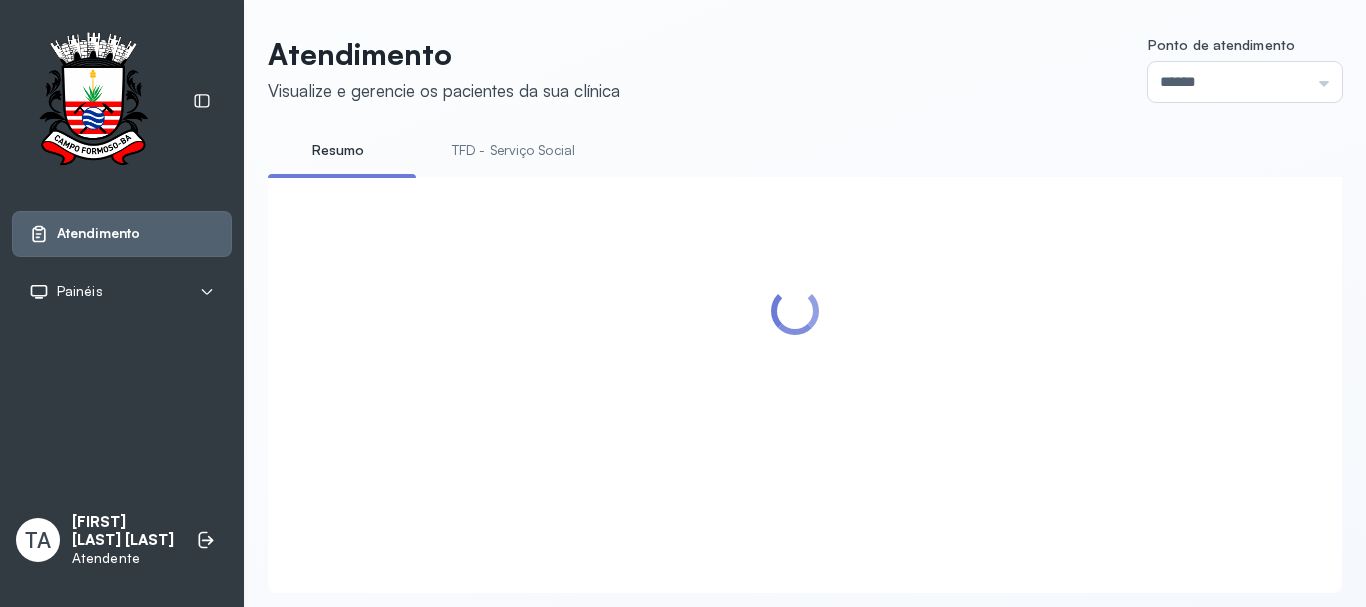 click on "TFD - Serviço Social" at bounding box center (513, 150) 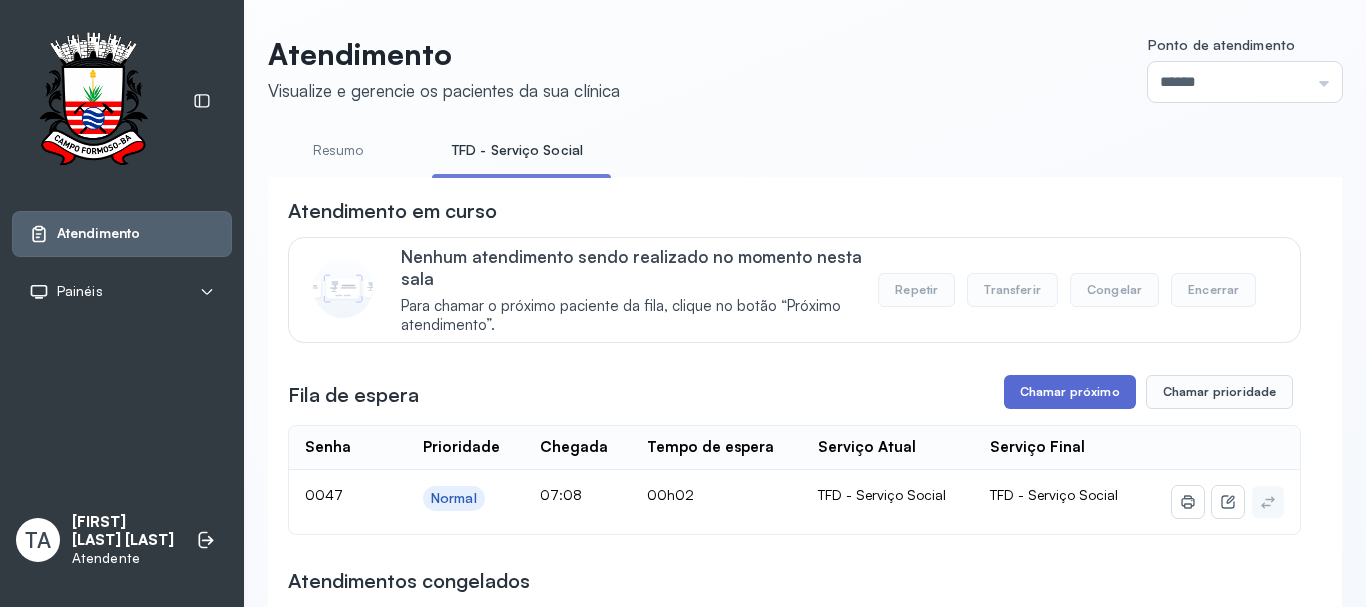 click on "Chamar próximo" at bounding box center (1070, 392) 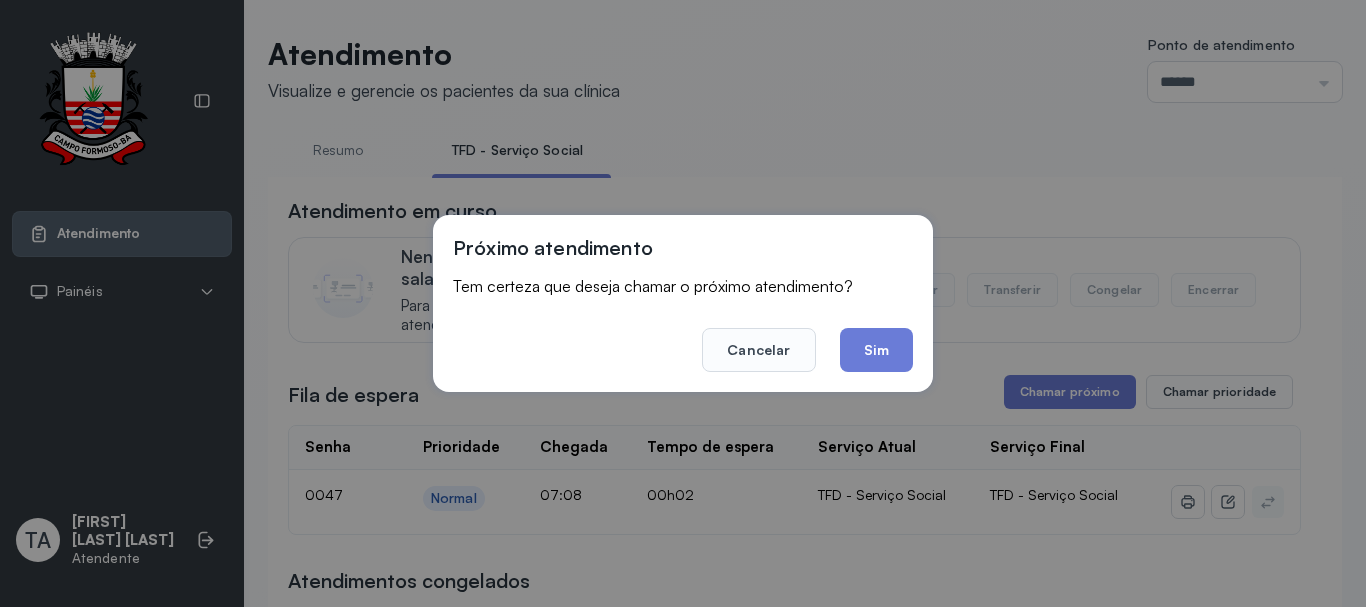 click on "Próximo atendimento Tem certeza que deseja chamar o próximo atendimento? Cancelar Sim" at bounding box center [683, 303] 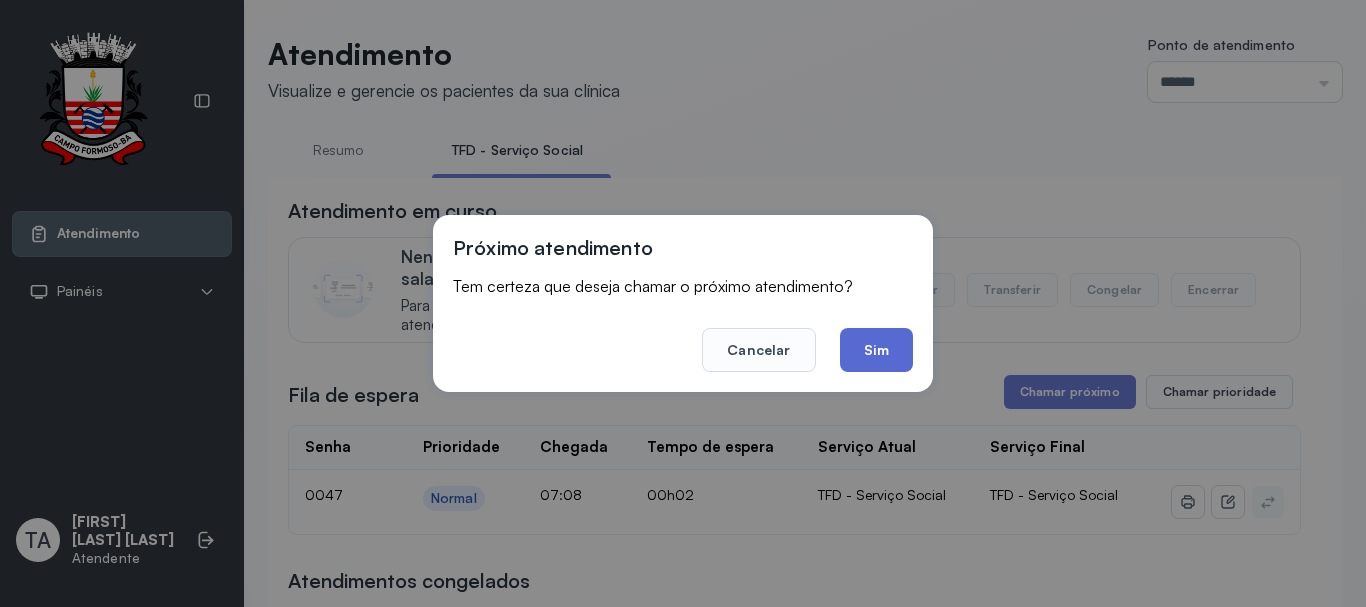click on "Sim" 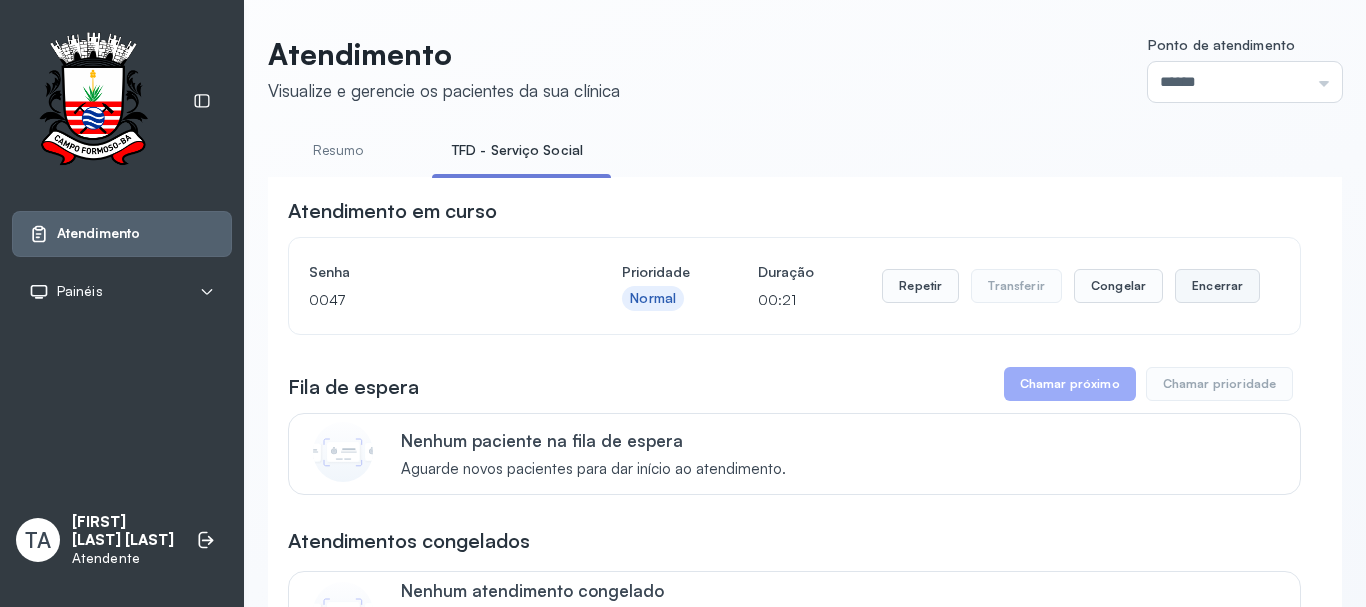 click on "Encerrar" at bounding box center [1217, 286] 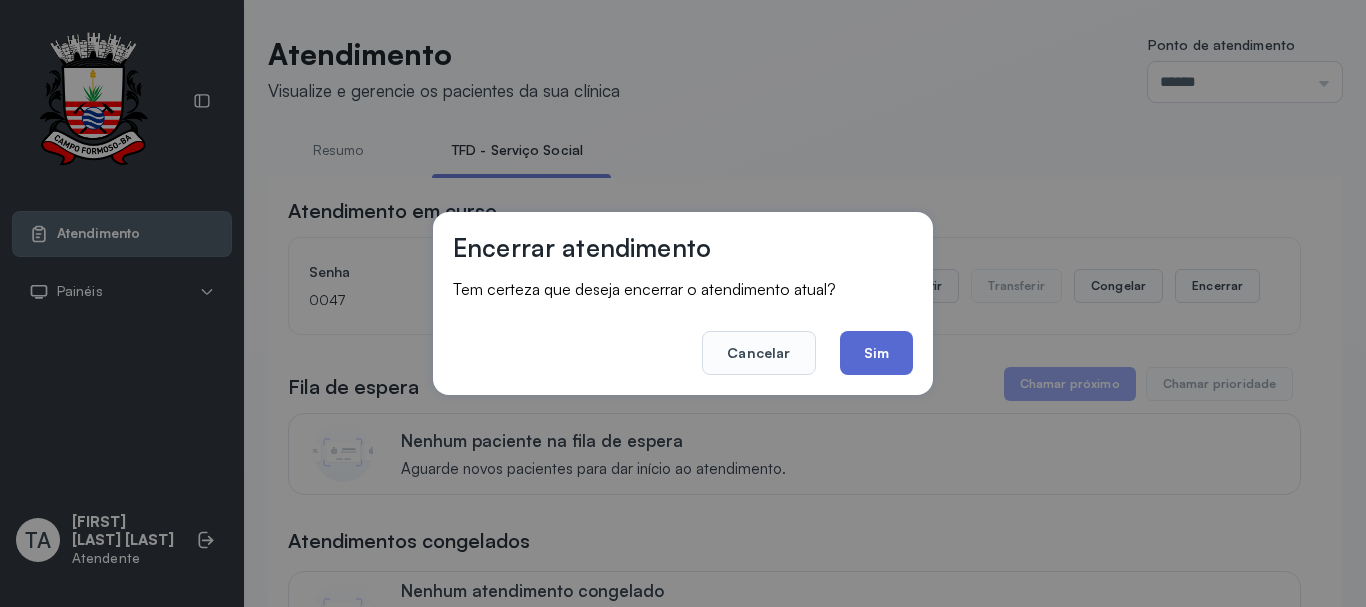 click on "Sim" 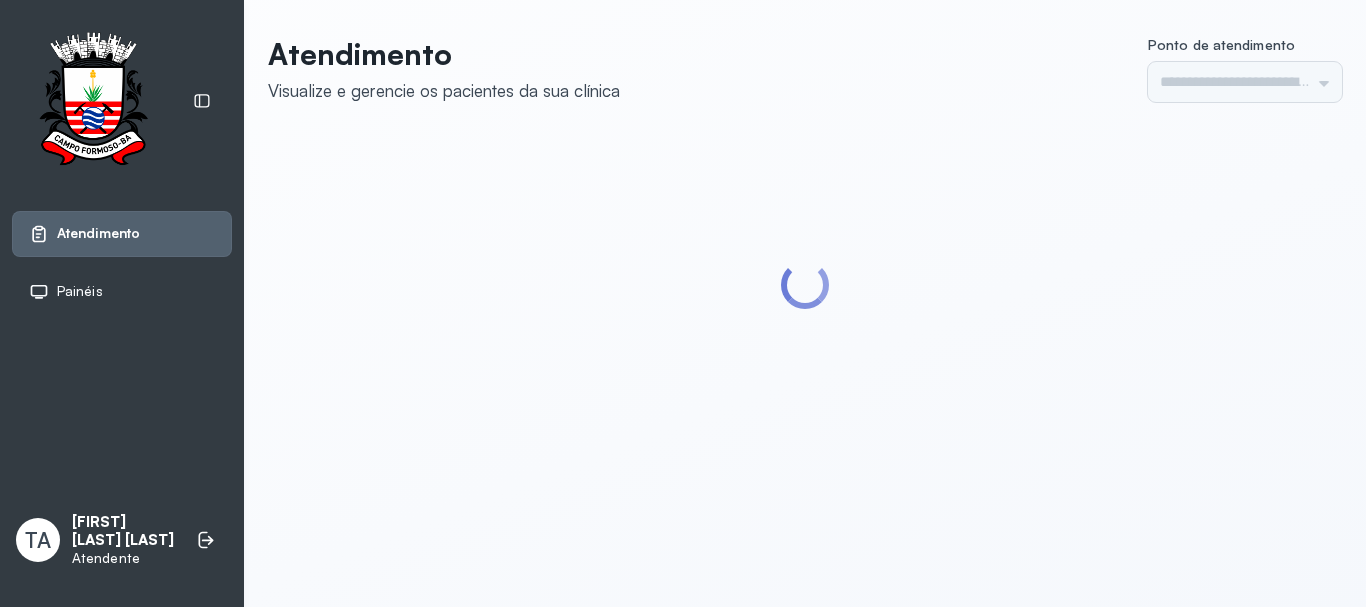 scroll, scrollTop: 0, scrollLeft: 0, axis: both 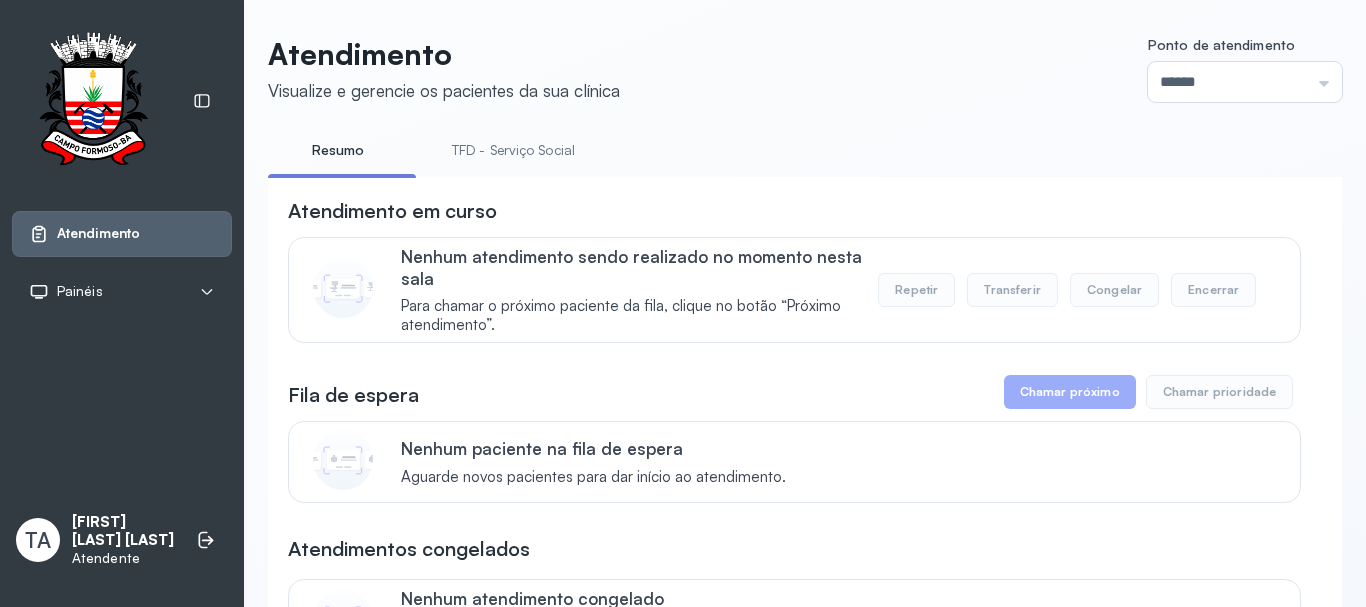 click on "TFD - Serviço Social" at bounding box center (513, 150) 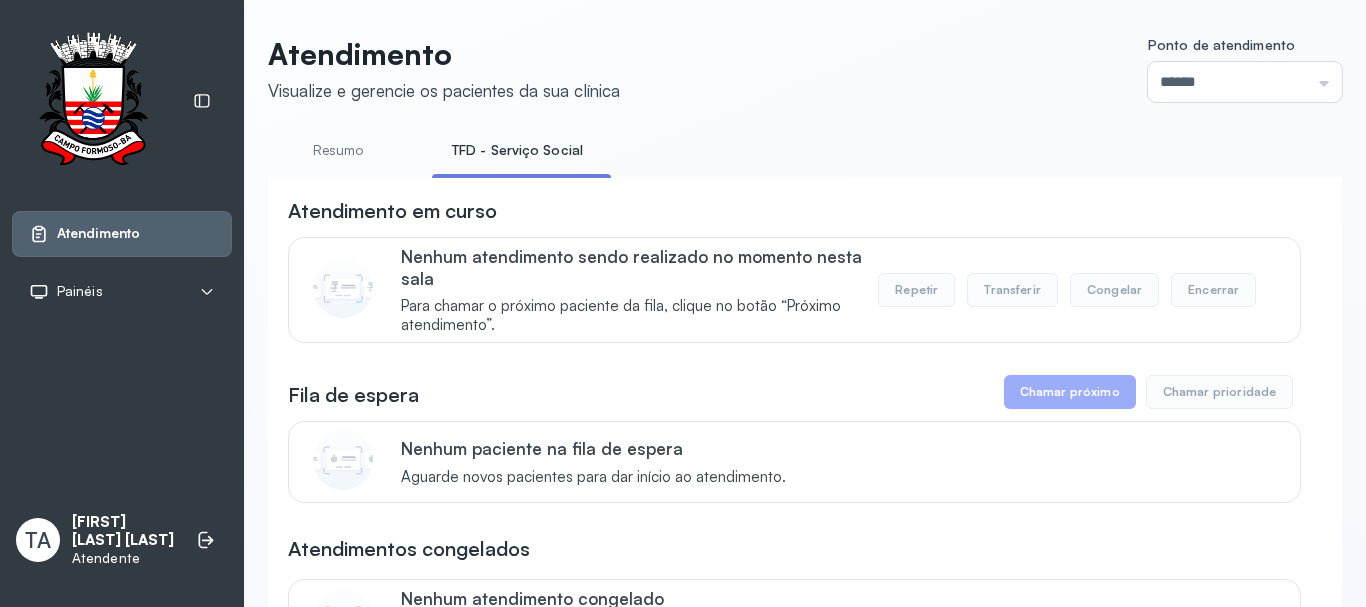 click on "Resumo" at bounding box center (338, 150) 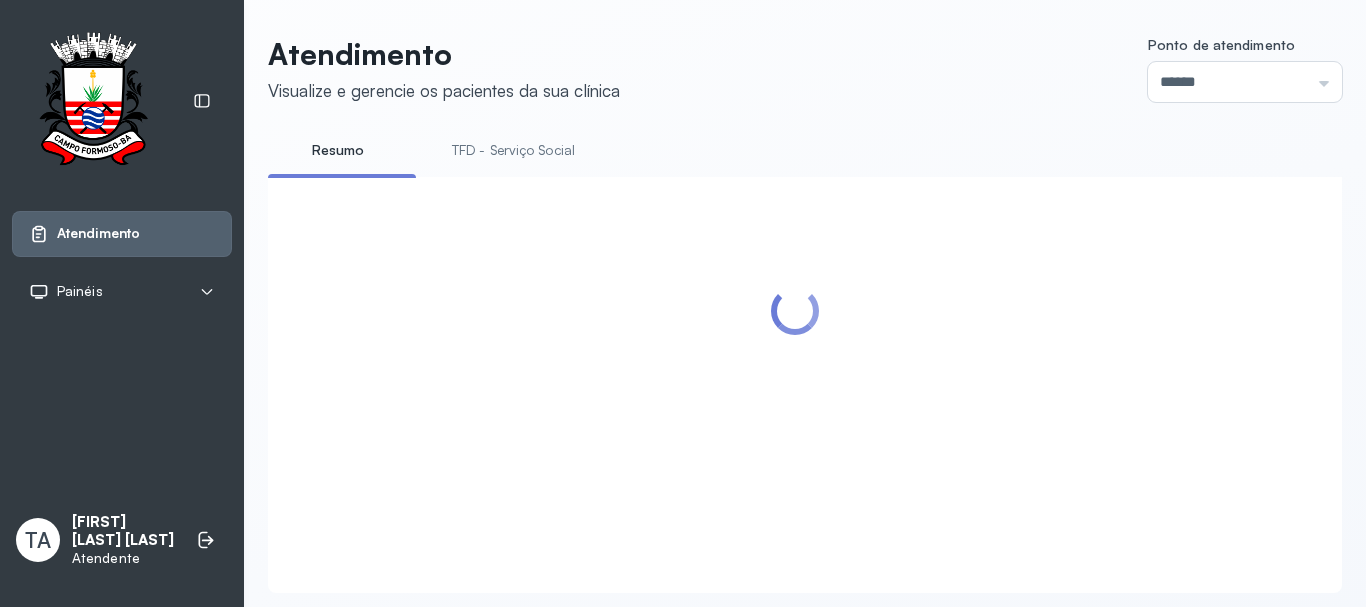 click on "TFD - Serviço Social" at bounding box center [513, 150] 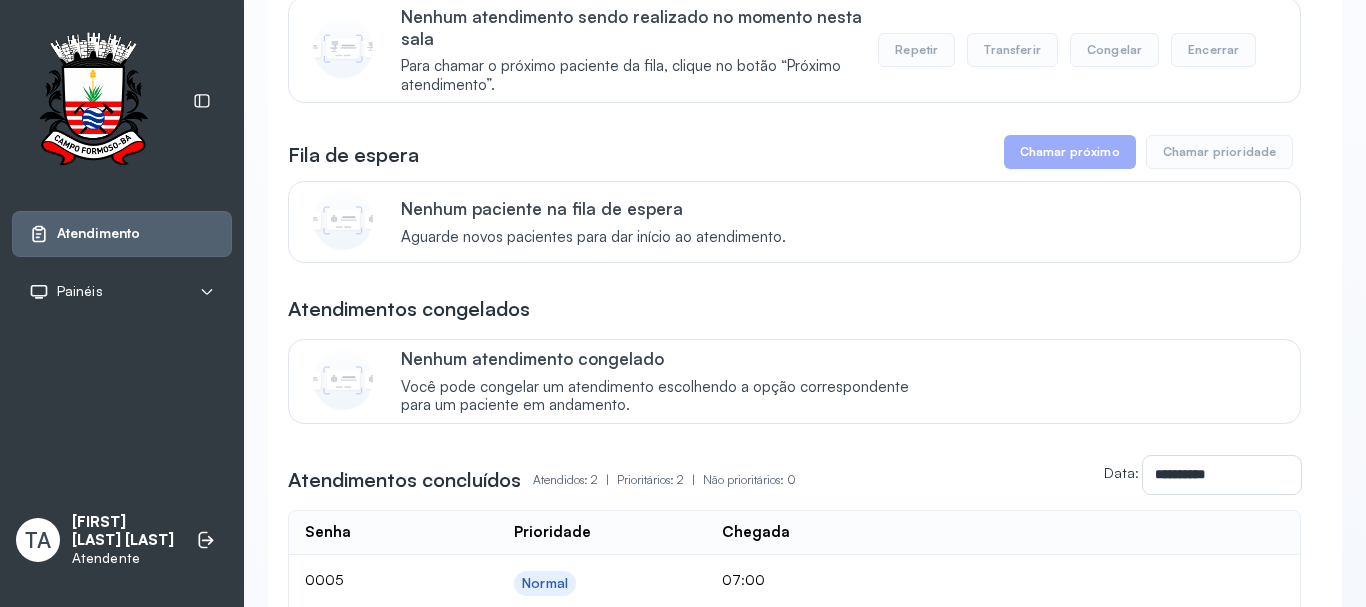 scroll, scrollTop: 0, scrollLeft: 0, axis: both 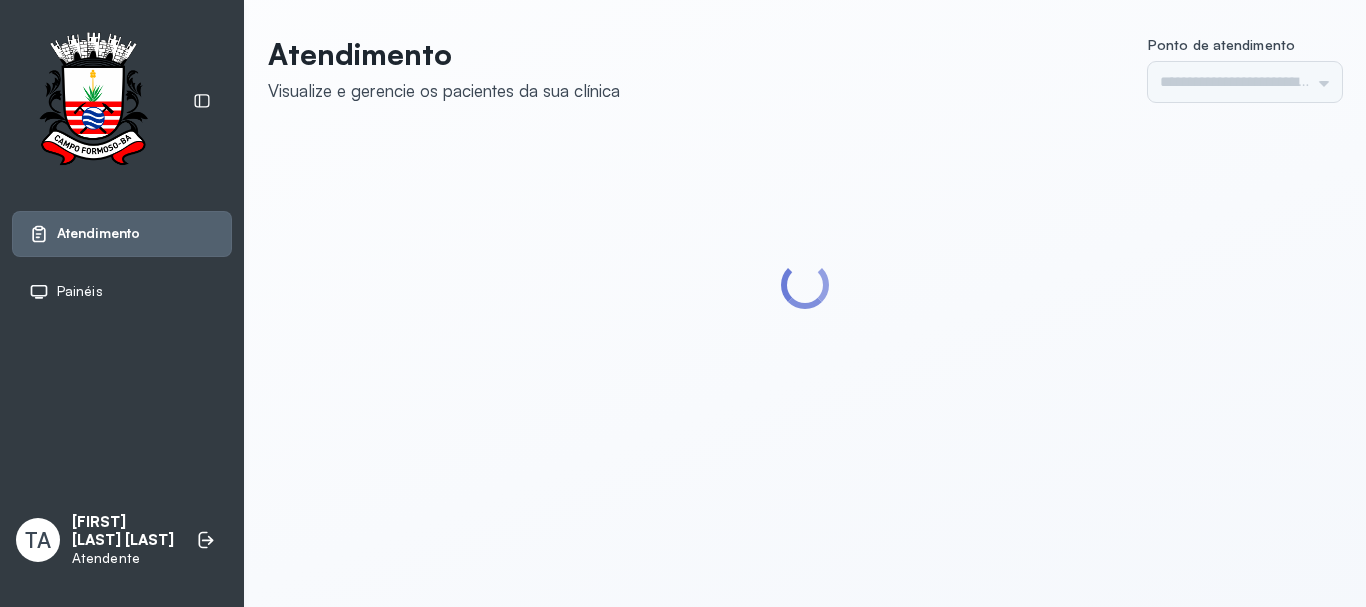 type on "******" 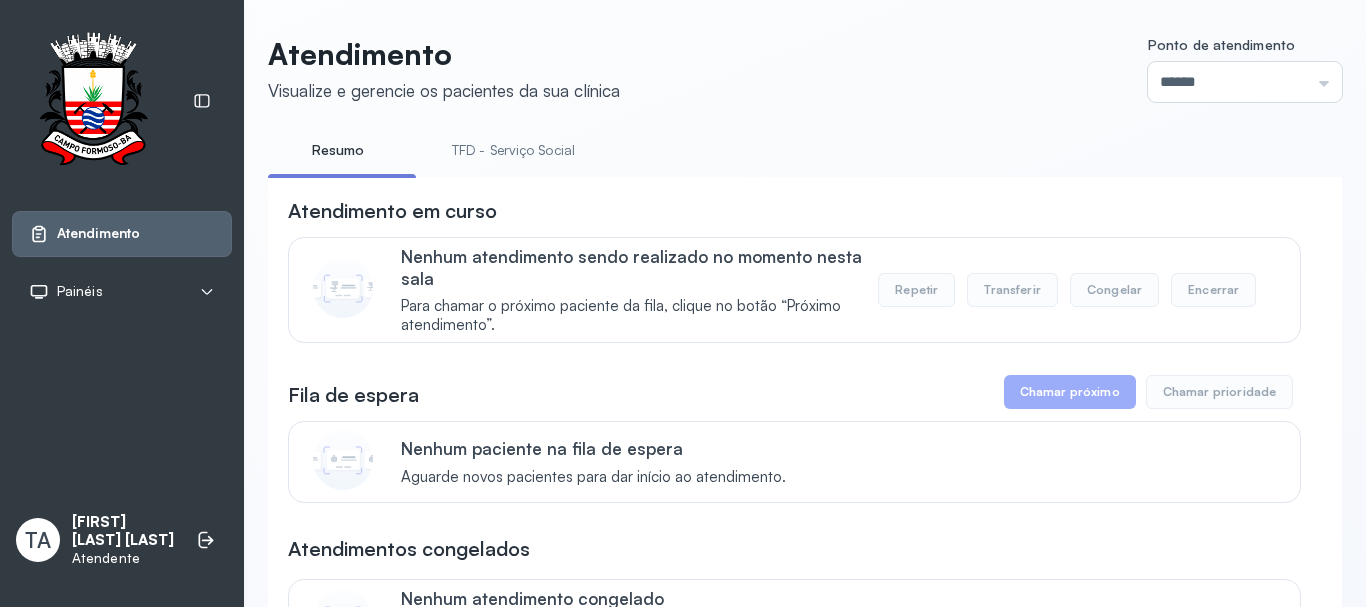 click on "**********" 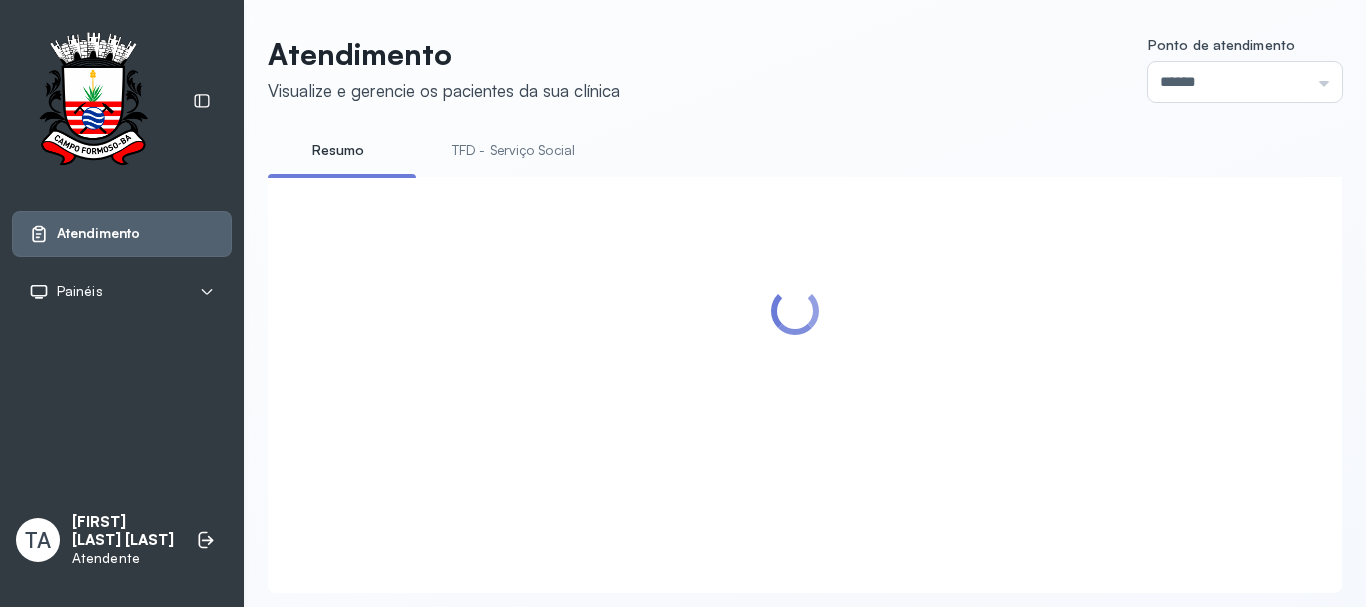 click on "TFD - Serviço Social" at bounding box center (513, 150) 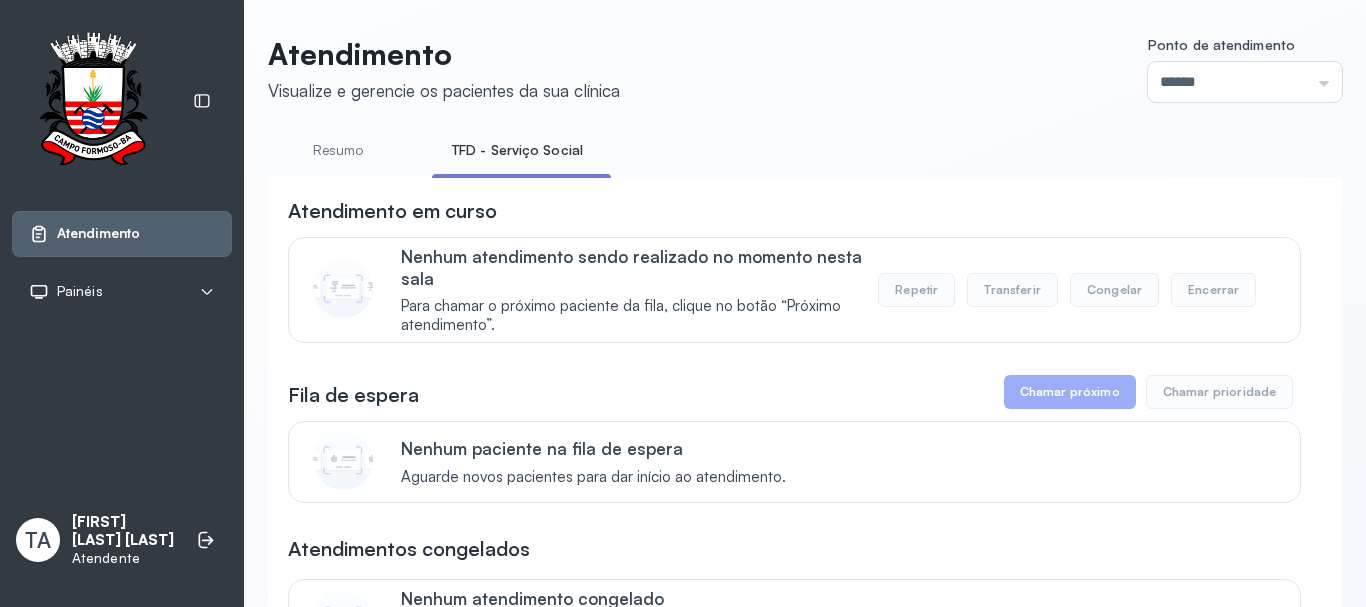 click on "Resumo" at bounding box center (338, 150) 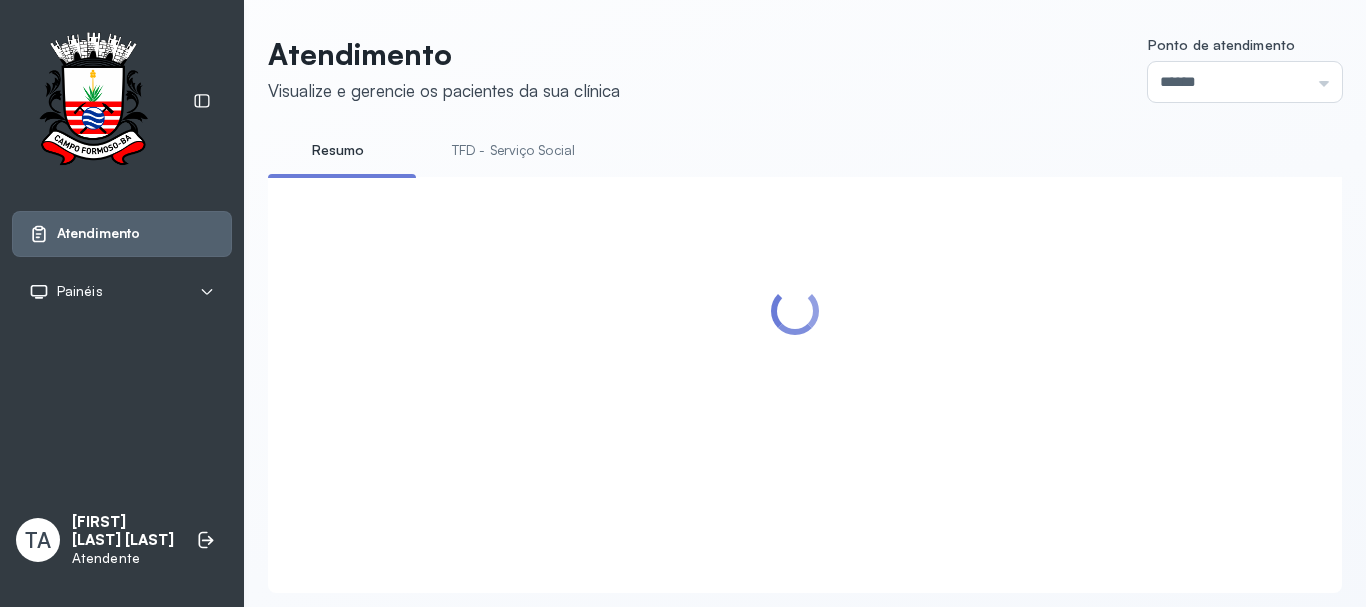 click on "TFD - Serviço Social" 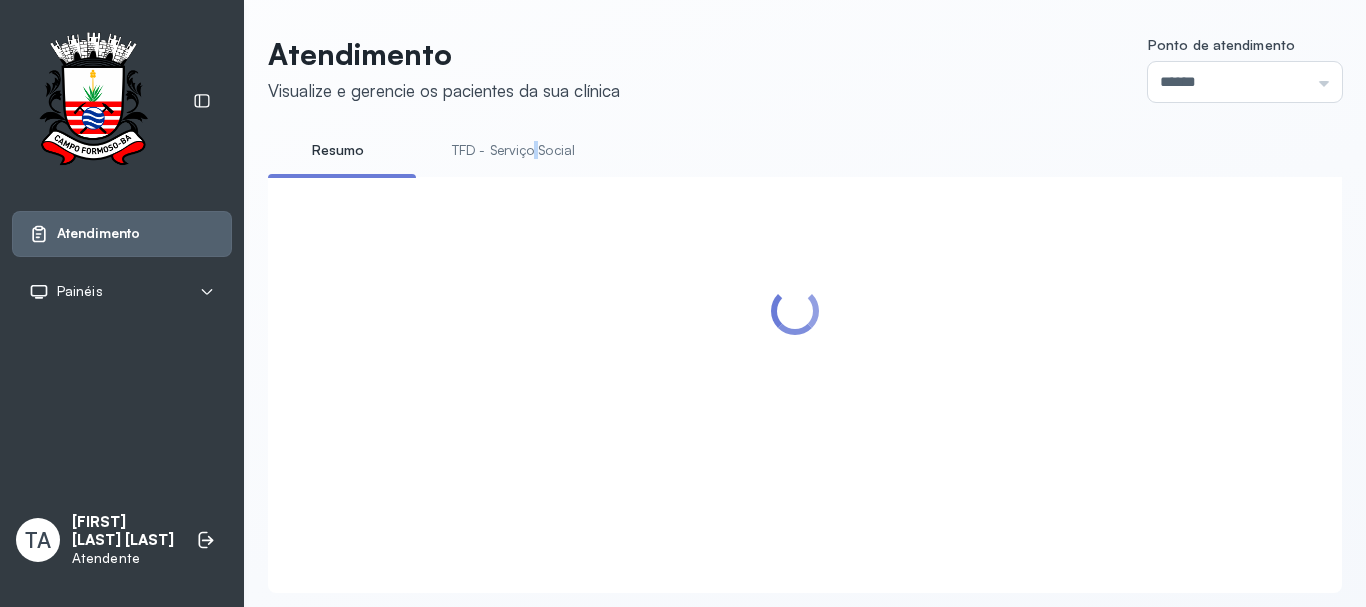 click on "TFD - Serviço Social" at bounding box center (513, 150) 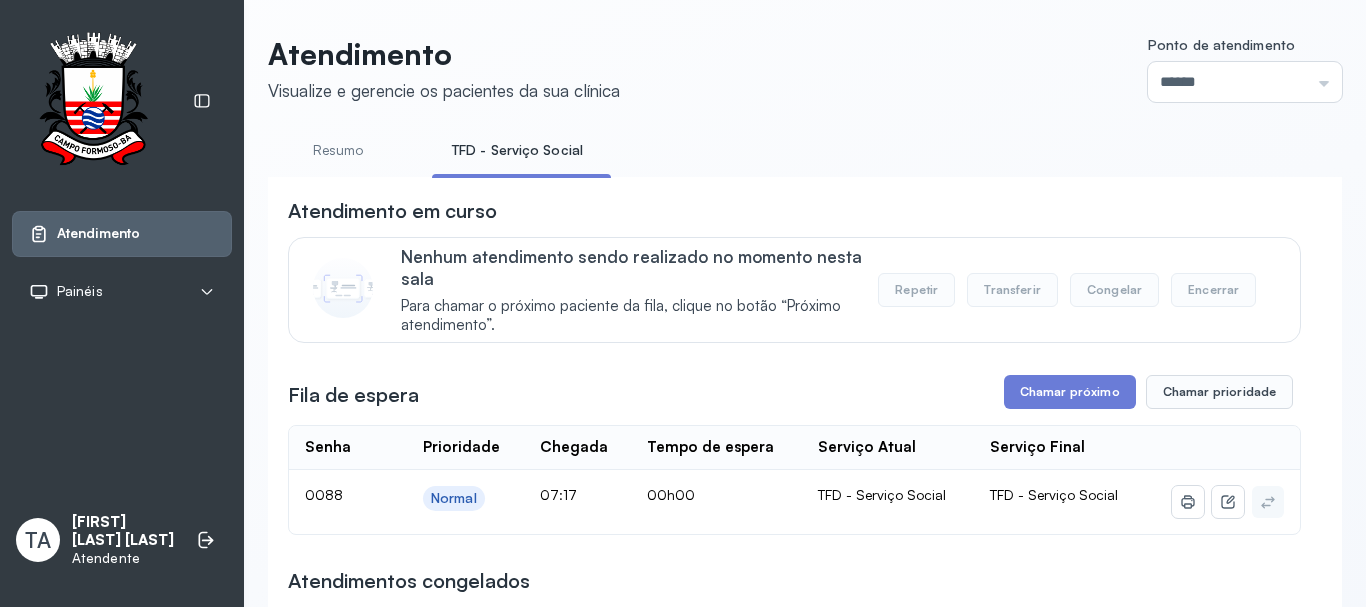 click on "**********" at bounding box center (805, 623) 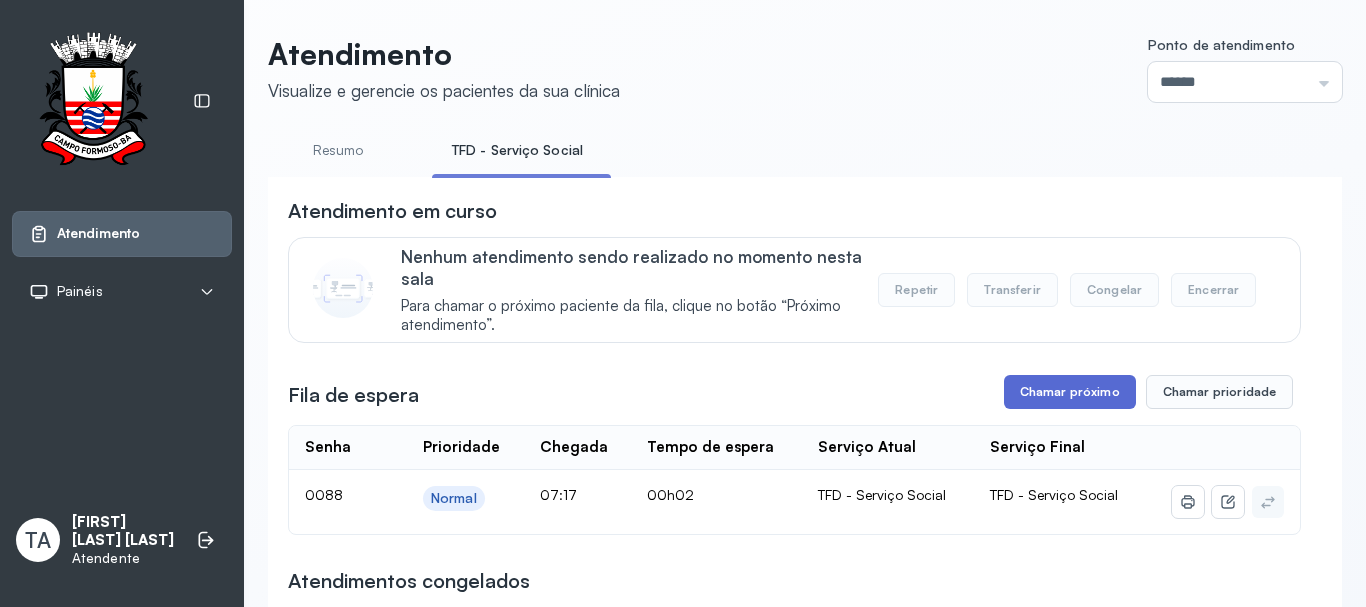 click on "Chamar próximo" at bounding box center [1070, 392] 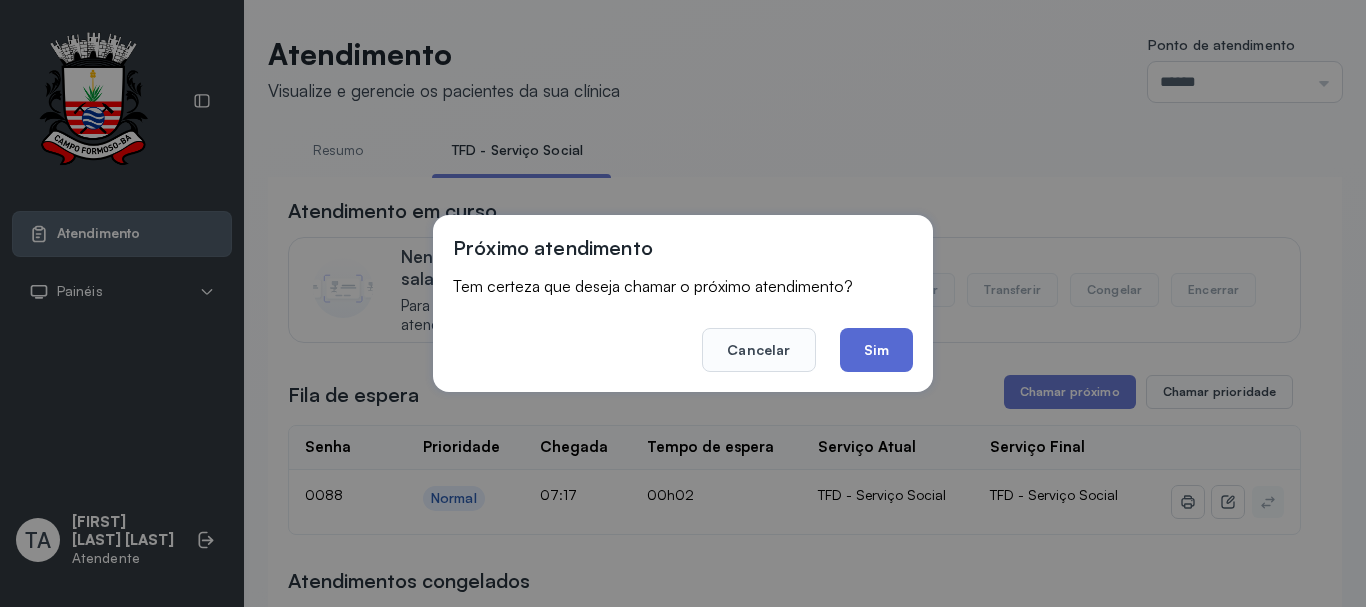 click on "Sim" 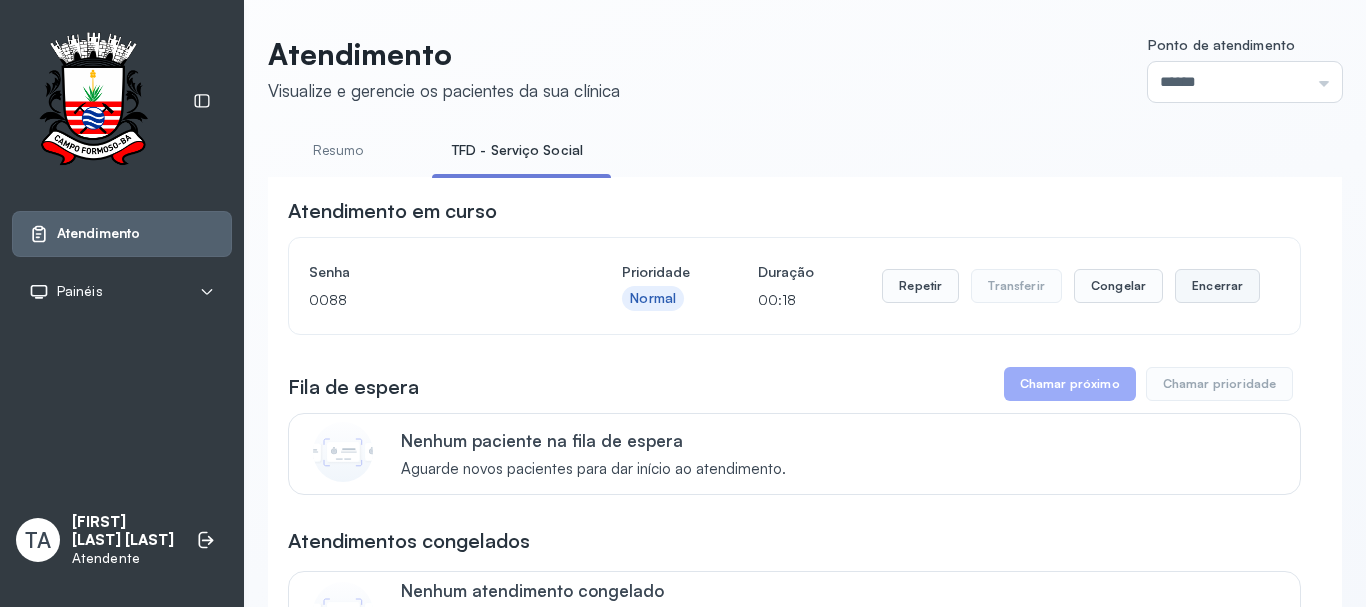 drag, startPoint x: 1238, startPoint y: 309, endPoint x: 1224, endPoint y: 305, distance: 14.56022 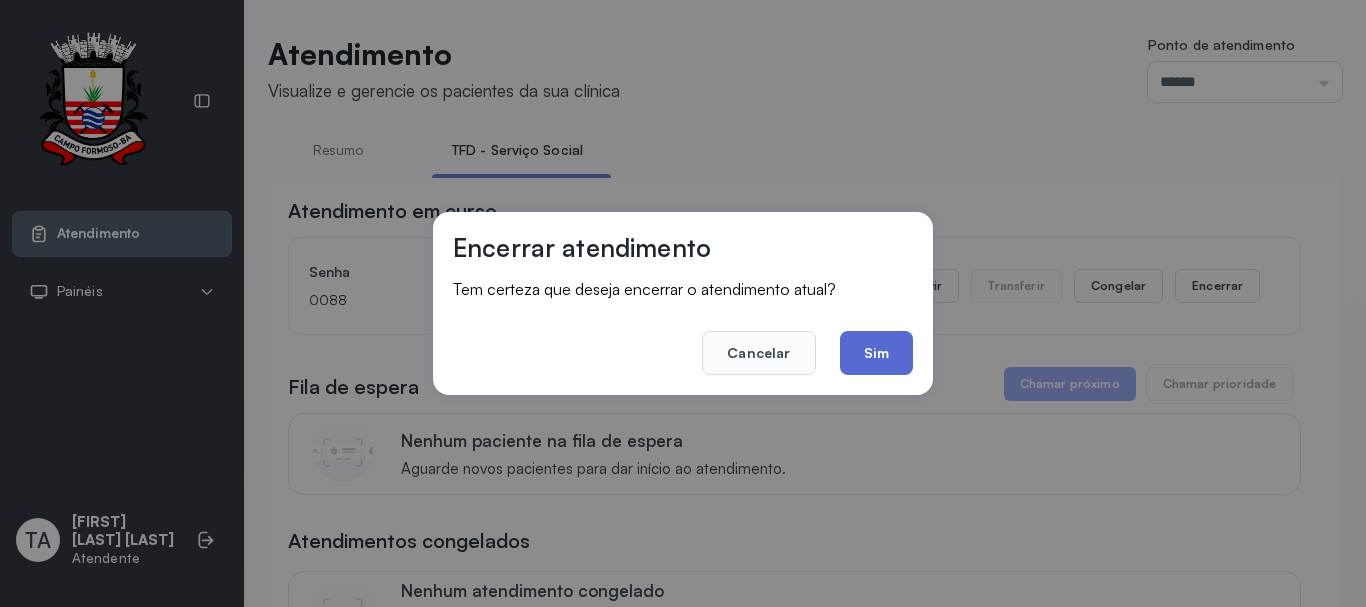 click on "Sim" 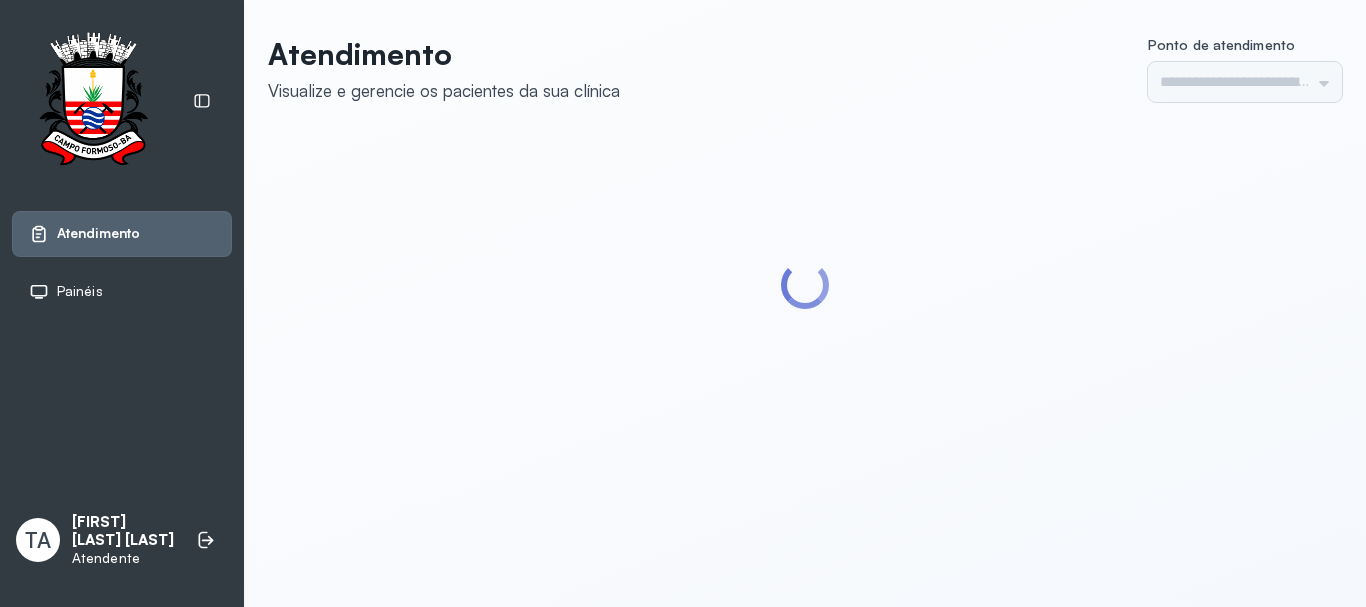 scroll, scrollTop: 0, scrollLeft: 0, axis: both 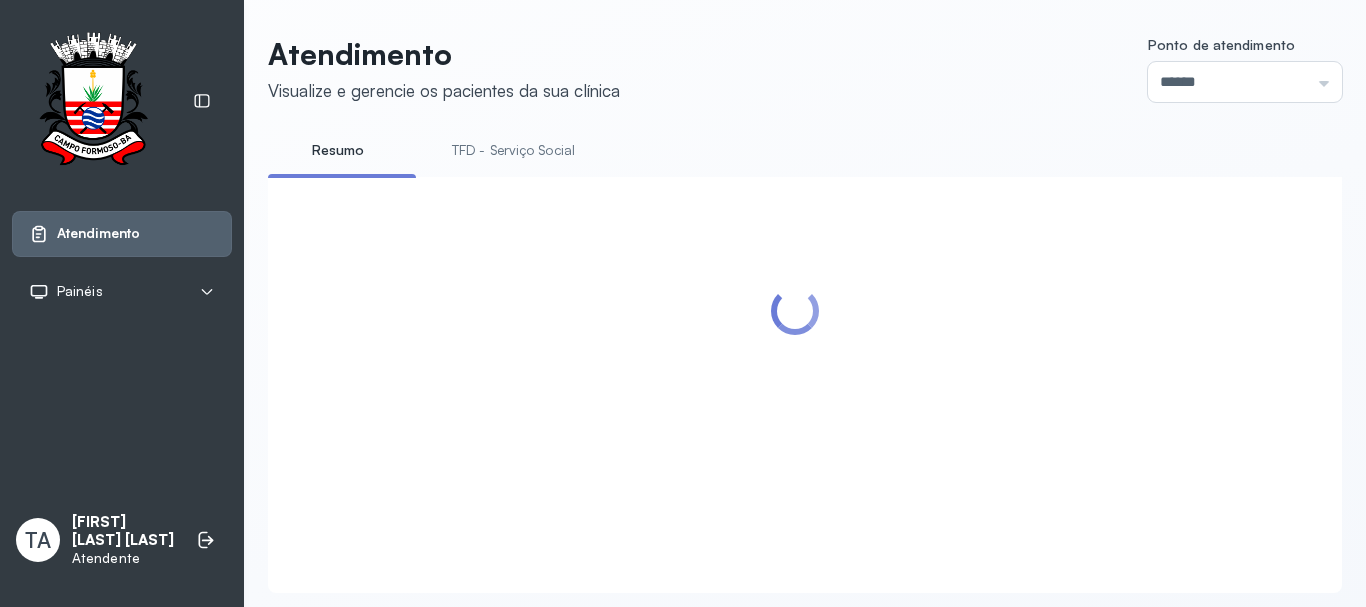 click on "TFD - Serviço Social" at bounding box center (513, 150) 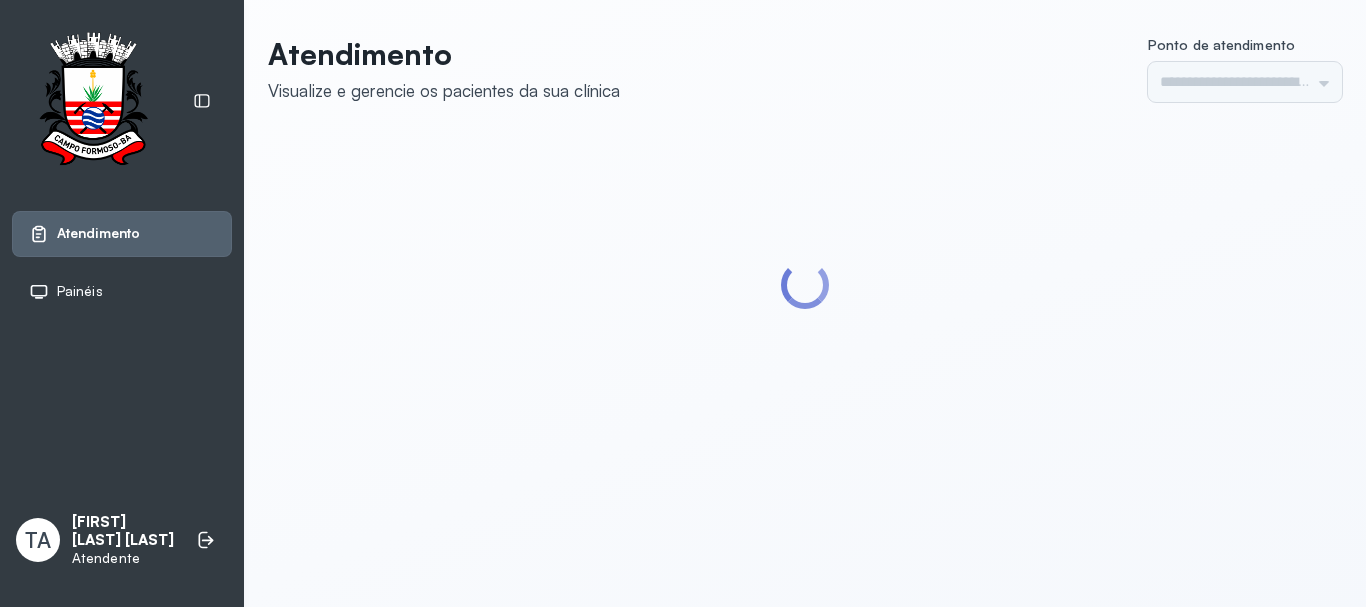 scroll, scrollTop: 0, scrollLeft: 0, axis: both 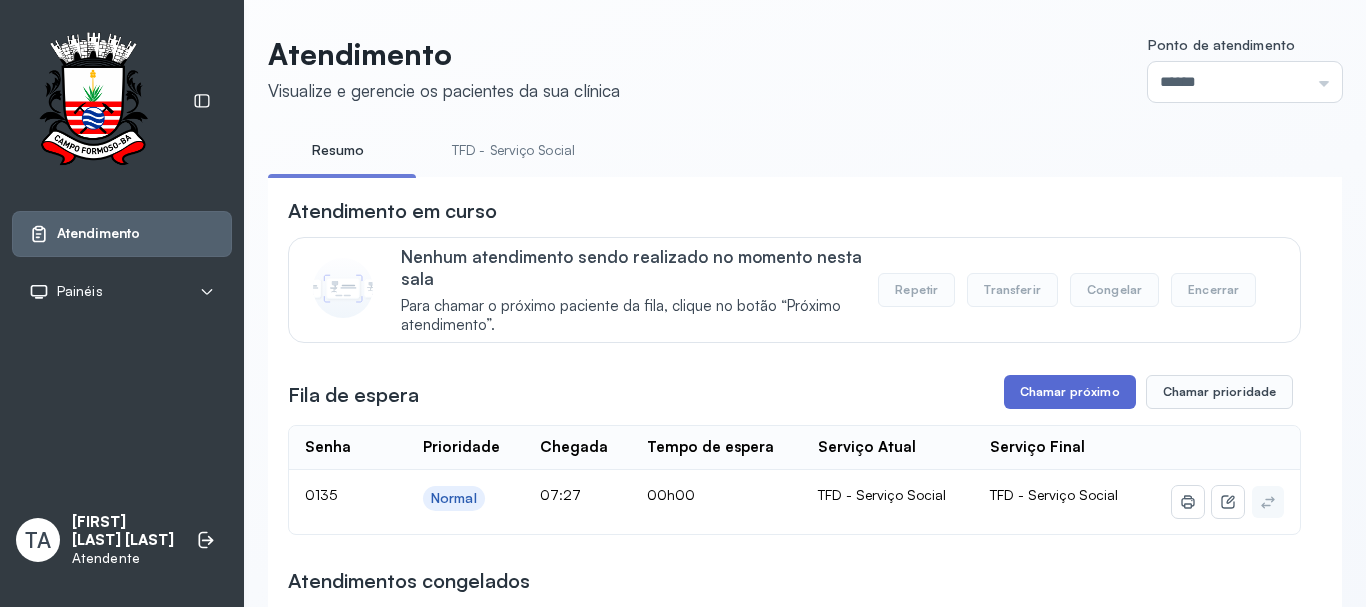 click on "Chamar próximo" at bounding box center (1070, 392) 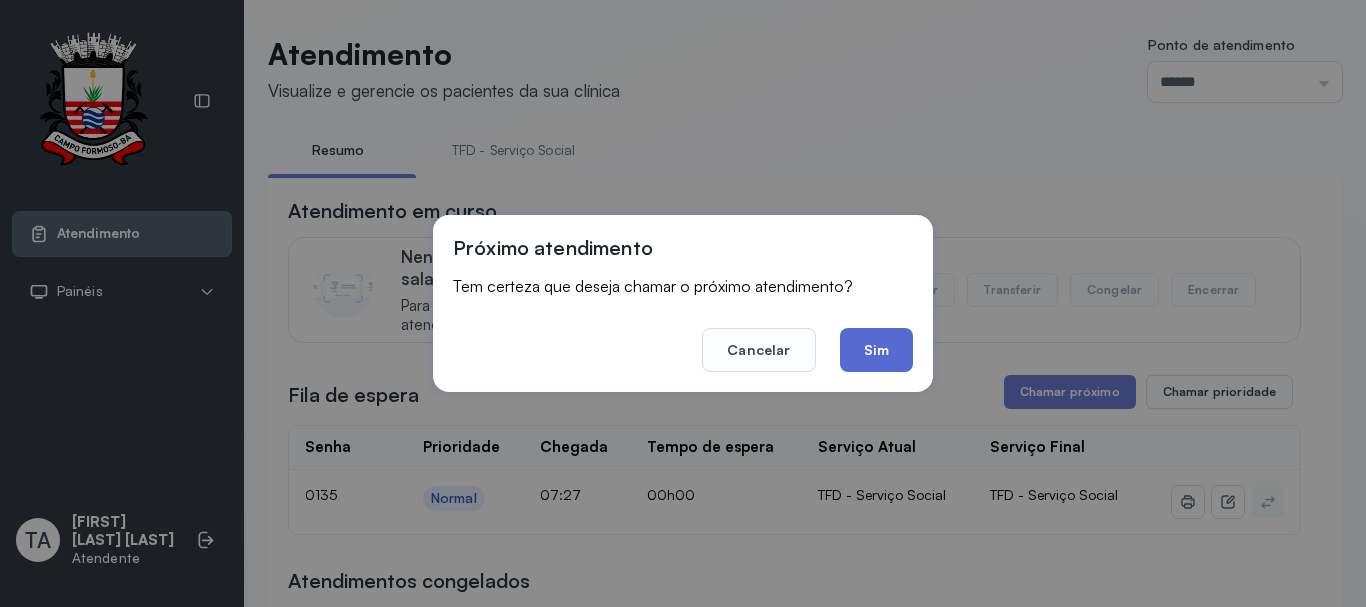 click on "Sim" 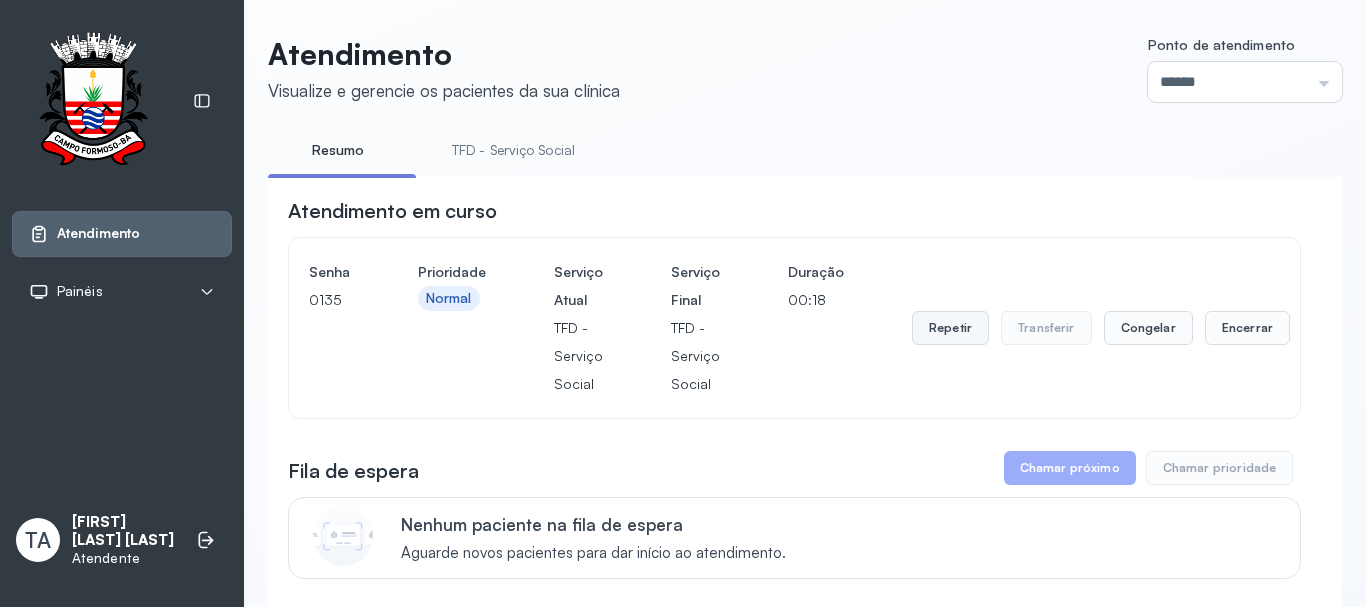 click on "Repetir" at bounding box center (950, 328) 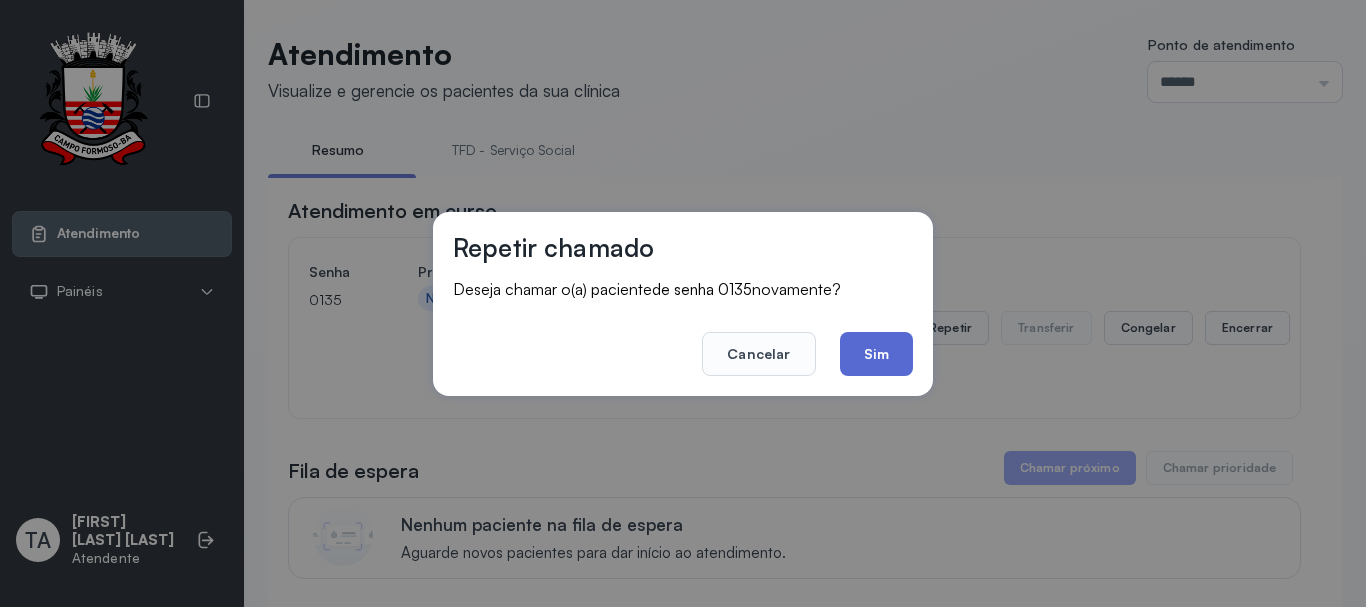 click on "Sim" 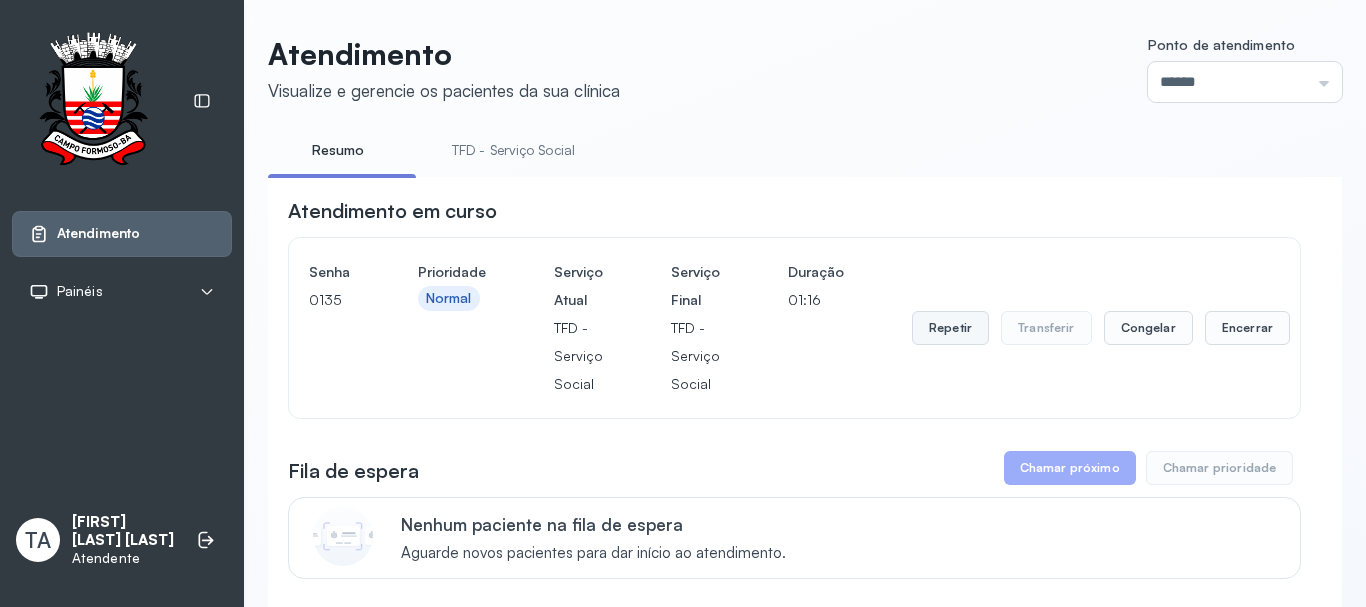 click on "Repetir" at bounding box center [950, 328] 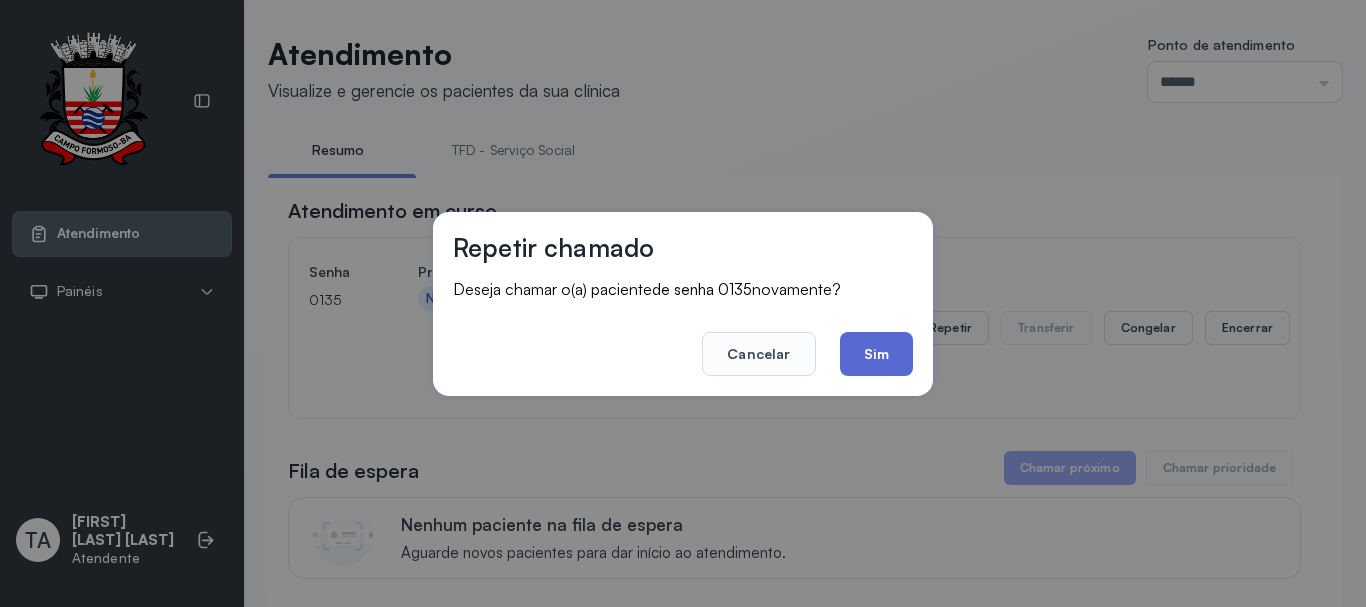 click on "Sim" 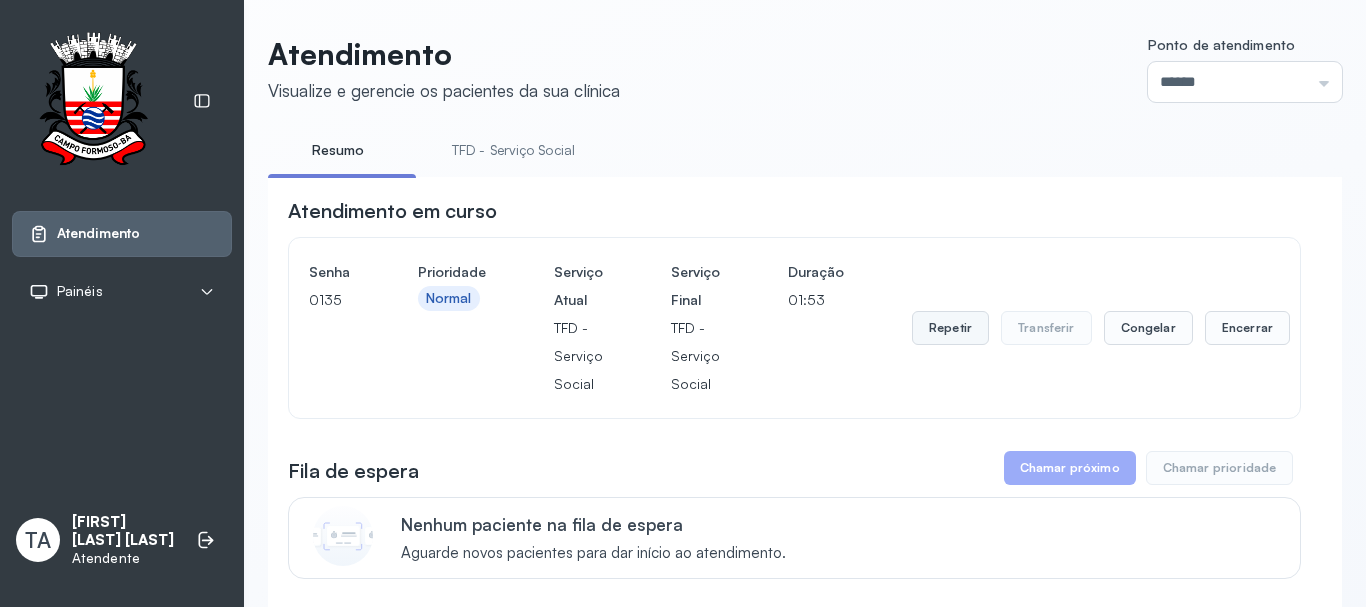 click on "Repetir" at bounding box center [950, 328] 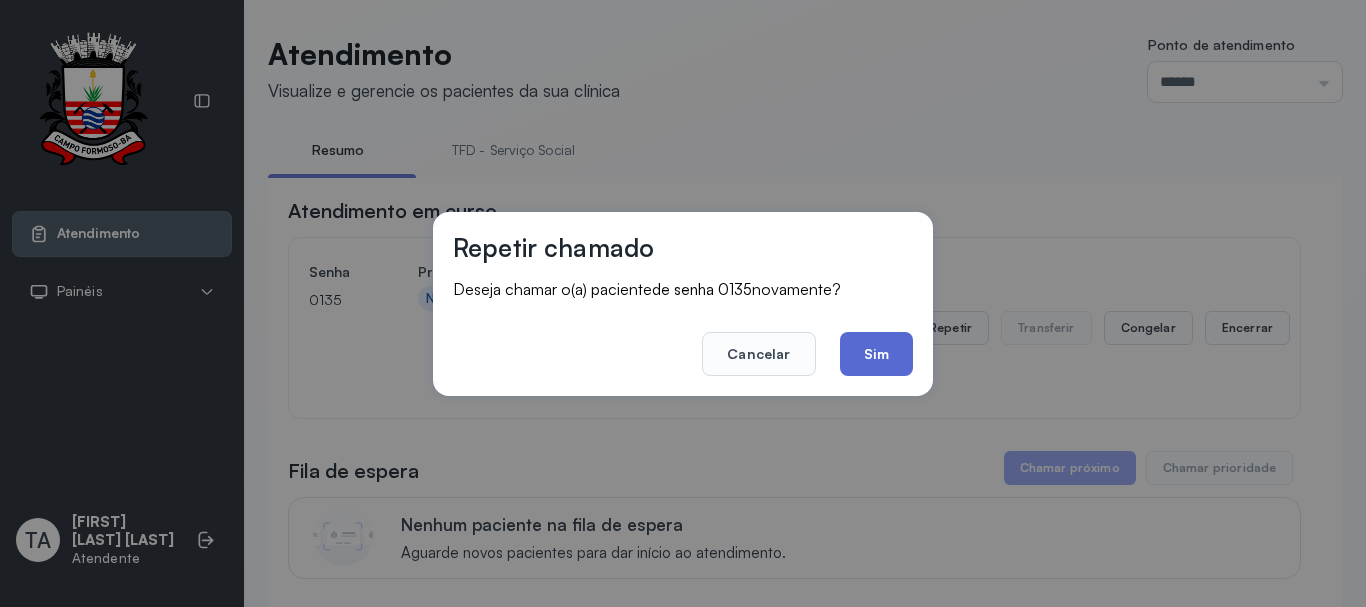 click on "Sim" 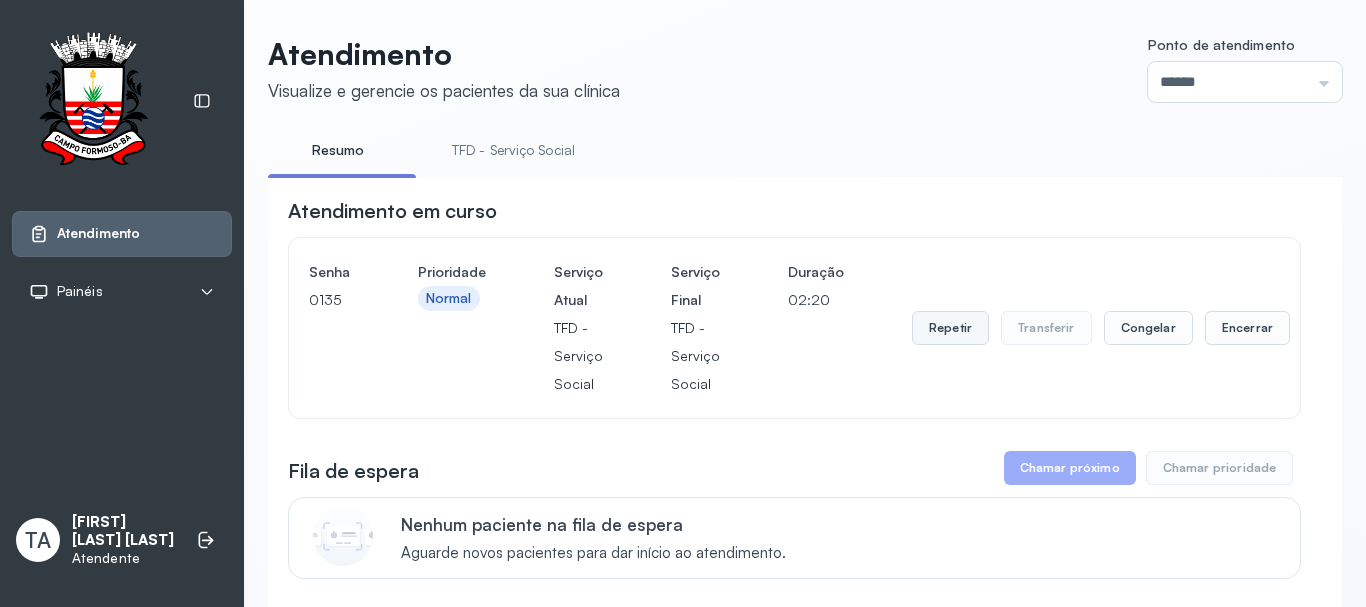 click on "Repetir" at bounding box center [950, 328] 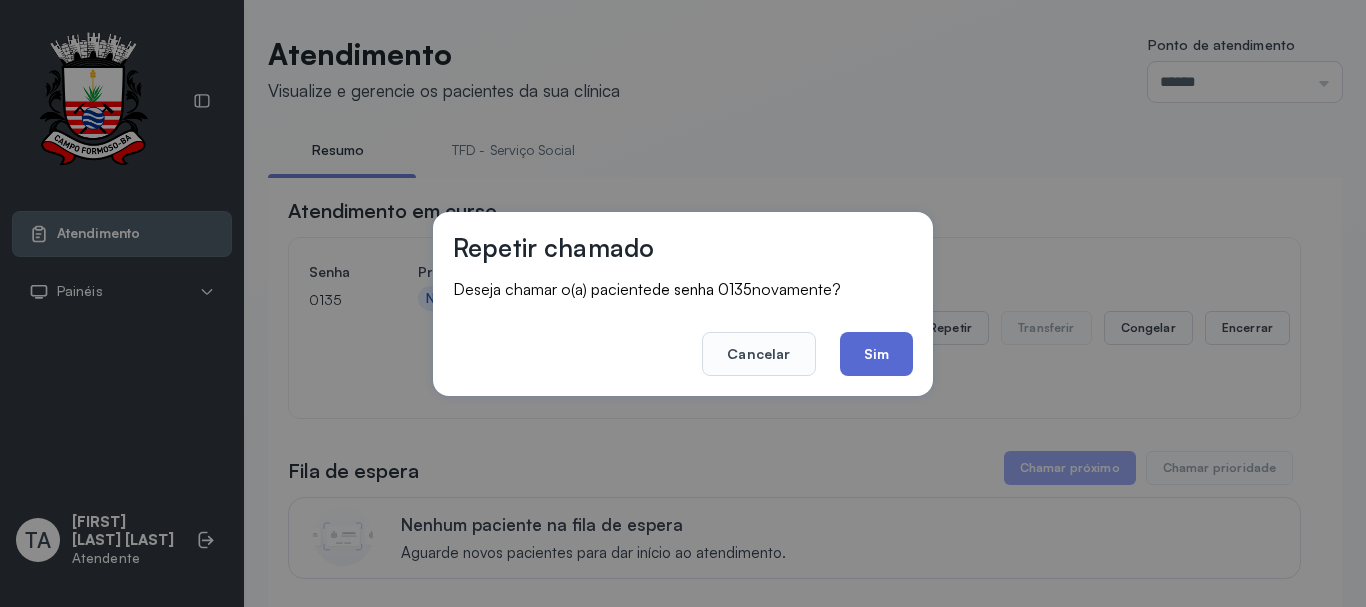 click on "Sim" 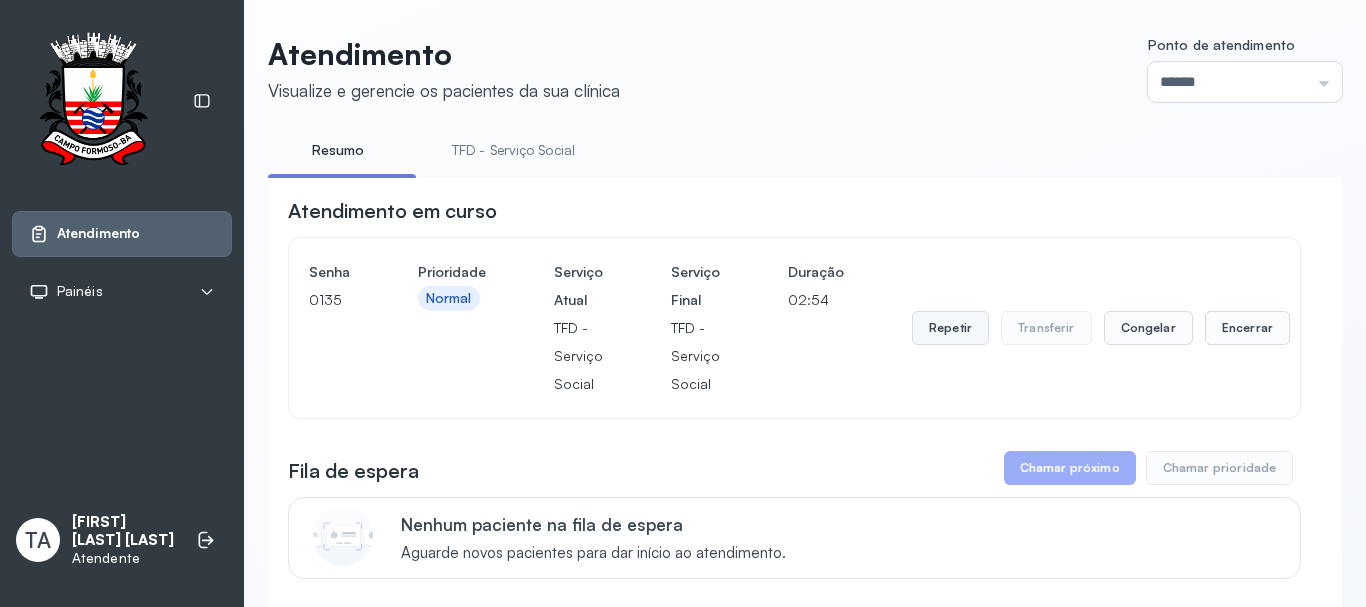 click on "Repetir" at bounding box center (950, 328) 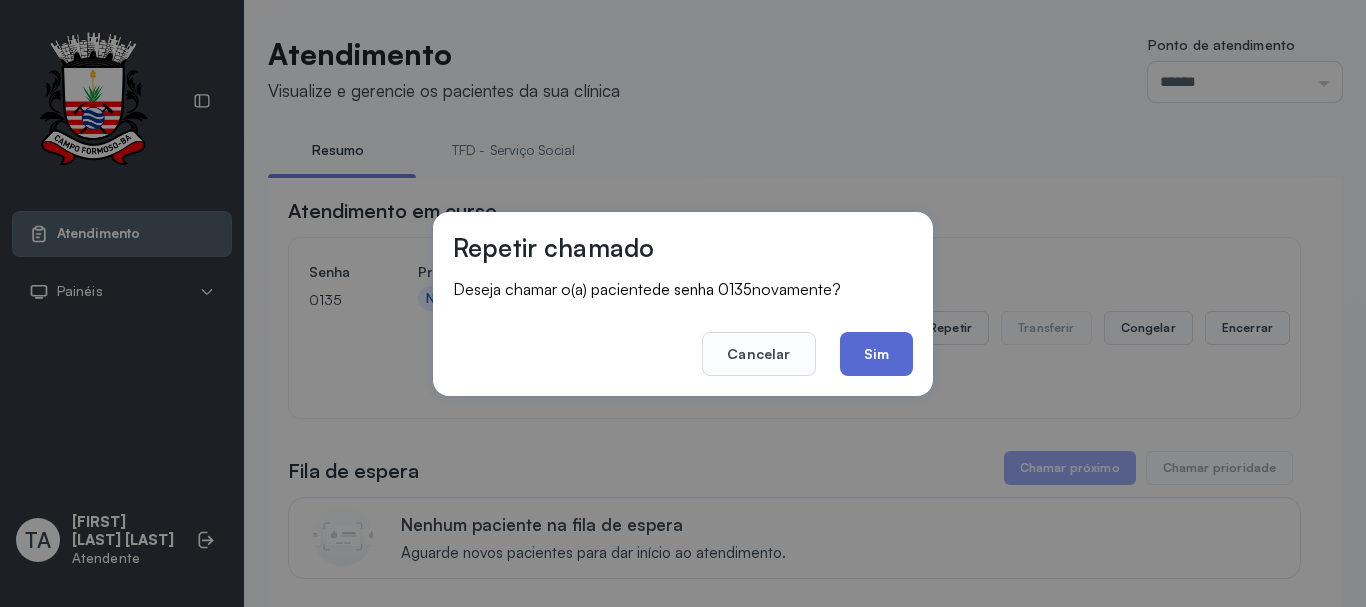 click on "Sim" 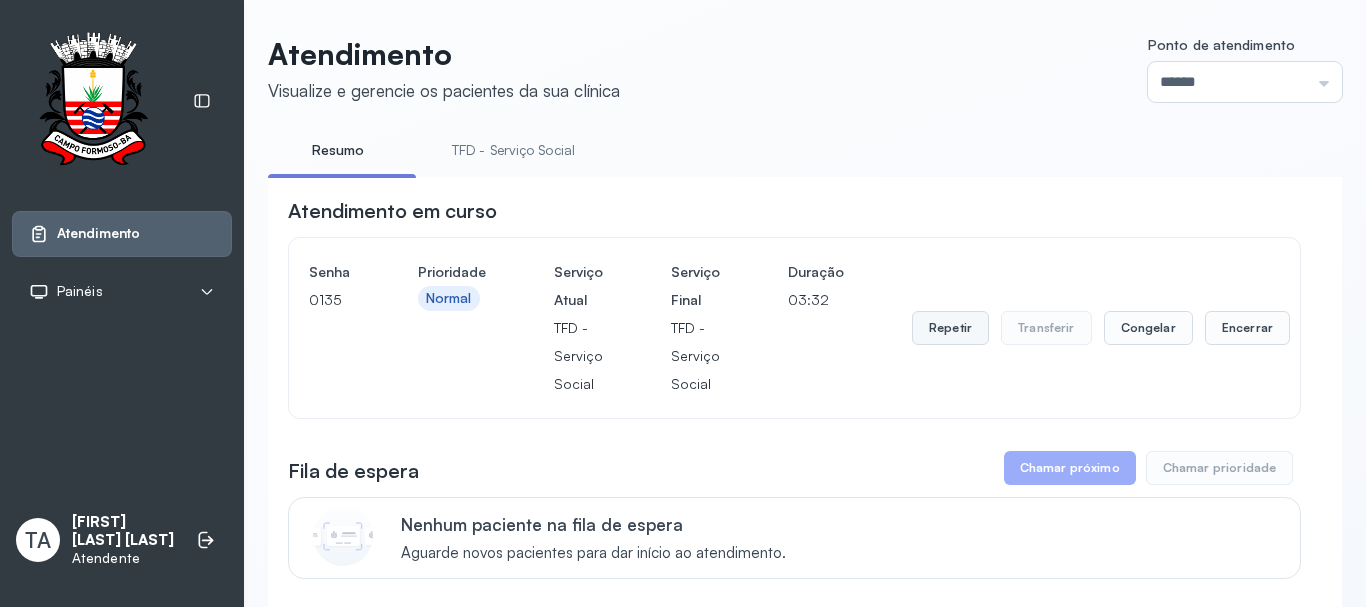 click on "Repetir" at bounding box center (950, 328) 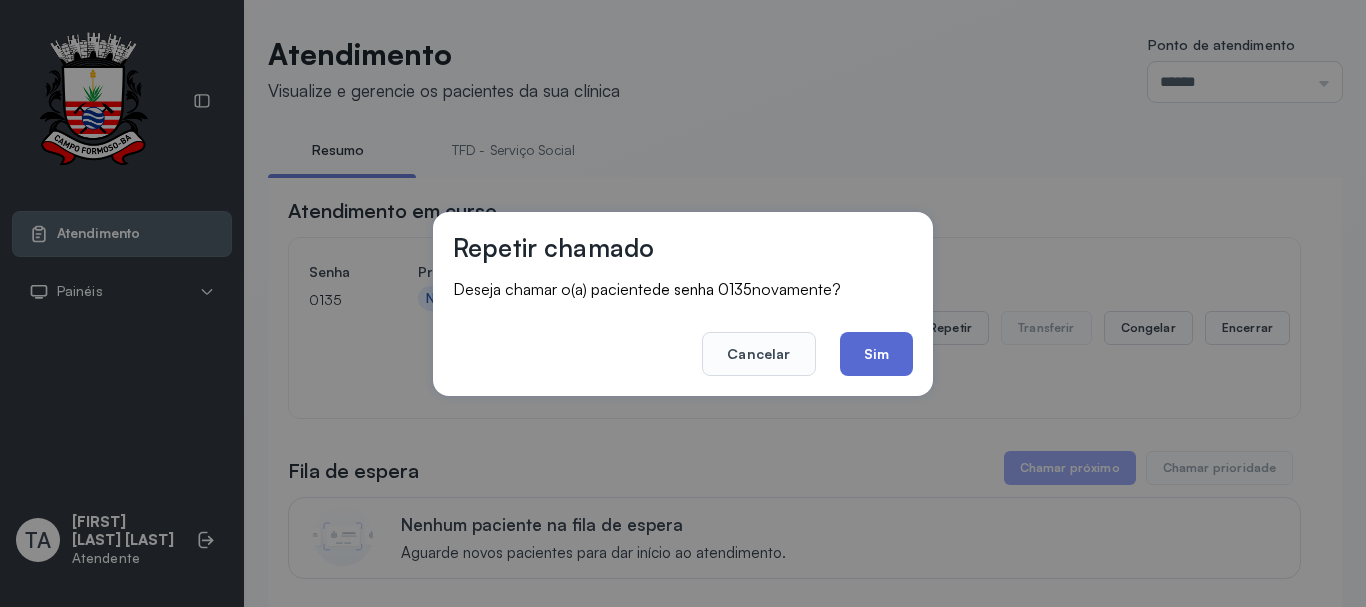 click on "Sim" 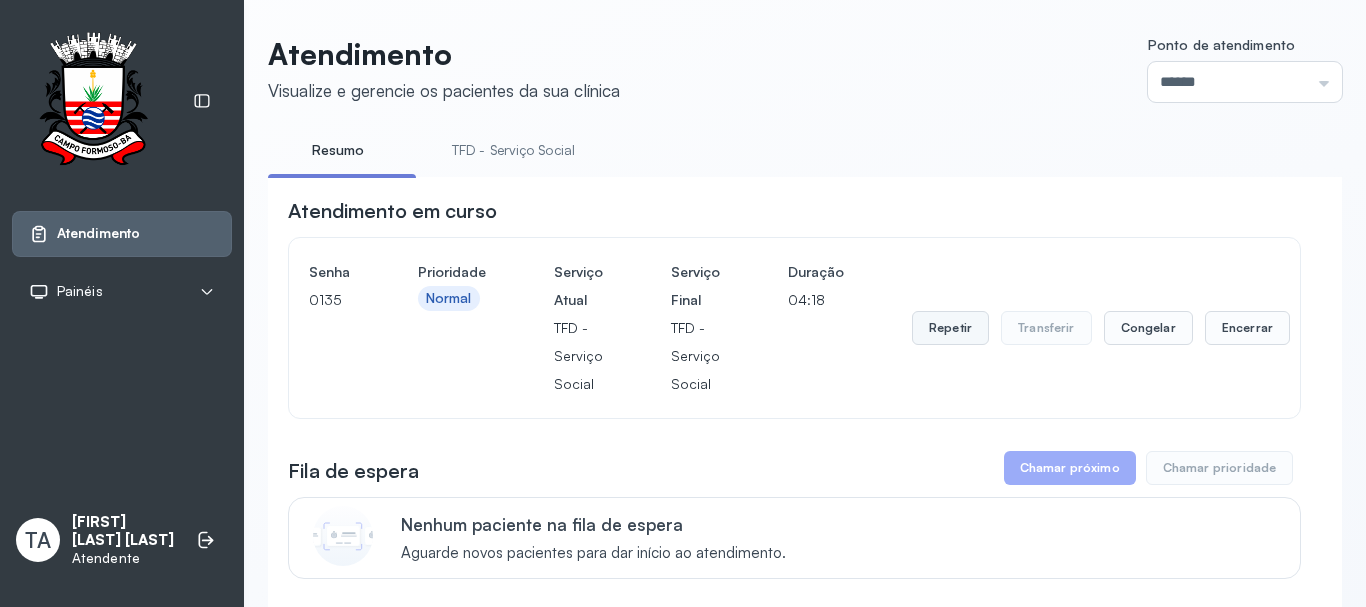 click on "Repetir" at bounding box center (950, 328) 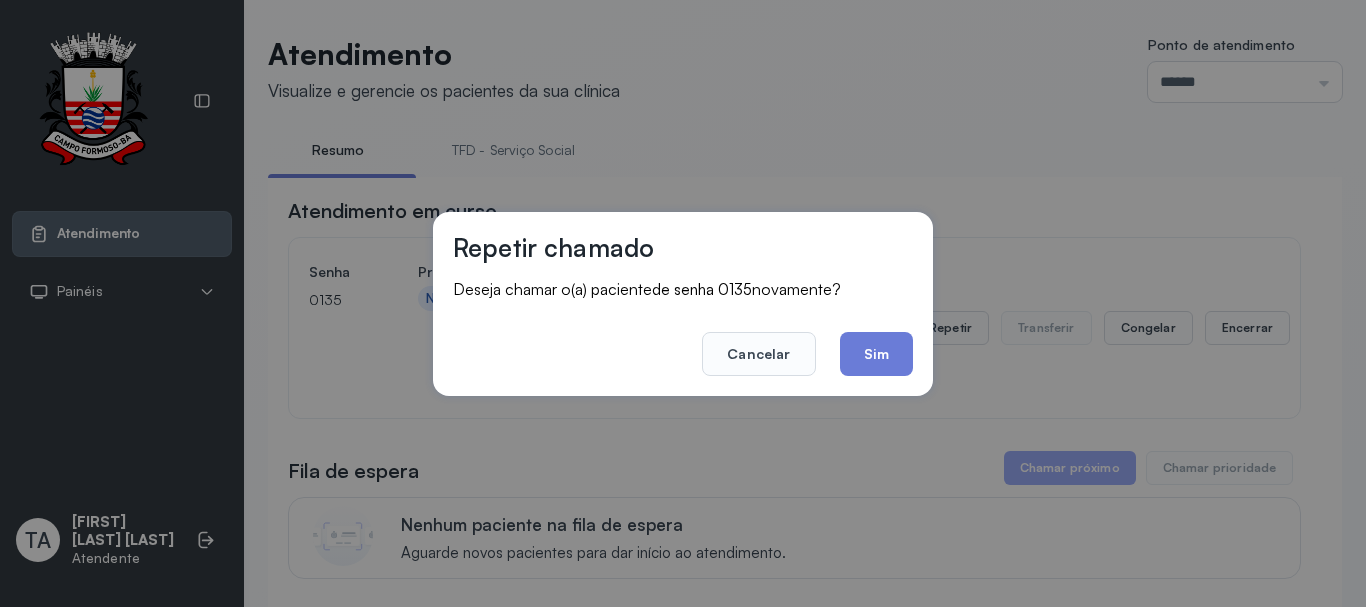 drag, startPoint x: 901, startPoint y: 352, endPoint x: 871, endPoint y: 409, distance: 64.412735 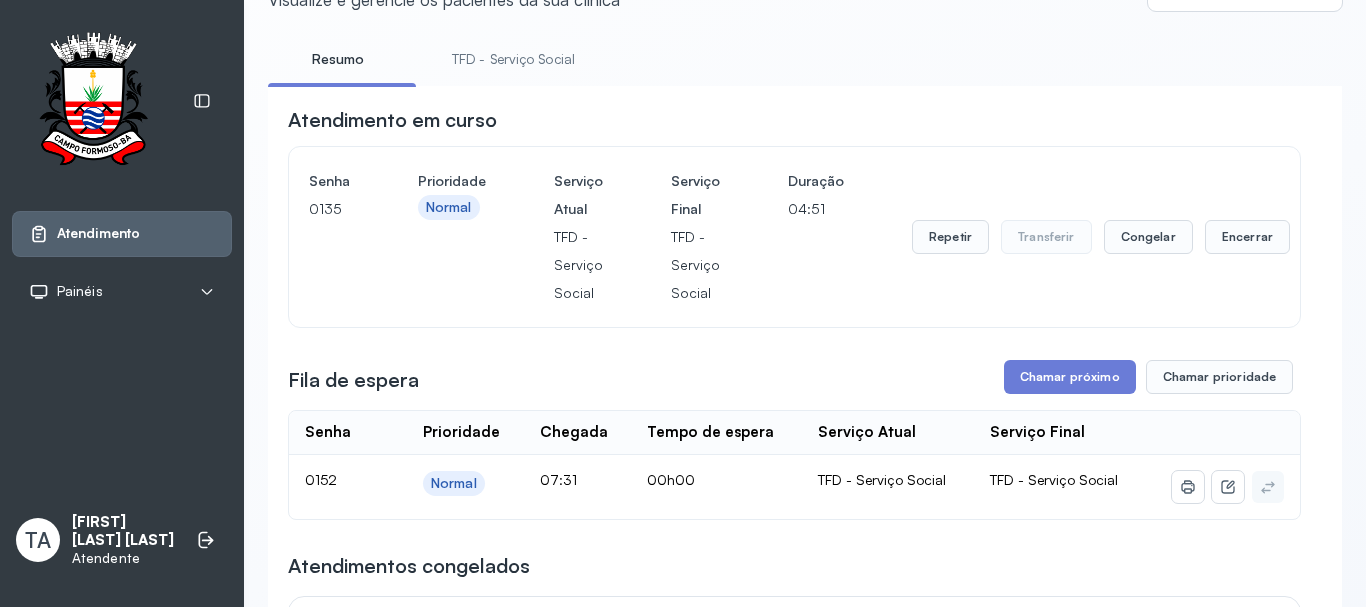 scroll, scrollTop: 200, scrollLeft: 0, axis: vertical 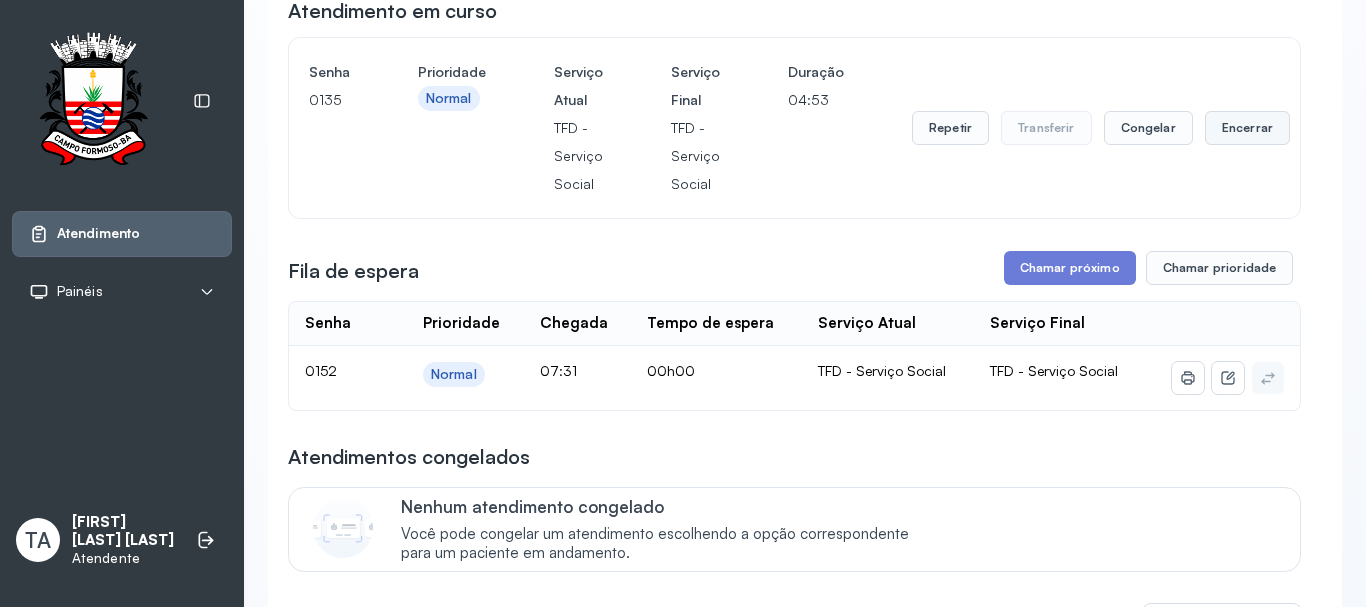click on "Encerrar" at bounding box center (1247, 128) 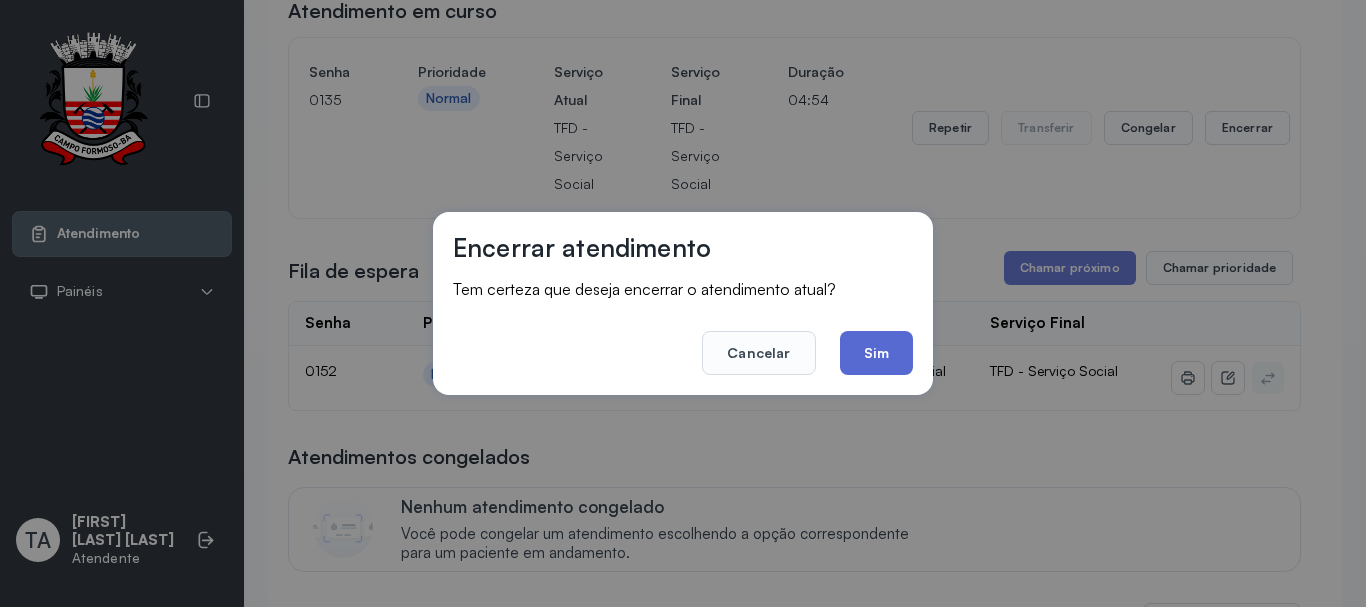 click on "Sim" 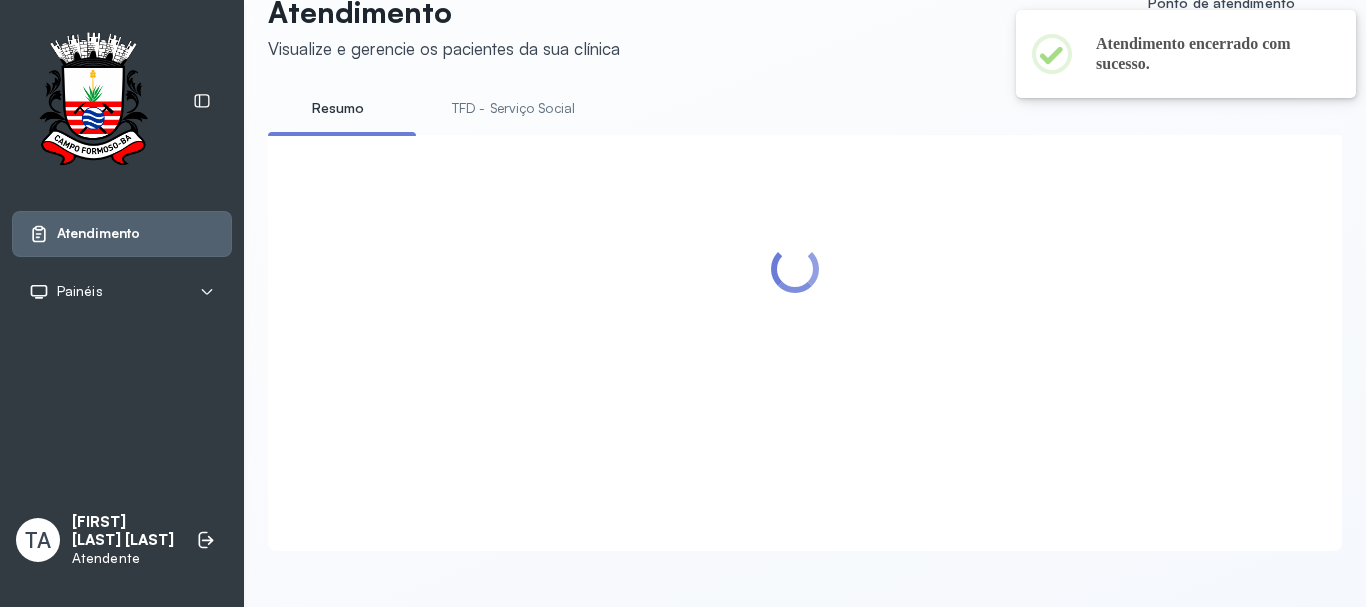 scroll, scrollTop: 200, scrollLeft: 0, axis: vertical 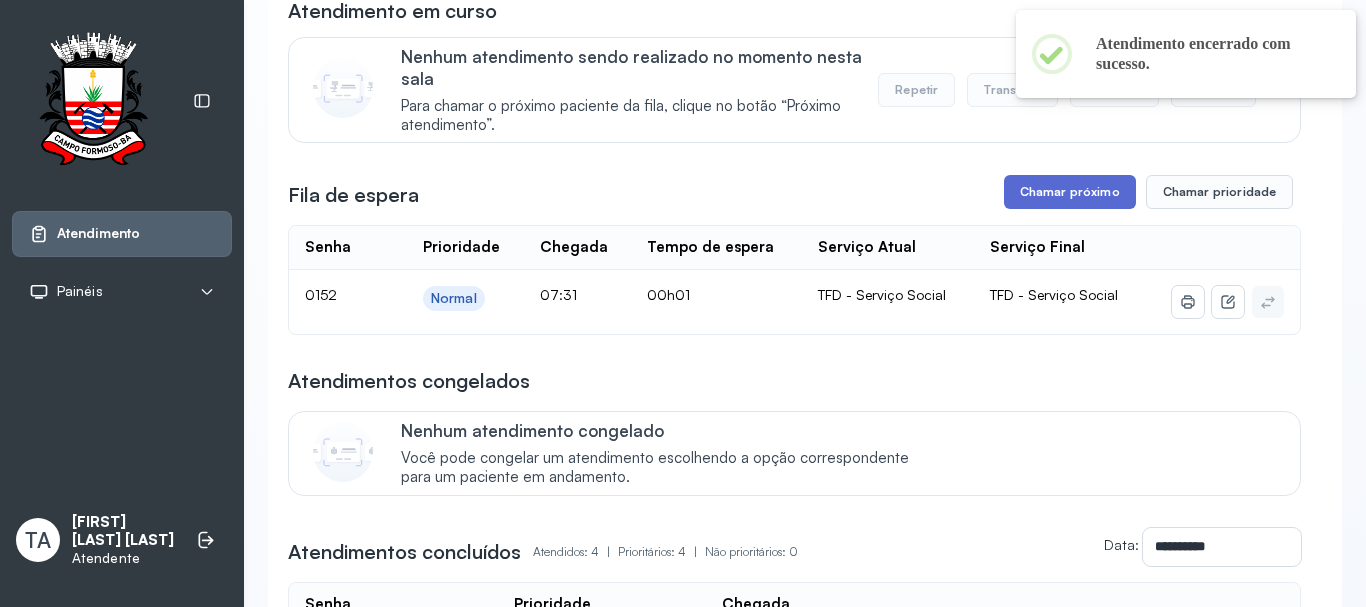 drag, startPoint x: 1046, startPoint y: 216, endPoint x: 1039, endPoint y: 198, distance: 19.313208 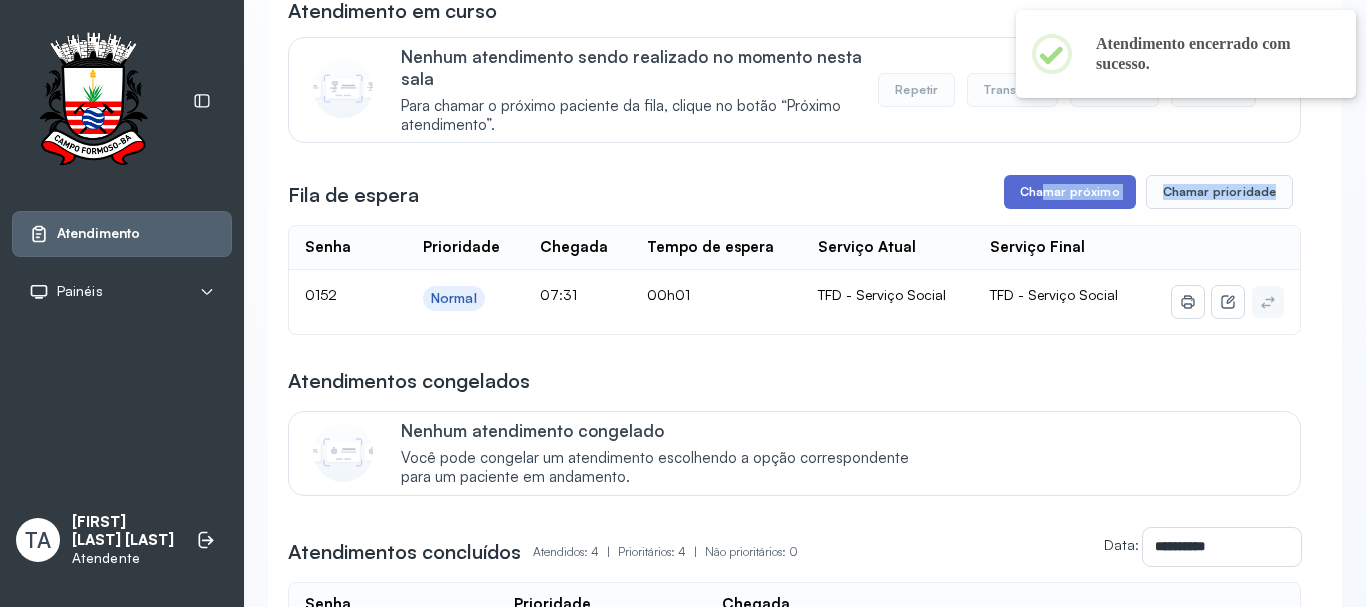 click on "Chamar próximo" at bounding box center [1070, 192] 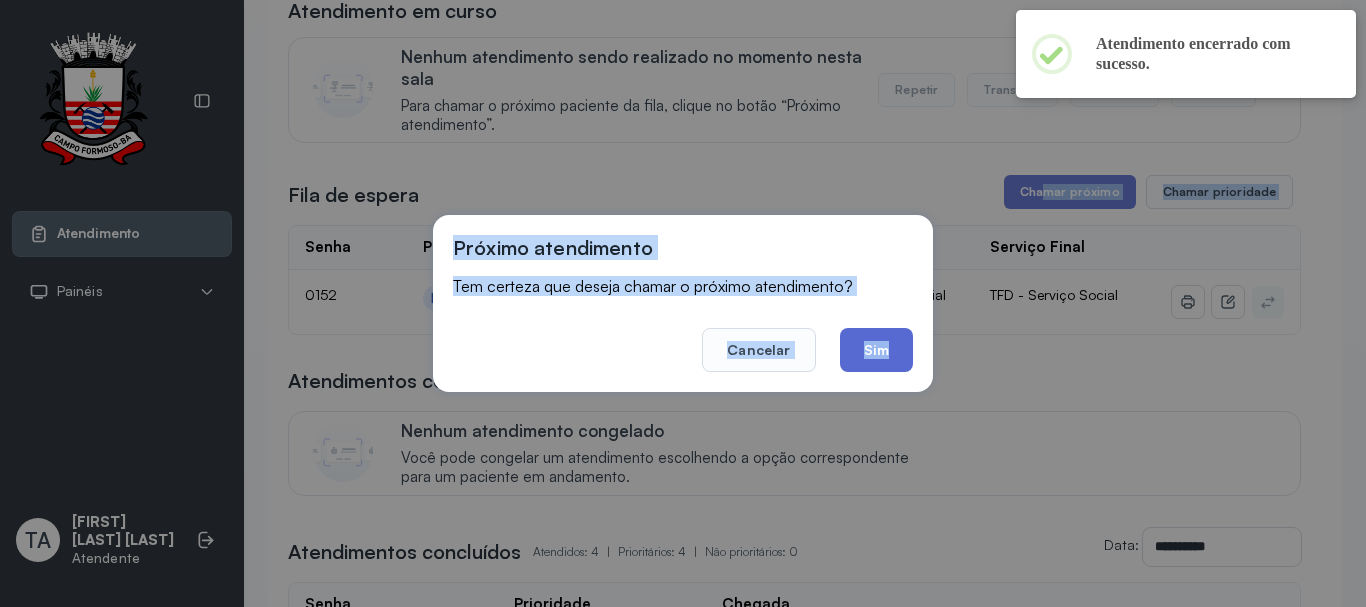 click on "Sim" 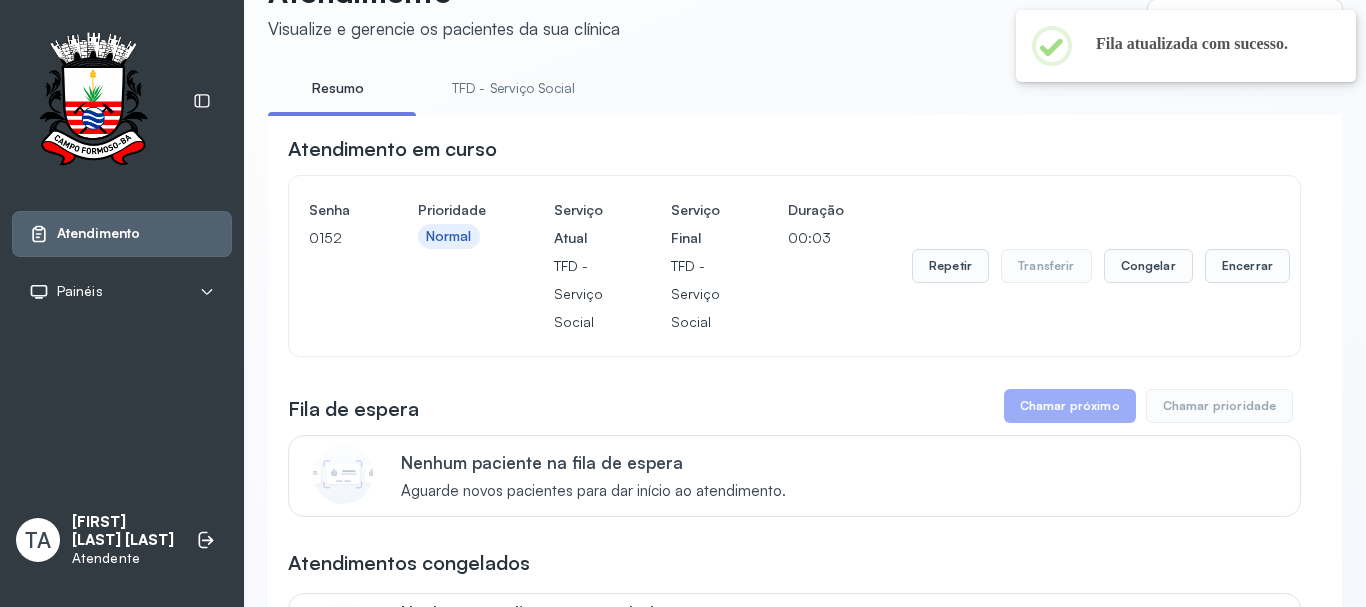 scroll, scrollTop: 200, scrollLeft: 0, axis: vertical 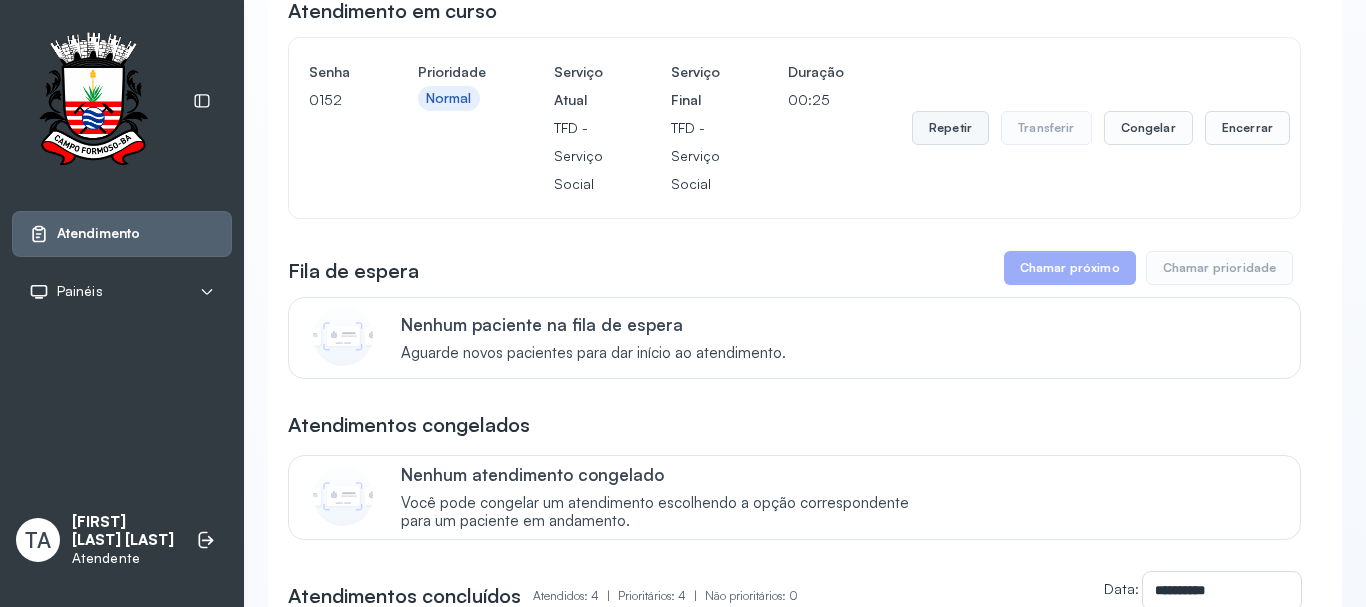 click on "Repetir" at bounding box center [950, 128] 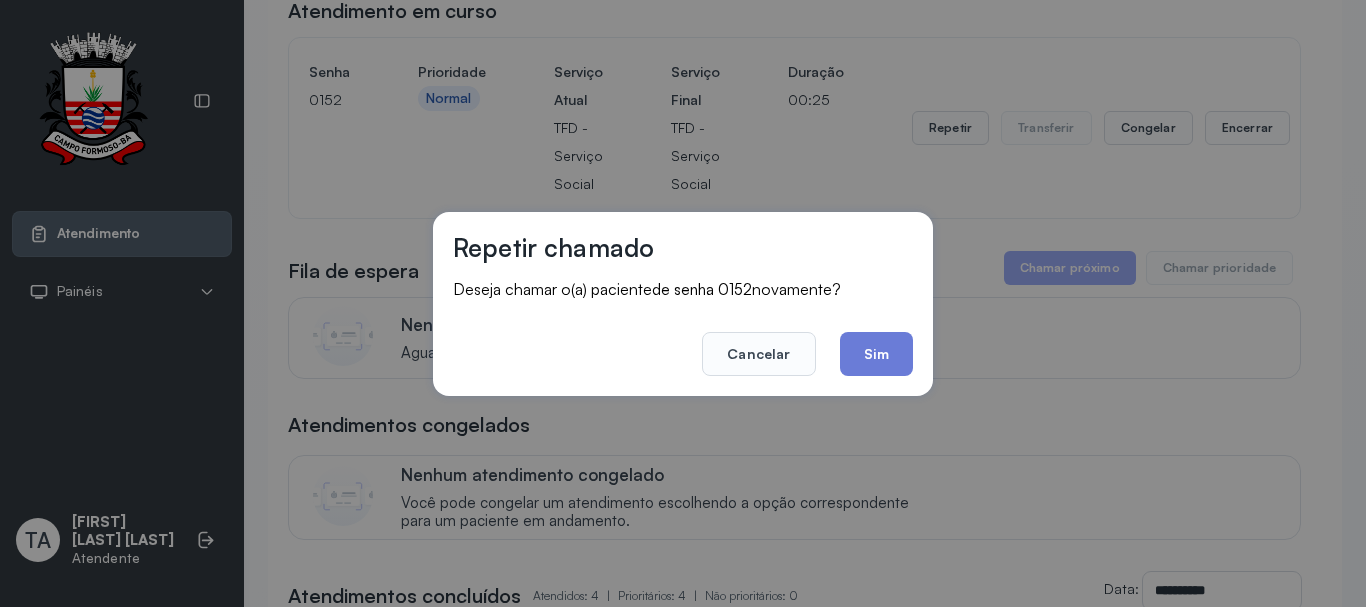 scroll, scrollTop: 62, scrollLeft: 0, axis: vertical 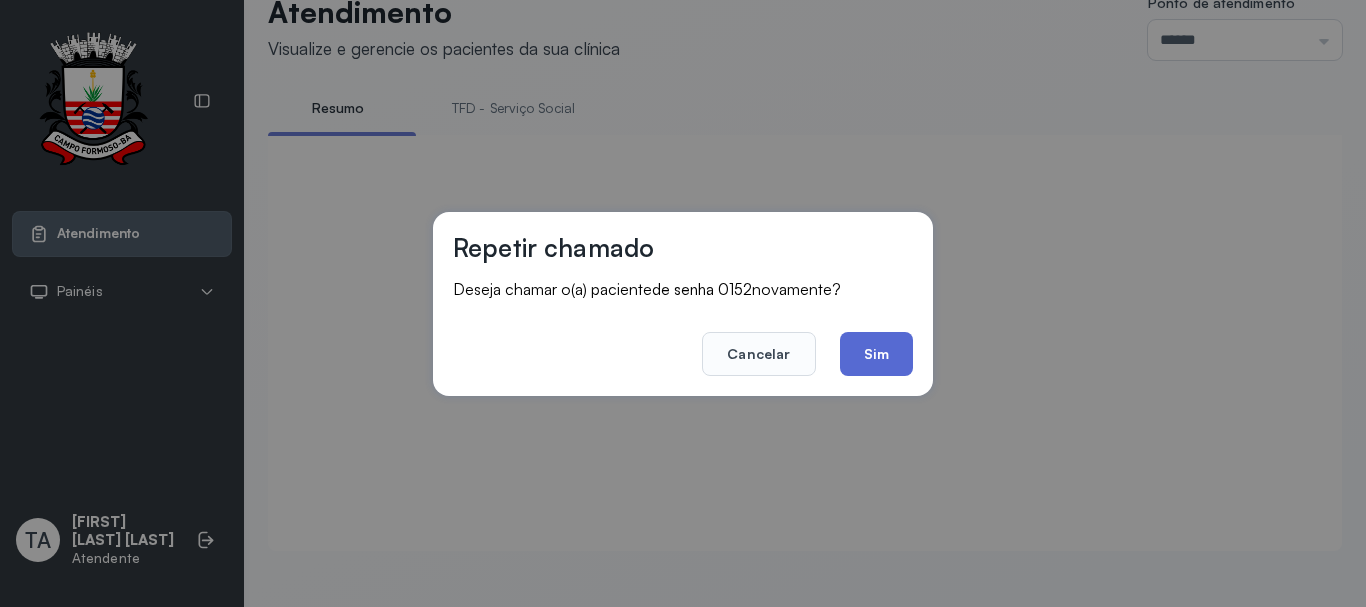 click on "Sim" 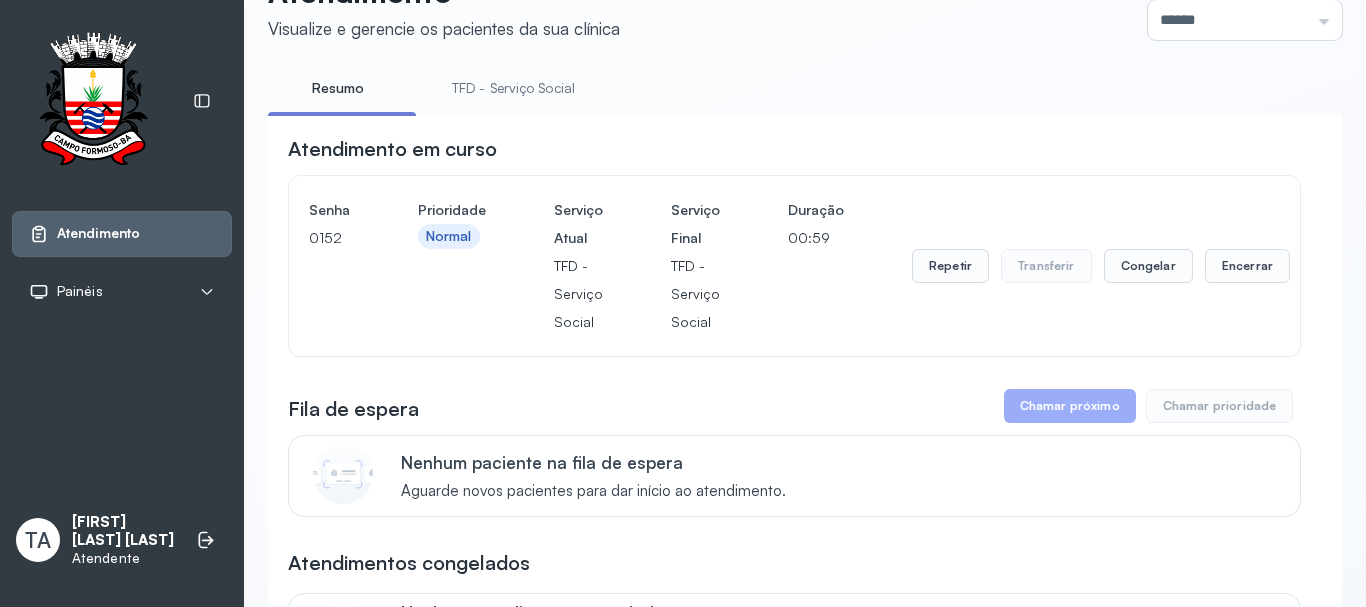 click on "Repetir Transferir Congelar Encerrar" at bounding box center (1101, 266) 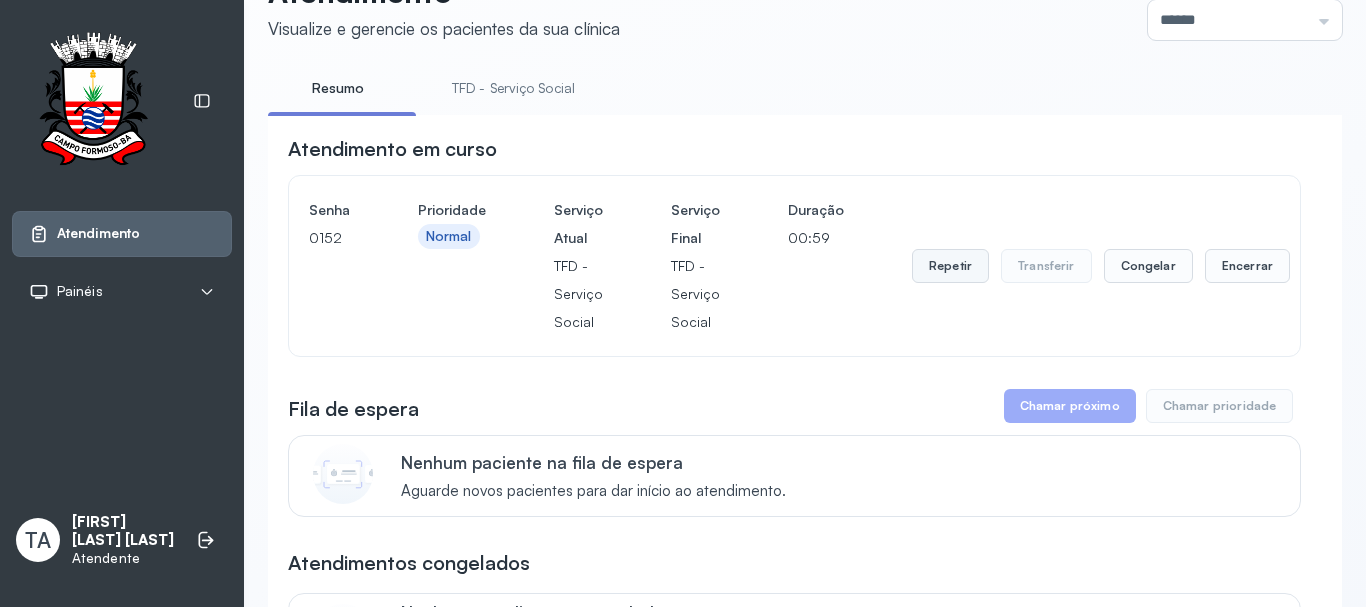click on "Repetir" at bounding box center (950, 266) 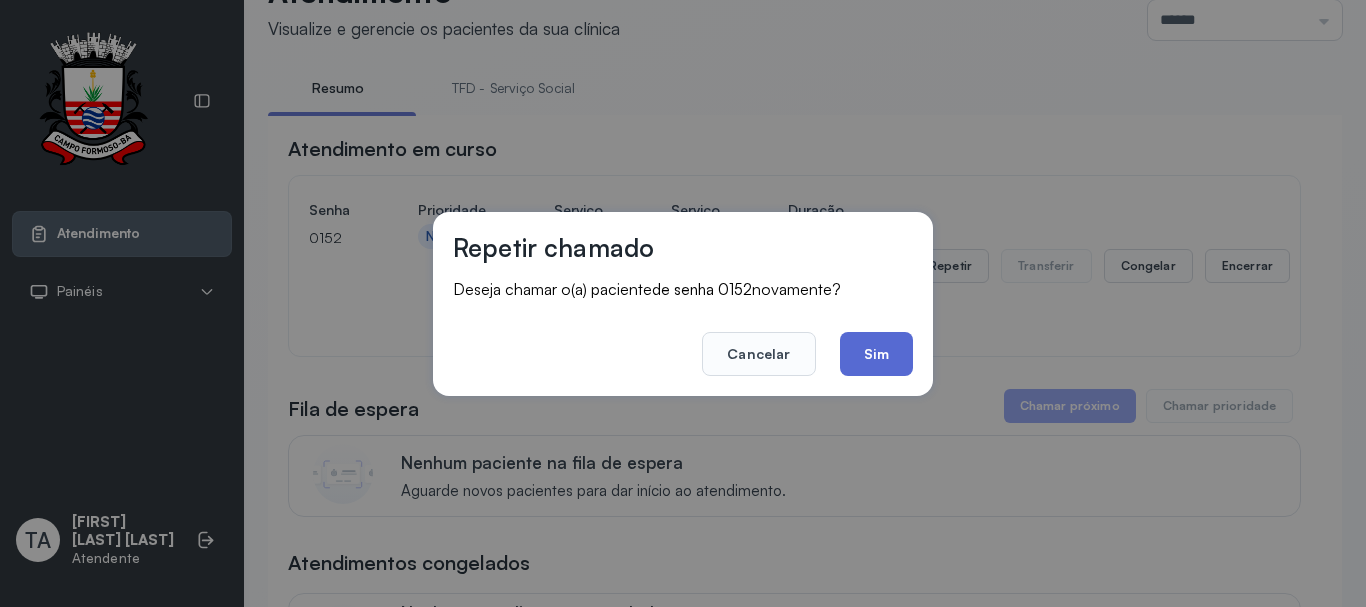 click on "Sim" 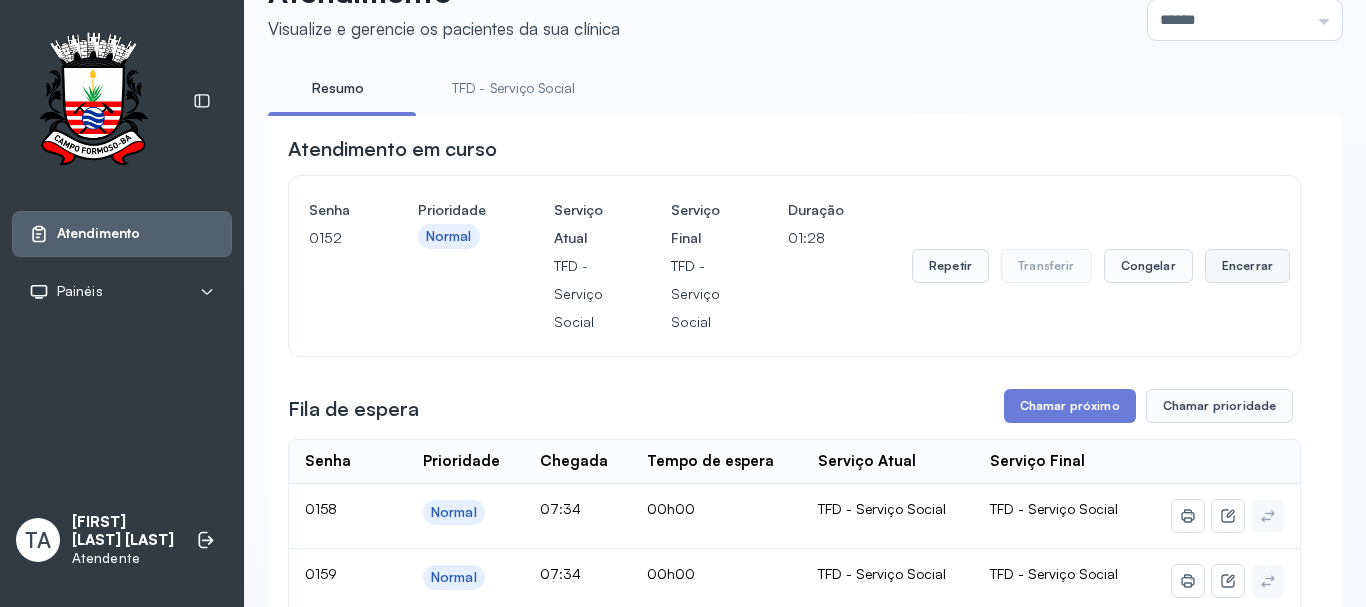 click on "Encerrar" at bounding box center [1247, 266] 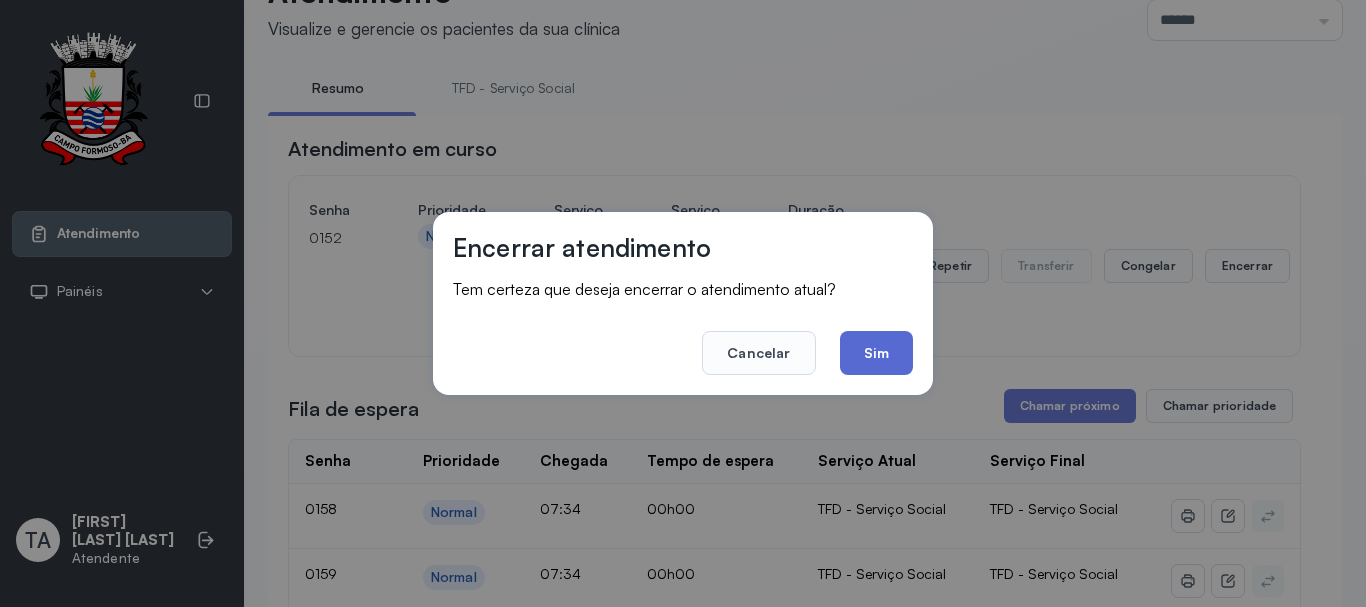 drag, startPoint x: 914, startPoint y: 375, endPoint x: 905, endPoint y: 370, distance: 10.29563 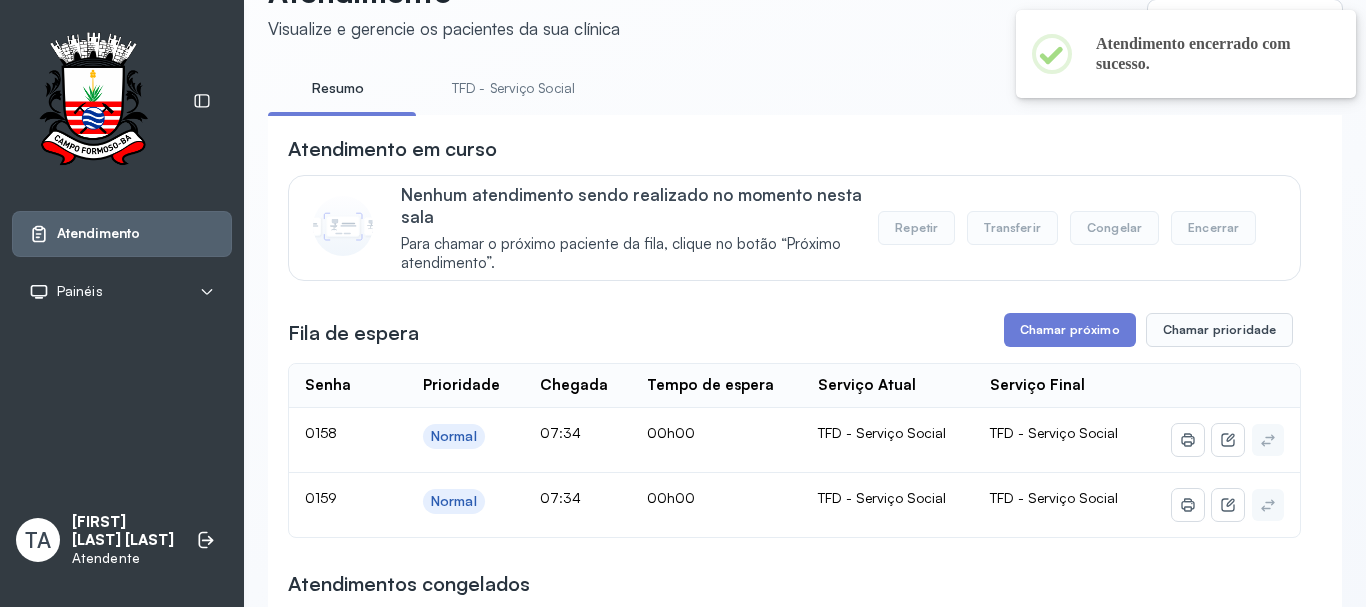 scroll, scrollTop: 162, scrollLeft: 0, axis: vertical 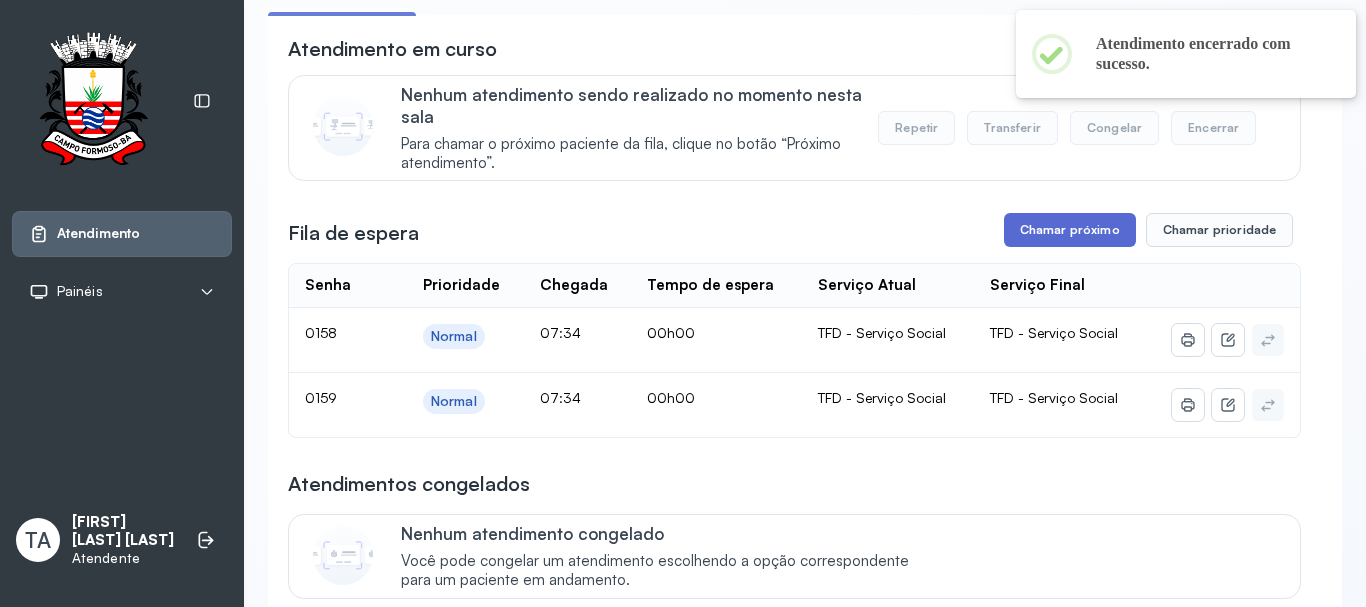 click on "Chamar próximo" at bounding box center [1070, 230] 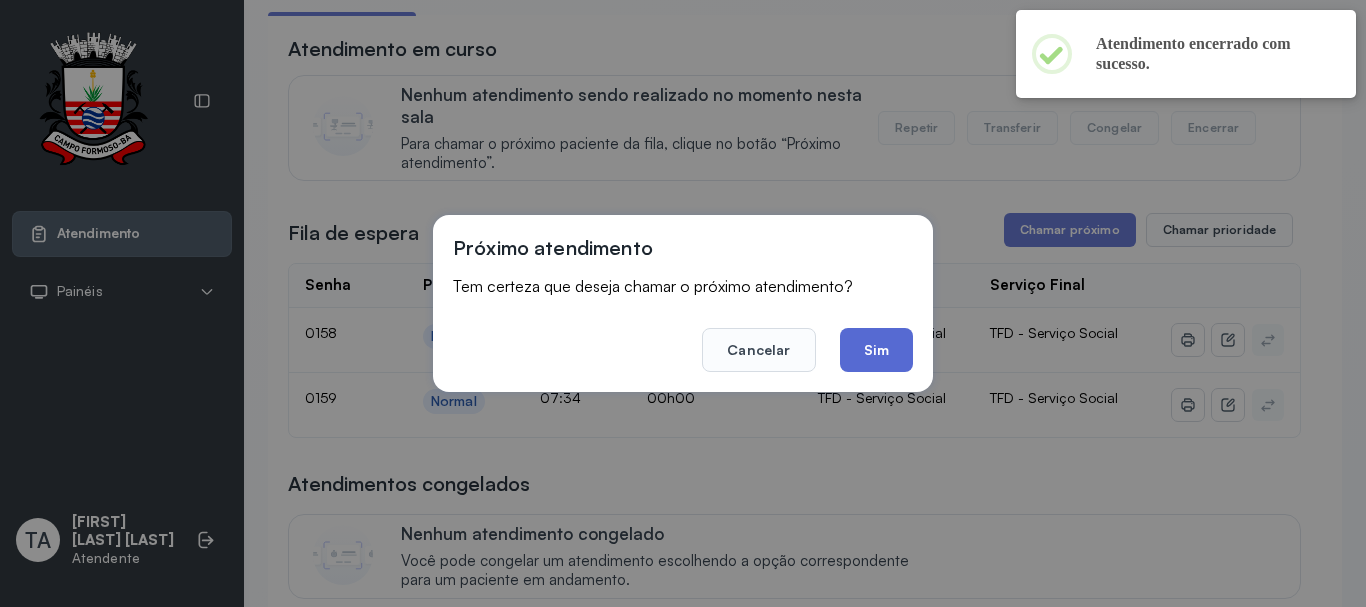 click on "Sim" 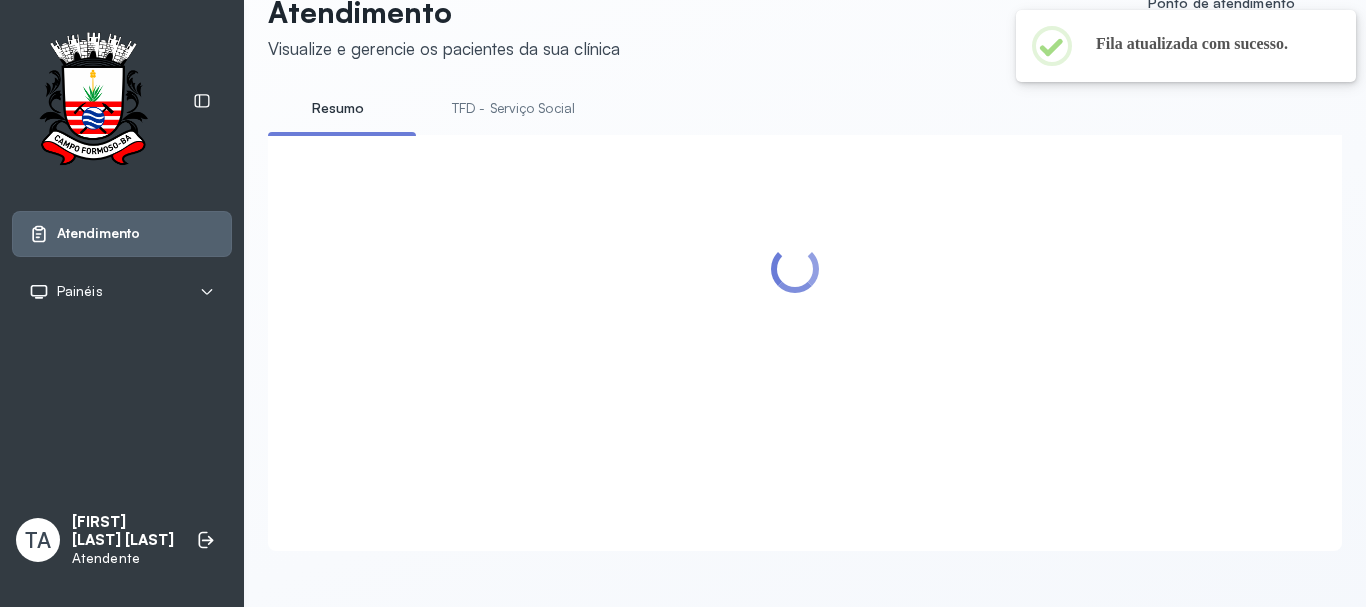 scroll, scrollTop: 162, scrollLeft: 0, axis: vertical 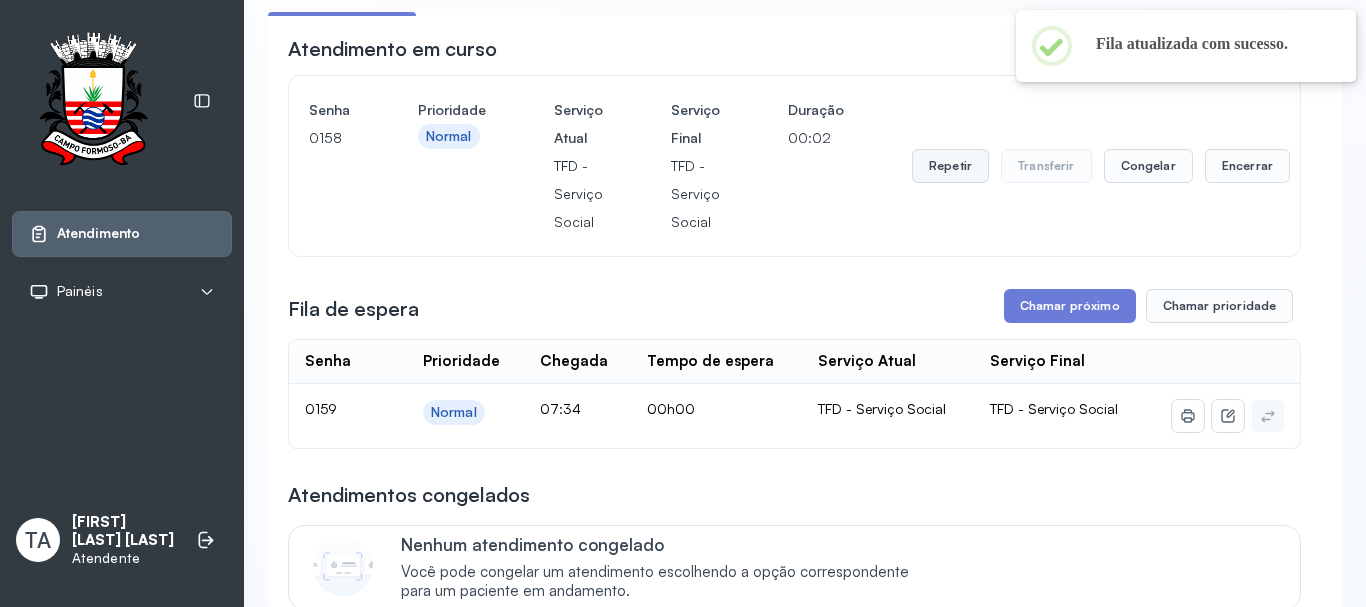 click on "Repetir" at bounding box center (950, 166) 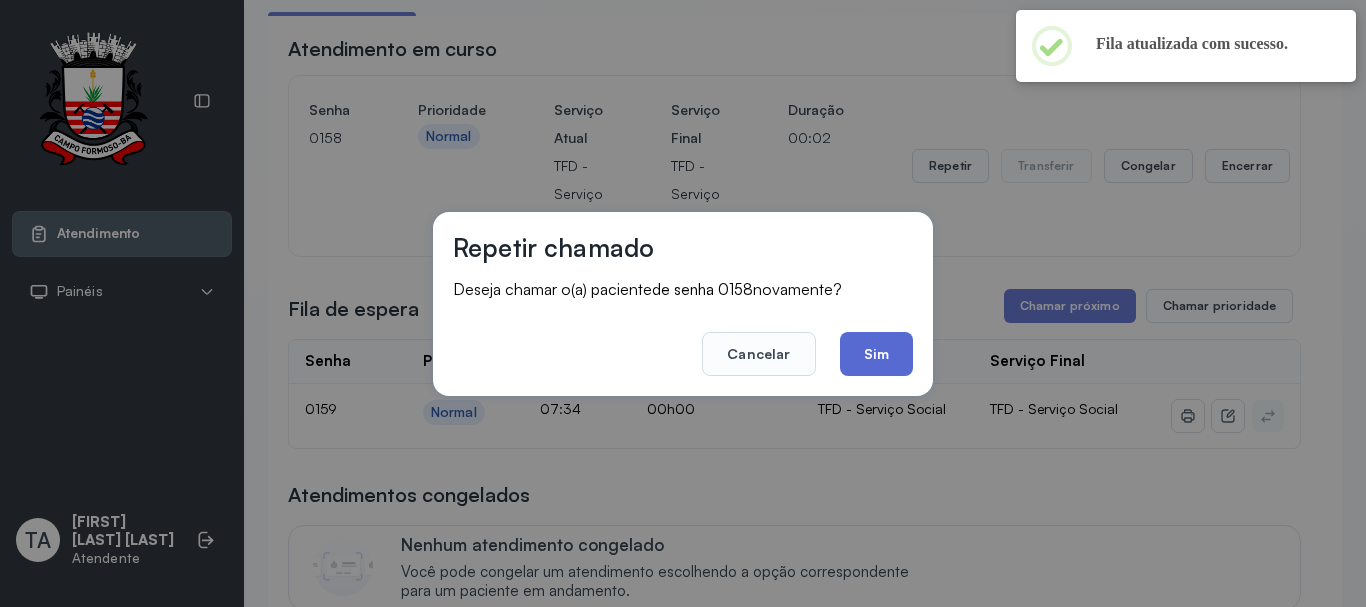 click on "Sim" 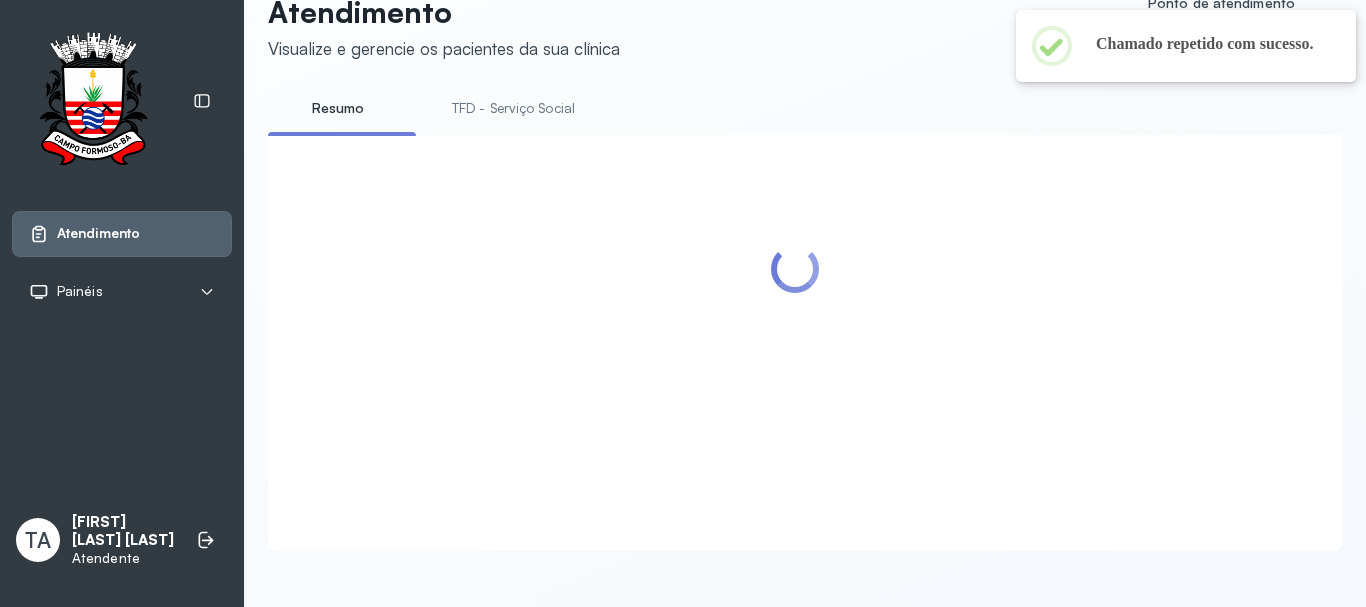 scroll, scrollTop: 162, scrollLeft: 0, axis: vertical 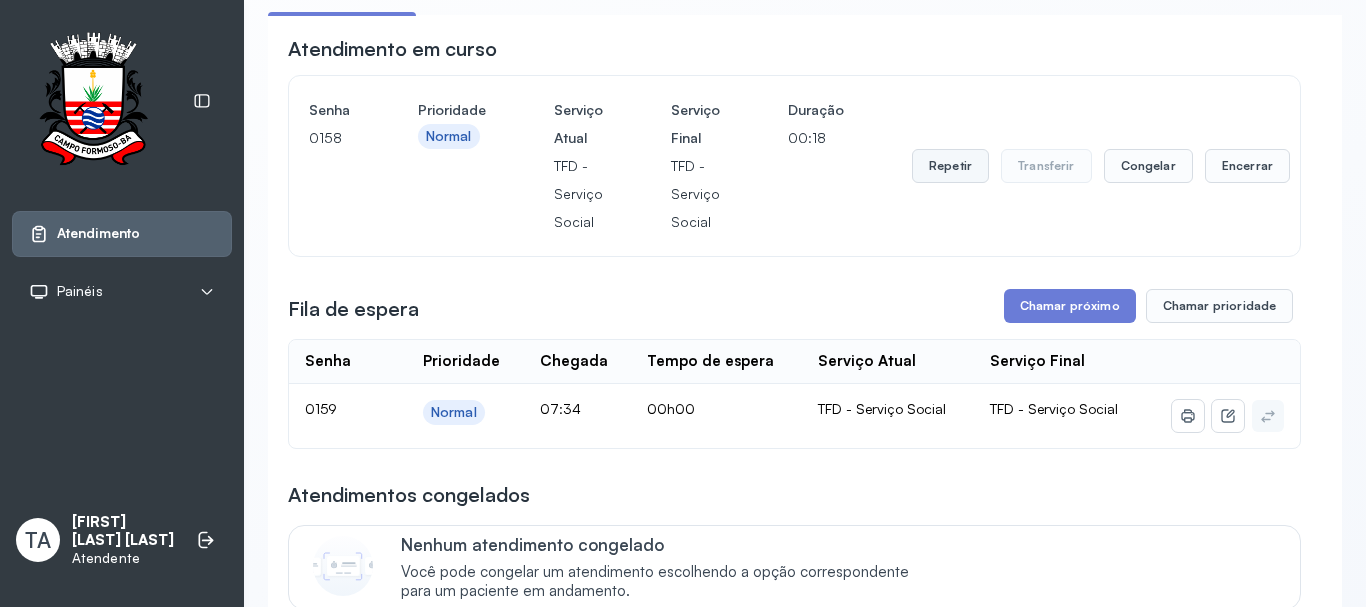 click on "Repetir" at bounding box center [950, 166] 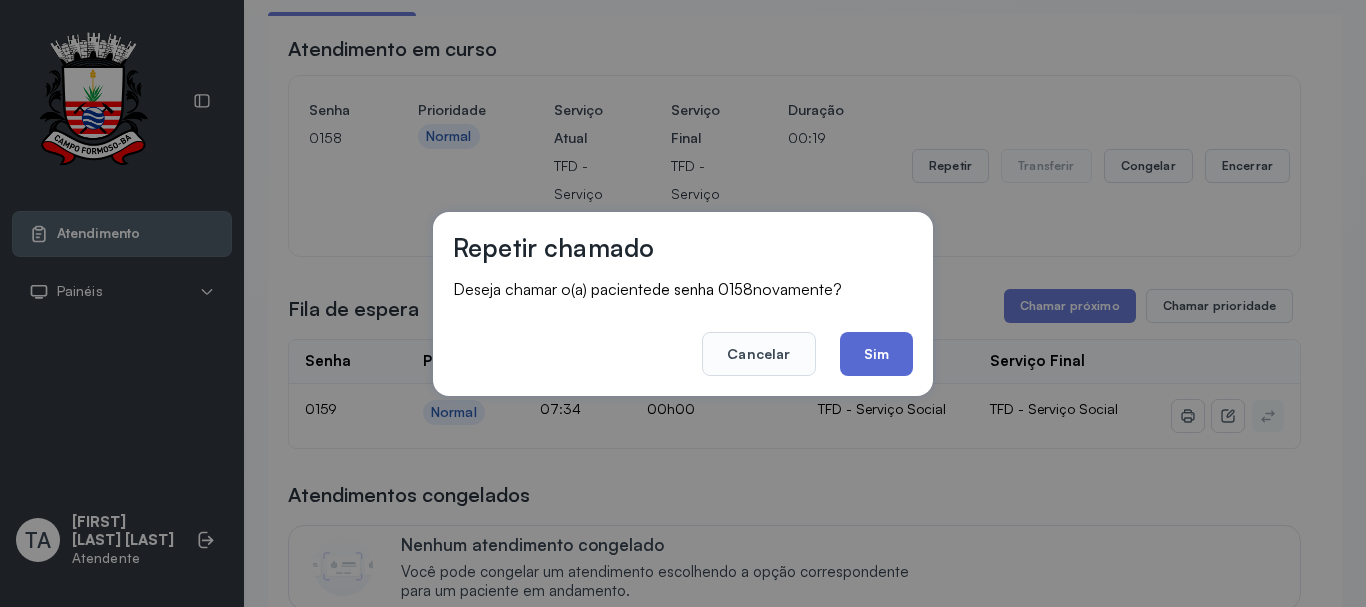 click on "Sim" 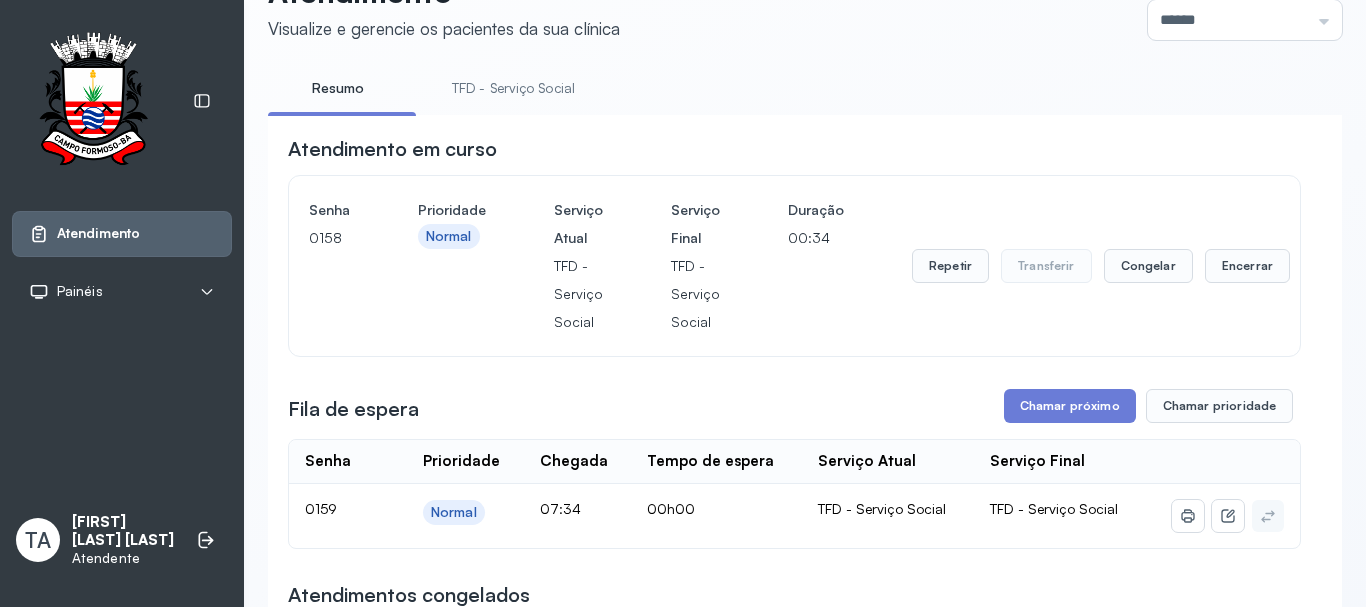 scroll, scrollTop: 162, scrollLeft: 0, axis: vertical 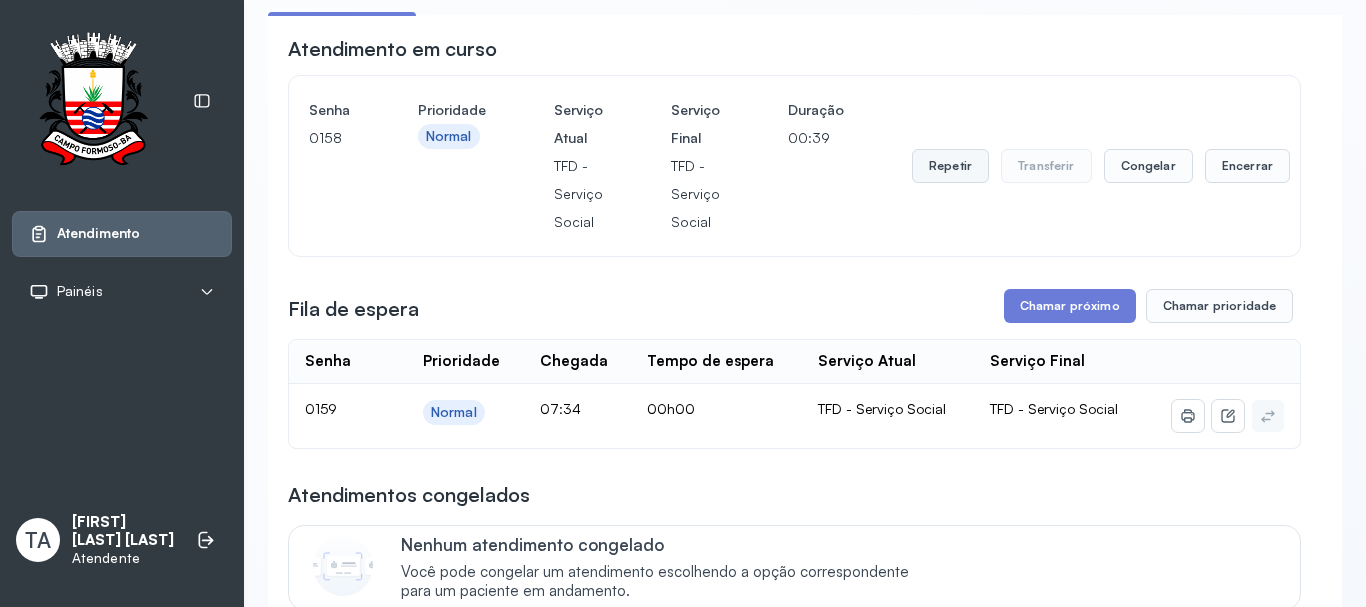 click on "Repetir" at bounding box center (950, 166) 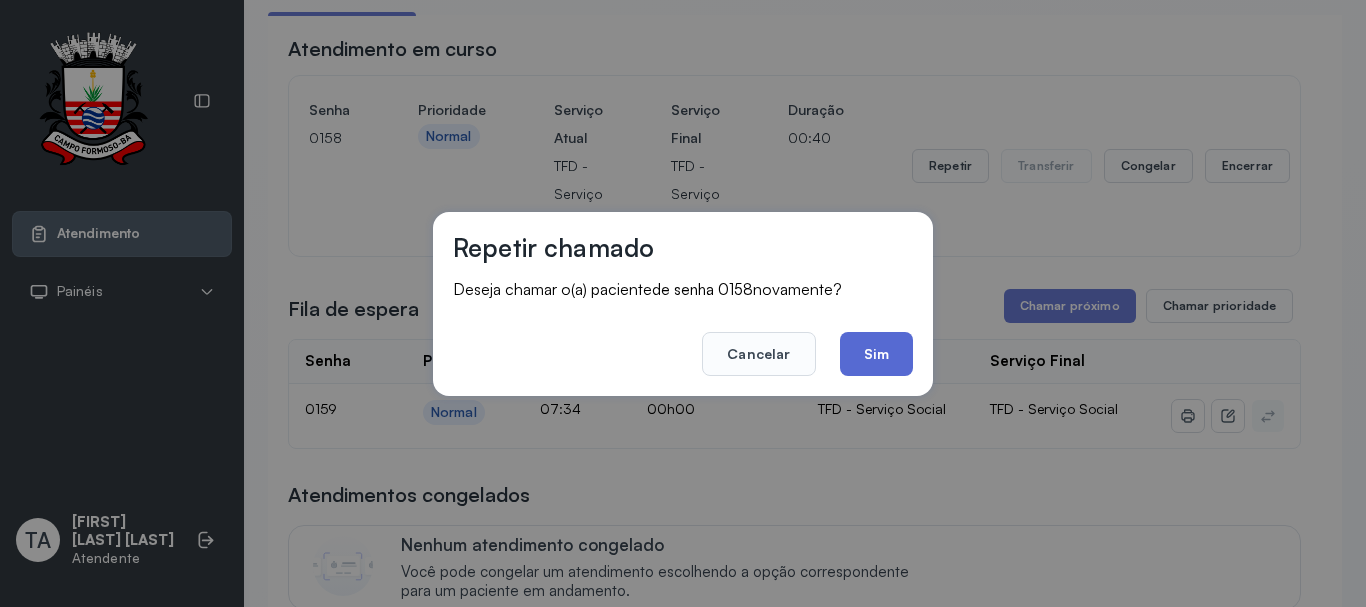 click on "Sim" 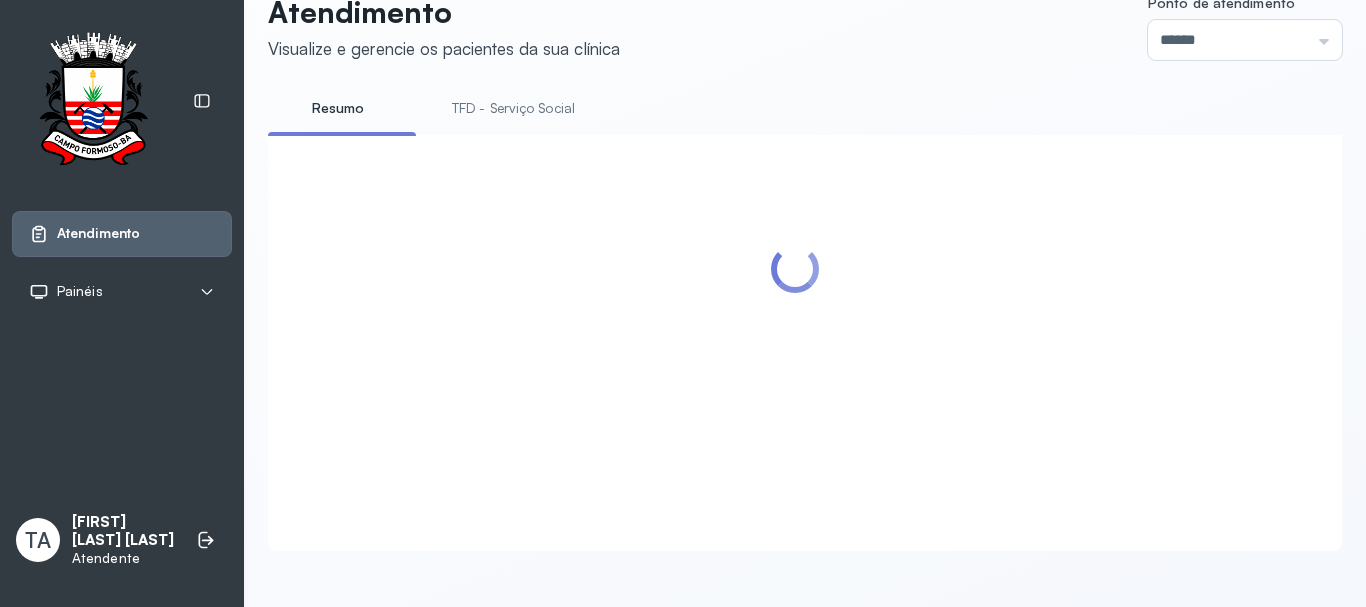 scroll, scrollTop: 162, scrollLeft: 0, axis: vertical 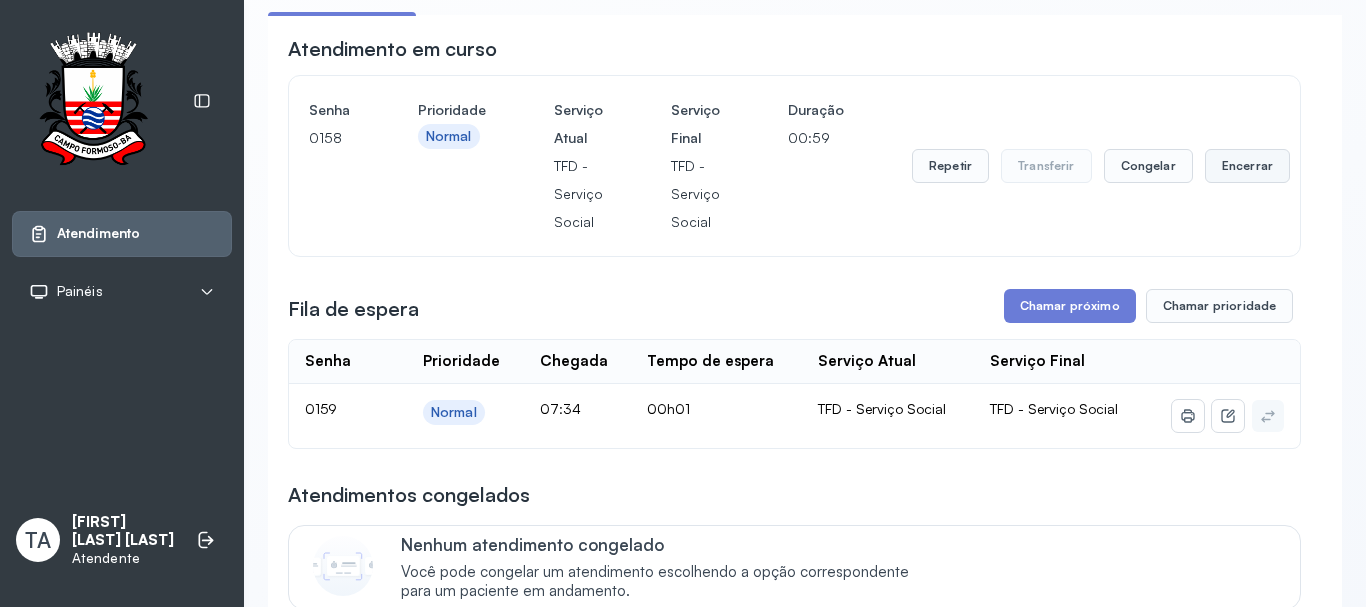 click on "Encerrar" at bounding box center [1247, 166] 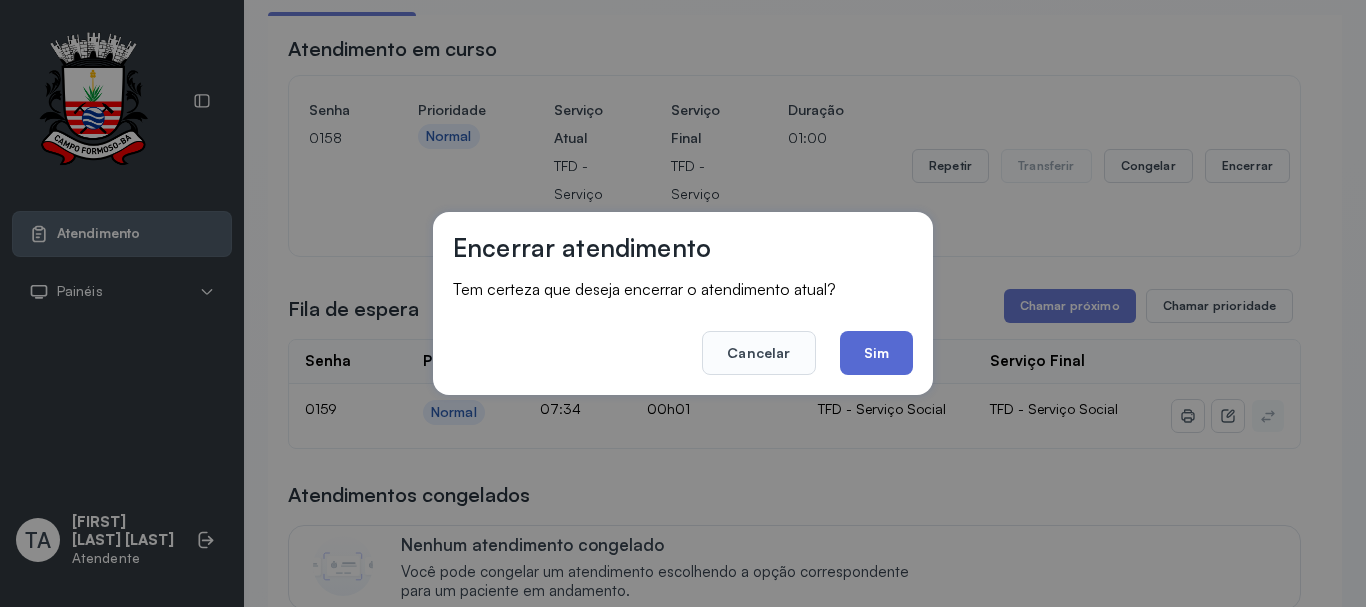 click on "Sim" 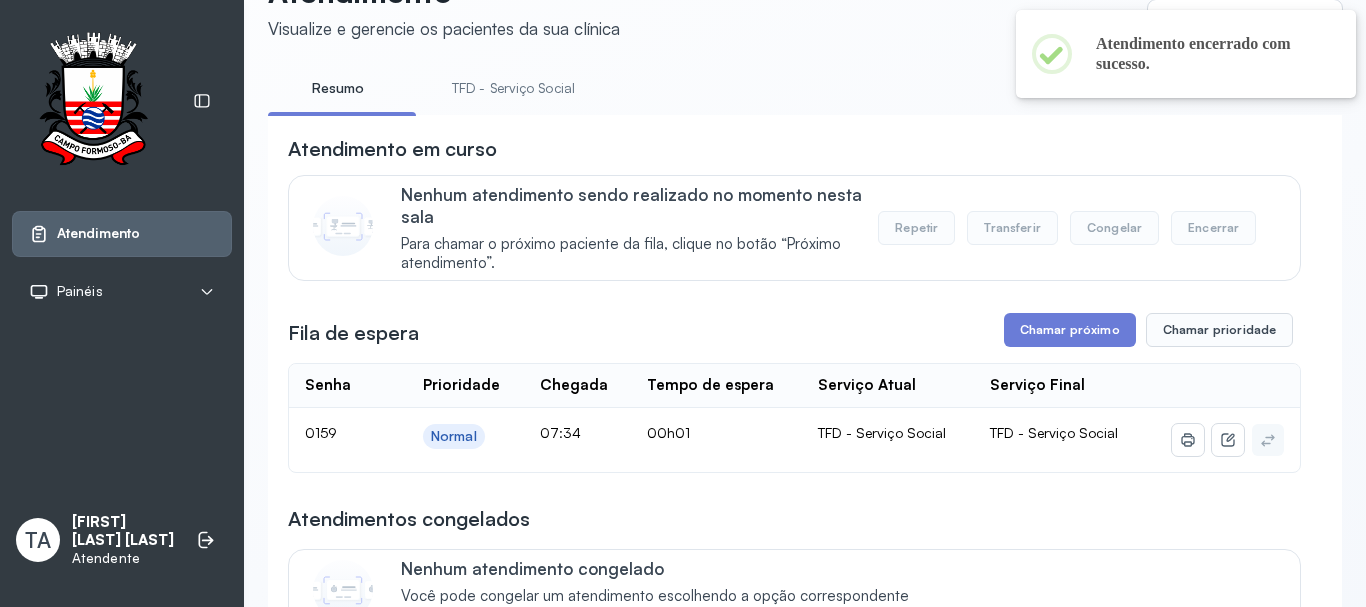 scroll, scrollTop: 162, scrollLeft: 0, axis: vertical 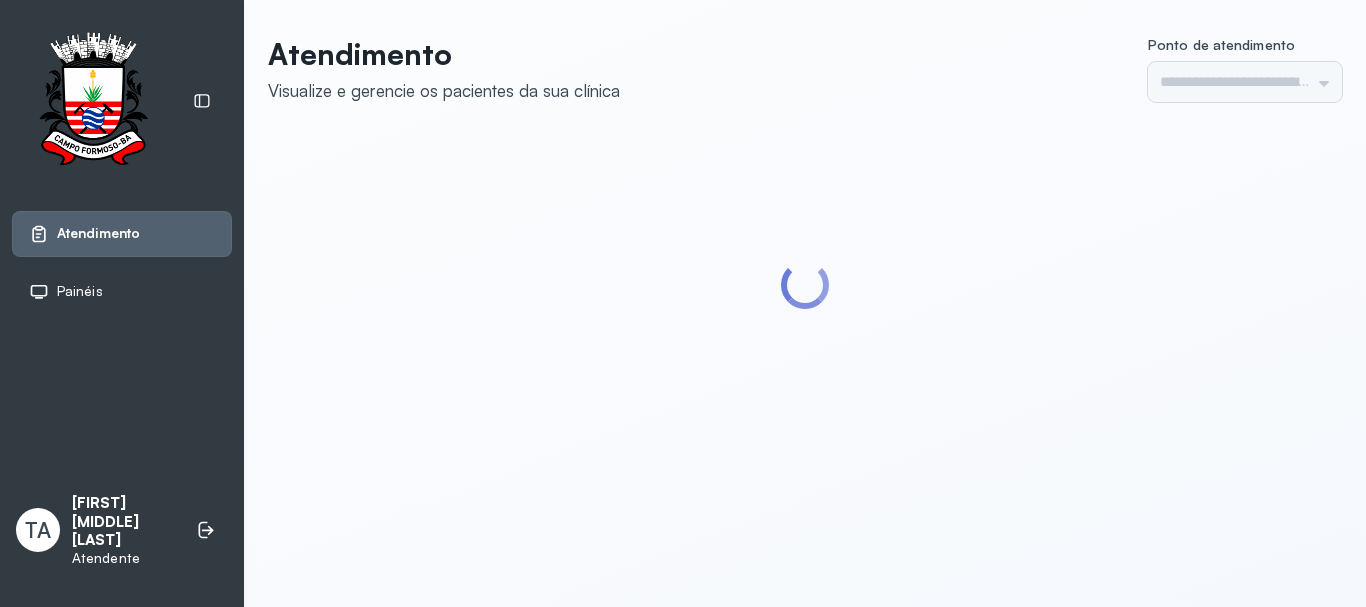 type on "******" 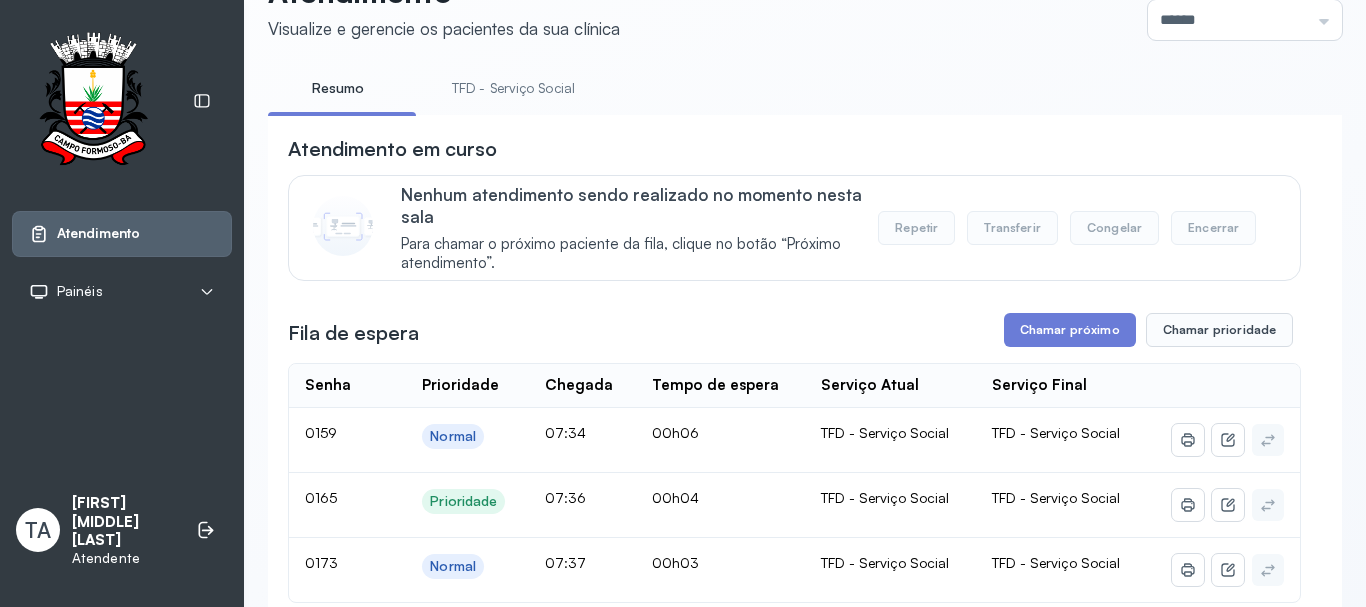 scroll, scrollTop: 200, scrollLeft: 0, axis: vertical 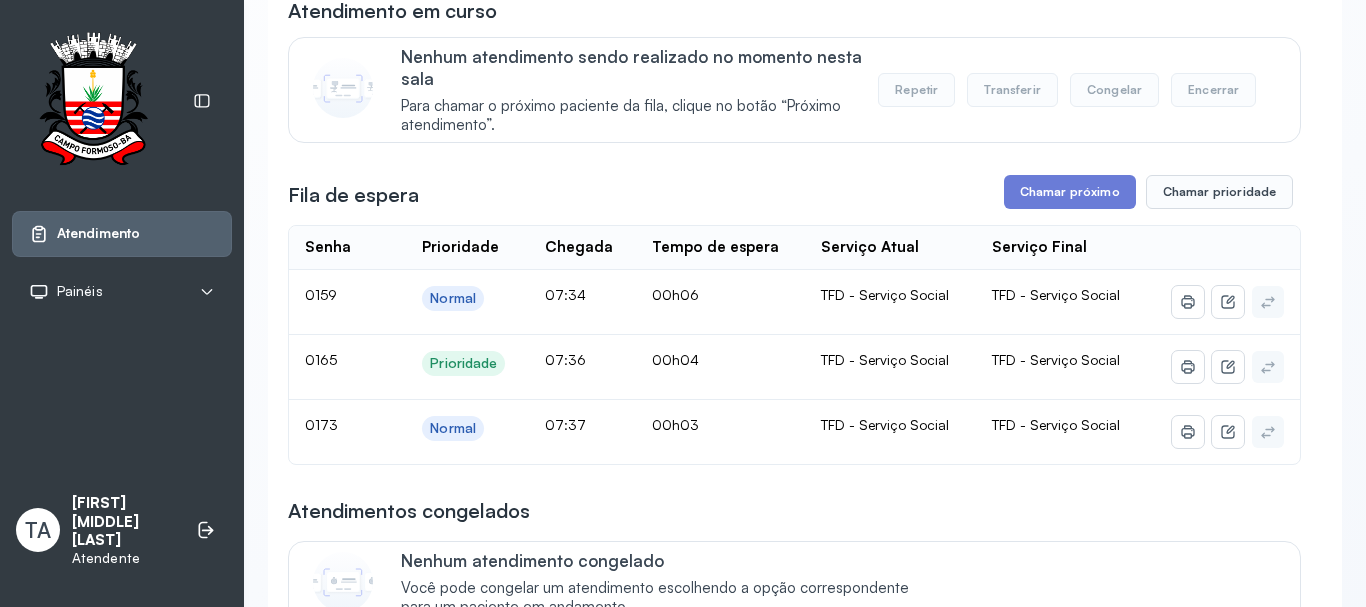 click on "**********" at bounding box center [794, 550] 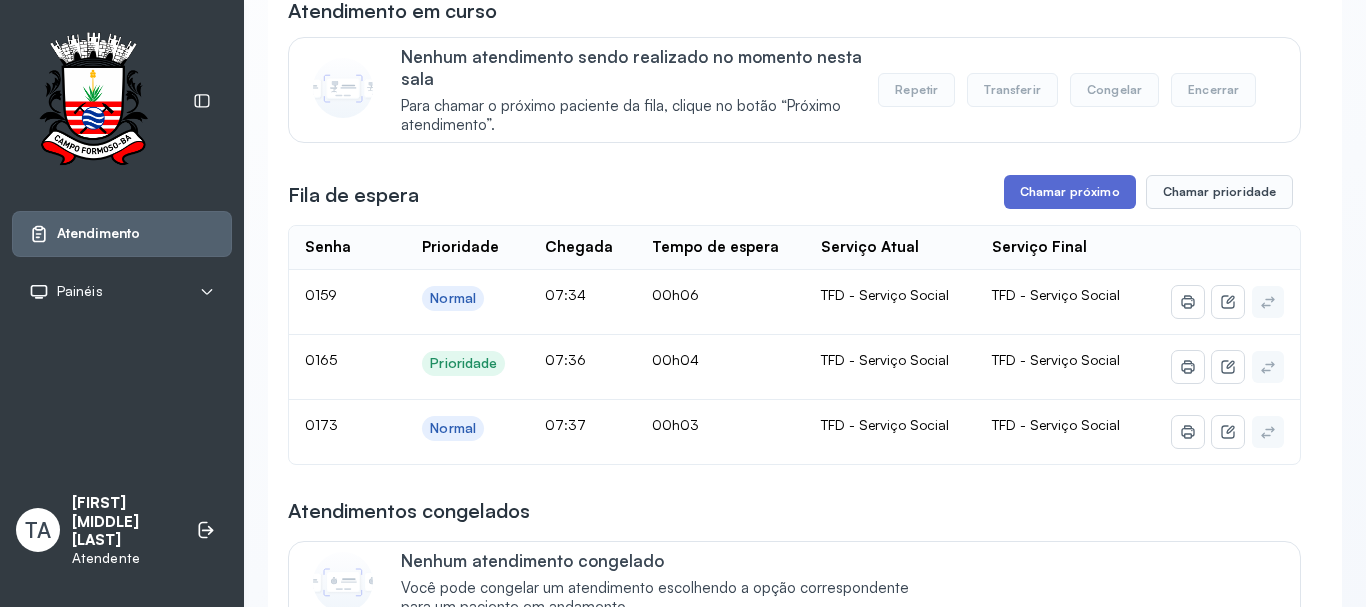 click on "Chamar próximo" at bounding box center (1070, 192) 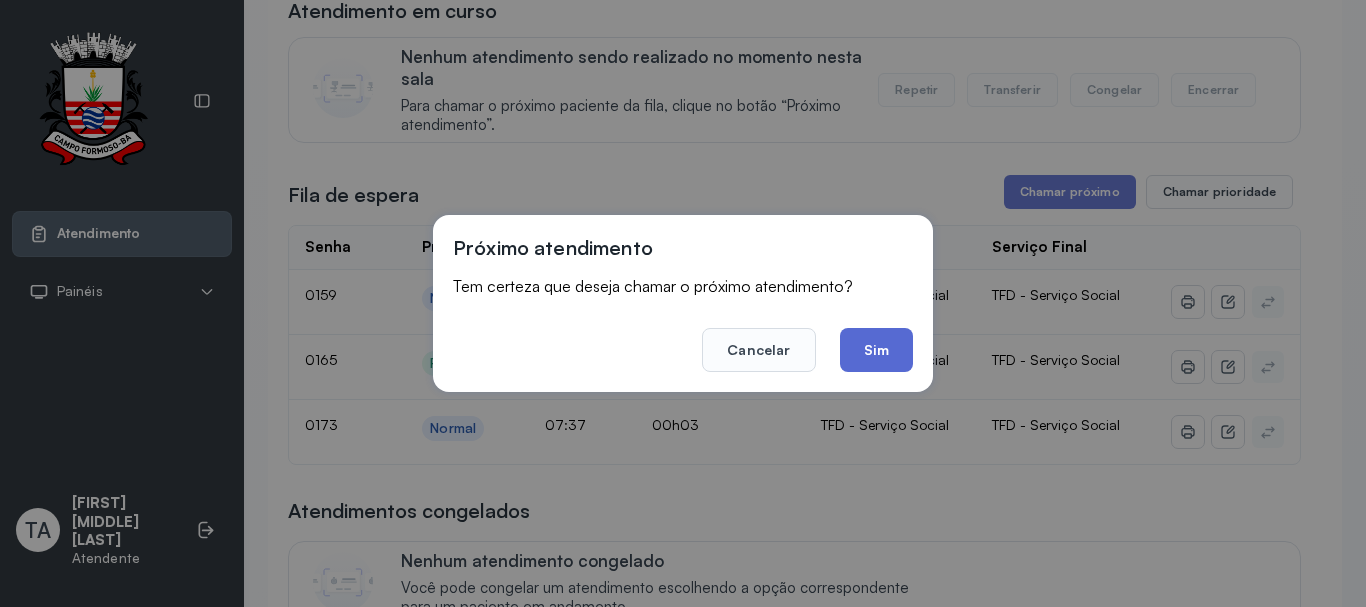click on "Sim" 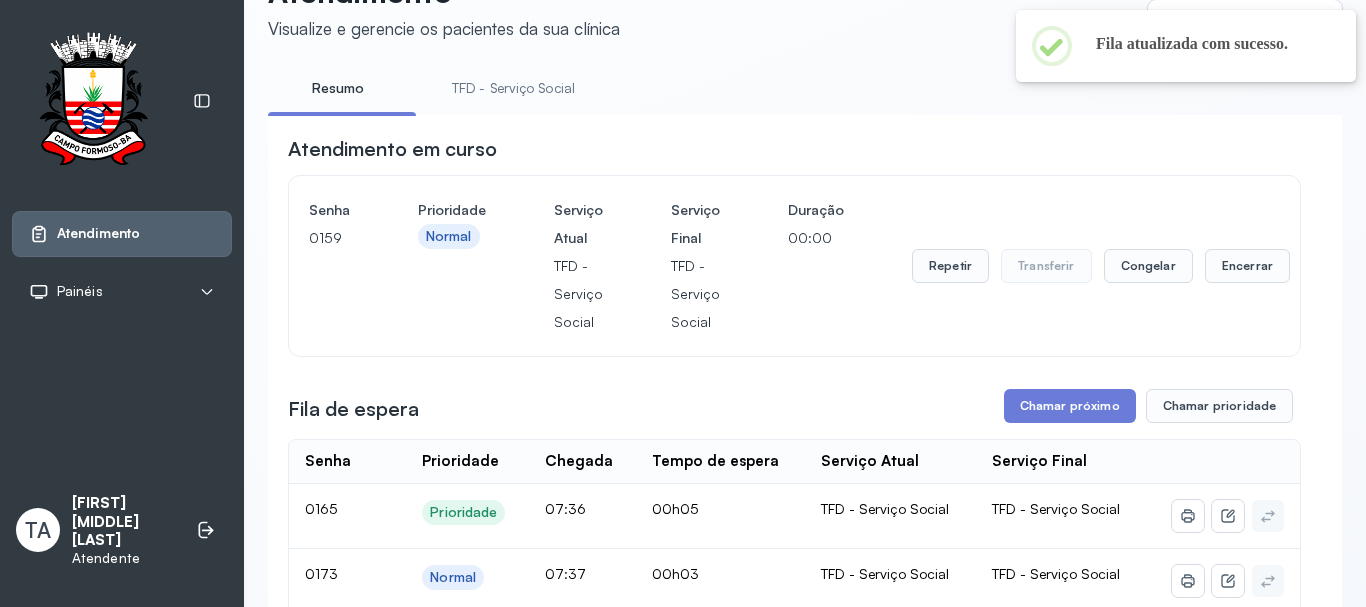 scroll, scrollTop: 200, scrollLeft: 0, axis: vertical 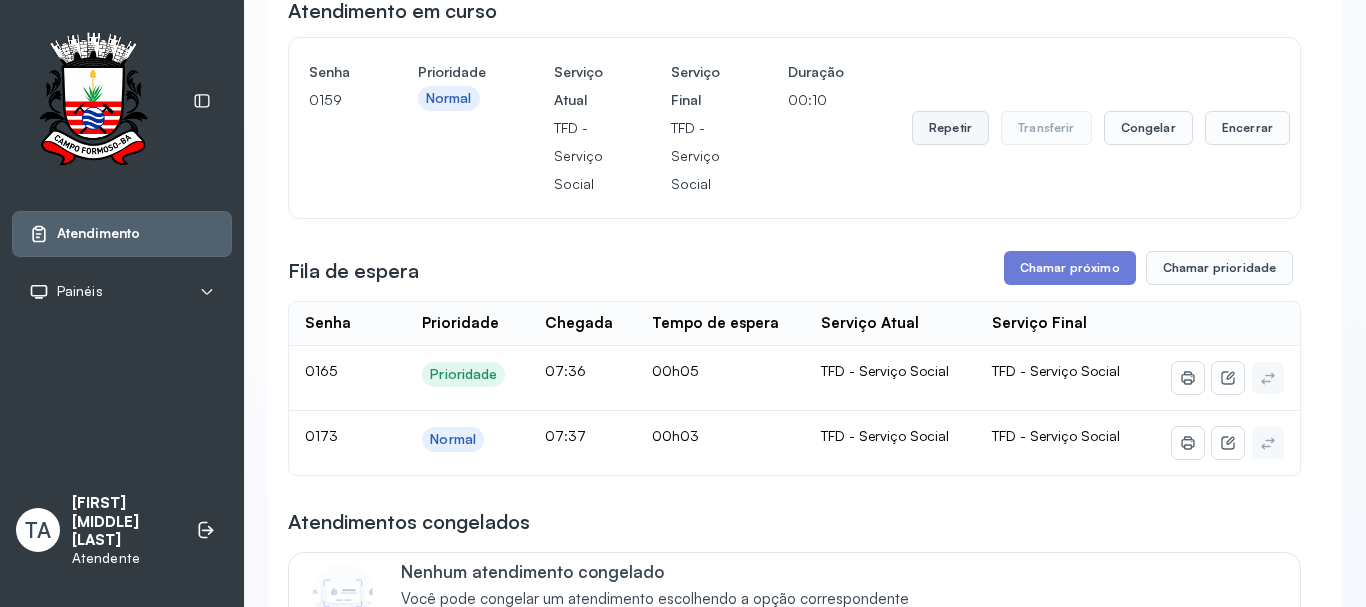 click on "Repetir" at bounding box center [950, 128] 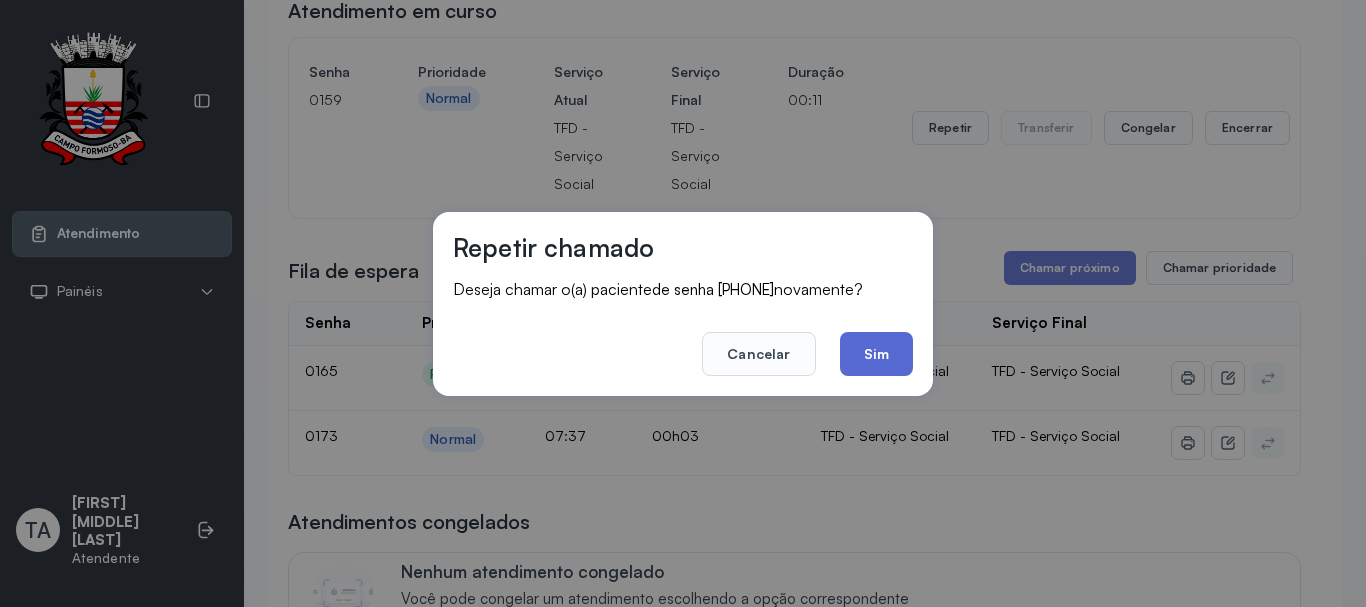 click on "Sim" 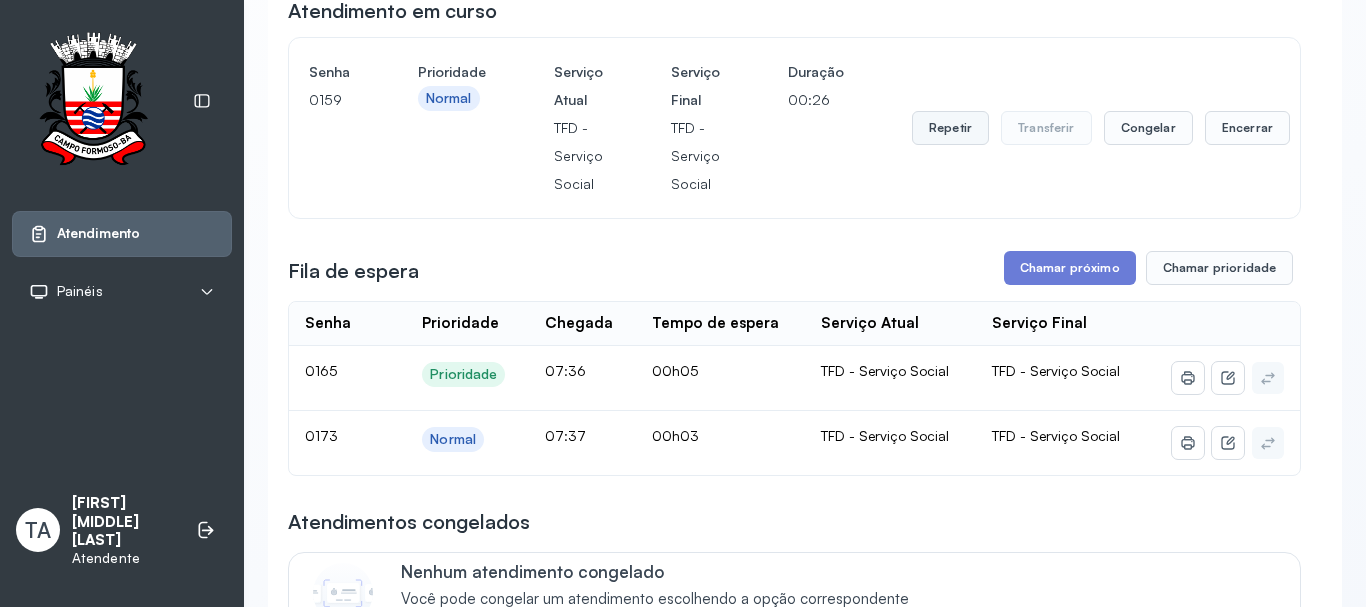 click on "Repetir" at bounding box center [950, 128] 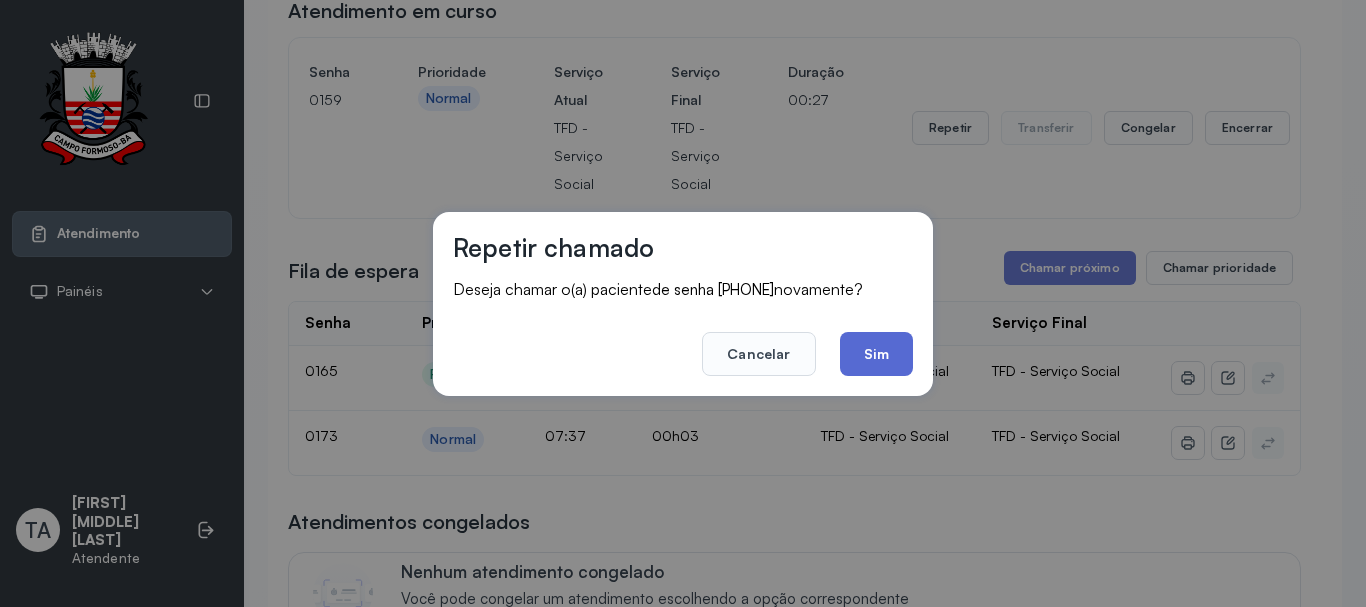 click on "Sim" 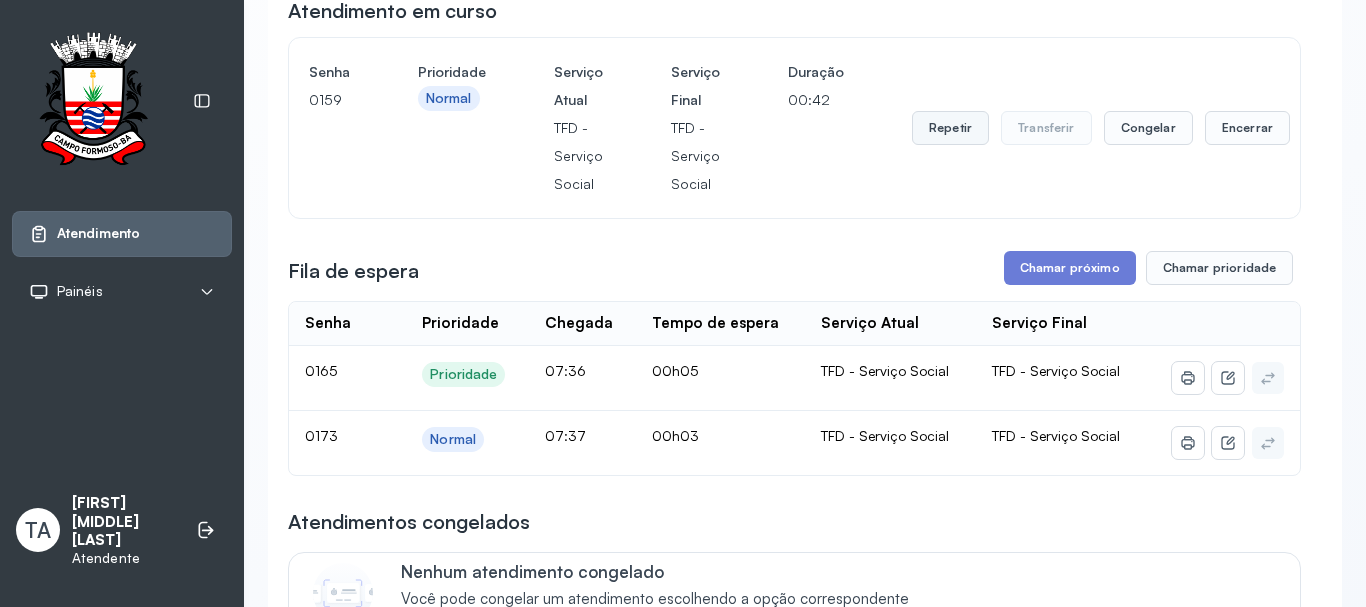 click on "Repetir" at bounding box center [950, 128] 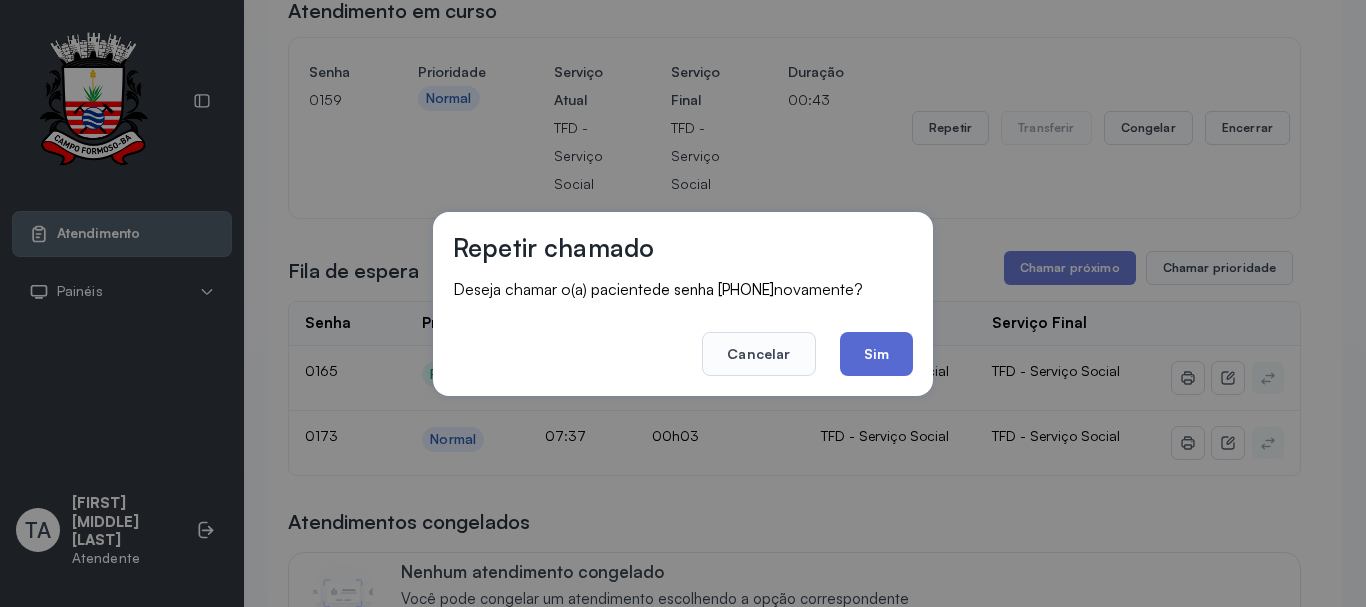 drag, startPoint x: 901, startPoint y: 326, endPoint x: 875, endPoint y: 350, distance: 35.383614 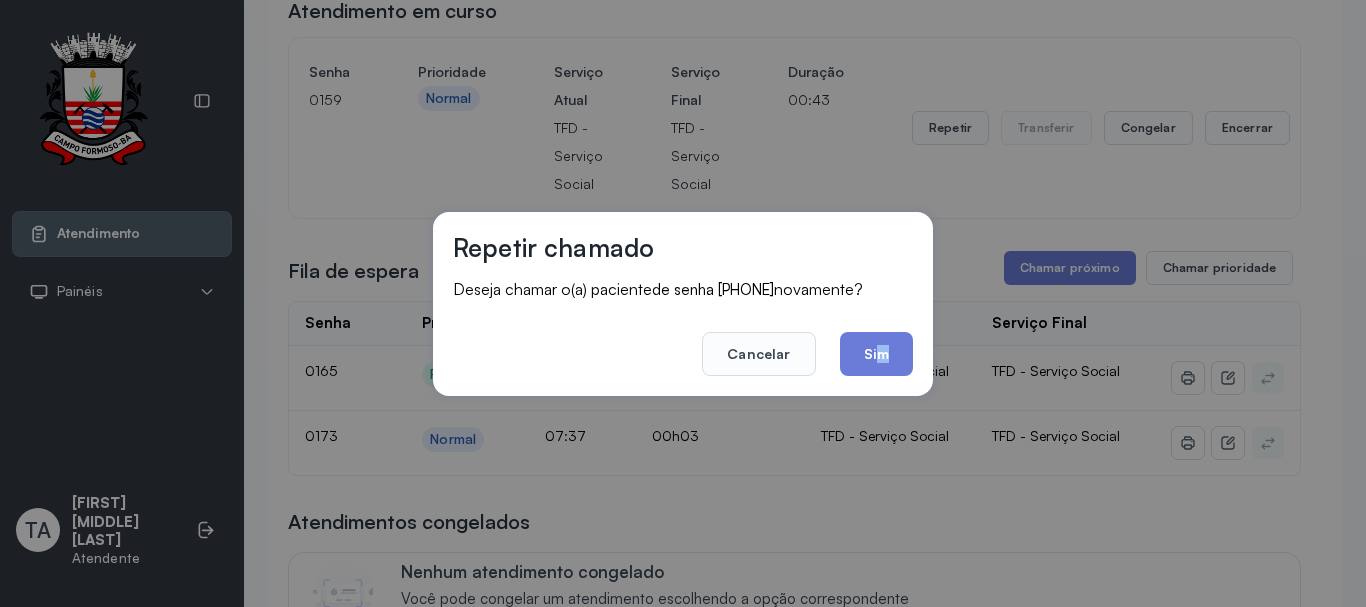 click on "Sim" 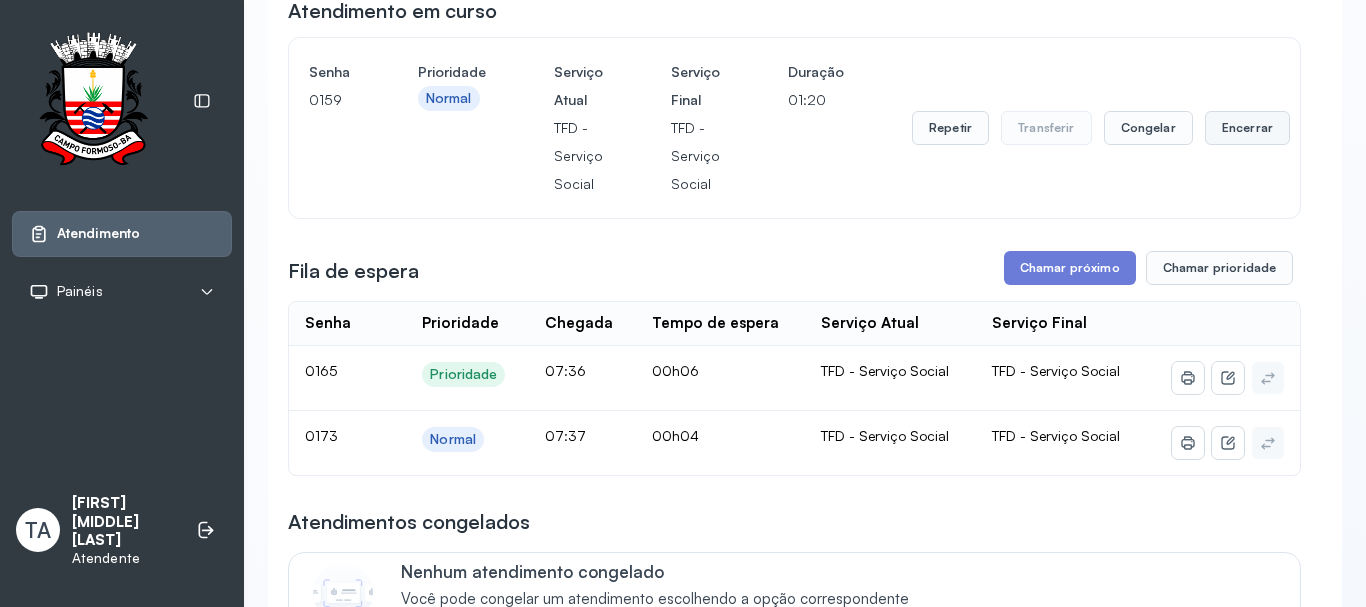 click on "Encerrar" at bounding box center [1247, 128] 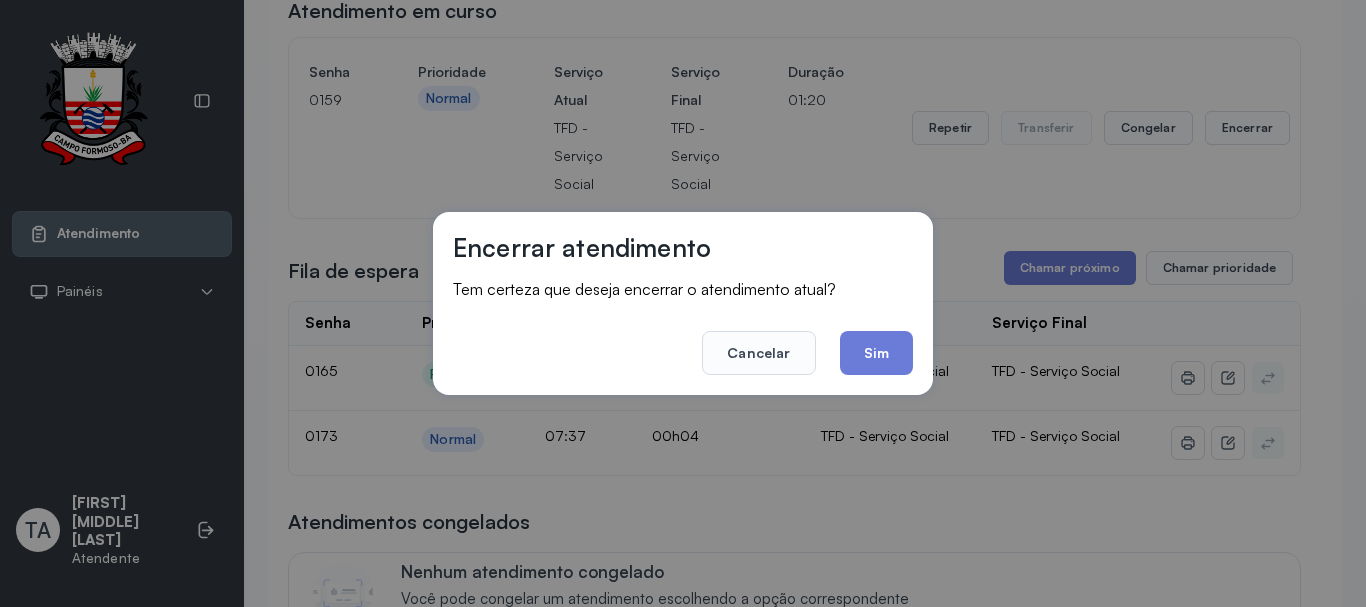 click on "Sim" 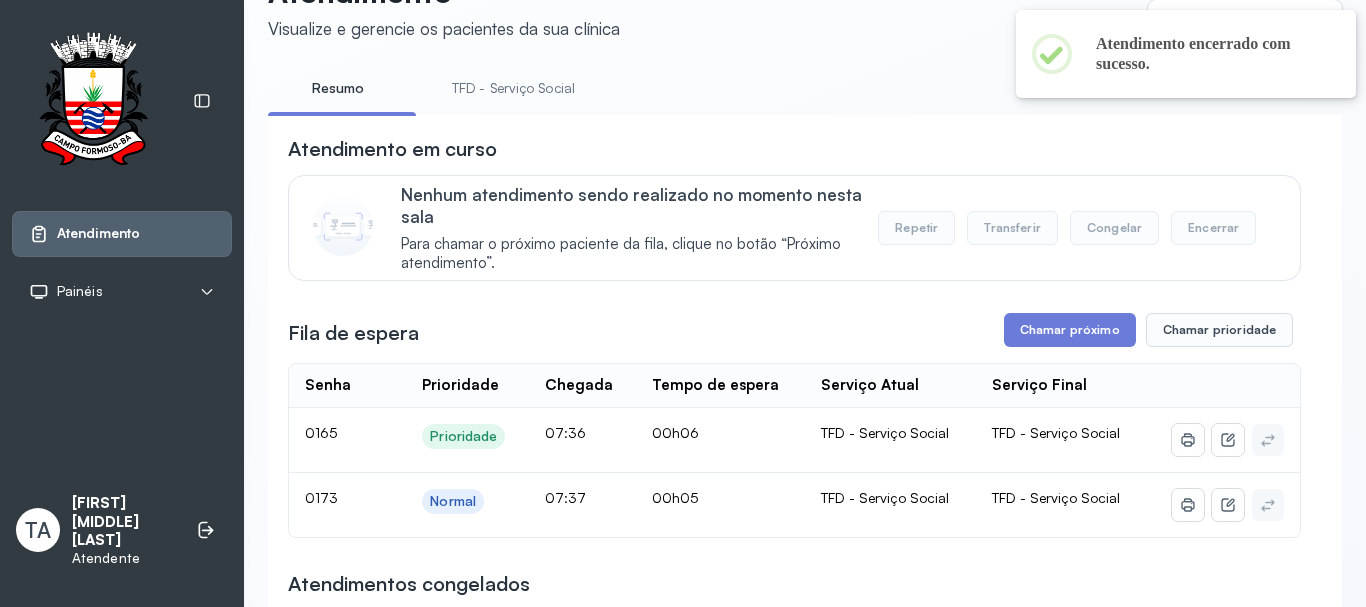 scroll, scrollTop: 200, scrollLeft: 0, axis: vertical 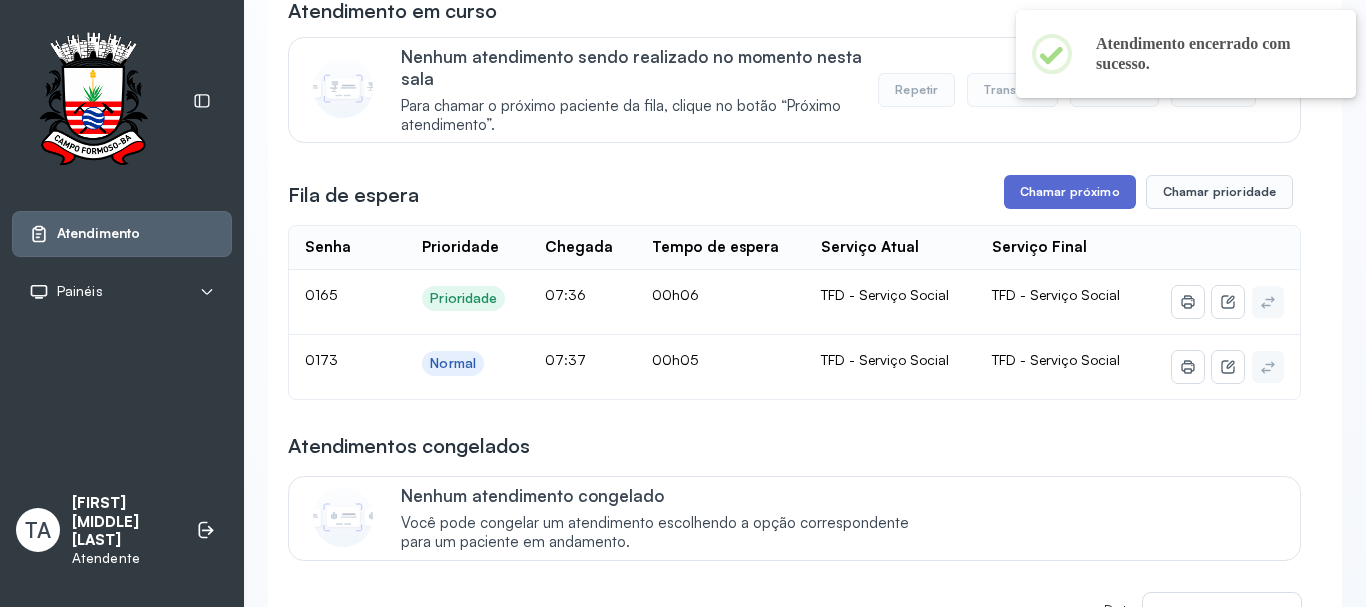 click on "Chamar próximo" at bounding box center [1070, 192] 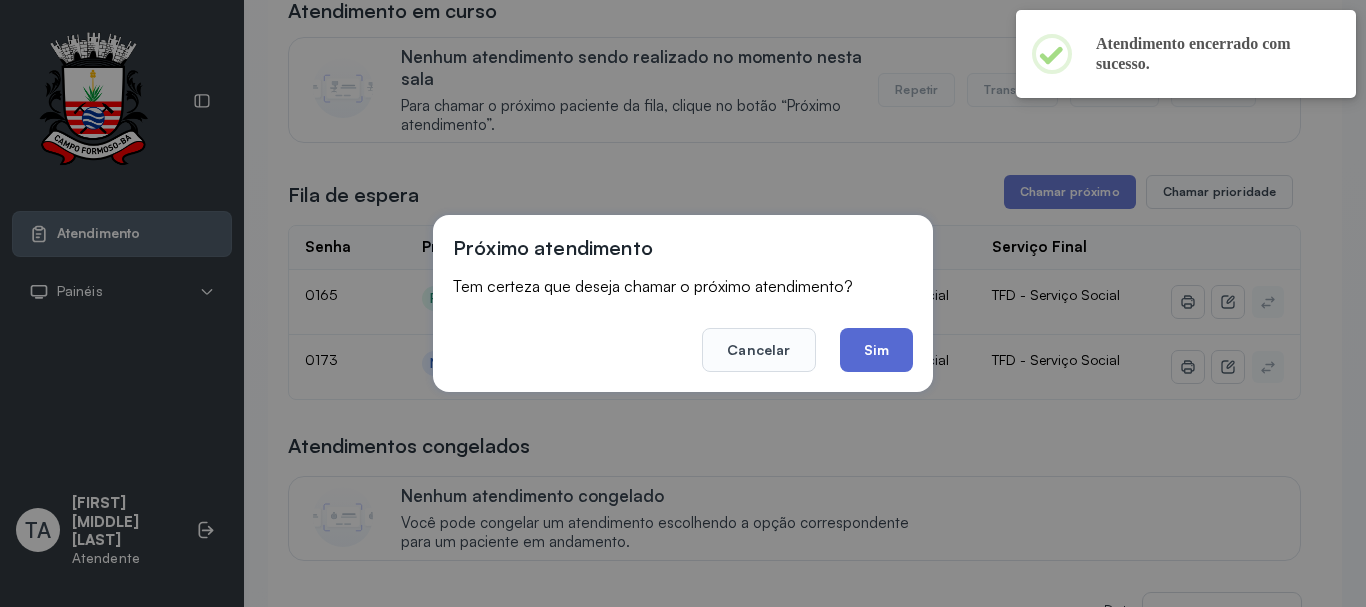 click on "Sim" 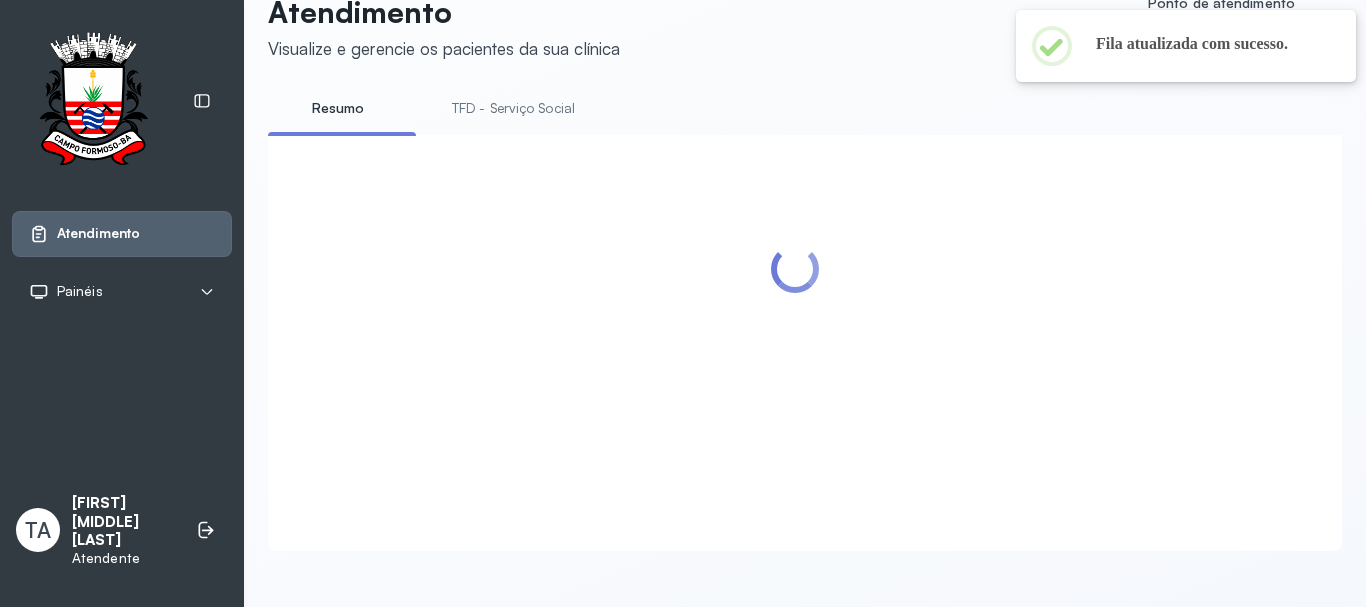 scroll, scrollTop: 200, scrollLeft: 0, axis: vertical 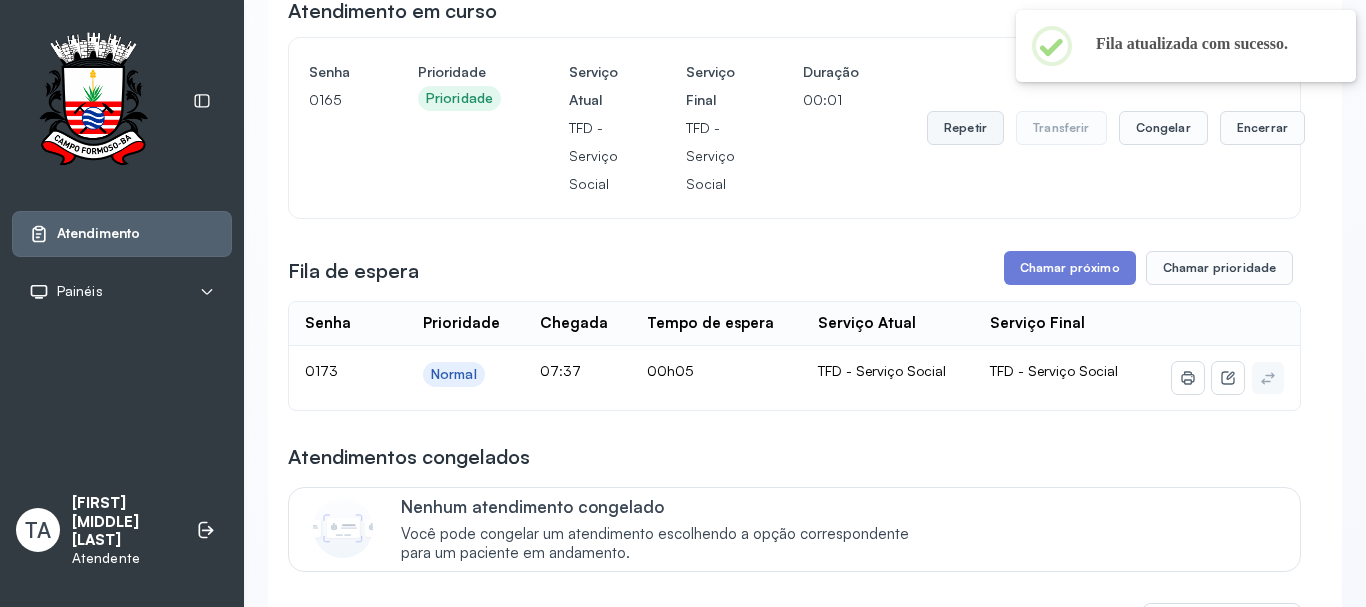 click on "Repetir" at bounding box center [965, 128] 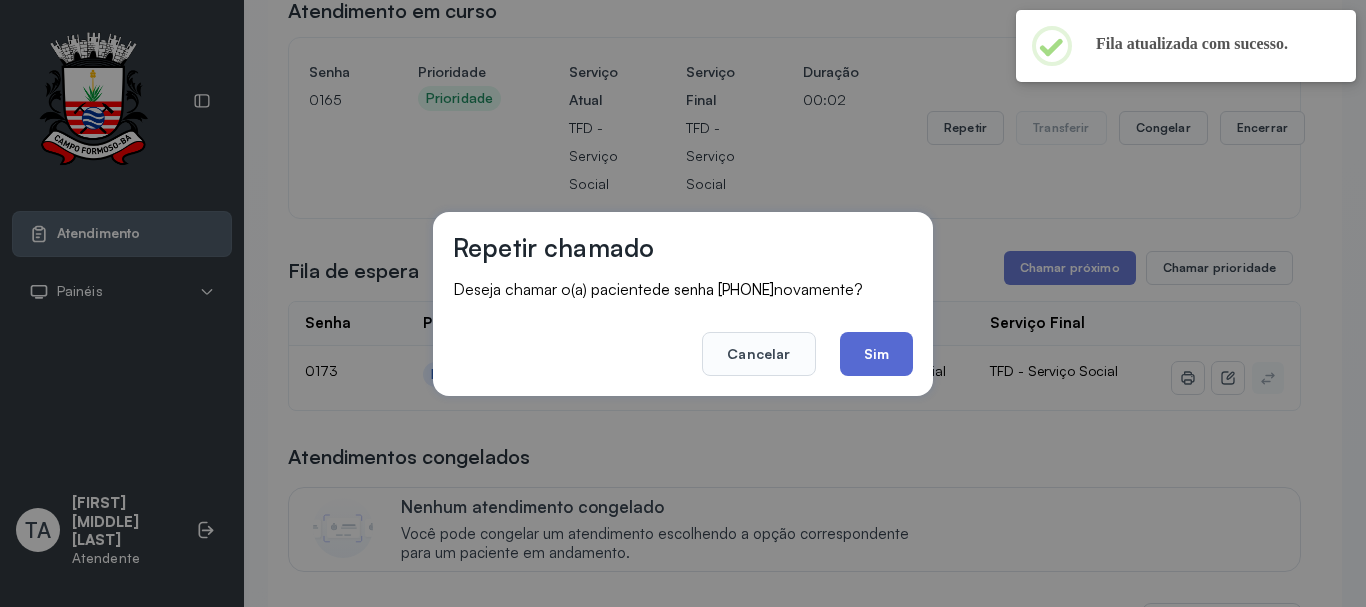 click on "Sim" 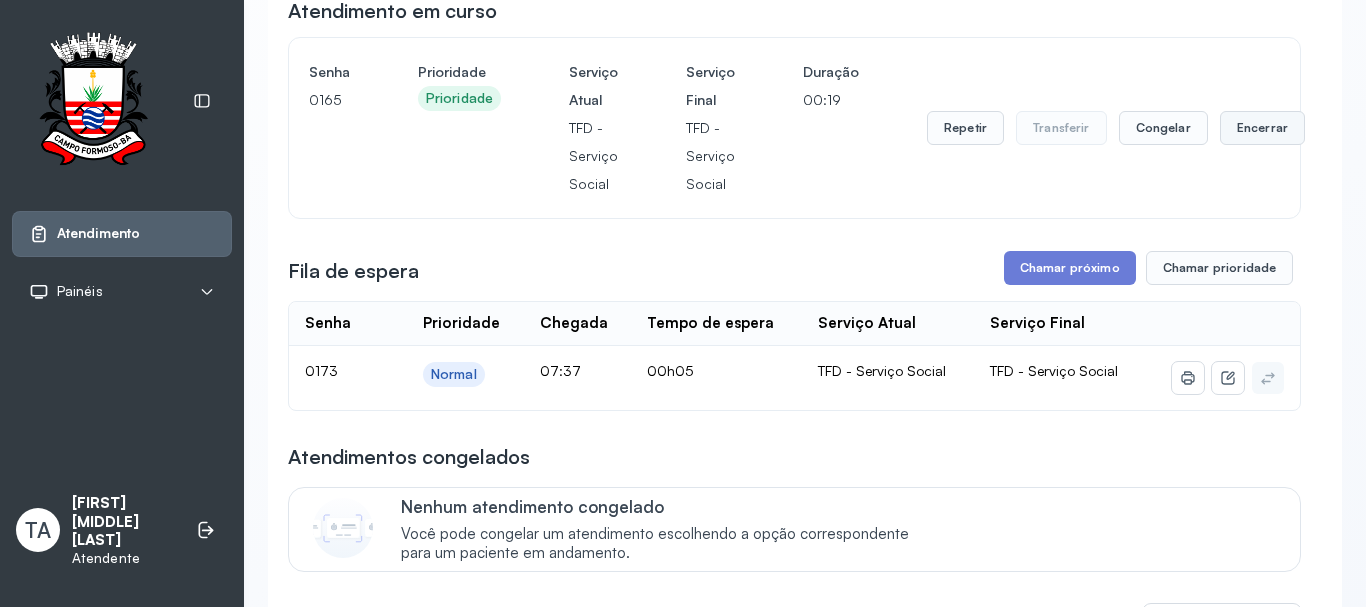 click on "Encerrar" at bounding box center [1262, 128] 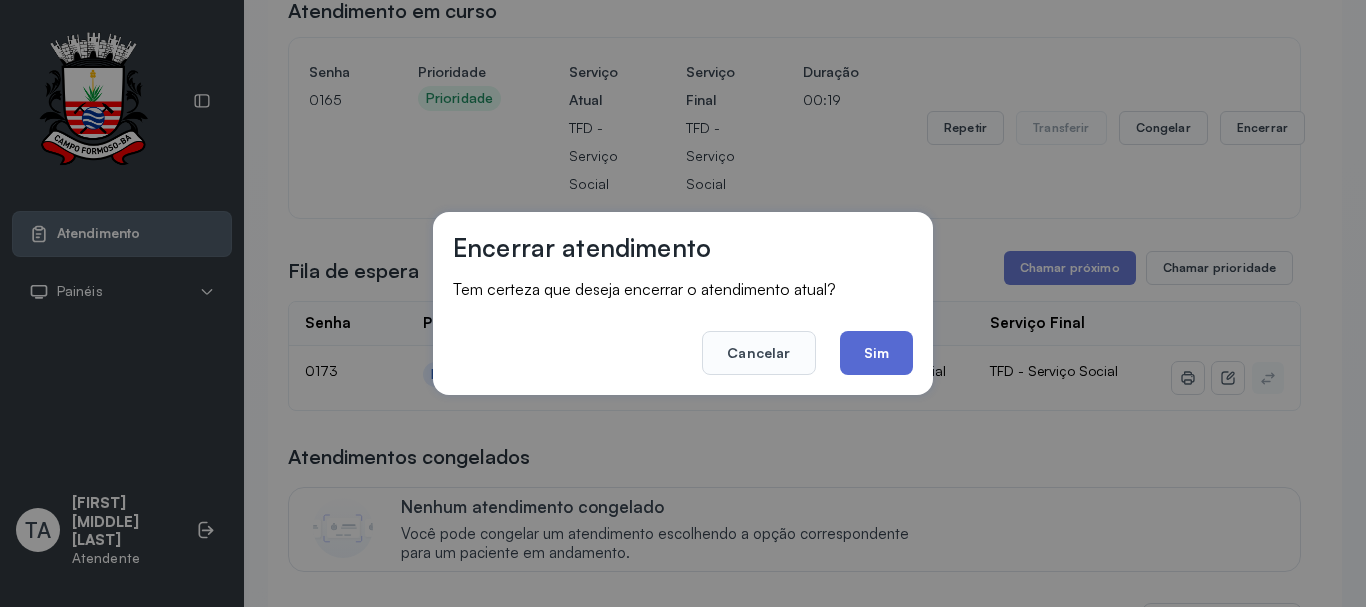 click on "Sim" 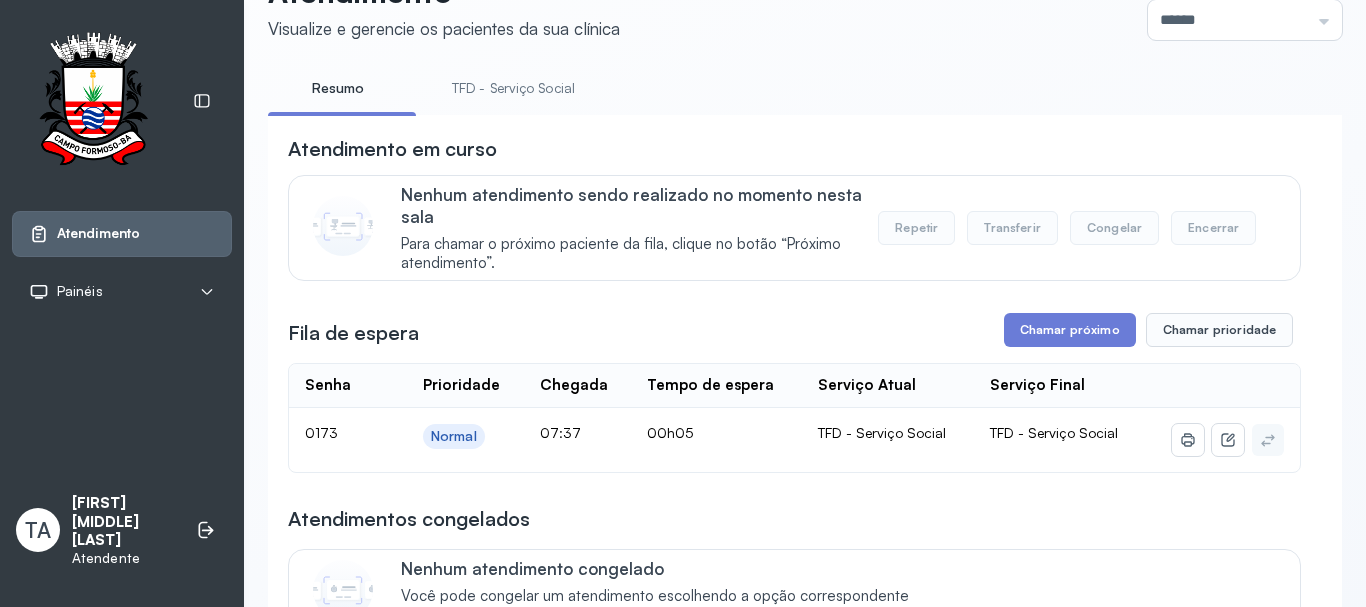 scroll, scrollTop: 200, scrollLeft: 0, axis: vertical 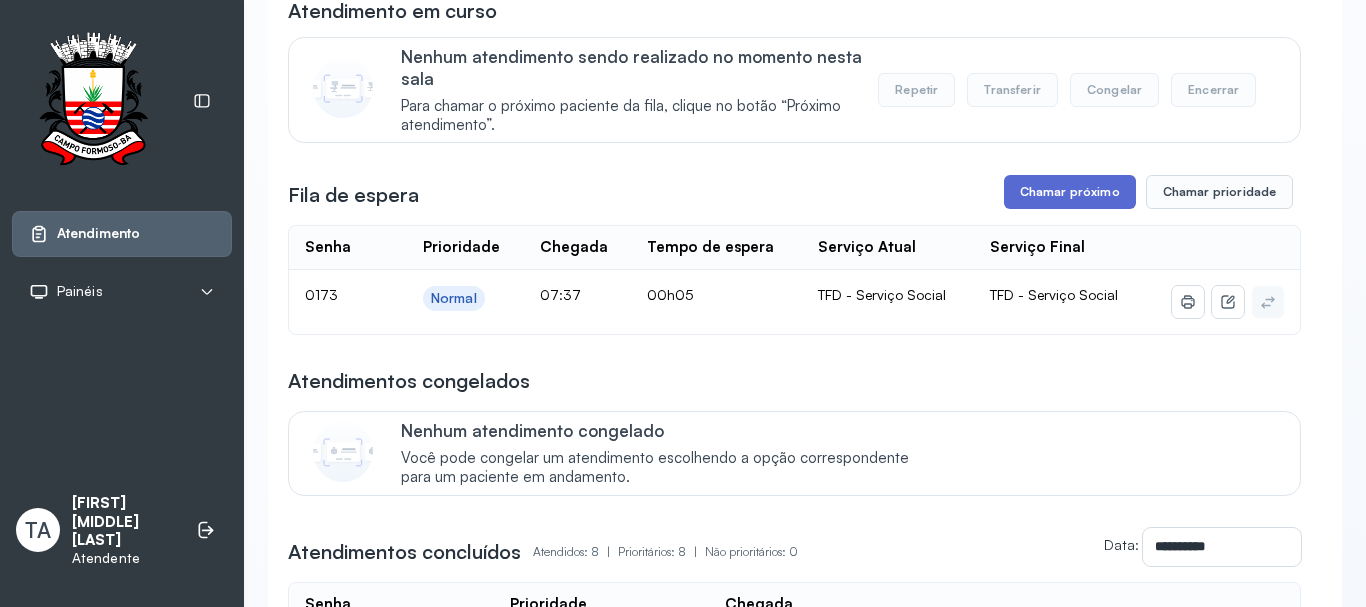 click on "Chamar próximo" at bounding box center [1070, 192] 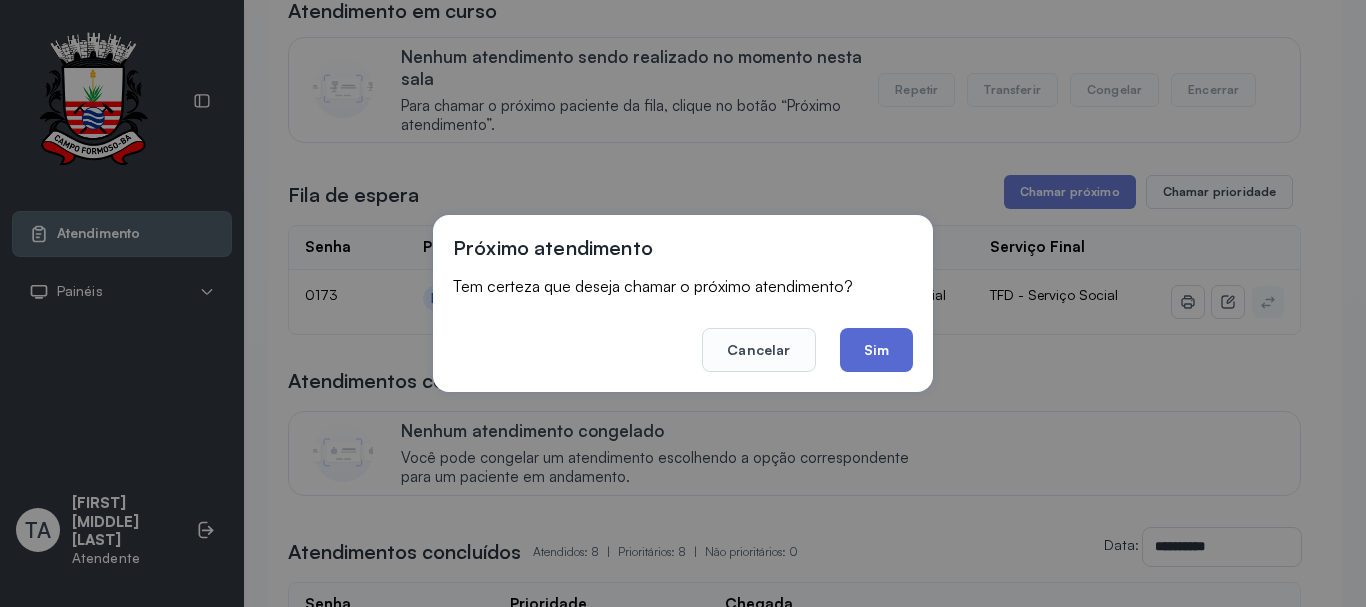 click on "Sim" 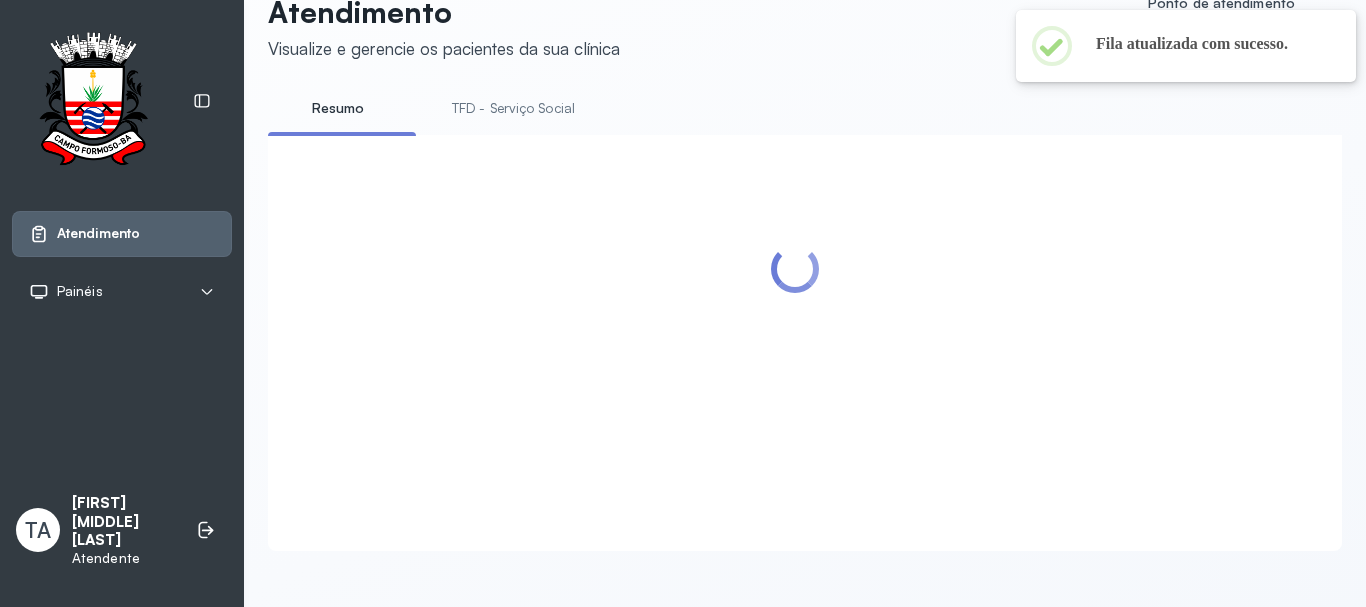 scroll, scrollTop: 200, scrollLeft: 0, axis: vertical 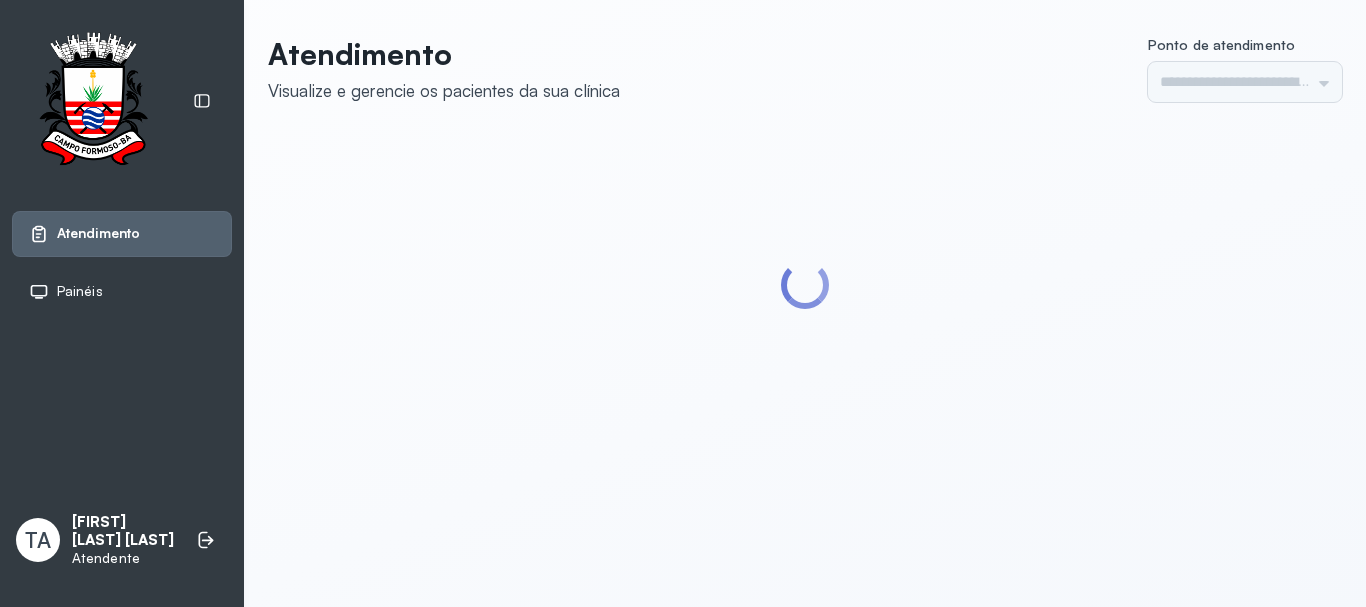type on "******" 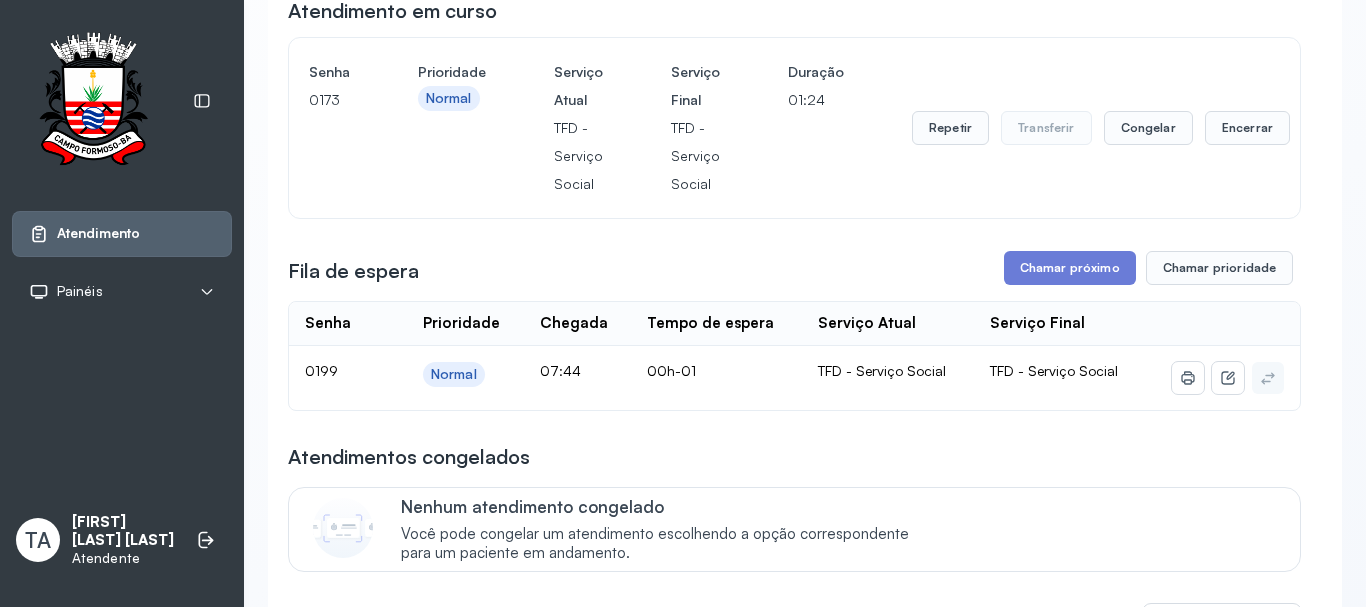 scroll, scrollTop: 0, scrollLeft: 0, axis: both 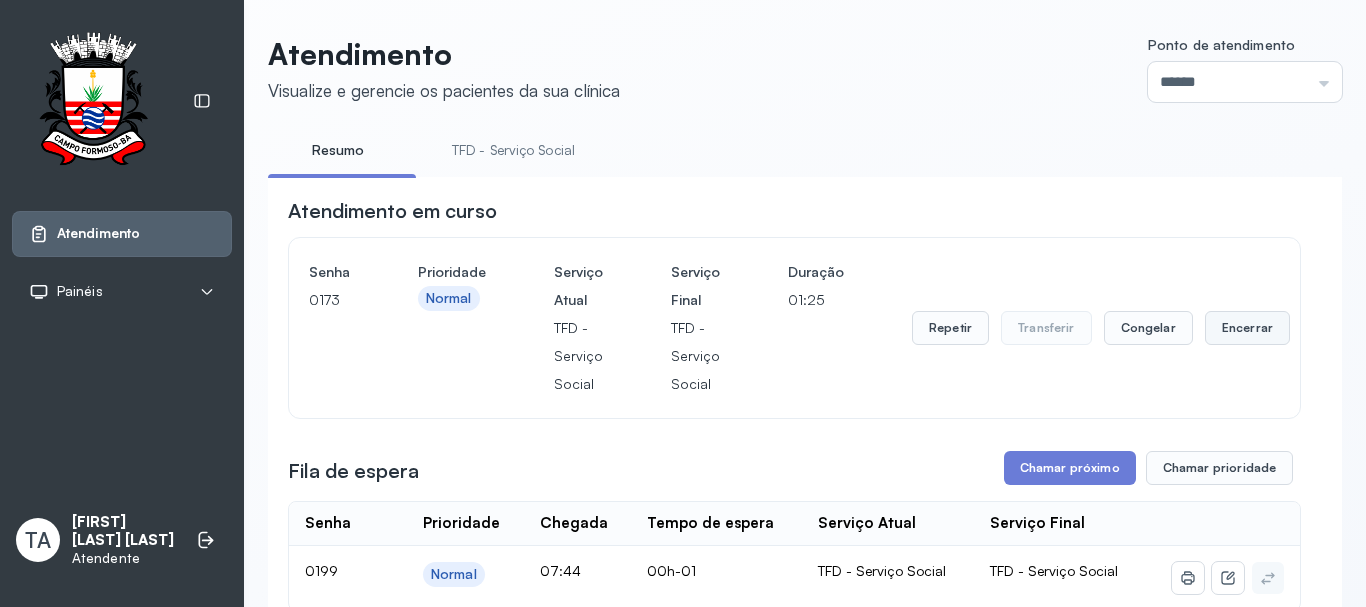 click on "Encerrar" at bounding box center (1247, 328) 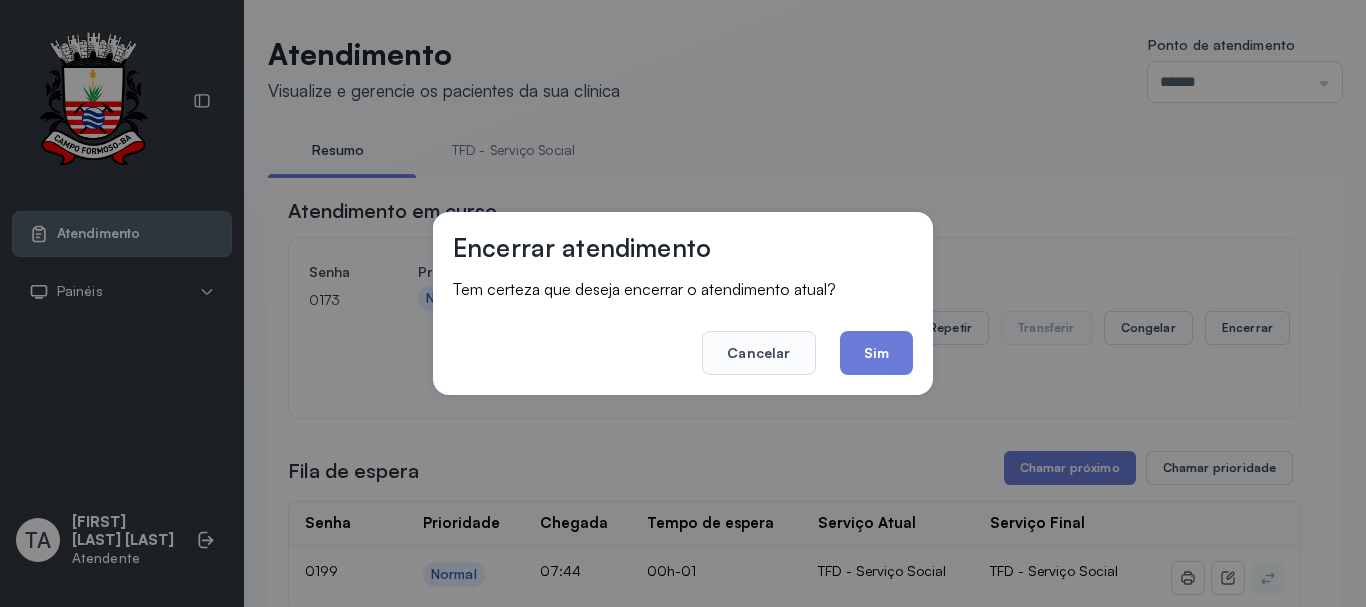 click on "Sim" 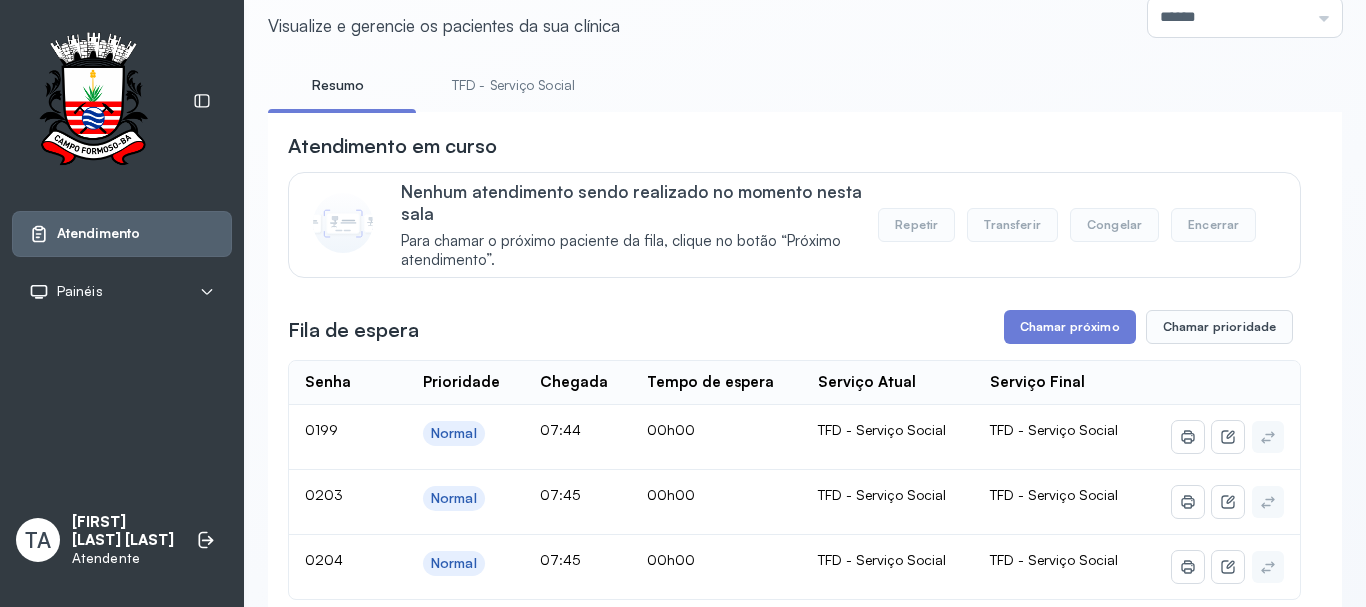 scroll, scrollTop: 100, scrollLeft: 0, axis: vertical 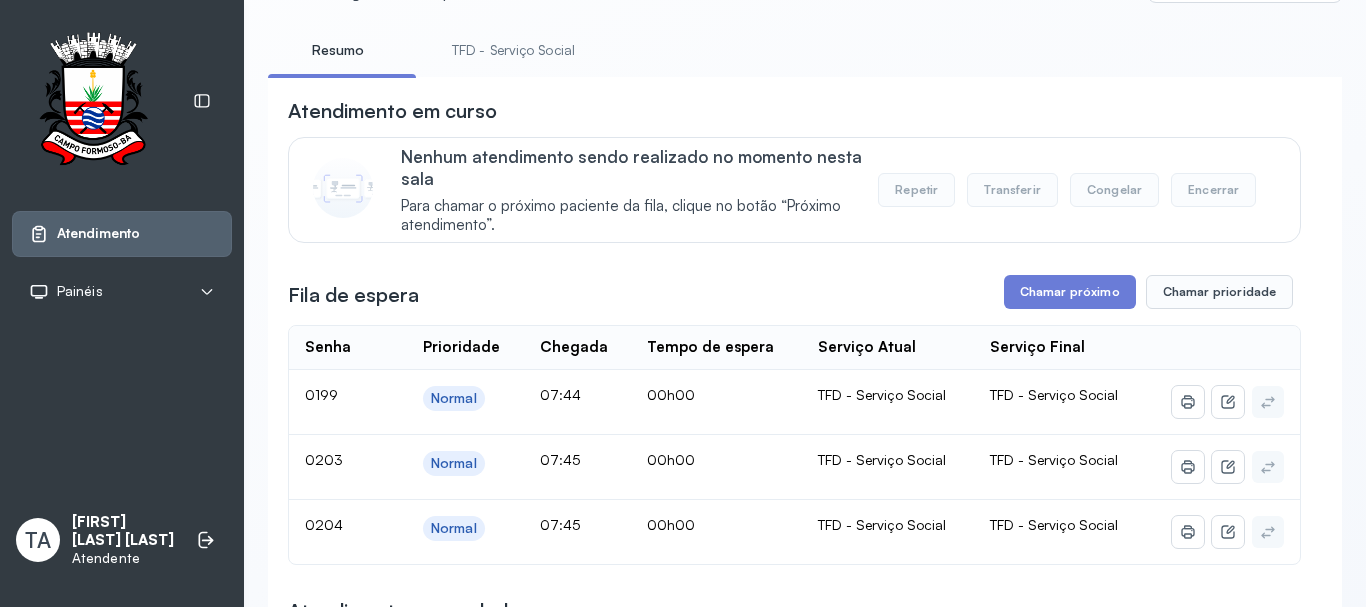 click on "TFD - Serviço Social" at bounding box center (513, 50) 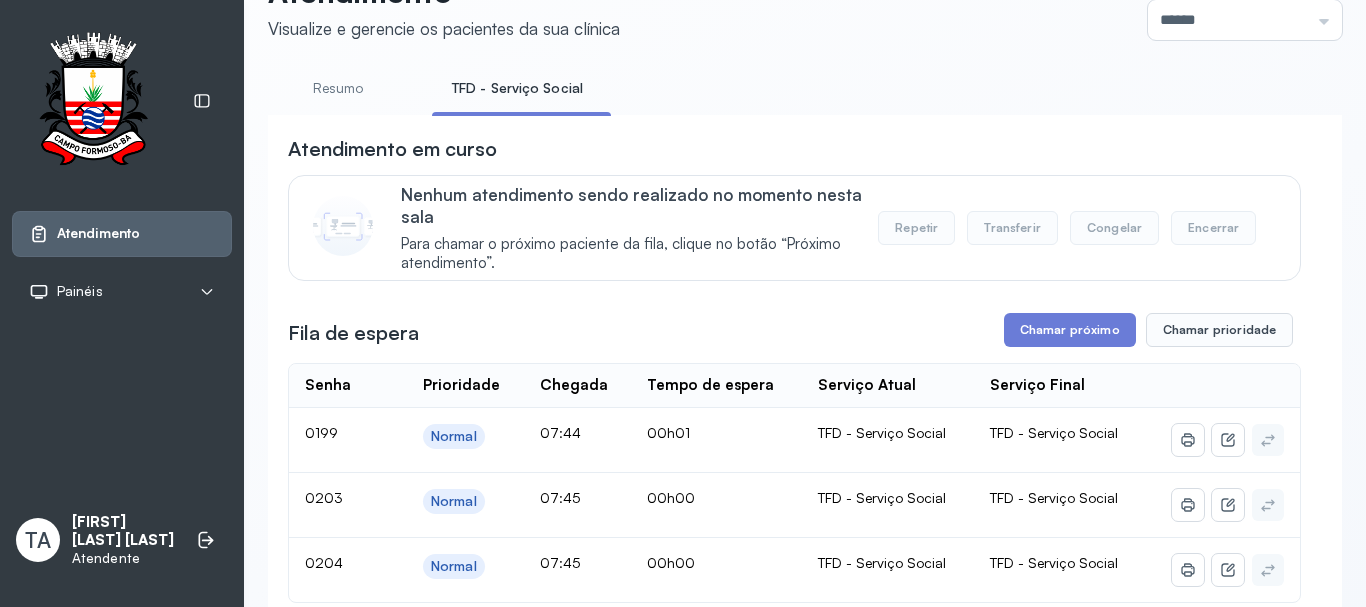 scroll, scrollTop: 100, scrollLeft: 0, axis: vertical 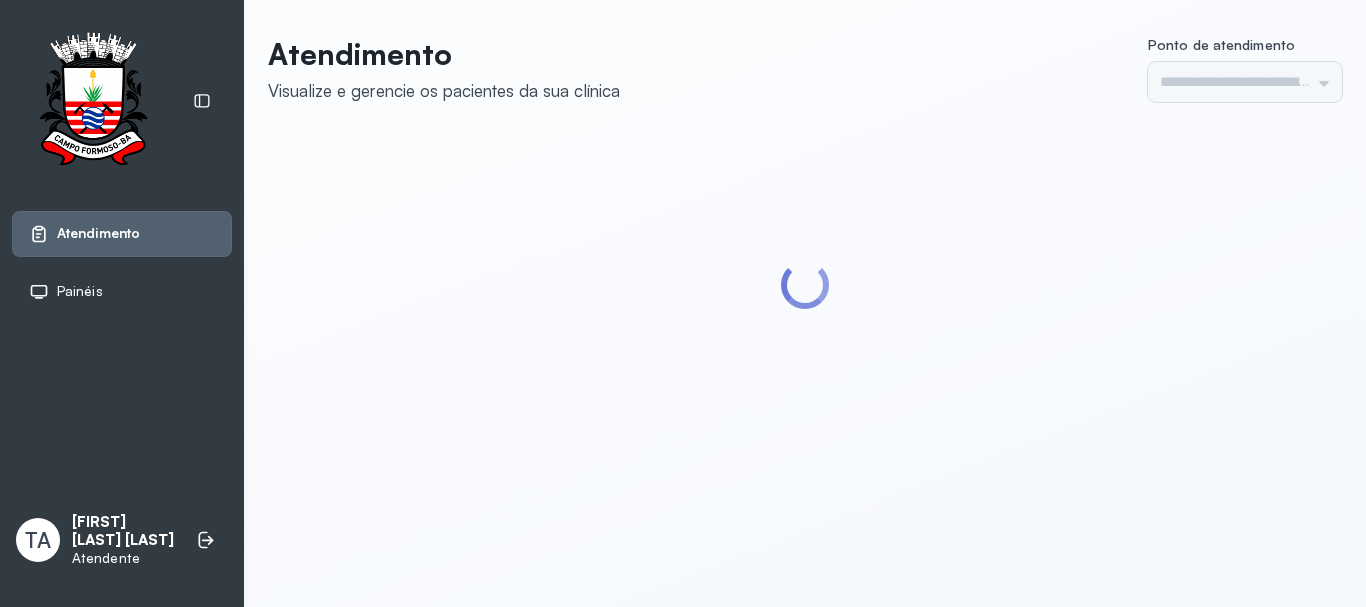 type on "******" 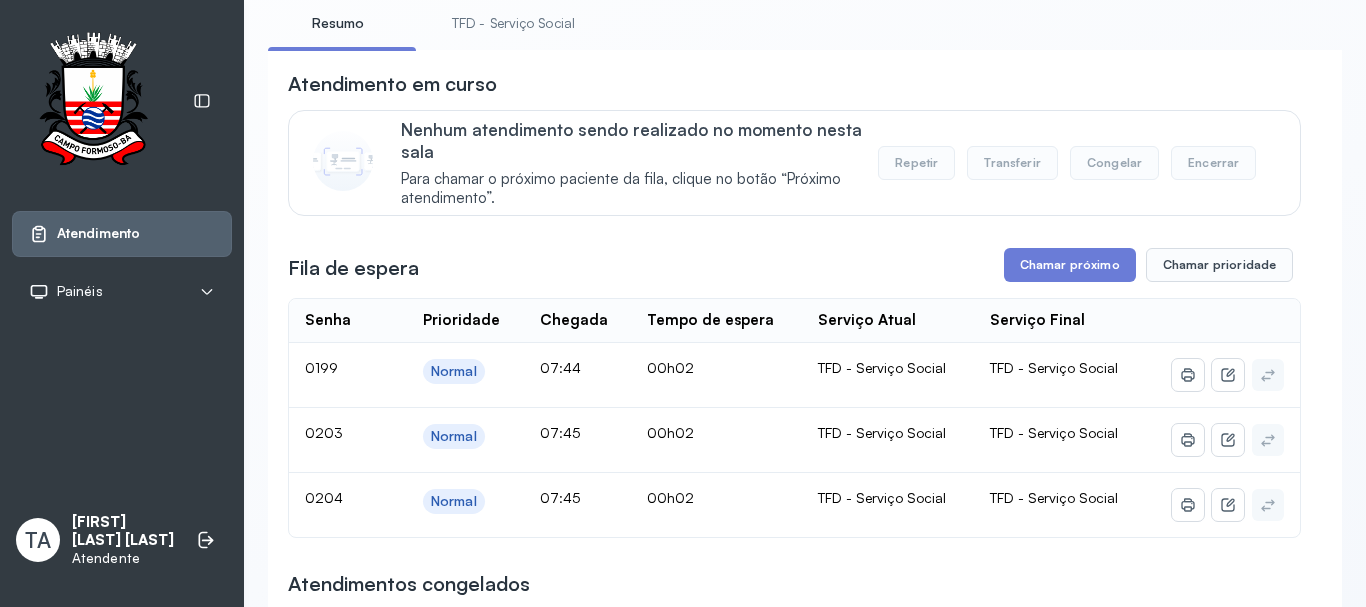 scroll, scrollTop: 200, scrollLeft: 0, axis: vertical 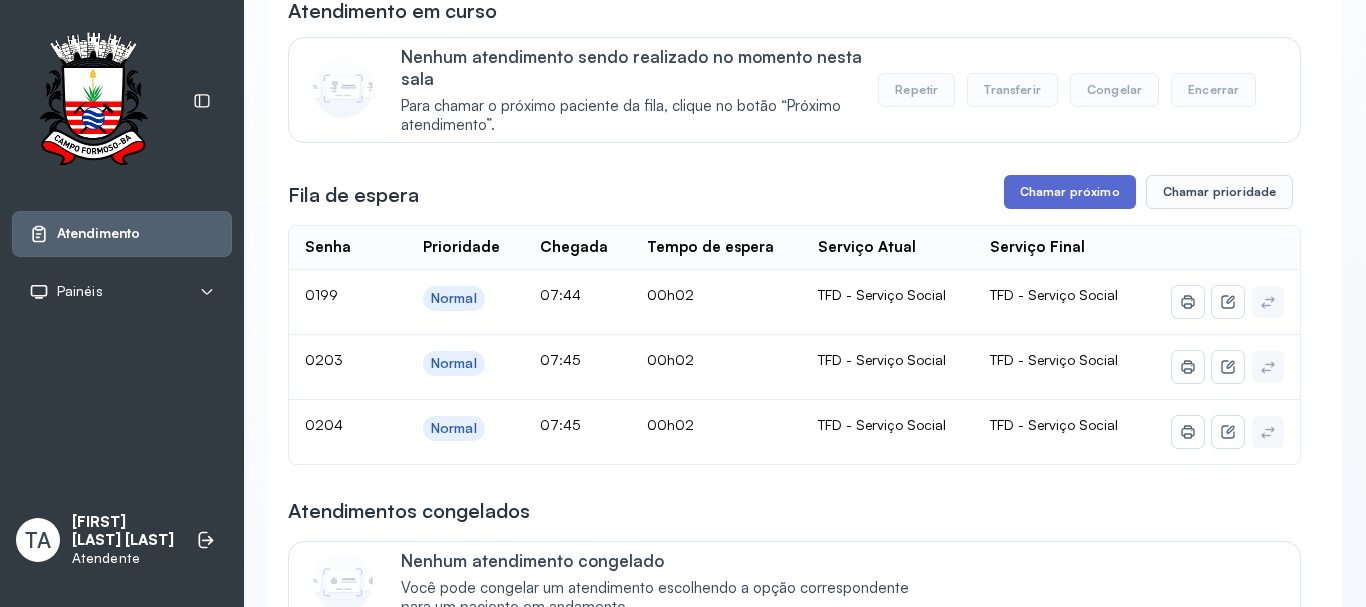 click on "Chamar próximo" at bounding box center [1070, 192] 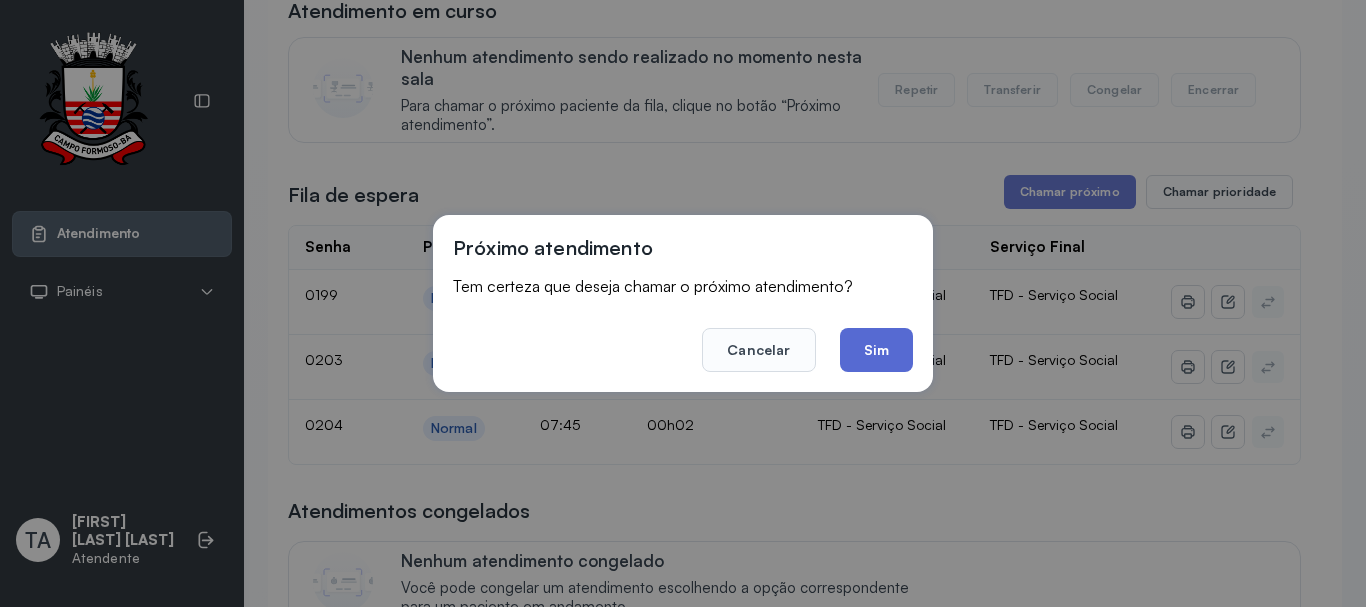 click on "Sim" 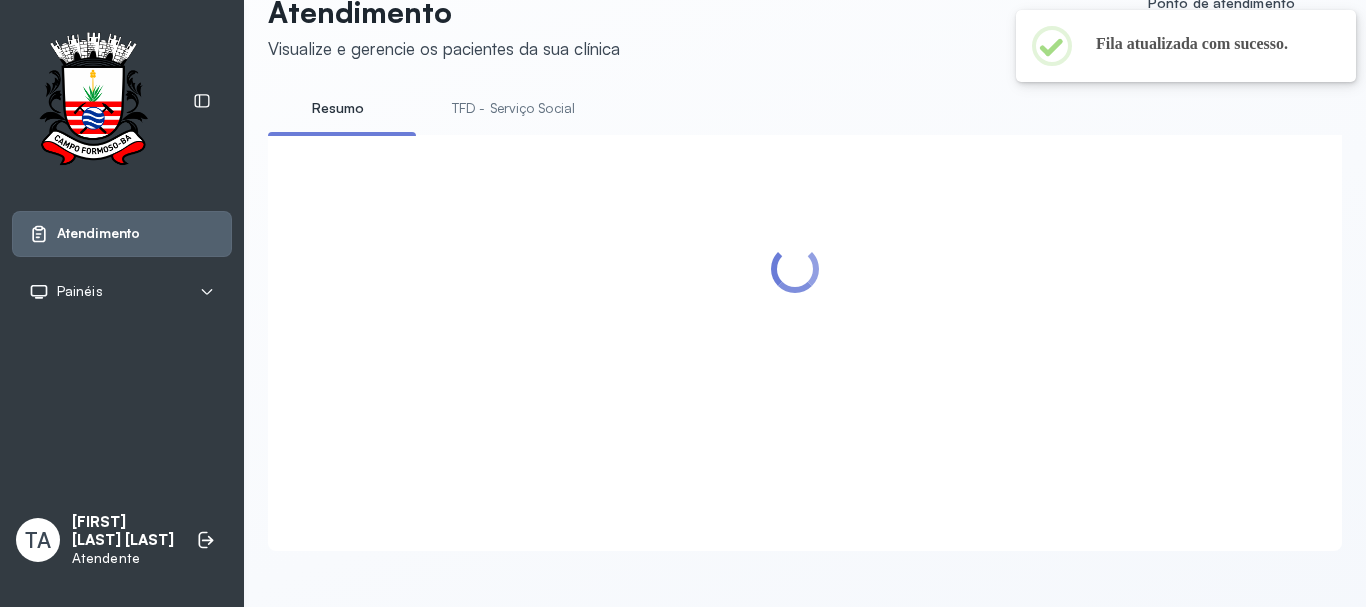 scroll, scrollTop: 200, scrollLeft: 0, axis: vertical 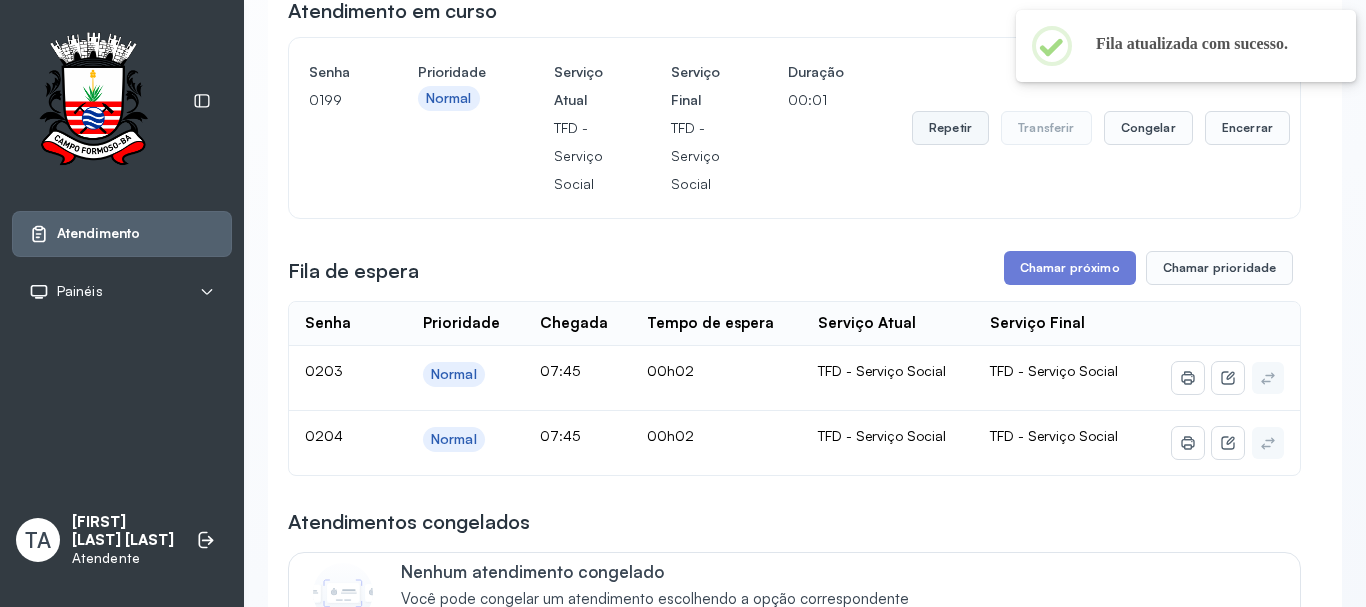 click on "Repetir" at bounding box center (950, 128) 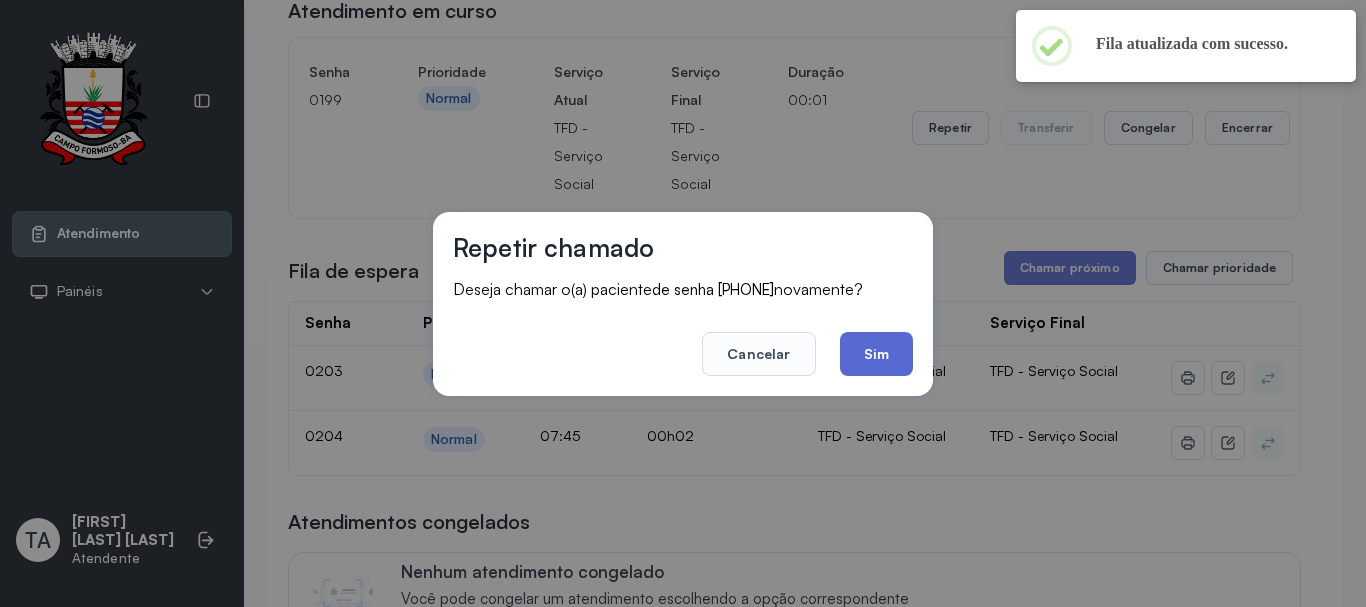 click on "Sim" 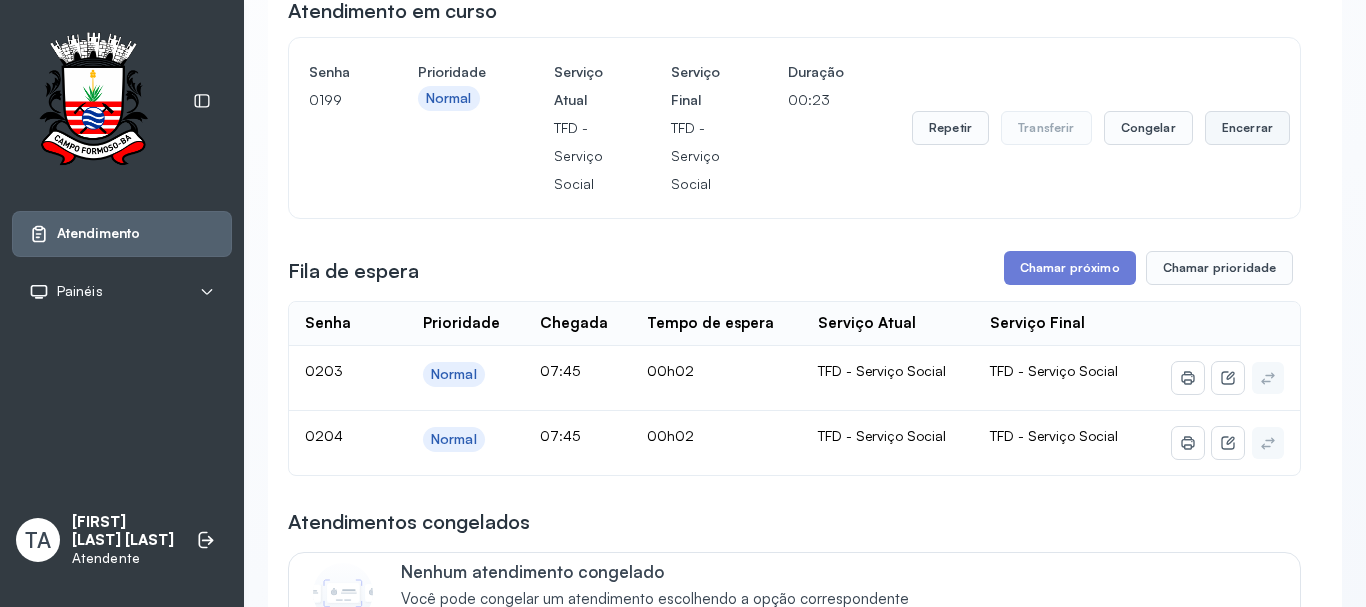 click on "Encerrar" at bounding box center [1247, 128] 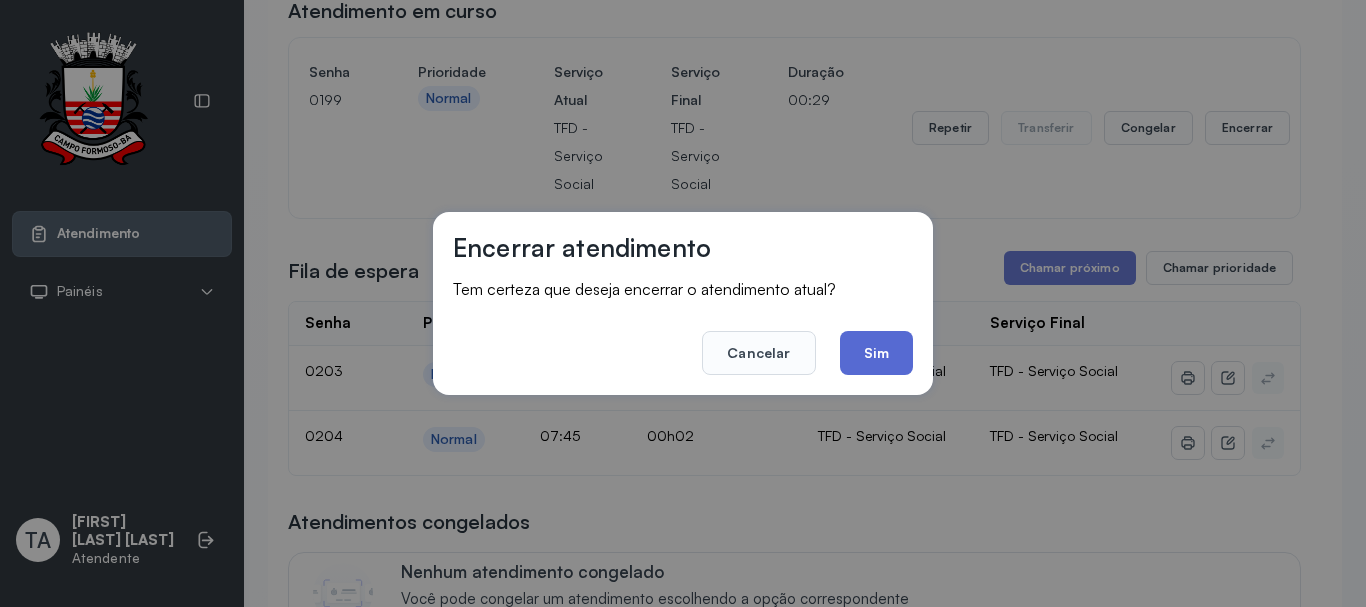 click on "Sim" 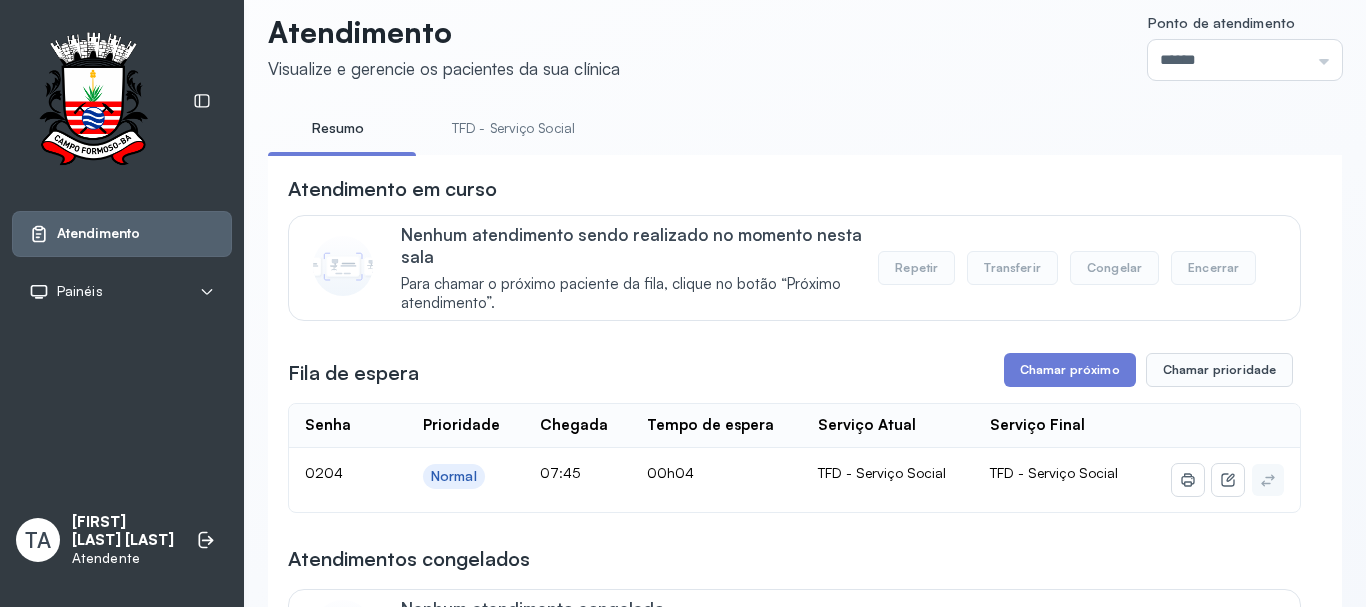 scroll, scrollTop: 0, scrollLeft: 0, axis: both 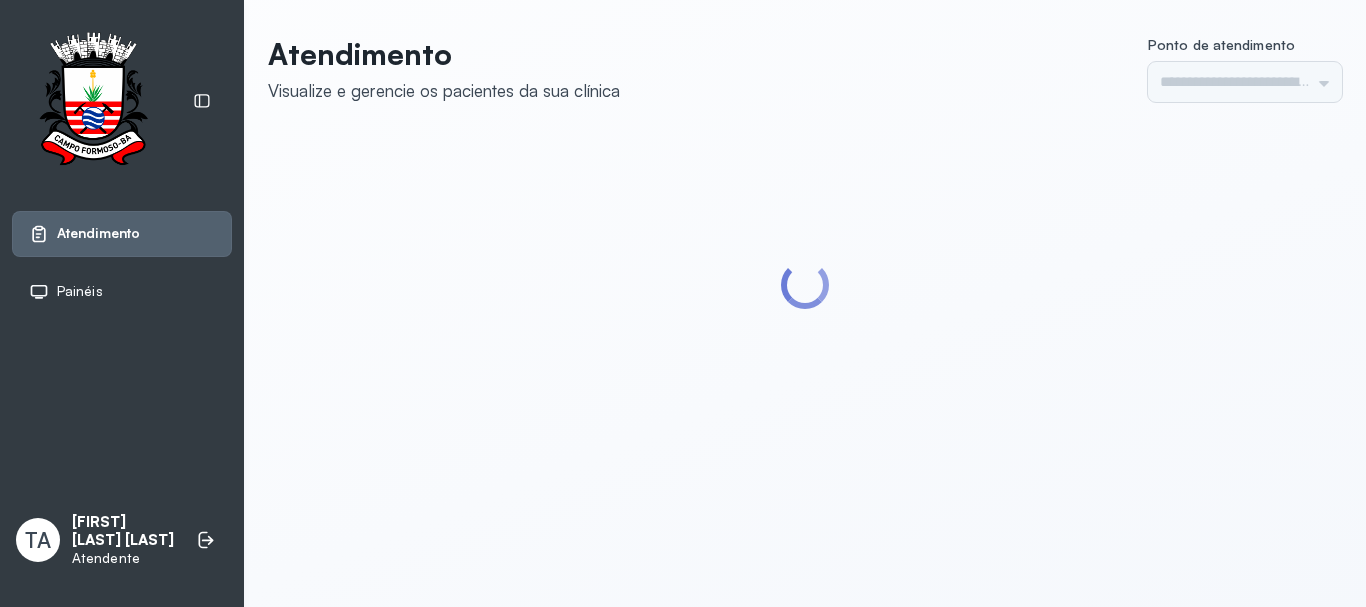type on "******" 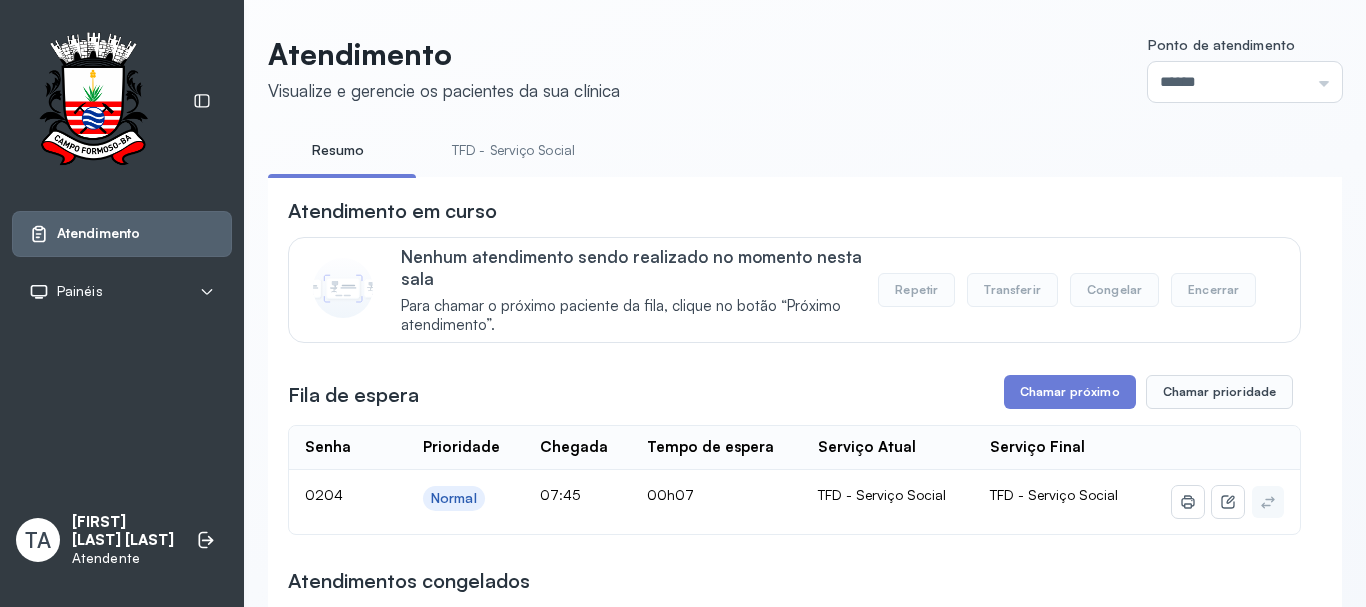 scroll, scrollTop: 0, scrollLeft: 0, axis: both 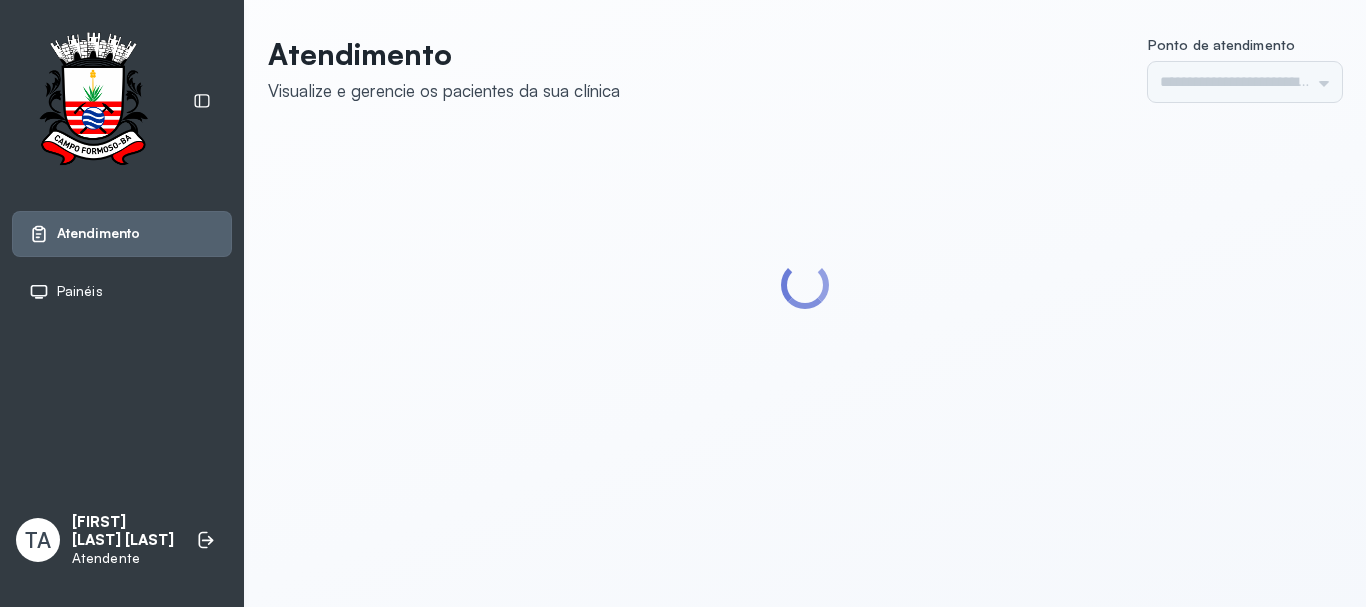 type on "******" 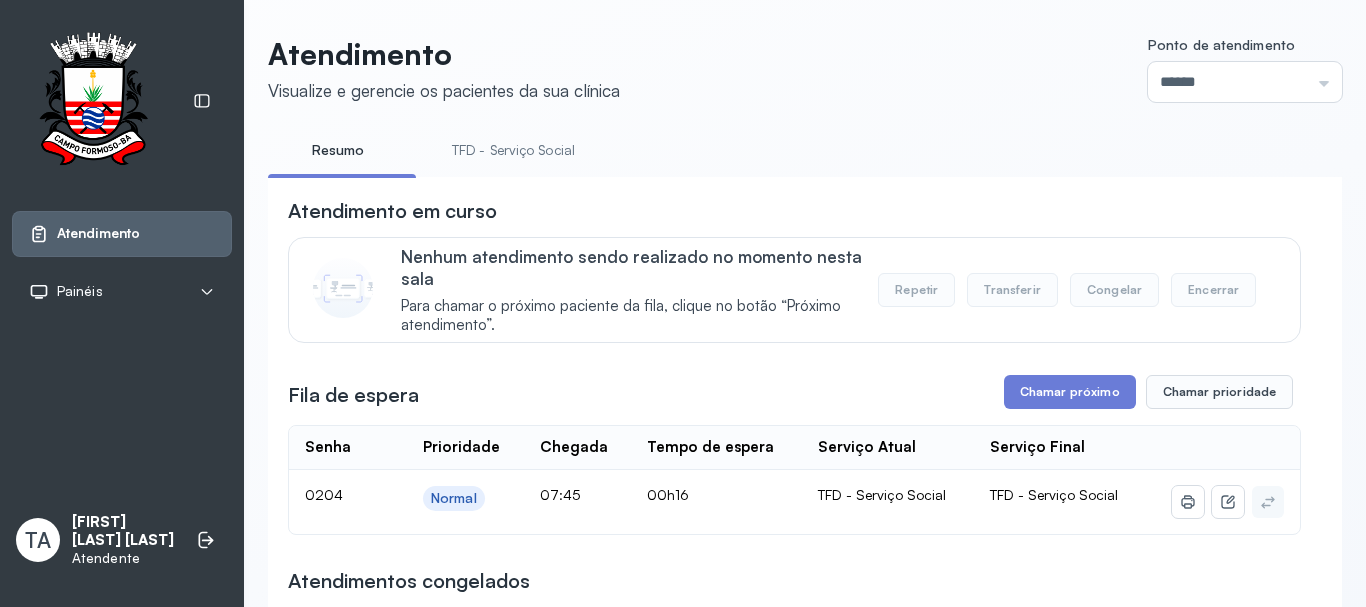 scroll, scrollTop: 0, scrollLeft: 0, axis: both 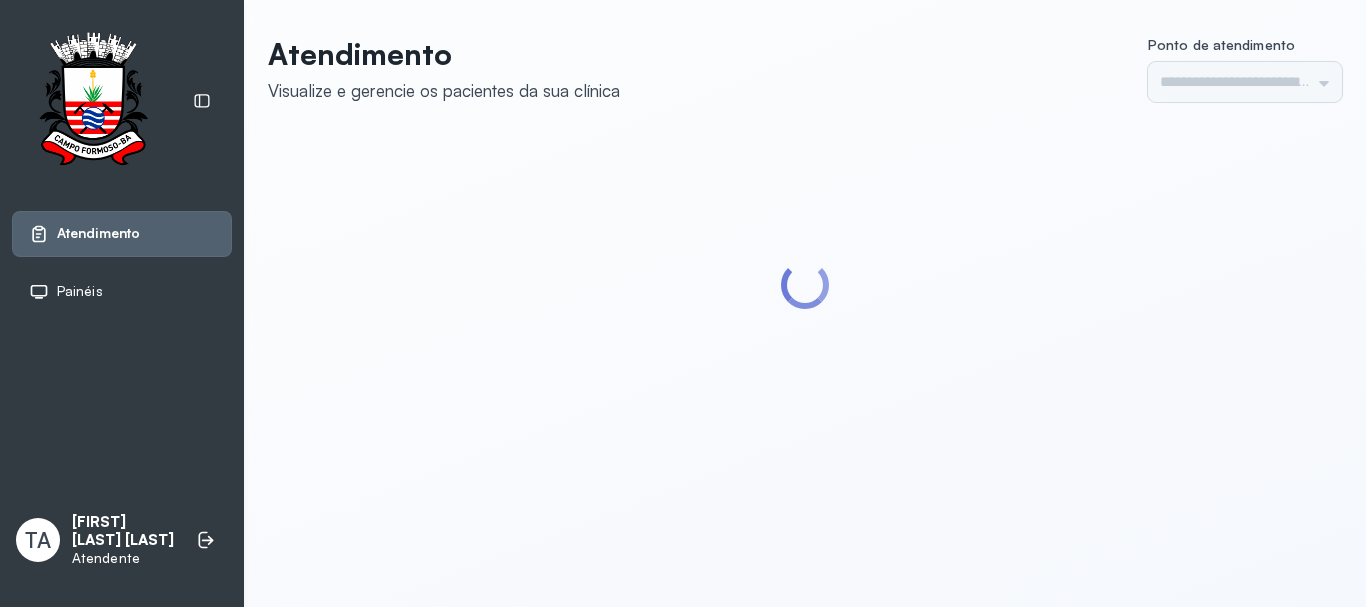 type on "******" 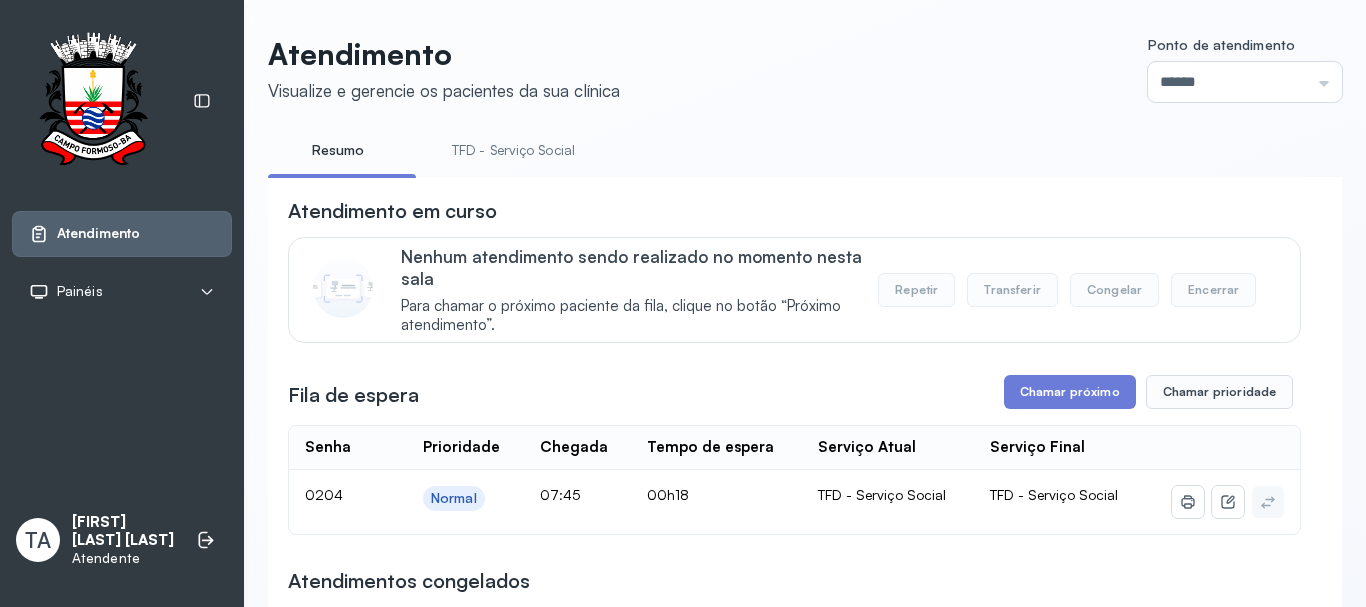 scroll, scrollTop: 62, scrollLeft: 0, axis: vertical 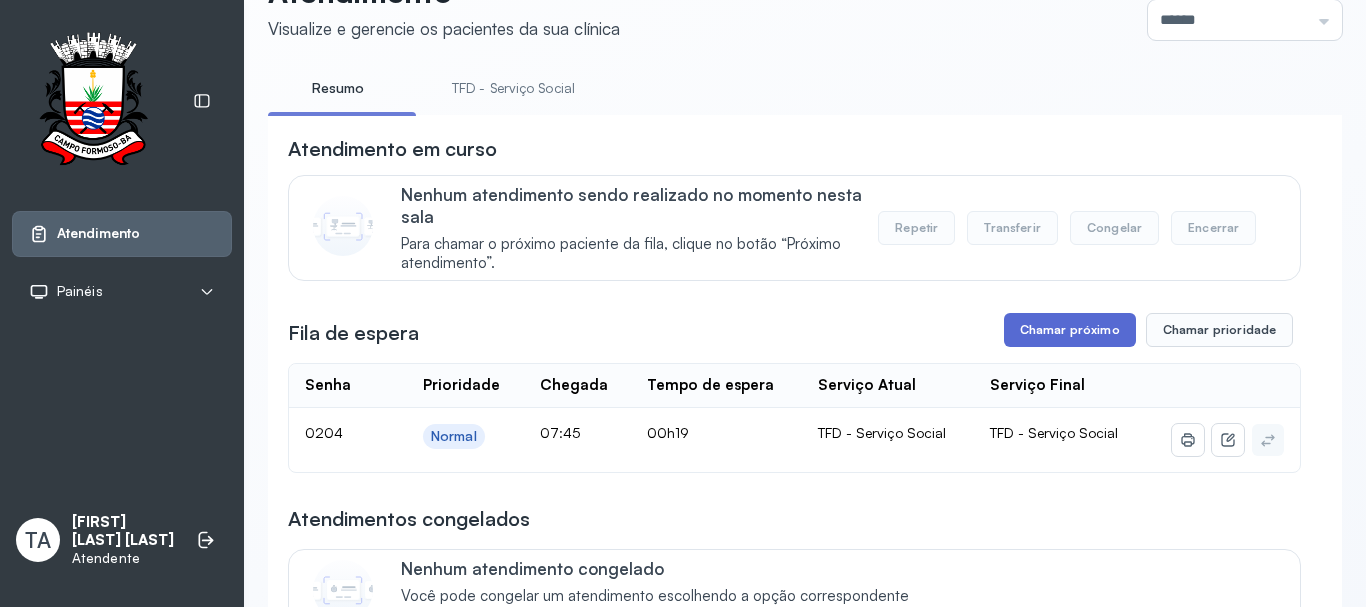 click on "Chamar próximo" at bounding box center [1070, 330] 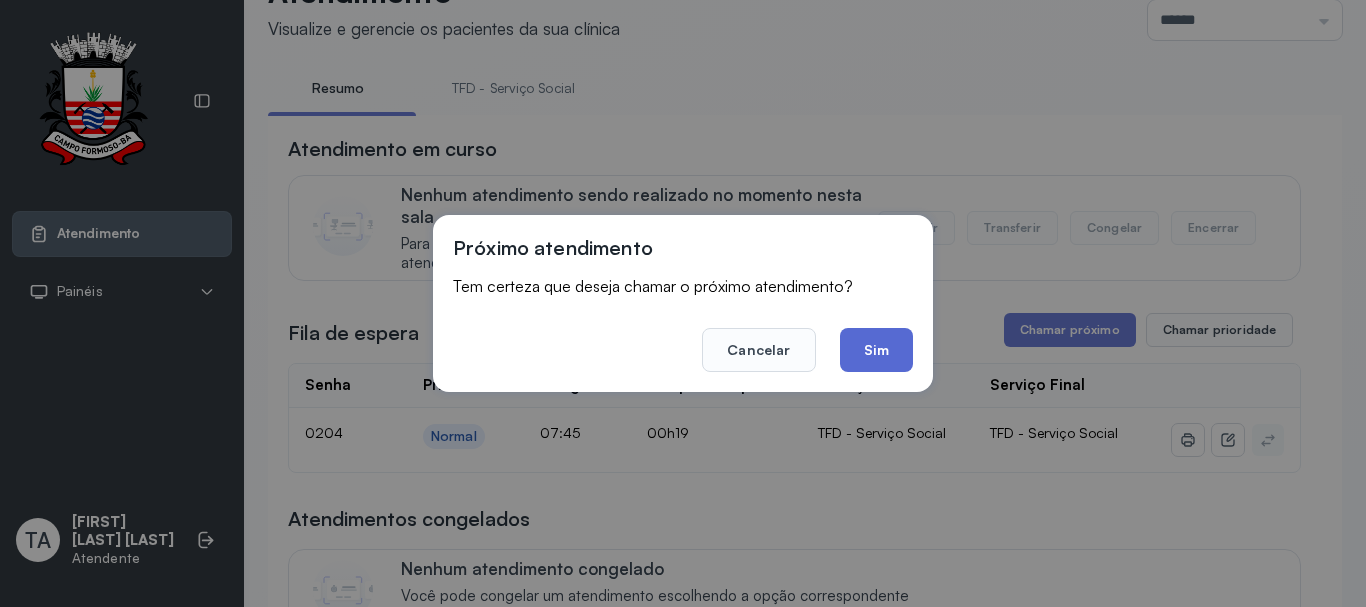 click on "Sim" 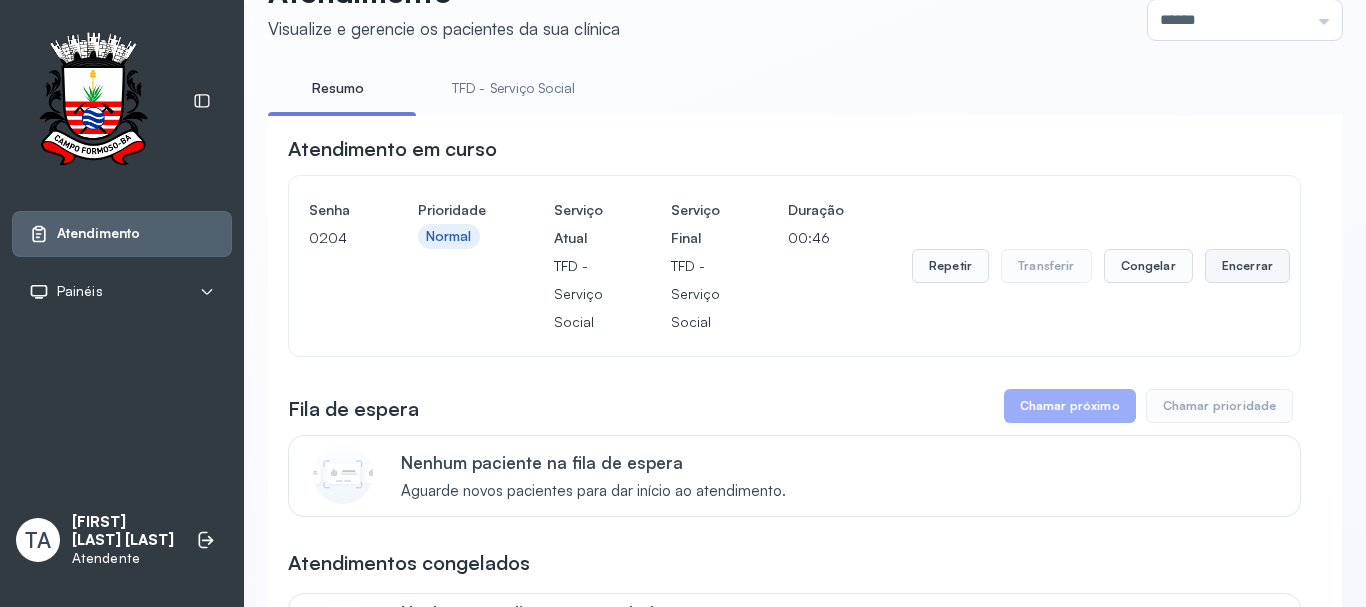 click on "Encerrar" at bounding box center (1247, 266) 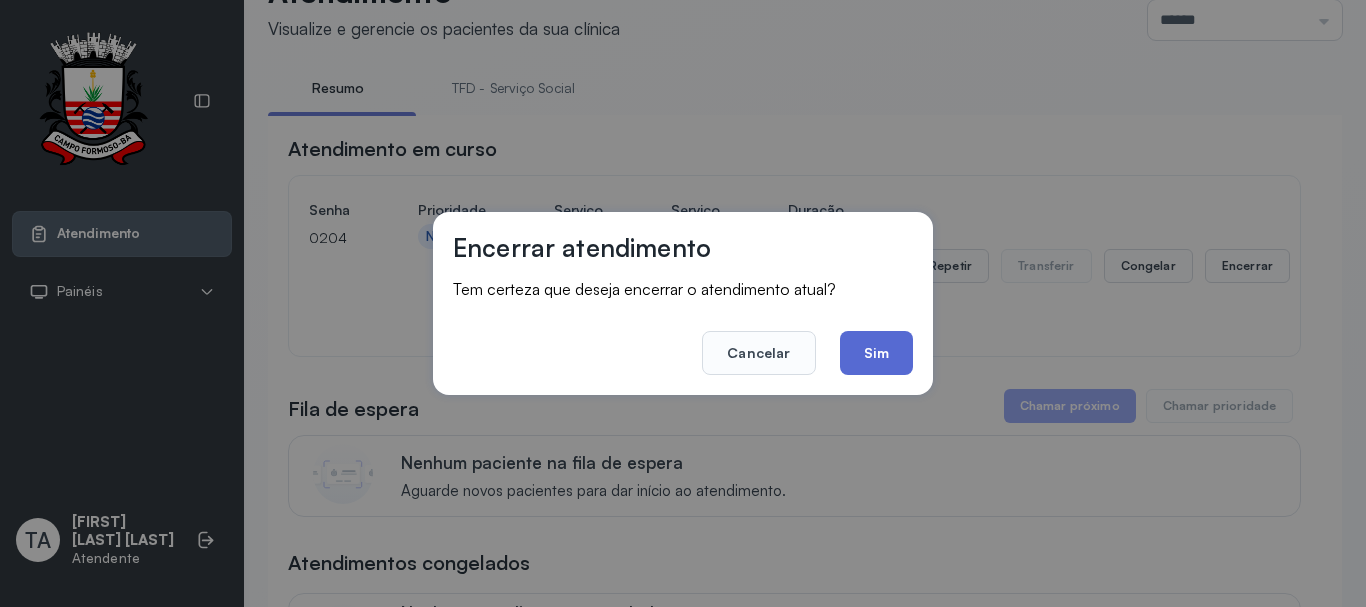 click on "Sim" 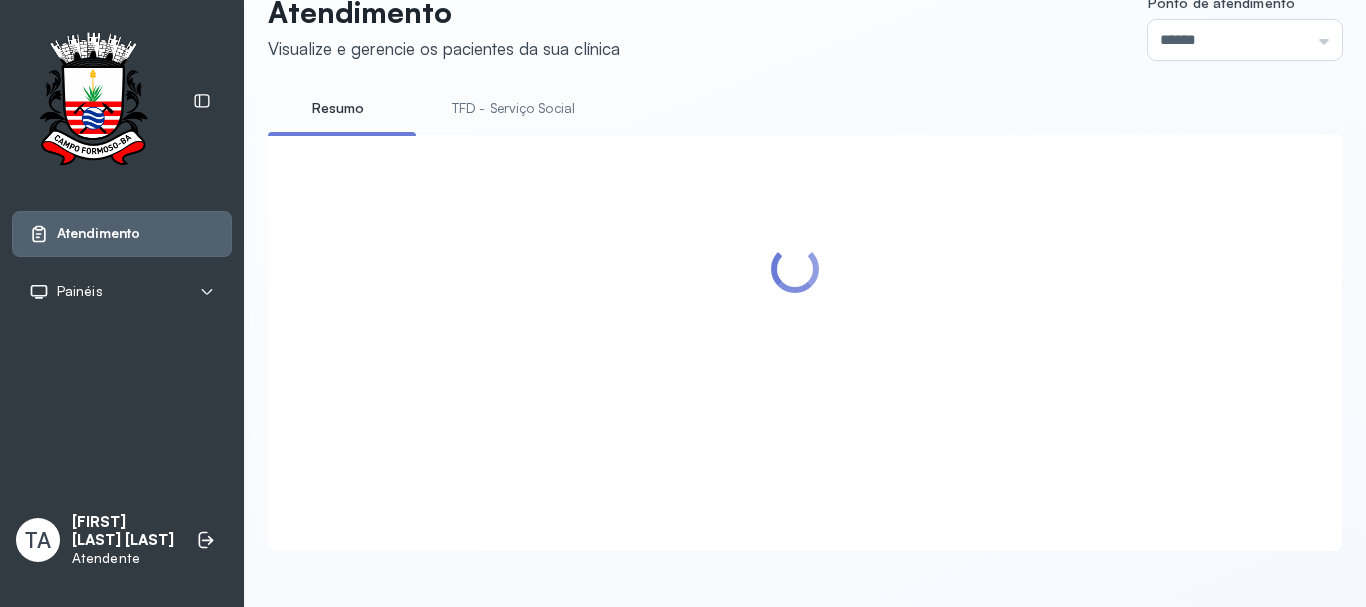 click on "TFD - Serviço Social" at bounding box center (513, 108) 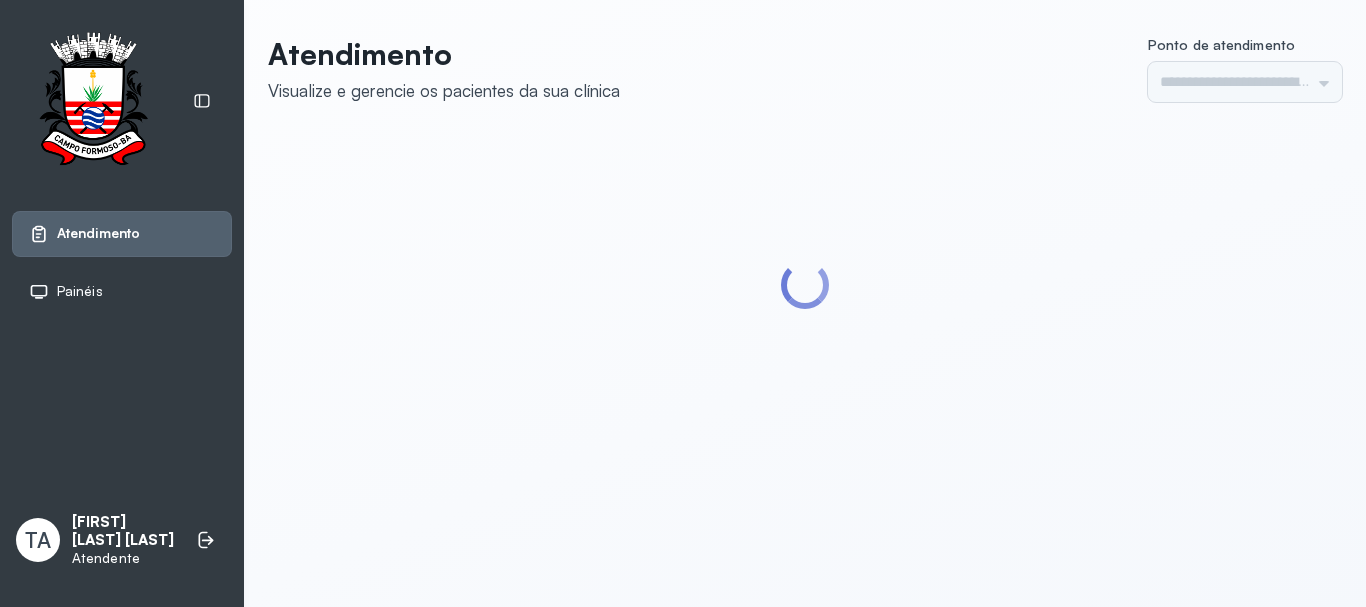 scroll, scrollTop: 0, scrollLeft: 0, axis: both 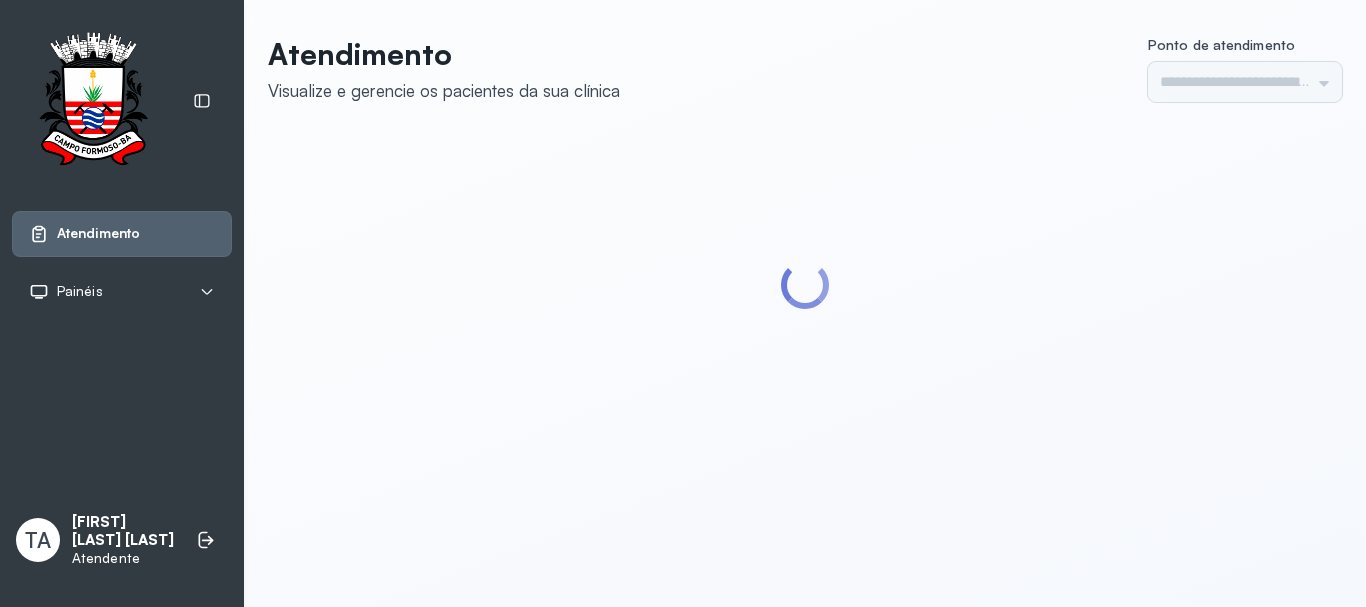 type on "******" 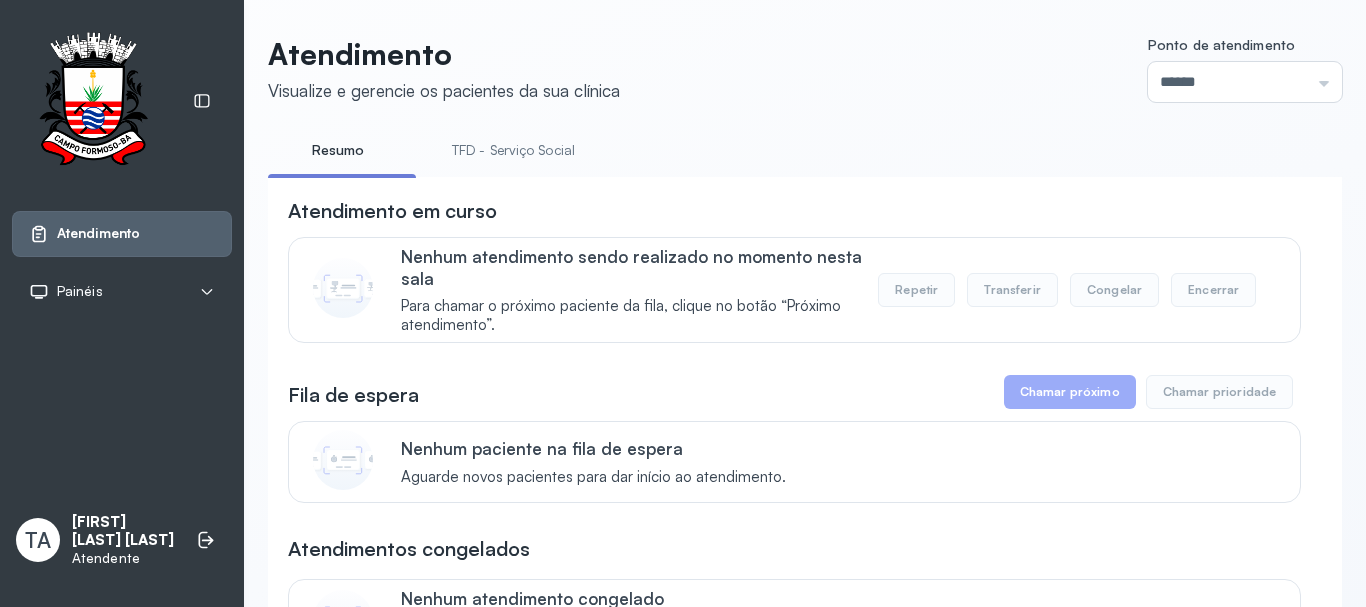 click on "TFD - Serviço Social" at bounding box center (513, 150) 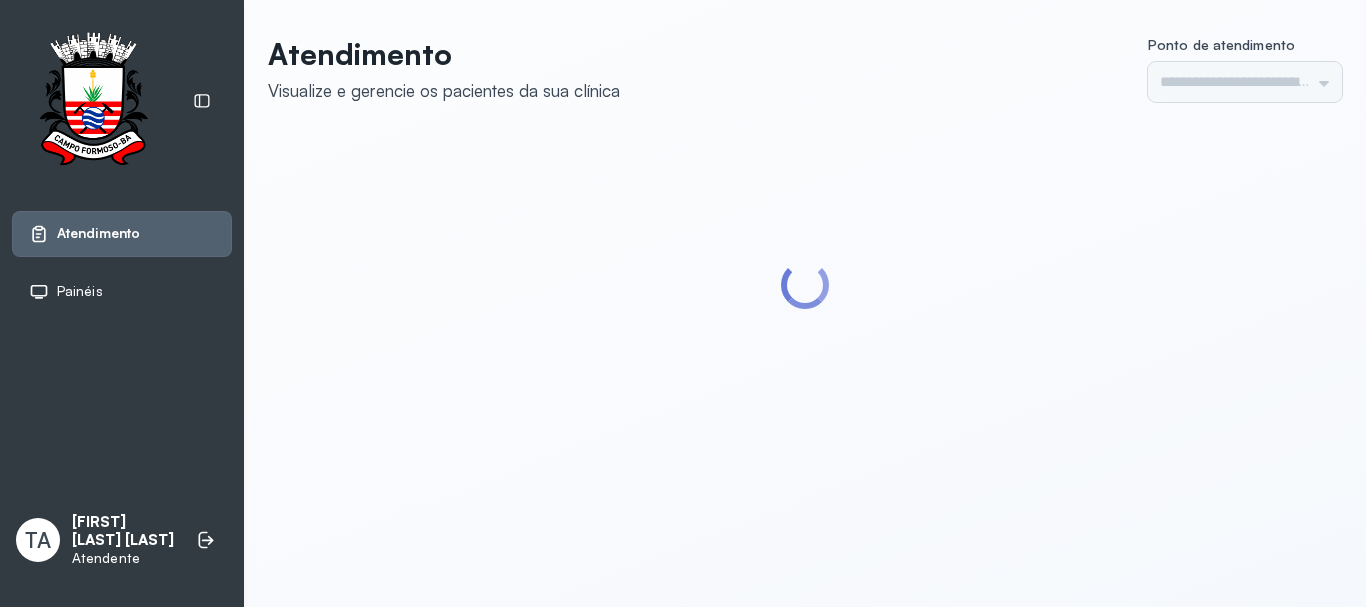 scroll, scrollTop: 0, scrollLeft: 0, axis: both 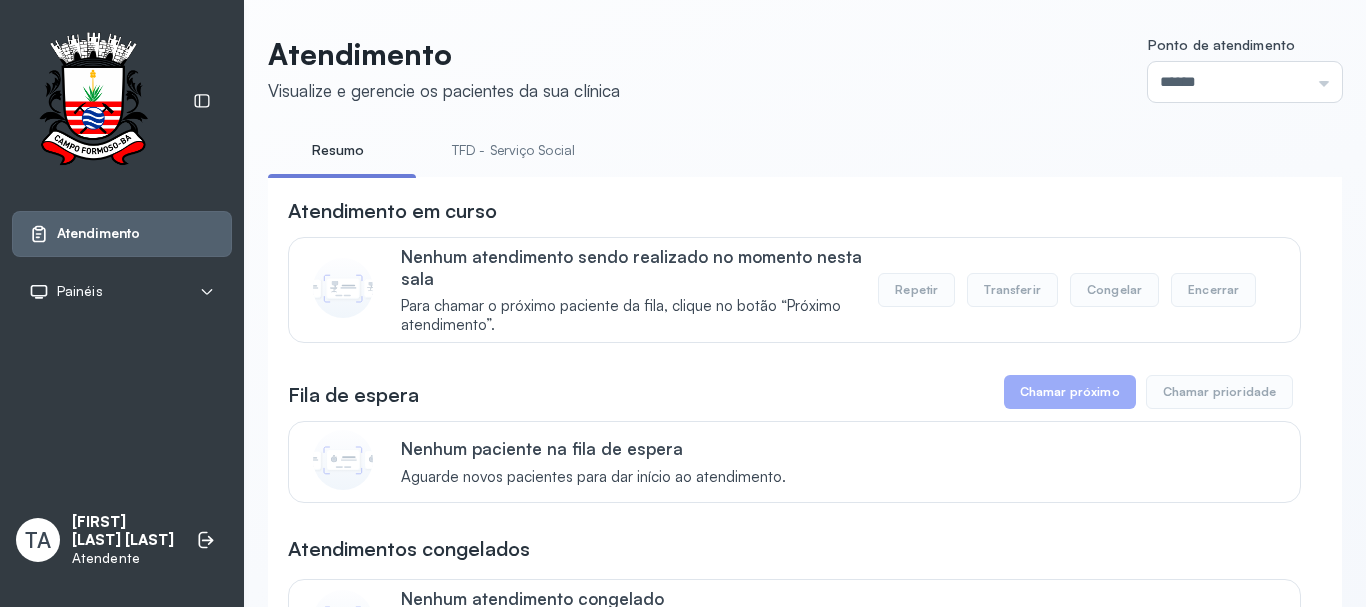 click on "TFD - Serviço Social" at bounding box center [513, 150] 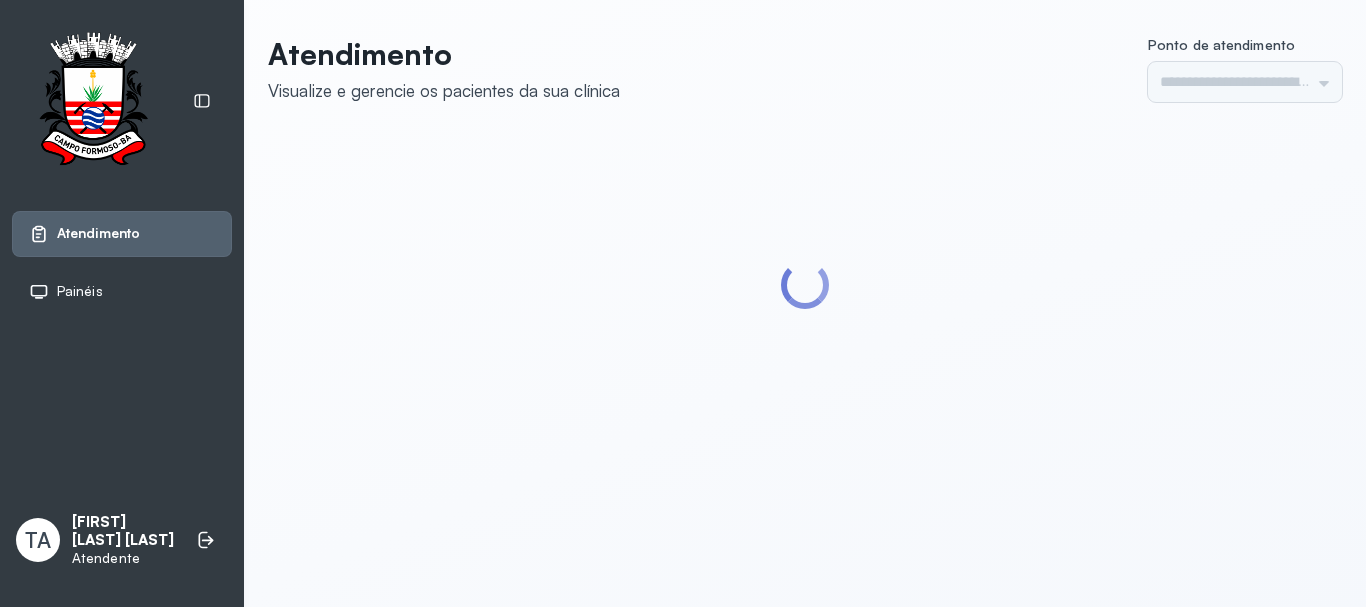 scroll, scrollTop: 0, scrollLeft: 0, axis: both 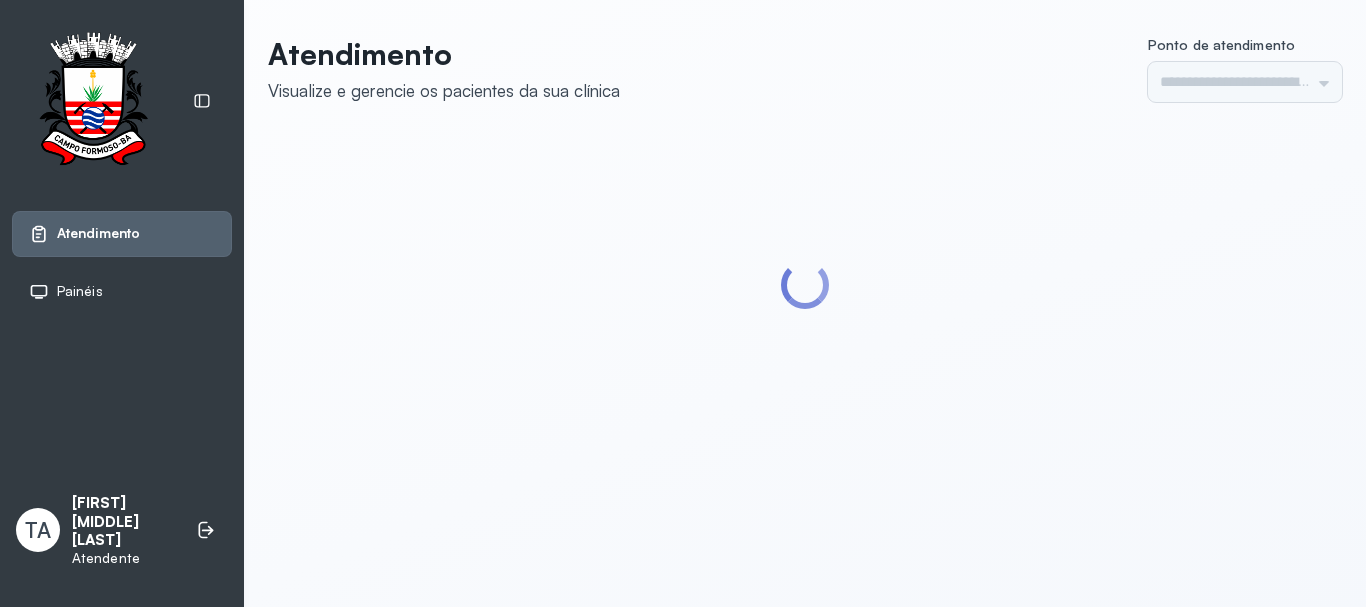 type on "******" 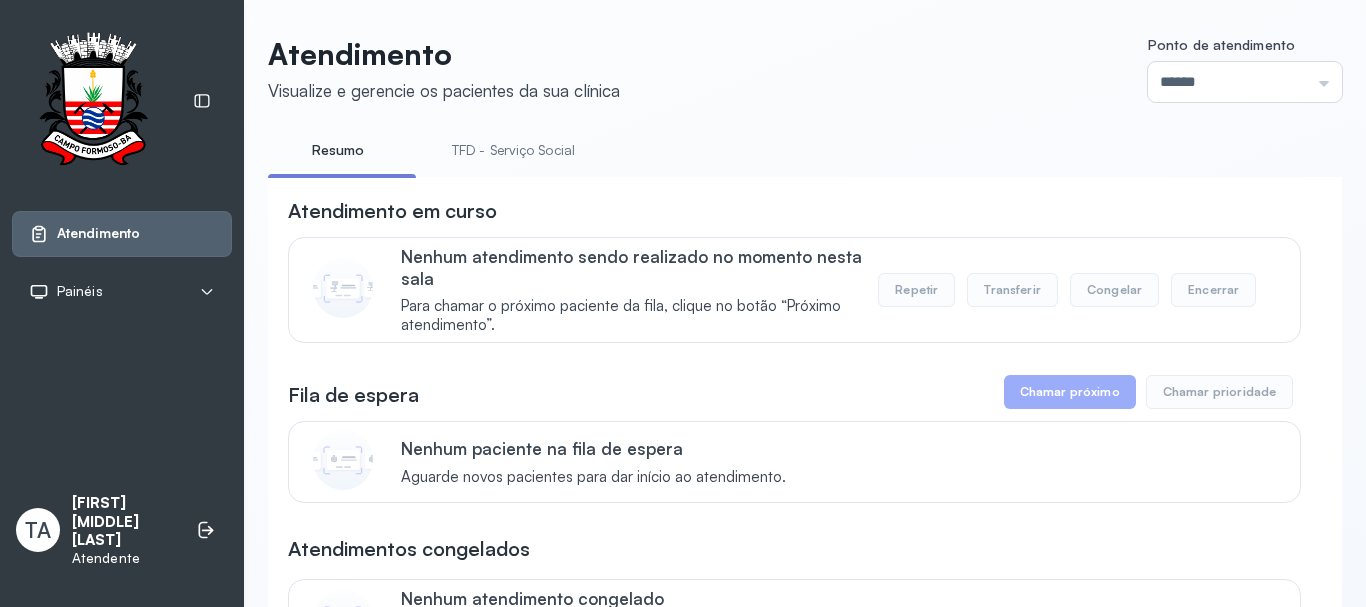 click on "**********" 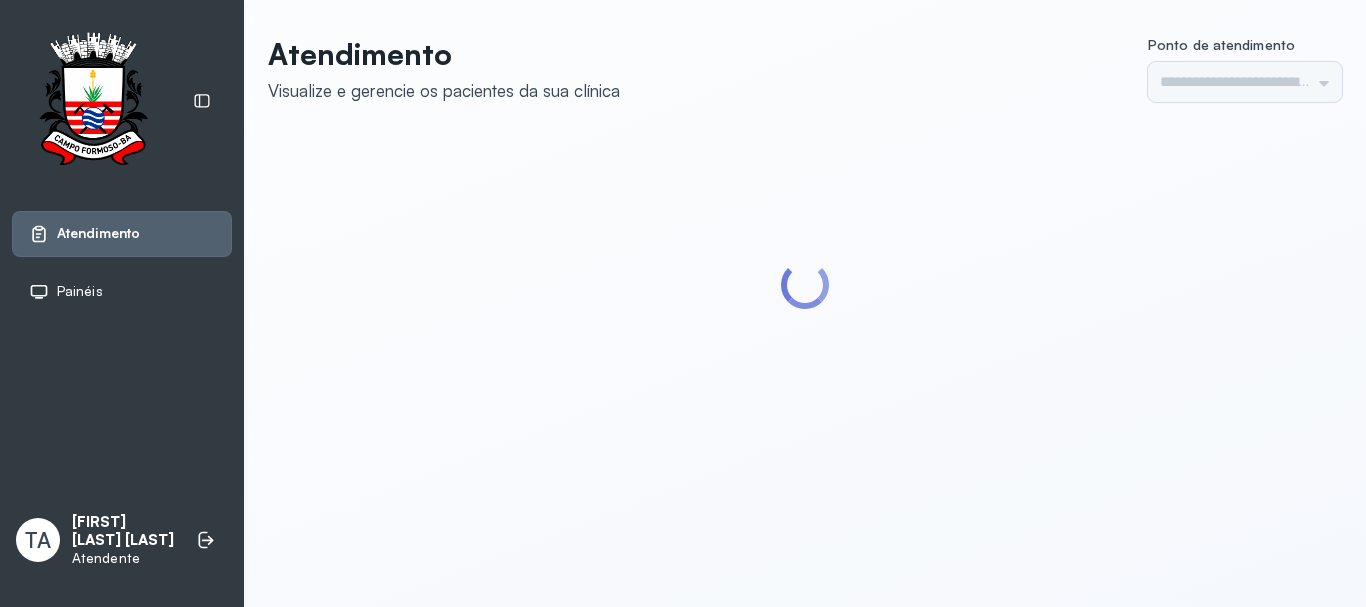 scroll, scrollTop: 0, scrollLeft: 0, axis: both 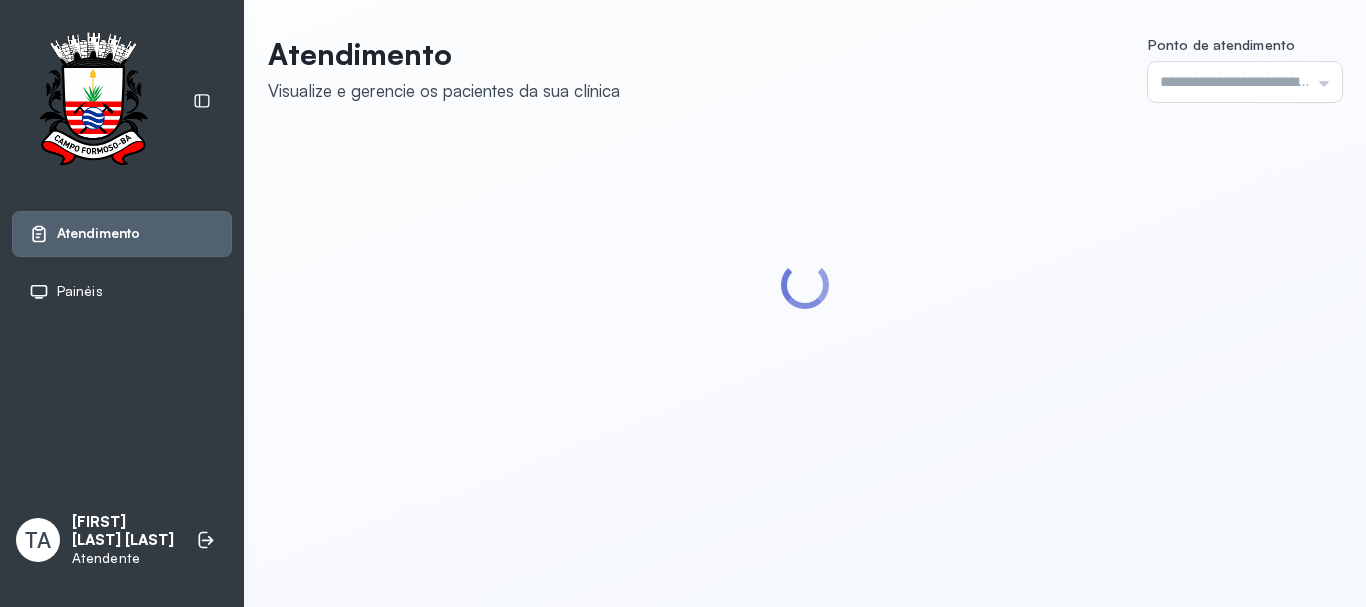 type on "******" 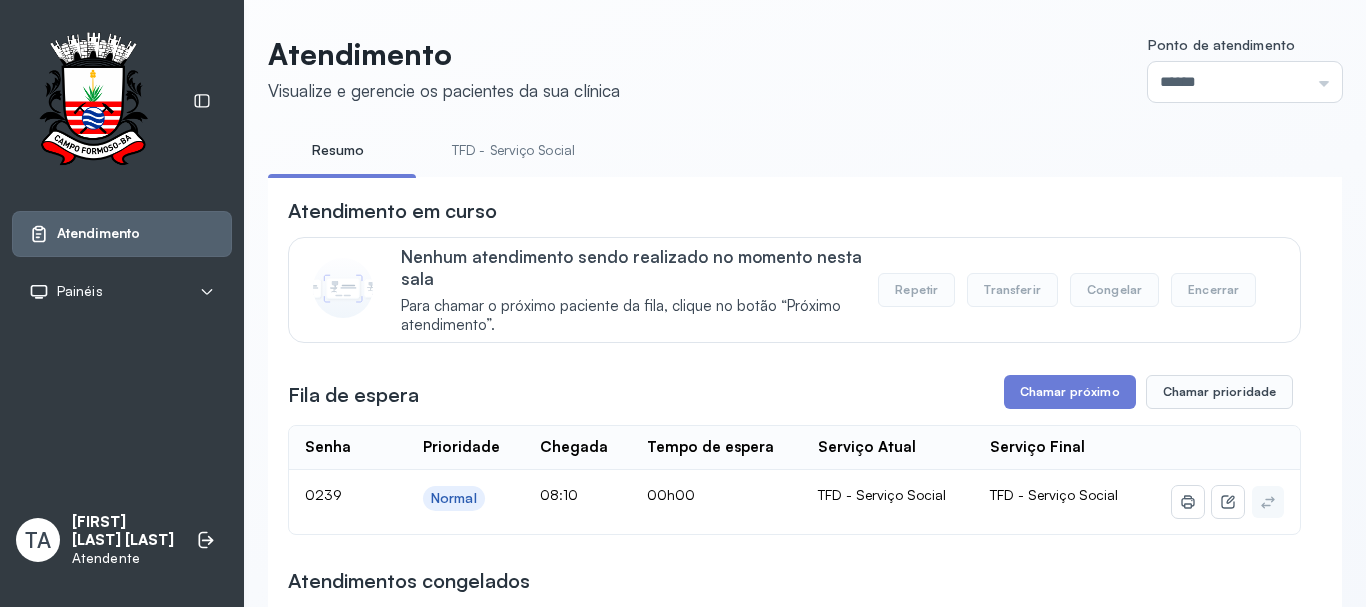 drag, startPoint x: 904, startPoint y: 183, endPoint x: 1029, endPoint y: 375, distance: 229.10478 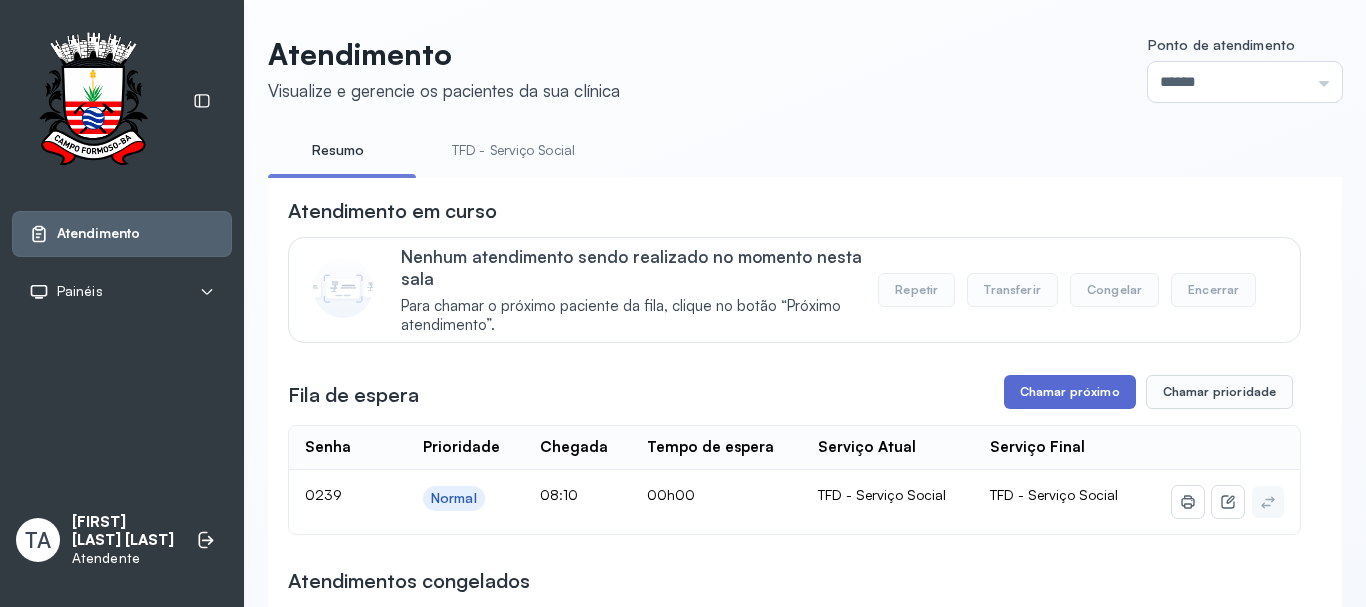 click on "Chamar próximo" at bounding box center [1070, 392] 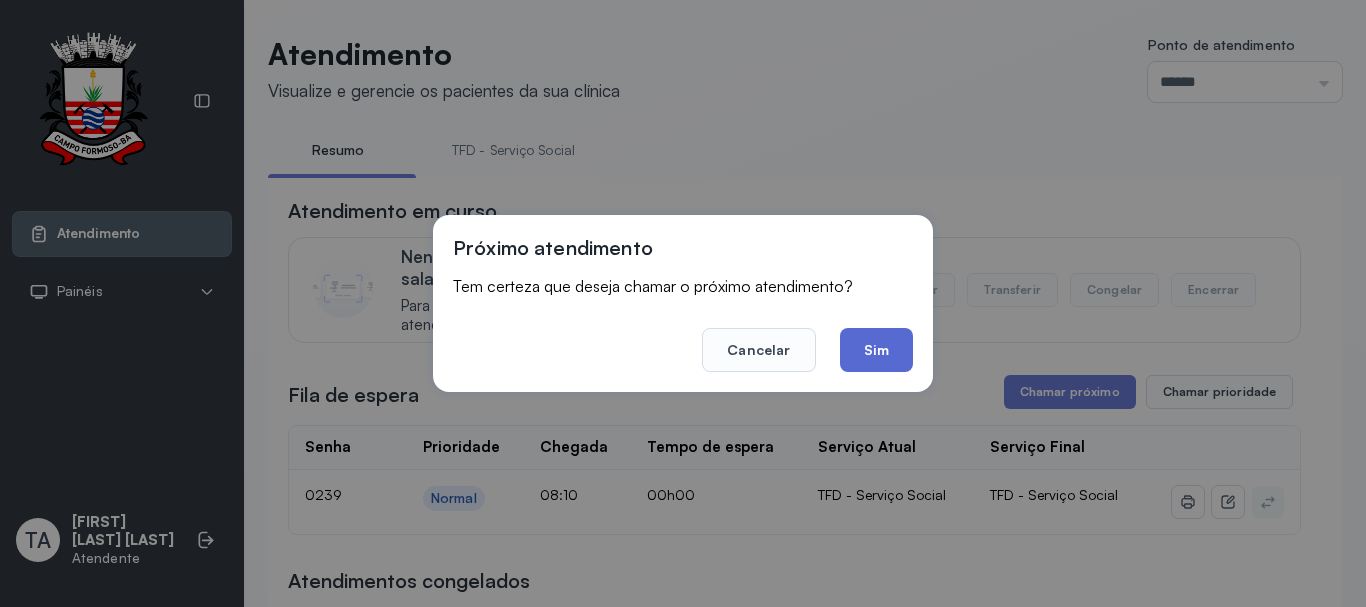 click on "Sim" 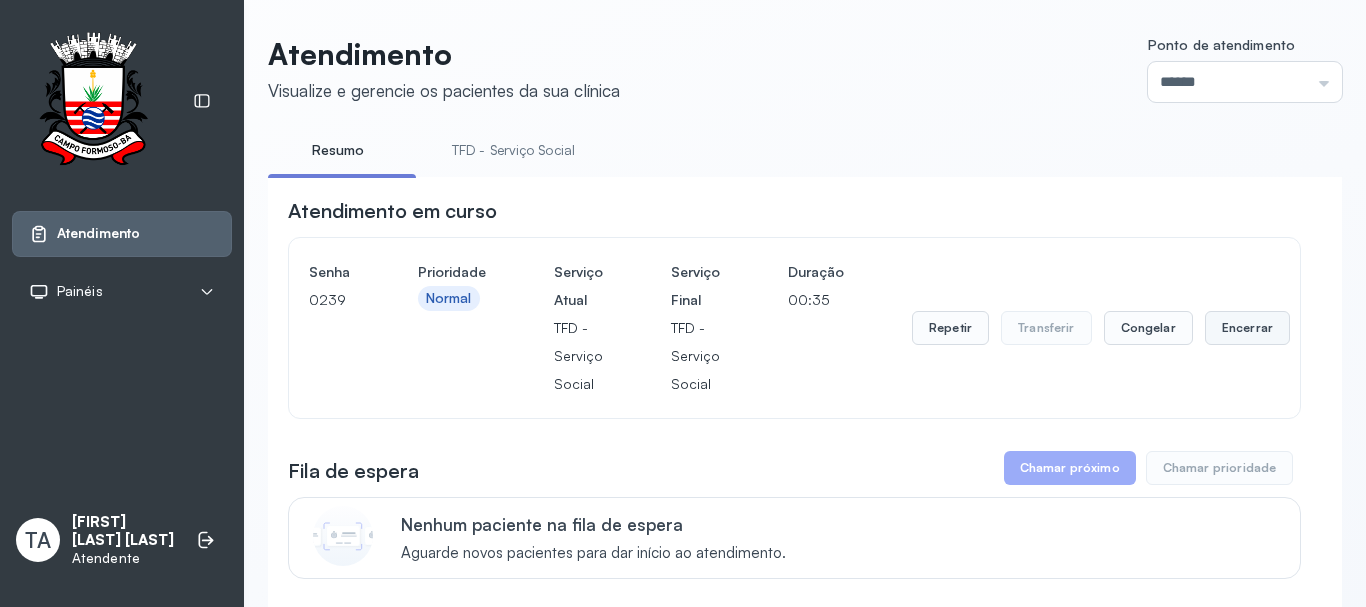 click on "Encerrar" at bounding box center (1247, 328) 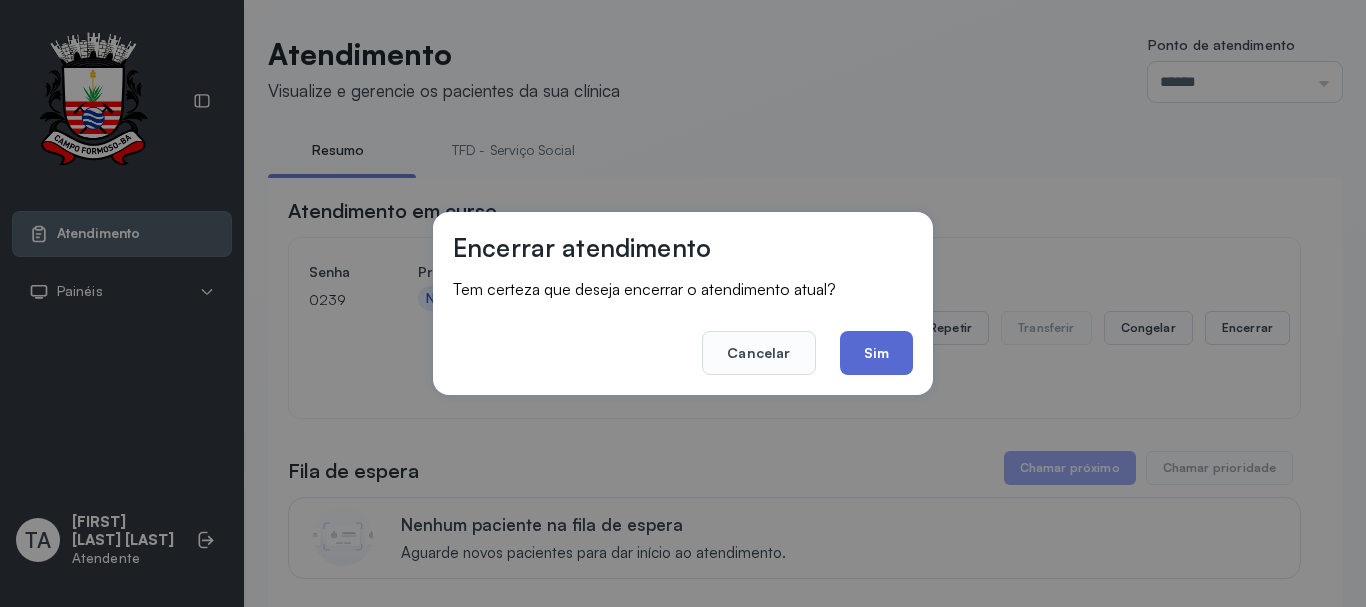 click on "Sim" 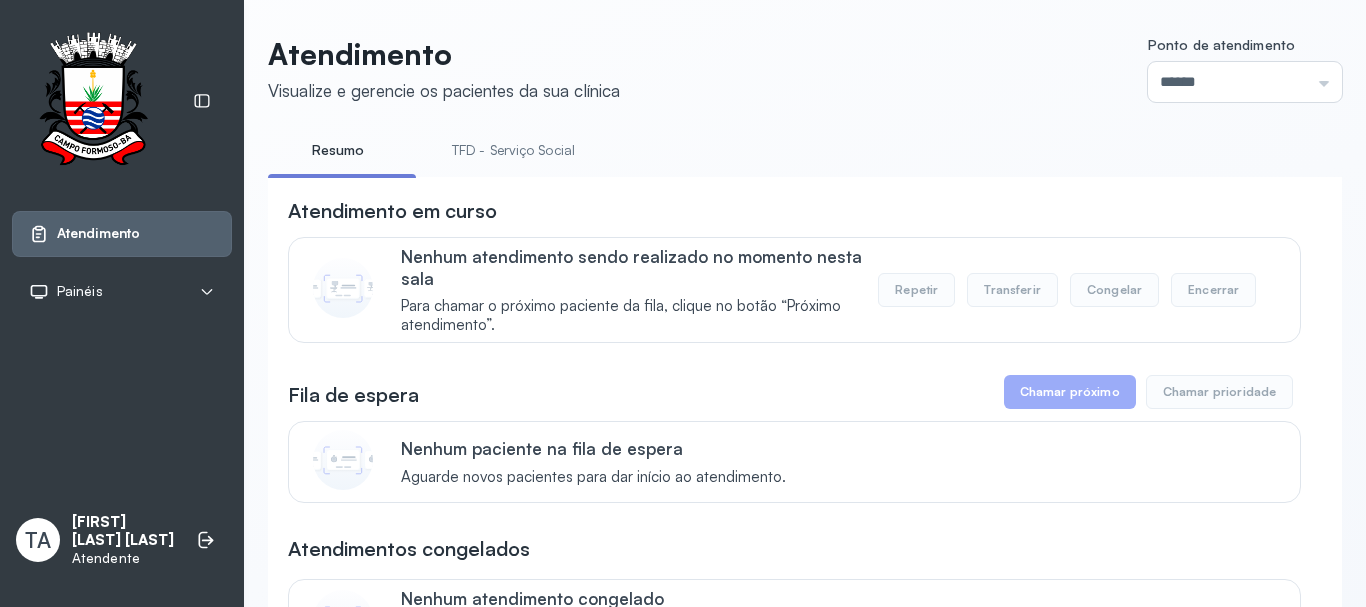 click on "**********" 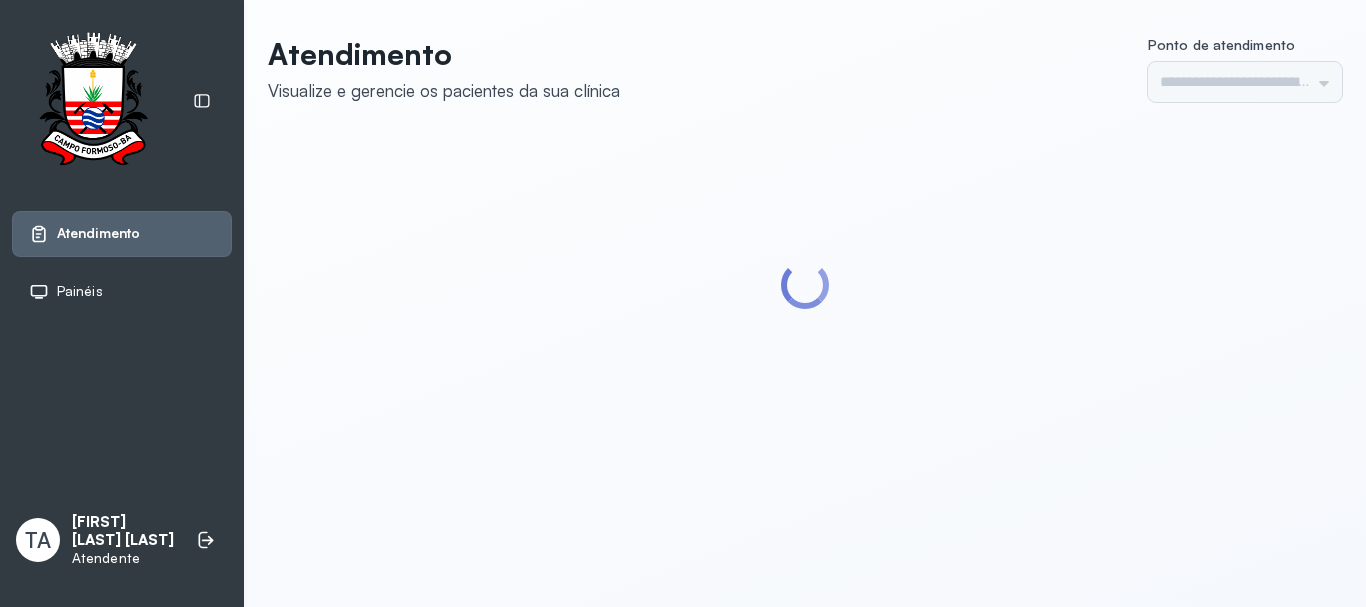 scroll, scrollTop: 0, scrollLeft: 0, axis: both 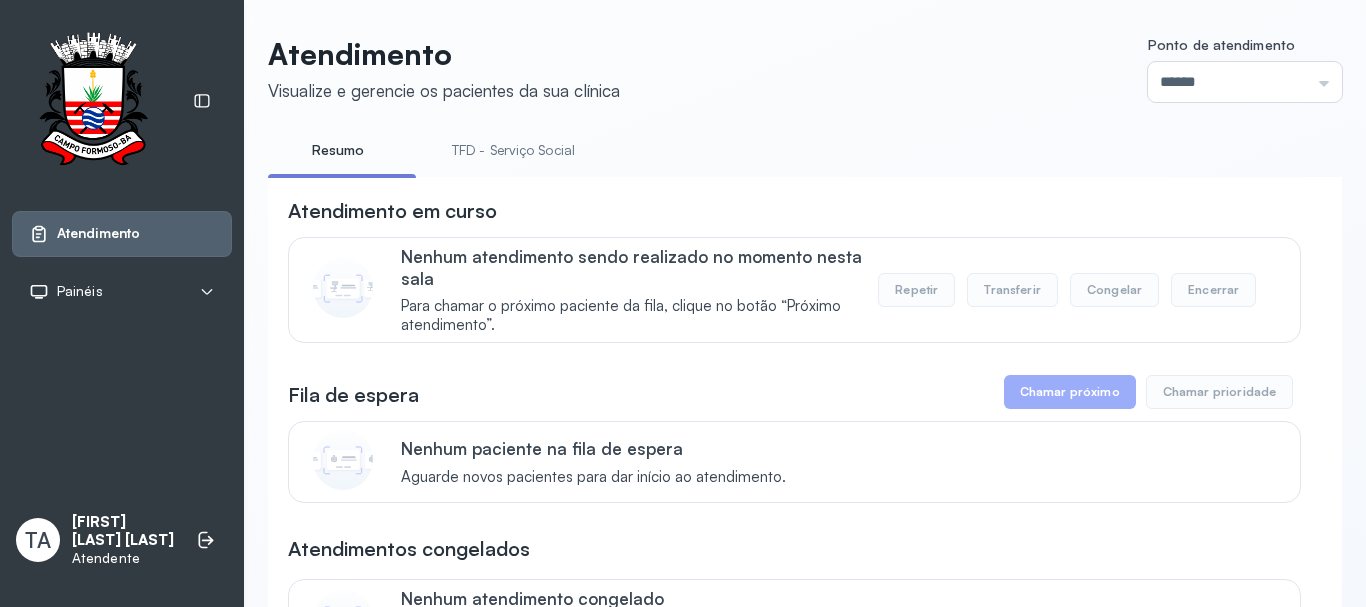 drag, startPoint x: 823, startPoint y: 137, endPoint x: 133, endPoint y: 122, distance: 690.163 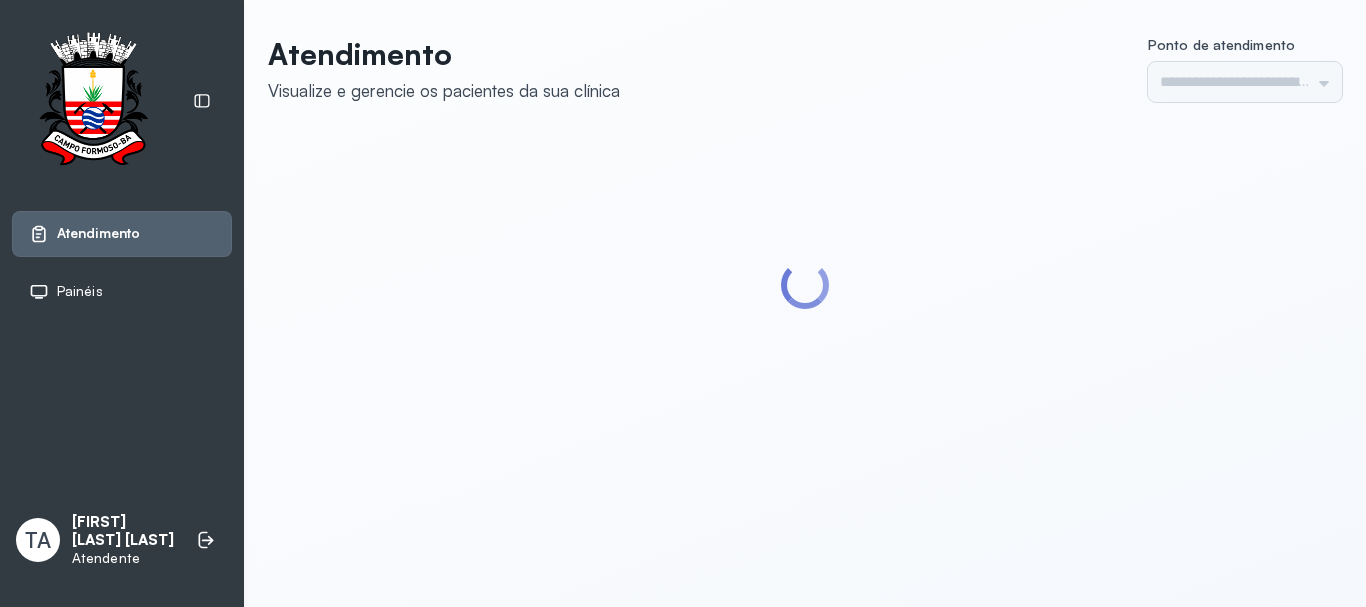 scroll, scrollTop: 0, scrollLeft: 0, axis: both 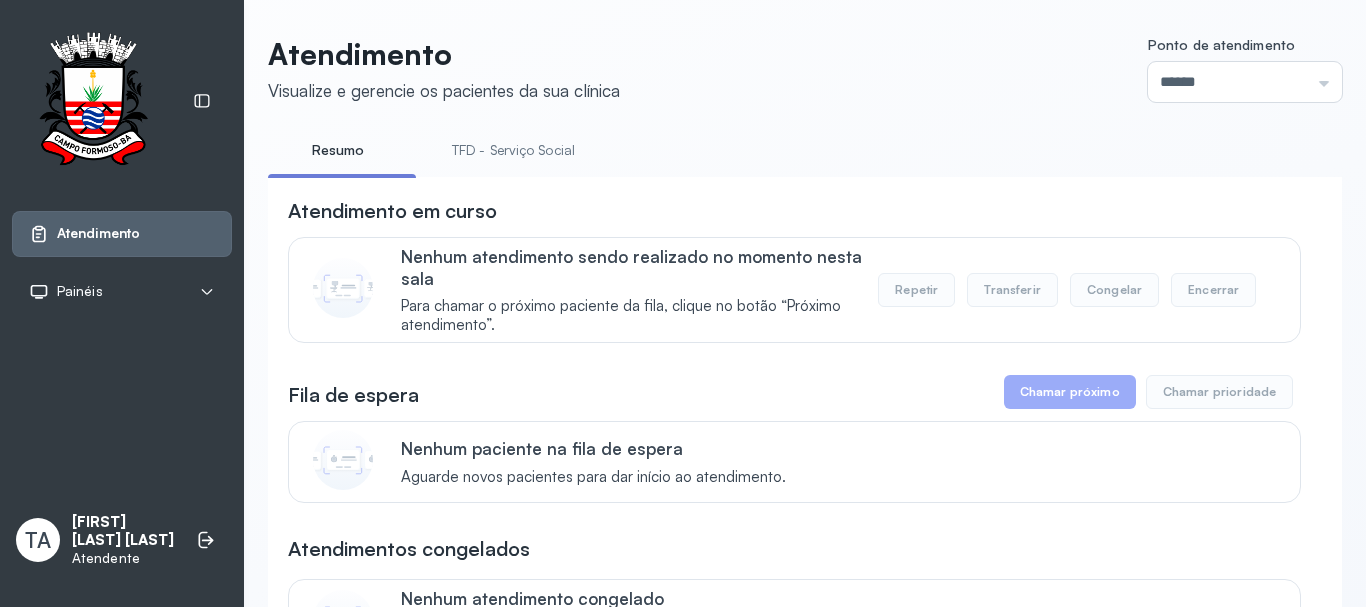 click on "TFD - Serviço Social" at bounding box center (513, 150) 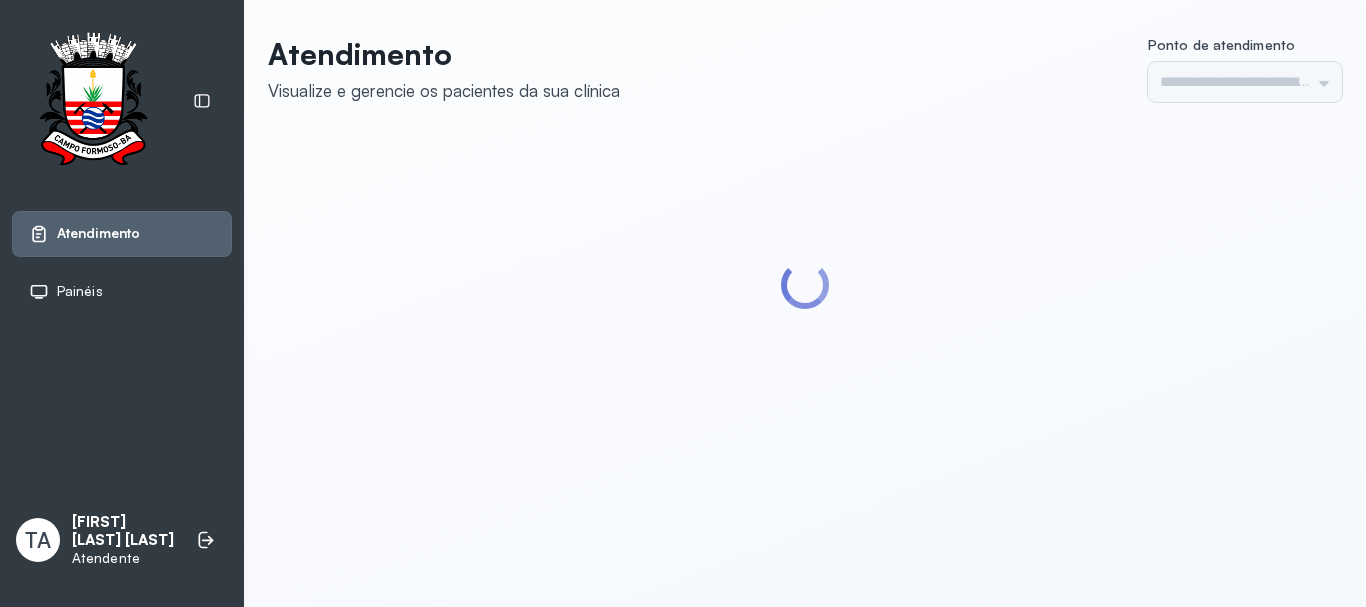 scroll, scrollTop: 0, scrollLeft: 0, axis: both 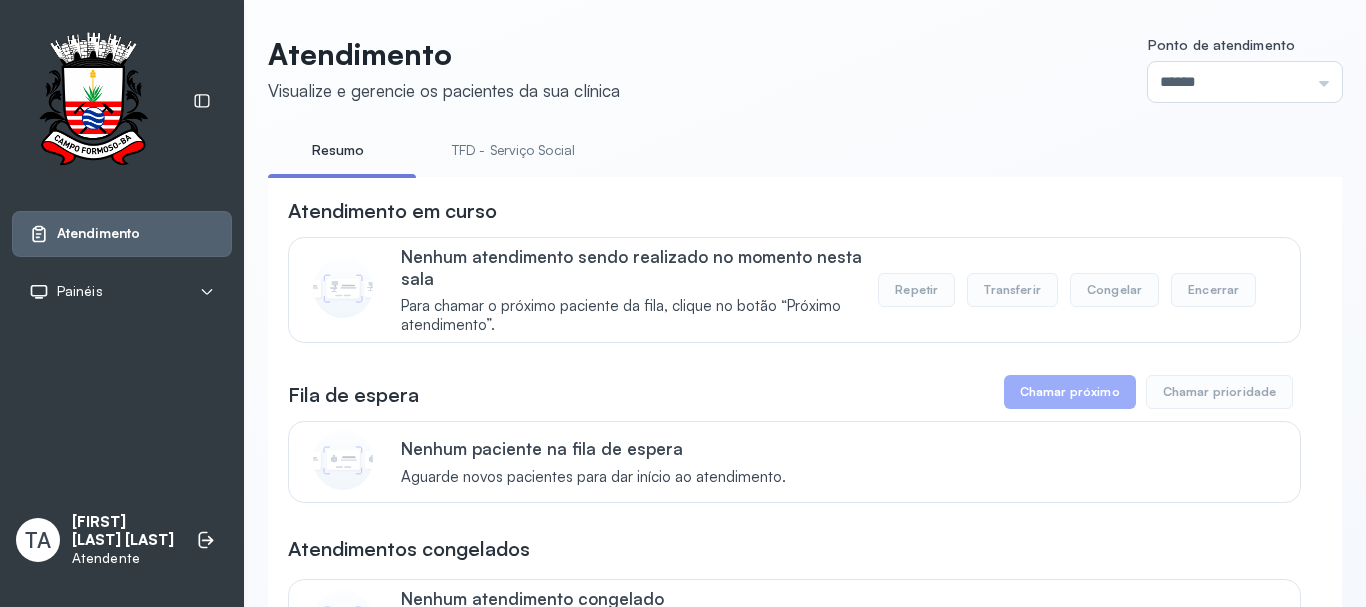 click on "TFD - Serviço Social" at bounding box center (513, 150) 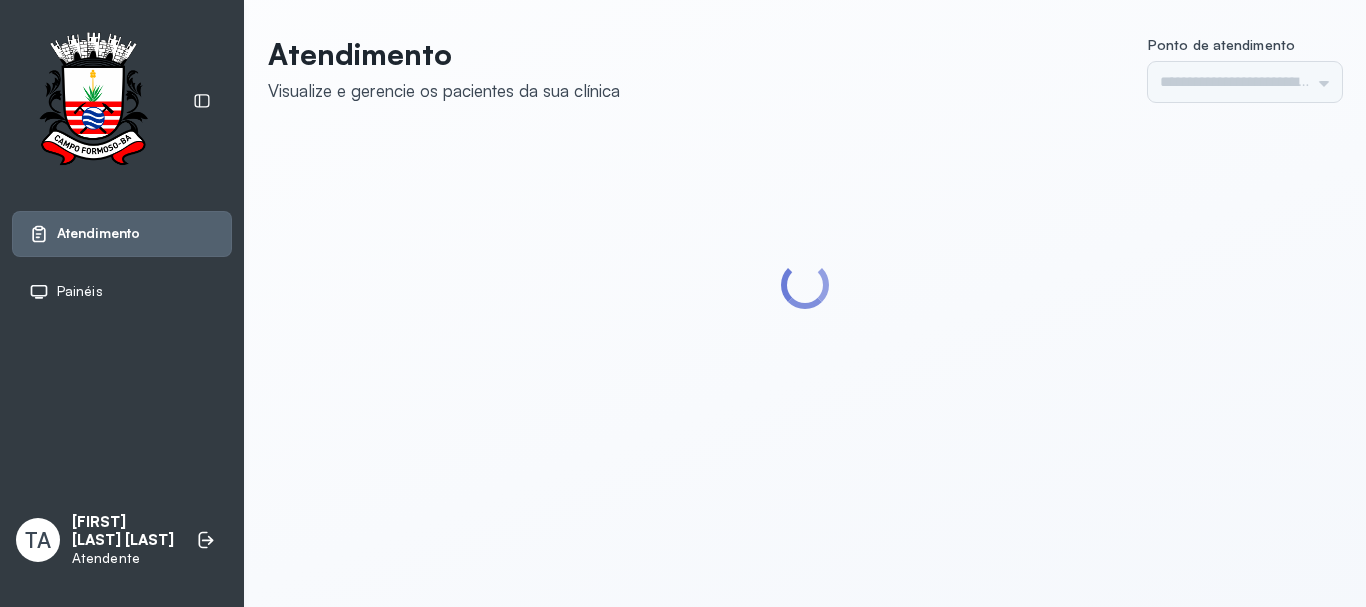 scroll, scrollTop: 0, scrollLeft: 0, axis: both 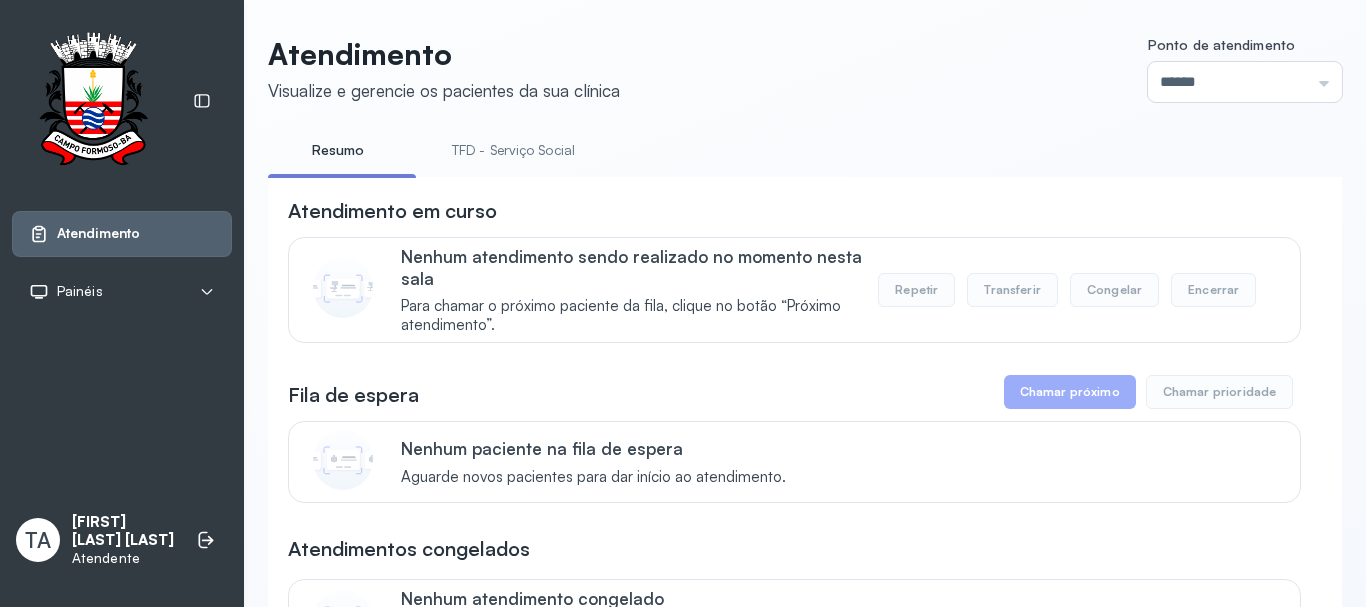 click on "TFD - Serviço Social" at bounding box center (513, 150) 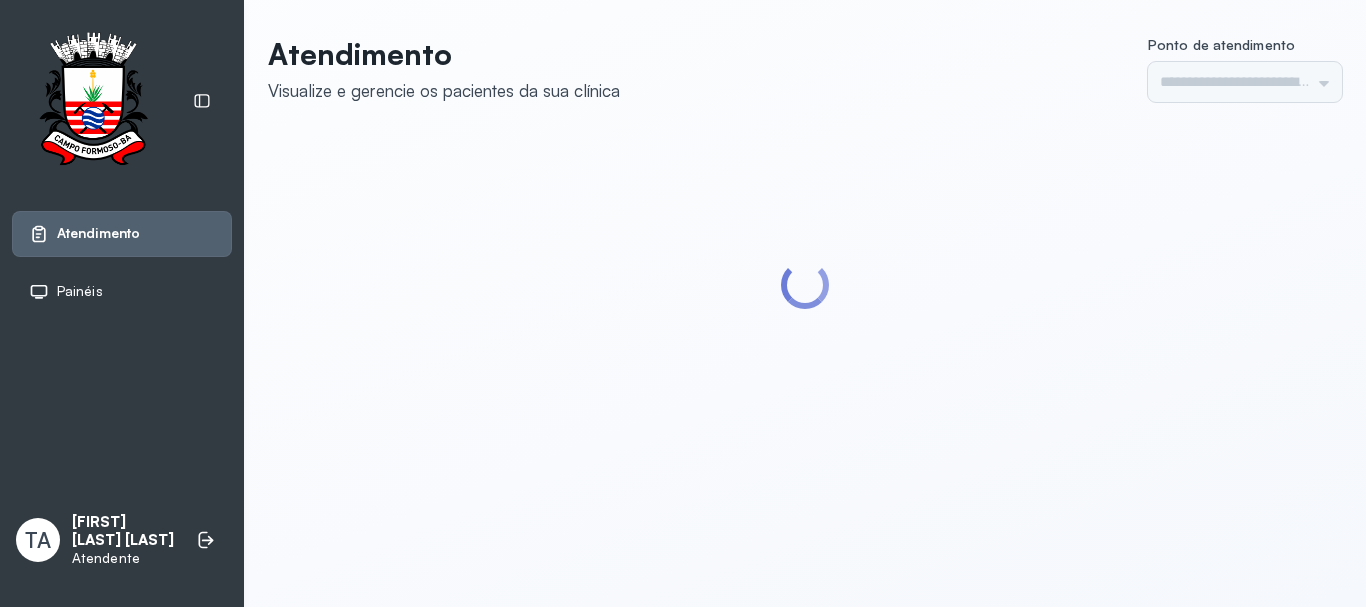 scroll, scrollTop: 0, scrollLeft: 0, axis: both 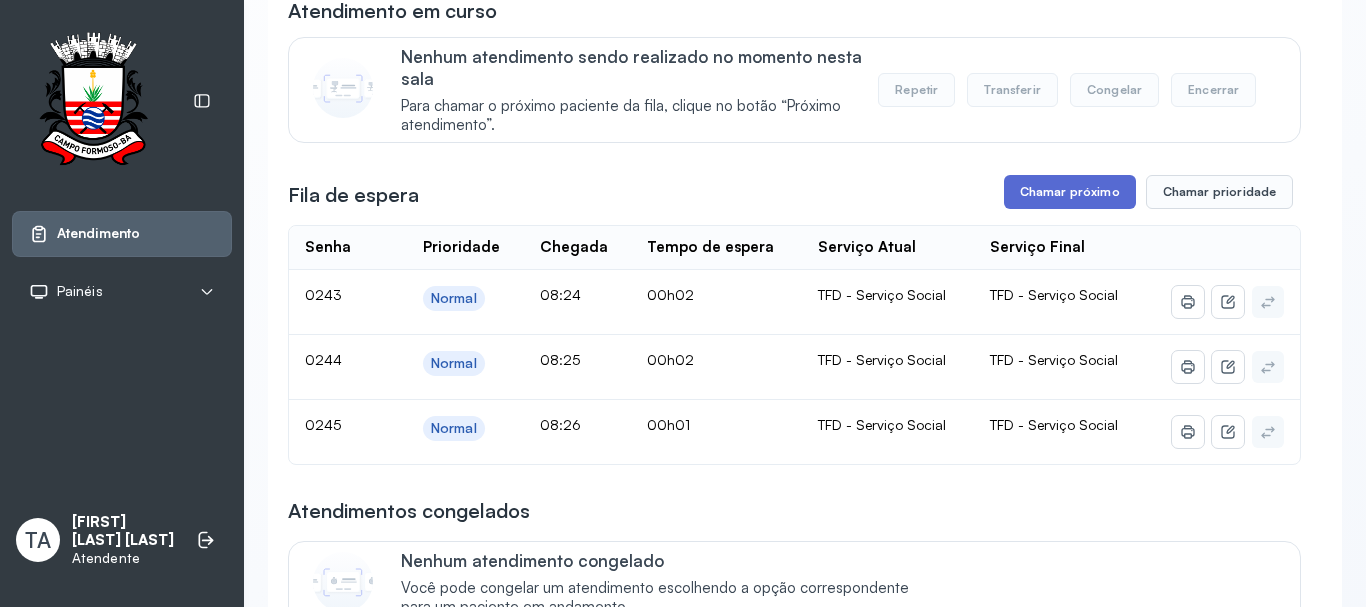click on "Chamar próximo" at bounding box center [1070, 192] 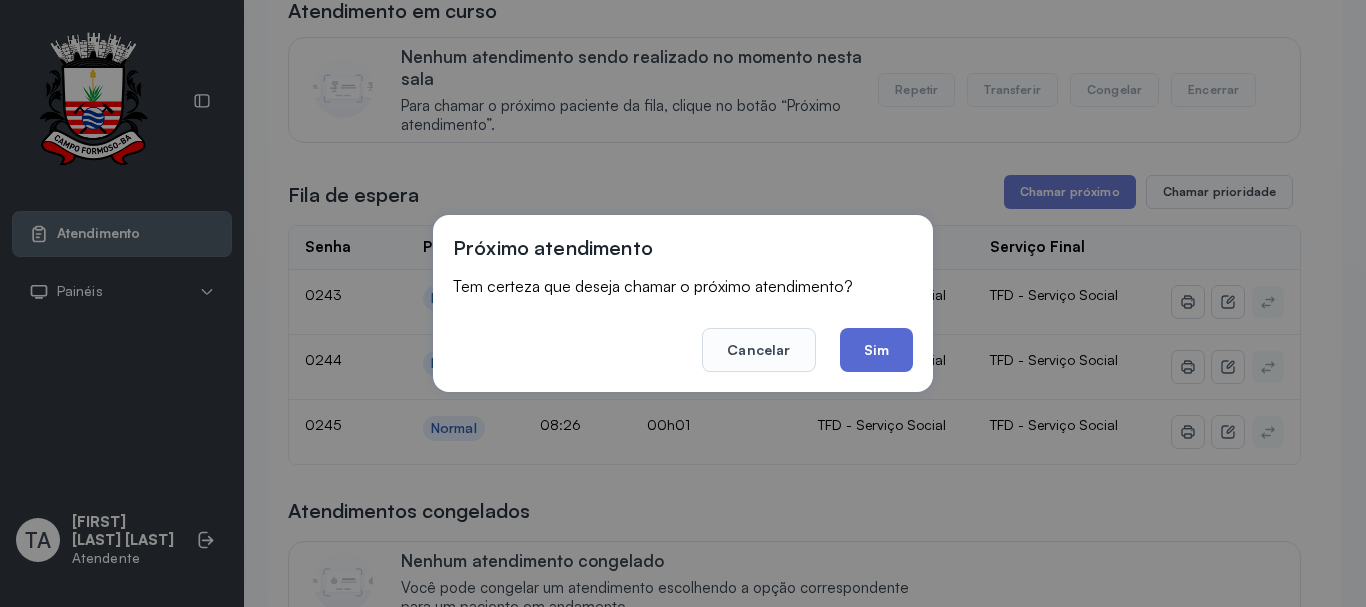 click on "Sim" 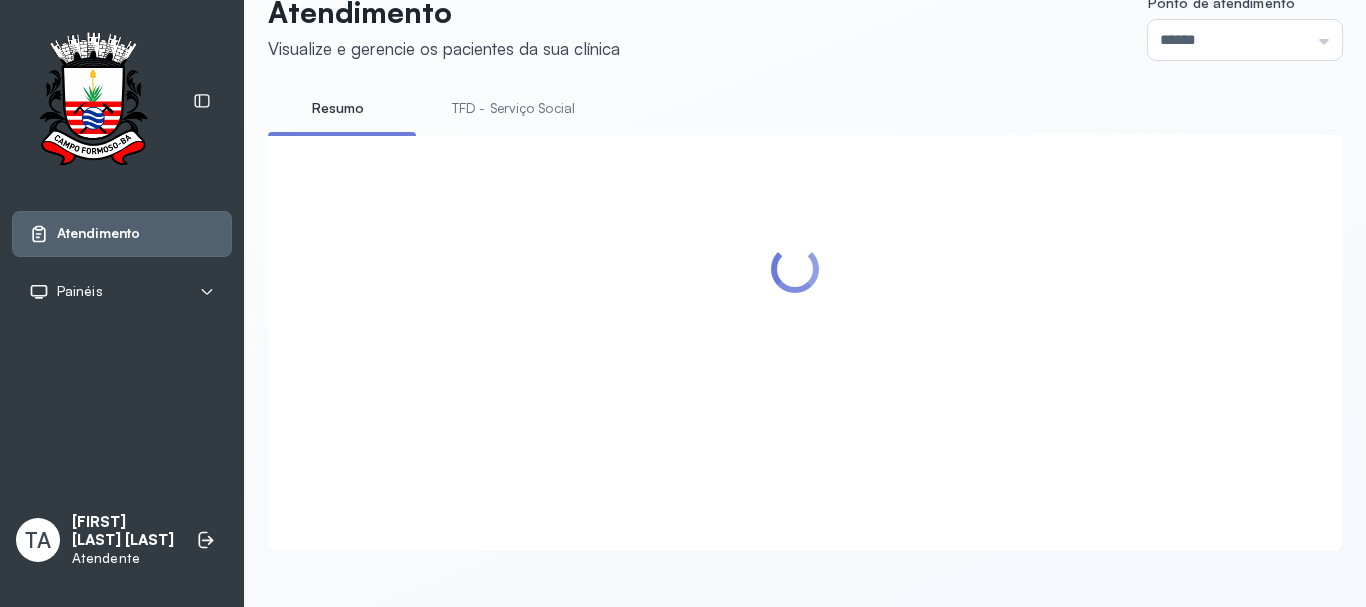 scroll, scrollTop: 200, scrollLeft: 0, axis: vertical 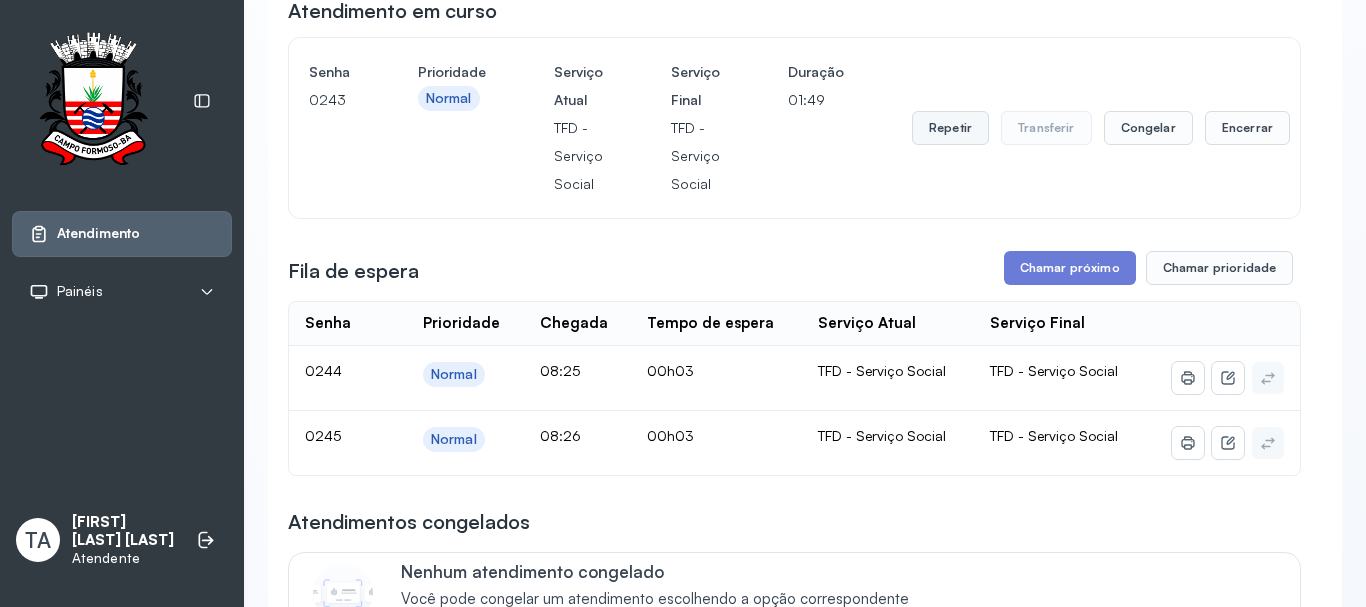 click on "Repetir" at bounding box center [950, 128] 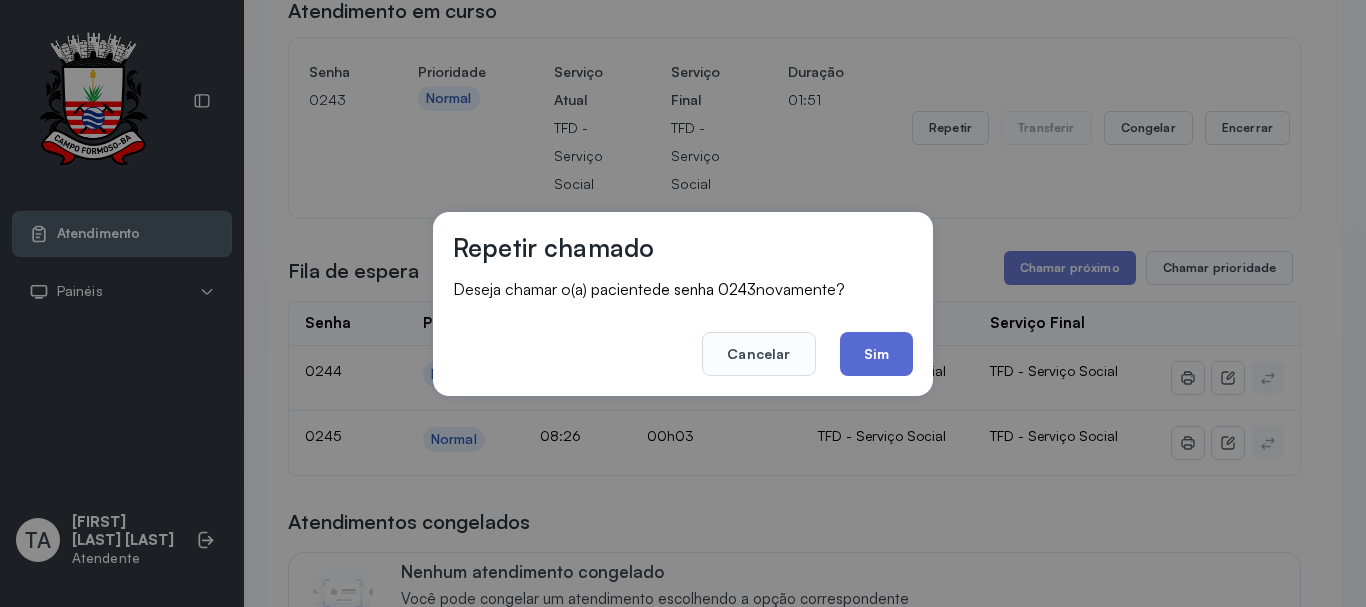 click on "Sim" 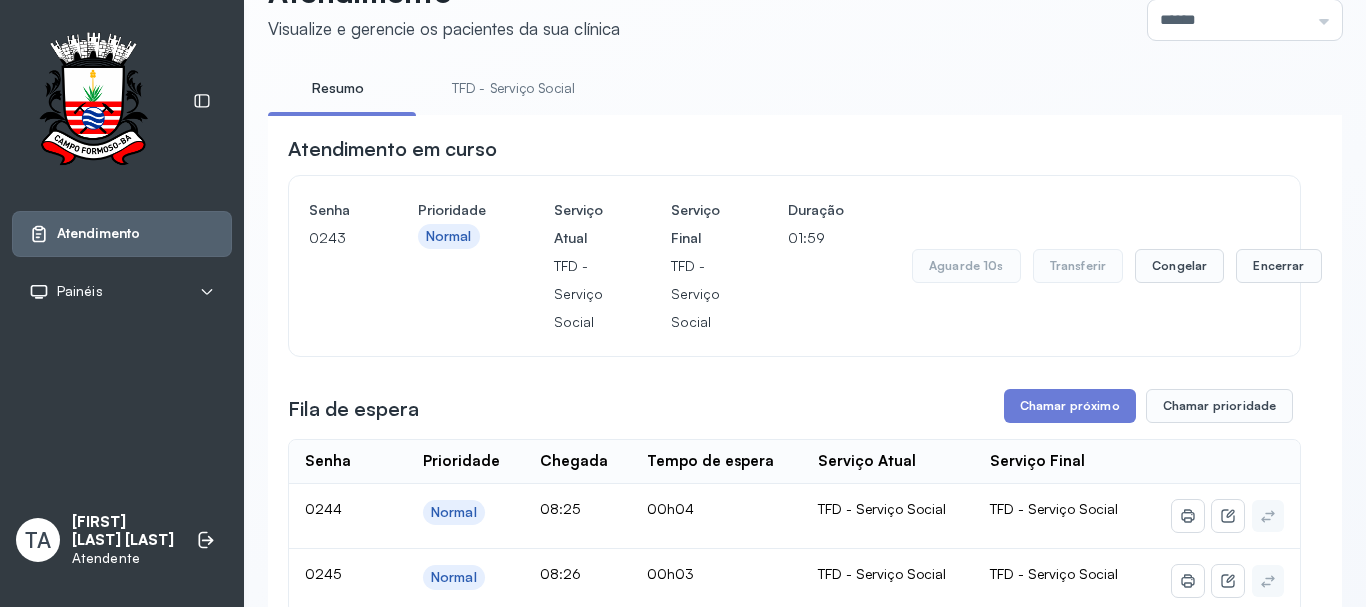 scroll, scrollTop: 200, scrollLeft: 0, axis: vertical 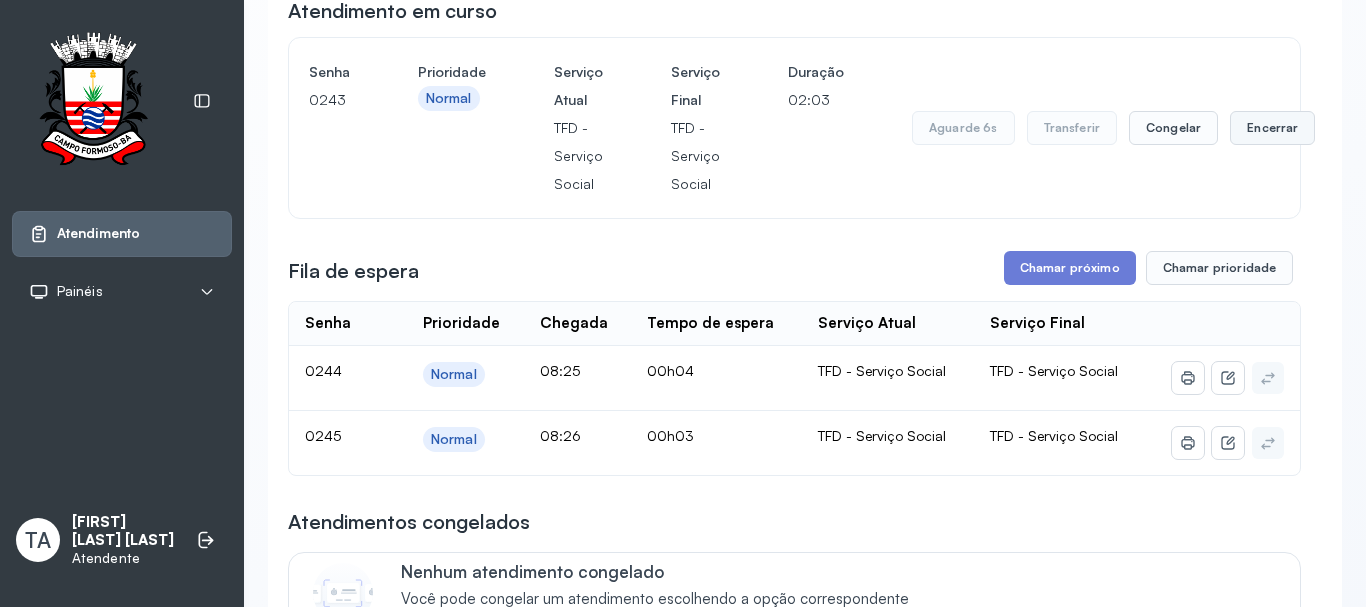 click on "Encerrar" at bounding box center (1272, 128) 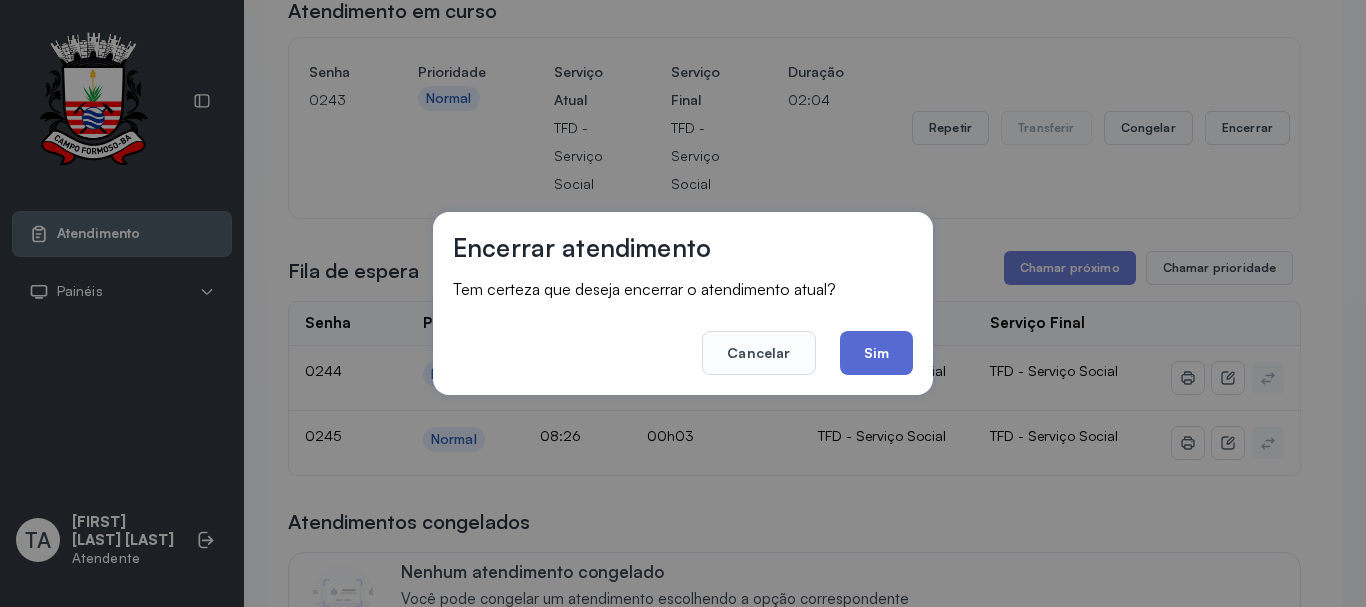 click on "Sim" 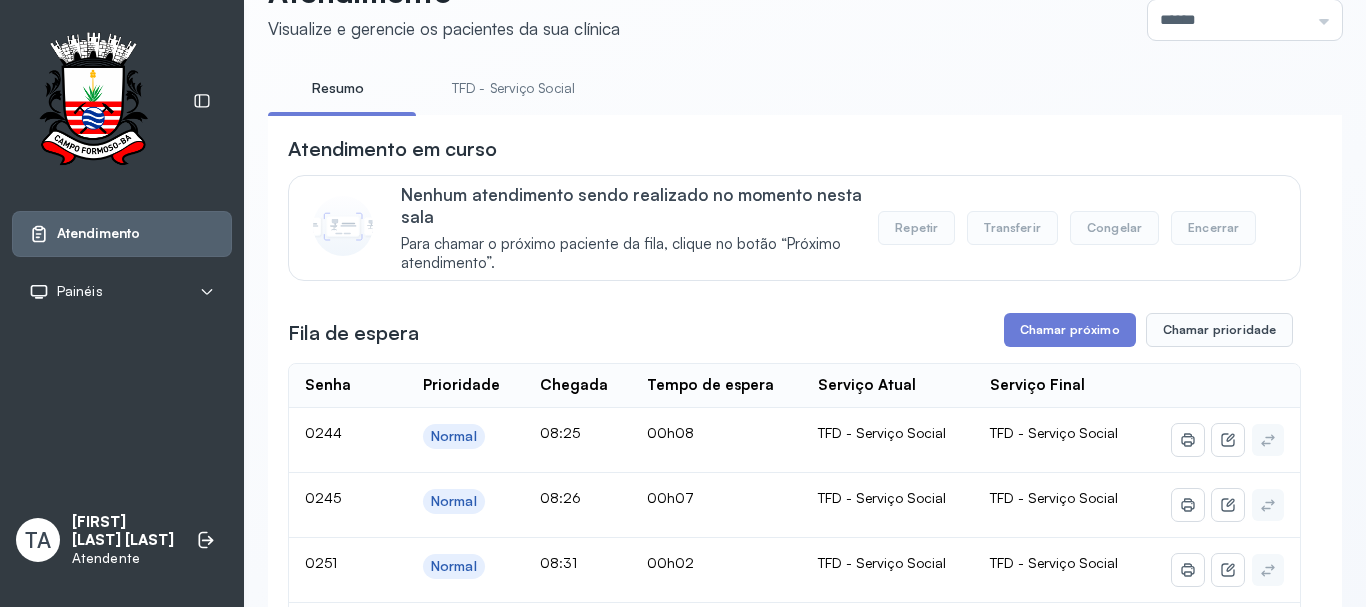 scroll, scrollTop: 362, scrollLeft: 0, axis: vertical 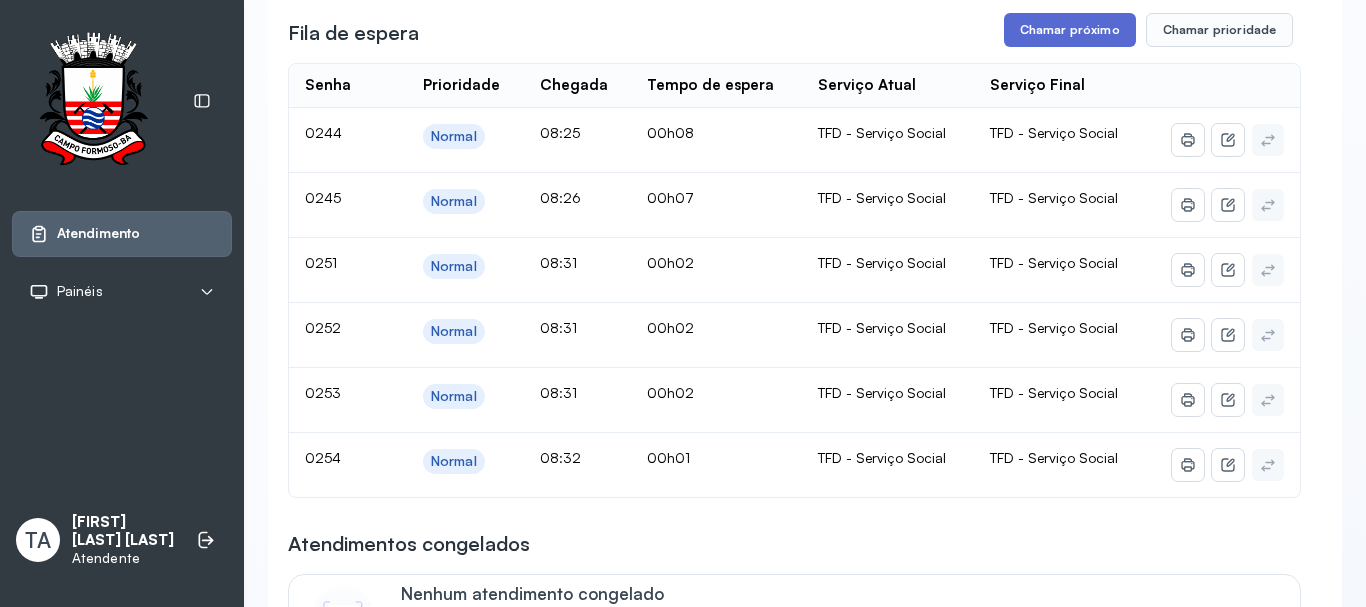 click on "Chamar próximo" at bounding box center (1070, 30) 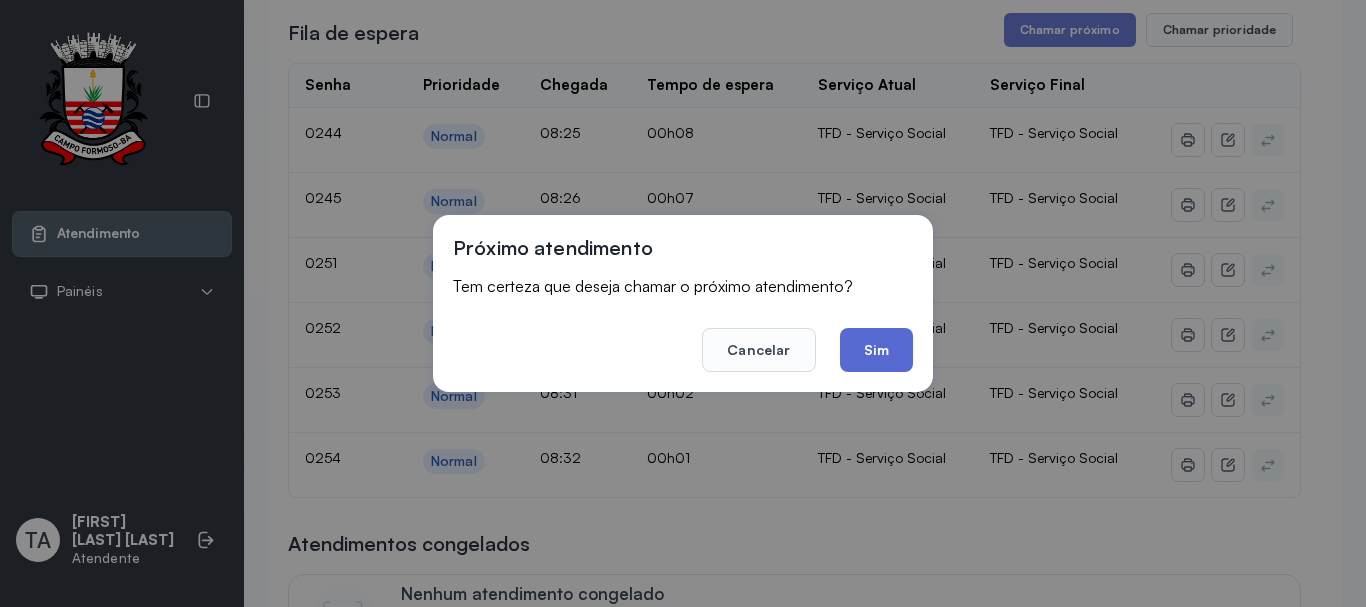 click on "Sim" 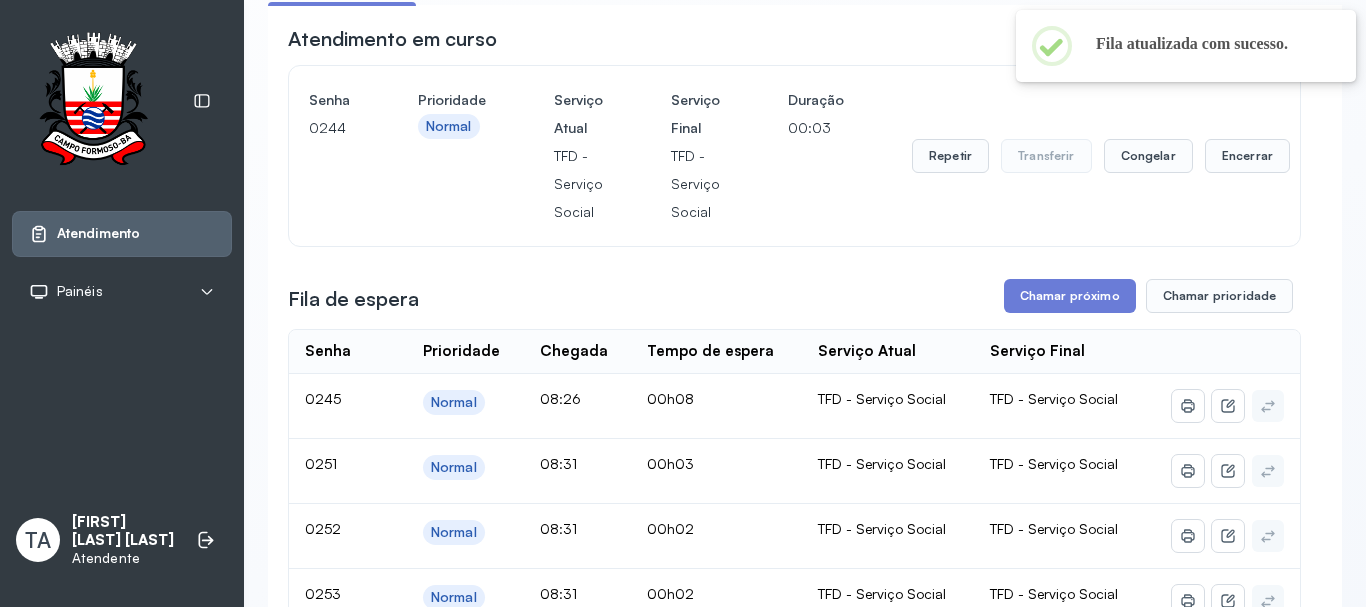 scroll, scrollTop: 162, scrollLeft: 0, axis: vertical 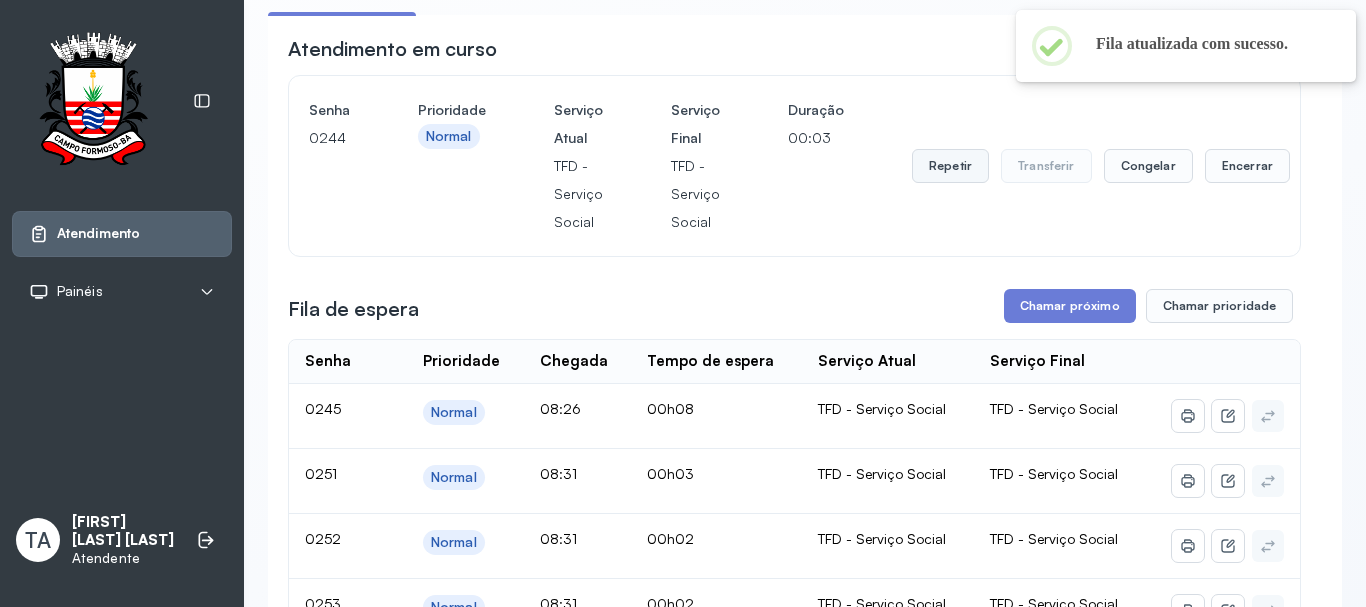 click on "Repetir" at bounding box center (950, 166) 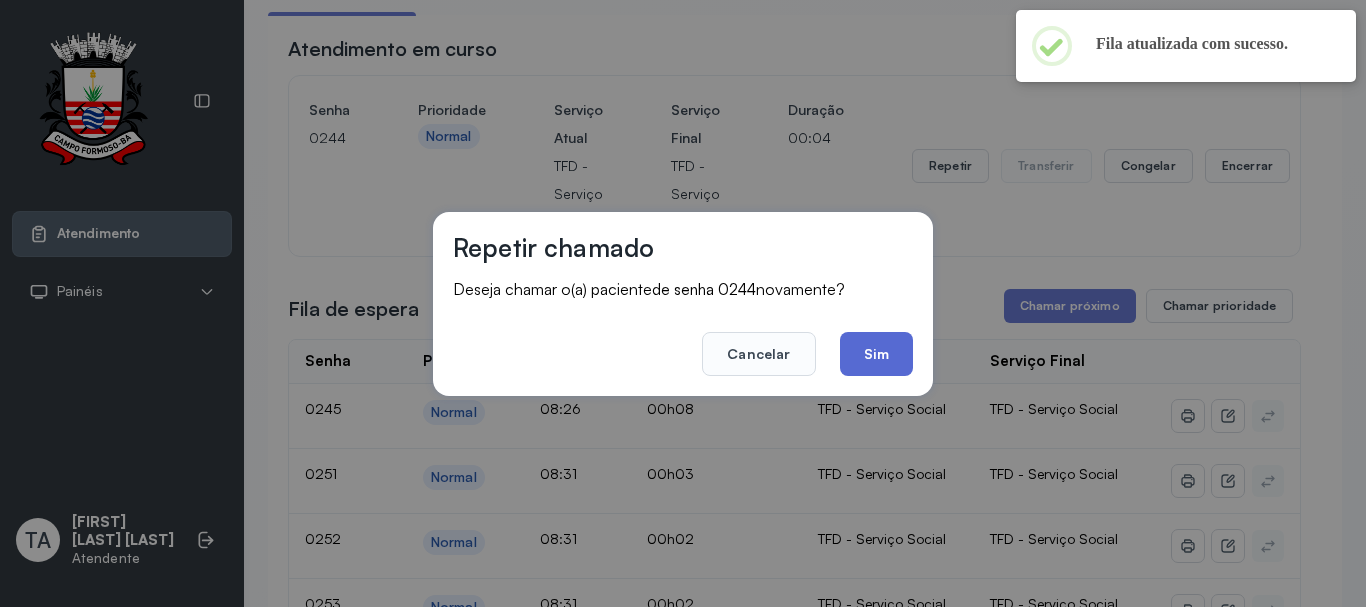 click on "Sim" 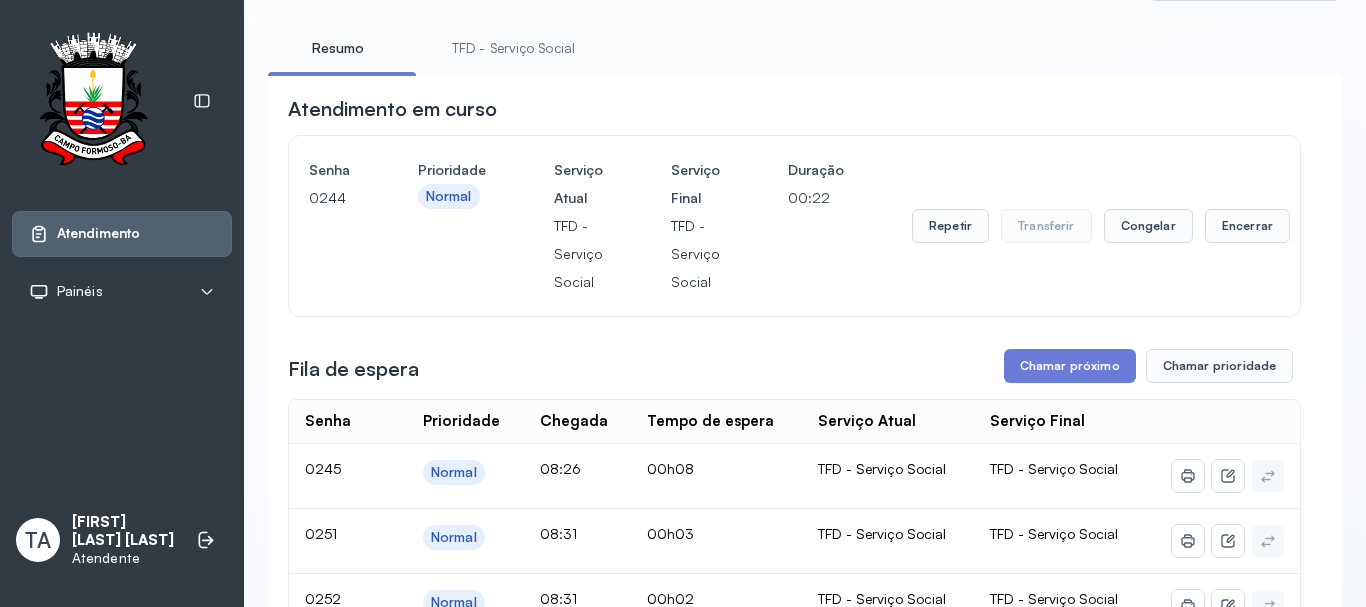scroll, scrollTop: 0, scrollLeft: 0, axis: both 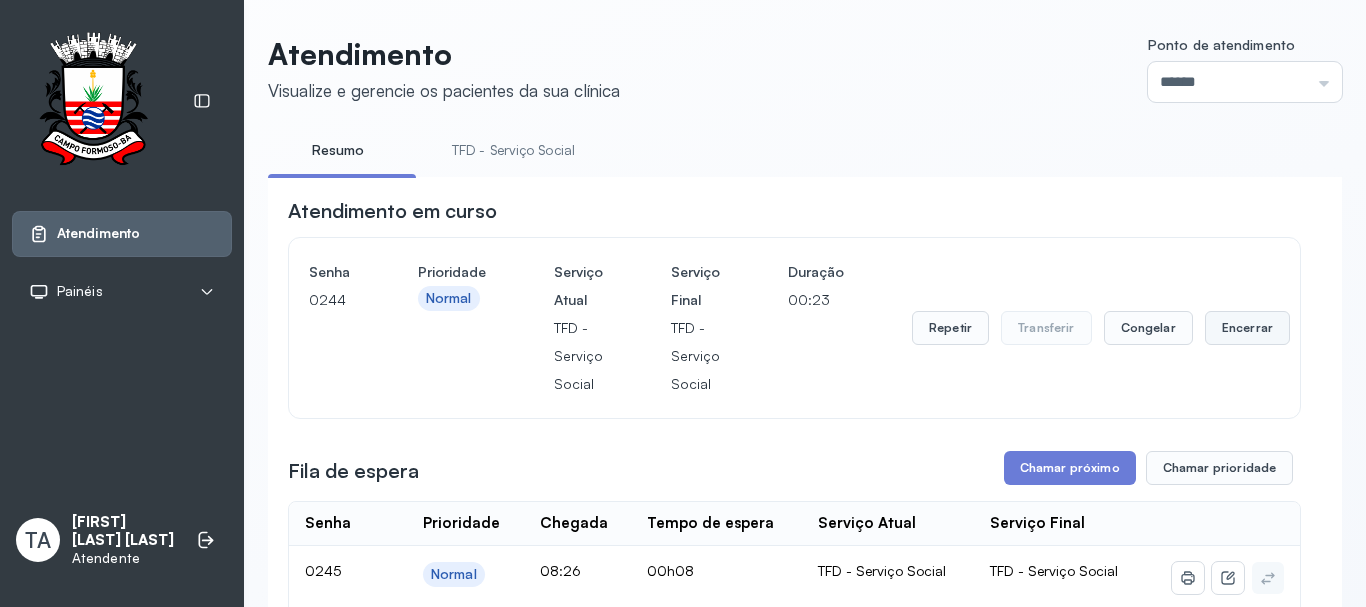 click on "Encerrar" at bounding box center (1247, 328) 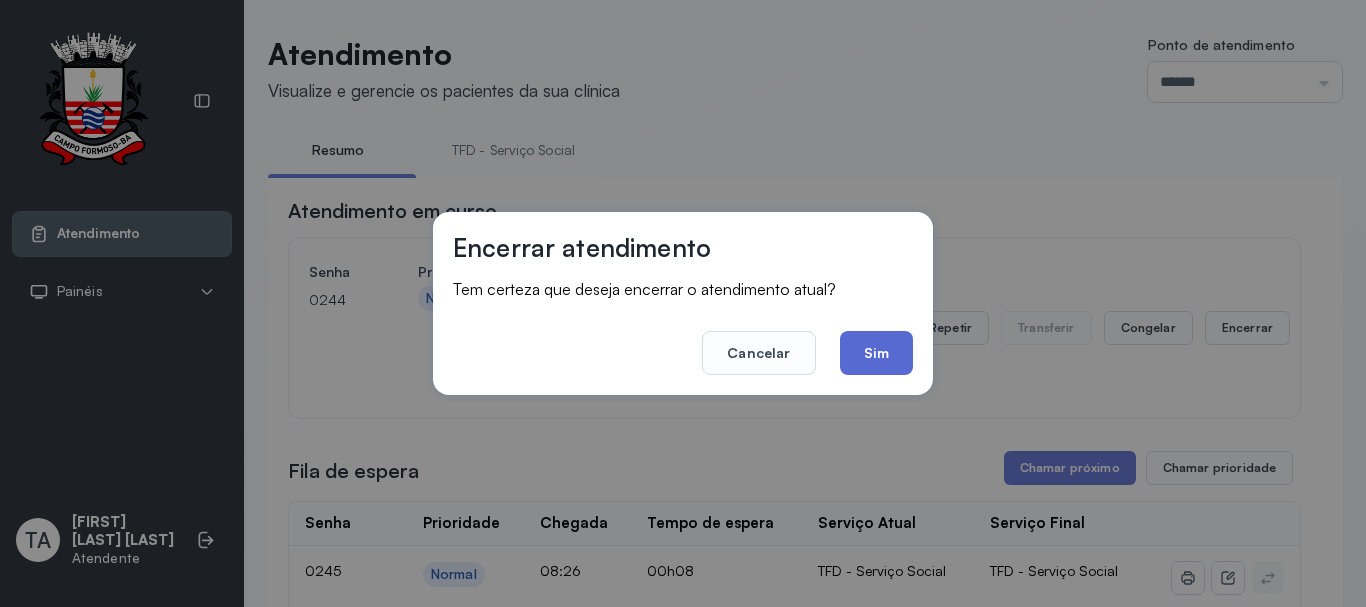 click on "Sim" 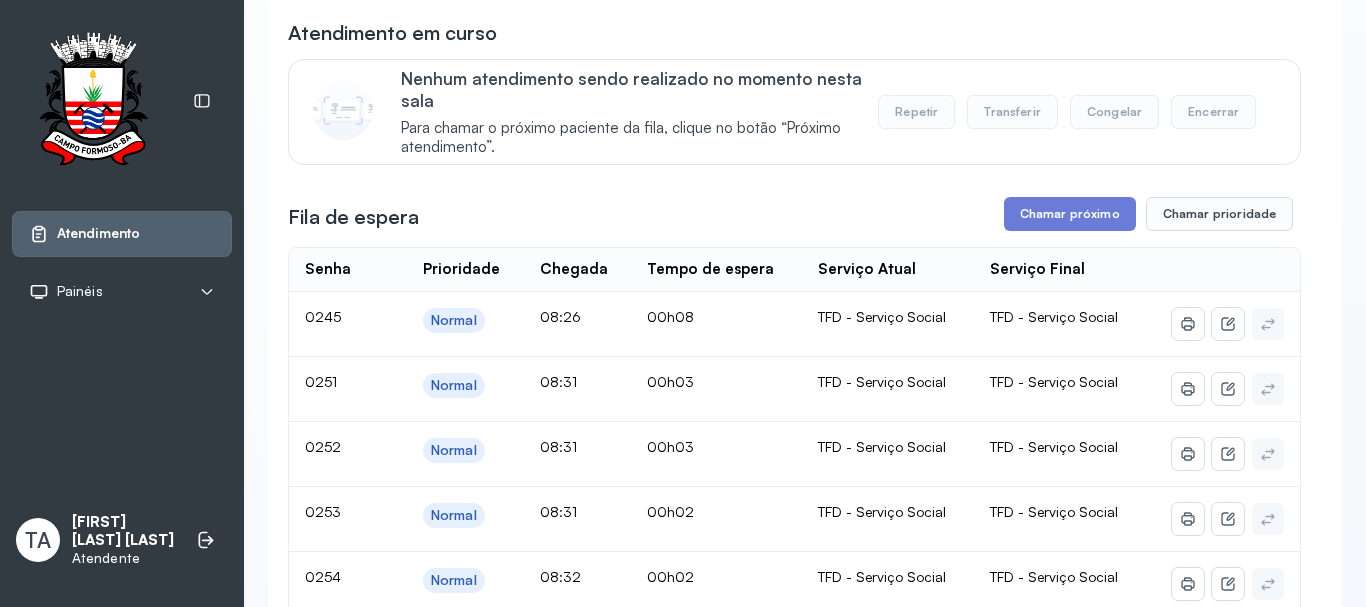 scroll, scrollTop: 300, scrollLeft: 0, axis: vertical 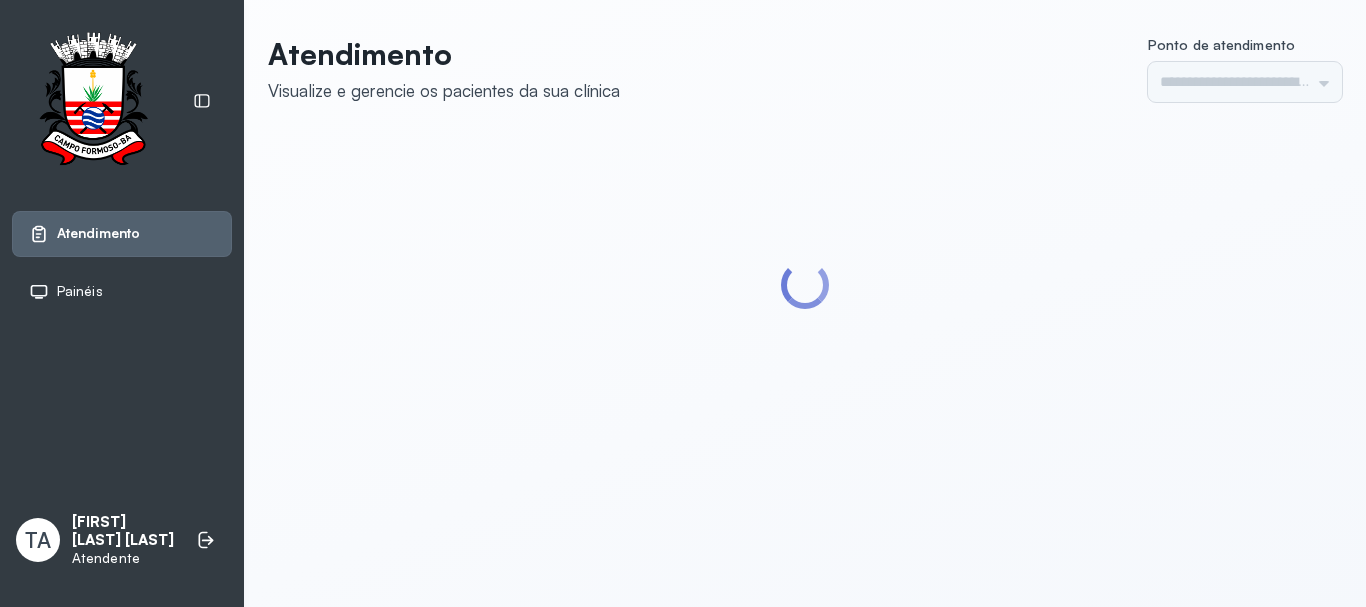 type on "******" 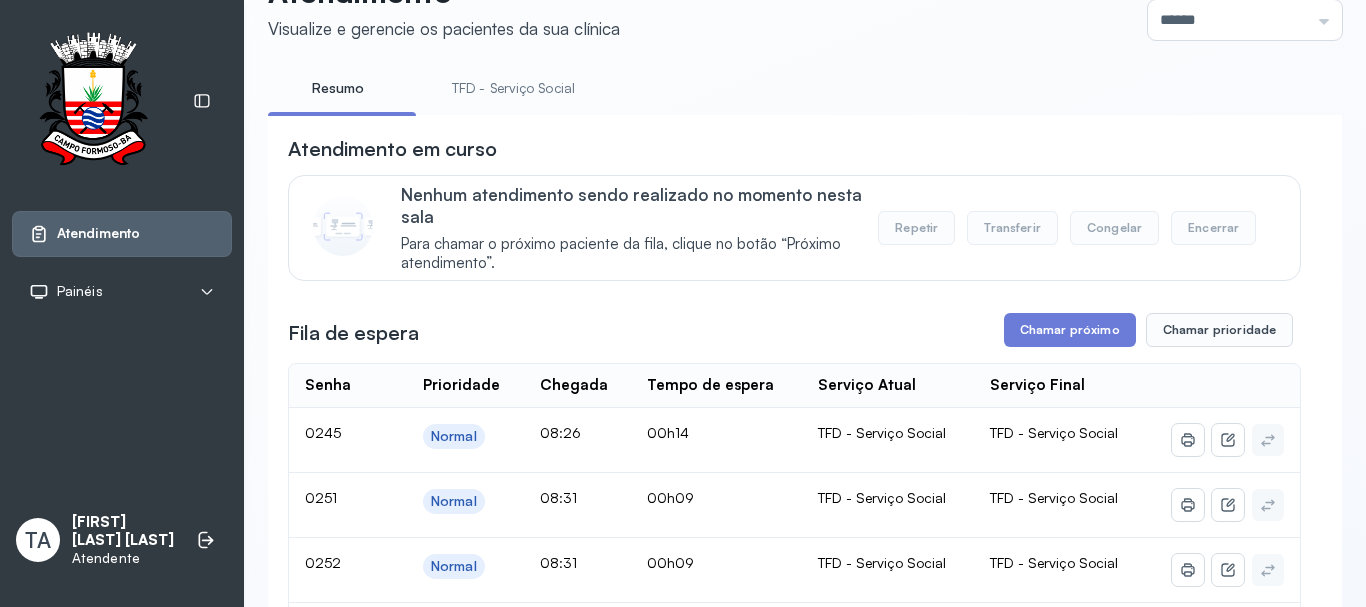 scroll, scrollTop: 400, scrollLeft: 0, axis: vertical 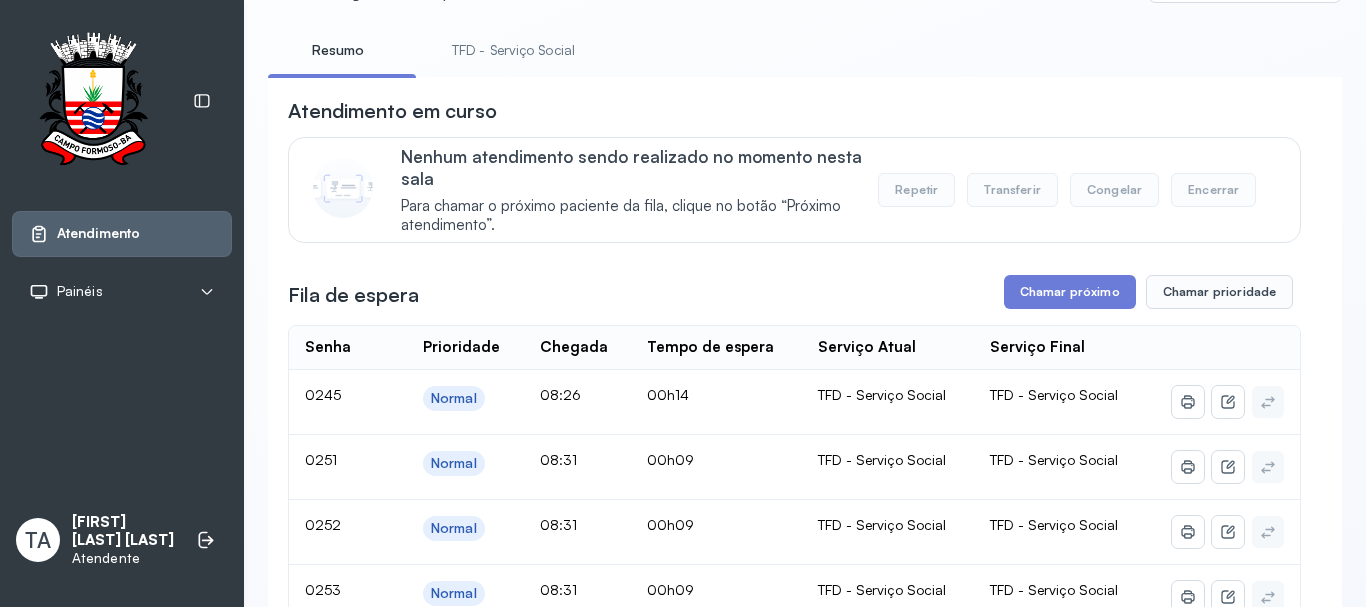 click on "TFD - Serviço Social" at bounding box center [513, 50] 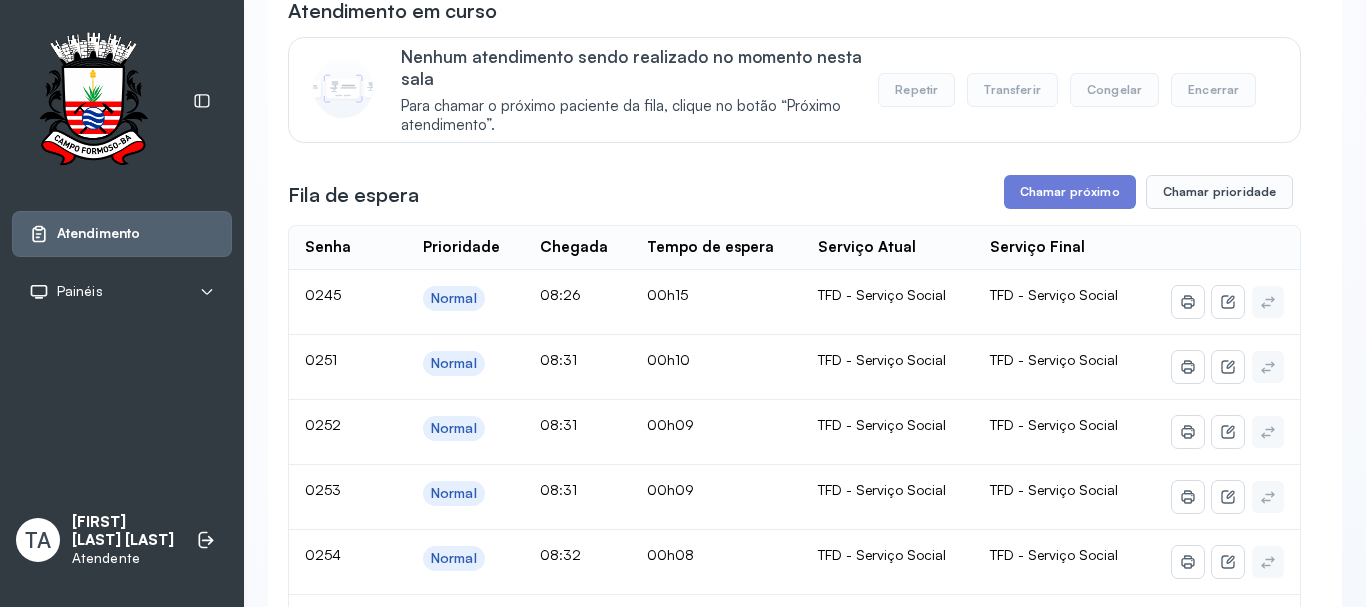 scroll, scrollTop: 489, scrollLeft: 0, axis: vertical 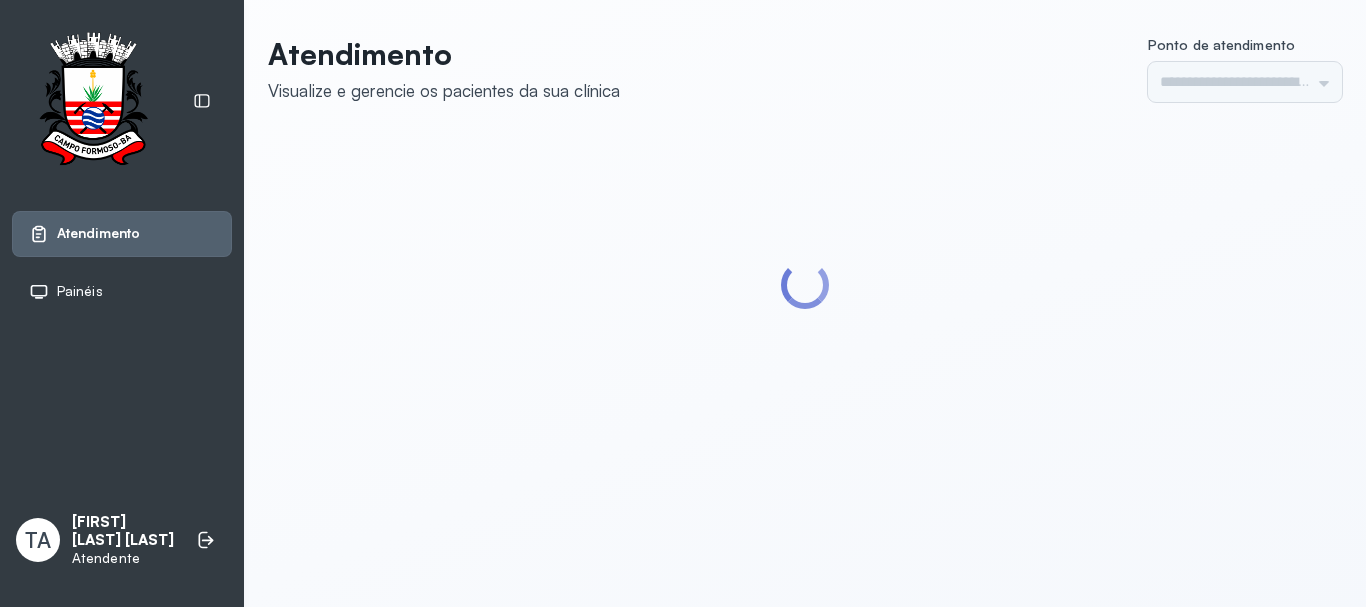 type on "******" 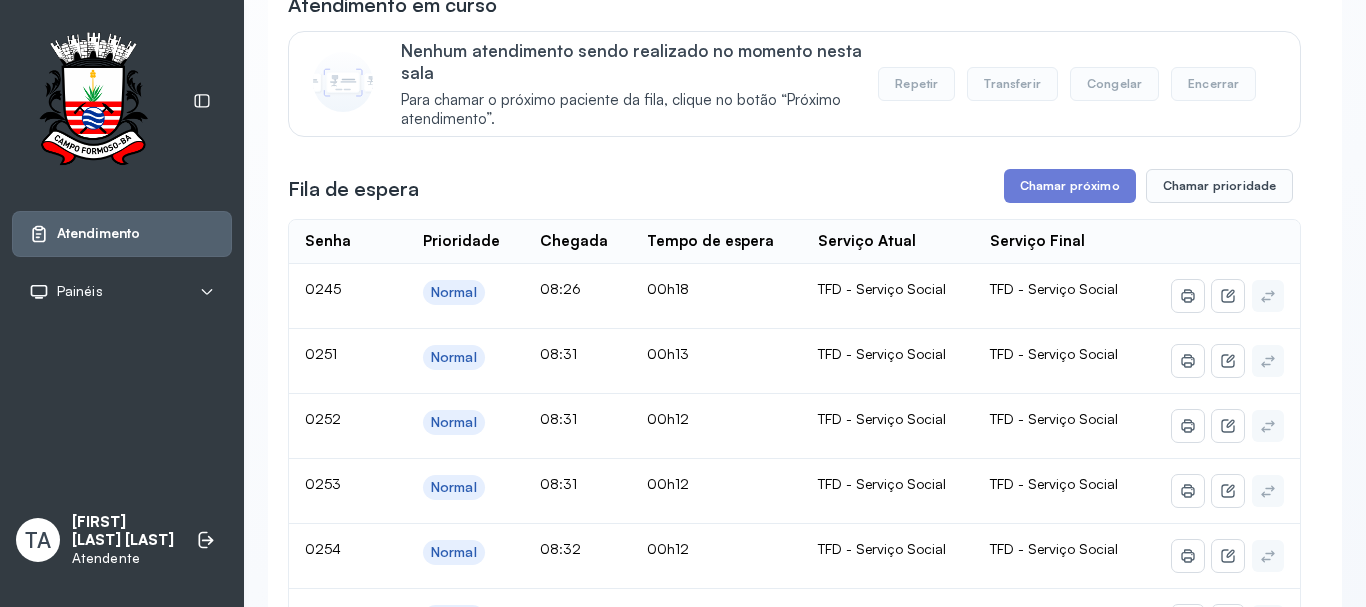 scroll, scrollTop: 200, scrollLeft: 0, axis: vertical 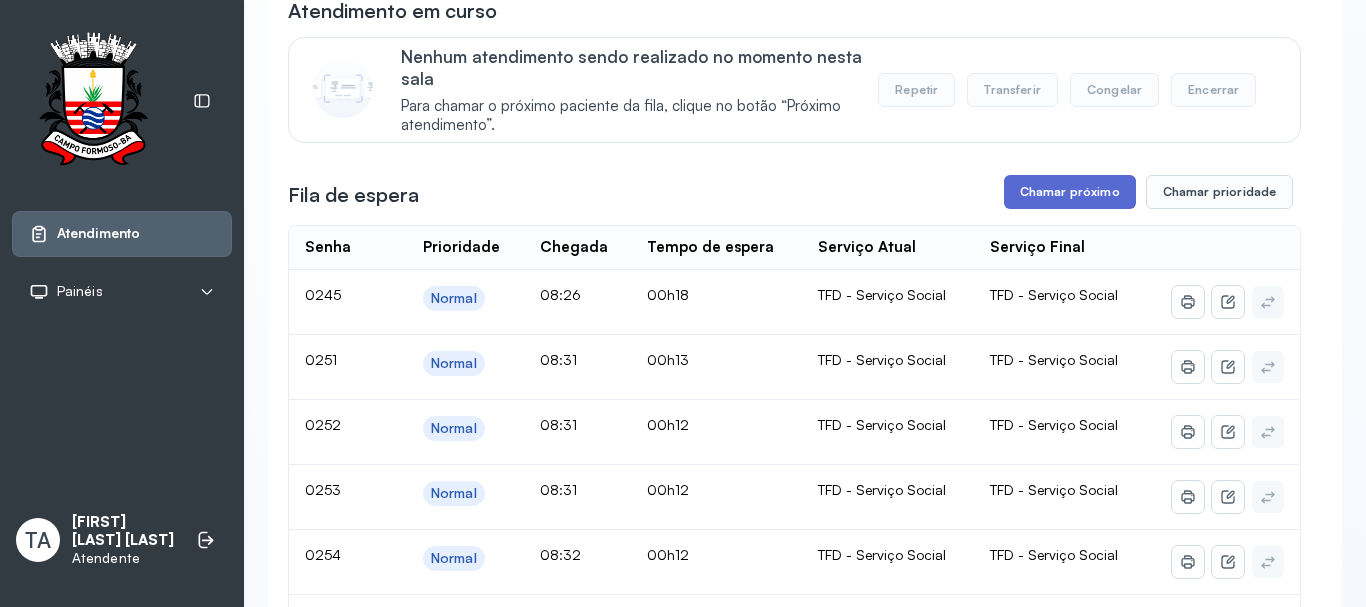 click on "Chamar próximo" at bounding box center (1070, 192) 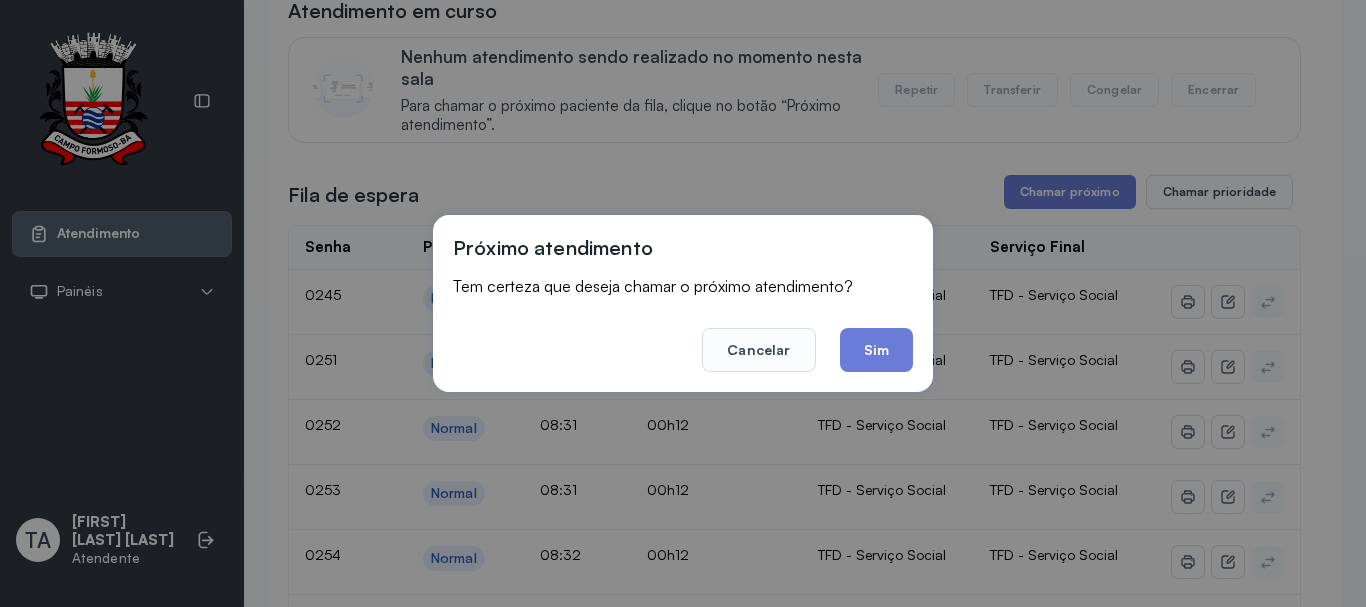 drag, startPoint x: 884, startPoint y: 360, endPoint x: 869, endPoint y: 358, distance: 15.132746 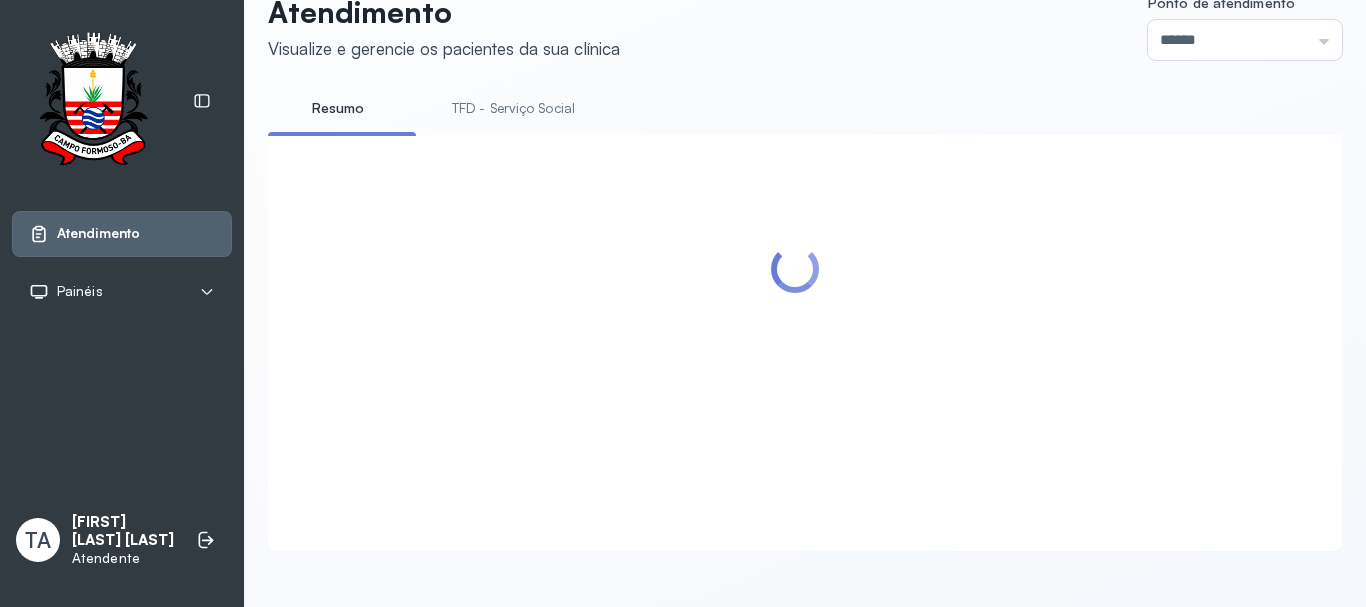 scroll, scrollTop: 100, scrollLeft: 0, axis: vertical 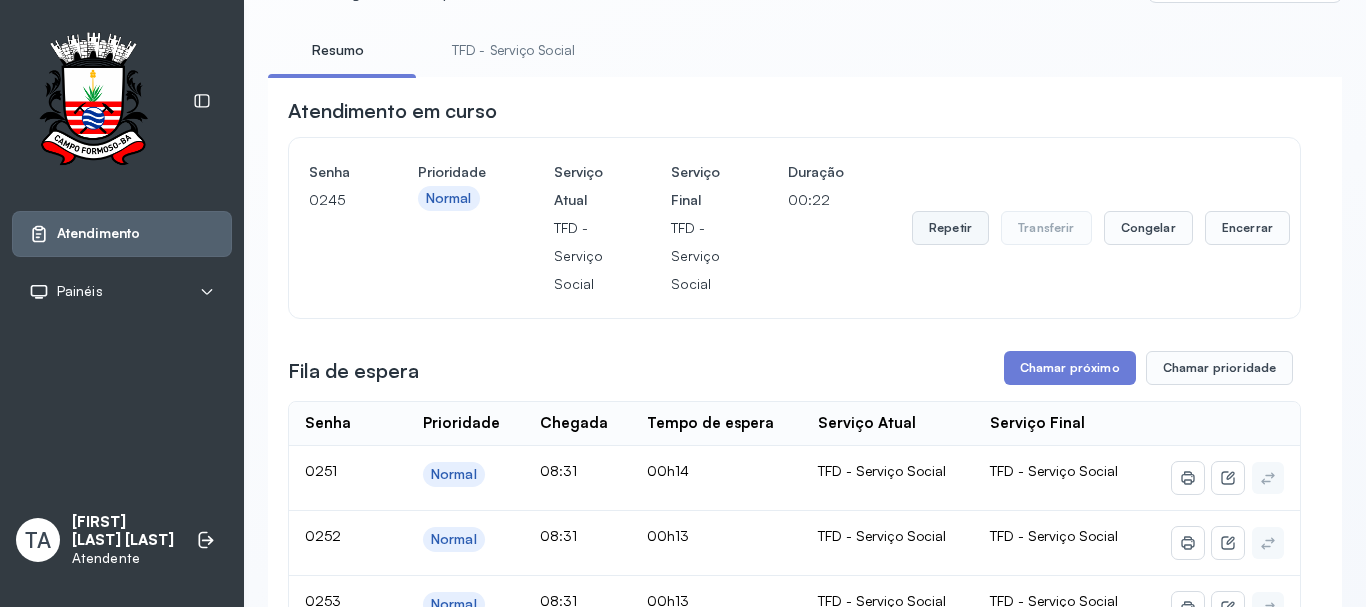 click on "Repetir" at bounding box center [950, 228] 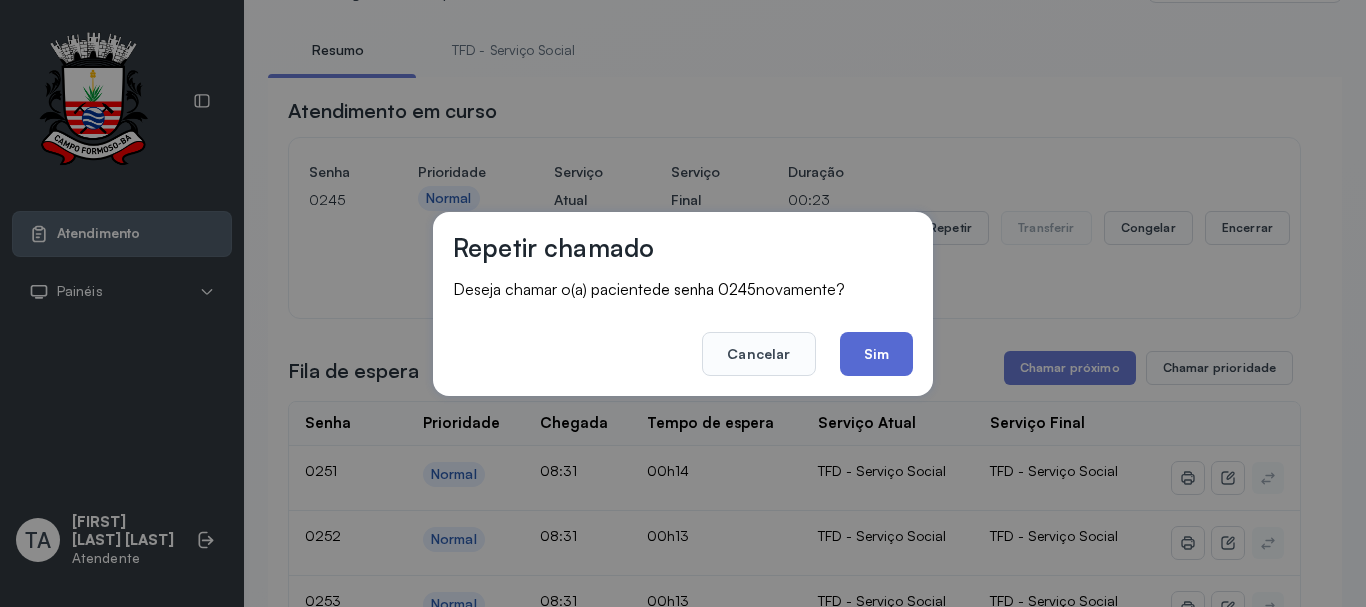 click on "Sim" 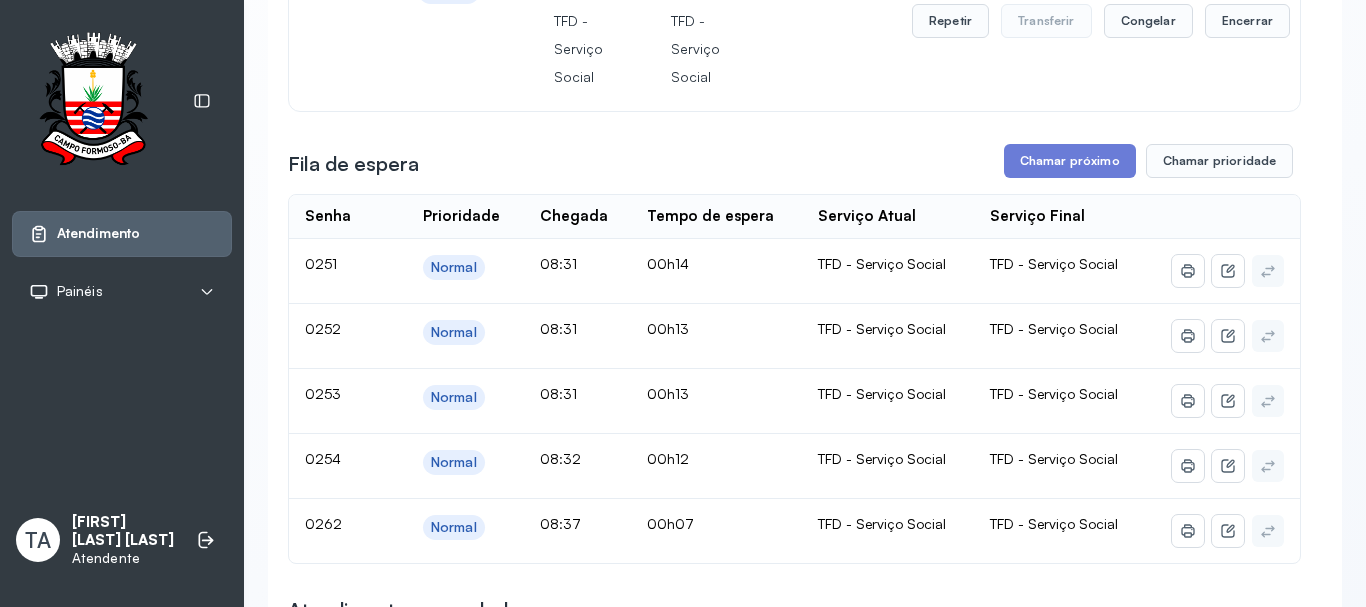 scroll, scrollTop: 200, scrollLeft: 0, axis: vertical 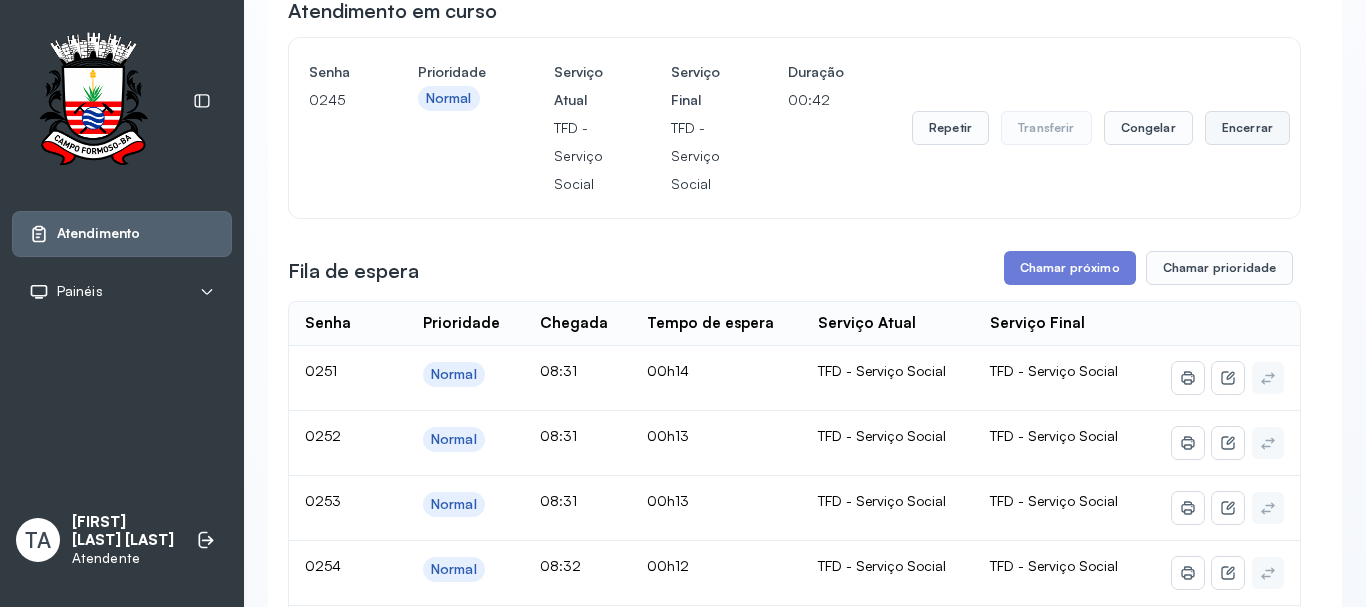 click on "Encerrar" at bounding box center (1247, 128) 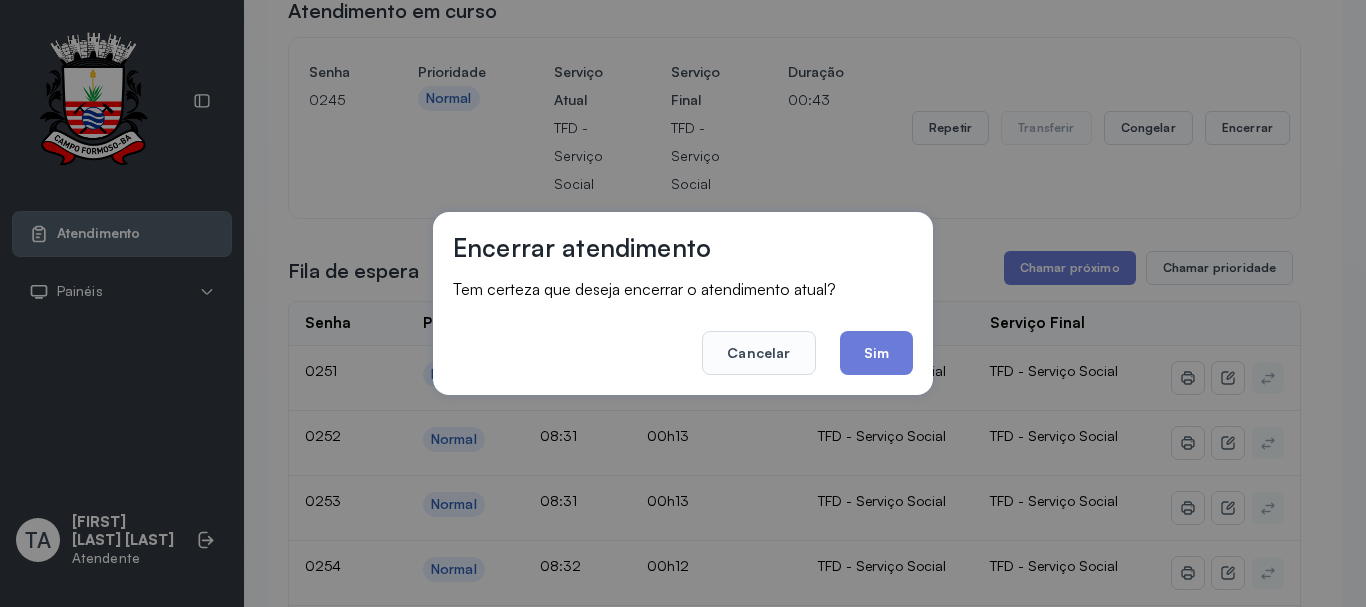 drag, startPoint x: 882, startPoint y: 357, endPoint x: 747, endPoint y: 339, distance: 136.19472 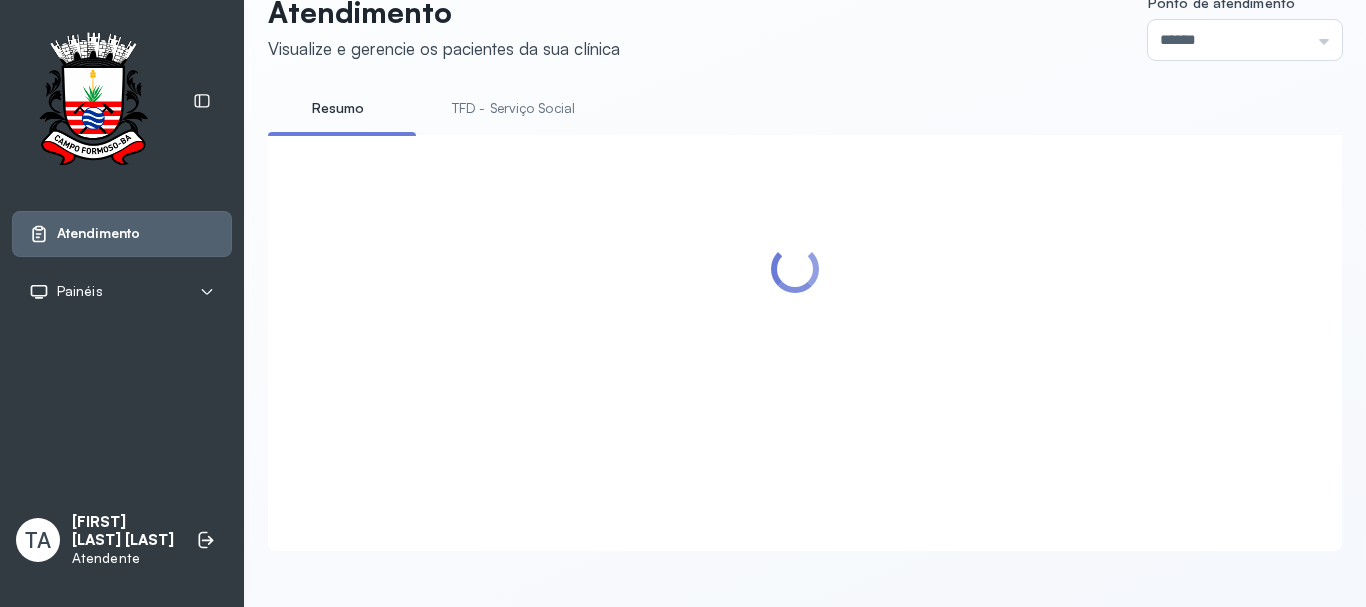 scroll, scrollTop: 300, scrollLeft: 0, axis: vertical 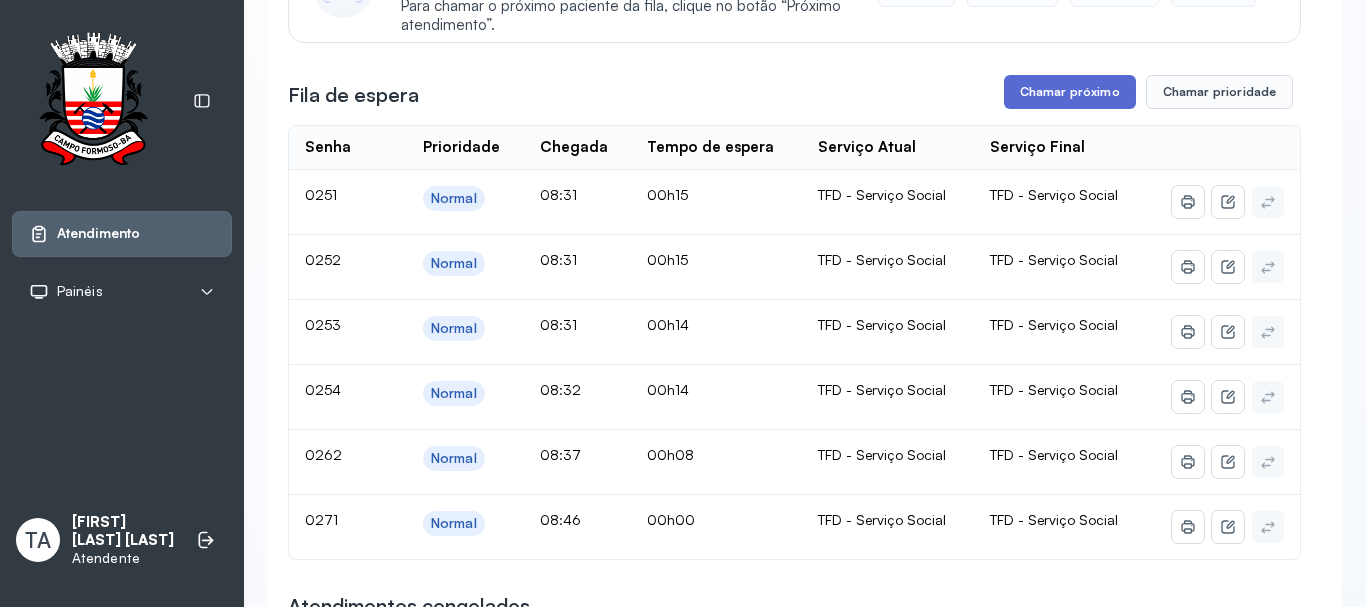 click on "Chamar próximo" at bounding box center [1070, 92] 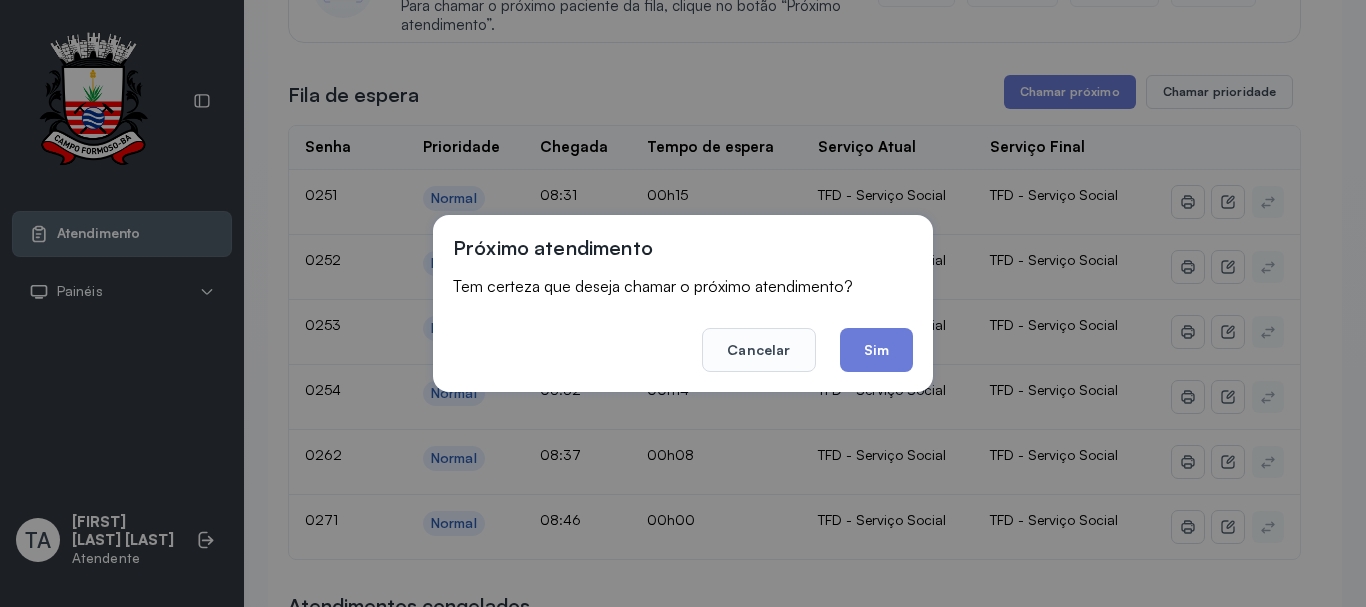 click on "Próximo atendimento Tem certeza que deseja chamar o próximo atendimento? Cancelar Sim" at bounding box center (683, 303) 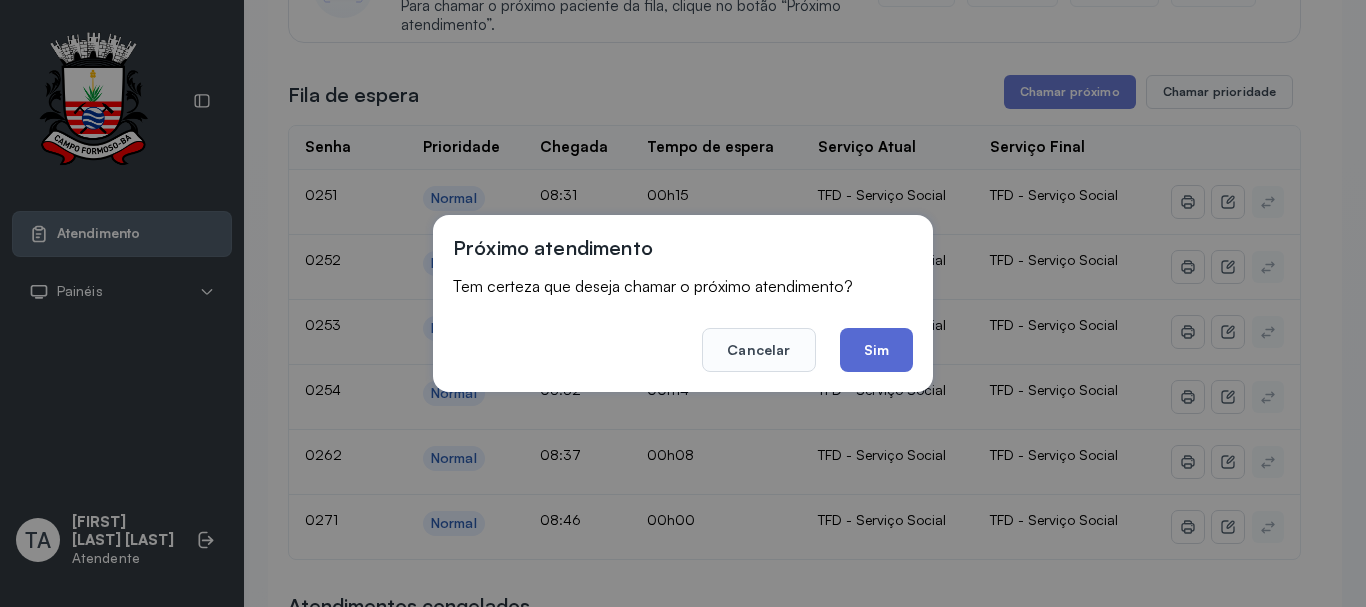 click on "Sim" 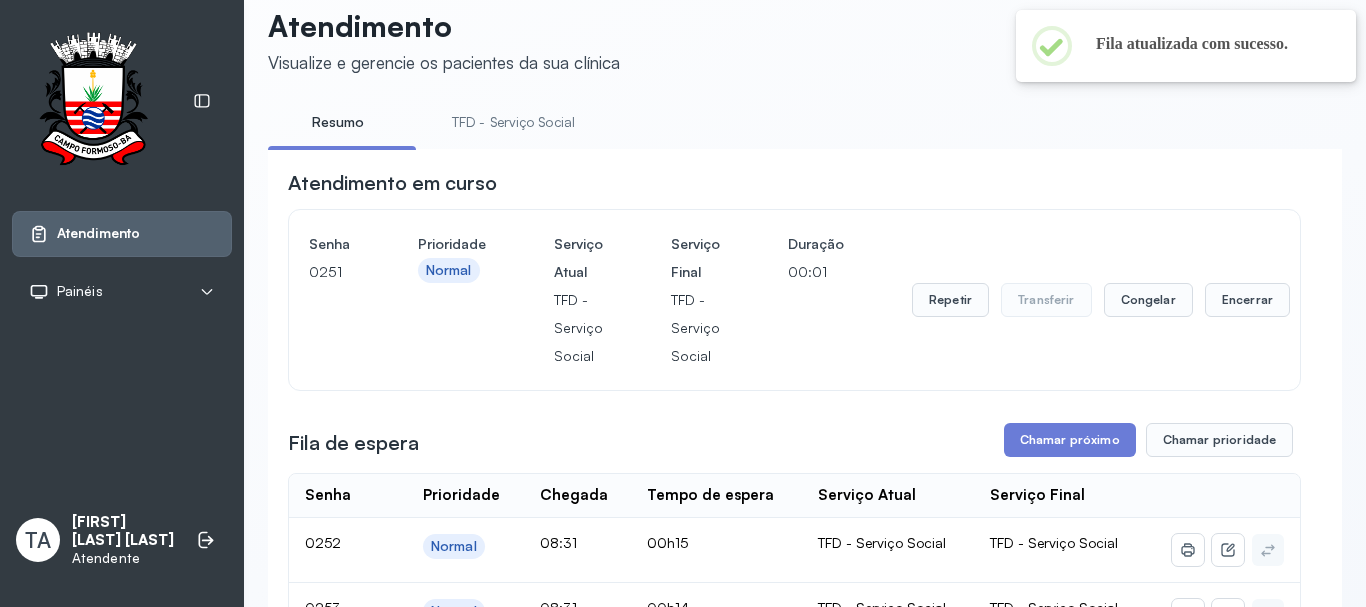 scroll, scrollTop: 0, scrollLeft: 0, axis: both 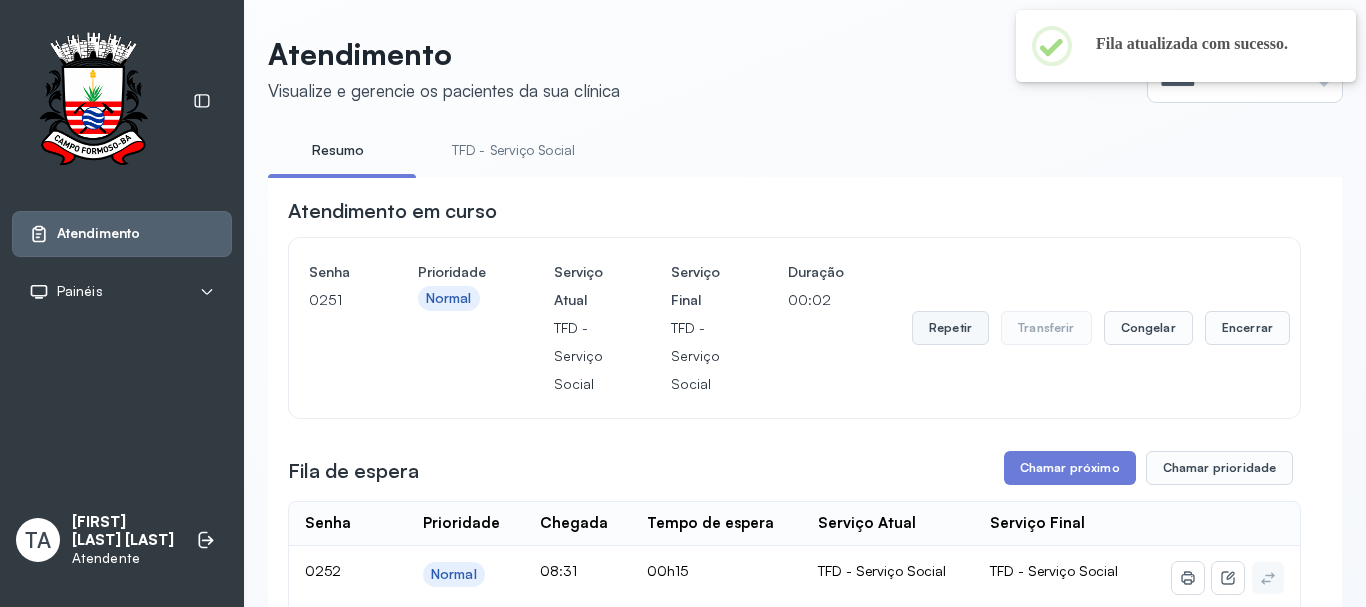 click on "Repetir" at bounding box center (950, 328) 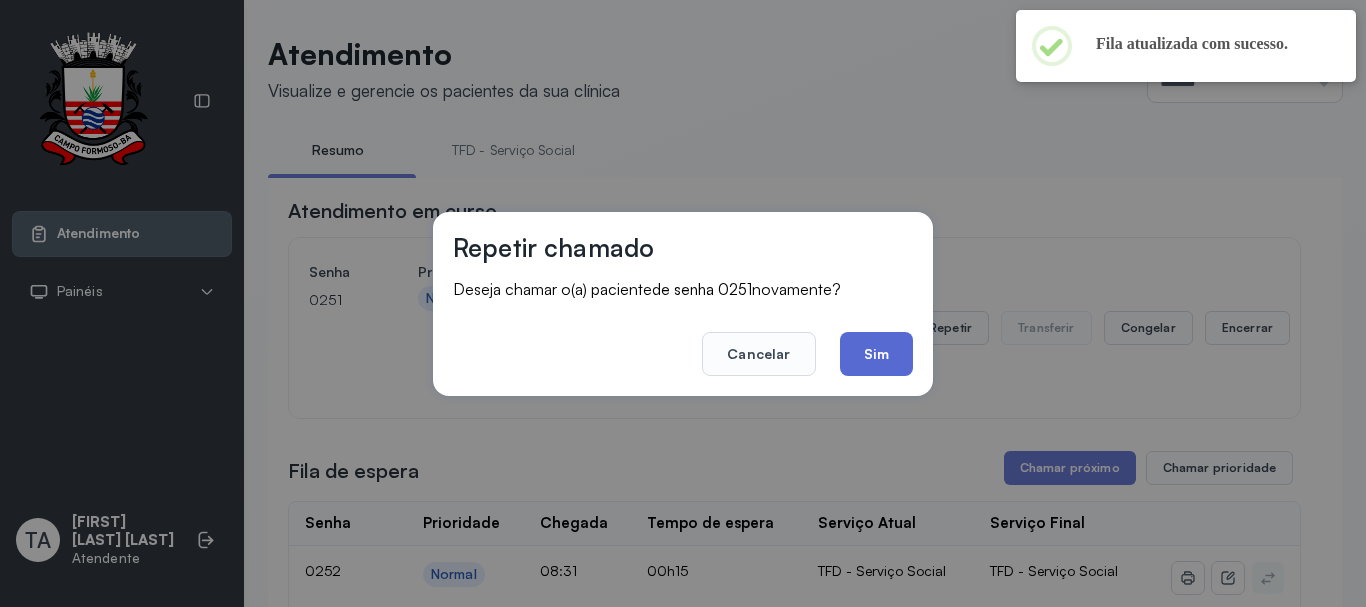 click on "Sim" 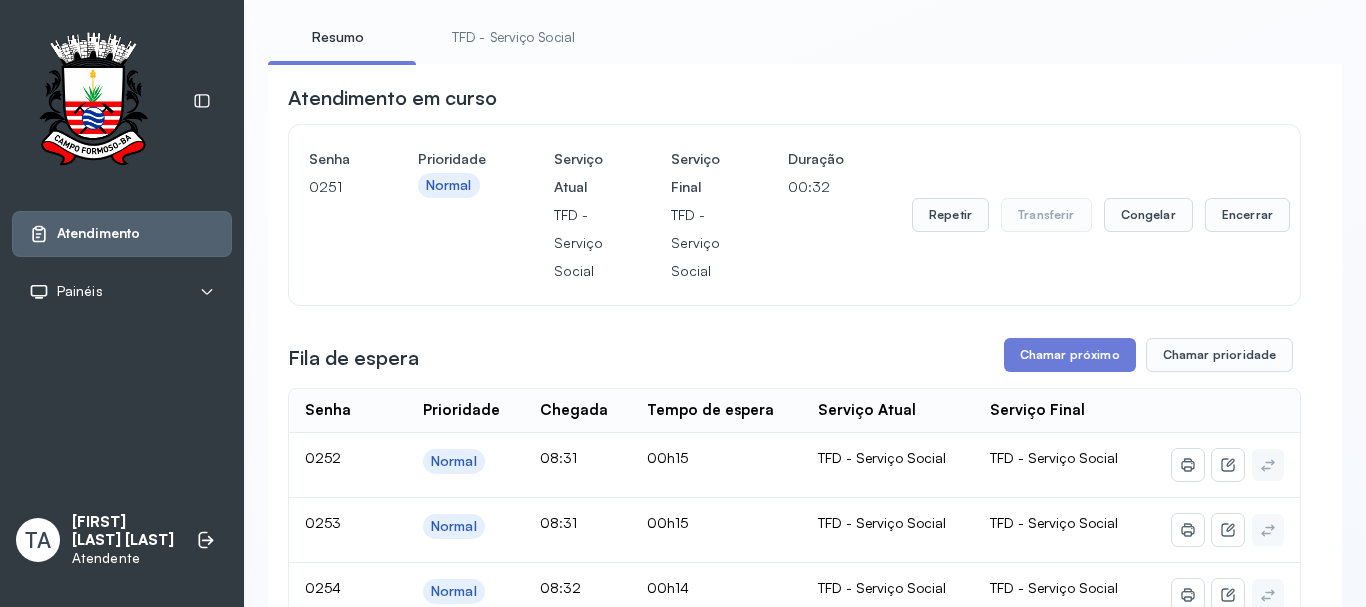 scroll, scrollTop: 100, scrollLeft: 0, axis: vertical 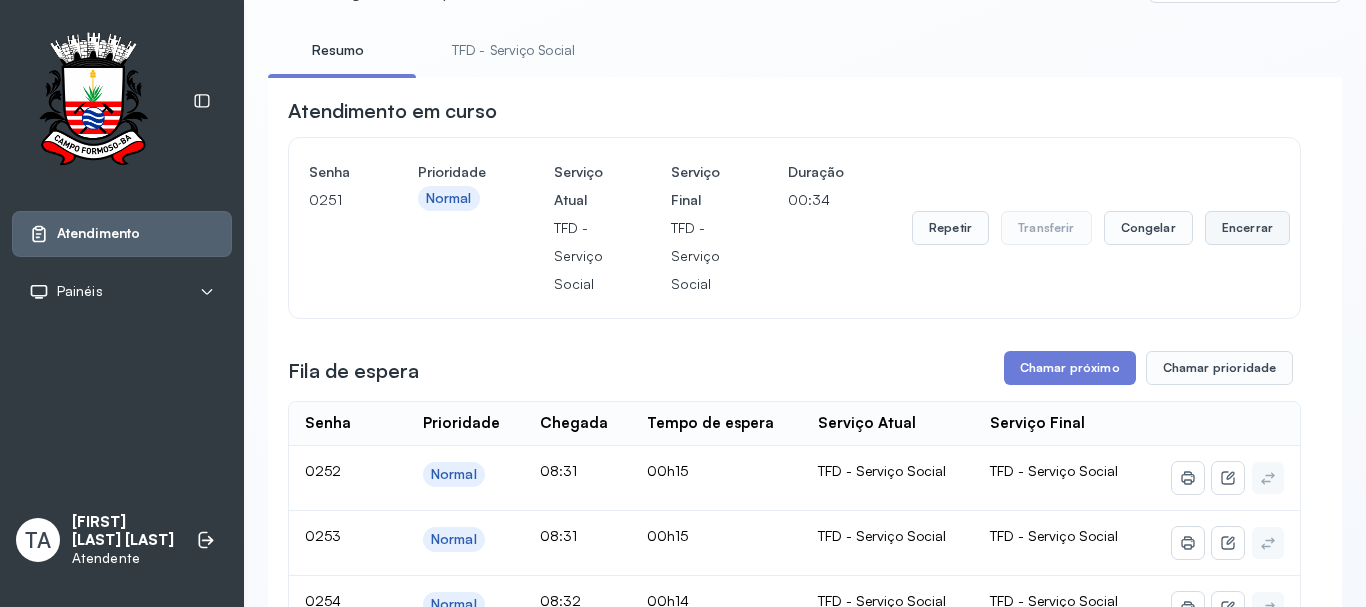 click on "Encerrar" at bounding box center (1247, 228) 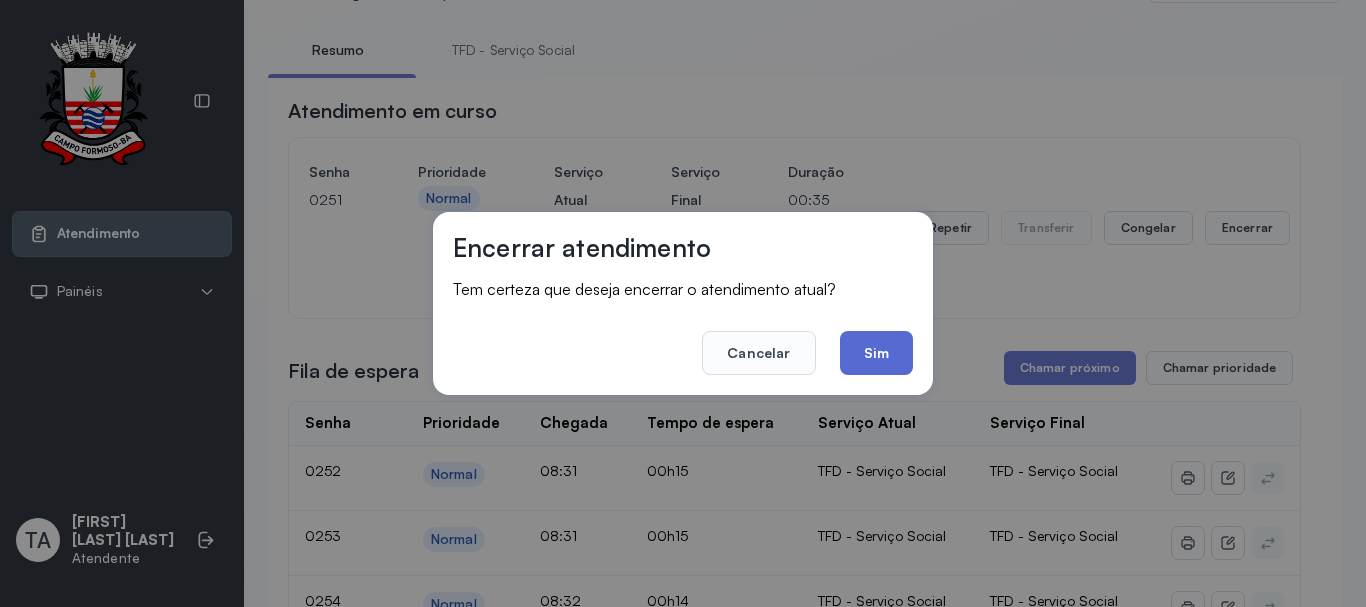 click on "Sim" 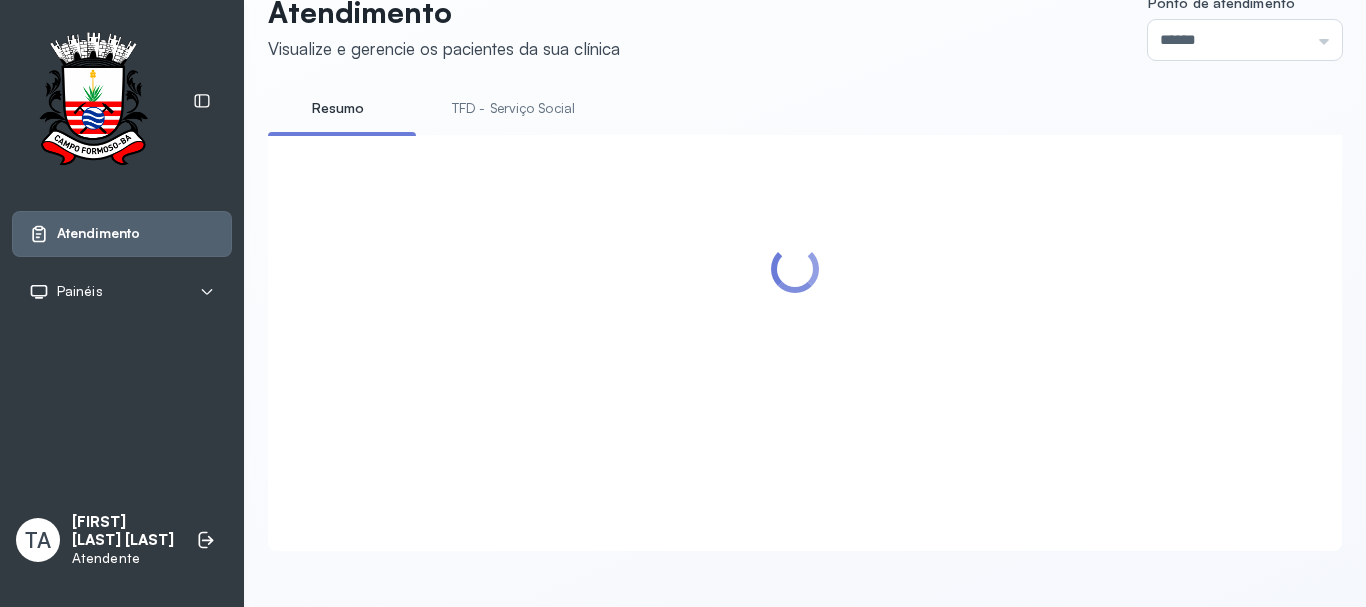 scroll, scrollTop: 300, scrollLeft: 0, axis: vertical 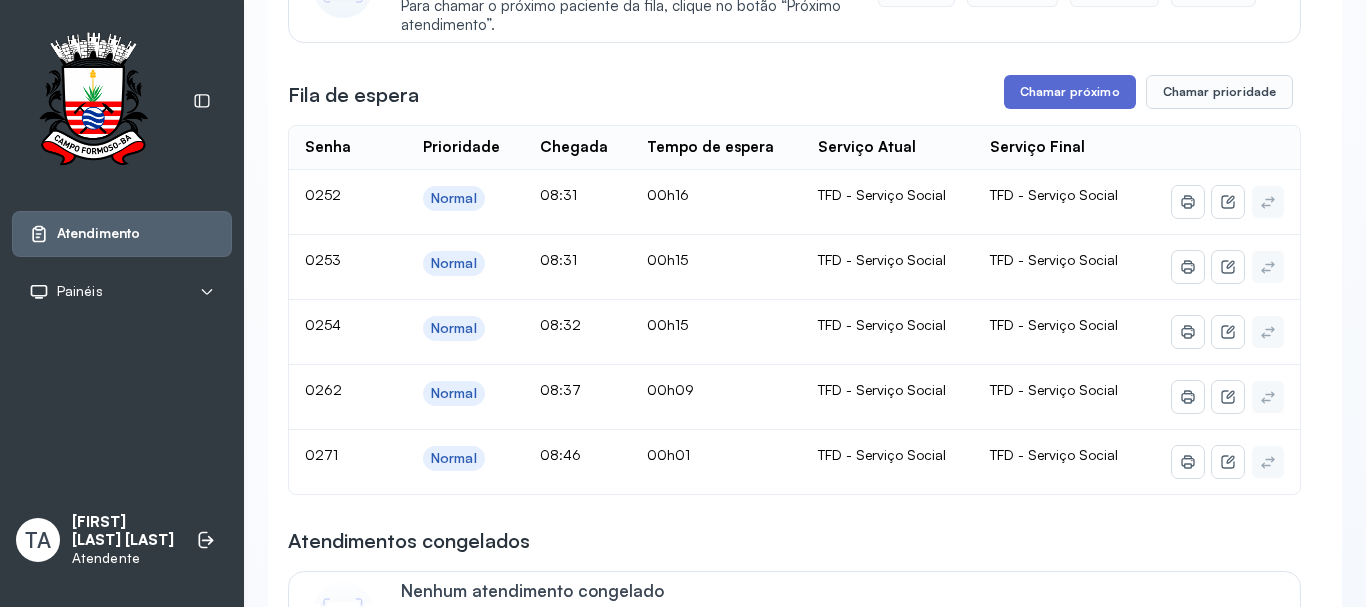 click on "Chamar próximo" at bounding box center [1070, 92] 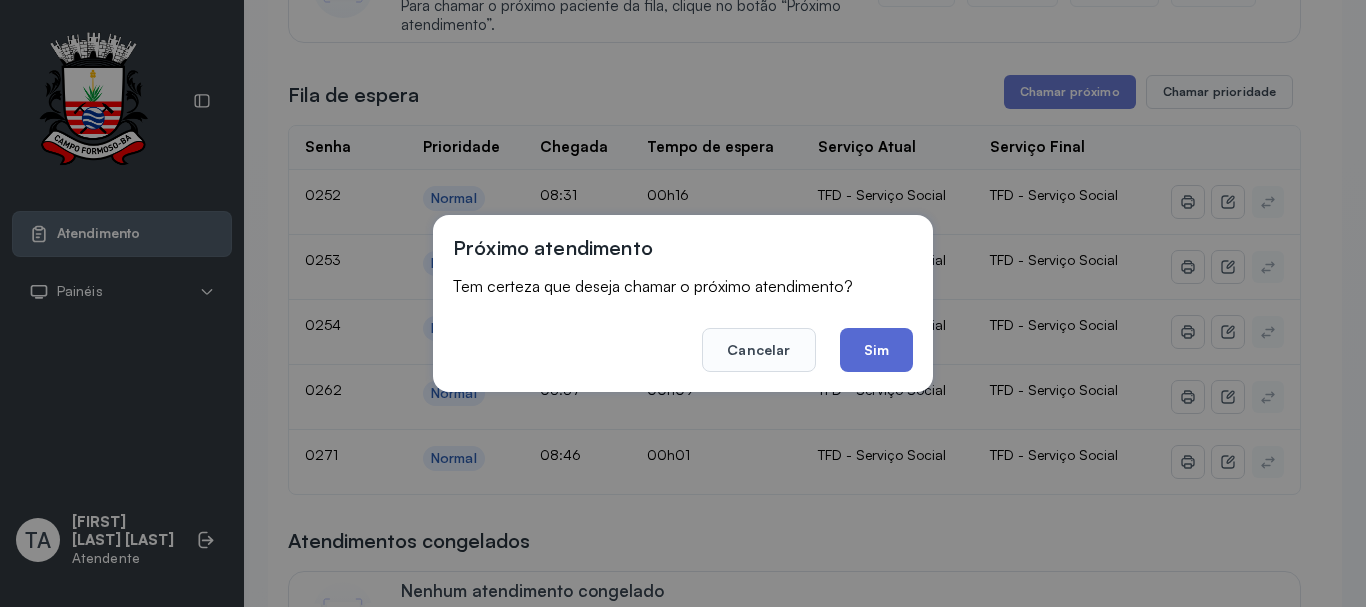 click on "Sim" 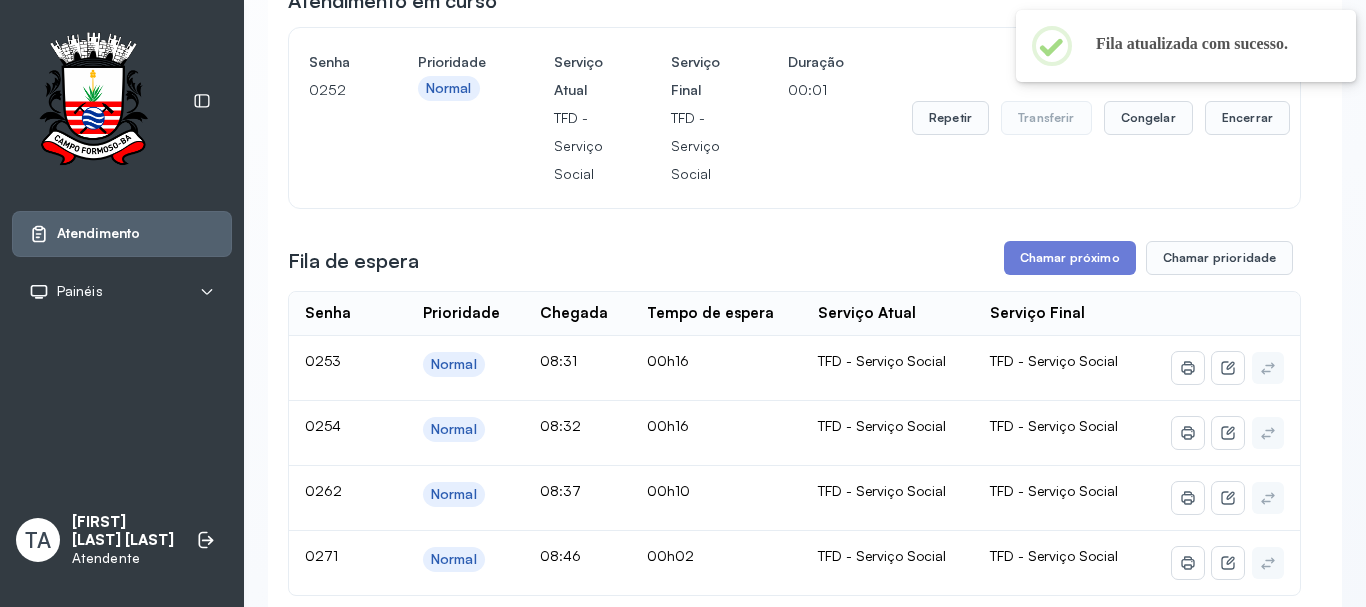 scroll, scrollTop: 200, scrollLeft: 0, axis: vertical 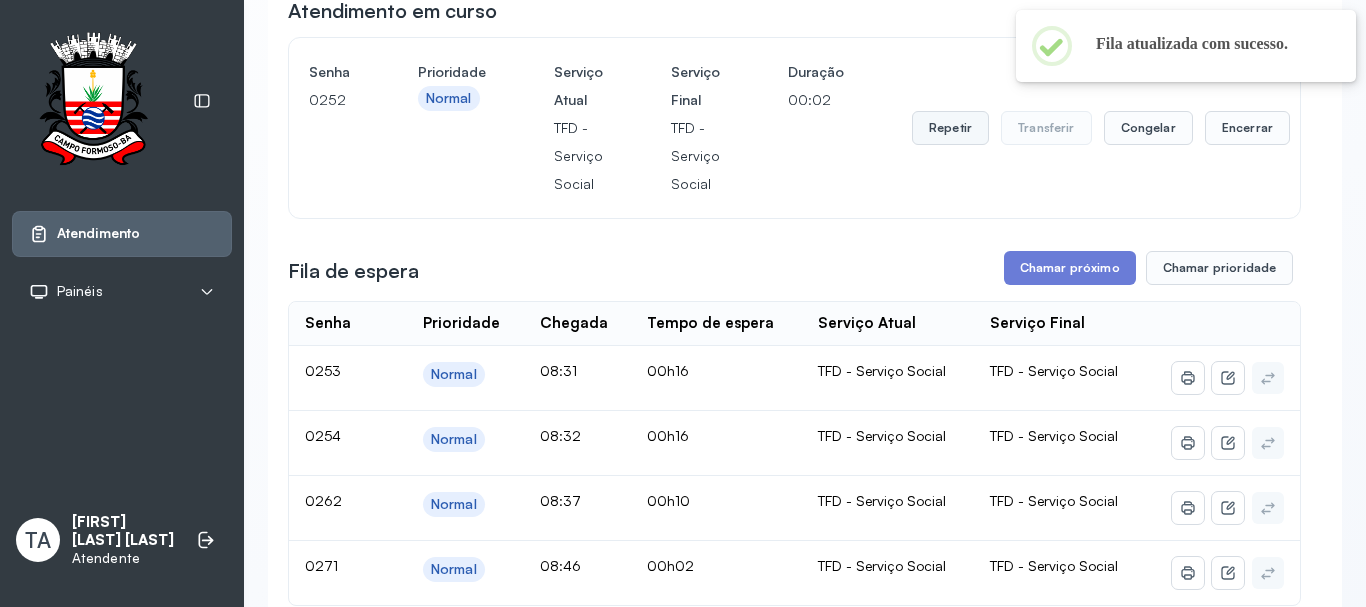 click on "Repetir" at bounding box center (950, 128) 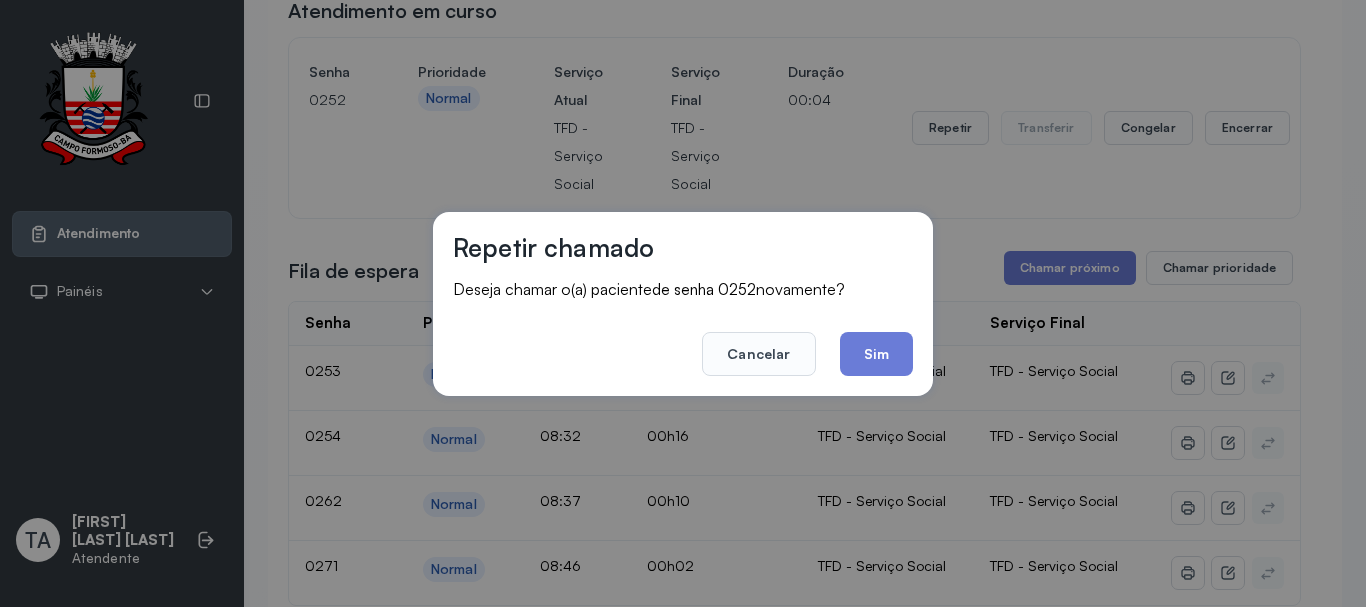 drag, startPoint x: 887, startPoint y: 348, endPoint x: 782, endPoint y: 341, distance: 105.23308 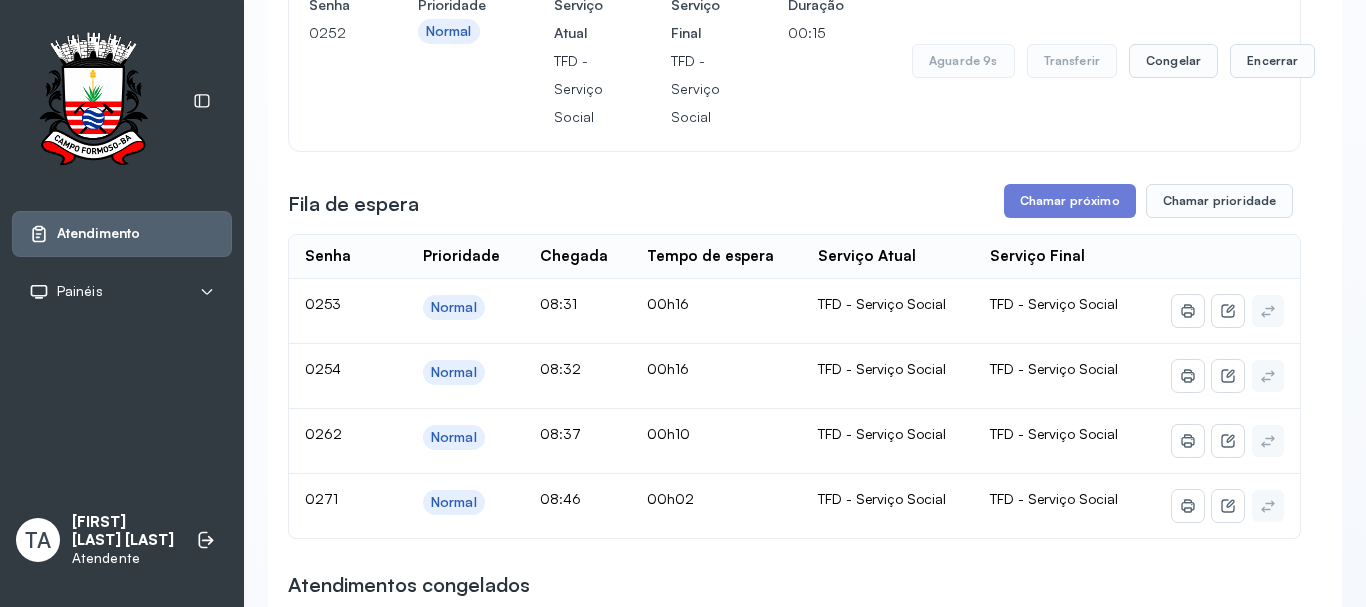 scroll, scrollTop: 300, scrollLeft: 0, axis: vertical 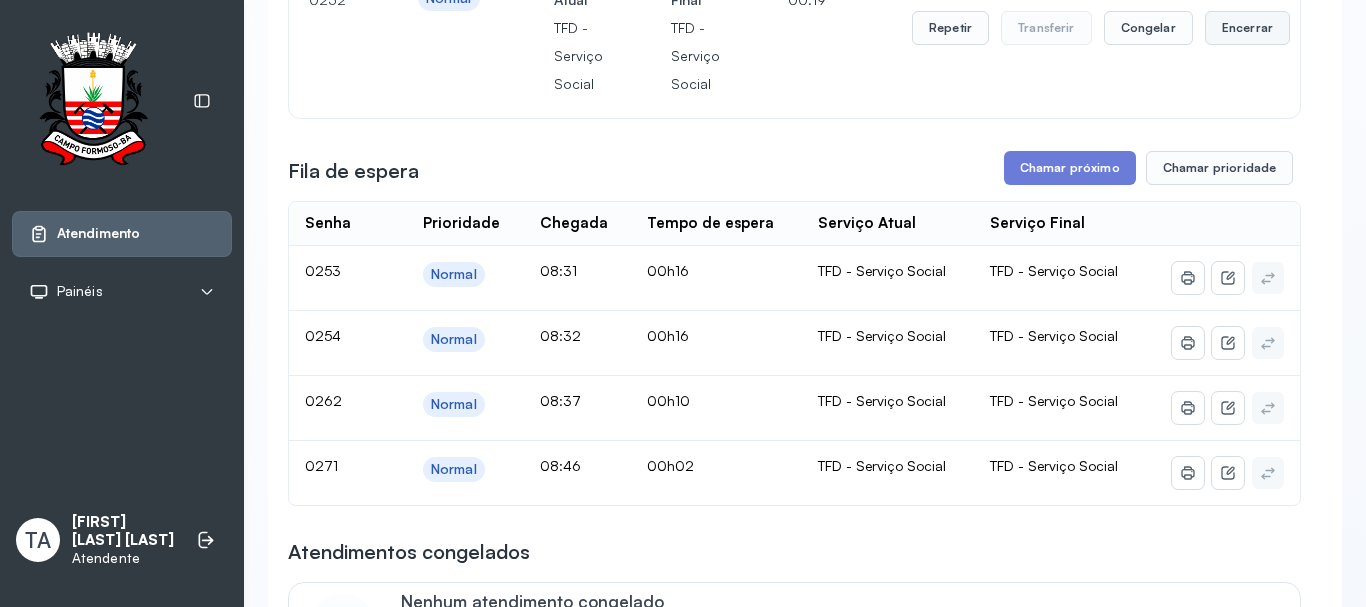 click on "Encerrar" at bounding box center (1247, 28) 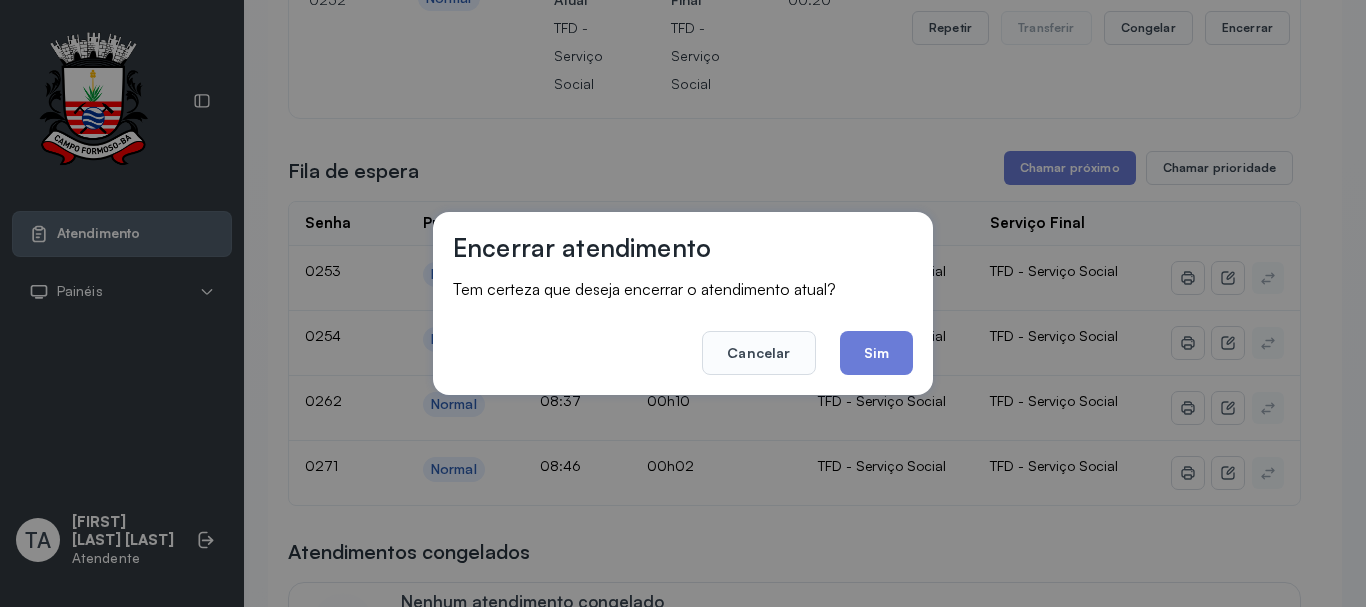 click on "Sim" 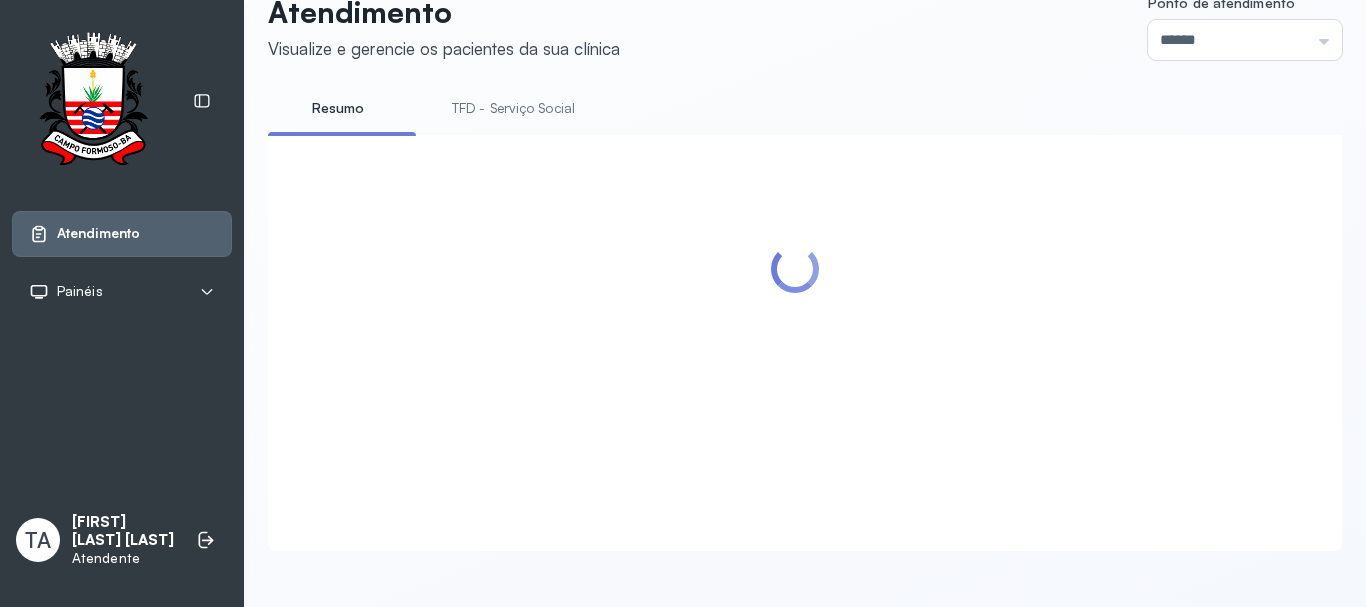 scroll, scrollTop: 62, scrollLeft: 0, axis: vertical 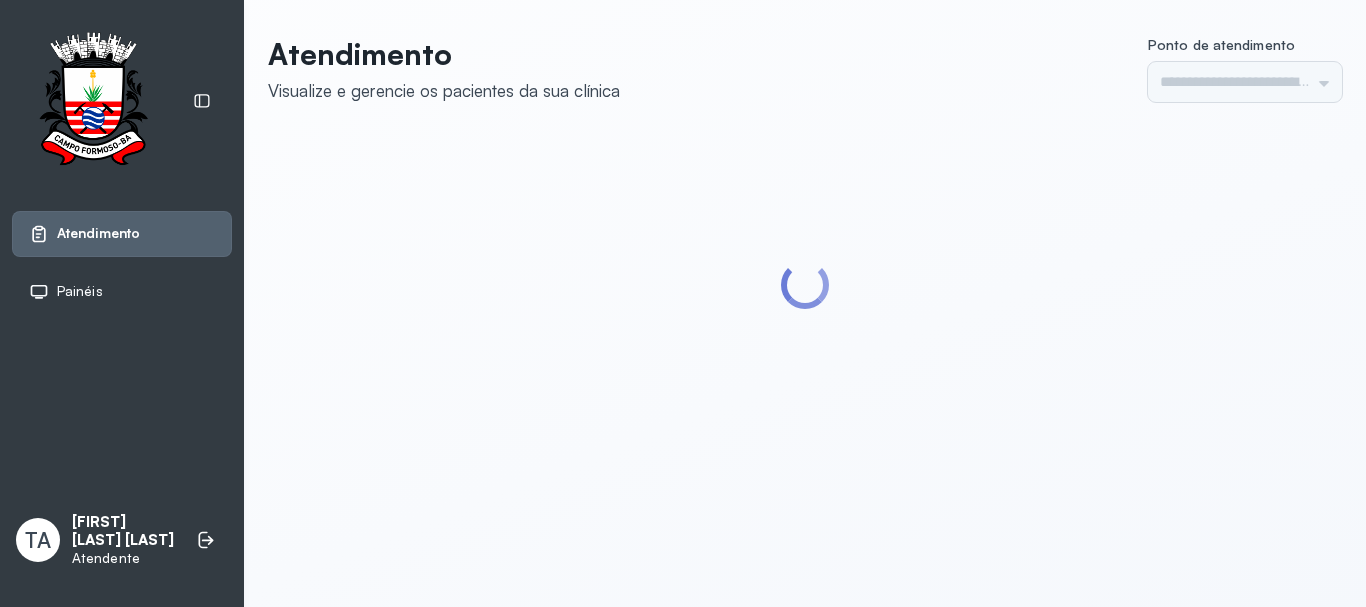 type on "******" 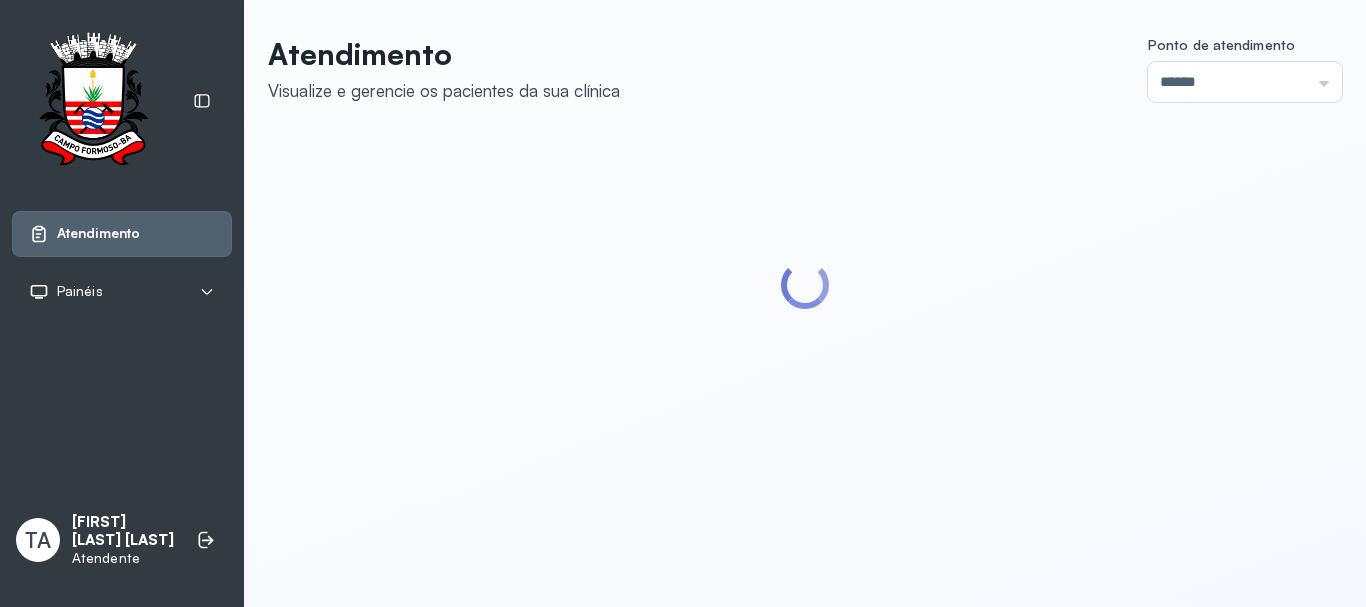 scroll, scrollTop: 0, scrollLeft: 0, axis: both 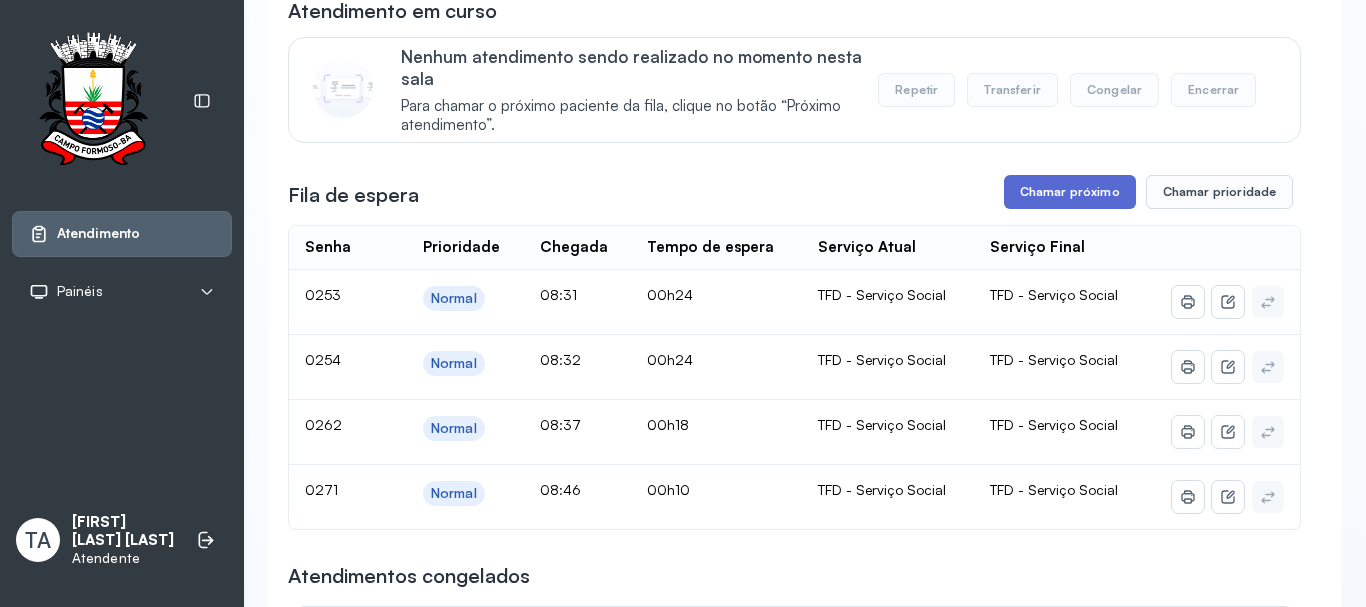 click on "Chamar próximo" at bounding box center (1070, 192) 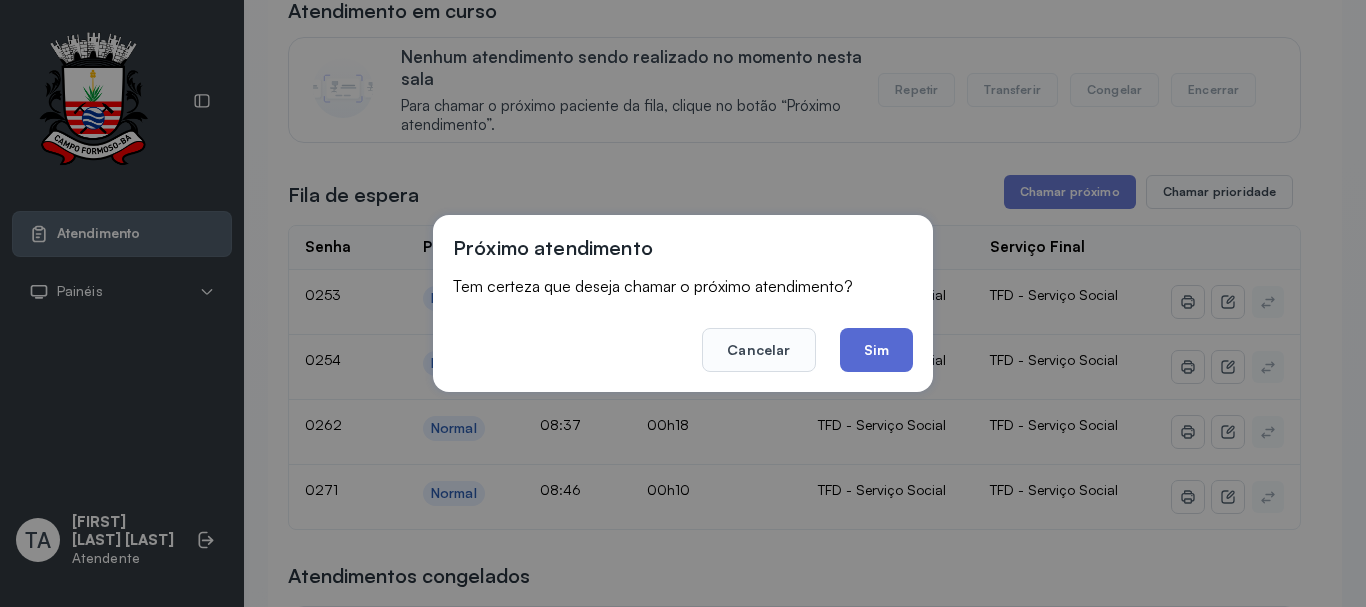 click on "Sim" 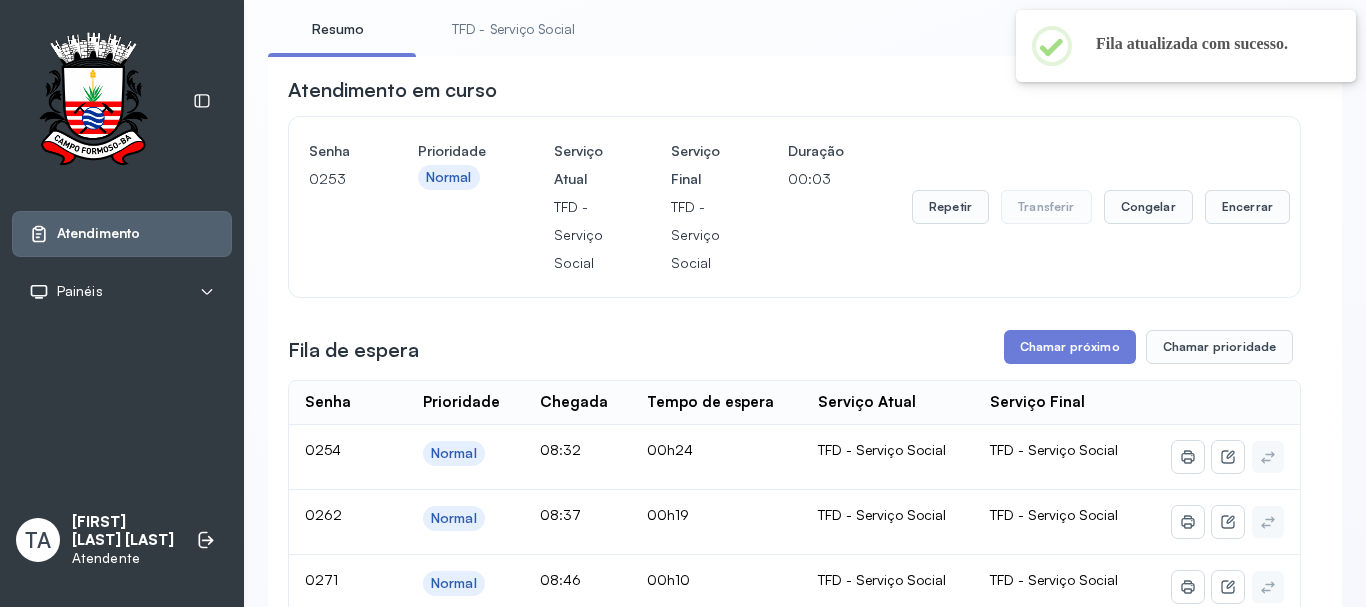 scroll, scrollTop: 100, scrollLeft: 0, axis: vertical 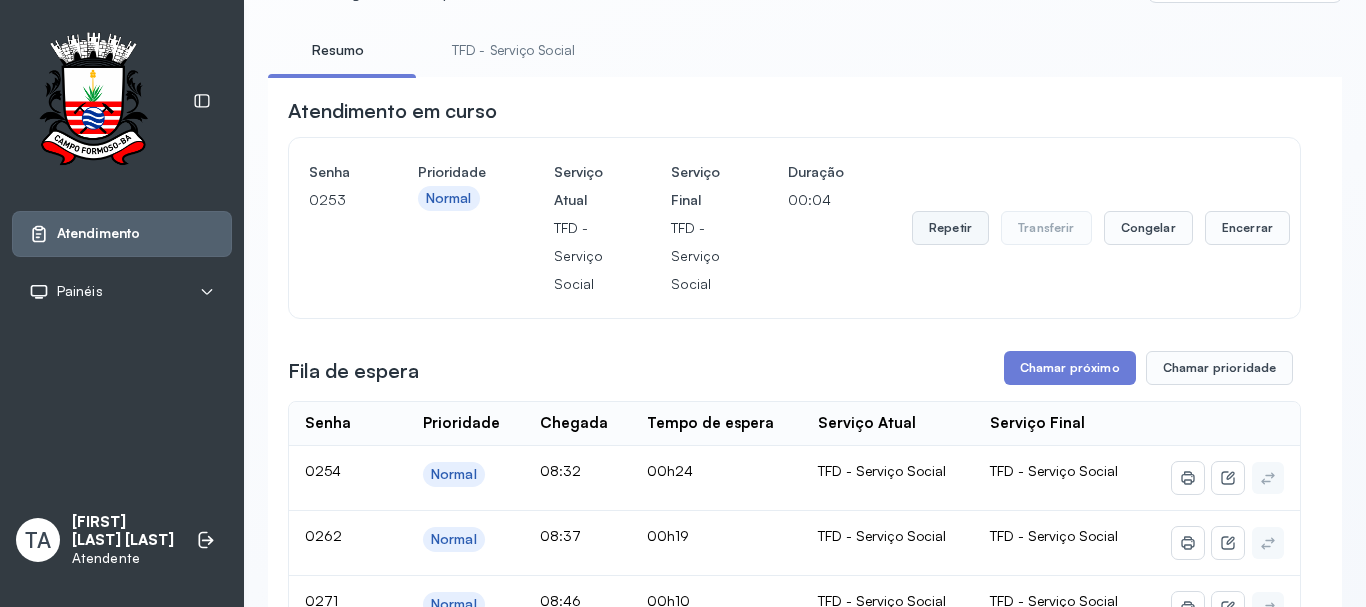 click on "Repetir" at bounding box center [950, 228] 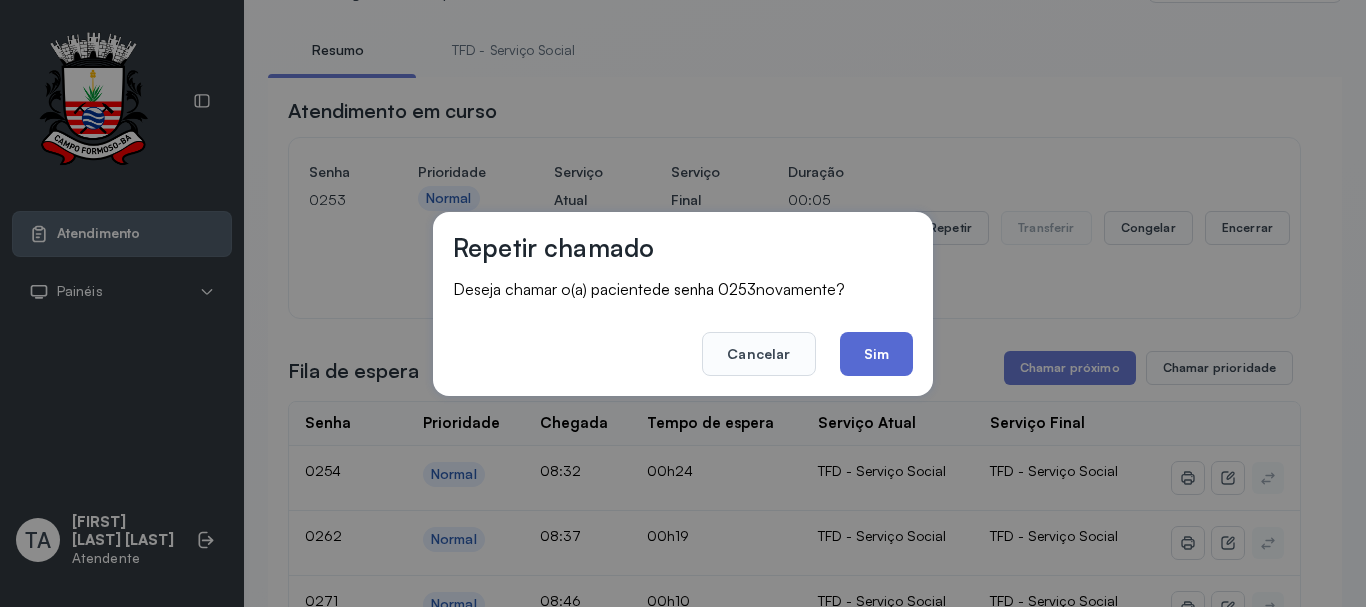 click on "Sim" 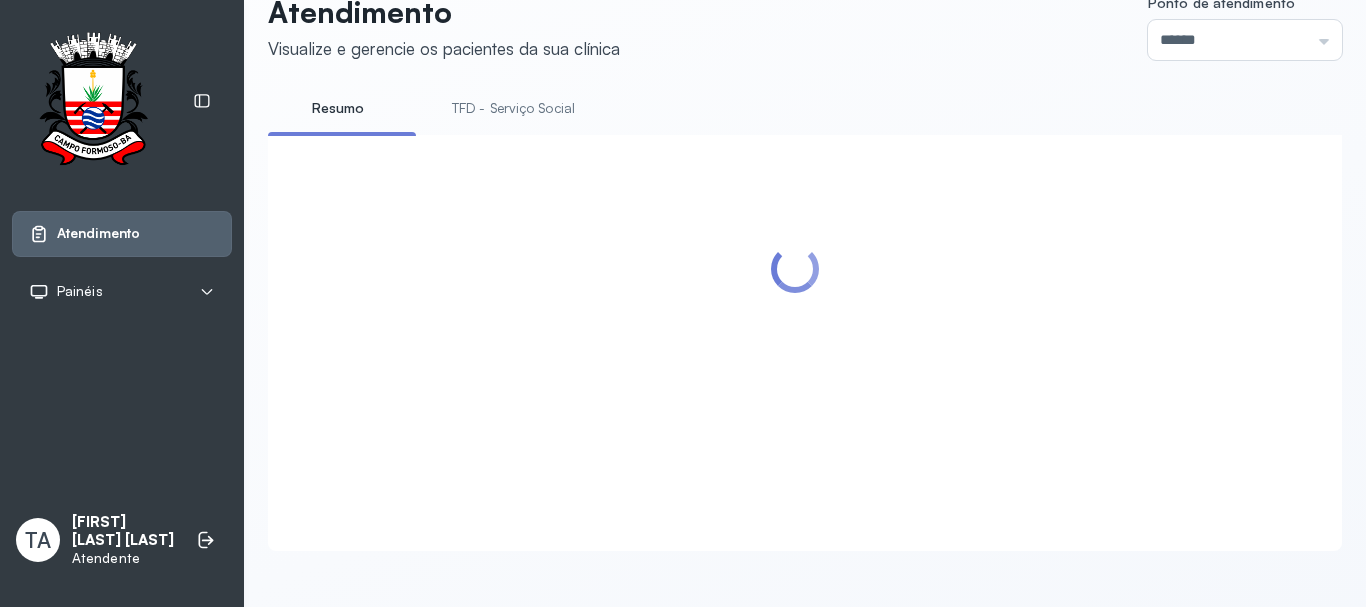 scroll, scrollTop: 100, scrollLeft: 0, axis: vertical 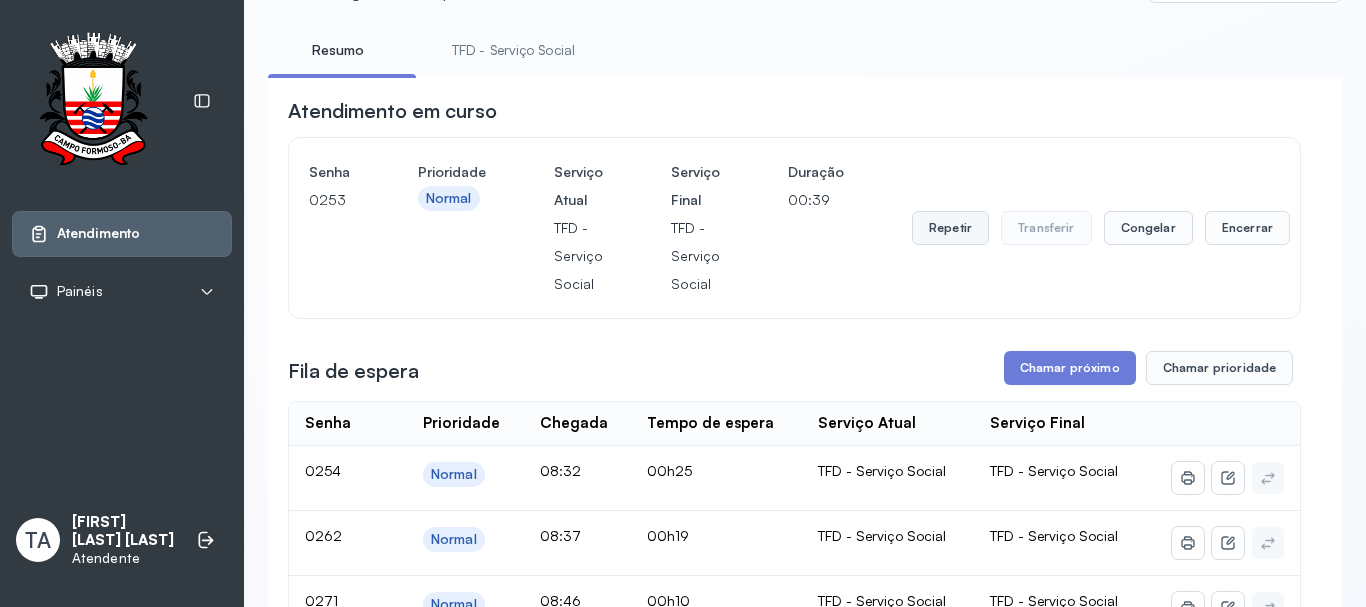 click on "Repetir" at bounding box center [950, 228] 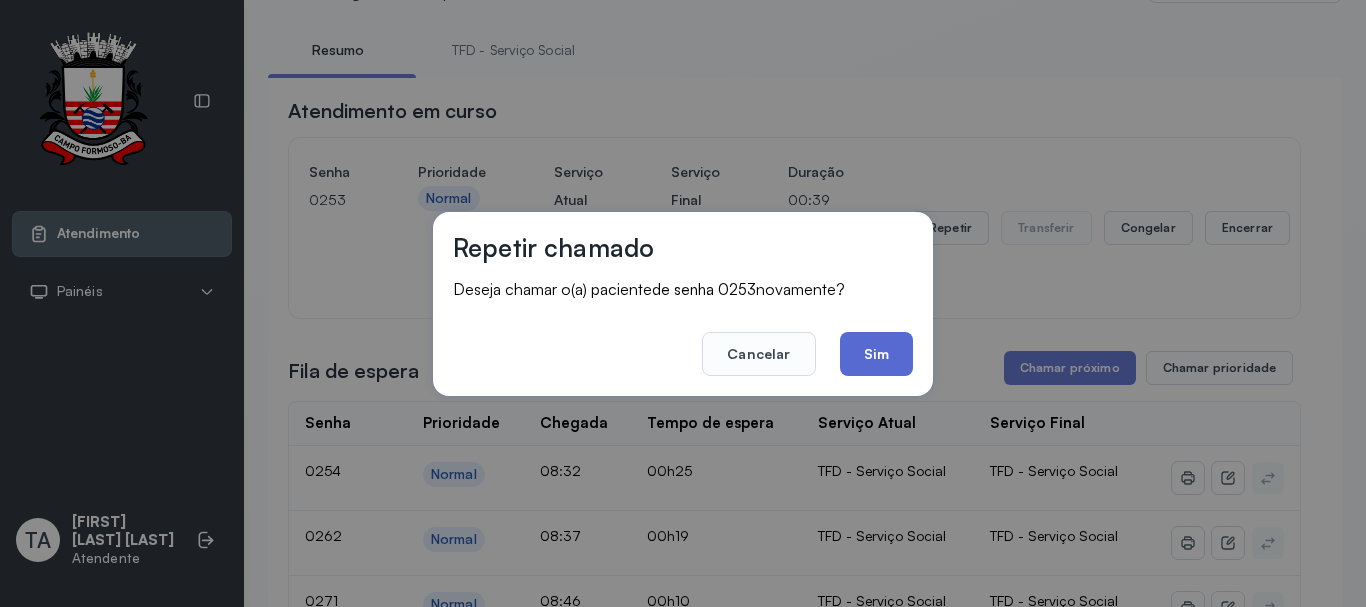 click on "Sim" 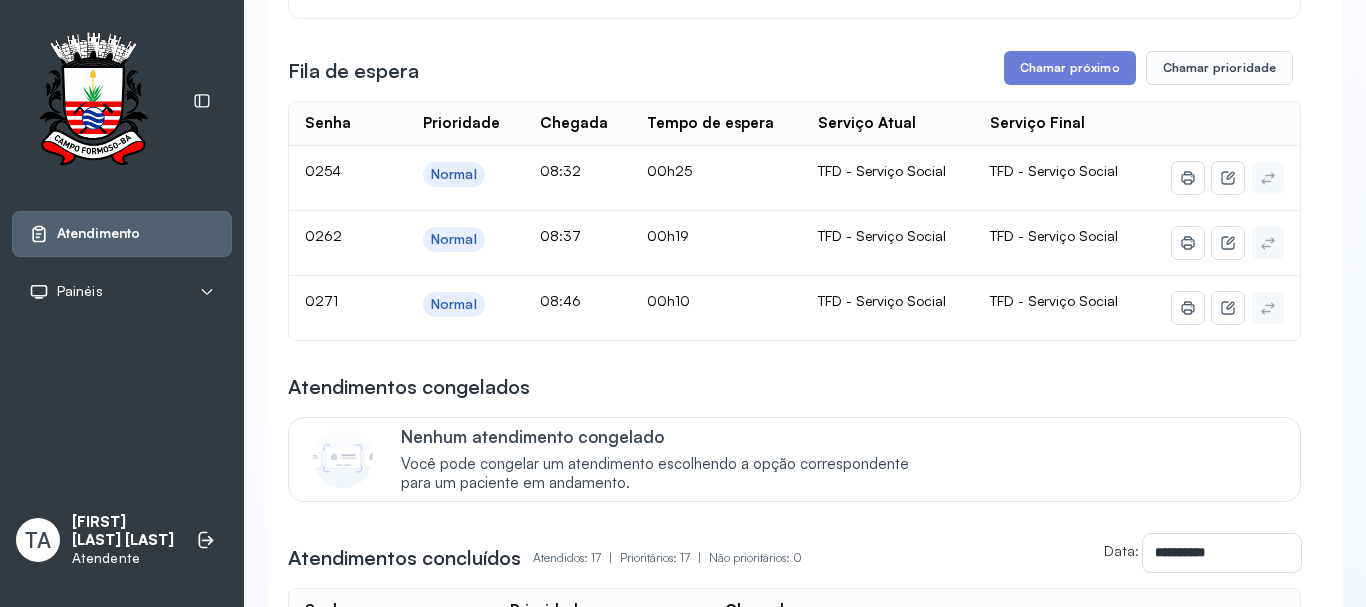 scroll, scrollTop: 300, scrollLeft: 0, axis: vertical 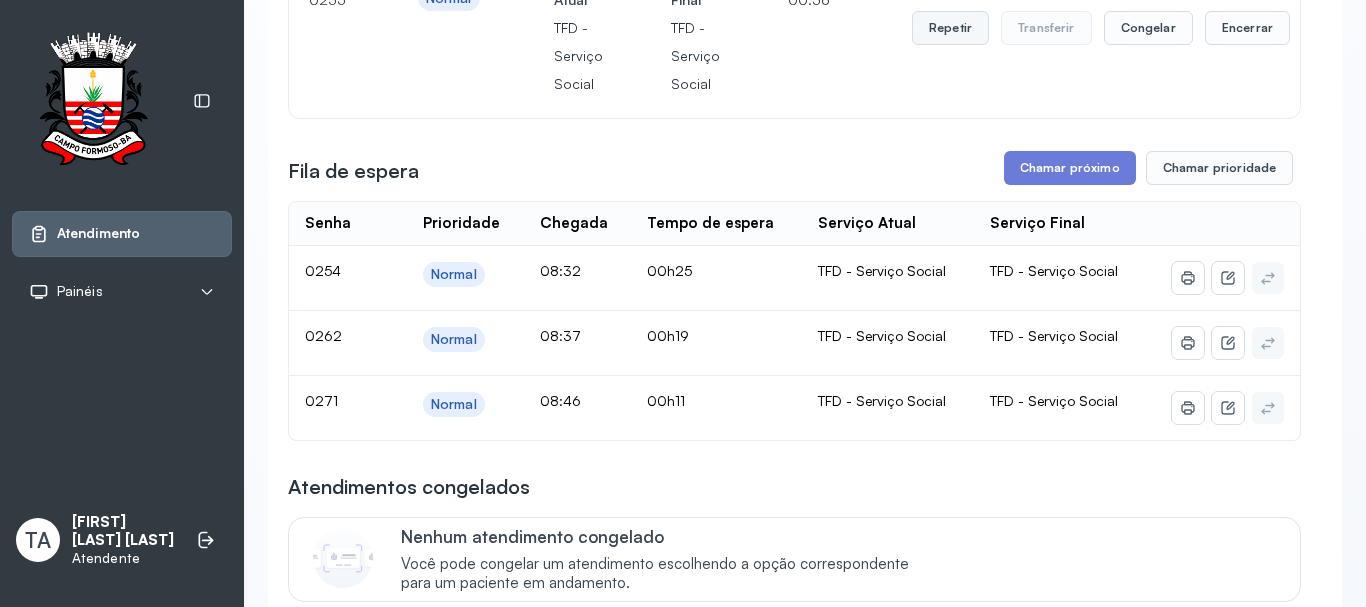 click on "Repetir" at bounding box center [950, 28] 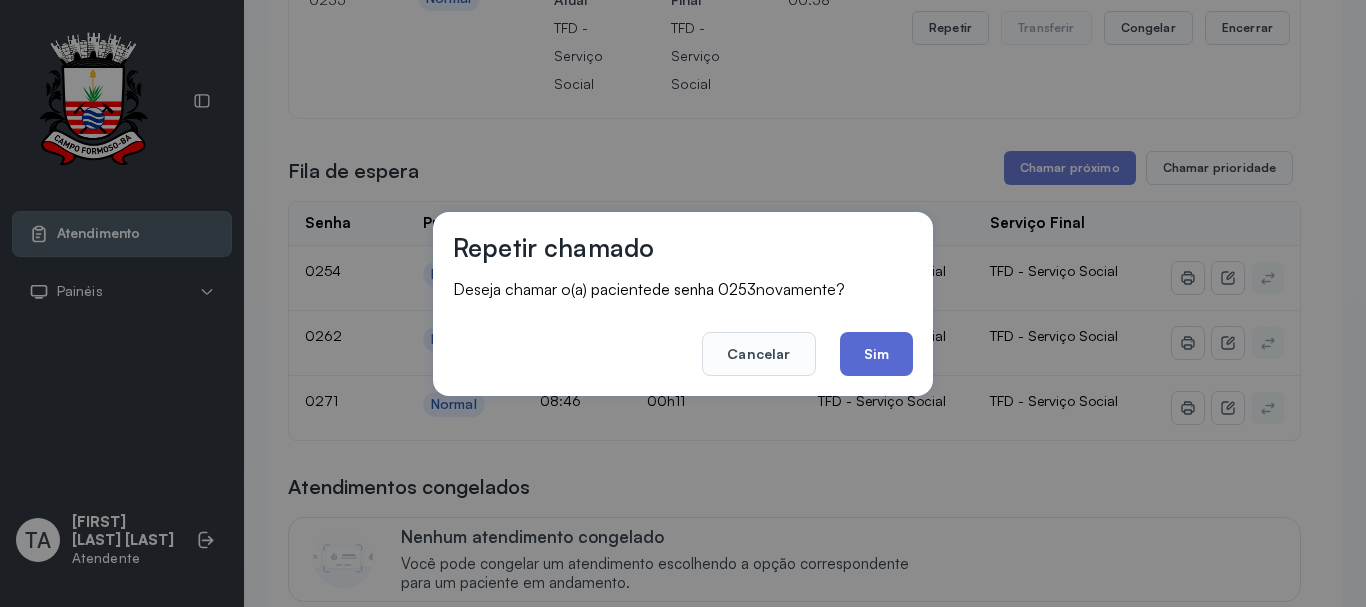 click on "Sim" 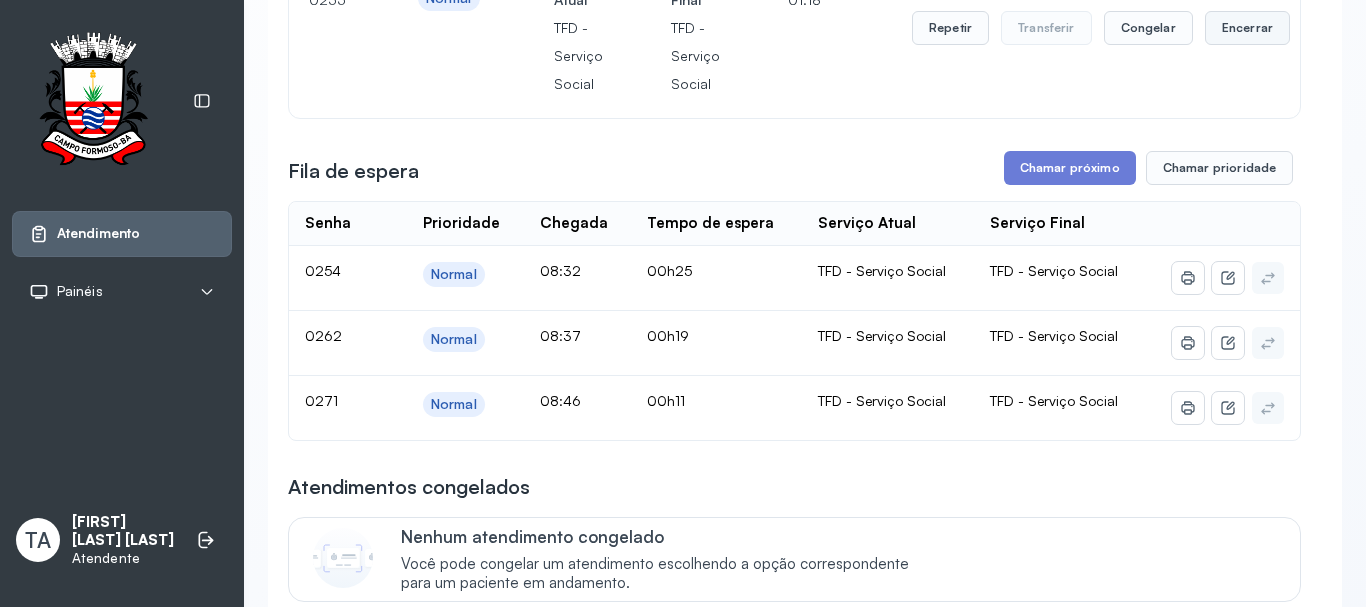 click on "Encerrar" at bounding box center [1247, 28] 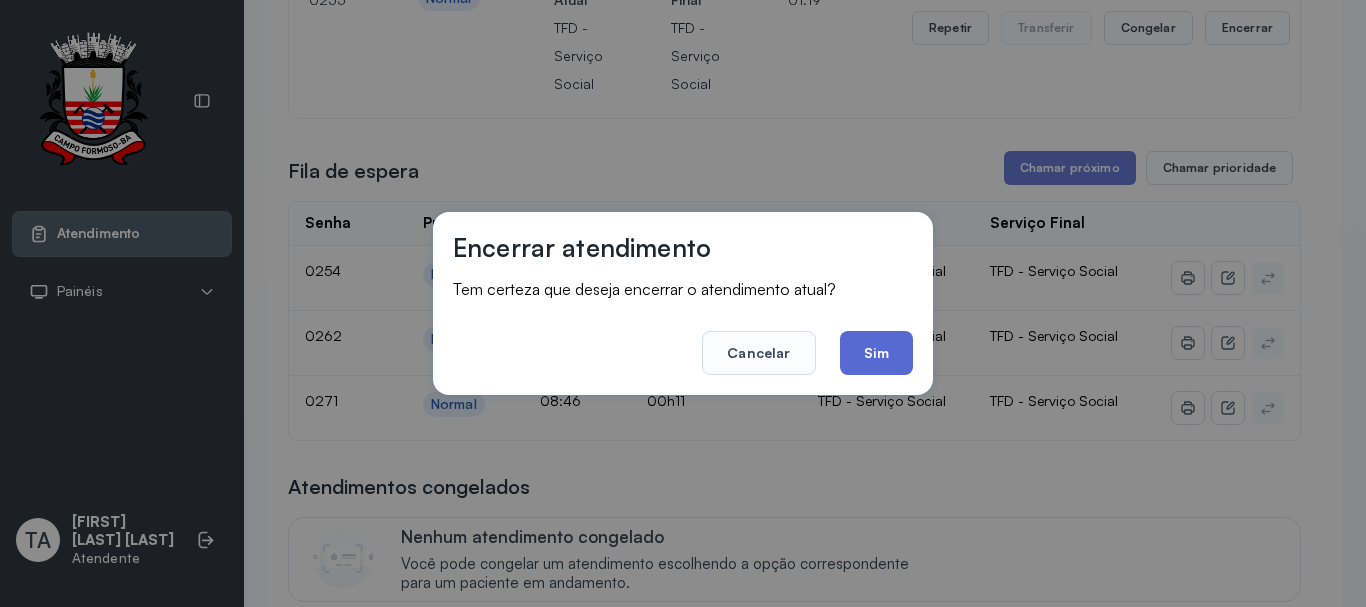 click on "Sim" 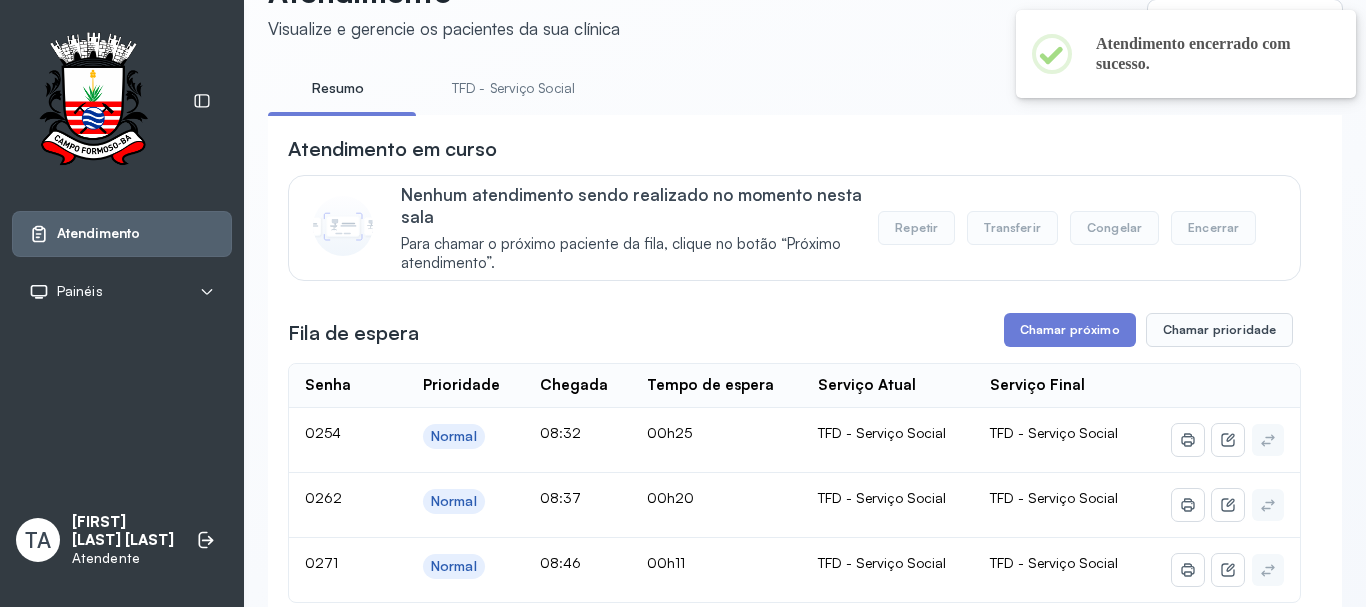 scroll, scrollTop: 300, scrollLeft: 0, axis: vertical 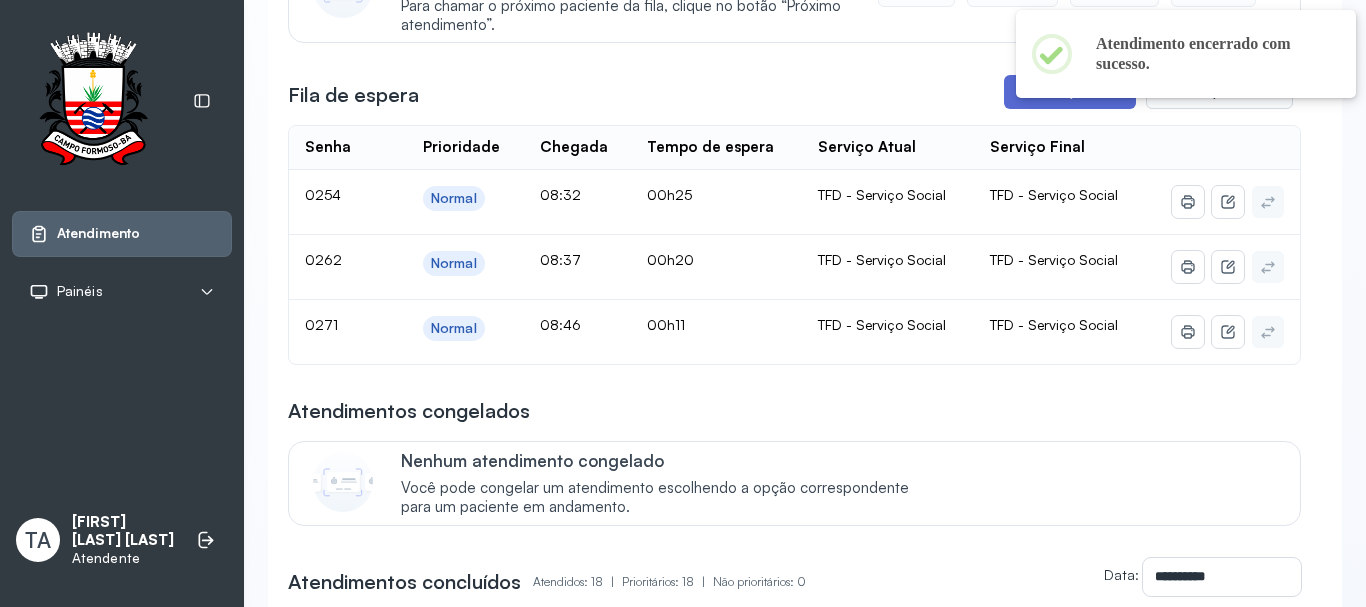 click on "Chamar próximo" at bounding box center [1070, 92] 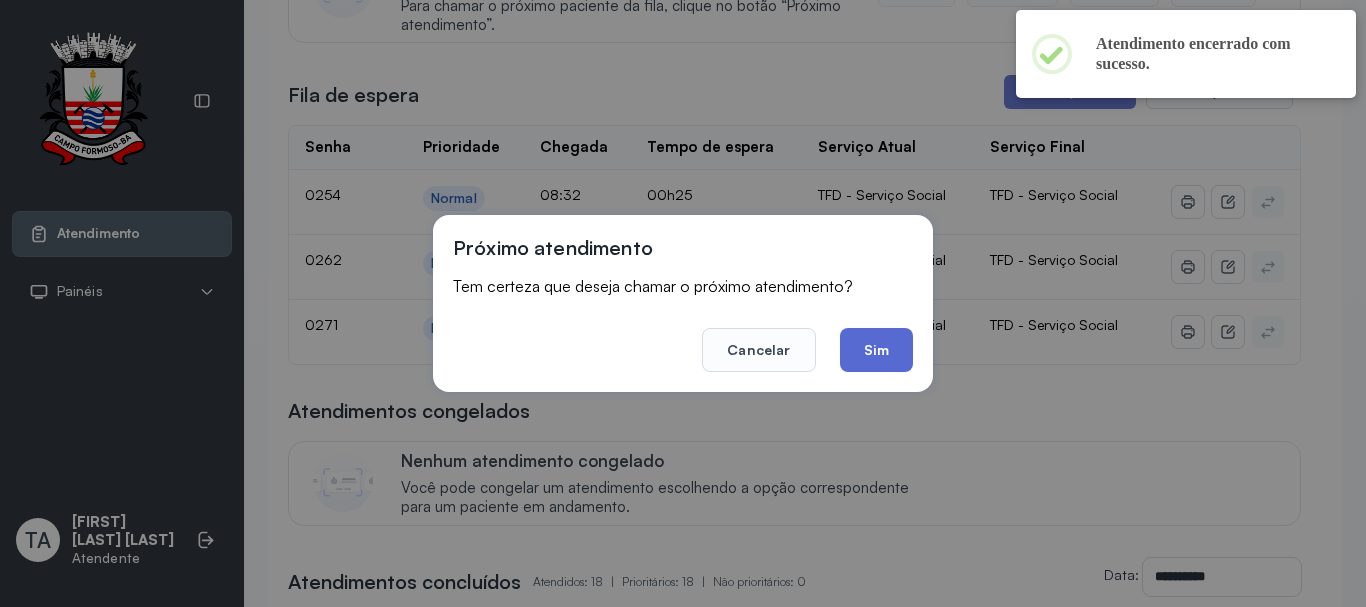 click on "Sim" 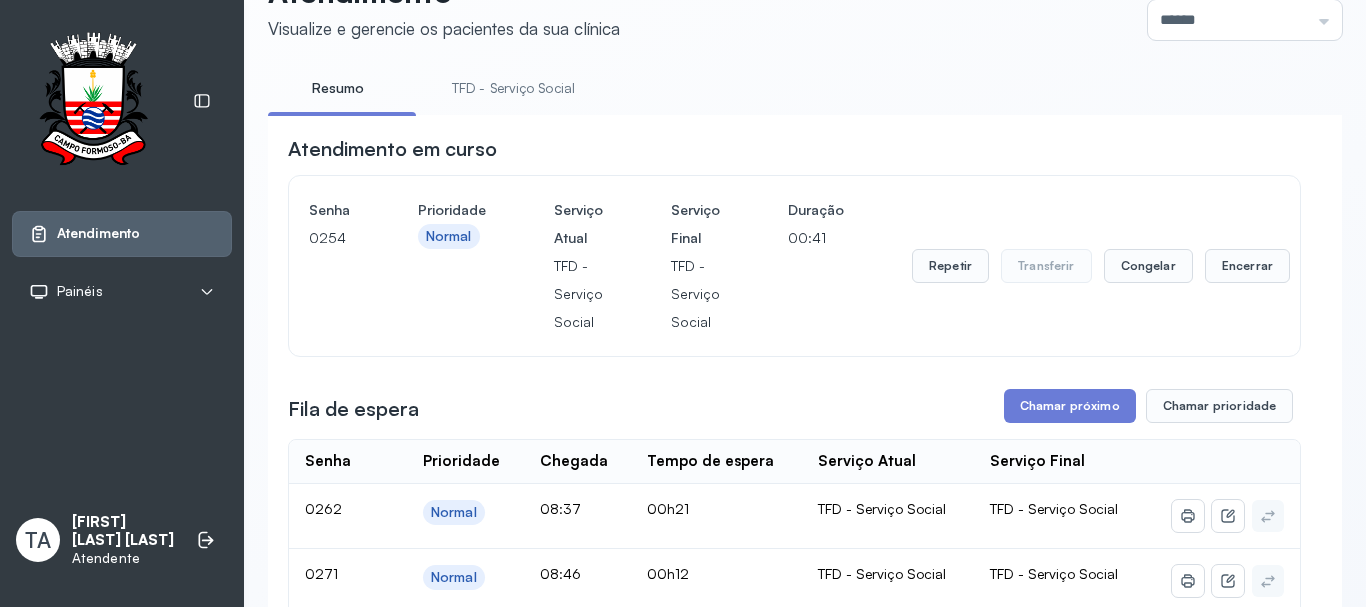scroll, scrollTop: 200, scrollLeft: 0, axis: vertical 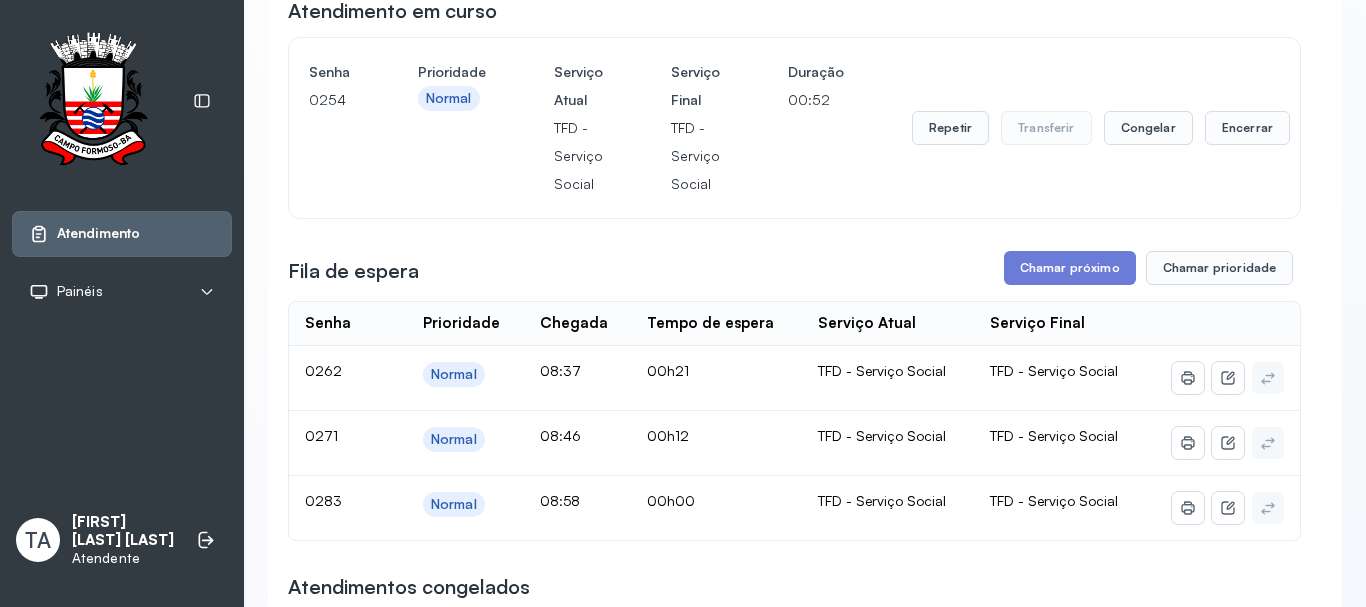 click on "Senha 0254 Prioridade Normal Serviço Atual TFD - Serviço Social Serviço Final TFD - Serviço Social Duração 00:52 Repetir Transferir Congelar Encerrar" 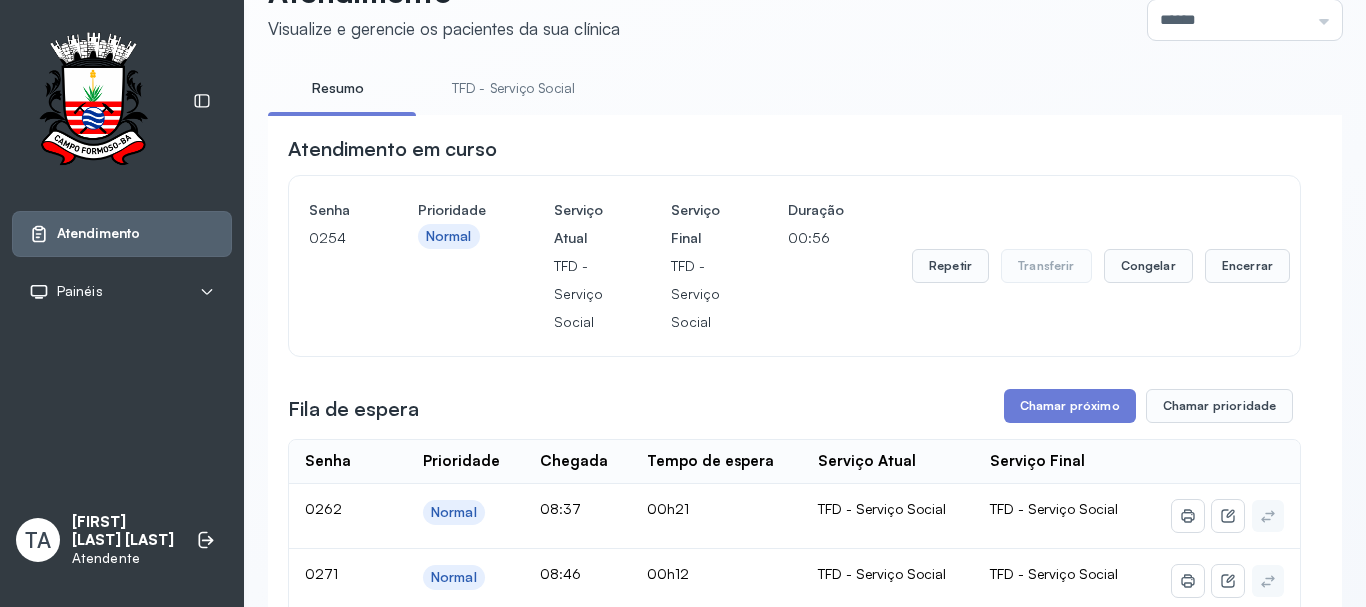 scroll, scrollTop: 200, scrollLeft: 0, axis: vertical 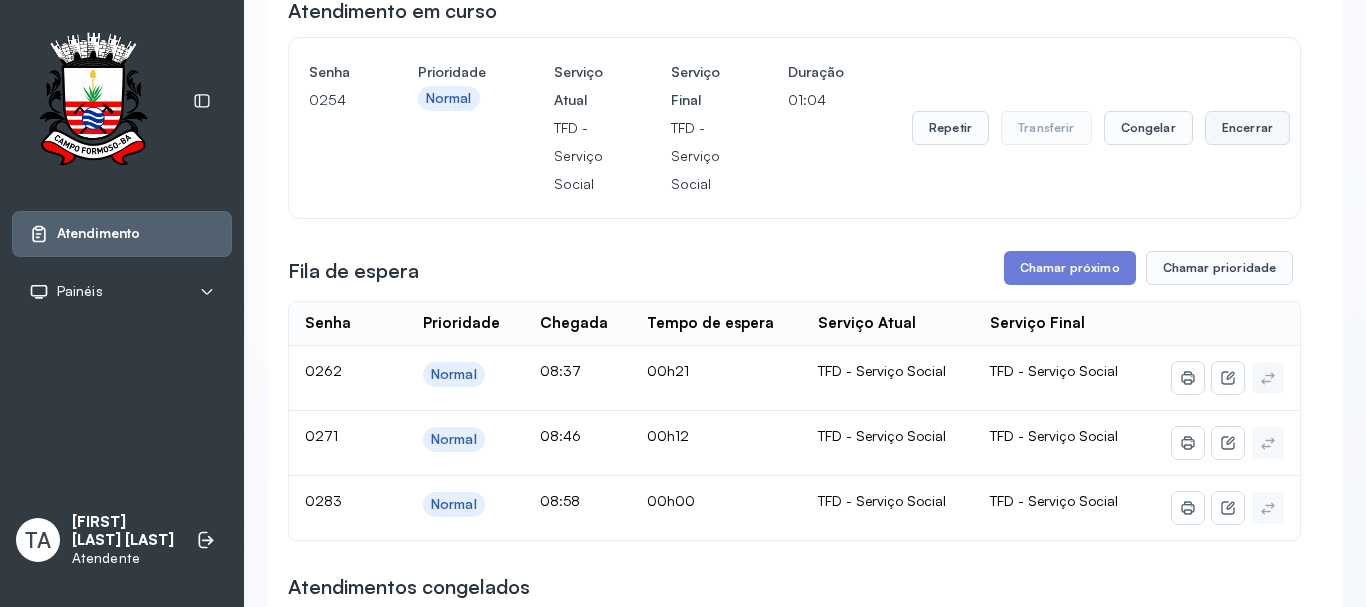 click on "Encerrar" at bounding box center (1247, 128) 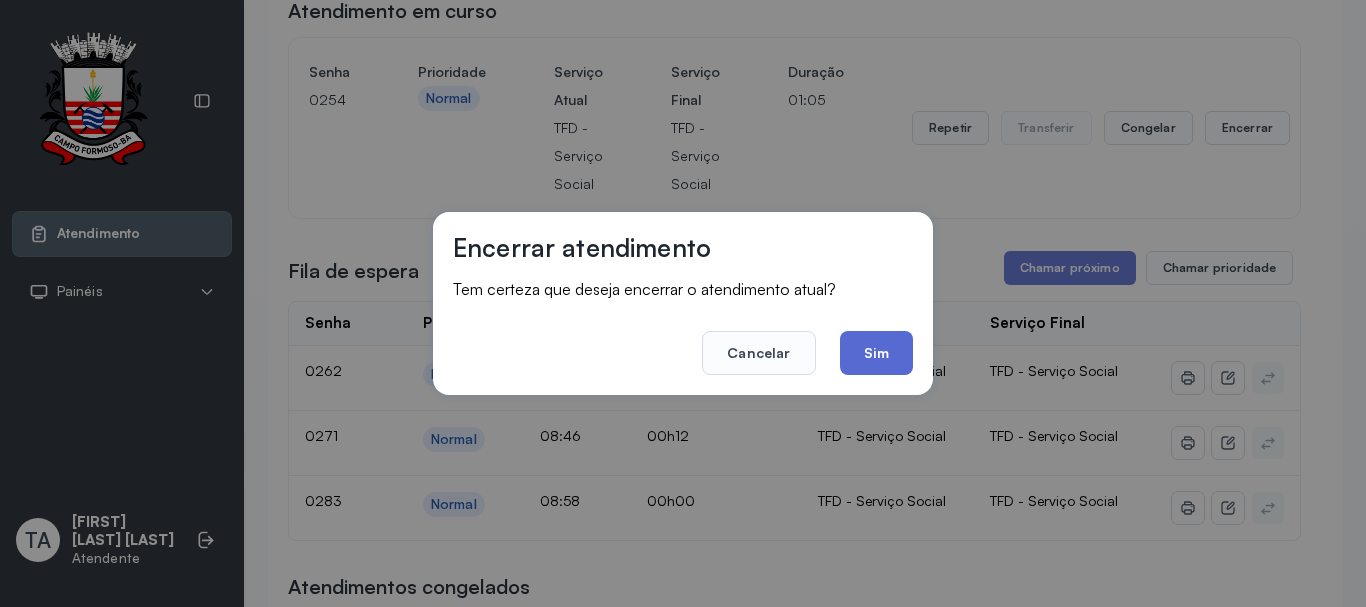click on "Sim" 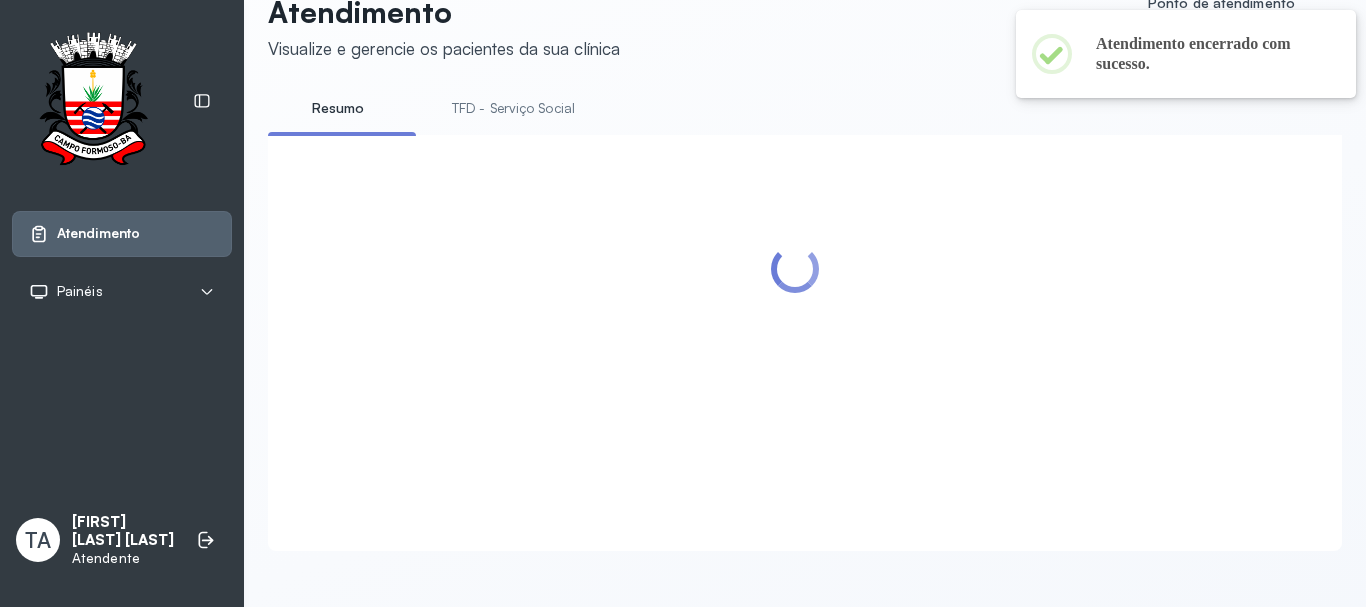 scroll, scrollTop: 200, scrollLeft: 0, axis: vertical 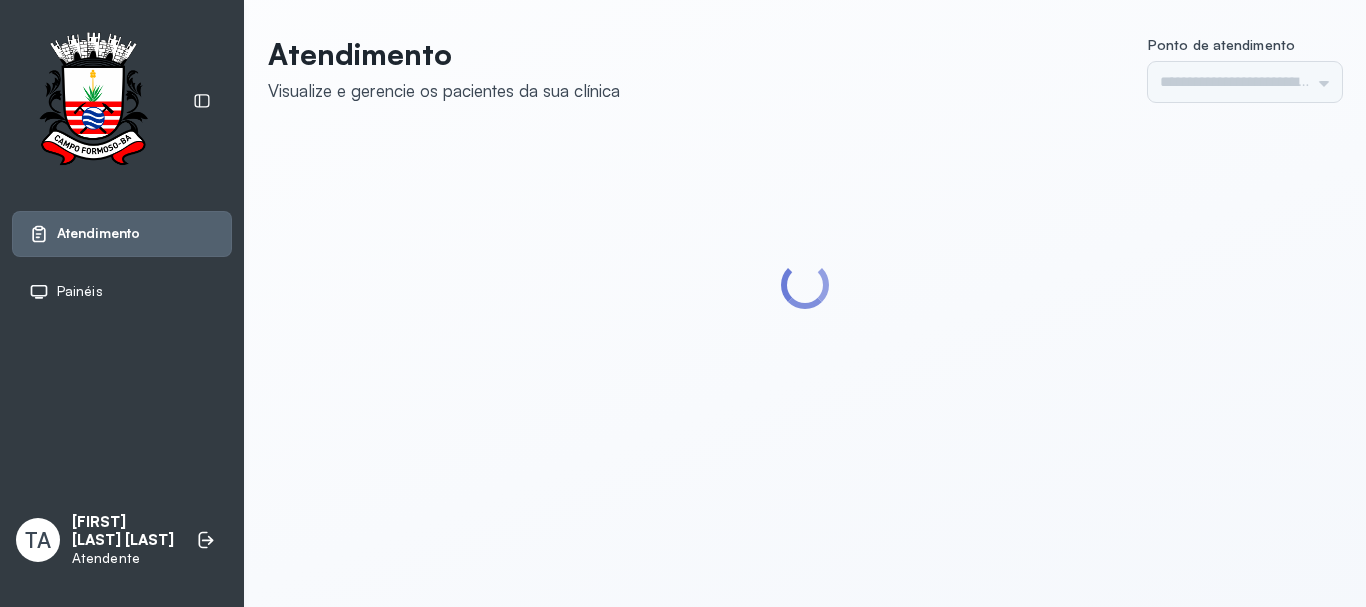 type on "******" 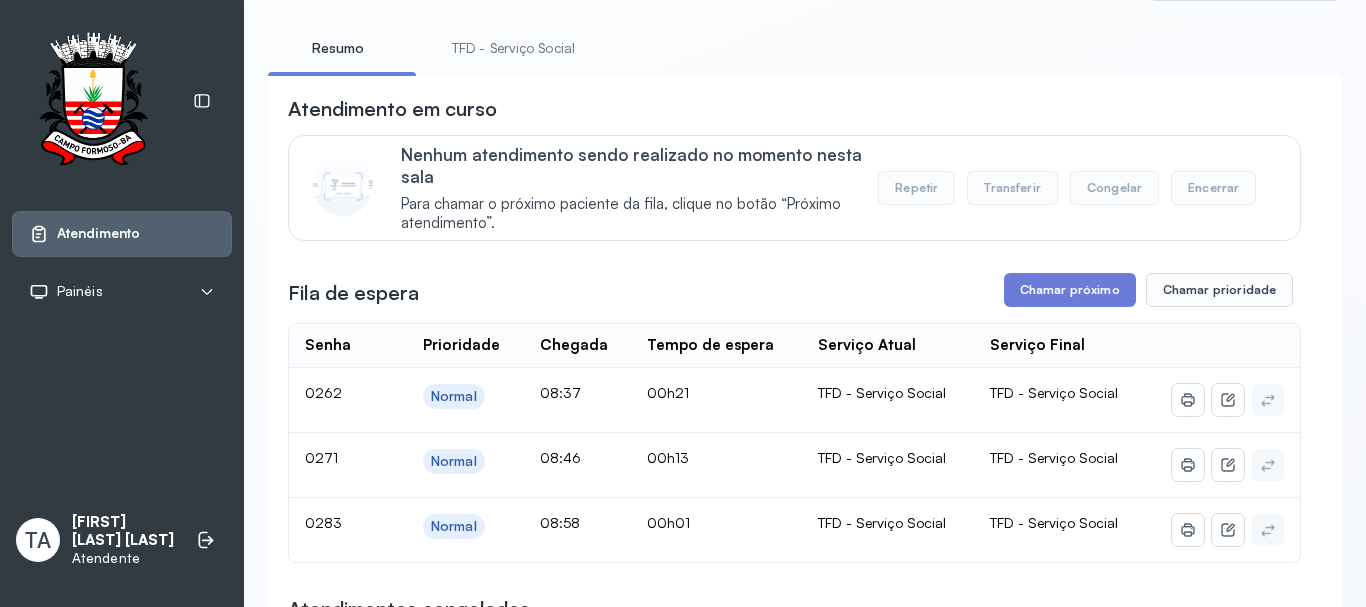 scroll, scrollTop: 200, scrollLeft: 0, axis: vertical 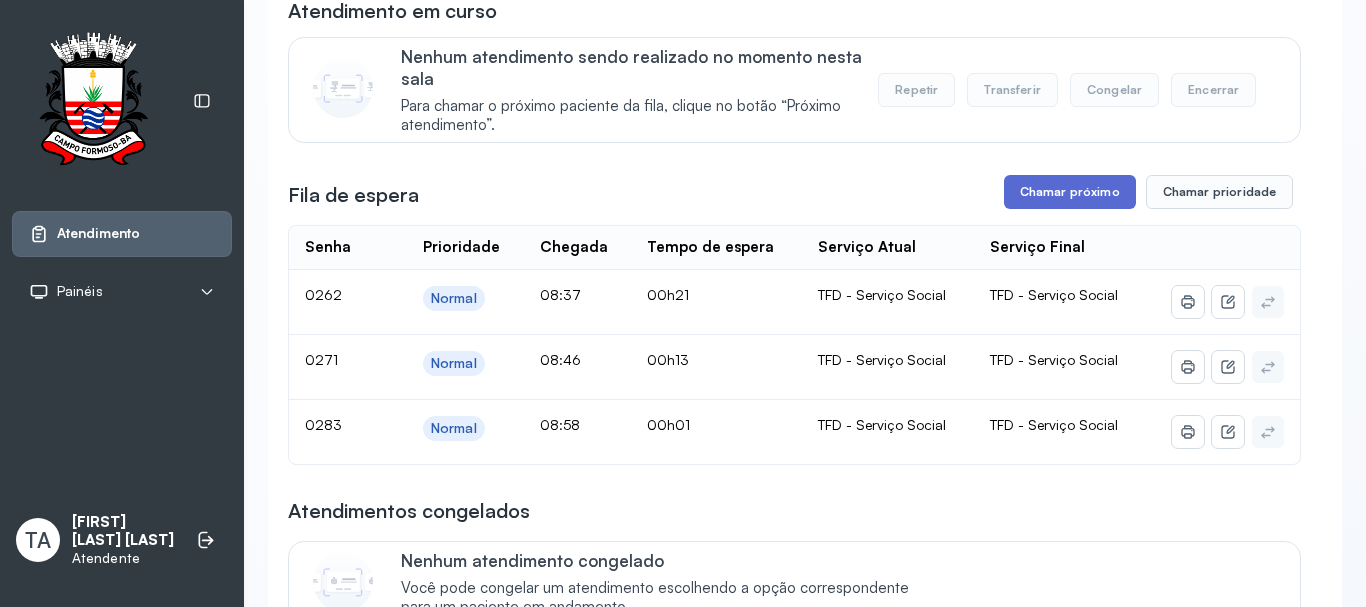 click on "Chamar próximo" at bounding box center (1070, 192) 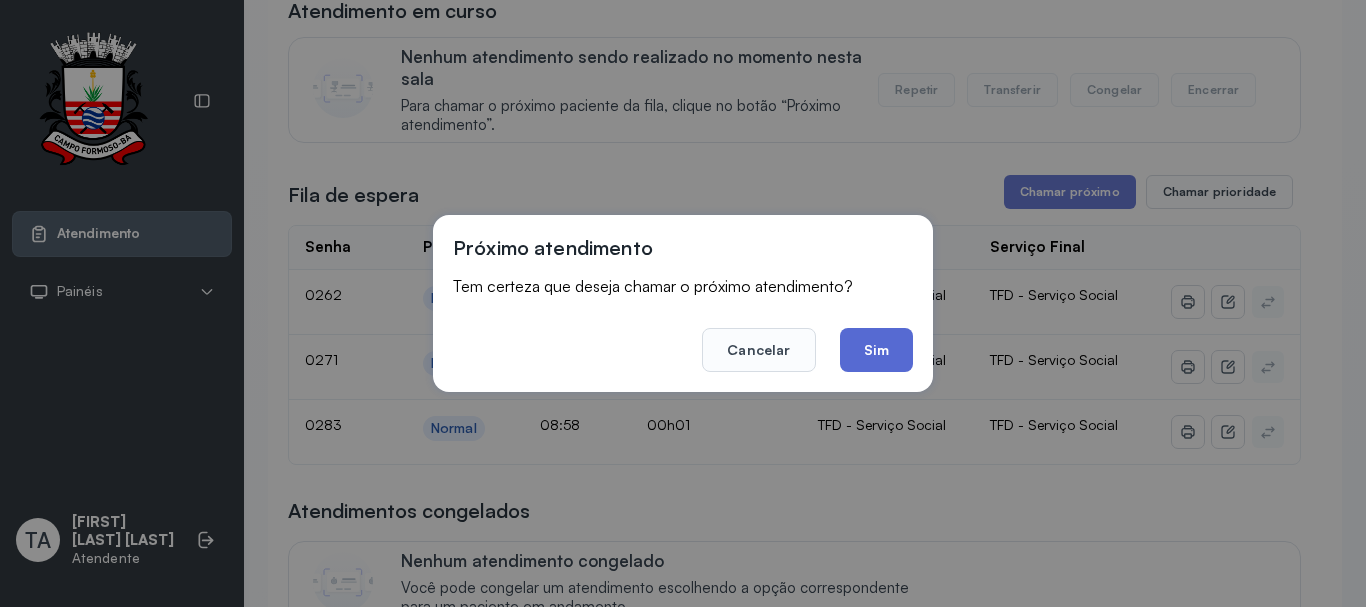 click on "Sim" 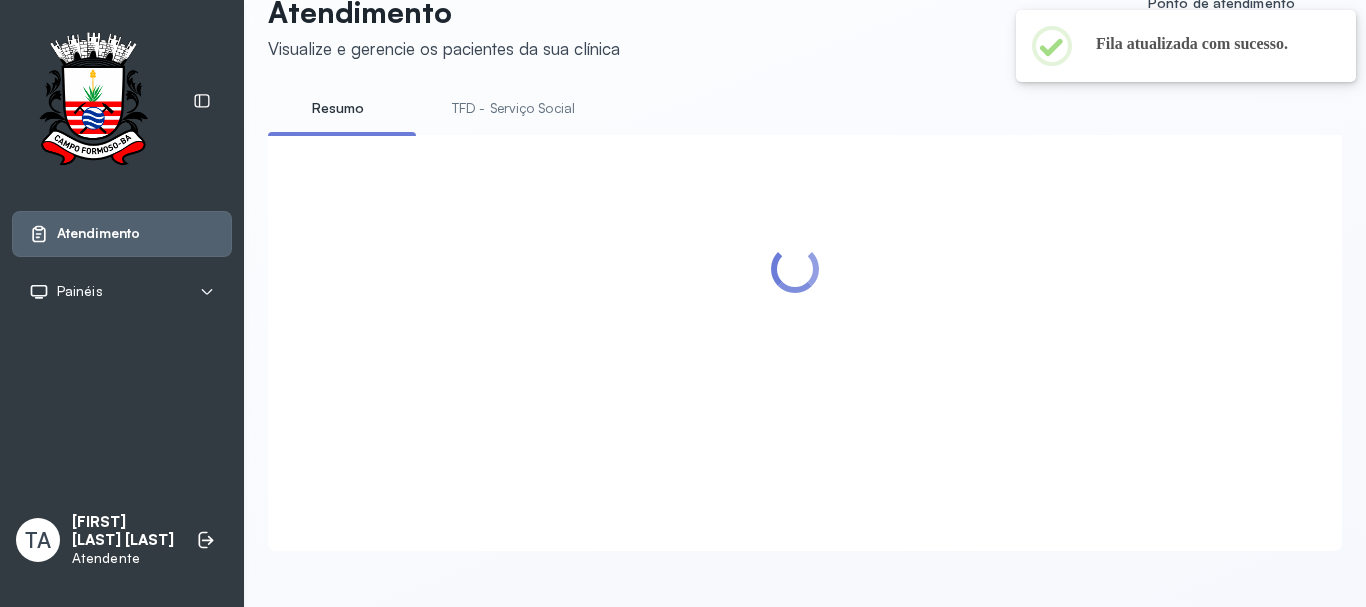 scroll, scrollTop: 200, scrollLeft: 0, axis: vertical 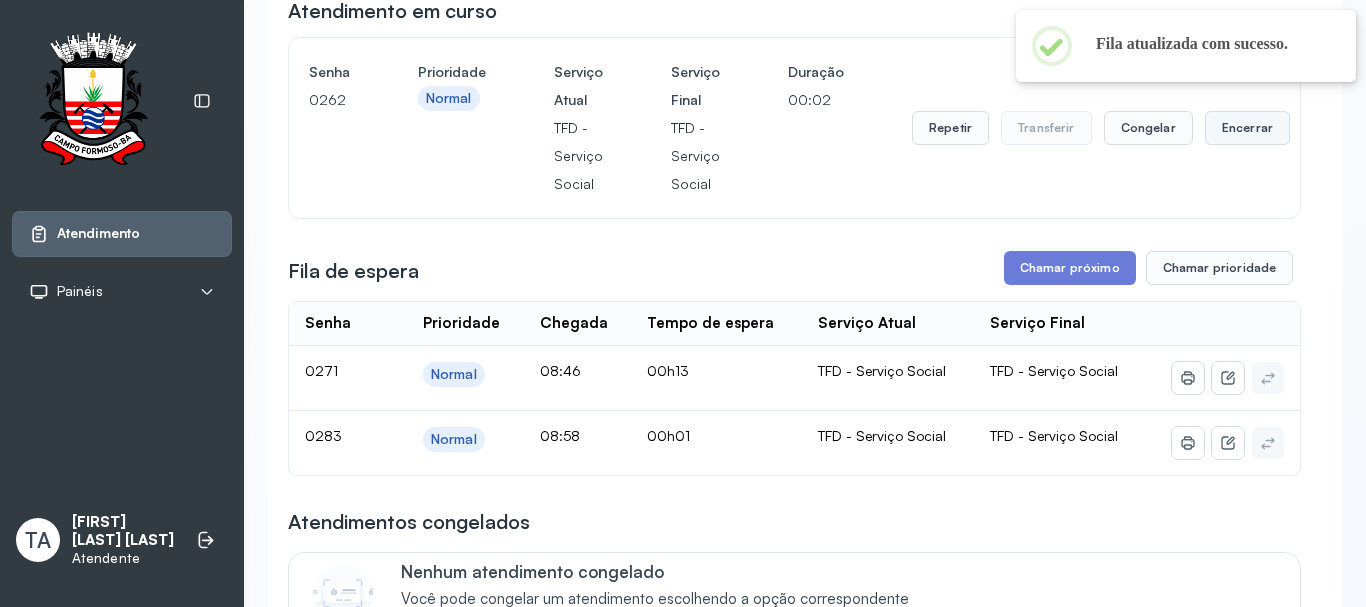 click on "Encerrar" at bounding box center [1247, 128] 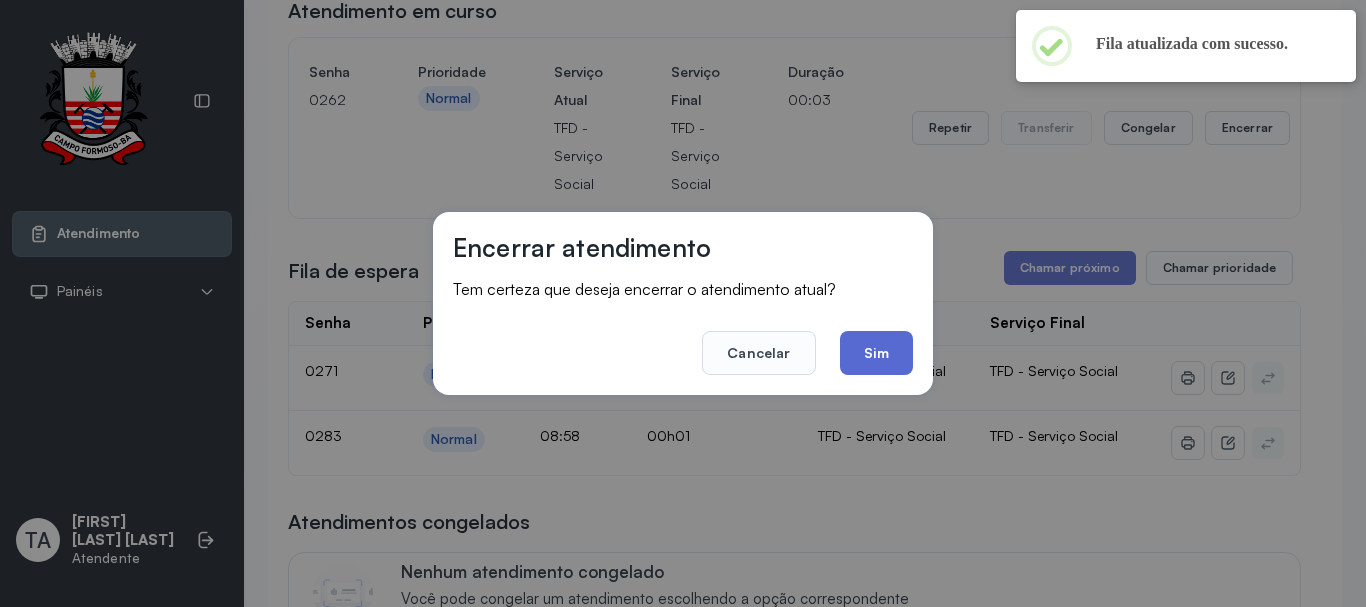 click on "Sim" 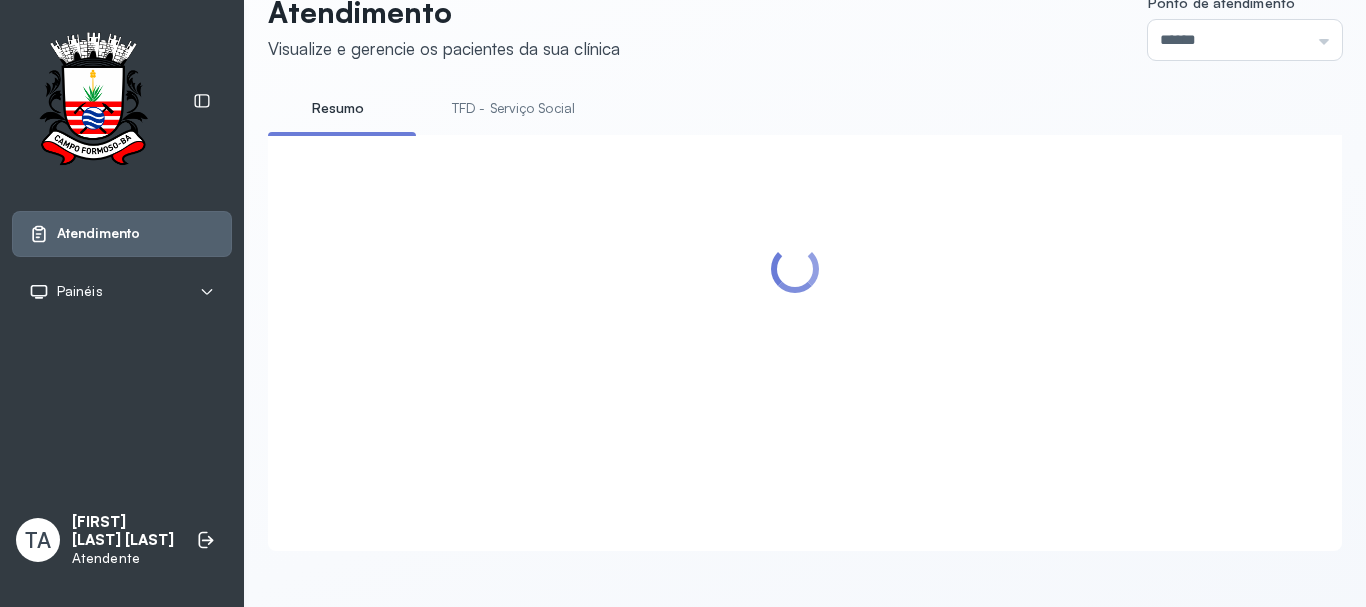 scroll, scrollTop: 200, scrollLeft: 0, axis: vertical 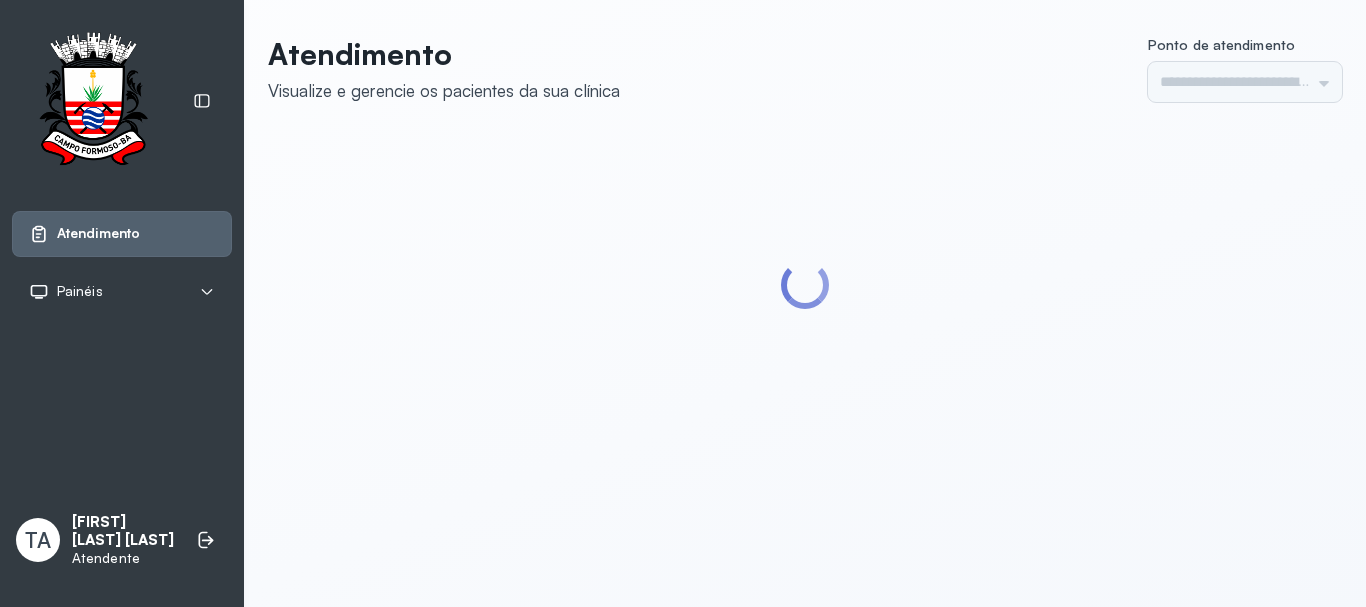 type on "******" 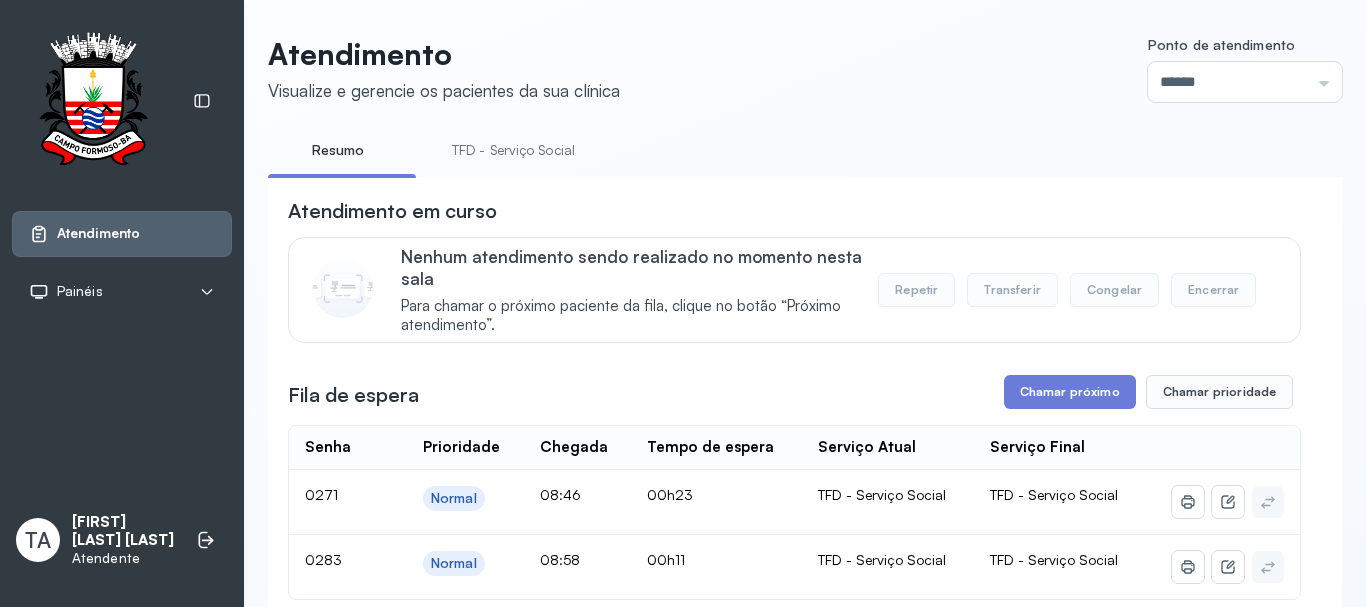 scroll, scrollTop: 0, scrollLeft: 0, axis: both 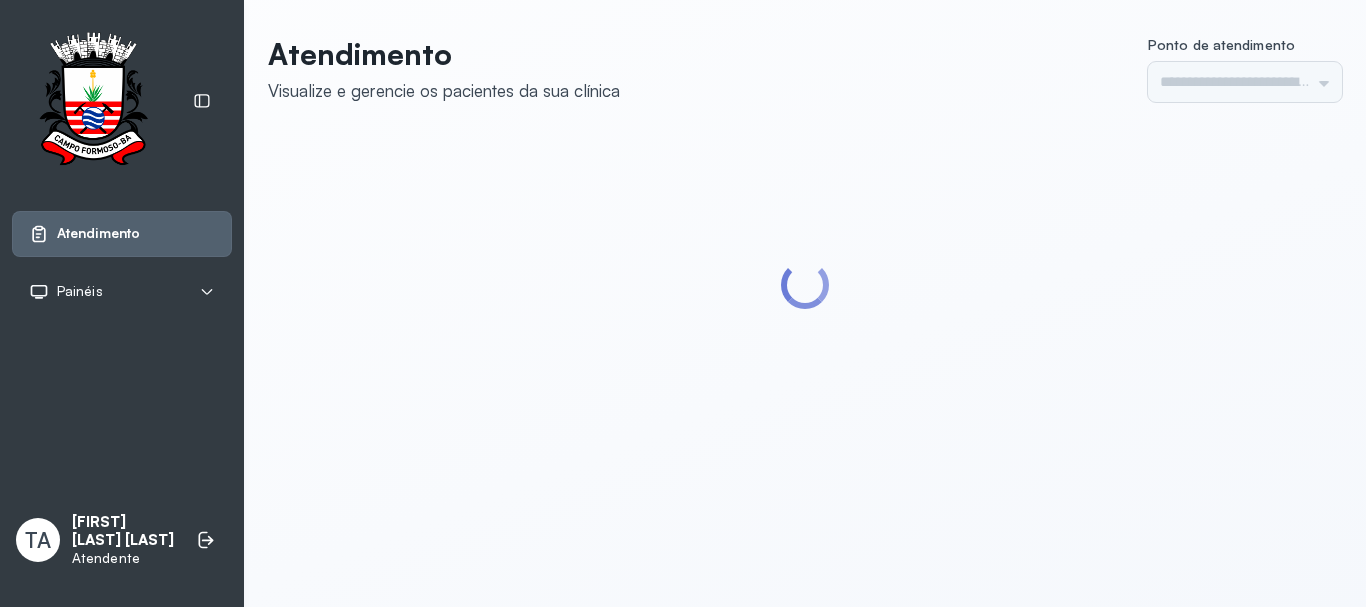 type on "******" 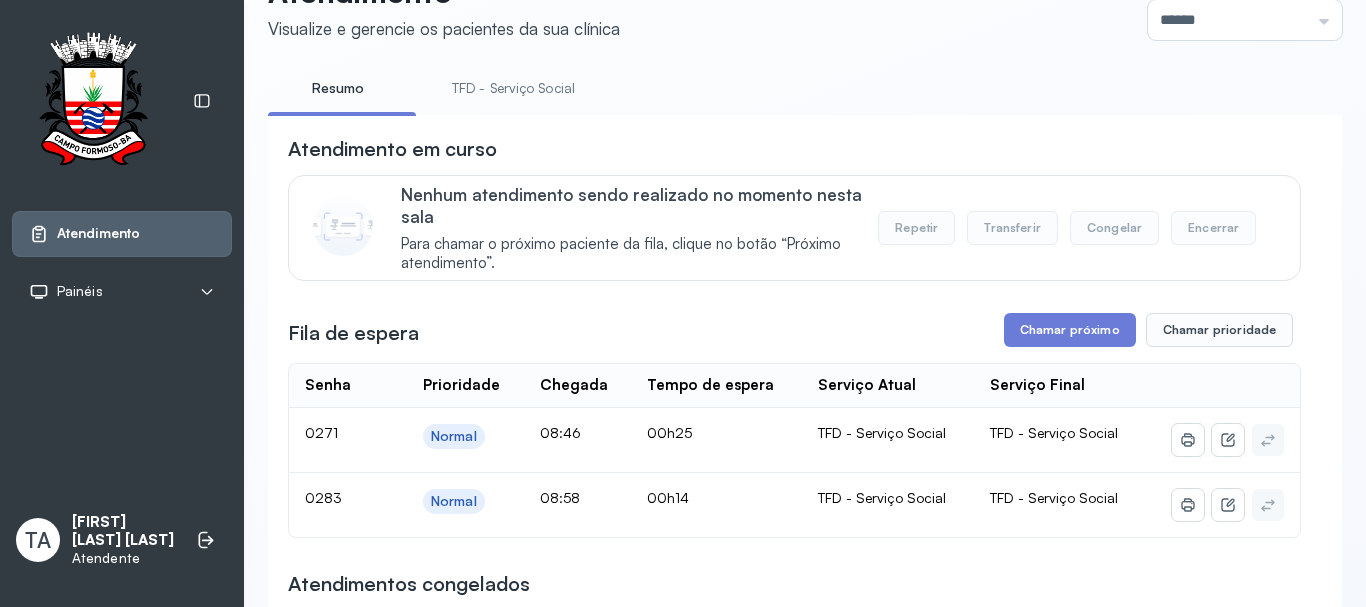 scroll, scrollTop: 100, scrollLeft: 0, axis: vertical 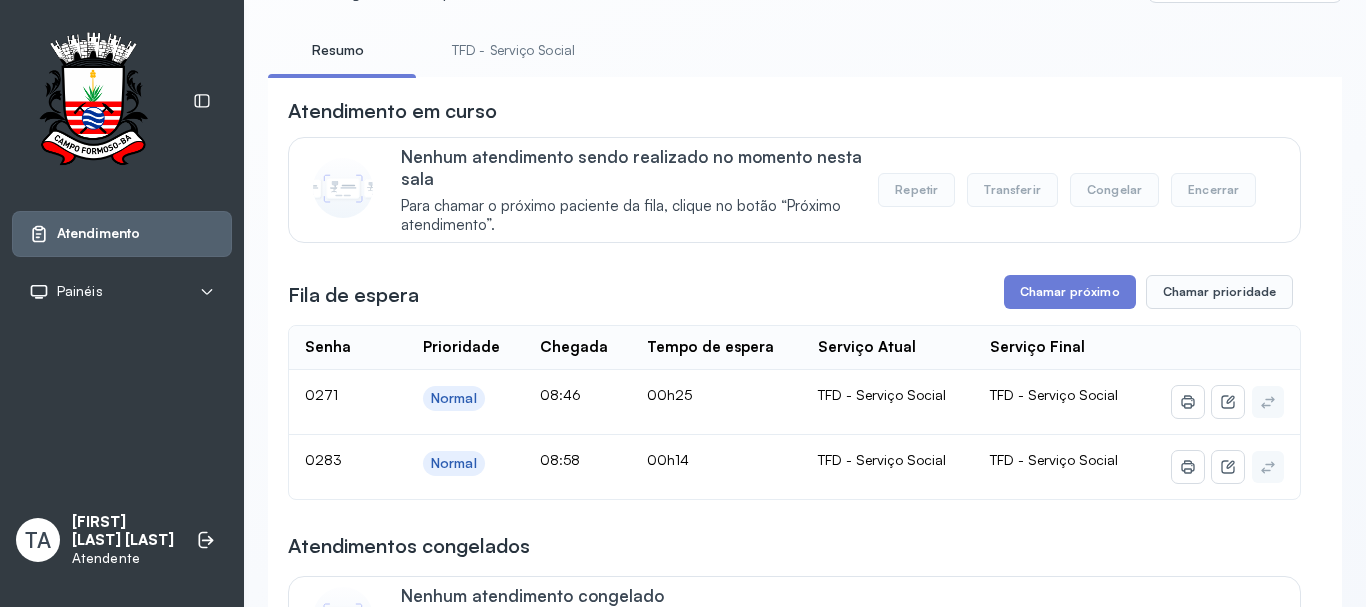 click on "TFD - Serviço Social" at bounding box center [513, 50] 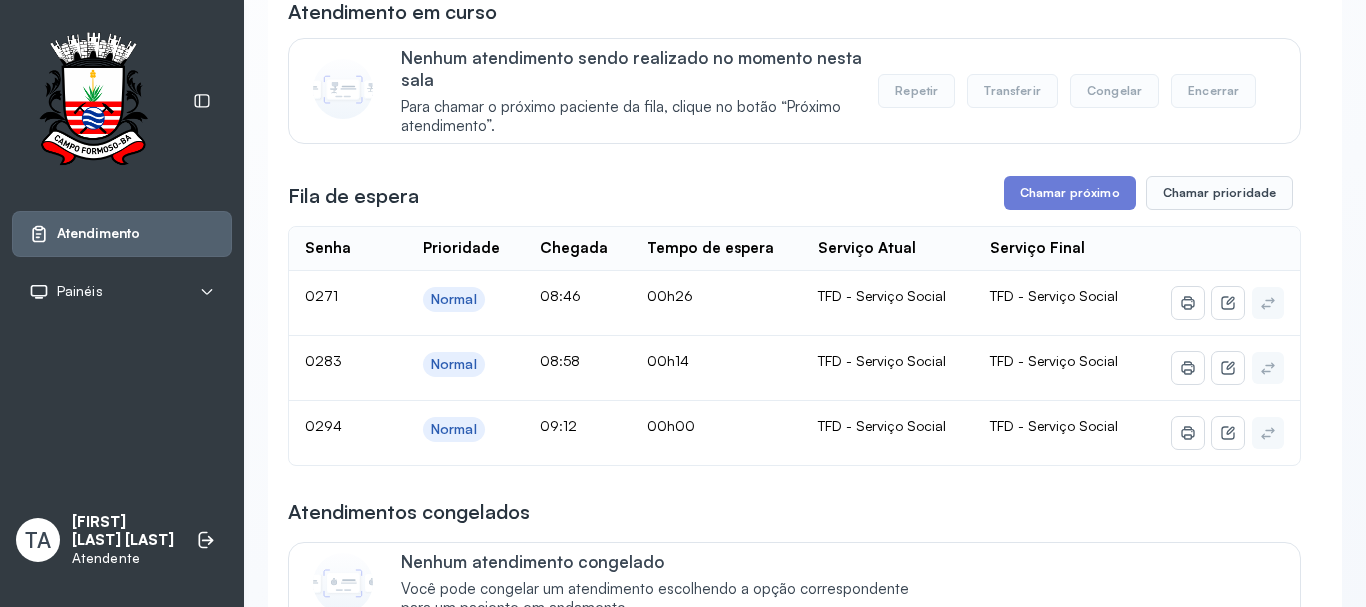 scroll, scrollTop: 200, scrollLeft: 0, axis: vertical 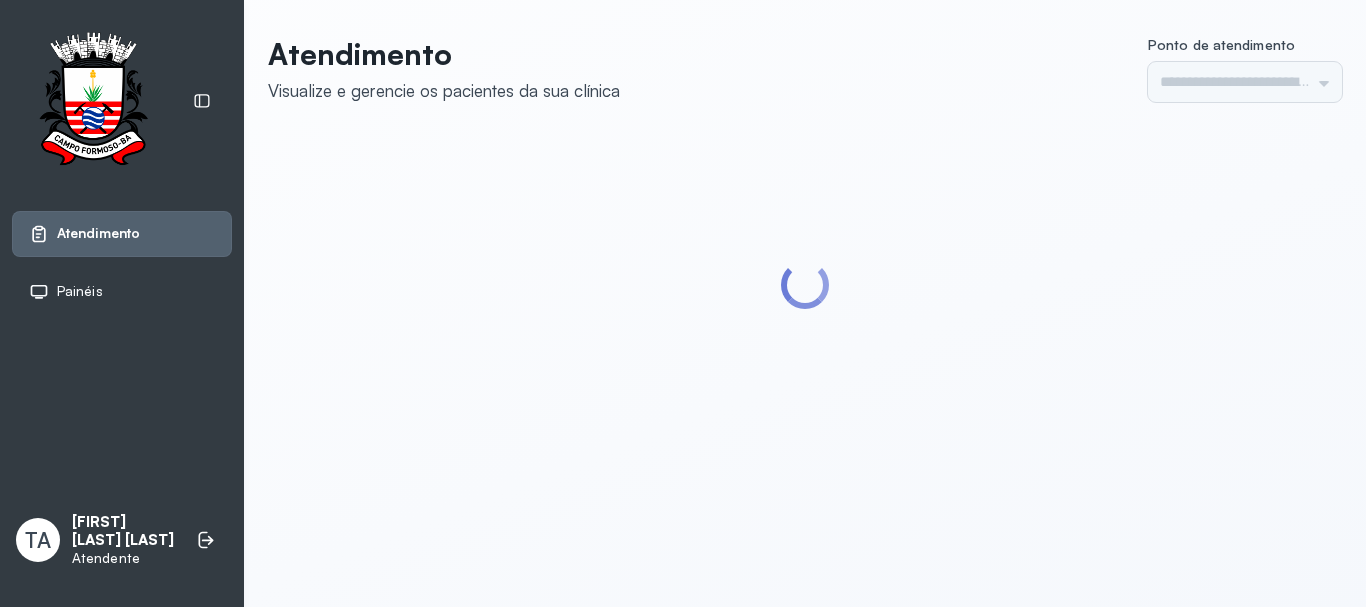 type on "******" 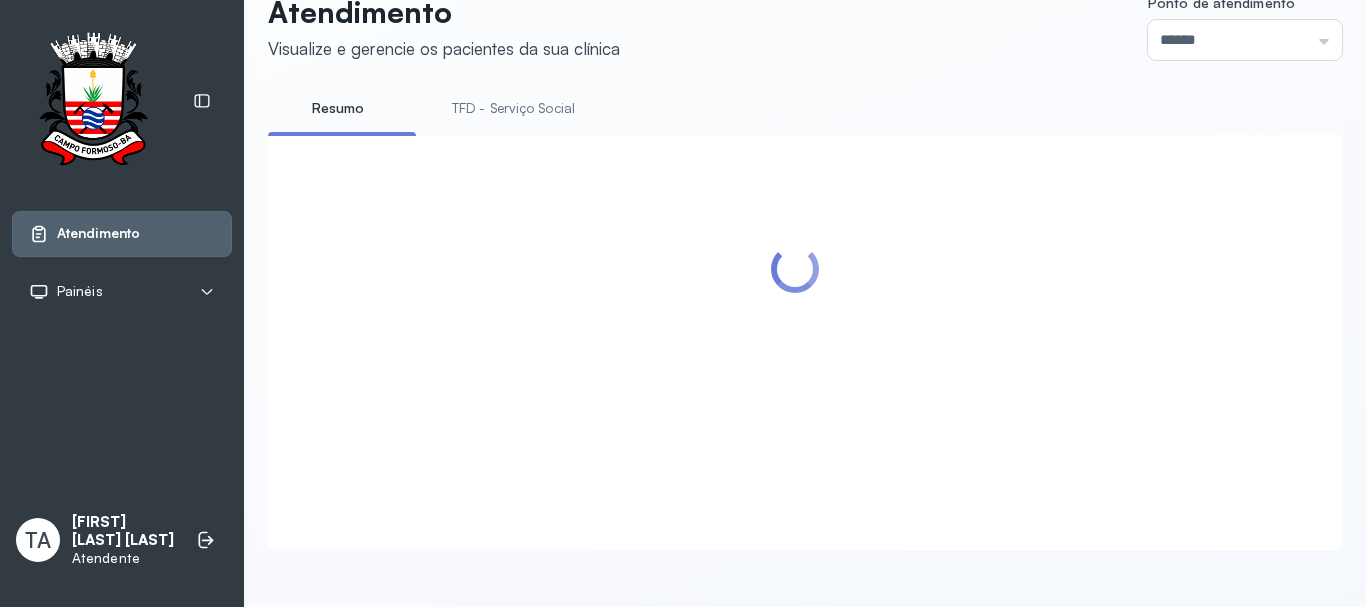 scroll, scrollTop: 200, scrollLeft: 0, axis: vertical 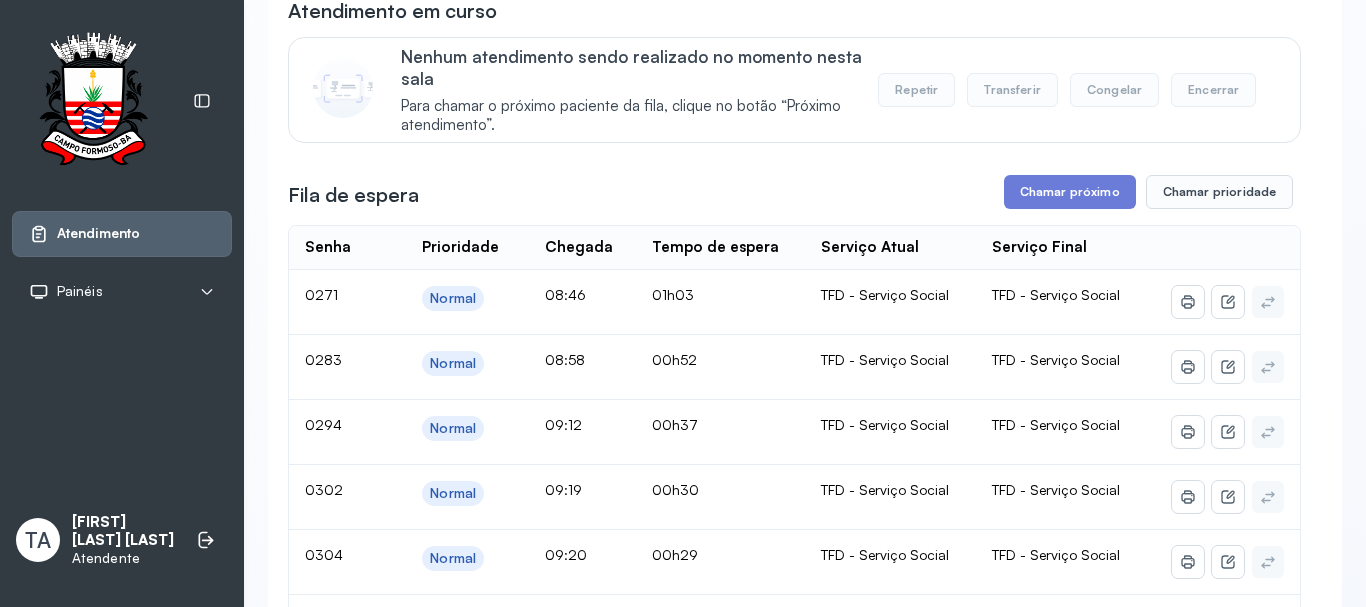 click on "Chamar próximo" at bounding box center [1070, 192] 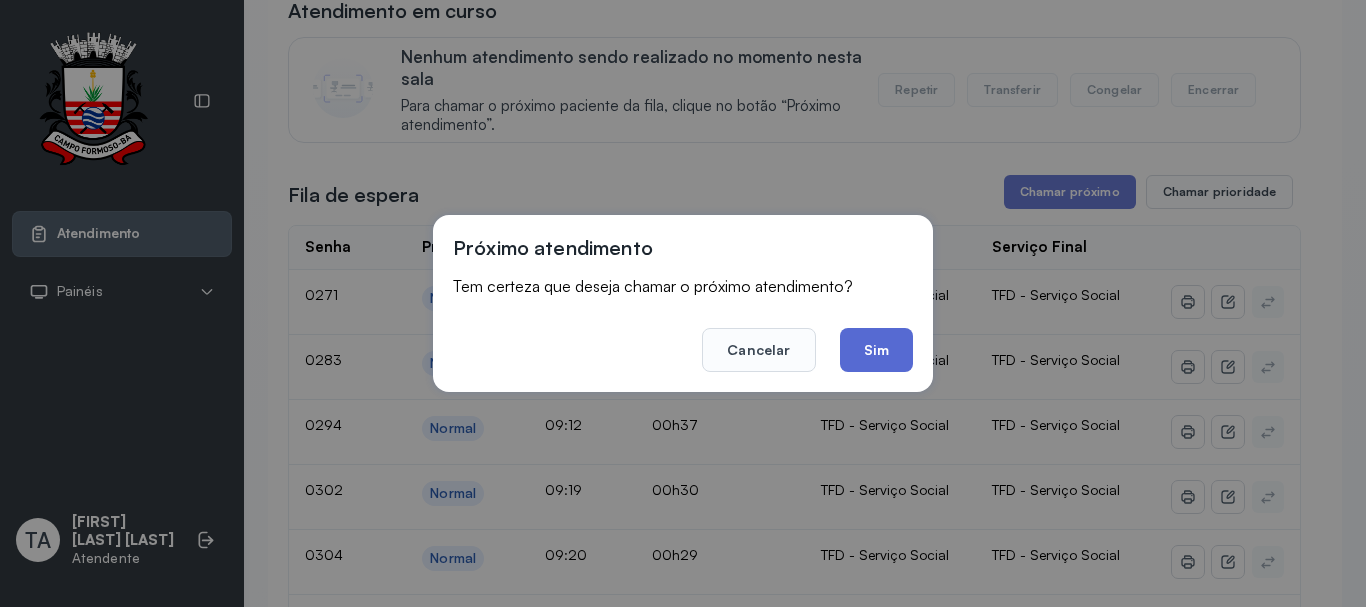 click on "Sim" 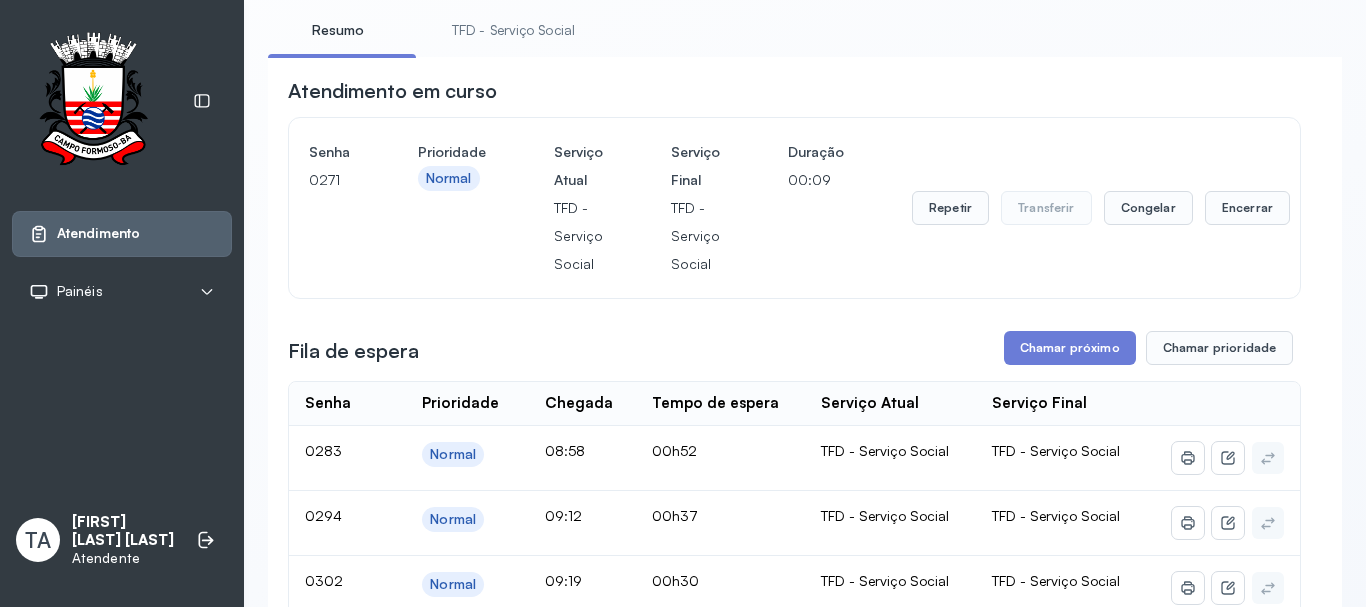 scroll, scrollTop: 100, scrollLeft: 0, axis: vertical 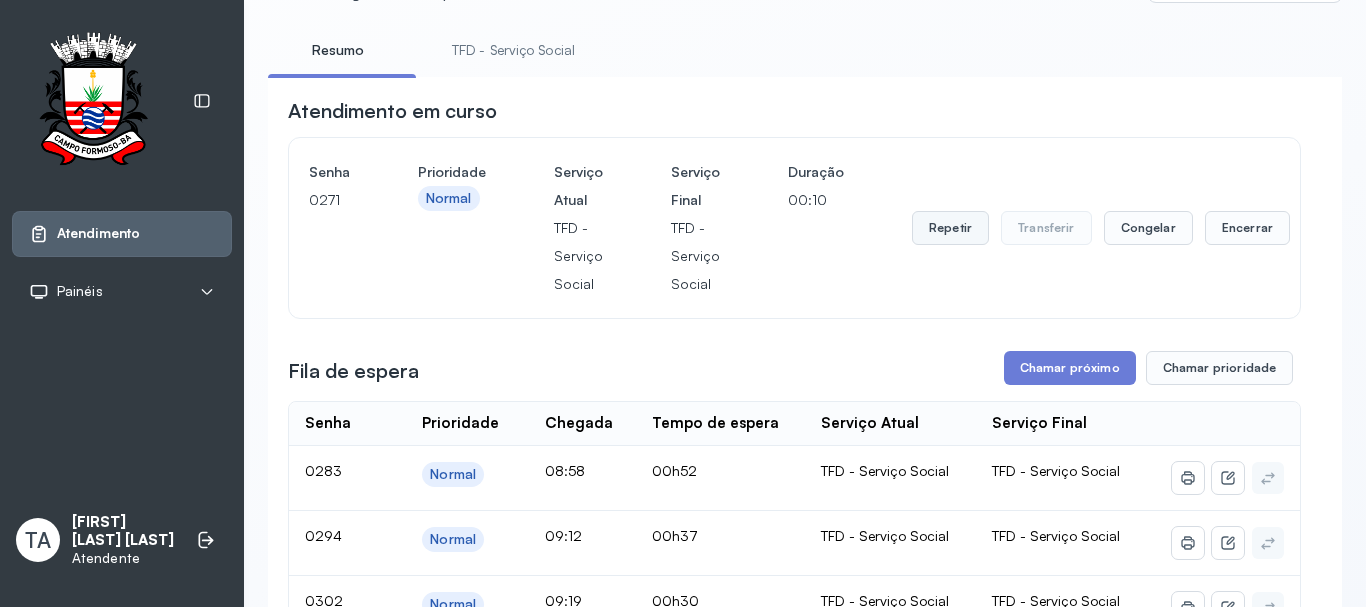 click on "Repetir" at bounding box center (950, 228) 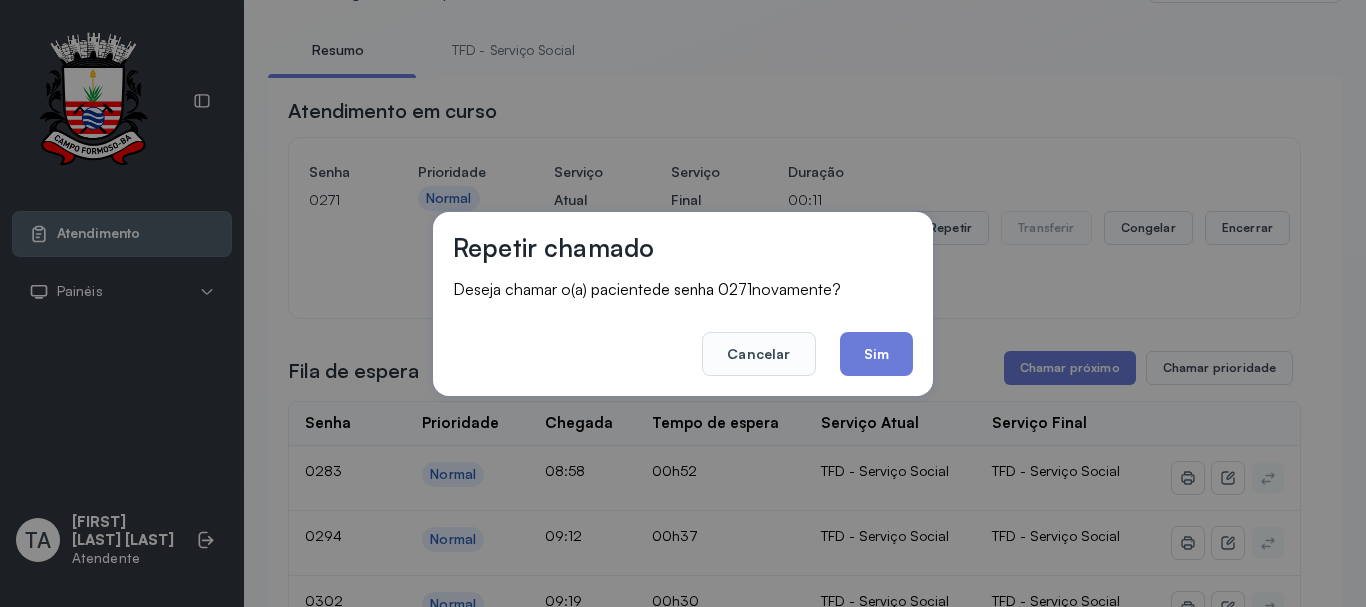 click on "Sim" 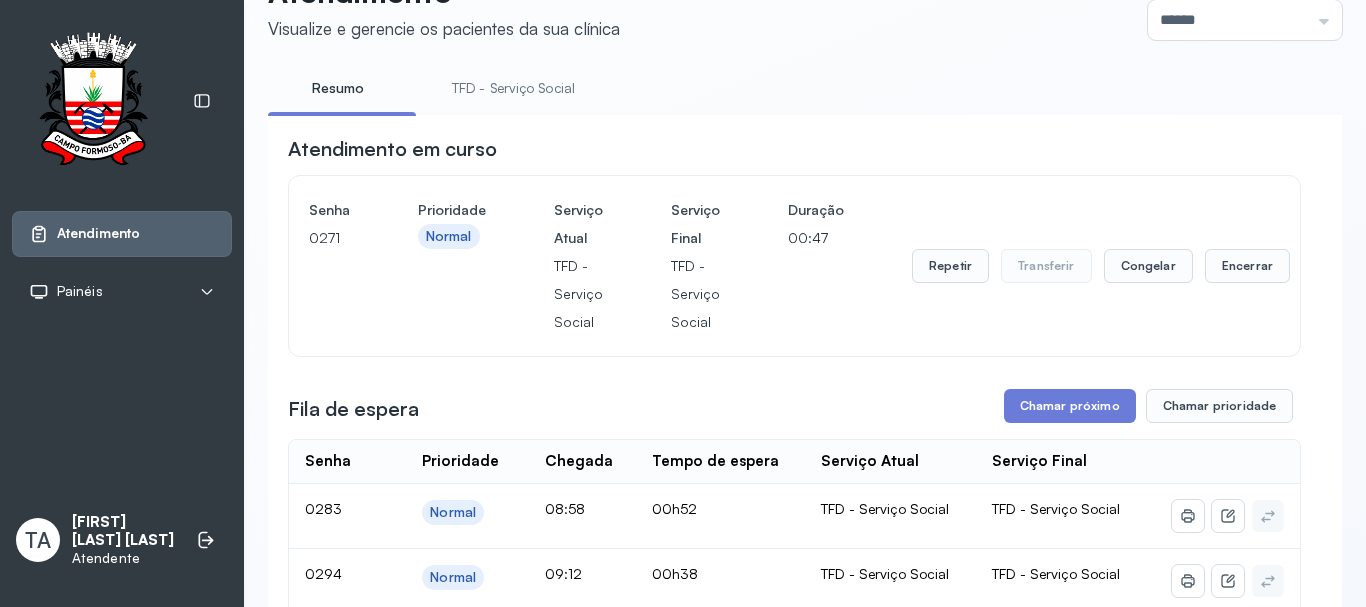 scroll, scrollTop: 100, scrollLeft: 0, axis: vertical 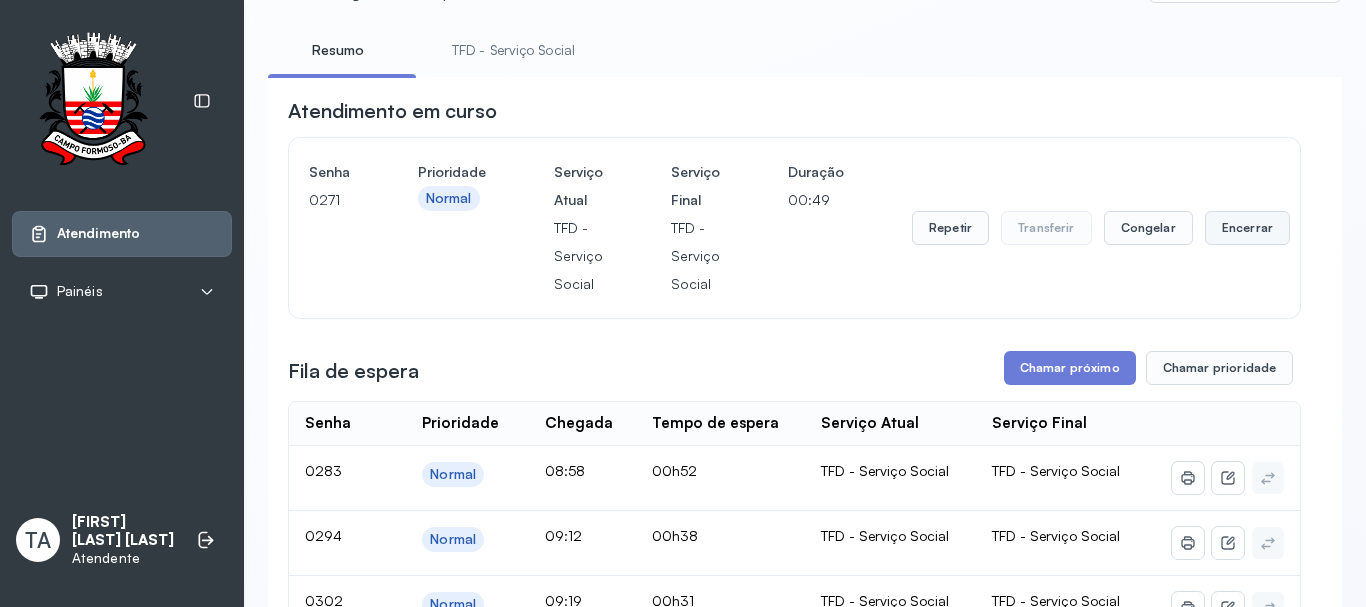click on "Encerrar" at bounding box center [1247, 228] 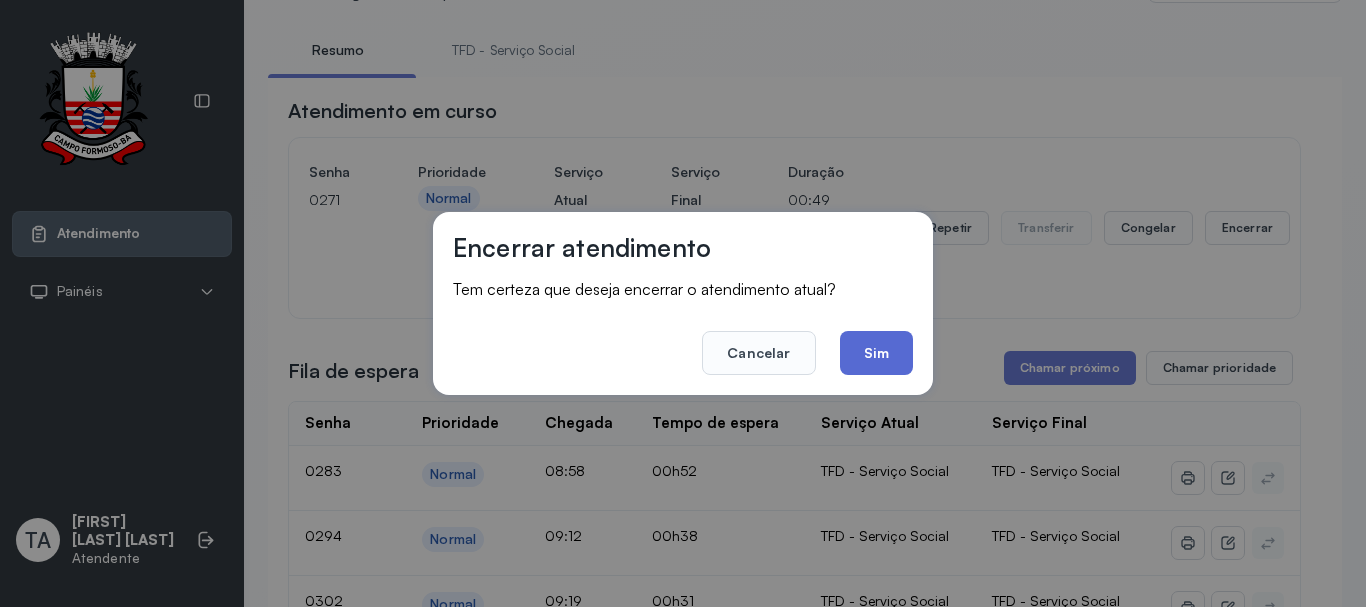 click on "Sim" 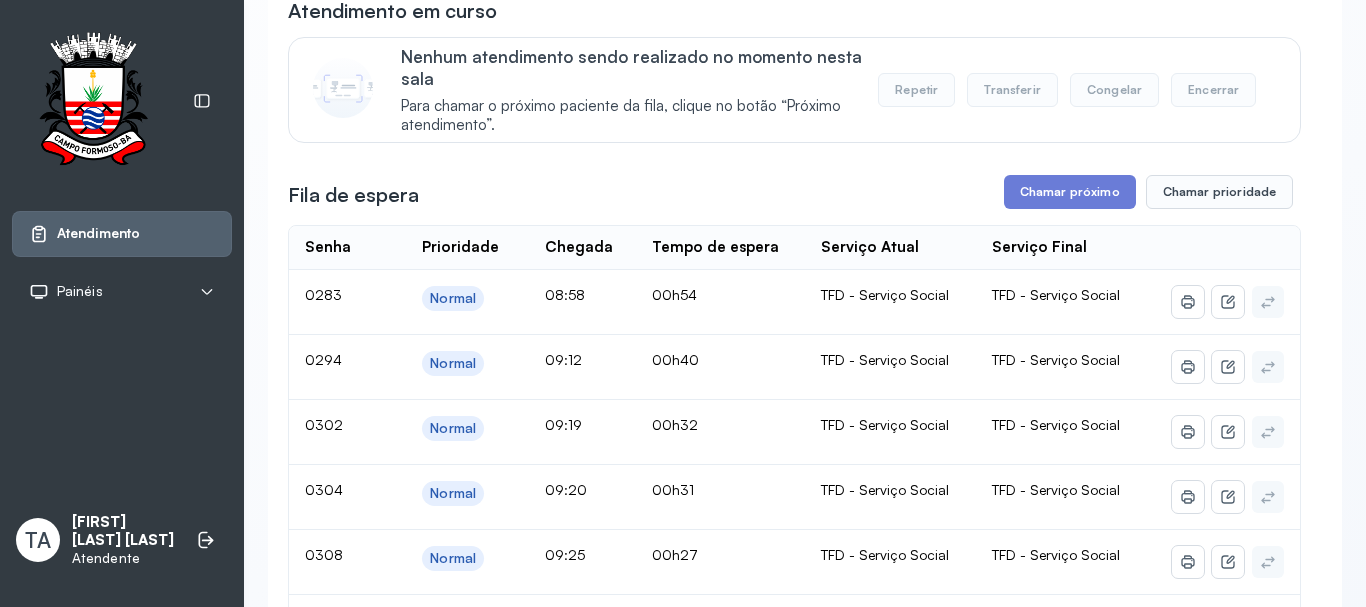 scroll, scrollTop: 100, scrollLeft: 0, axis: vertical 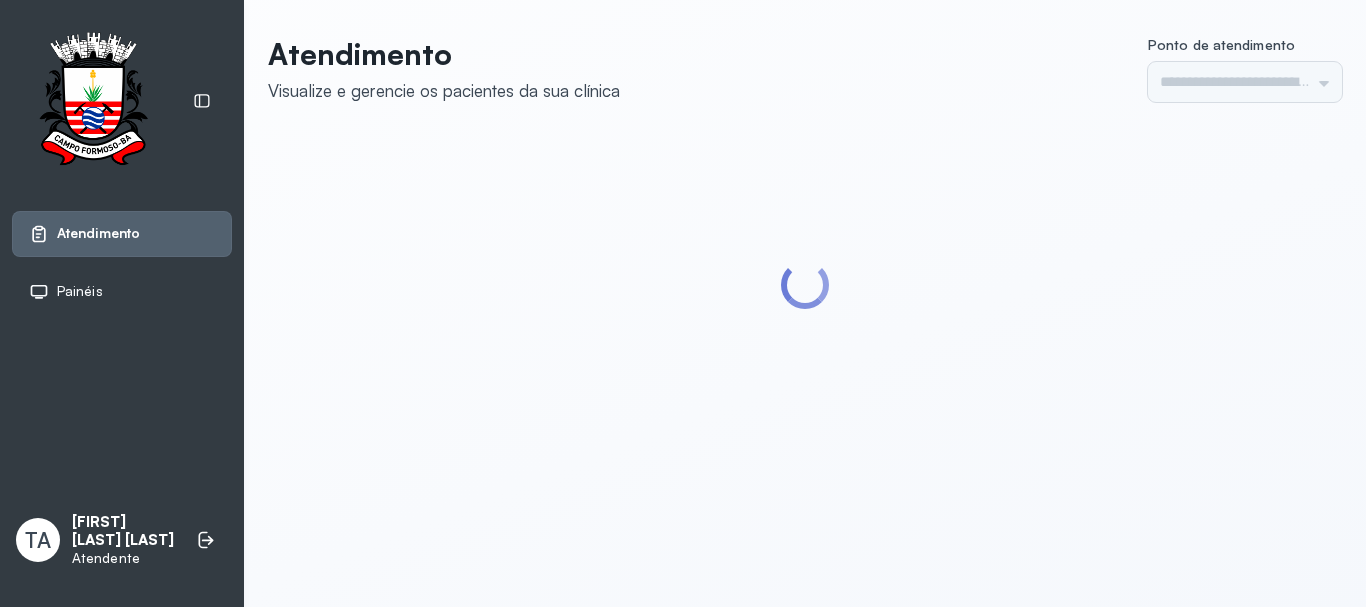 type on "******" 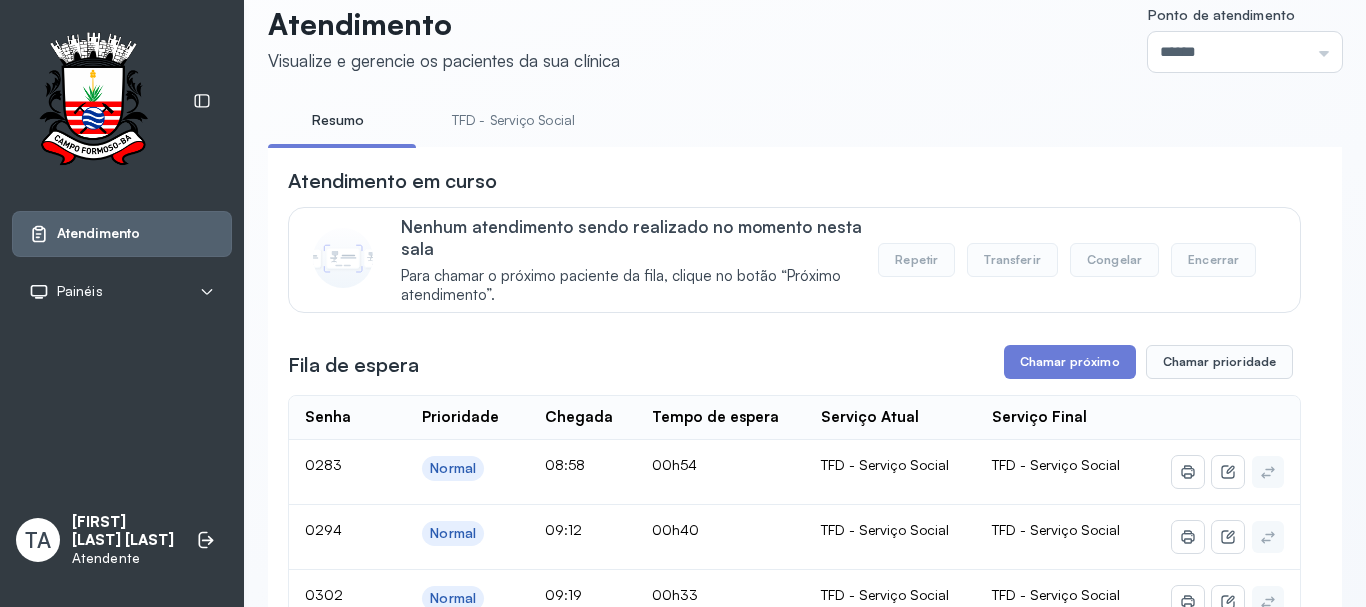 scroll, scrollTop: 0, scrollLeft: 0, axis: both 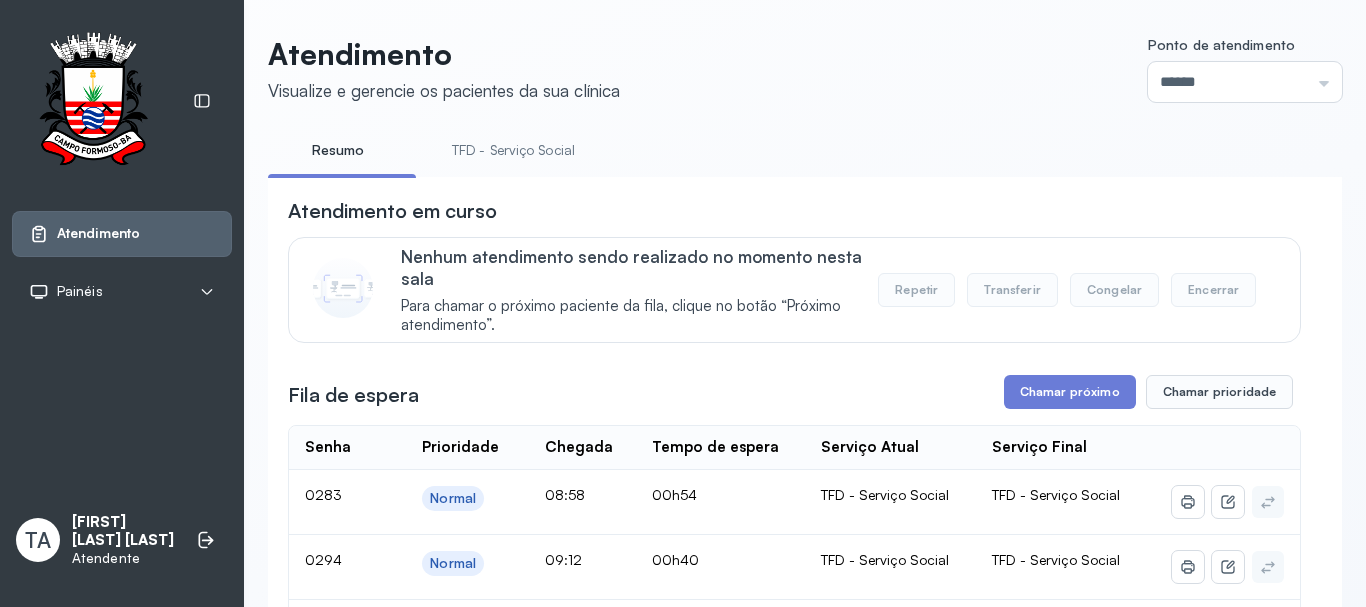 click on "Atendimento em curso Nenhum atendimento sendo realizado no momento nesta sala Para chamar o próximo paciente da fila, clique no botão “Próximo atendimento”. Repetir Transferir Congelar Encerrar" at bounding box center (794, 270) 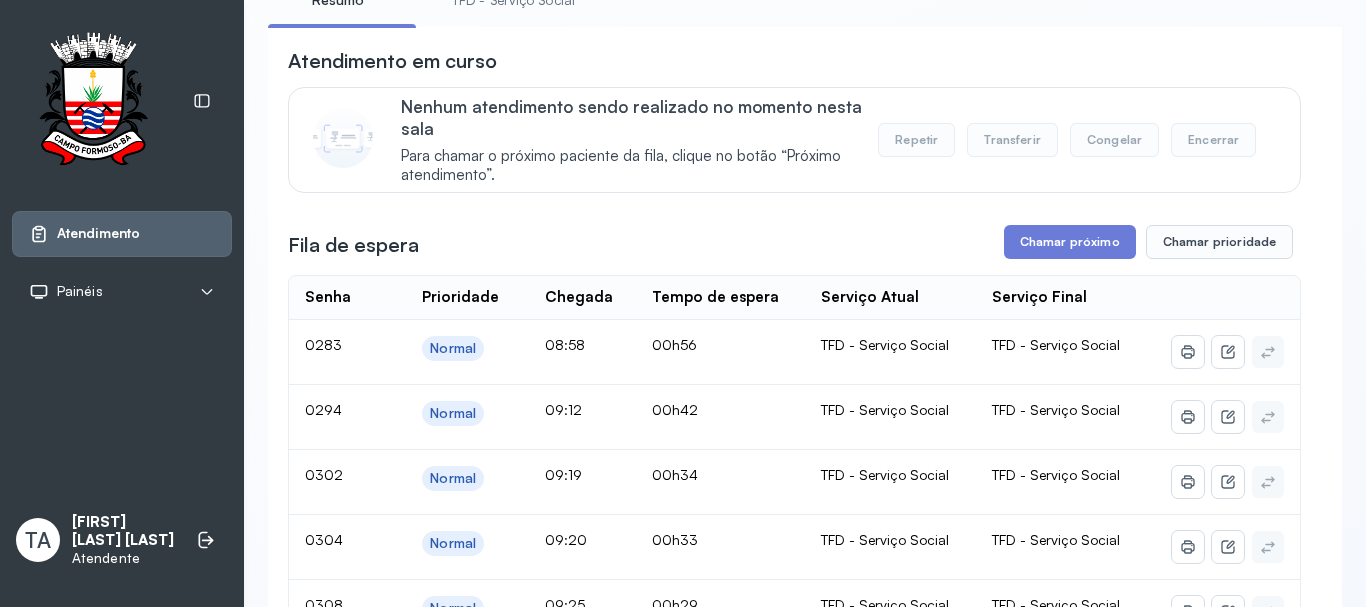 scroll, scrollTop: 100, scrollLeft: 0, axis: vertical 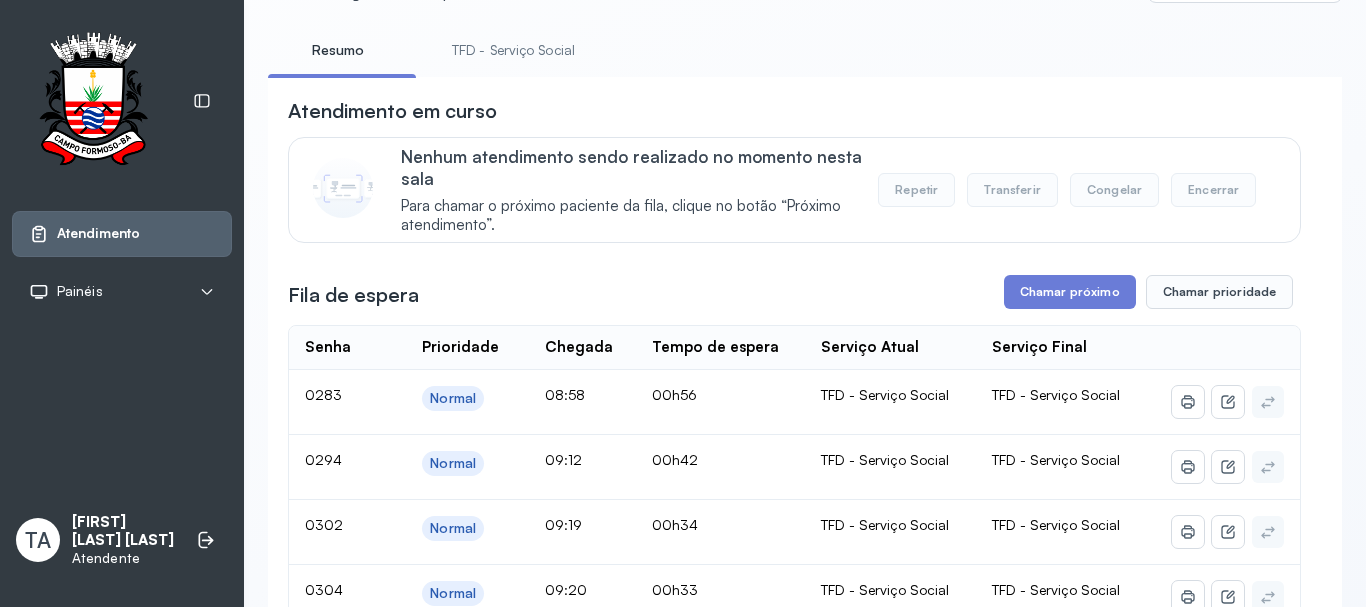 click on "TFD - Serviço Social" at bounding box center (513, 50) 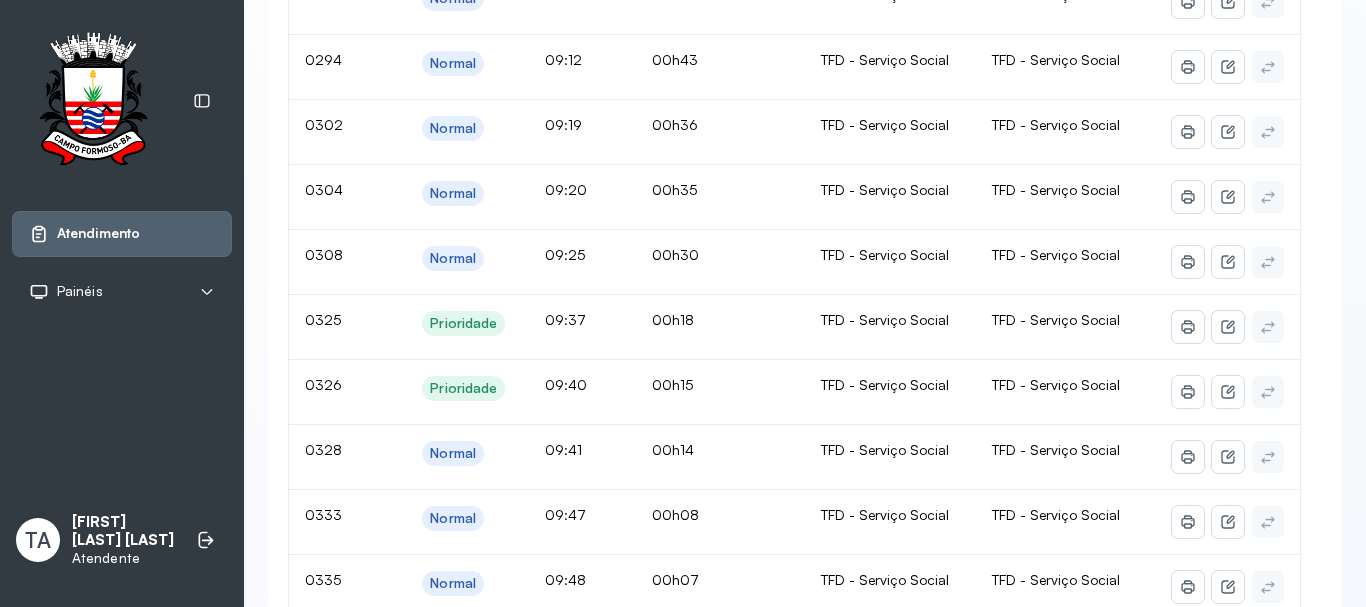 scroll, scrollTop: 300, scrollLeft: 0, axis: vertical 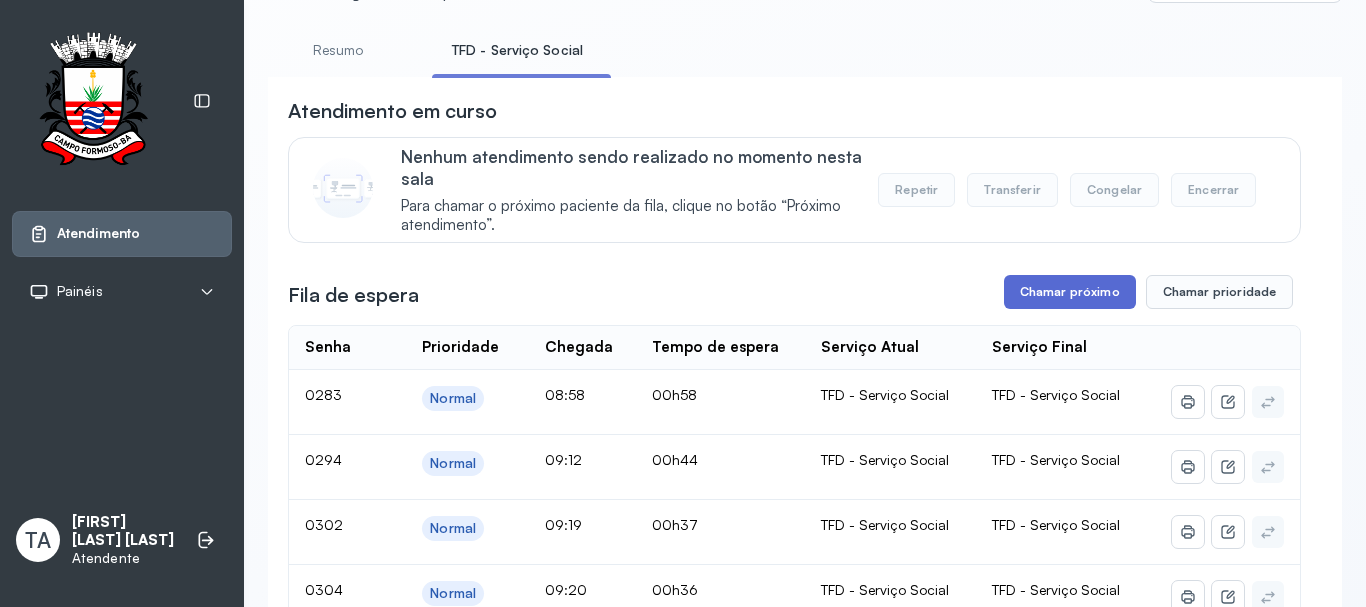 click on "Chamar próximo" at bounding box center [1070, 292] 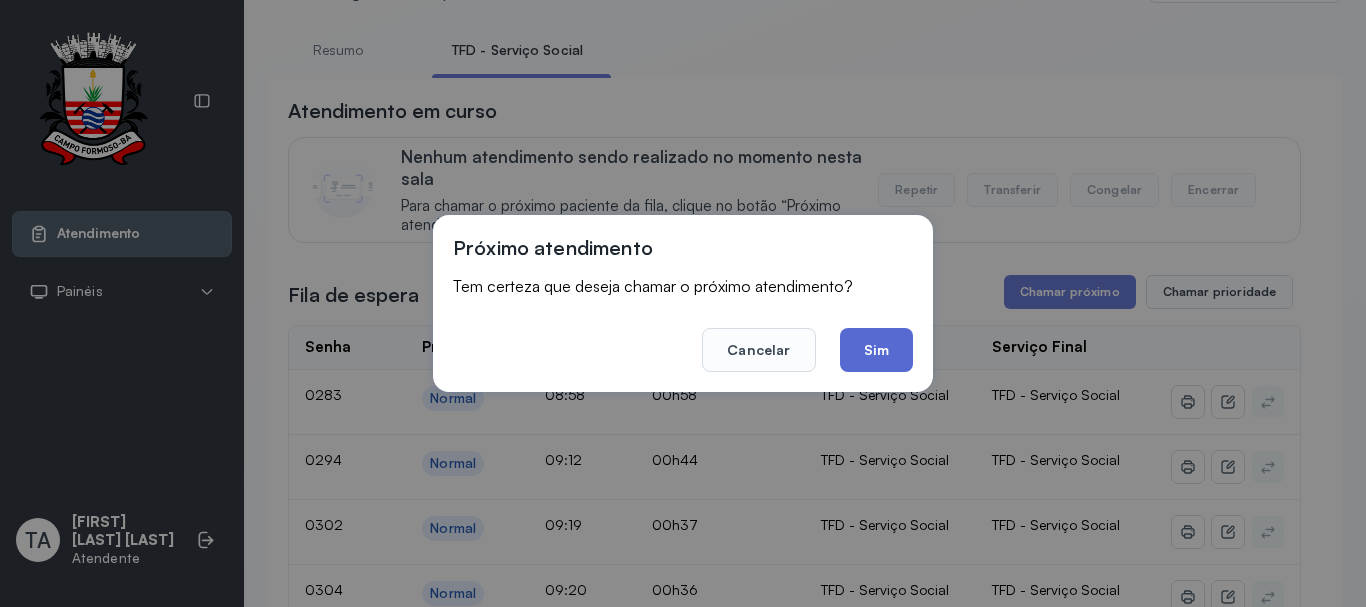 click on "Sim" 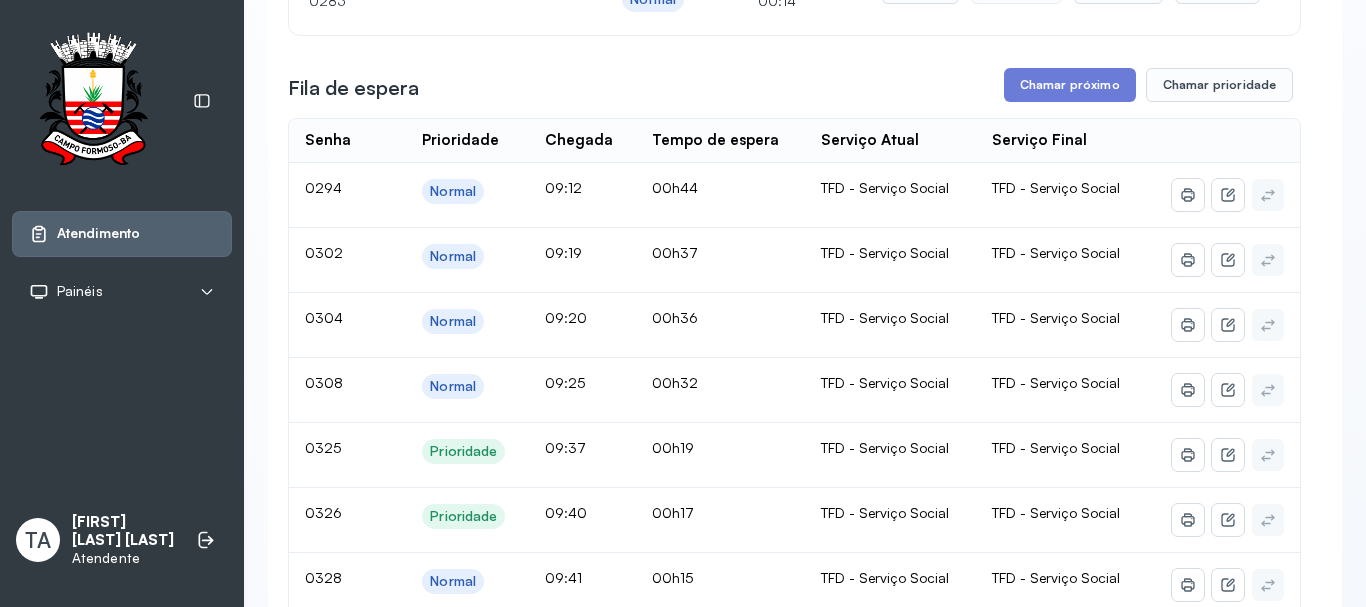 scroll, scrollTop: 100, scrollLeft: 0, axis: vertical 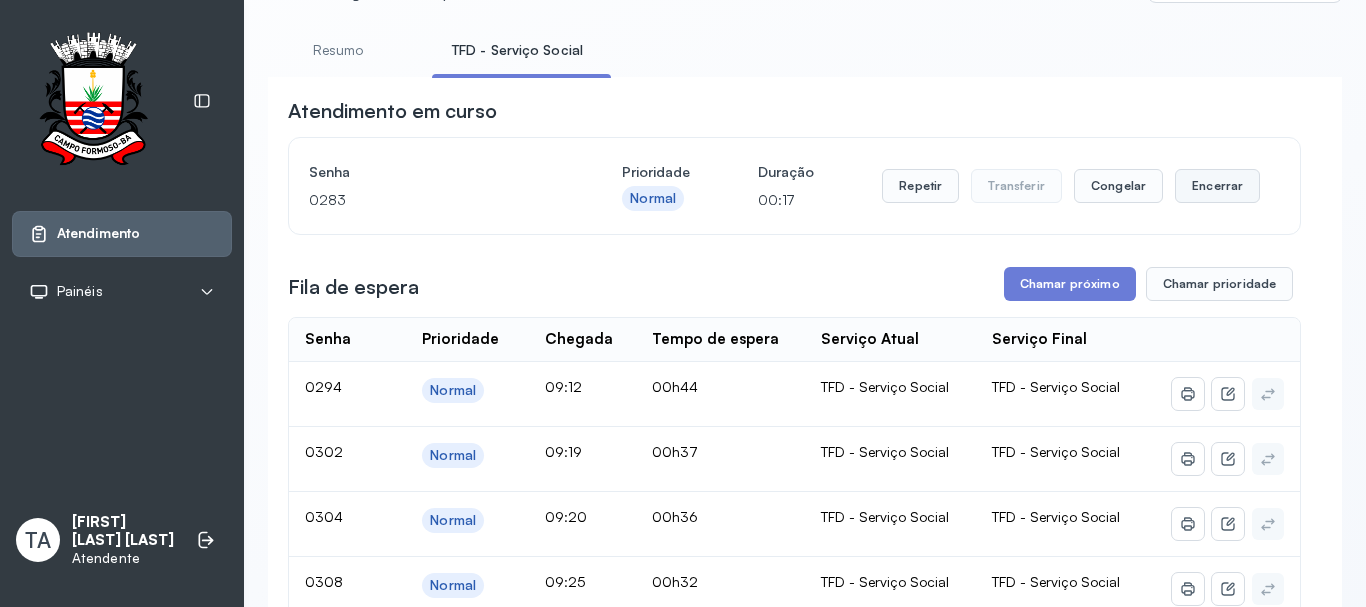 click on "Encerrar" at bounding box center (1217, 186) 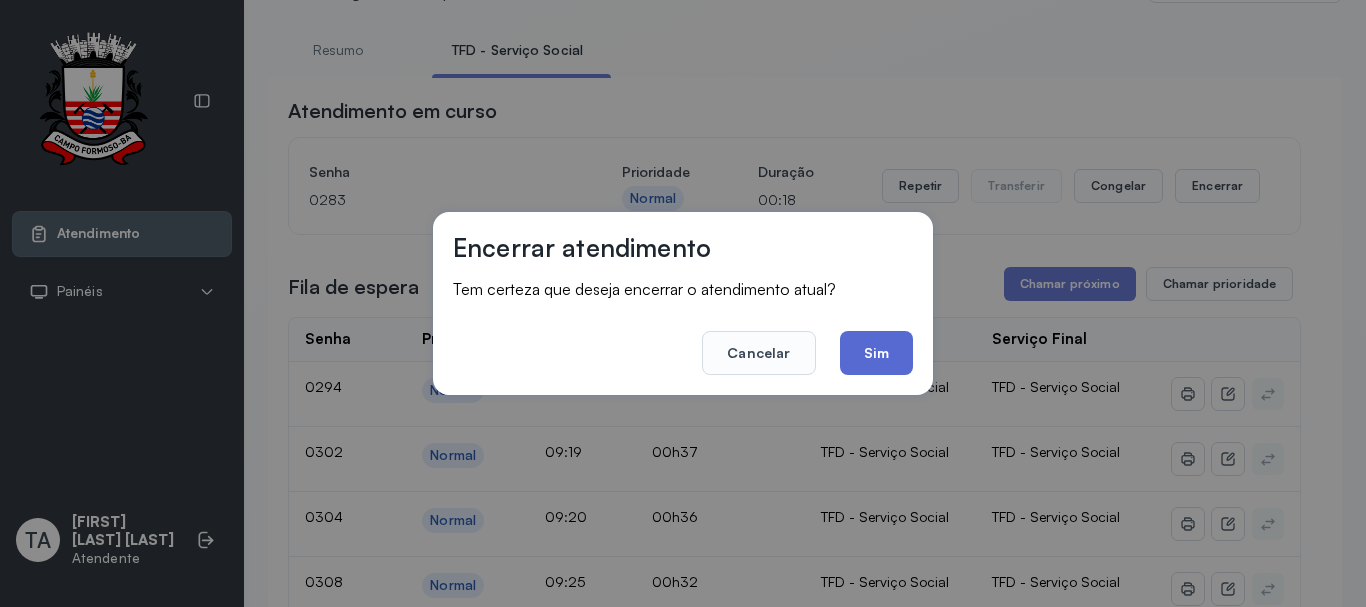 click on "Sim" 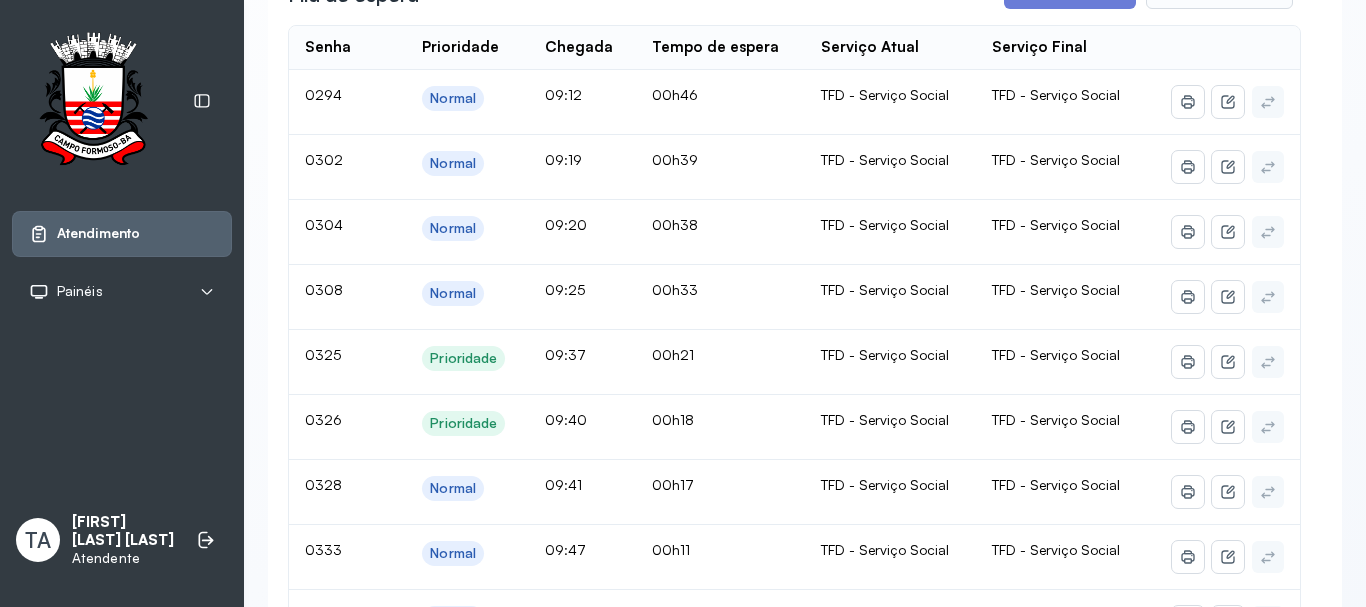 scroll, scrollTop: 200, scrollLeft: 0, axis: vertical 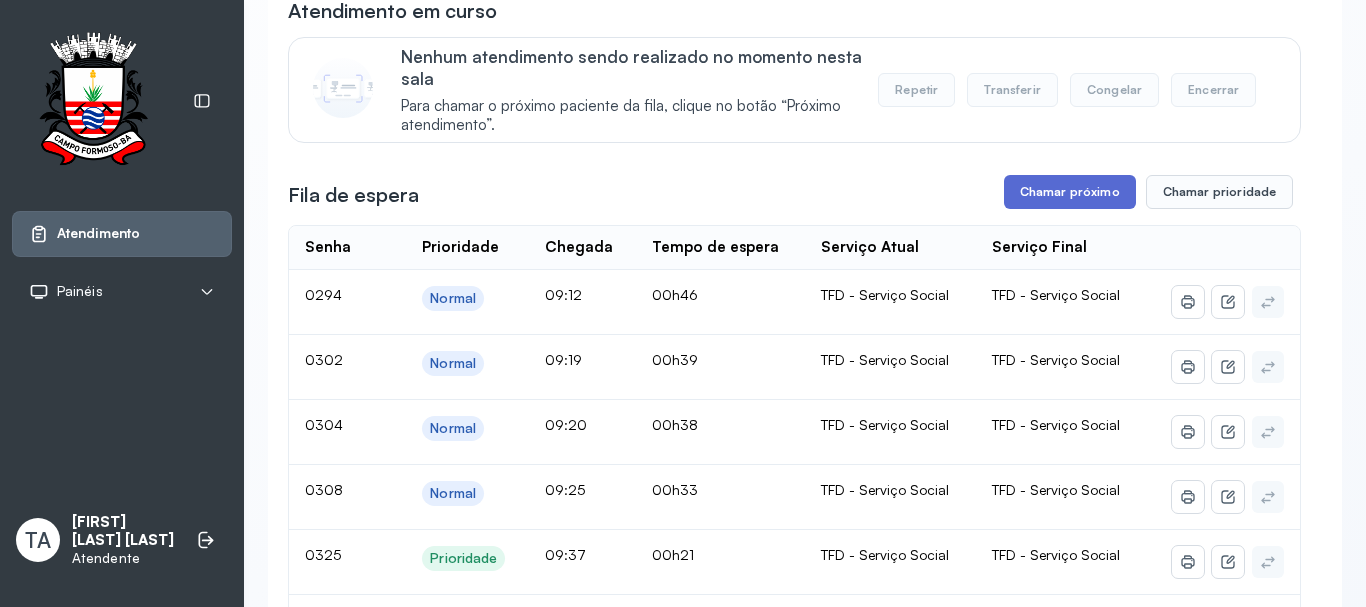 click on "Chamar próximo" at bounding box center (1070, 192) 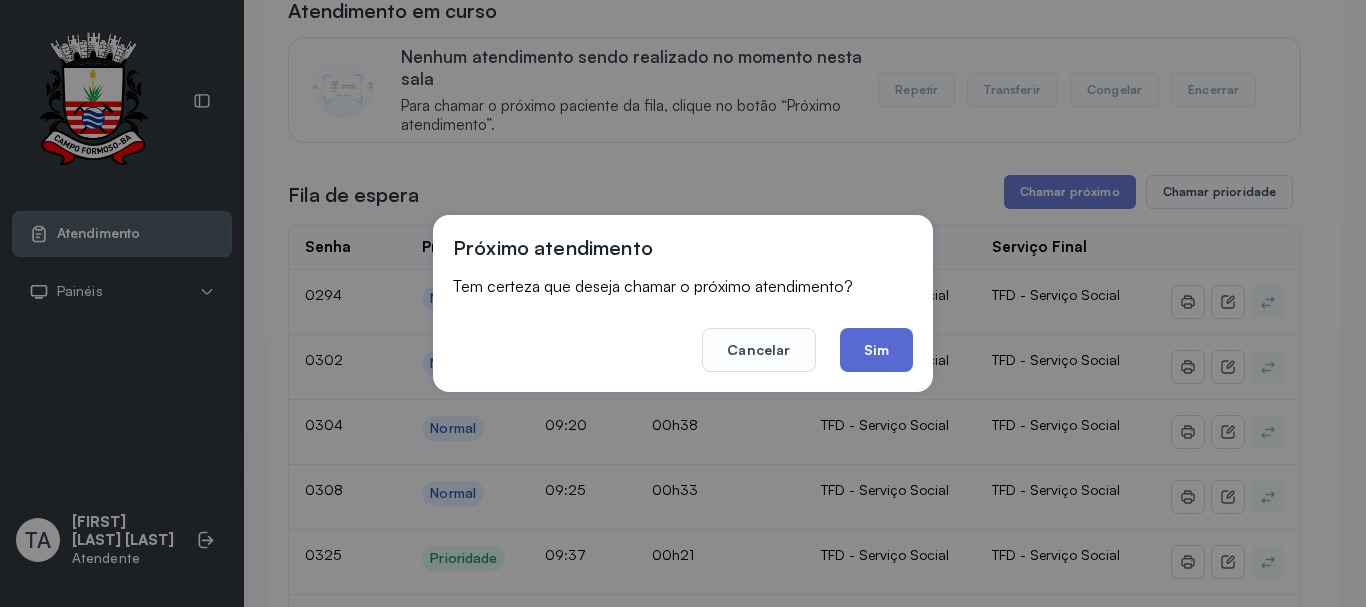 click on "Sim" 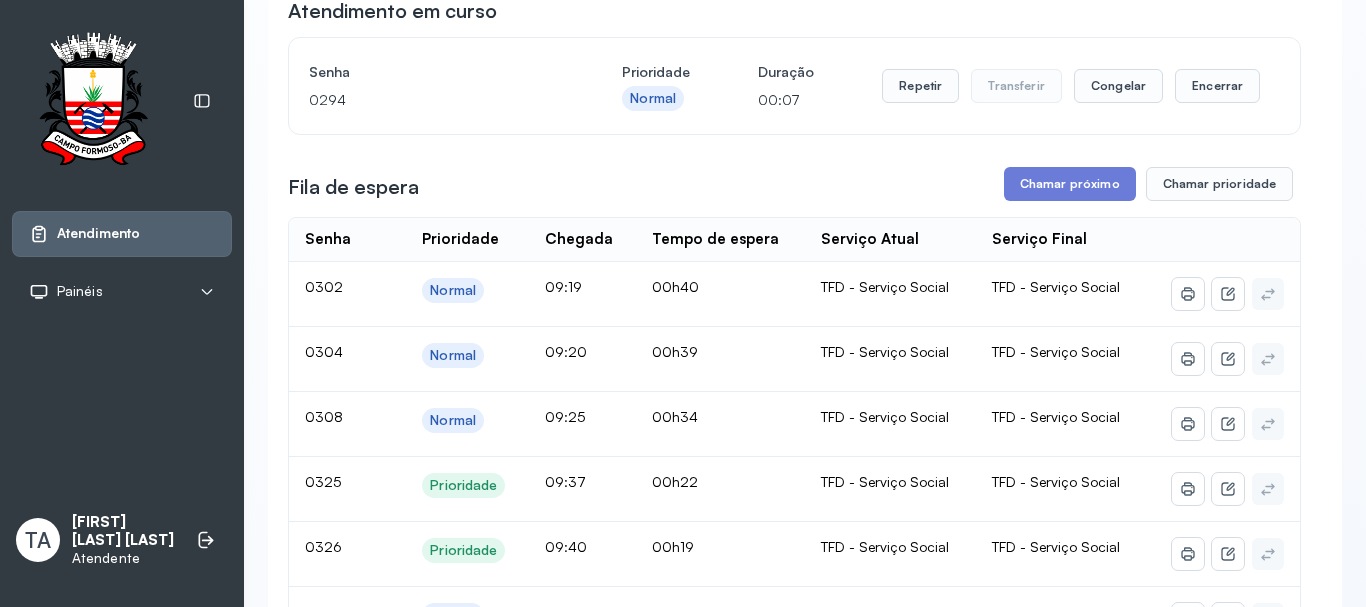 scroll, scrollTop: 0, scrollLeft: 0, axis: both 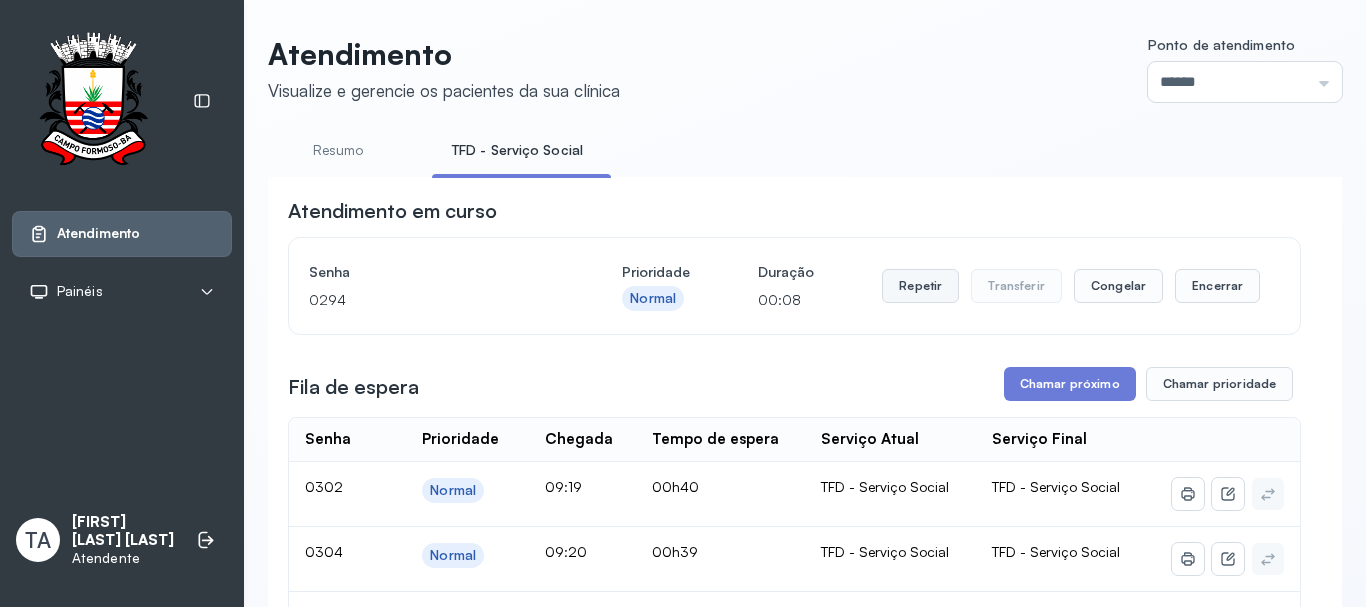 click on "Repetir" at bounding box center [920, 286] 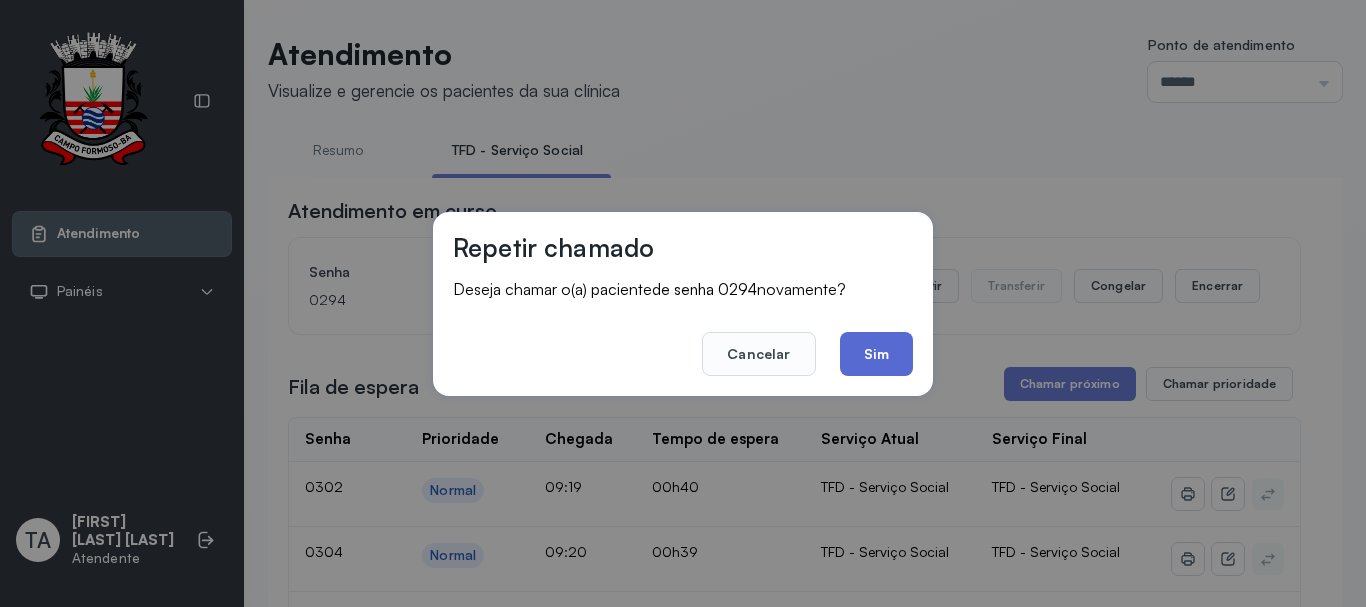 click on "Sim" 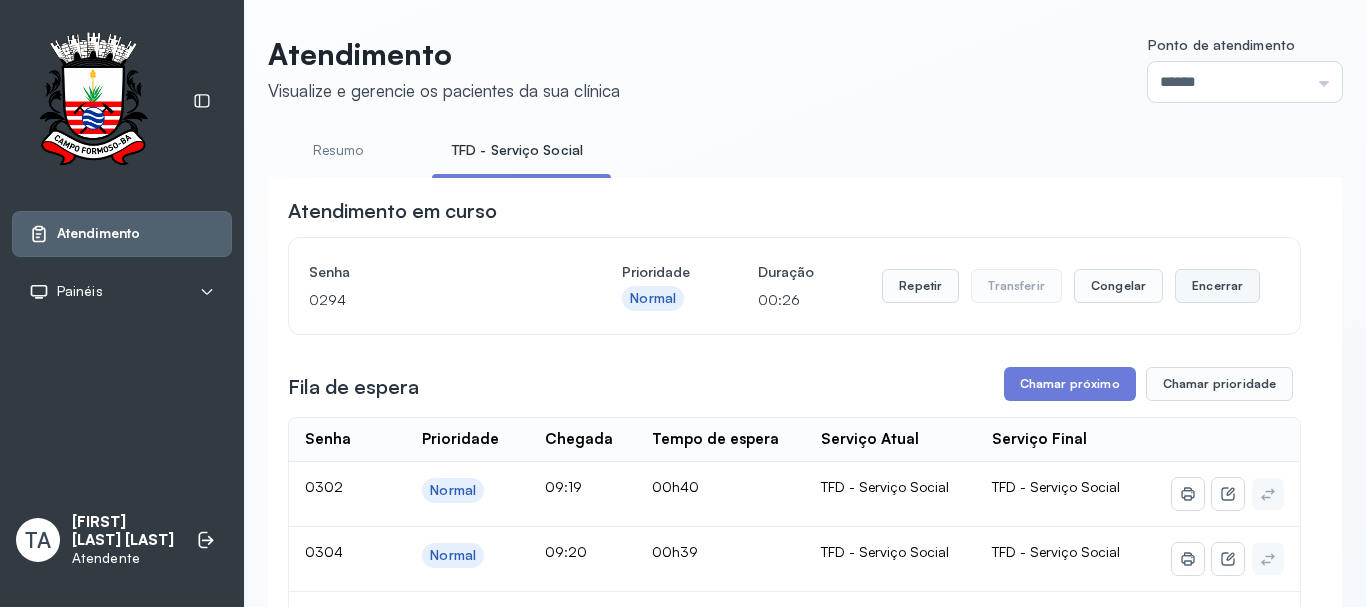 click on "Encerrar" at bounding box center (1217, 286) 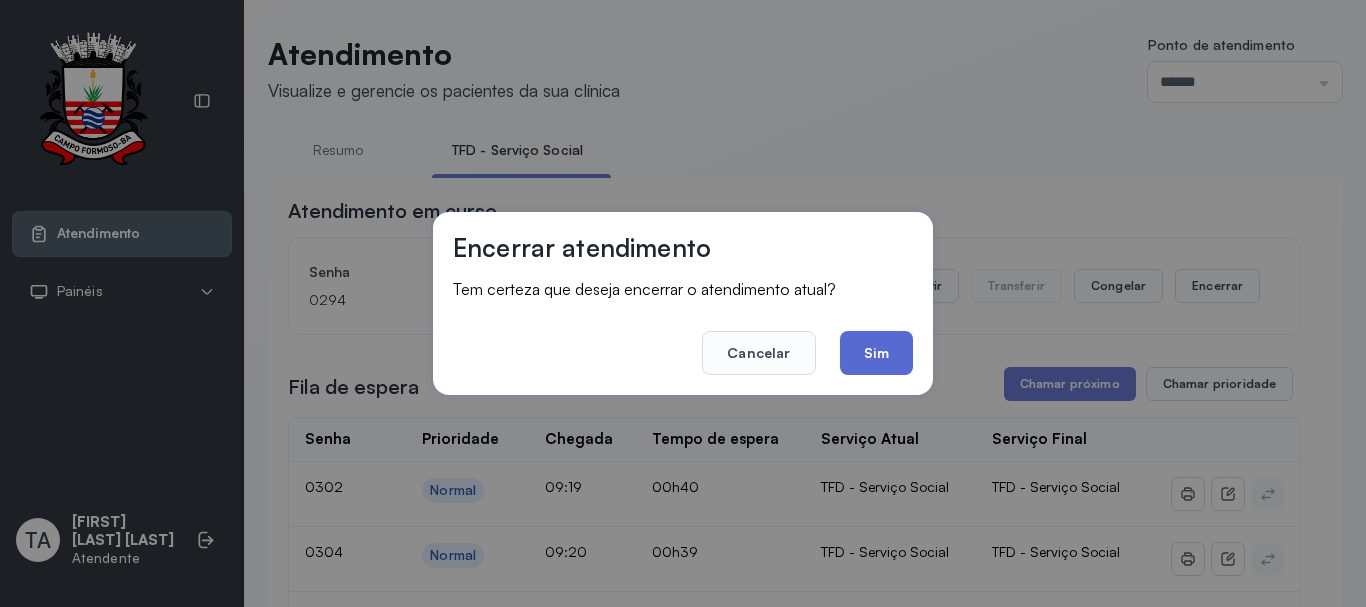 click on "Sim" 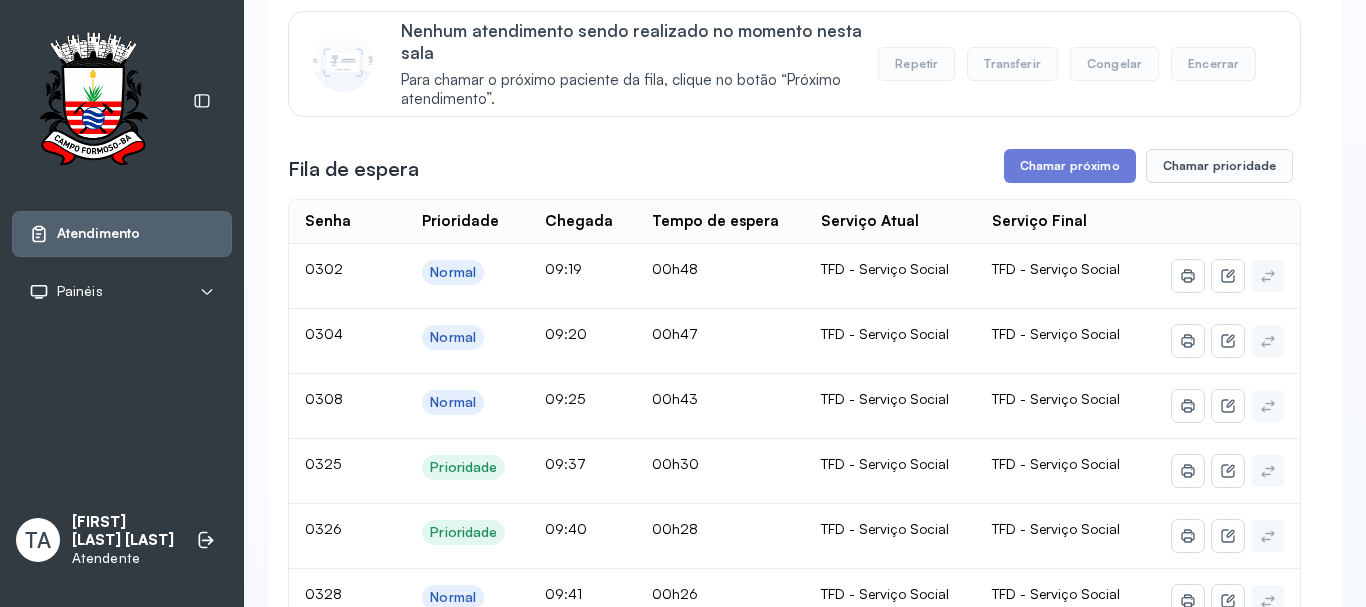 scroll, scrollTop: 200, scrollLeft: 0, axis: vertical 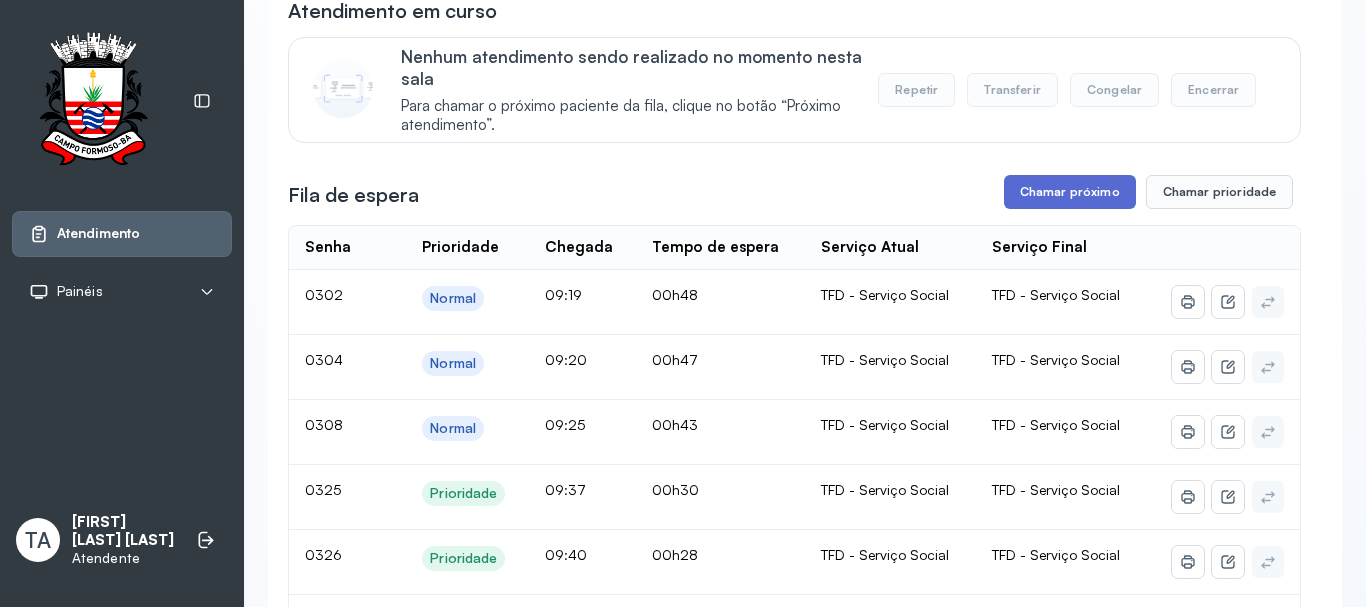 click on "Chamar próximo" at bounding box center [1070, 192] 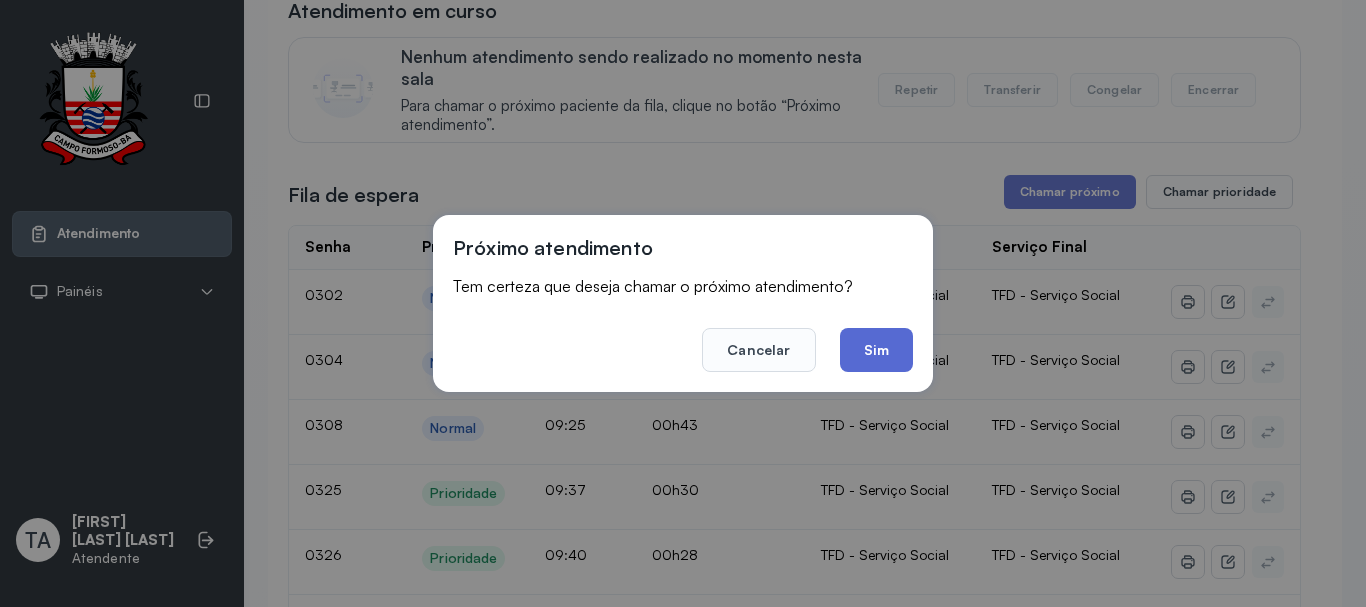 click on "Sim" 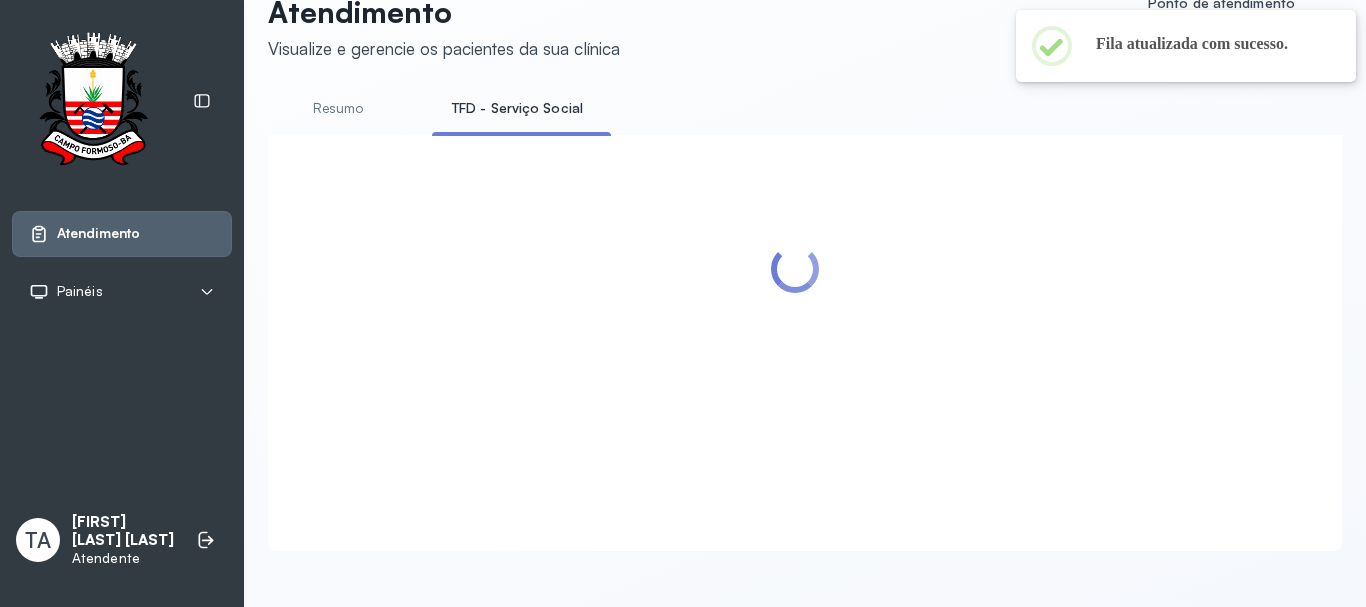 scroll, scrollTop: 200, scrollLeft: 0, axis: vertical 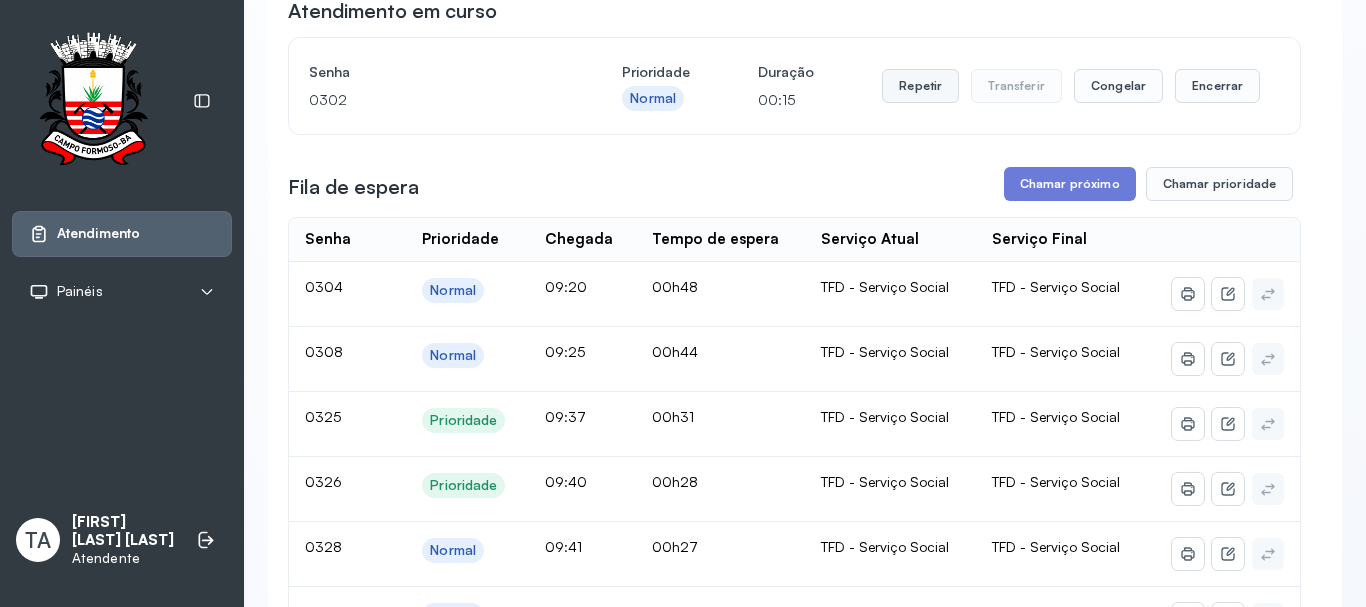 click on "Repetir" at bounding box center [920, 86] 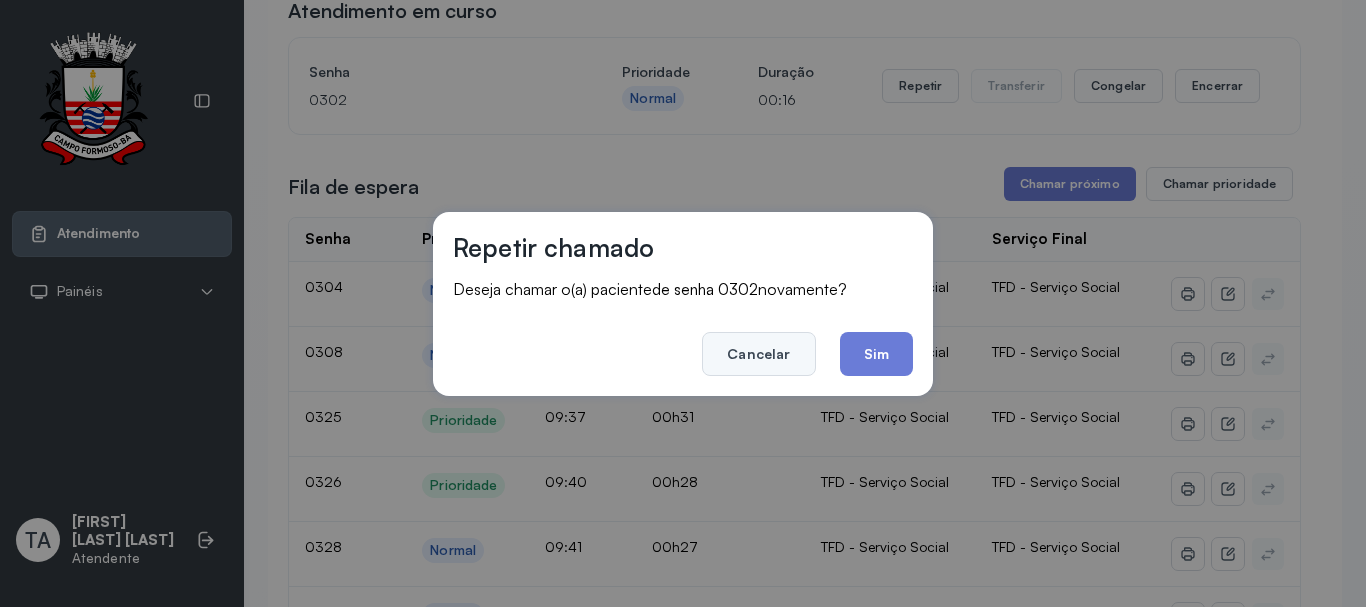 click on "Cancelar" 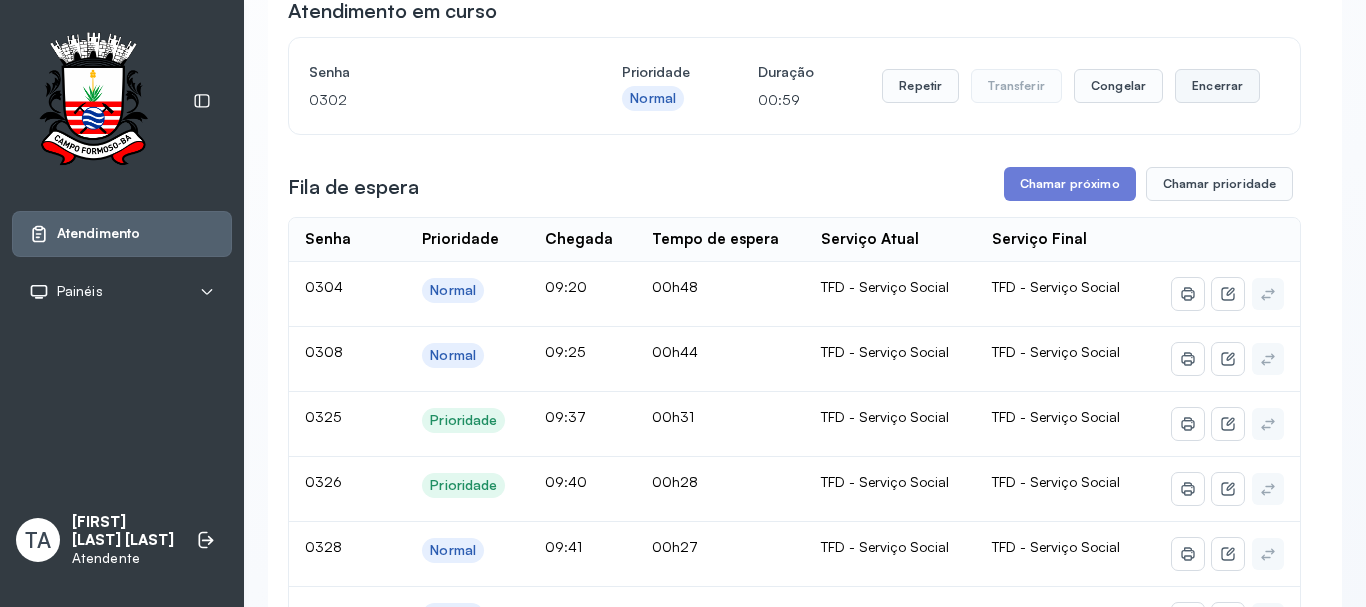 click on "Encerrar" at bounding box center (1217, 86) 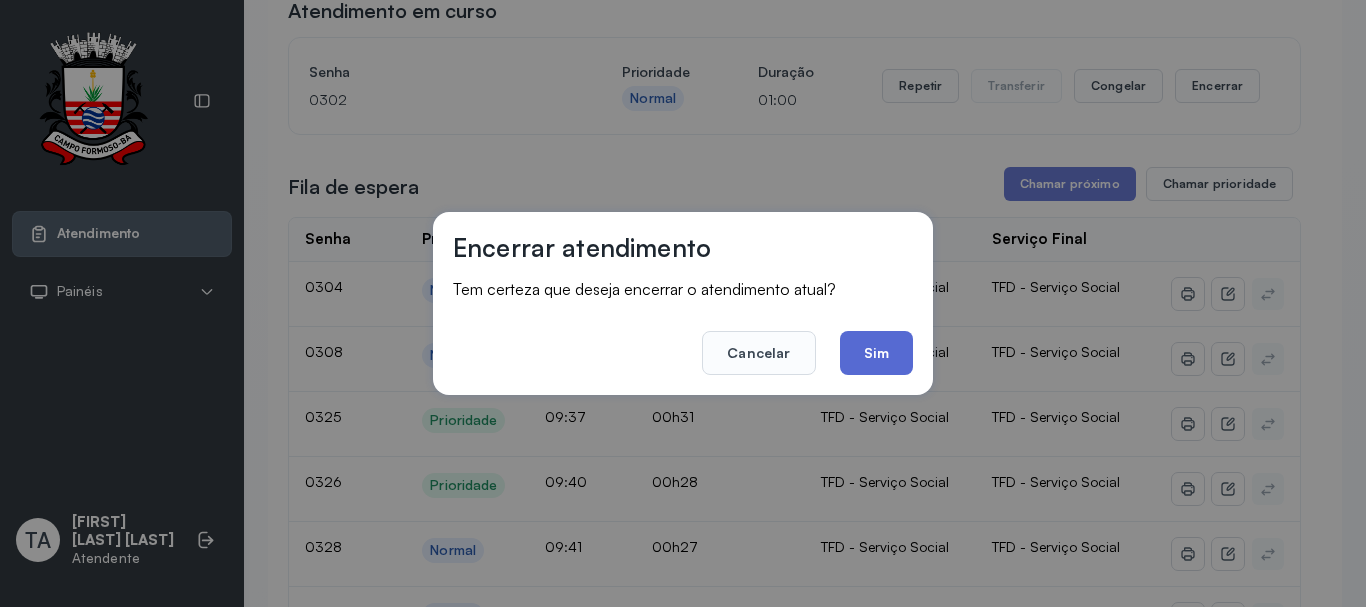 click on "Sim" 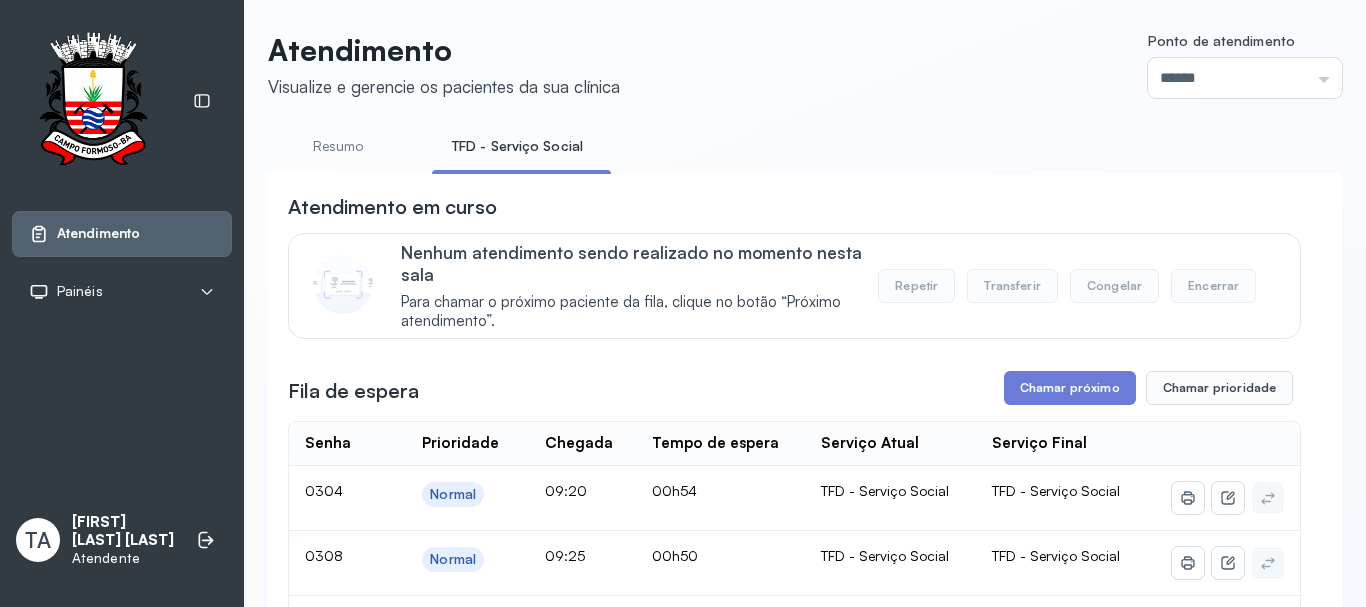 scroll, scrollTop: 0, scrollLeft: 0, axis: both 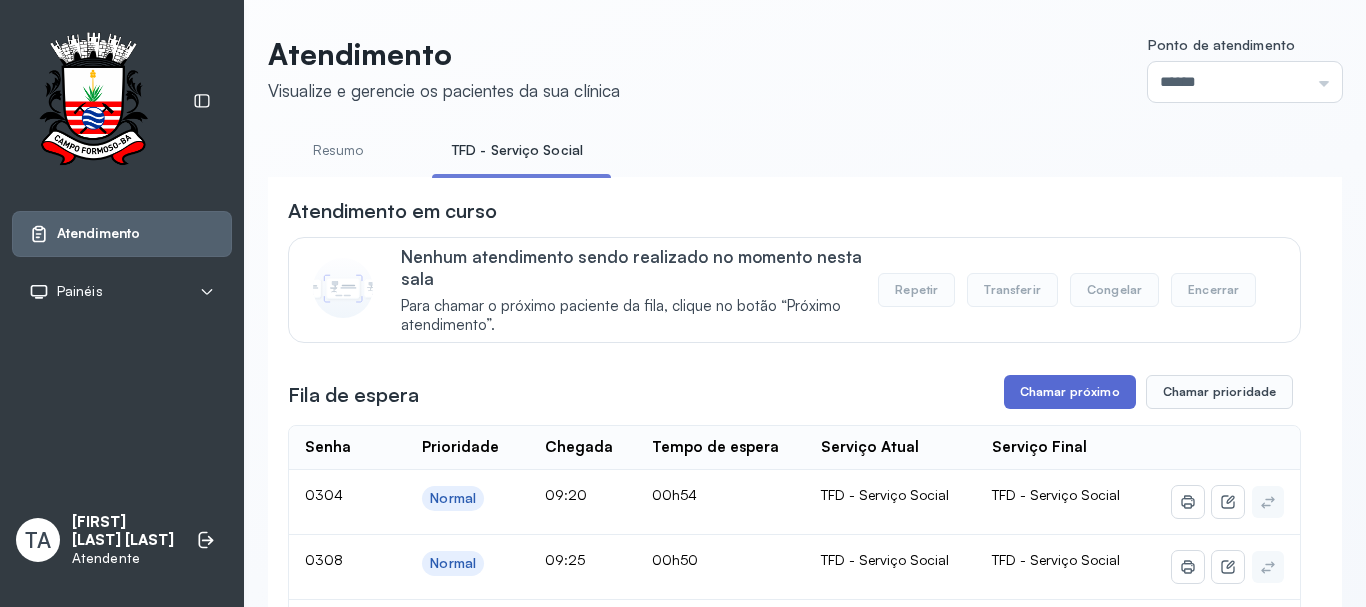 click on "Chamar próximo" at bounding box center [1070, 392] 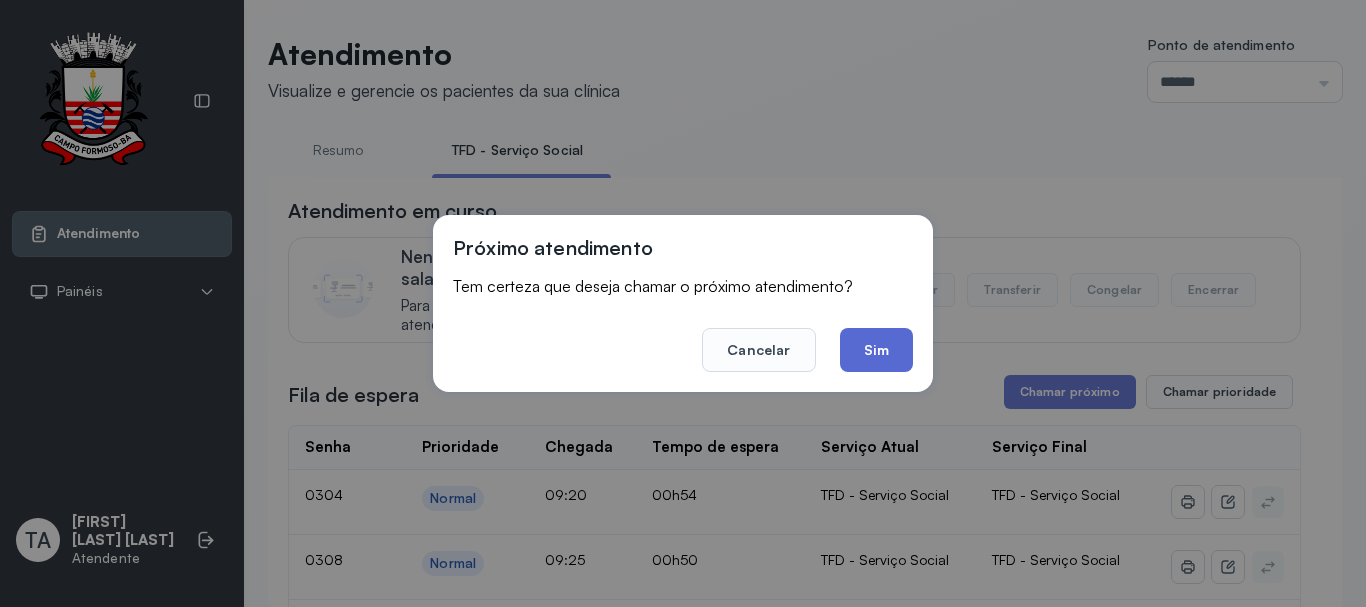 click on "Sim" 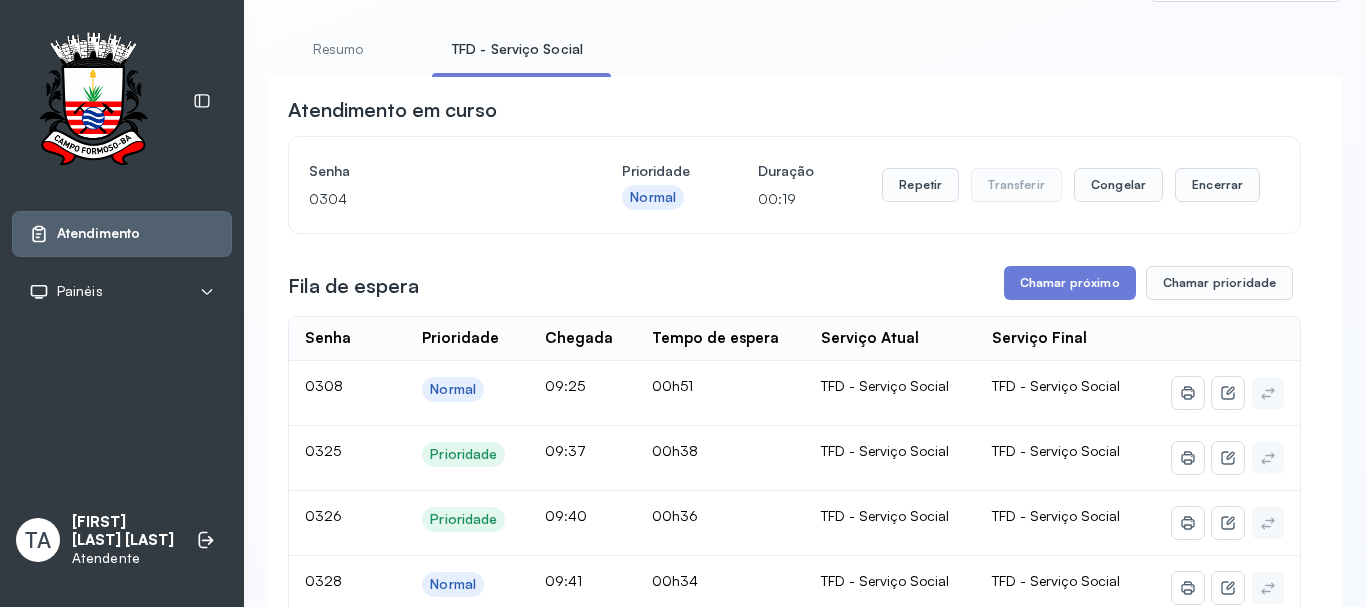 scroll, scrollTop: 0, scrollLeft: 0, axis: both 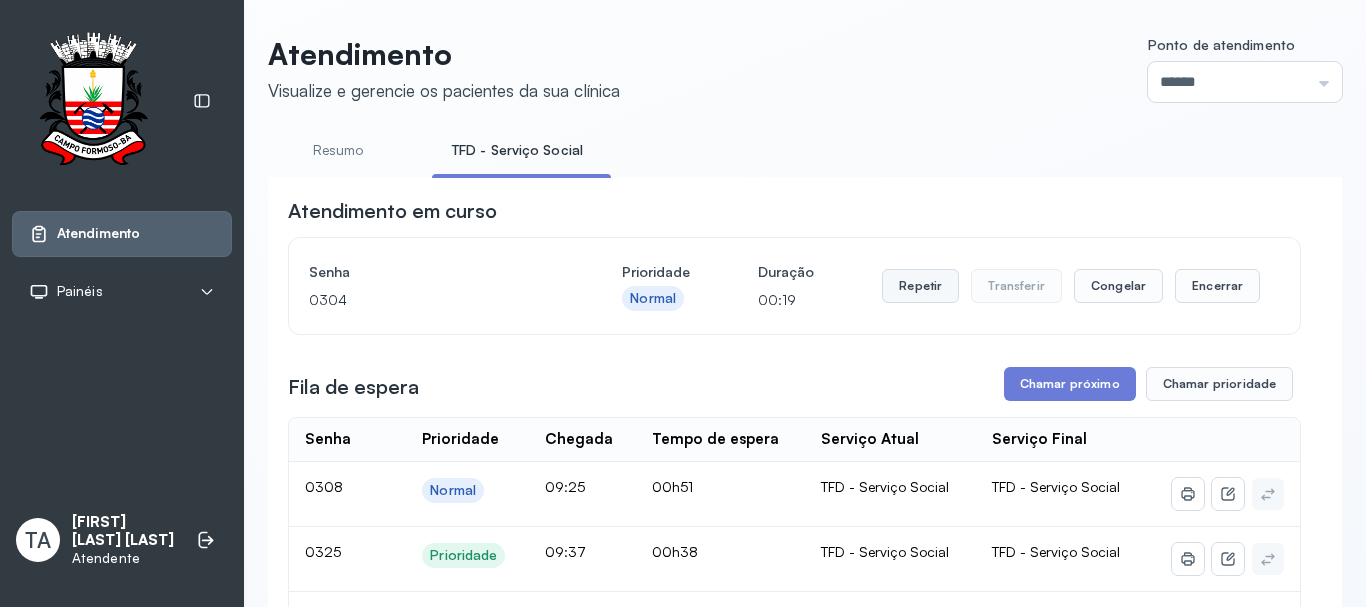 click on "Repetir" at bounding box center (920, 286) 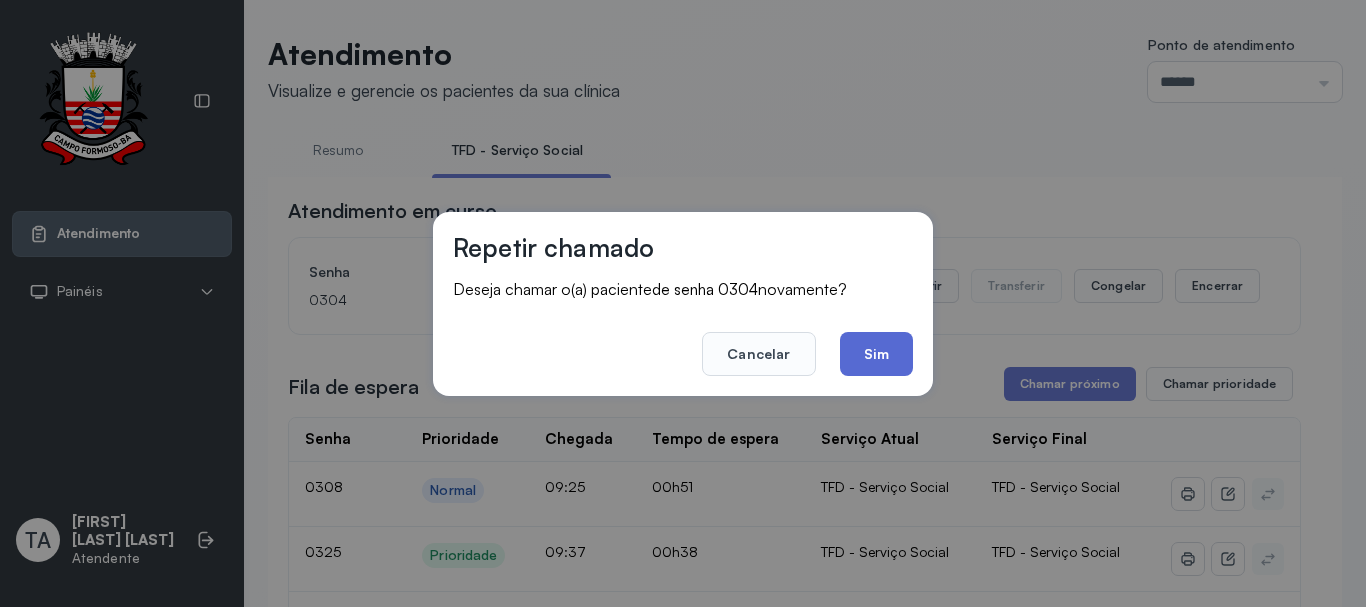 click on "Sim" 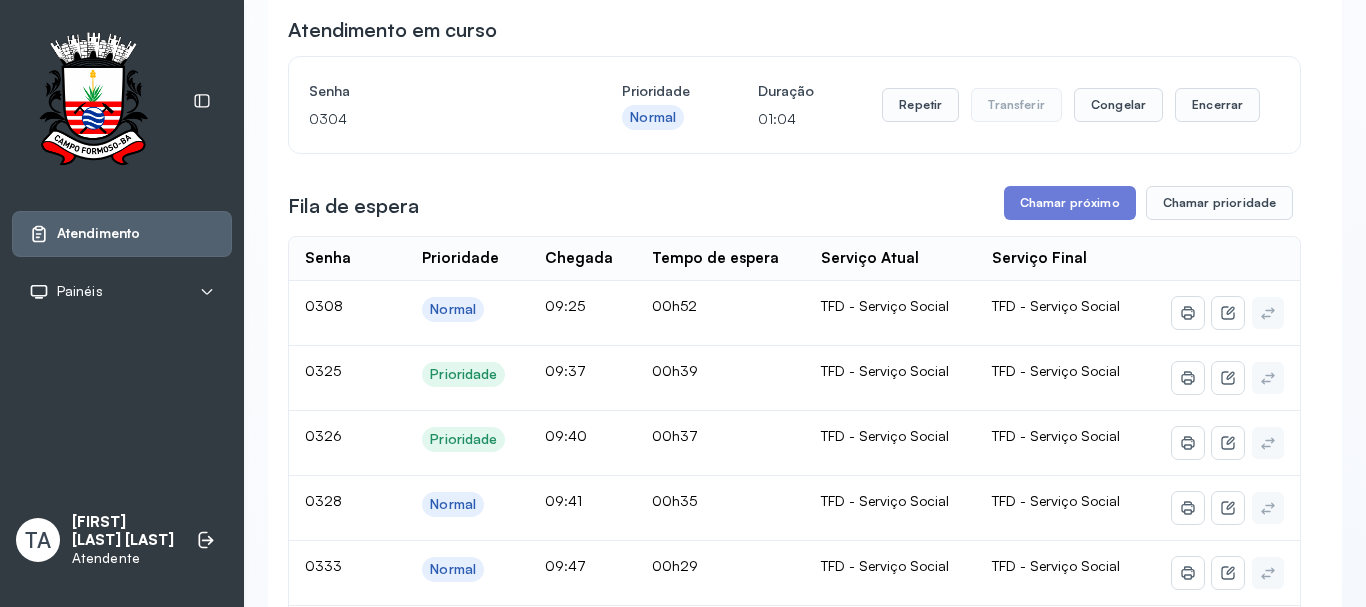 scroll, scrollTop: 0, scrollLeft: 0, axis: both 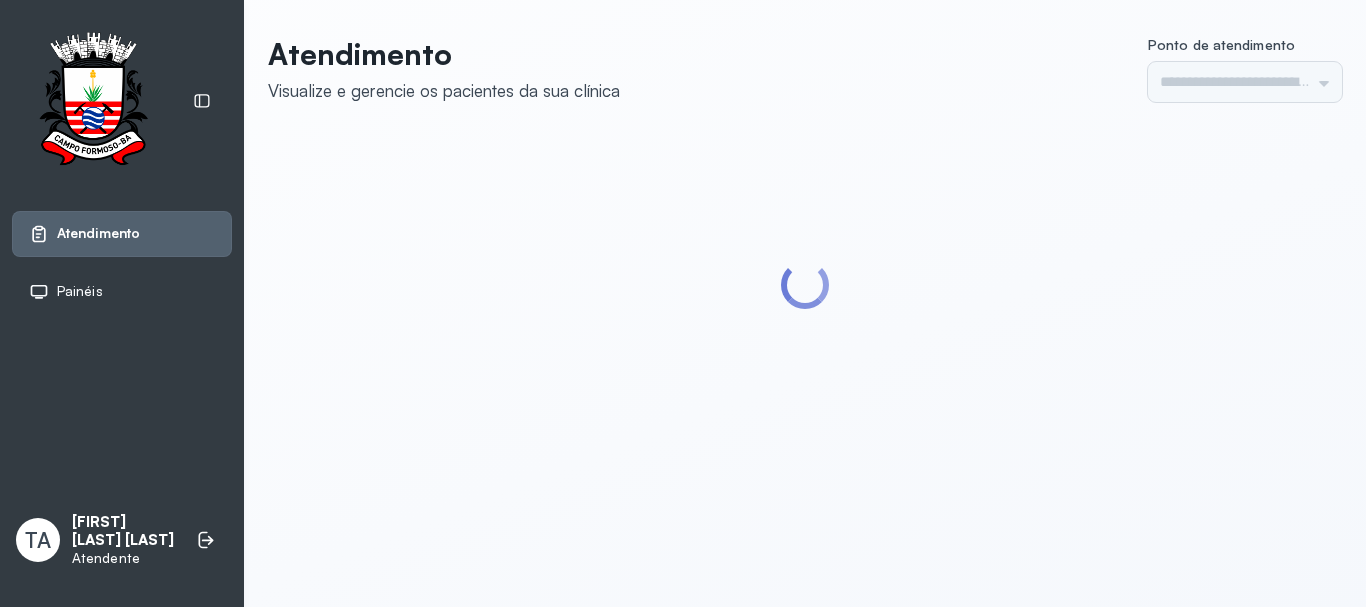 type on "******" 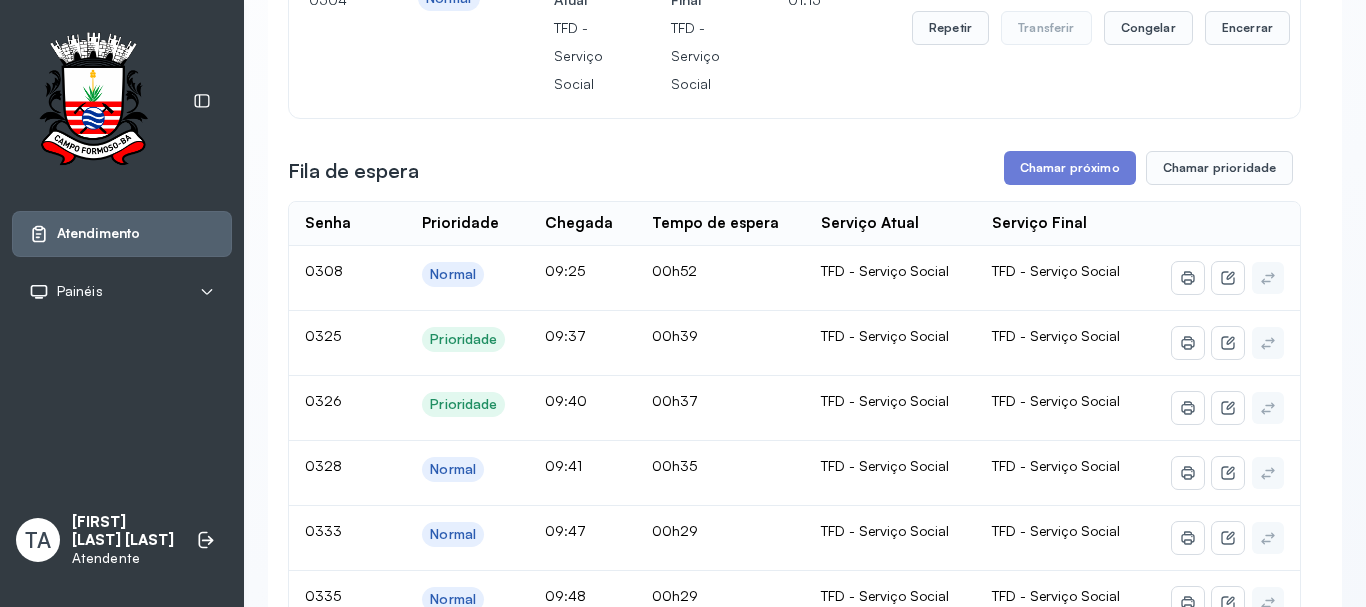 scroll, scrollTop: 0, scrollLeft: 0, axis: both 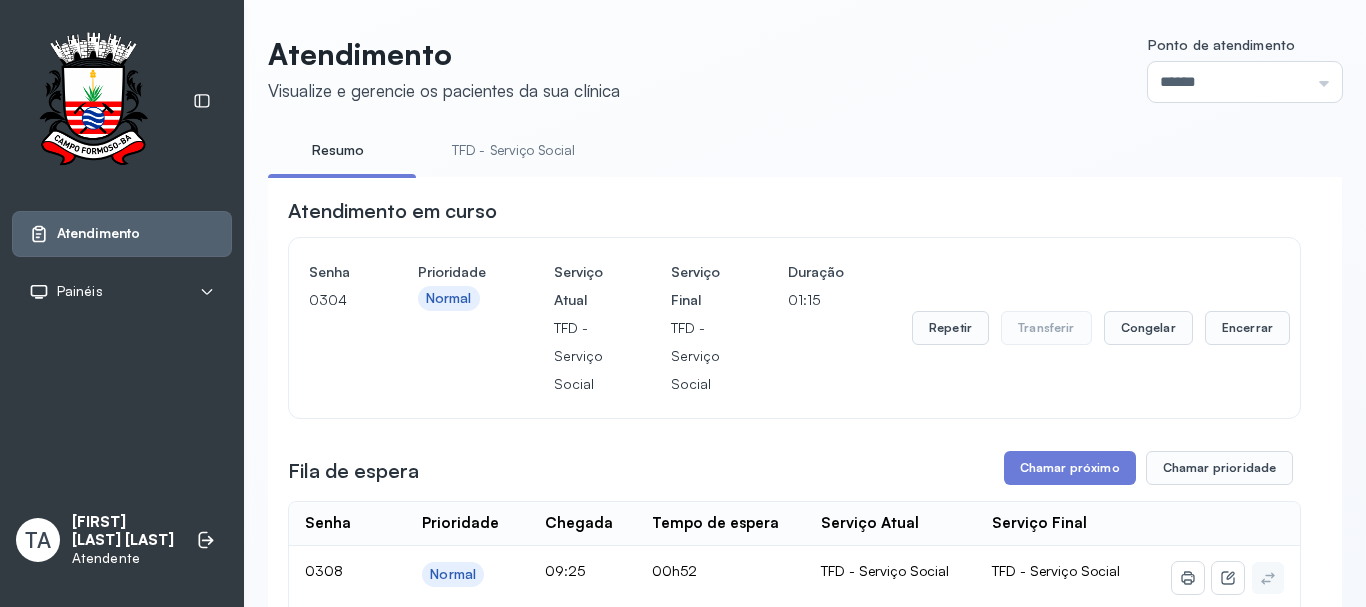 click on "TFD - Serviço Social" at bounding box center [513, 150] 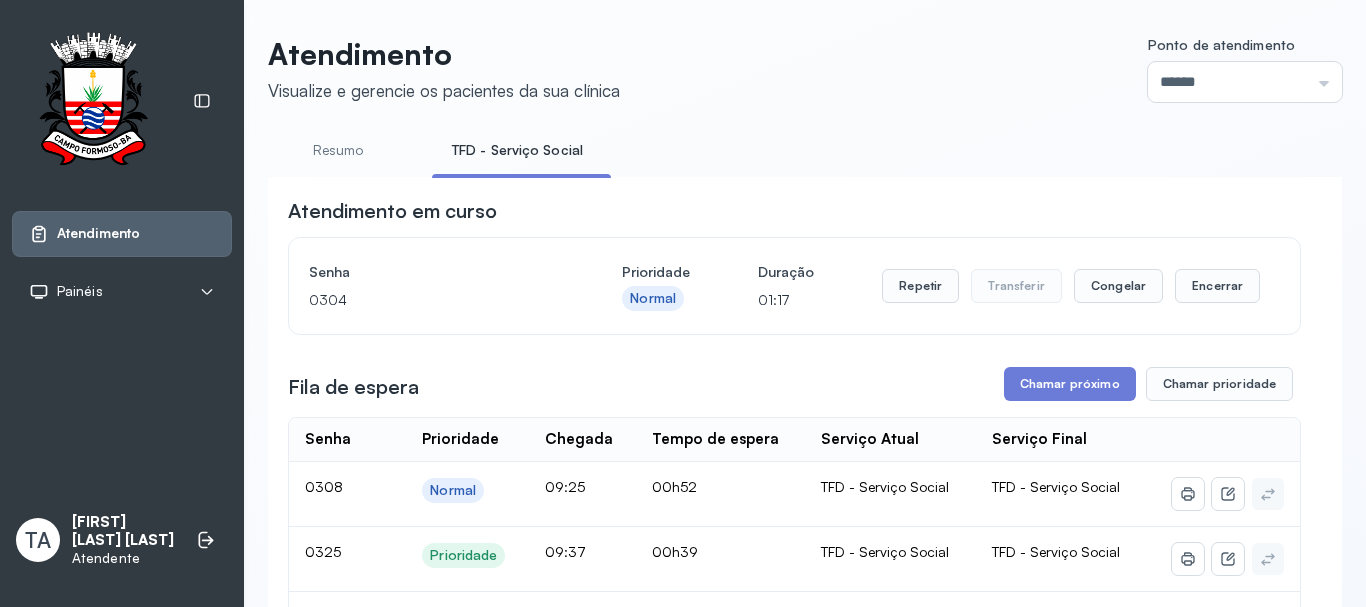 click on "Resumo" at bounding box center (338, 150) 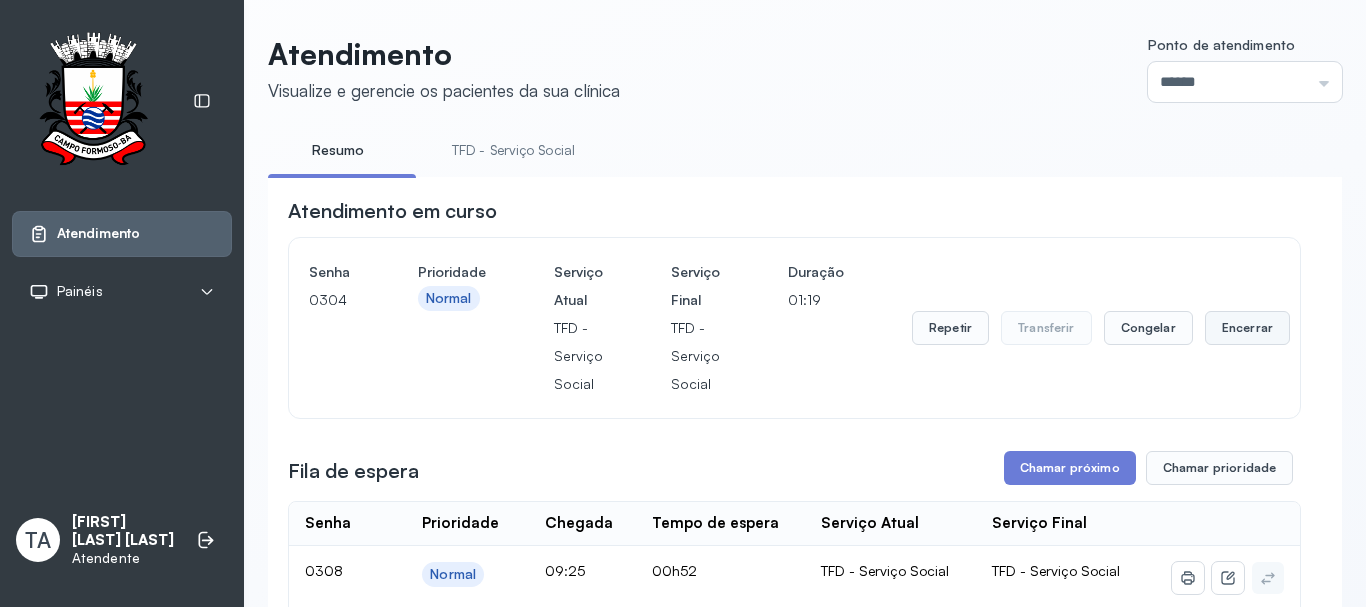 click on "Encerrar" at bounding box center (1247, 328) 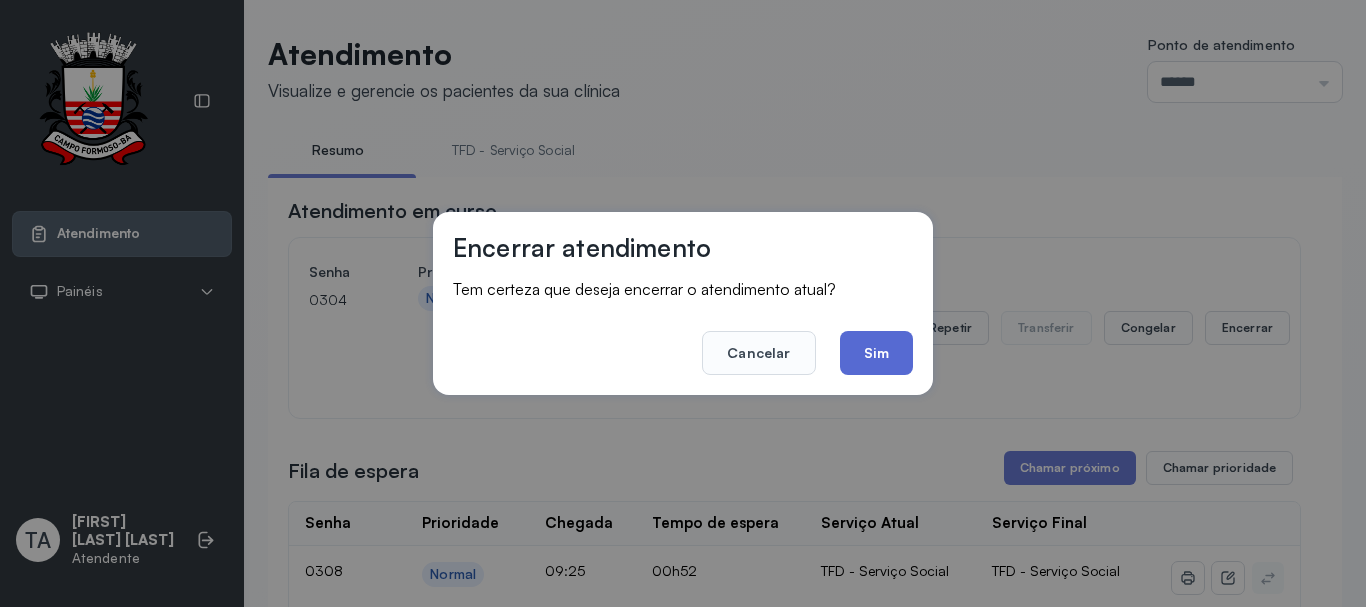 click on "Sim" 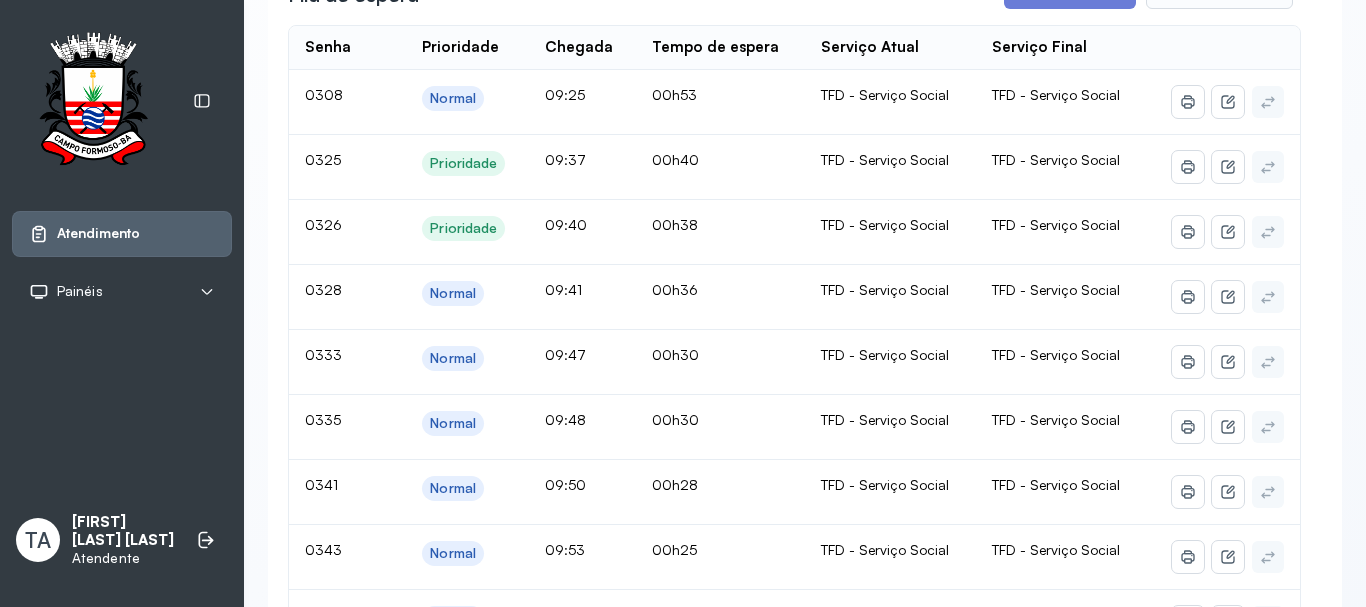 scroll, scrollTop: 0, scrollLeft: 0, axis: both 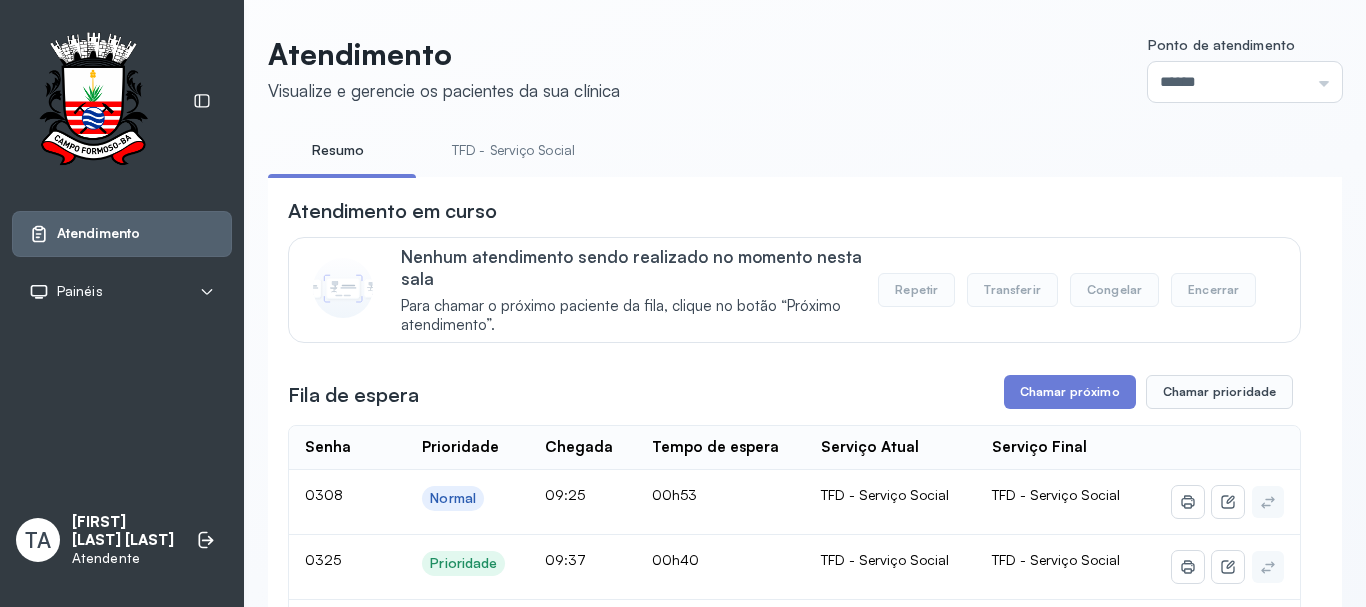 click on "Atendimento em curso Nenhum atendimento sendo realizado no momento nesta sala Para chamar o próximo paciente da fila, clique no botão “Próximo atendimento”. Repetir Transferir Congelar Encerrar Fila de espera Chamar próximo Chamar prioridade Senha    Prioridade  Chegada  Tempo de espera  Serviço Atual  Serviço Final    0308 Normal 09:25 00h53 TFD - Serviço Social TFD - Serviço Social 0325 Prioridade 09:37 00h40 TFD - Serviço Social TFD - Serviço Social 0326 Prioridade 09:40 00h38 TFD - Serviço Social TFD - Serviço Social 0328 Normal 09:41 00h36 TFD - Serviço Social TFD - Serviço Social 0333 Normal 09:47 00h30 TFD - Serviço Social TFD - Serviço Social 0335 Normal 09:48 00h30 TFD - Serviço Social TFD - Serviço Social 0341 Normal 09:50 00h28 TFD - Serviço Social TFD - Serviço Social 0343 Normal 09:53 00h25 TFD - Serviço Social TFD - Serviço Social 0353 Normal 10:00 00h17 TFD - Serviço Social TFD - Serviço Social 0360 Normal 10:05 00h12 TFD - Serviço Social TFD - Serviço Social 0364" at bounding box center (794, 1560) 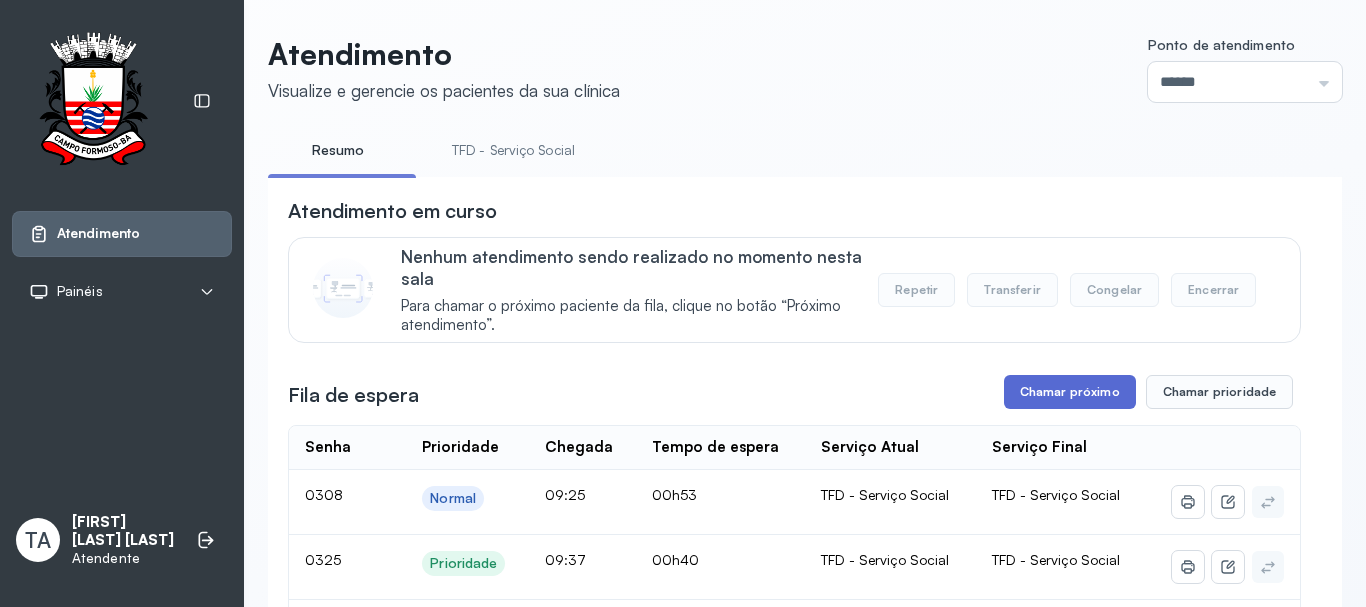 click on "Chamar próximo" at bounding box center [1070, 392] 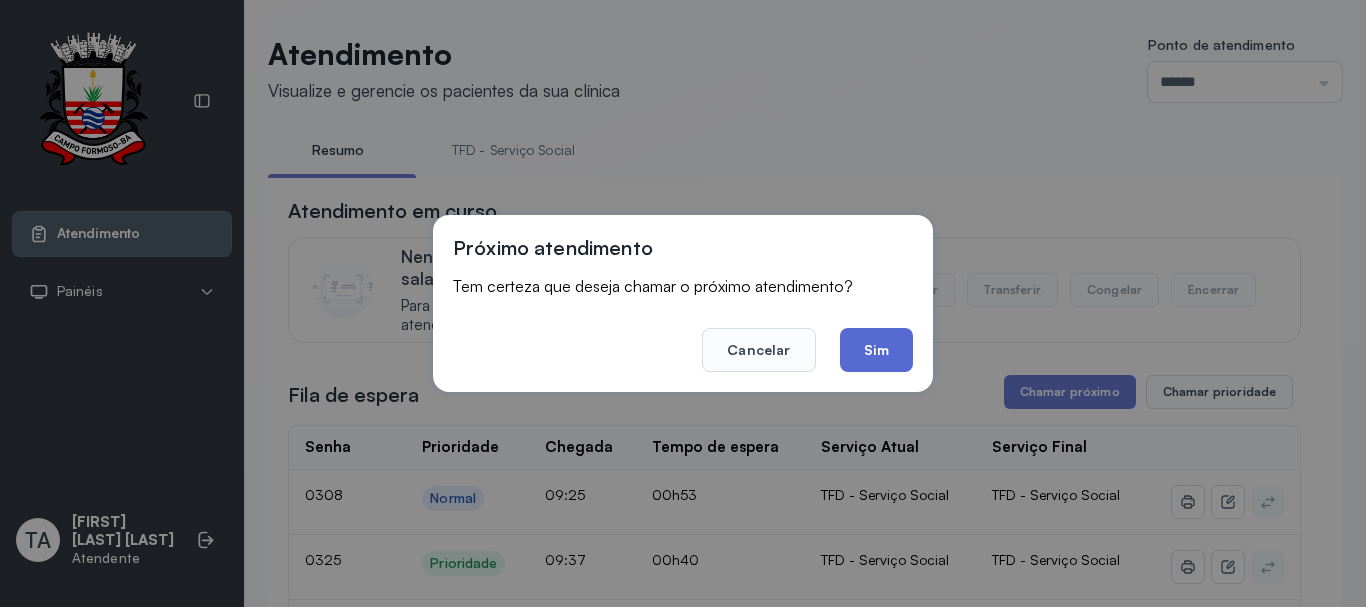 click on "Sim" 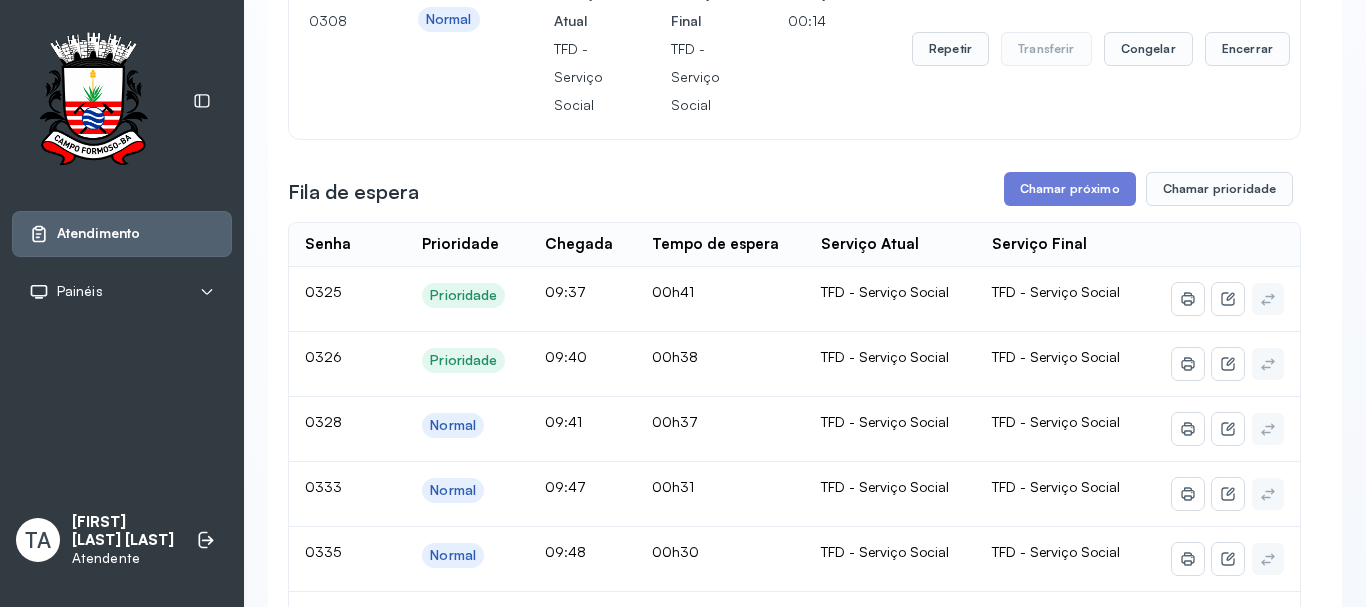 scroll, scrollTop: 162, scrollLeft: 0, axis: vertical 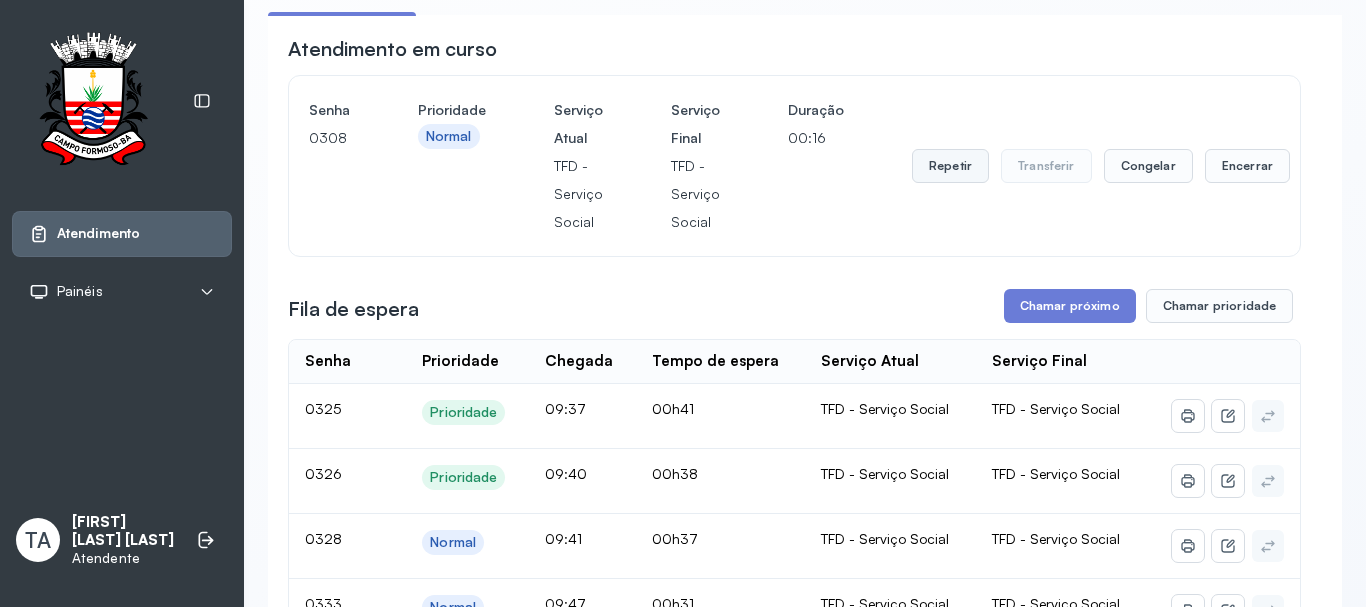 click on "Repetir" at bounding box center (950, 166) 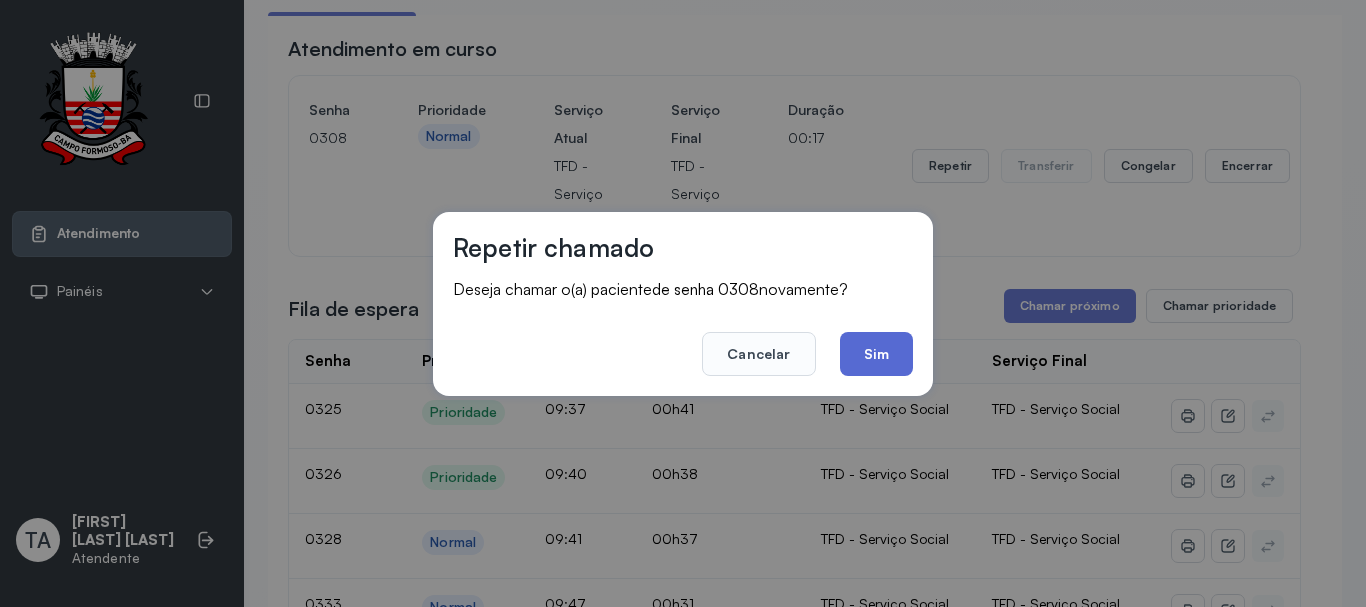 click on "Sim" 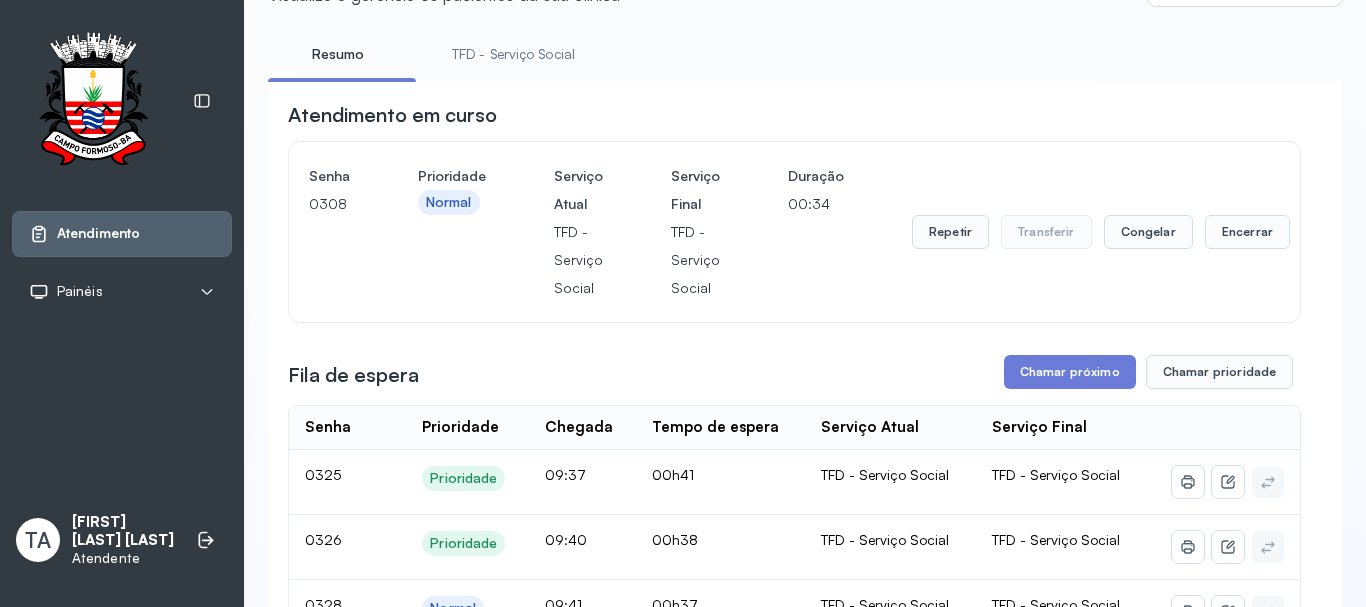scroll, scrollTop: 62, scrollLeft: 0, axis: vertical 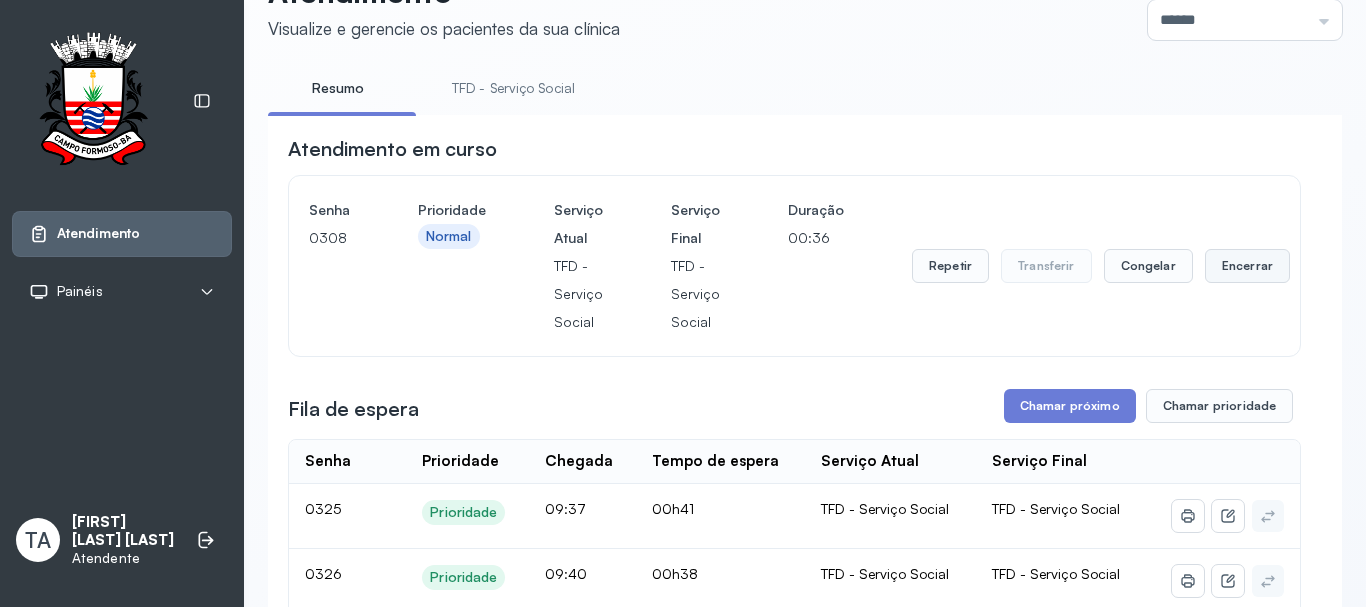 click on "Encerrar" at bounding box center (1247, 266) 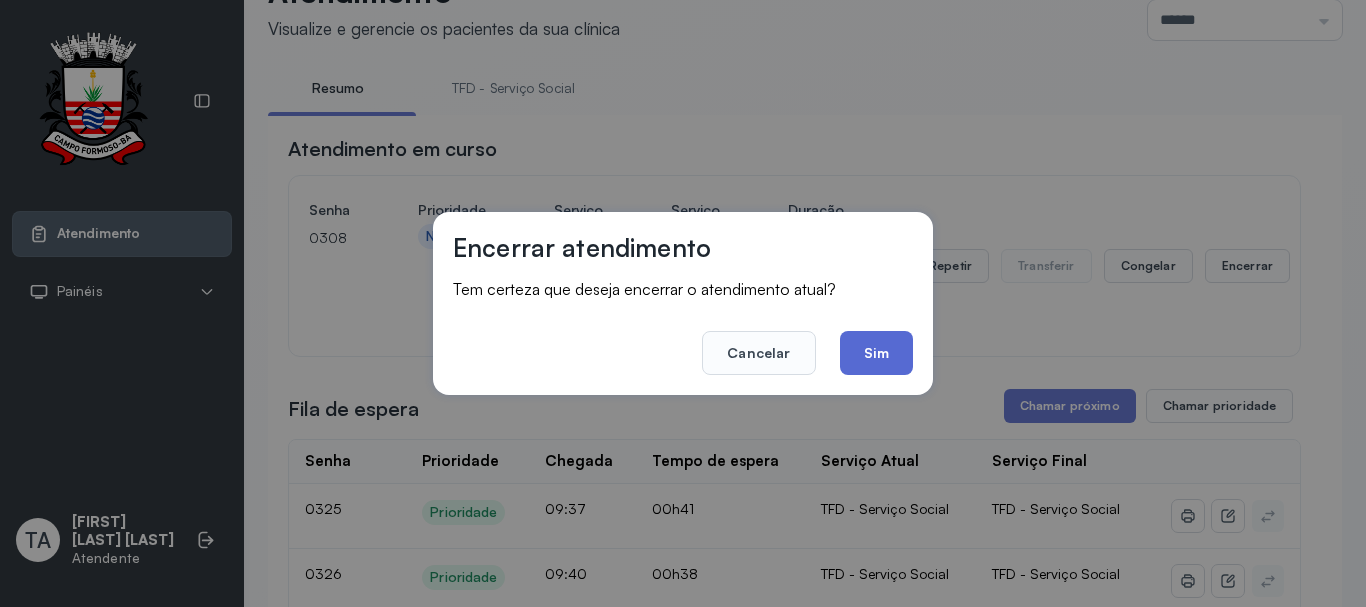 click on "Sim" 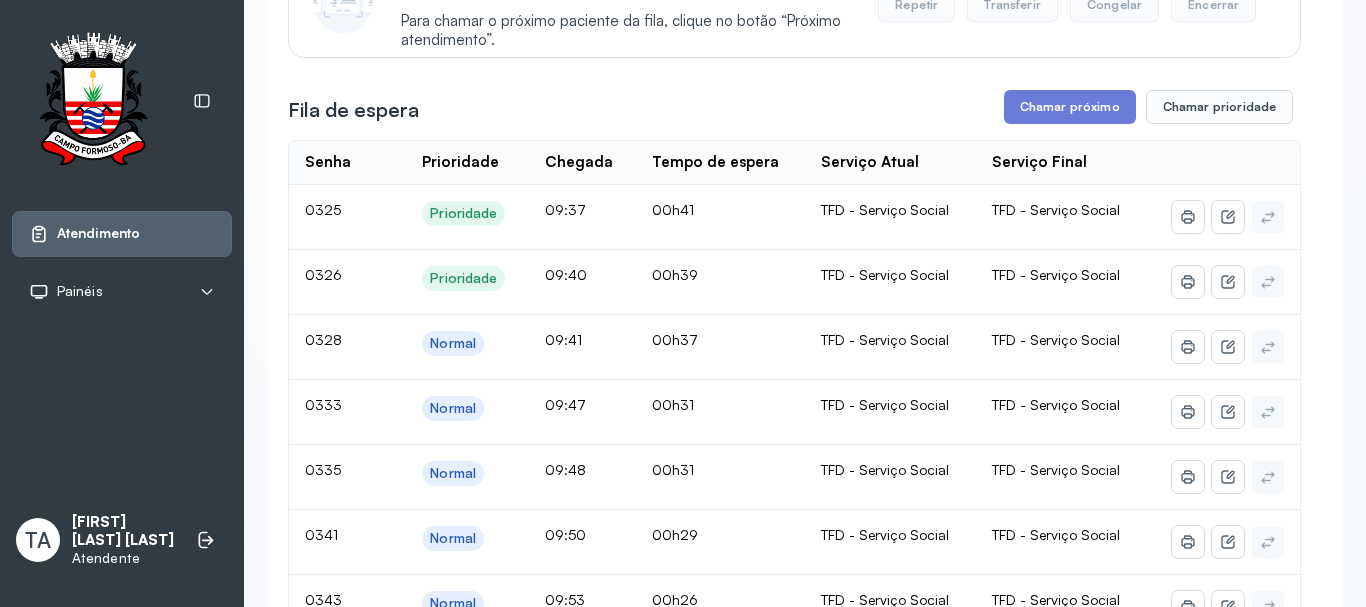 scroll, scrollTop: 262, scrollLeft: 0, axis: vertical 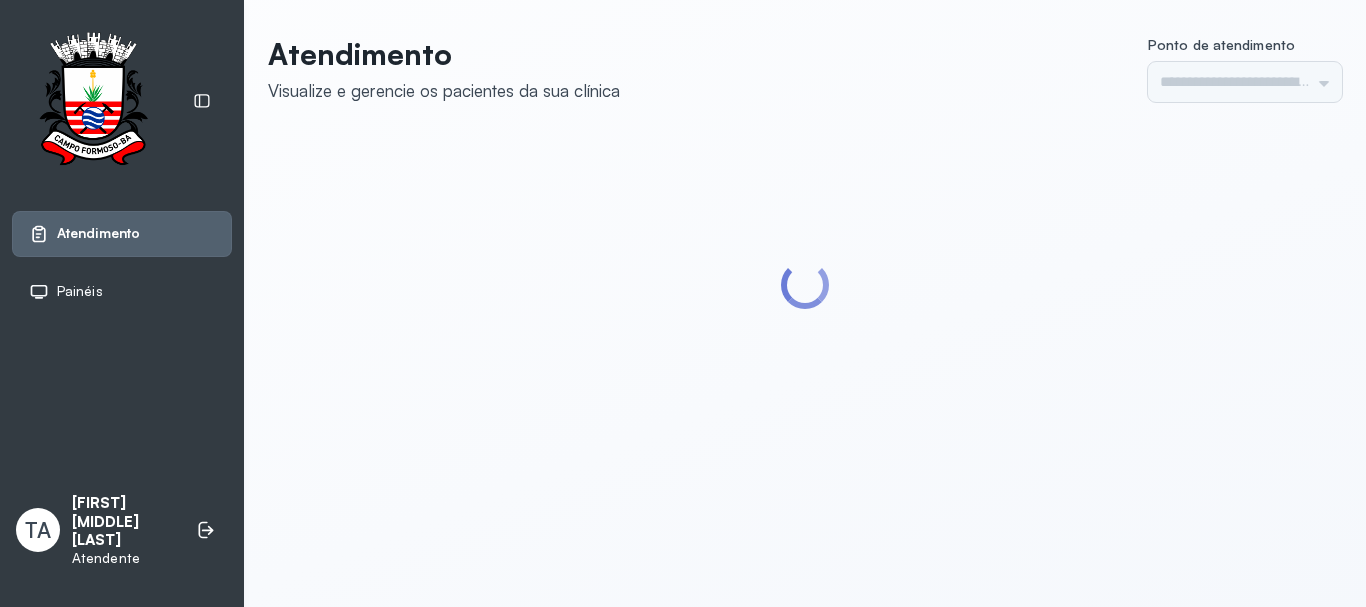 type on "******" 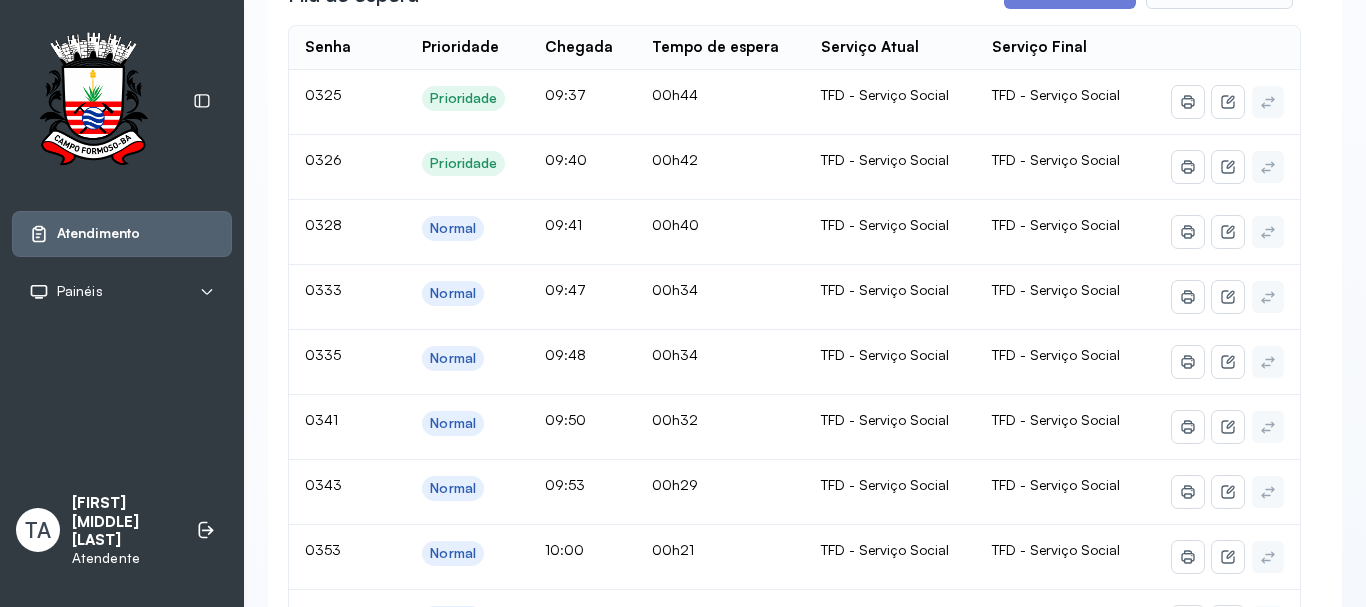 scroll, scrollTop: 200, scrollLeft: 0, axis: vertical 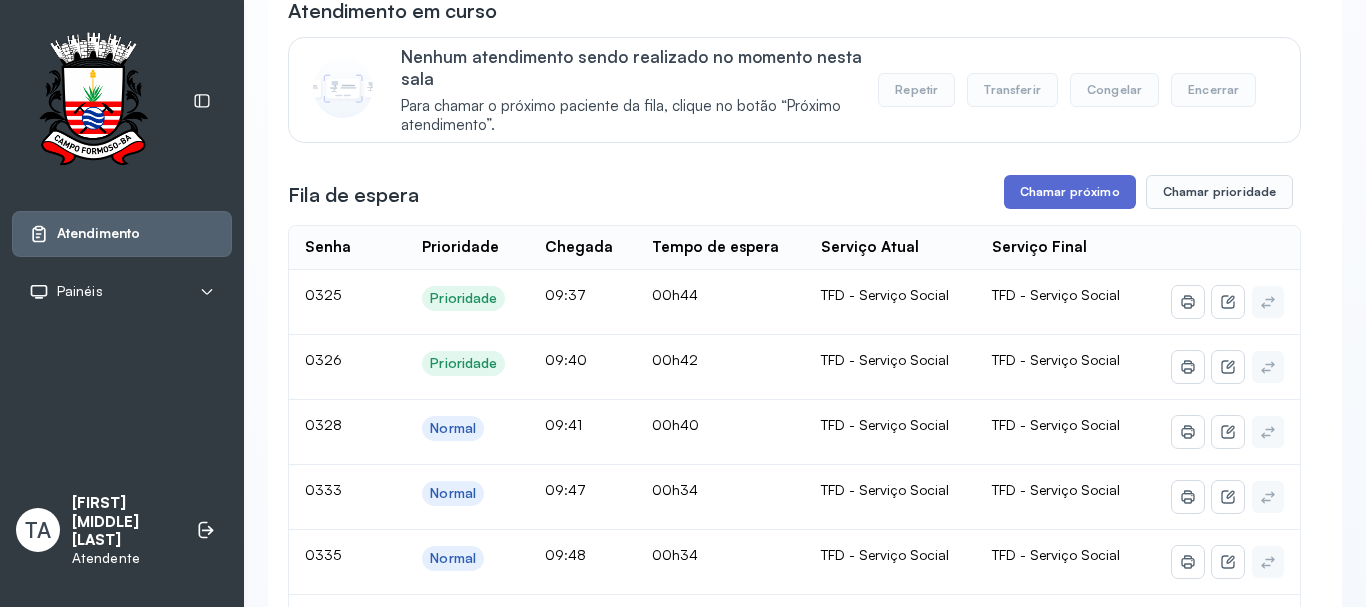click on "Chamar próximo" at bounding box center (1070, 192) 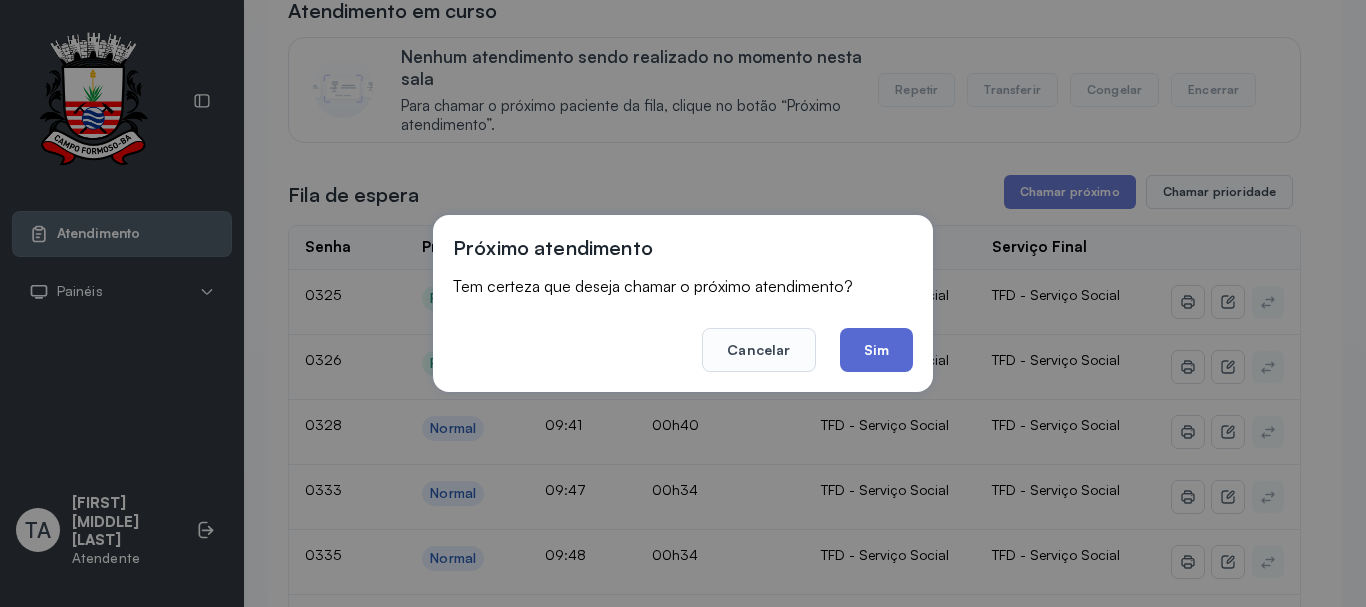 click on "Sim" 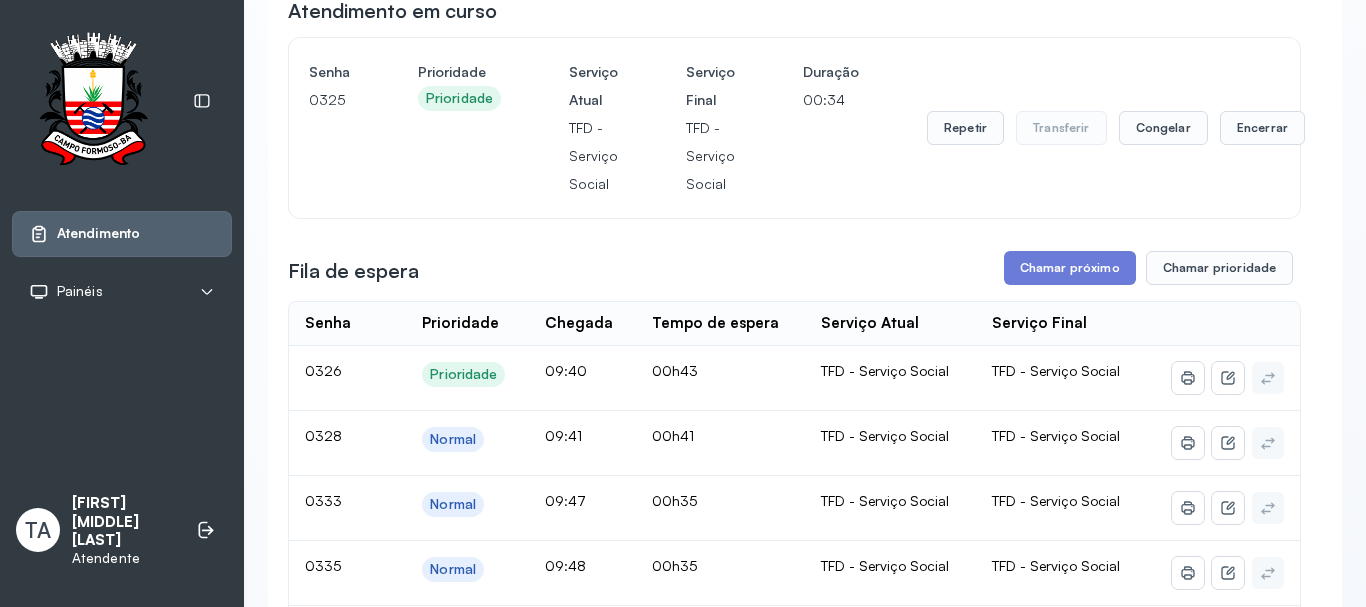 scroll, scrollTop: 100, scrollLeft: 0, axis: vertical 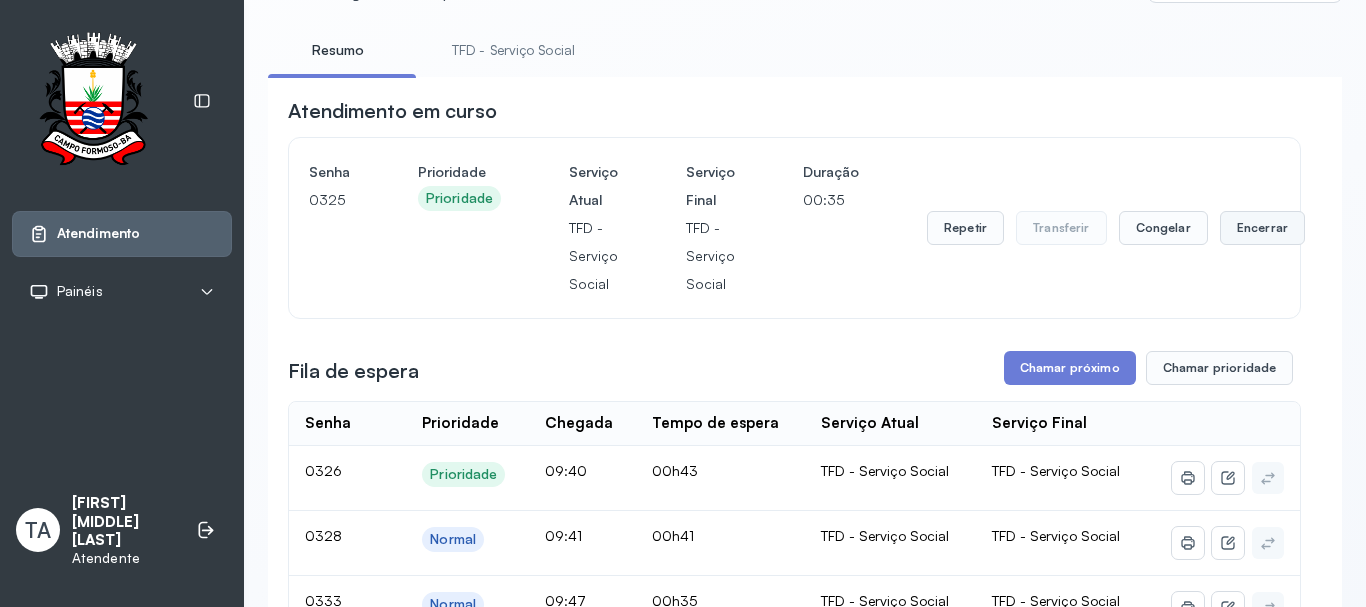 click on "Encerrar" at bounding box center [1262, 228] 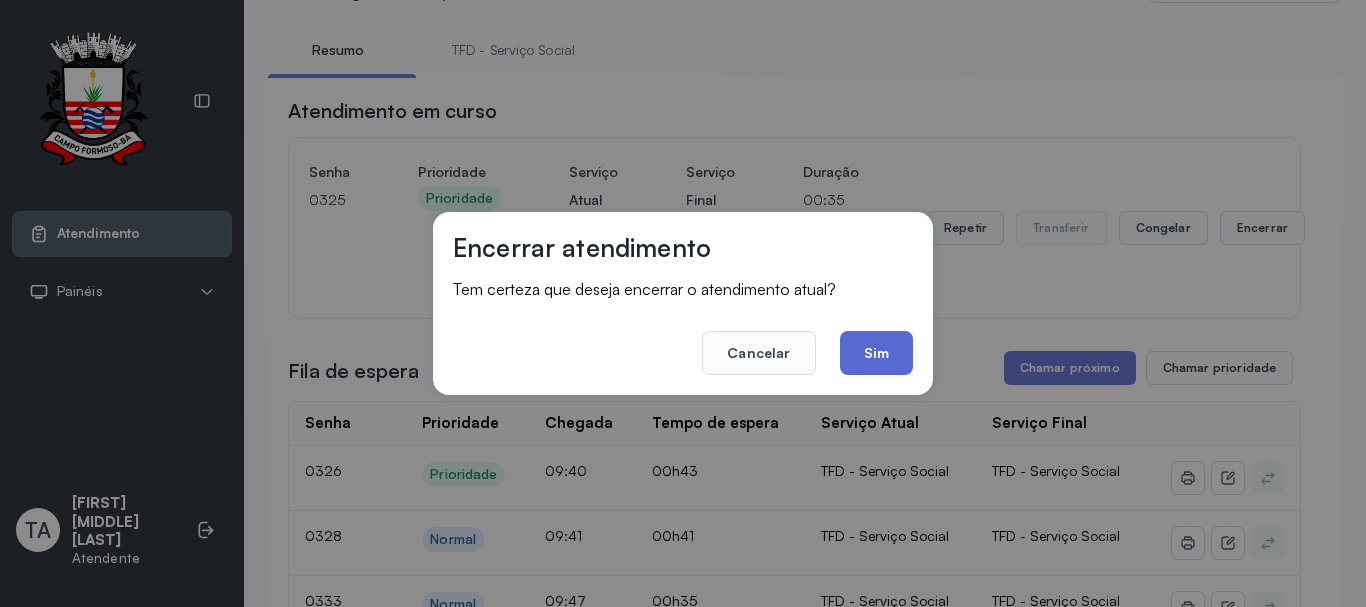 click on "Sim" 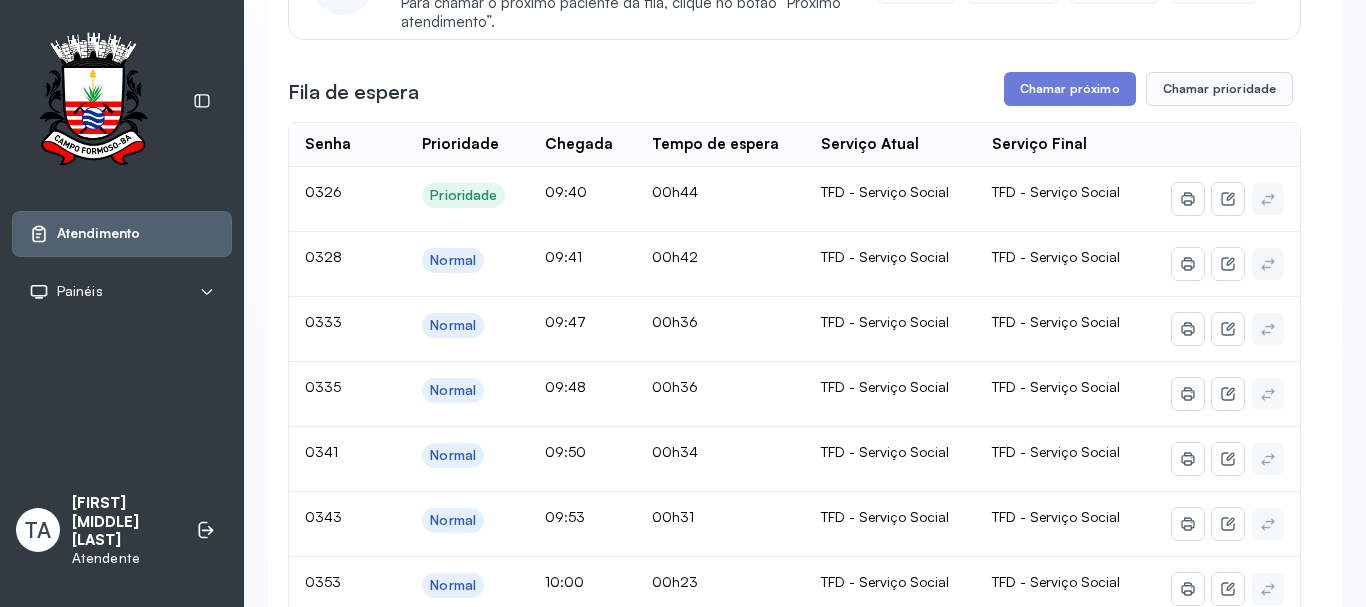 scroll, scrollTop: 300, scrollLeft: 0, axis: vertical 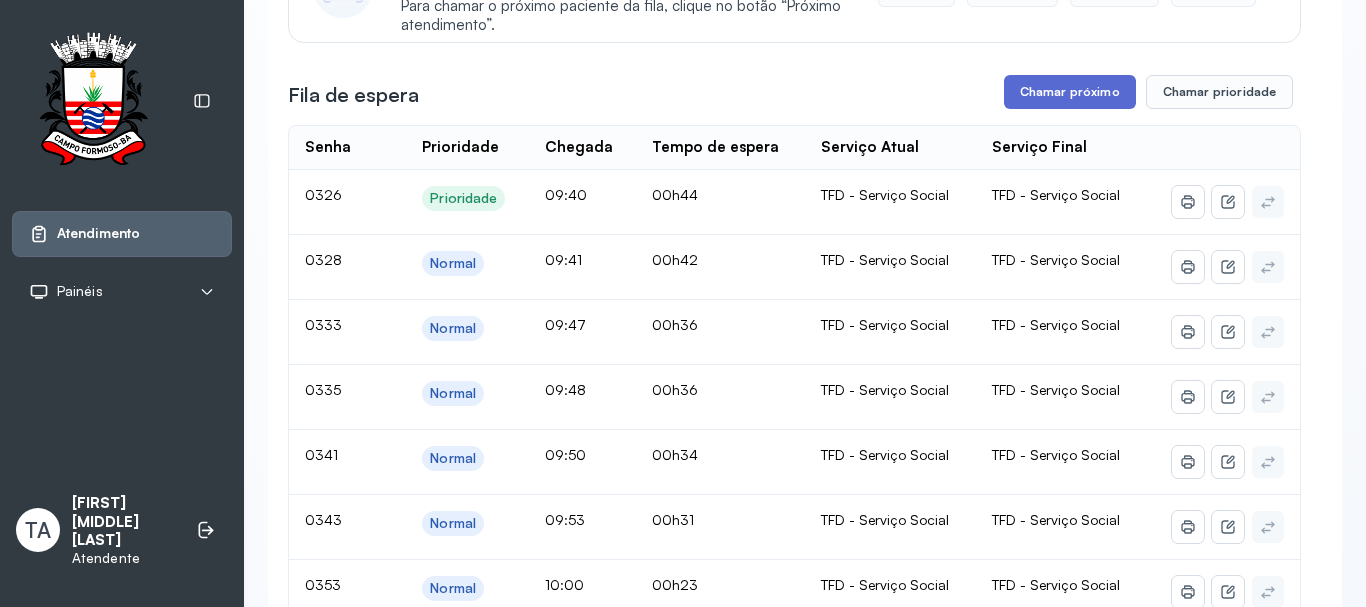 click on "Chamar próximo" at bounding box center [1070, 92] 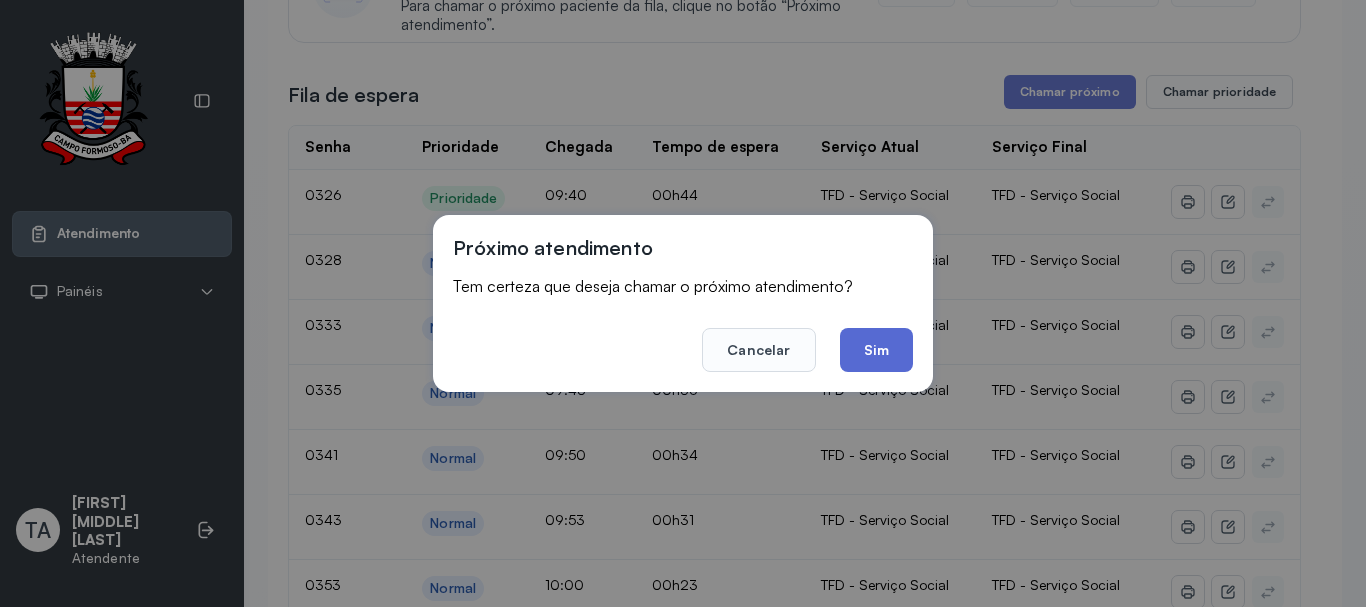 click on "Sim" 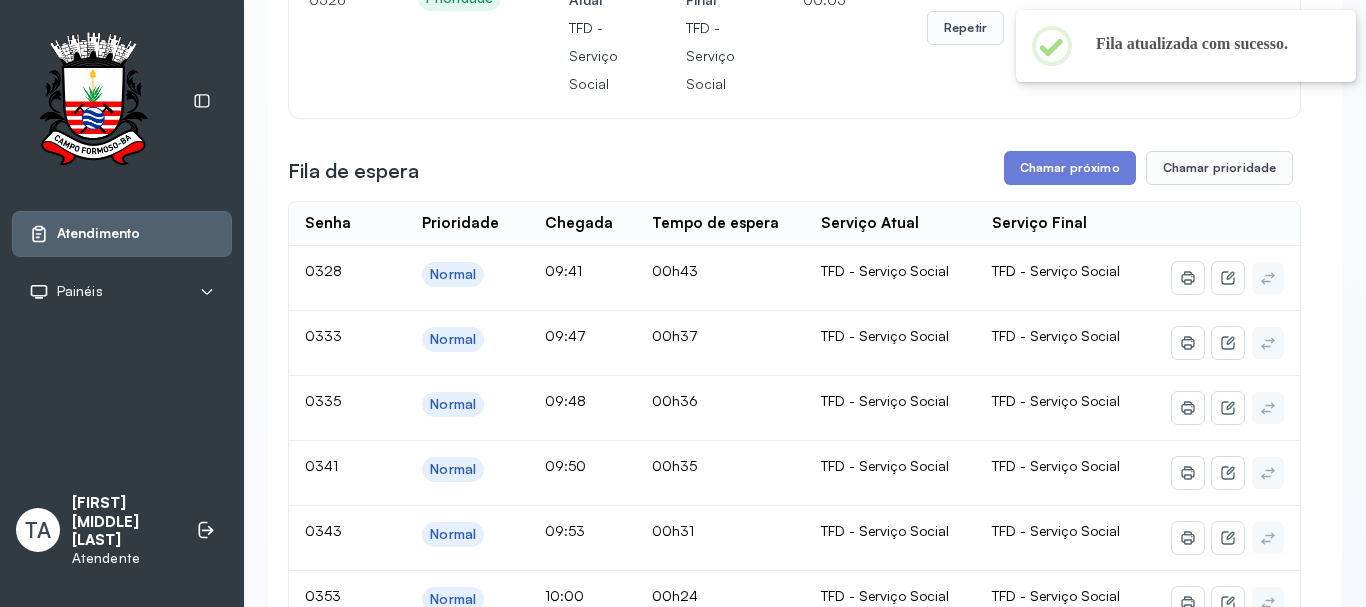 scroll, scrollTop: 200, scrollLeft: 0, axis: vertical 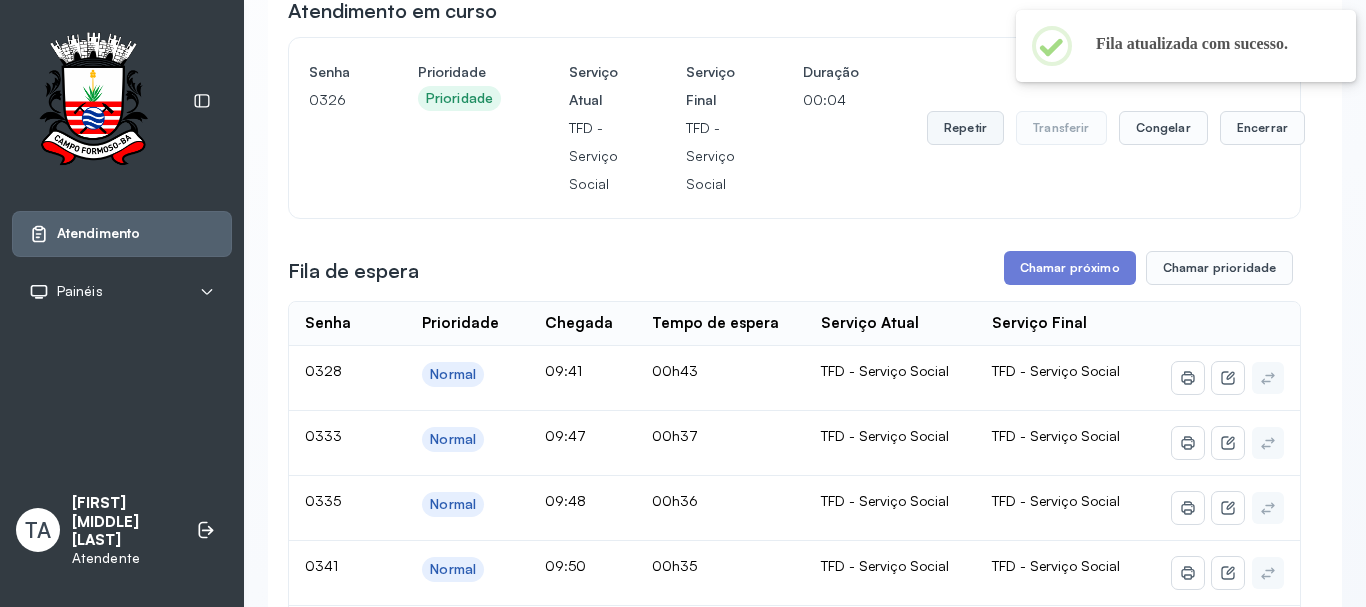 click on "Repetir" at bounding box center (965, 128) 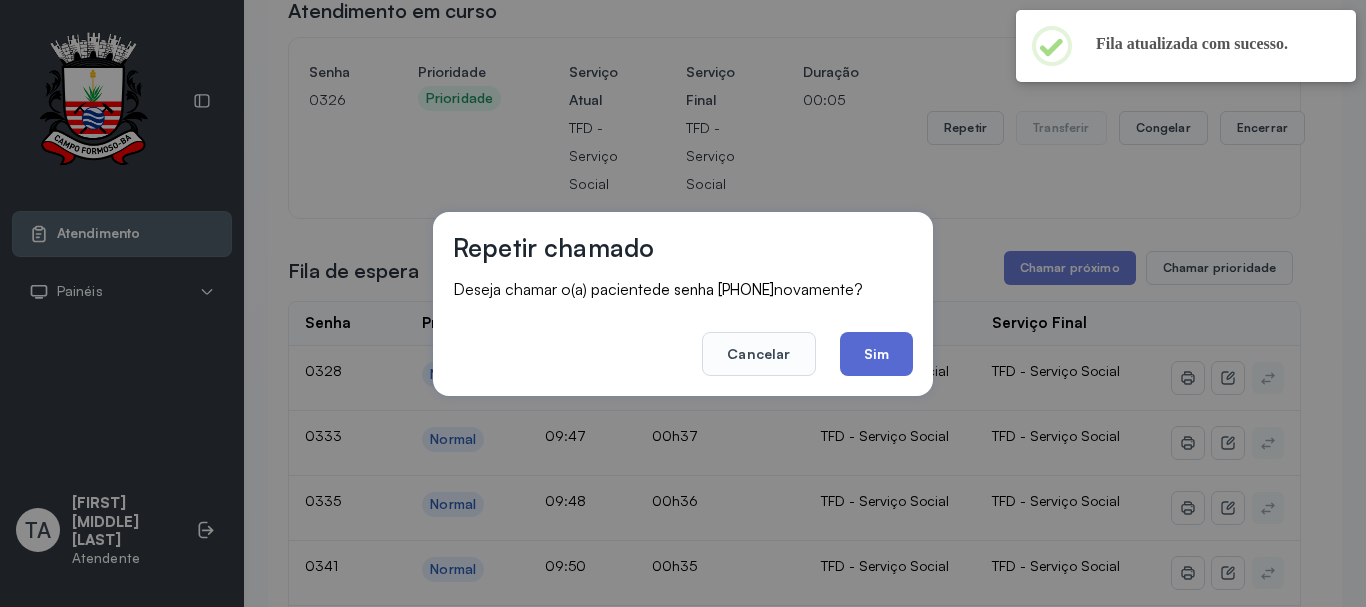 click on "Sim" 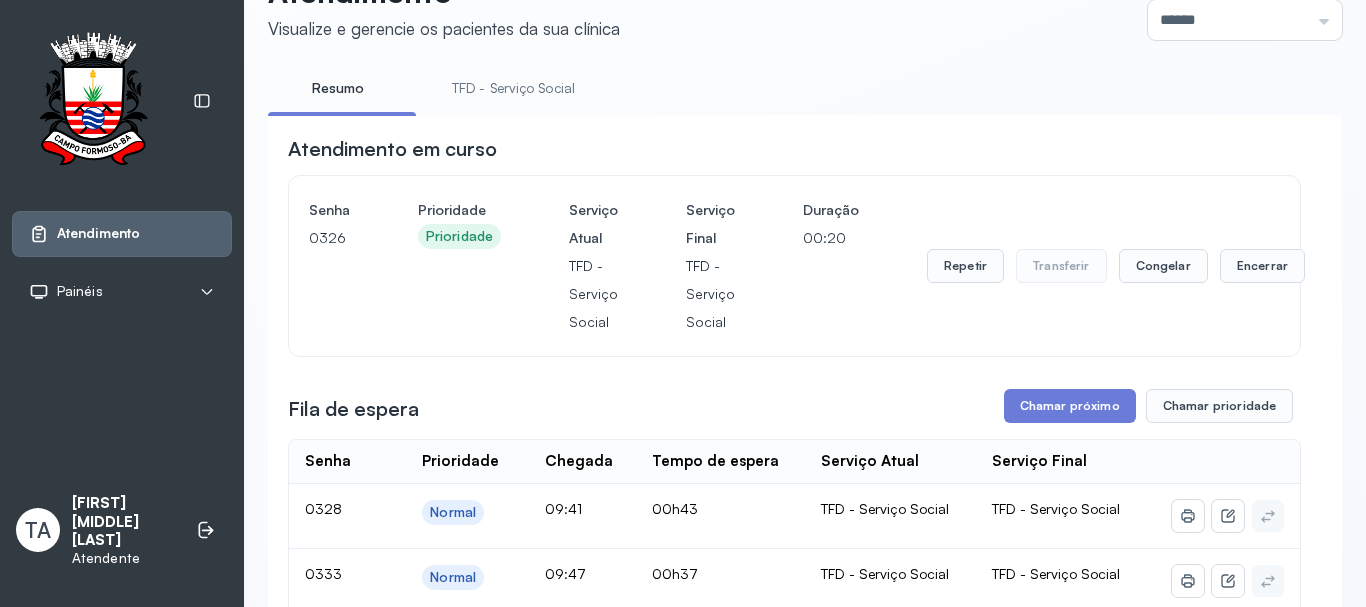 scroll, scrollTop: 200, scrollLeft: 0, axis: vertical 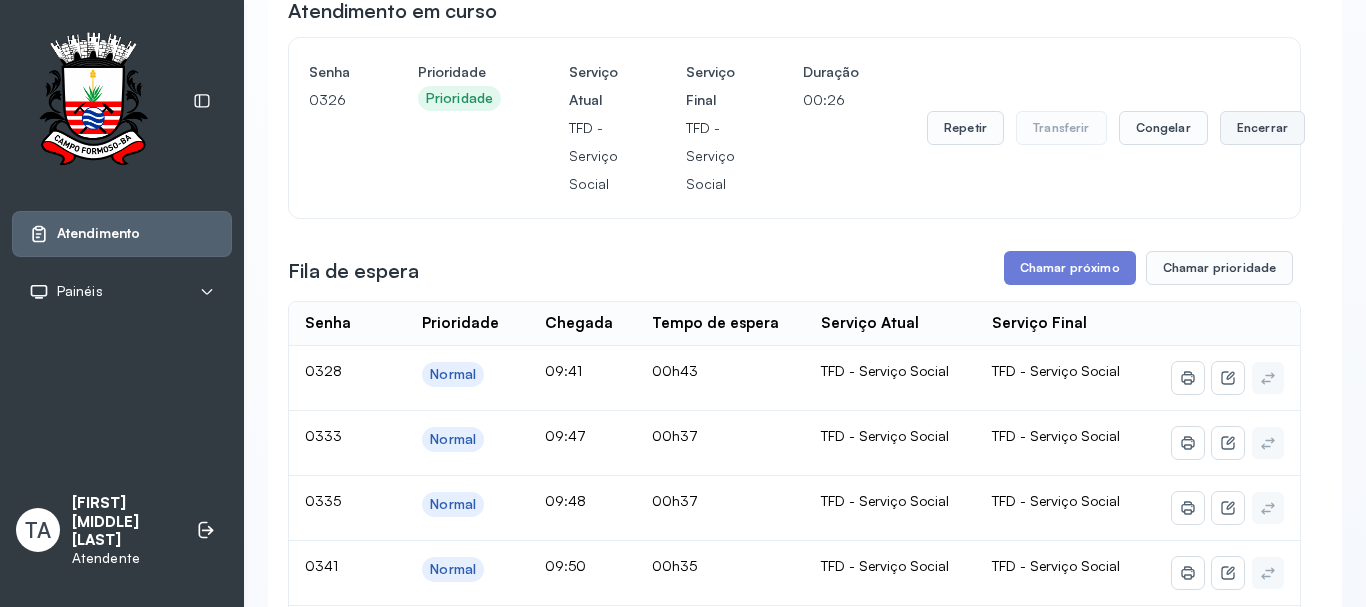 click on "Encerrar" at bounding box center (1262, 128) 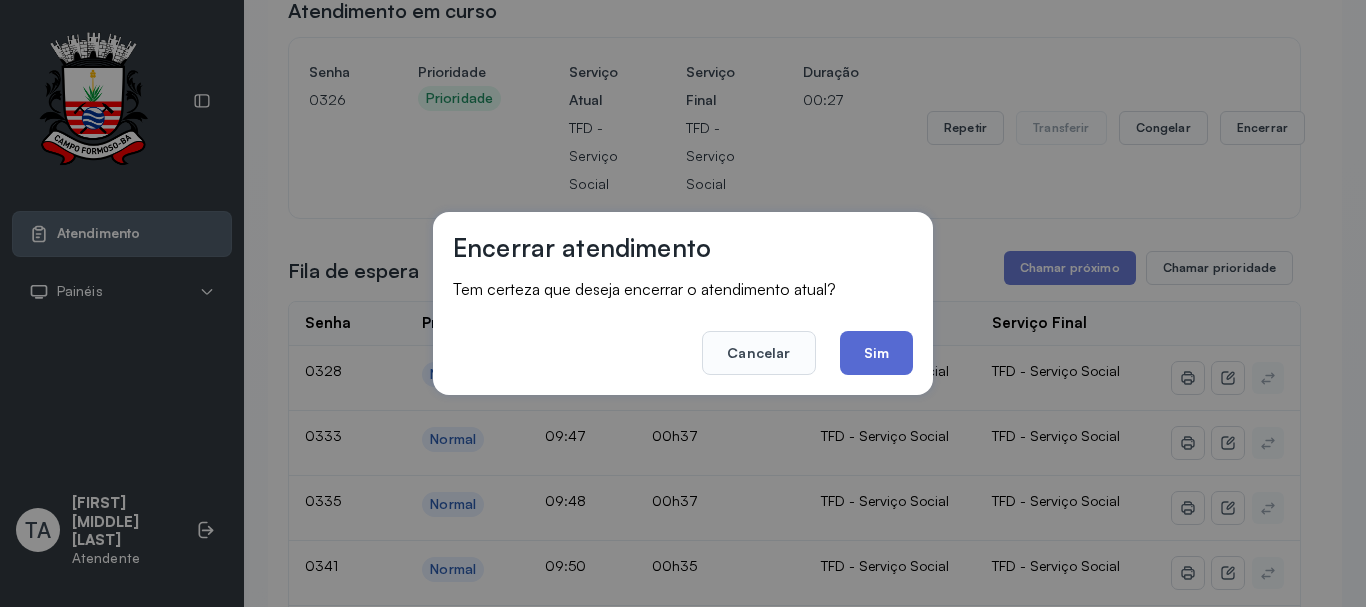 click on "Sim" 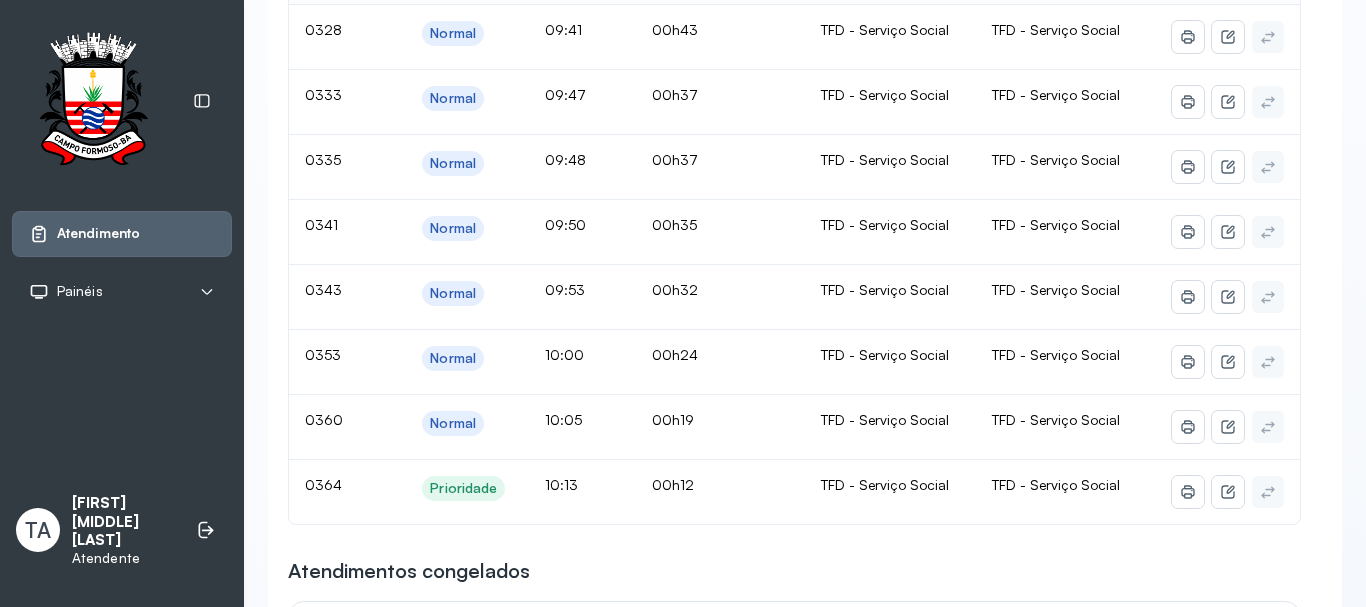scroll, scrollTop: 500, scrollLeft: 0, axis: vertical 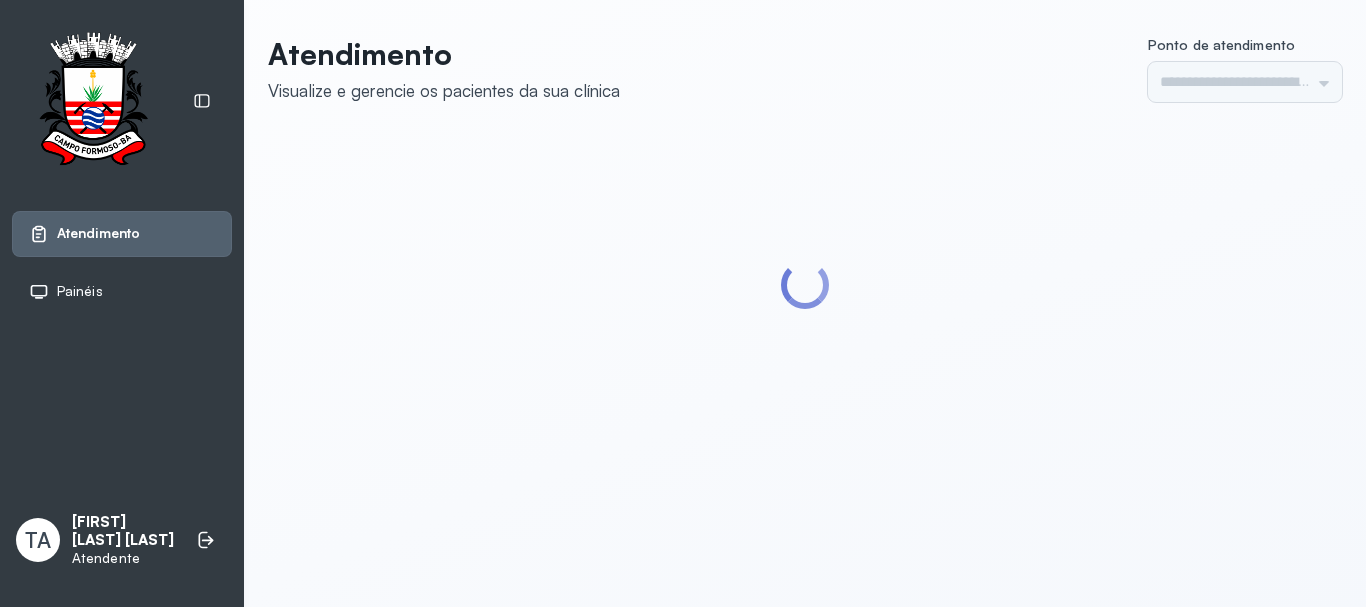 type on "******" 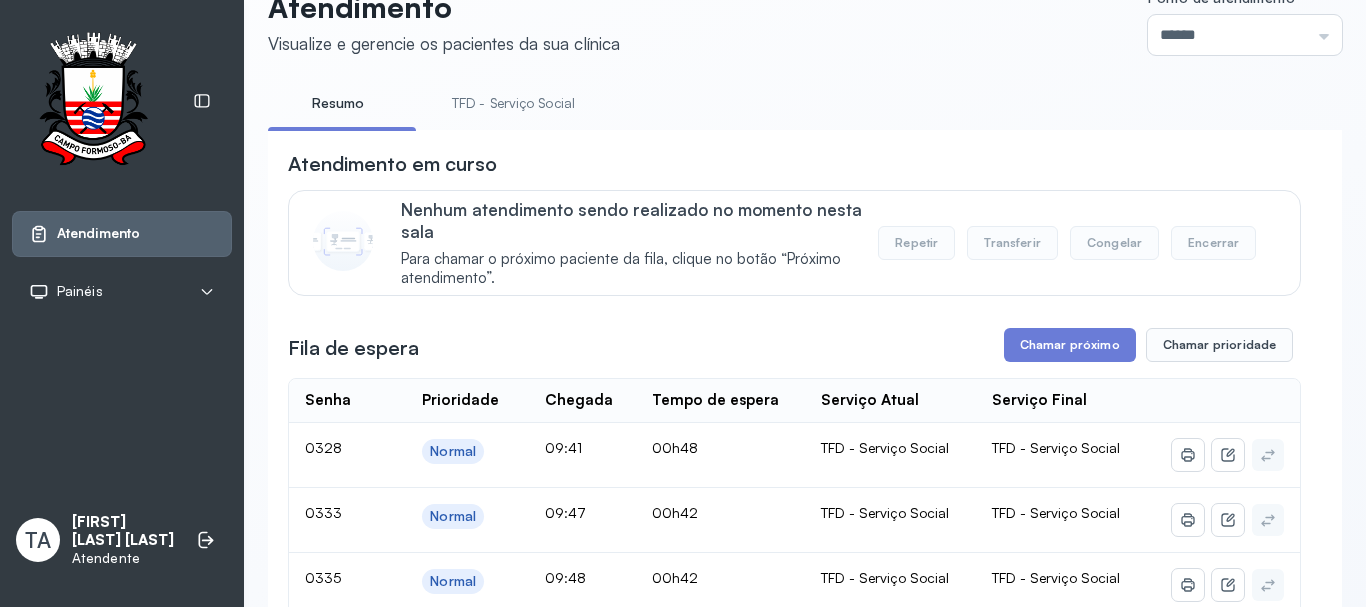 scroll, scrollTop: 0, scrollLeft: 0, axis: both 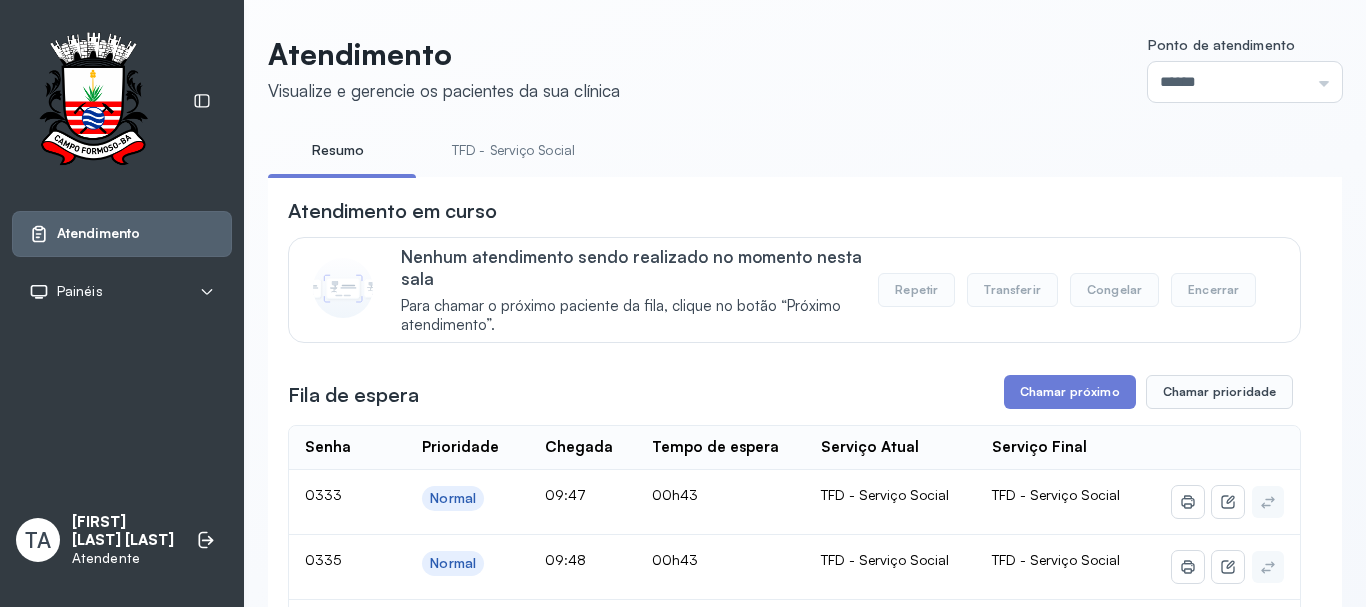 click on "TFD - Serviço Social" at bounding box center (513, 150) 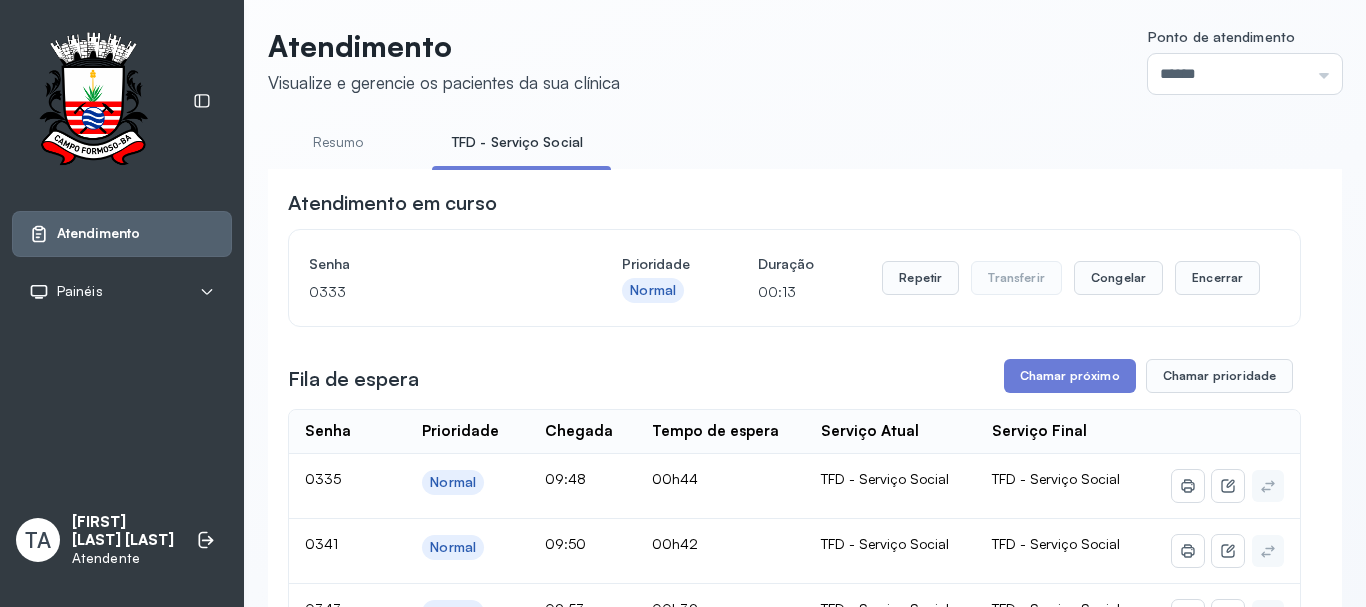 scroll, scrollTop: 0, scrollLeft: 0, axis: both 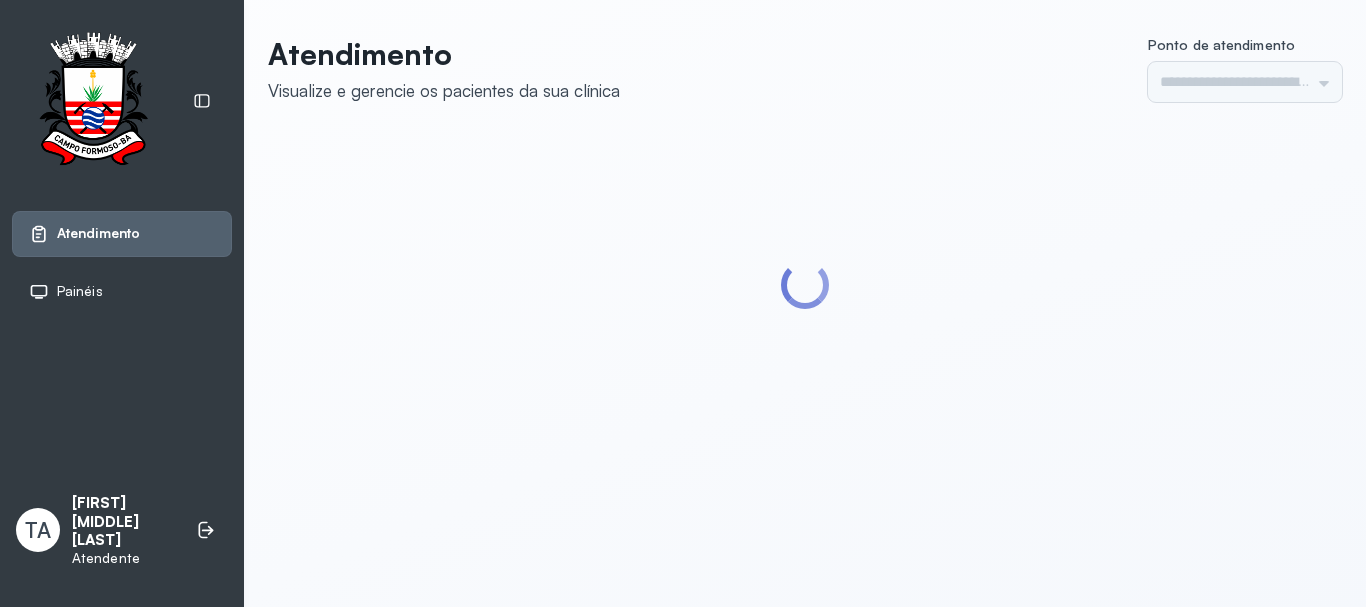 type on "******" 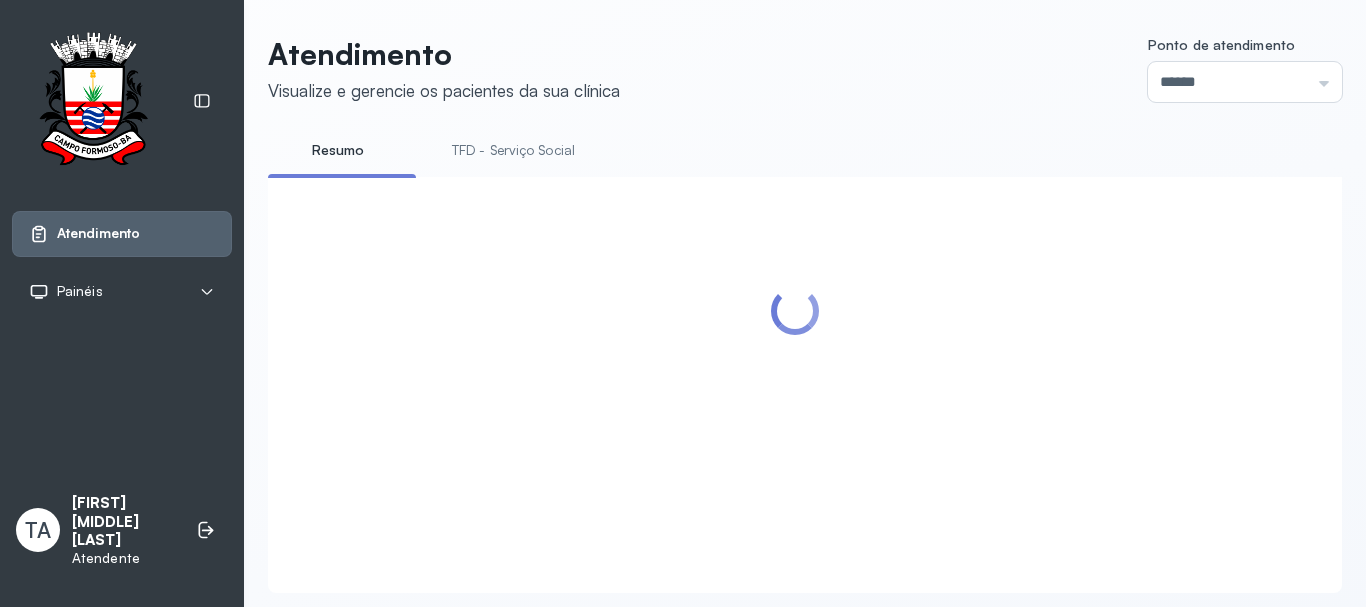 click on "TFD - Serviço Social" at bounding box center [513, 150] 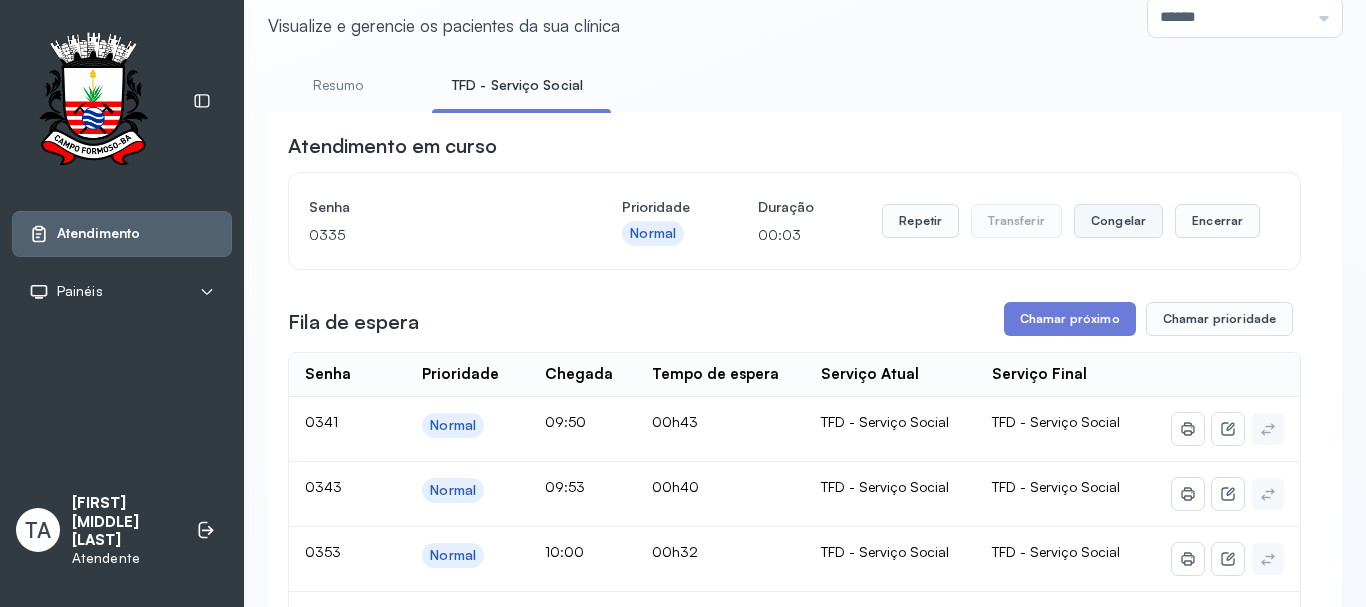 scroll, scrollTop: 62, scrollLeft: 0, axis: vertical 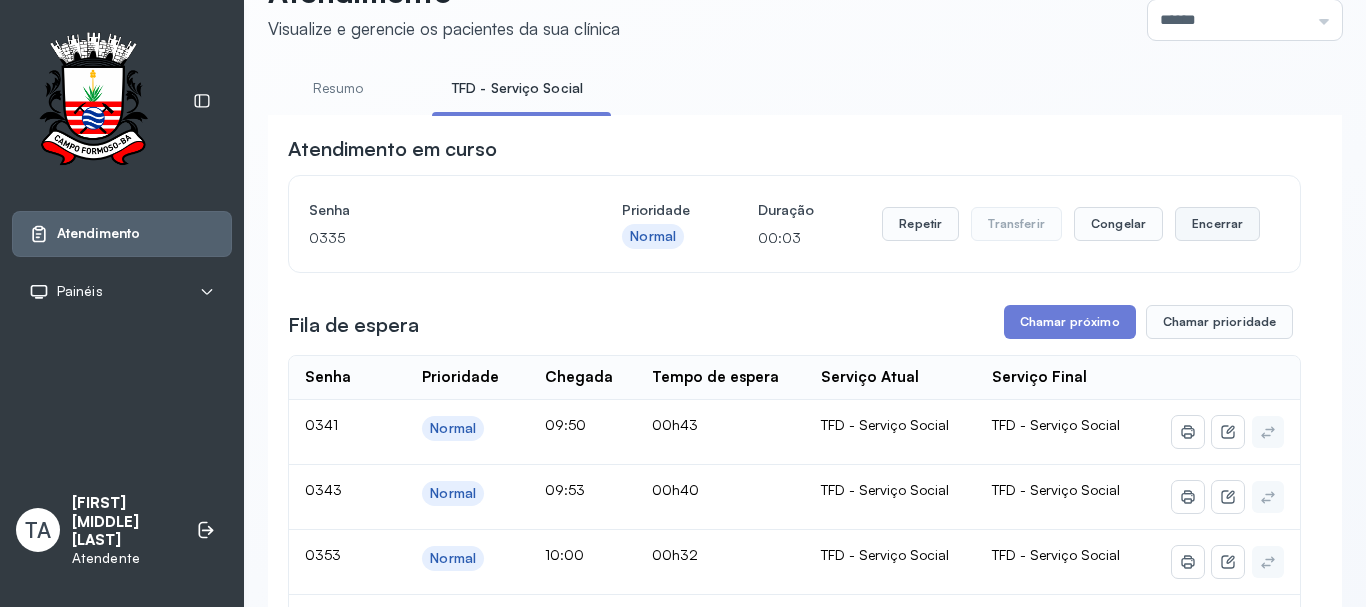 click on "Encerrar" at bounding box center [1217, 224] 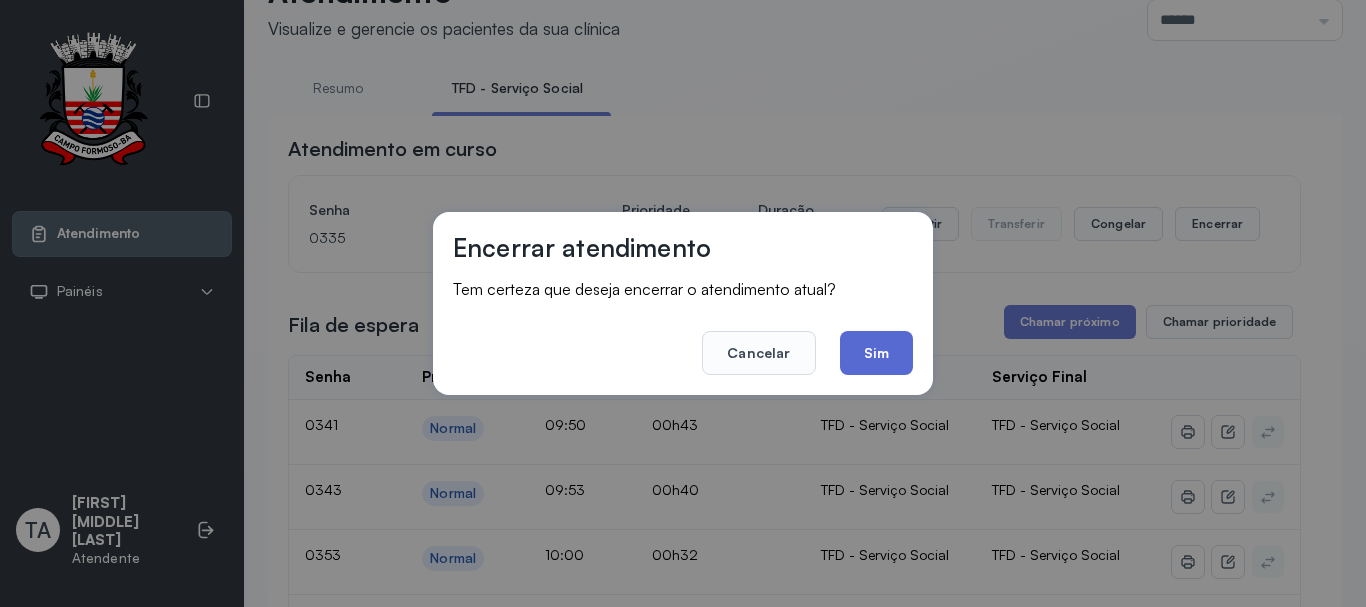 click on "Sim" 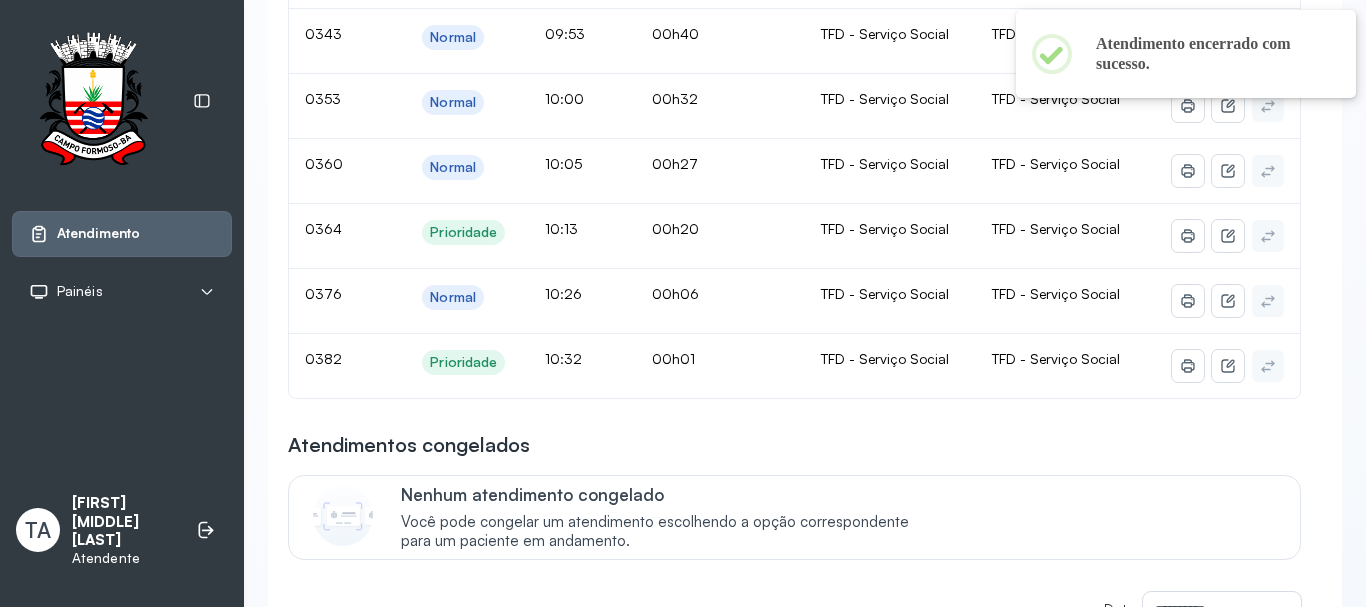 scroll, scrollTop: 62, scrollLeft: 0, axis: vertical 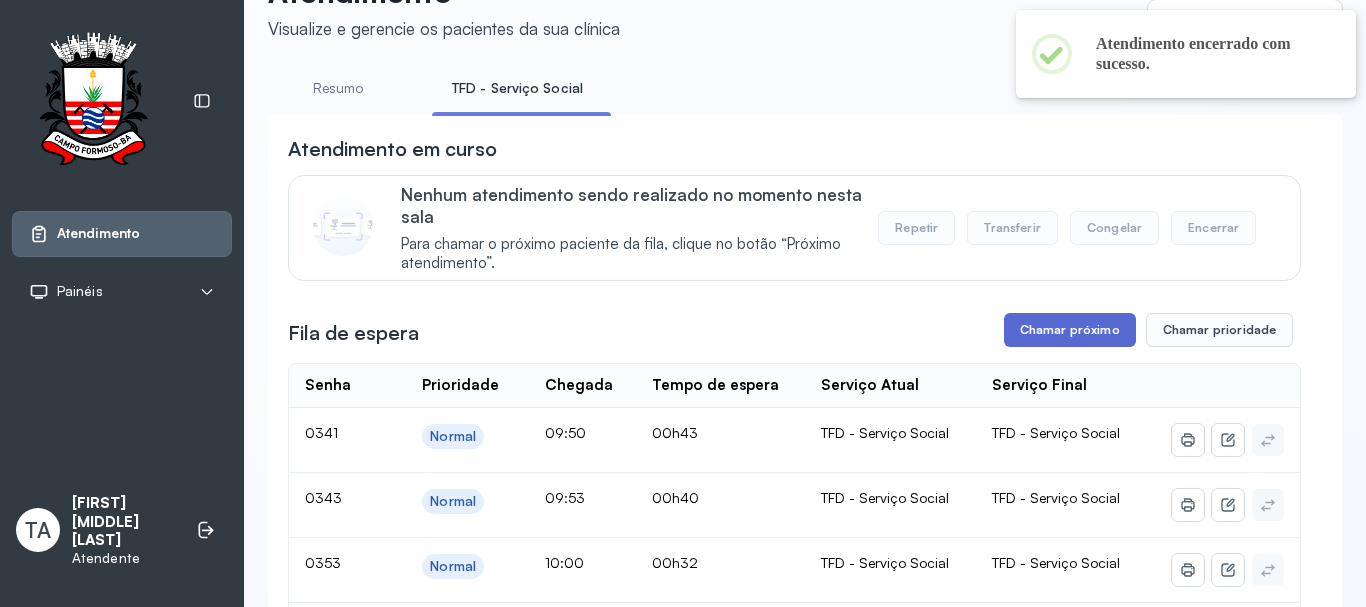 click on "Chamar próximo" at bounding box center [1070, 330] 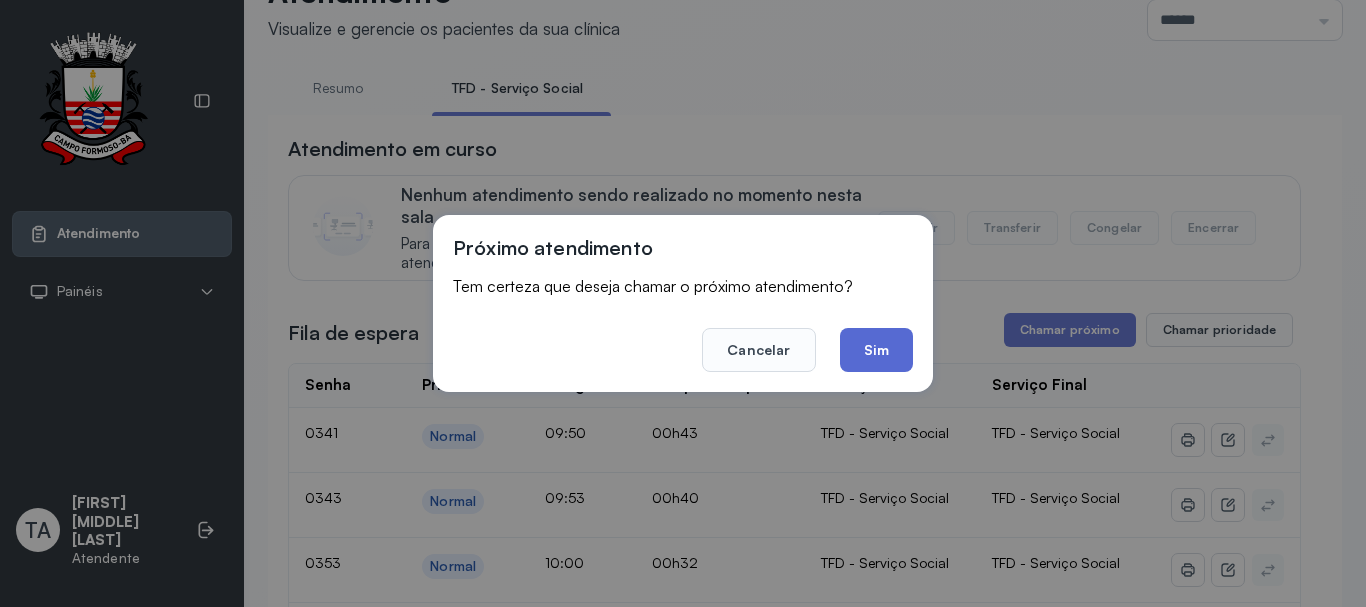 click on "Sim" 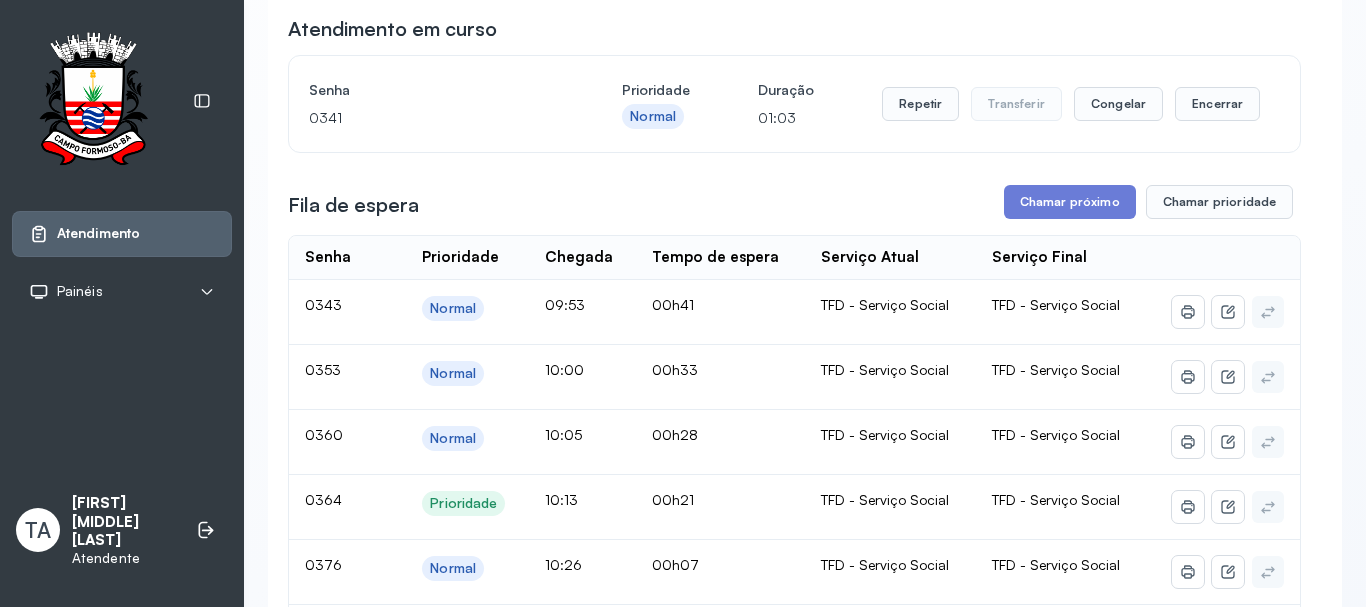 scroll, scrollTop: 162, scrollLeft: 0, axis: vertical 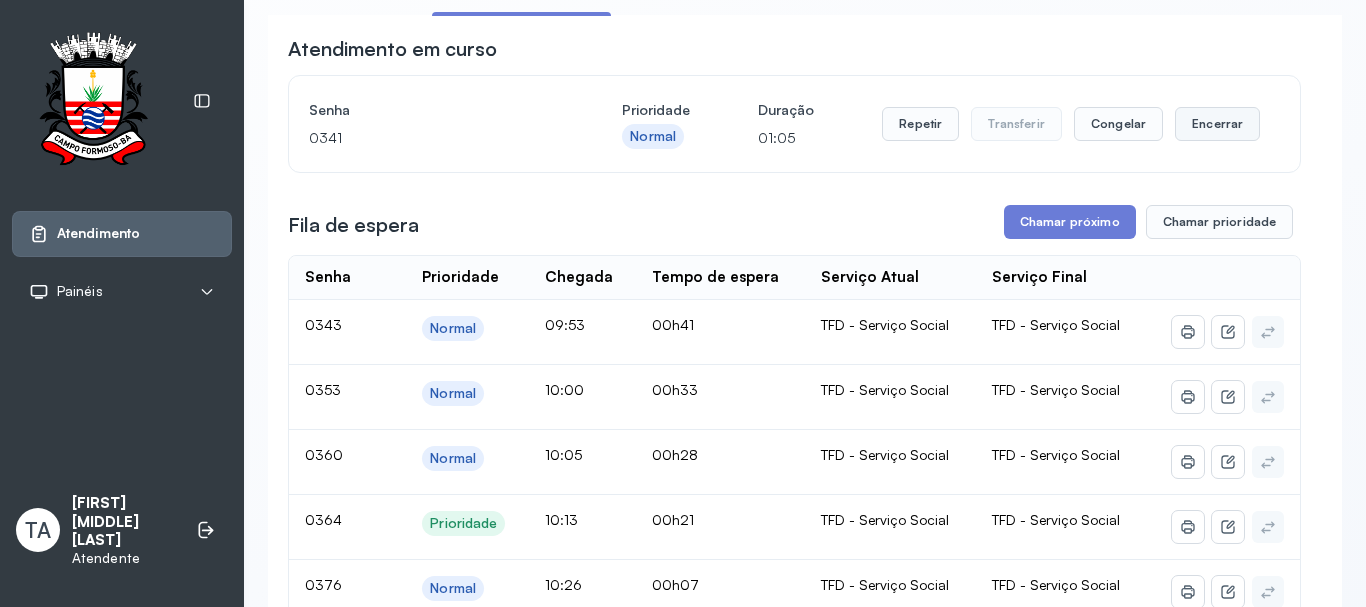 click on "Encerrar" at bounding box center (1217, 124) 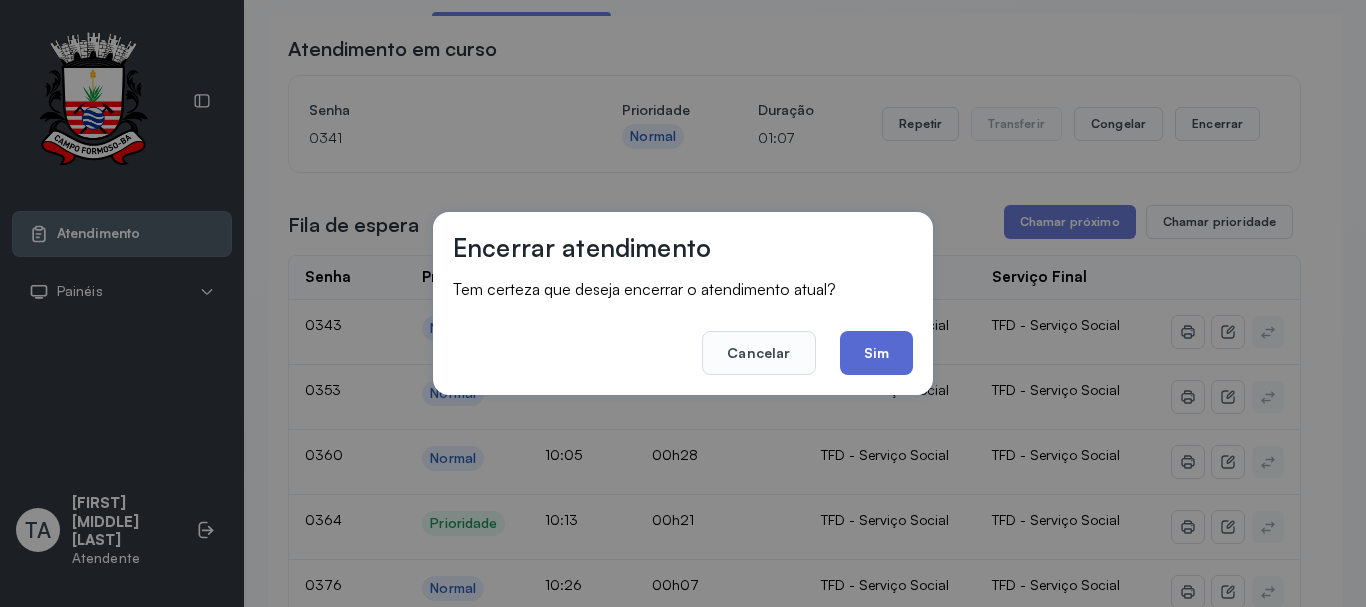 click on "Sim" 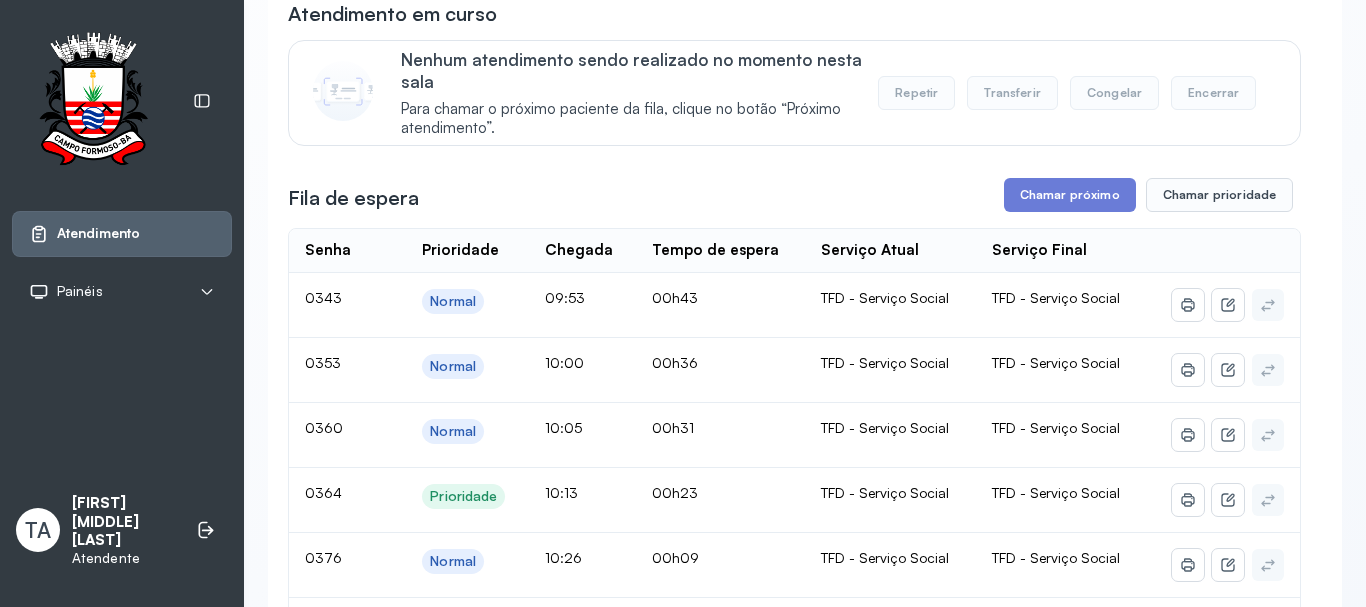 scroll, scrollTop: 162, scrollLeft: 0, axis: vertical 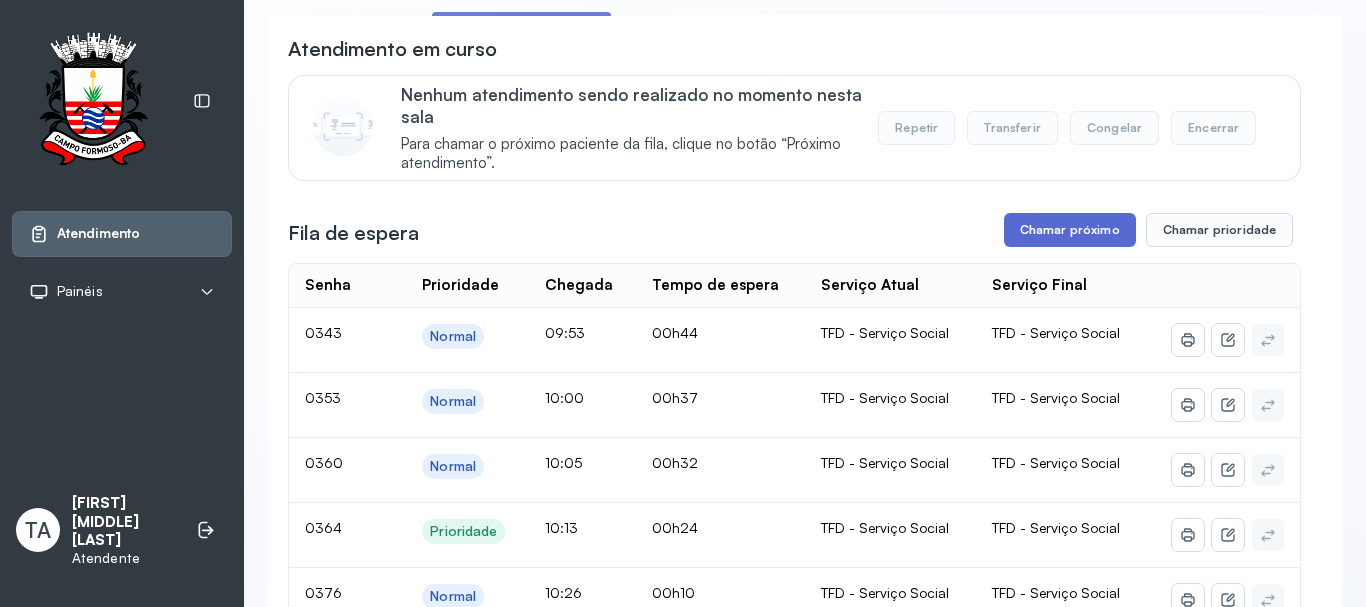 click on "Chamar próximo" at bounding box center [1070, 230] 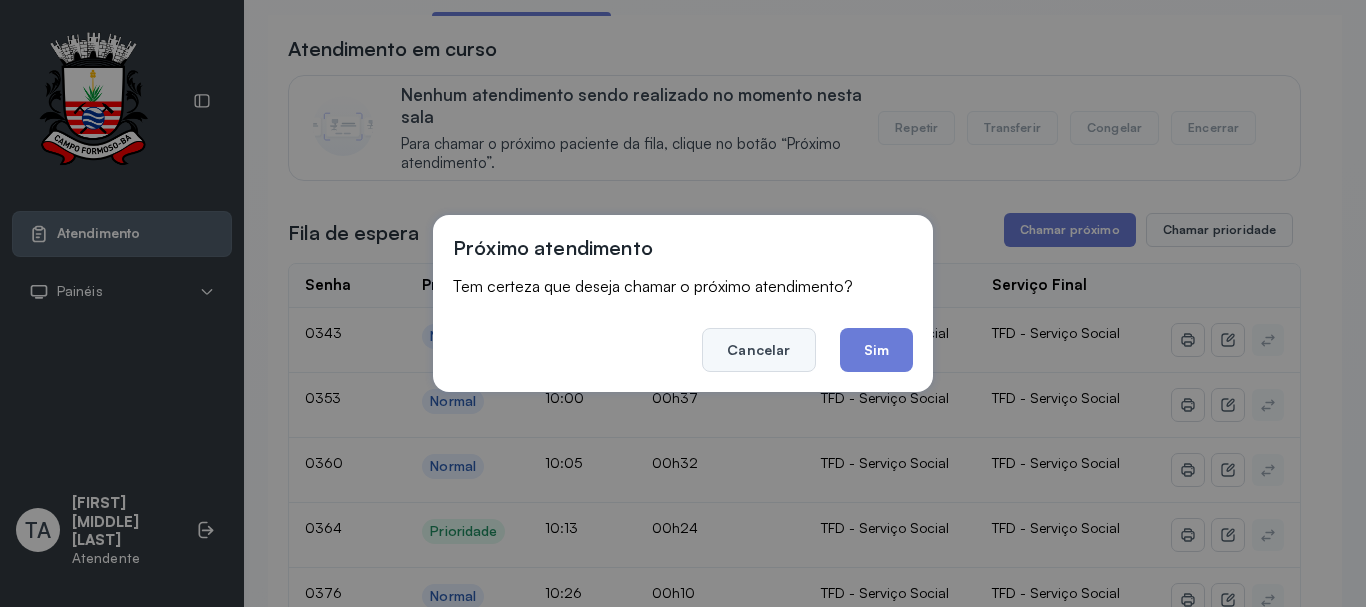 click on "Cancelar" 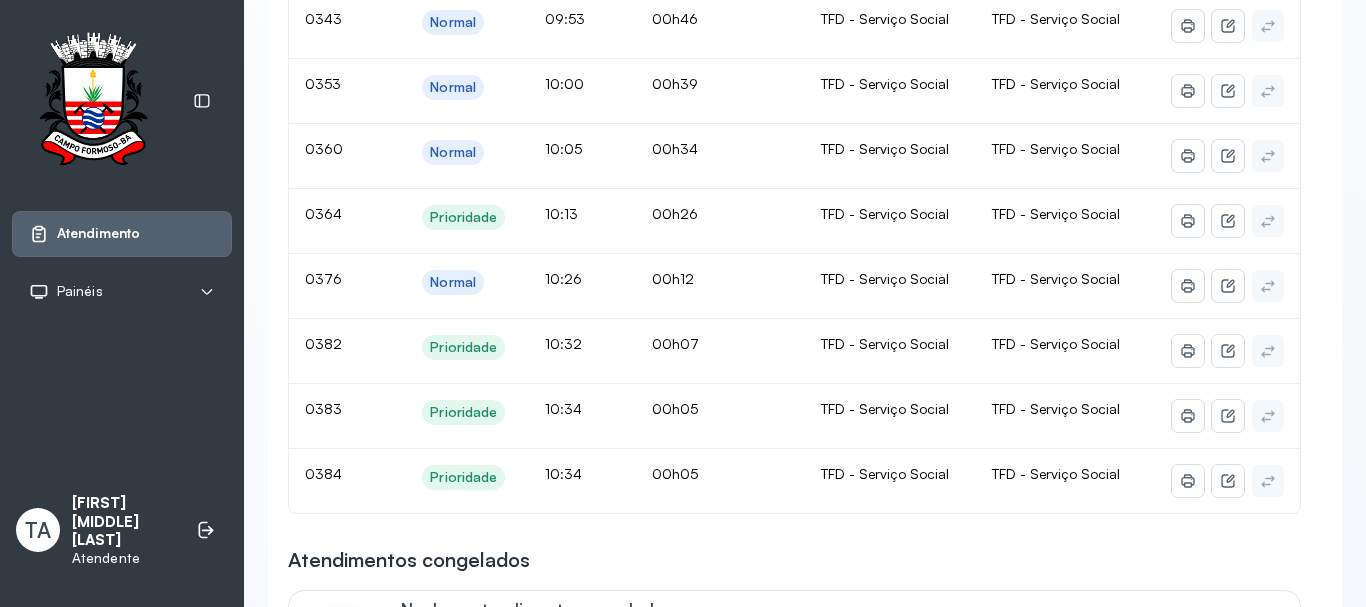 scroll, scrollTop: 362, scrollLeft: 0, axis: vertical 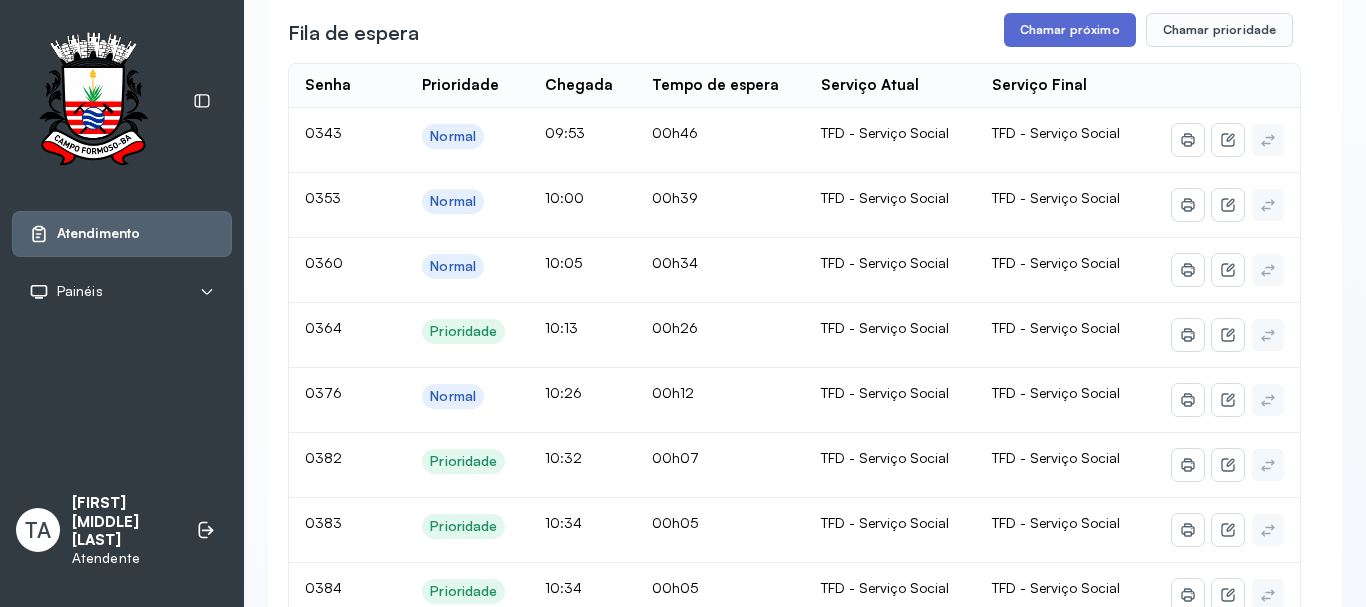 click on "Chamar próximo" at bounding box center [1070, 30] 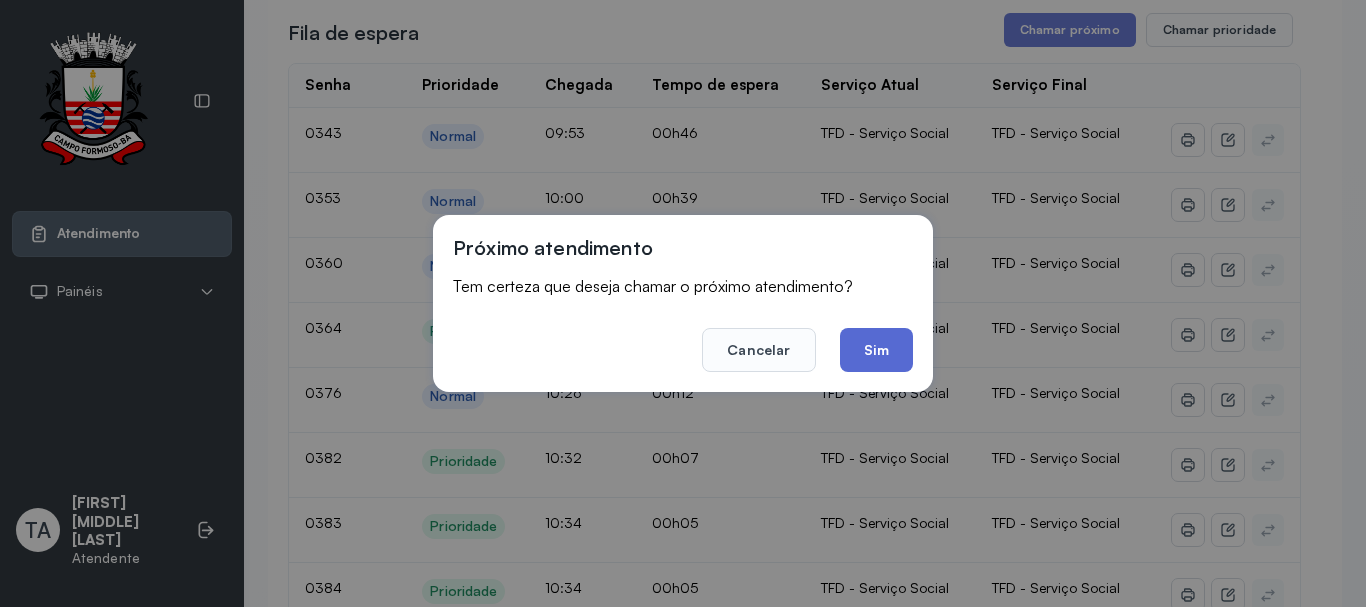 click on "Sim" 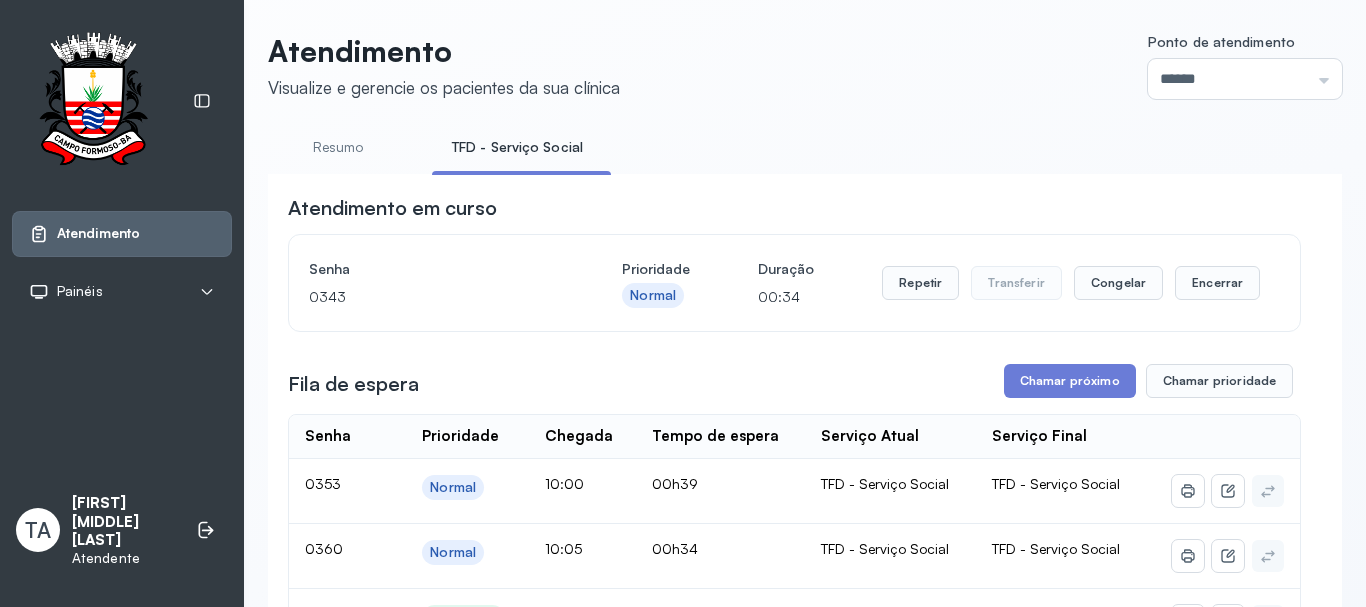 scroll, scrollTop: 0, scrollLeft: 0, axis: both 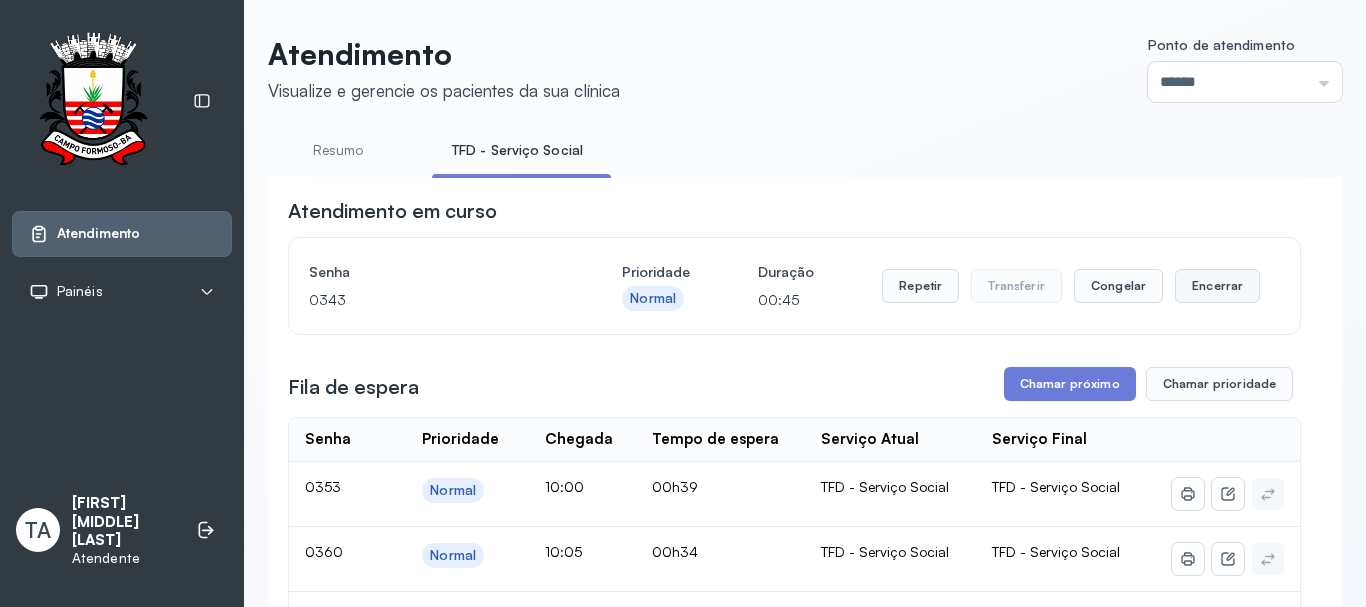 click on "Encerrar" at bounding box center (1217, 286) 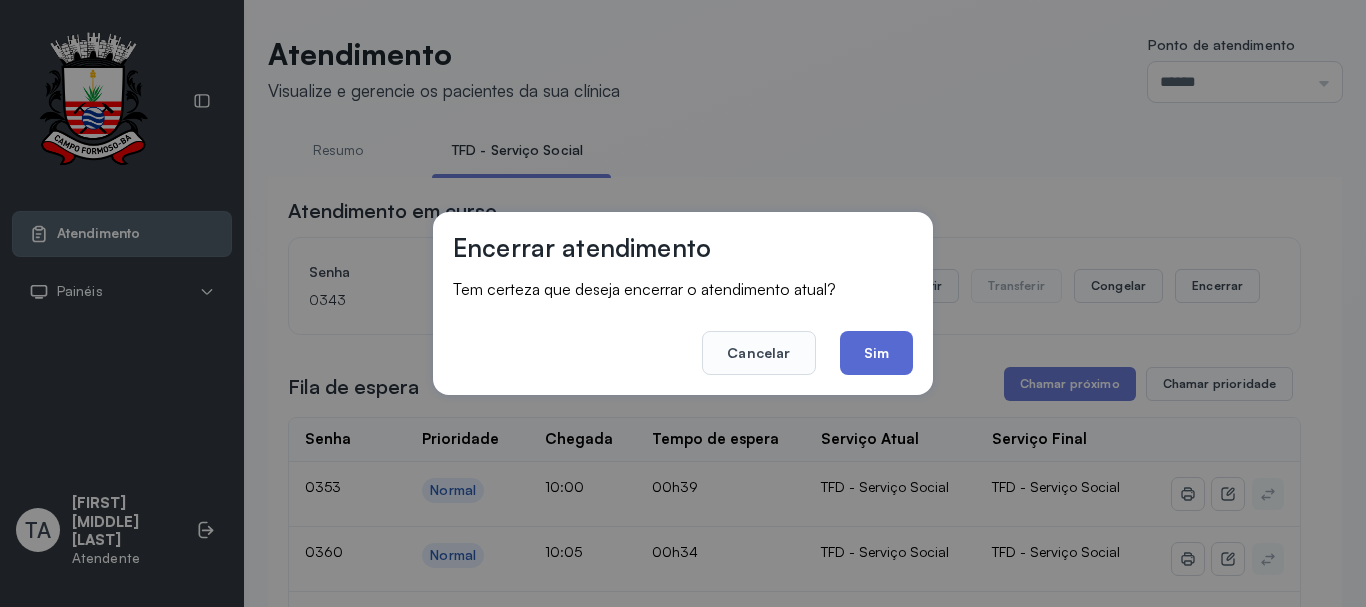 click on "Sim" 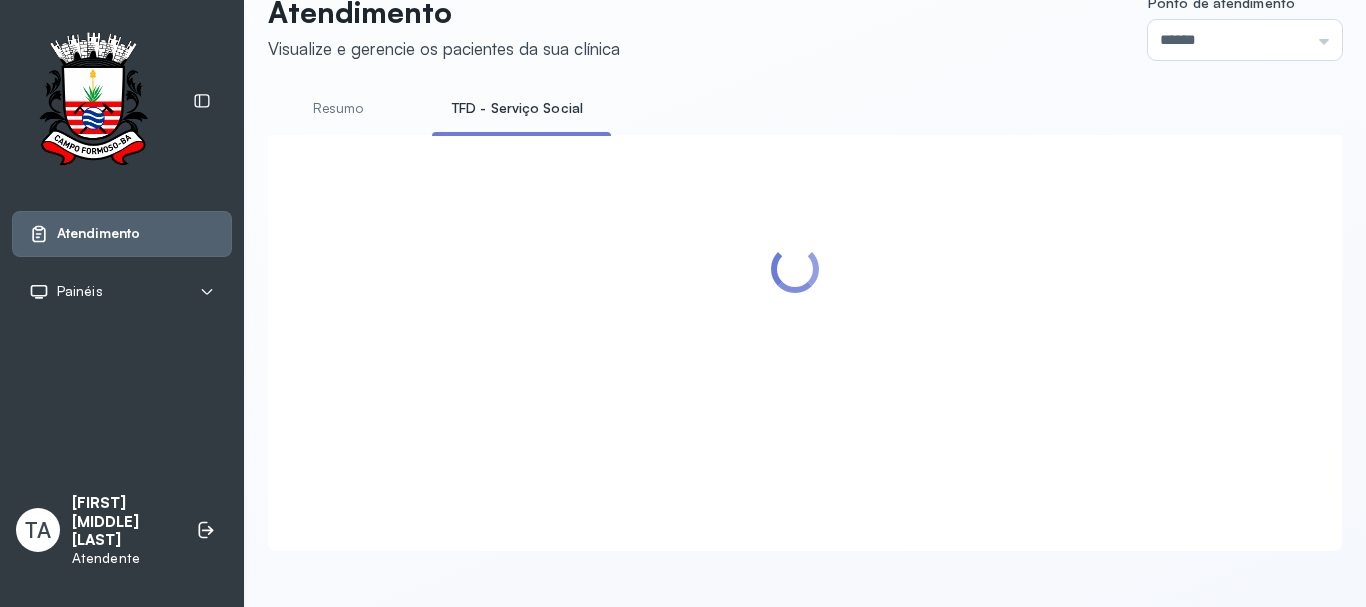 scroll, scrollTop: 462, scrollLeft: 0, axis: vertical 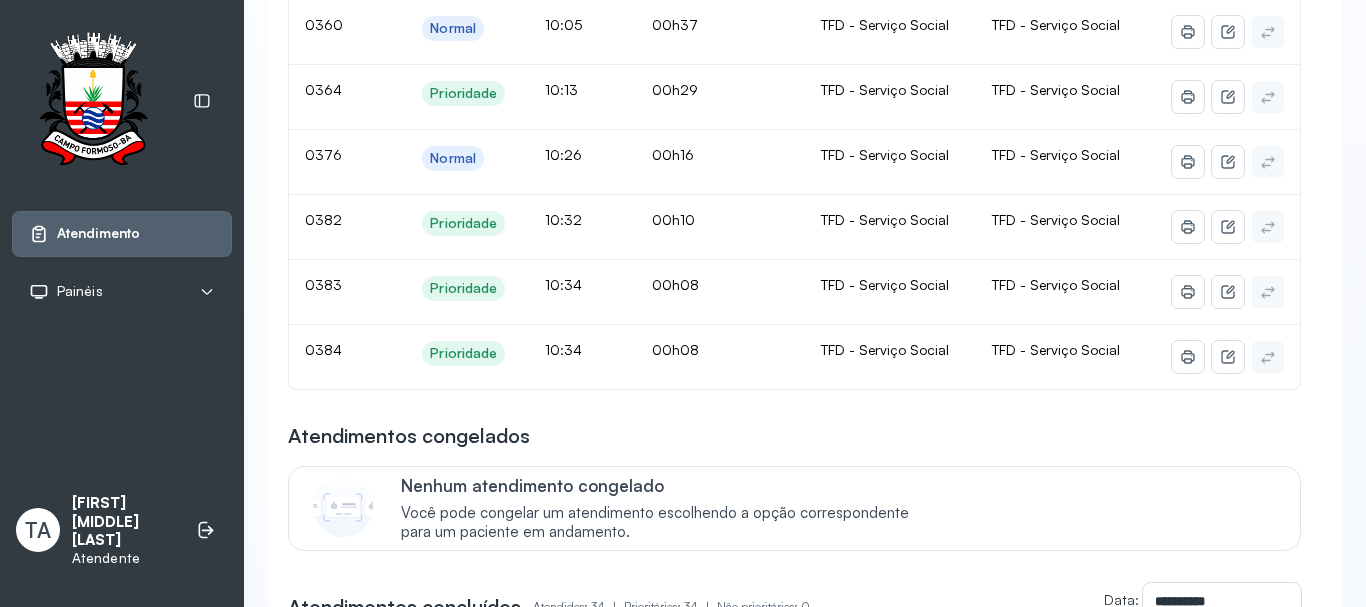 click on "Atendimentos congelados" at bounding box center [794, 436] 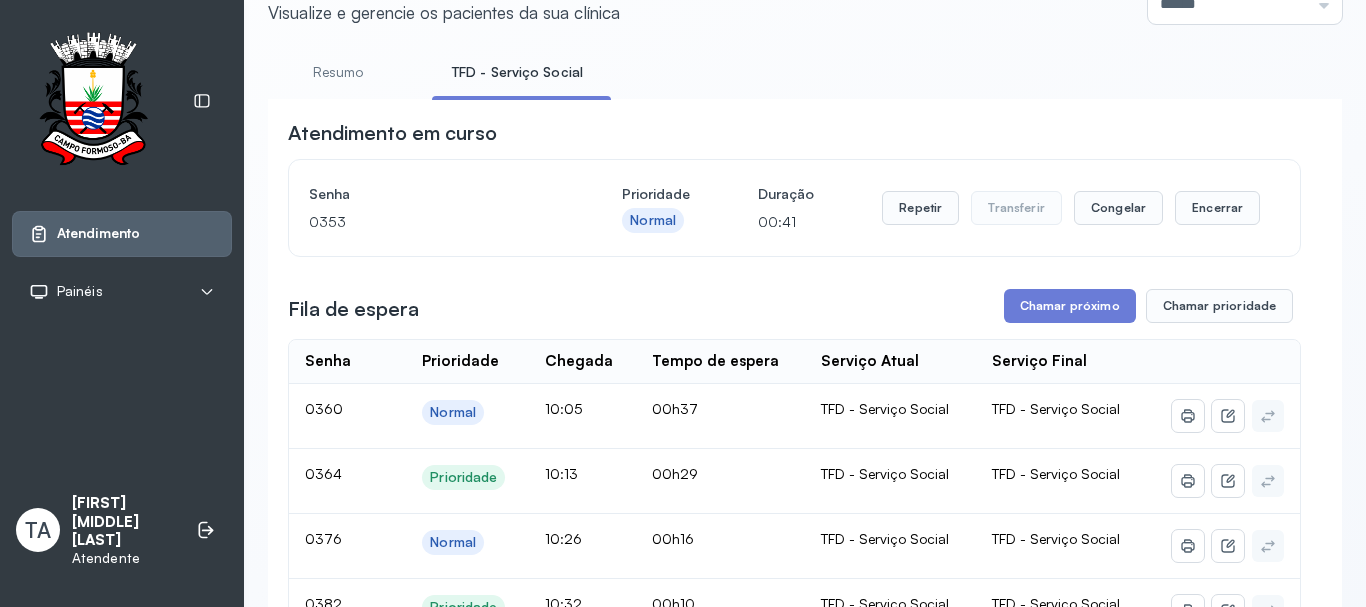 scroll, scrollTop: 62, scrollLeft: 0, axis: vertical 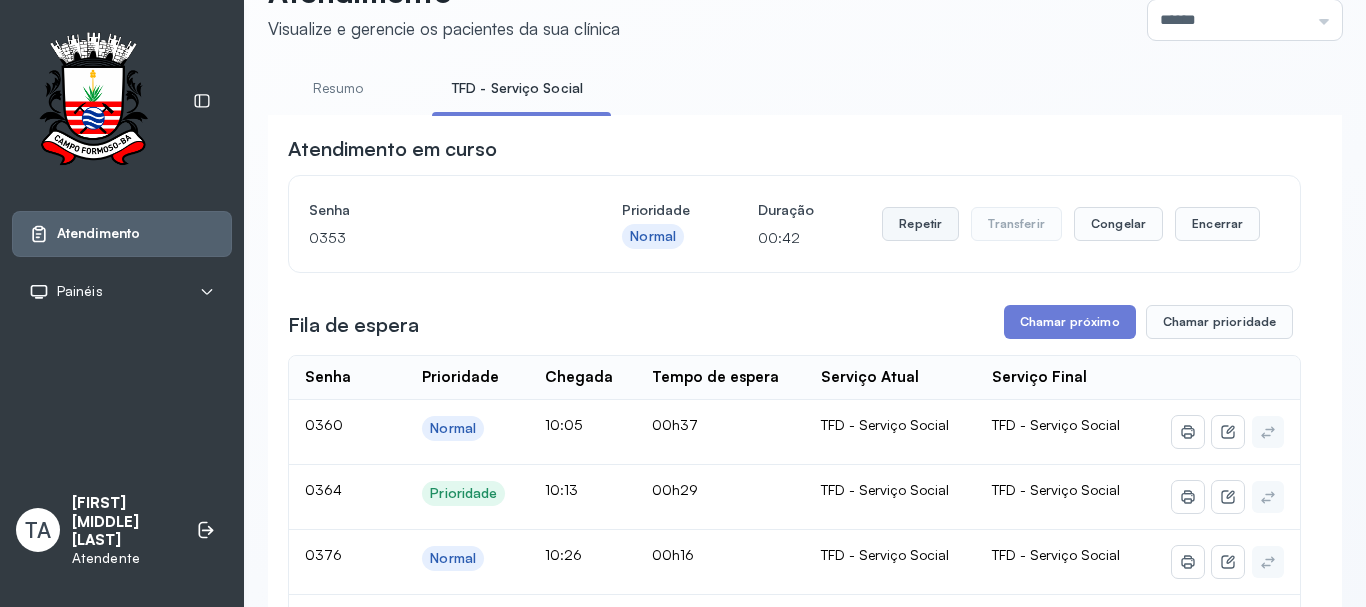 click on "Repetir" at bounding box center [920, 224] 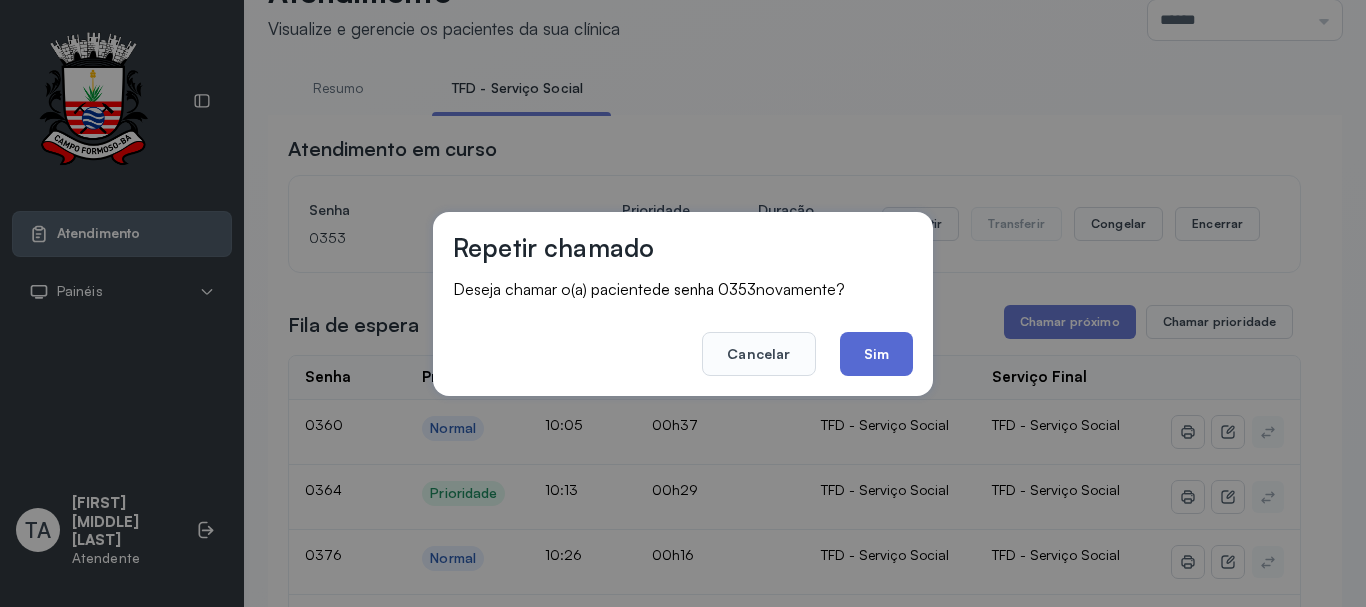 click on "Sim" 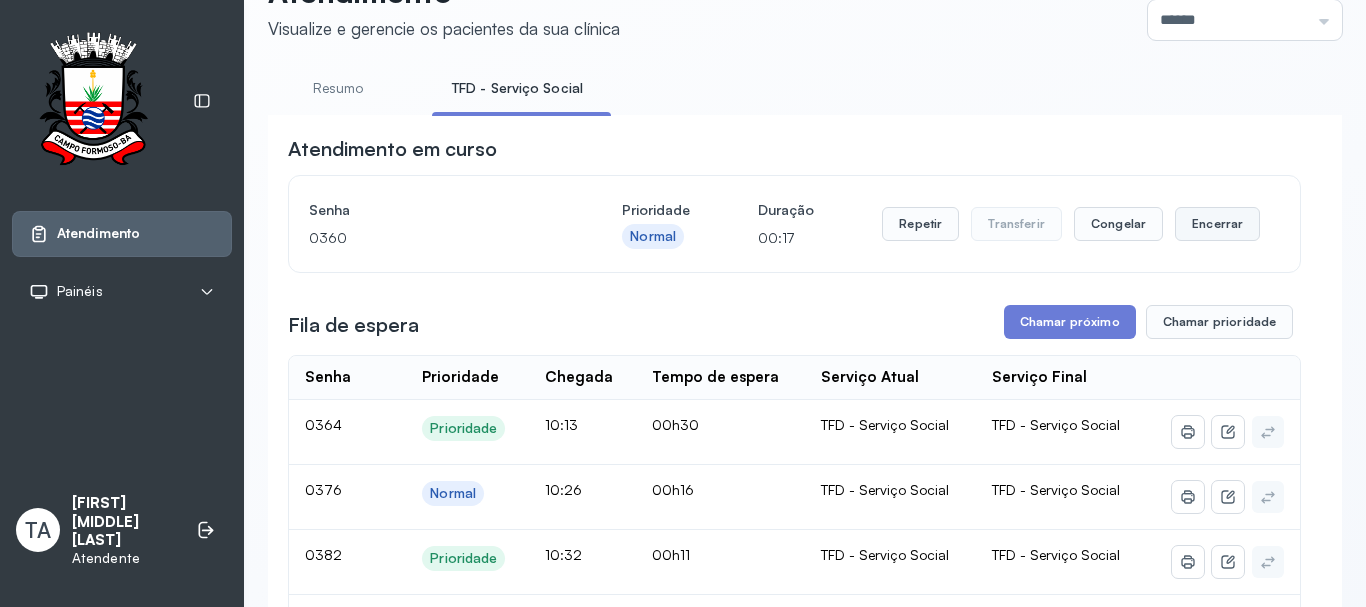 click on "Encerrar" at bounding box center (1217, 224) 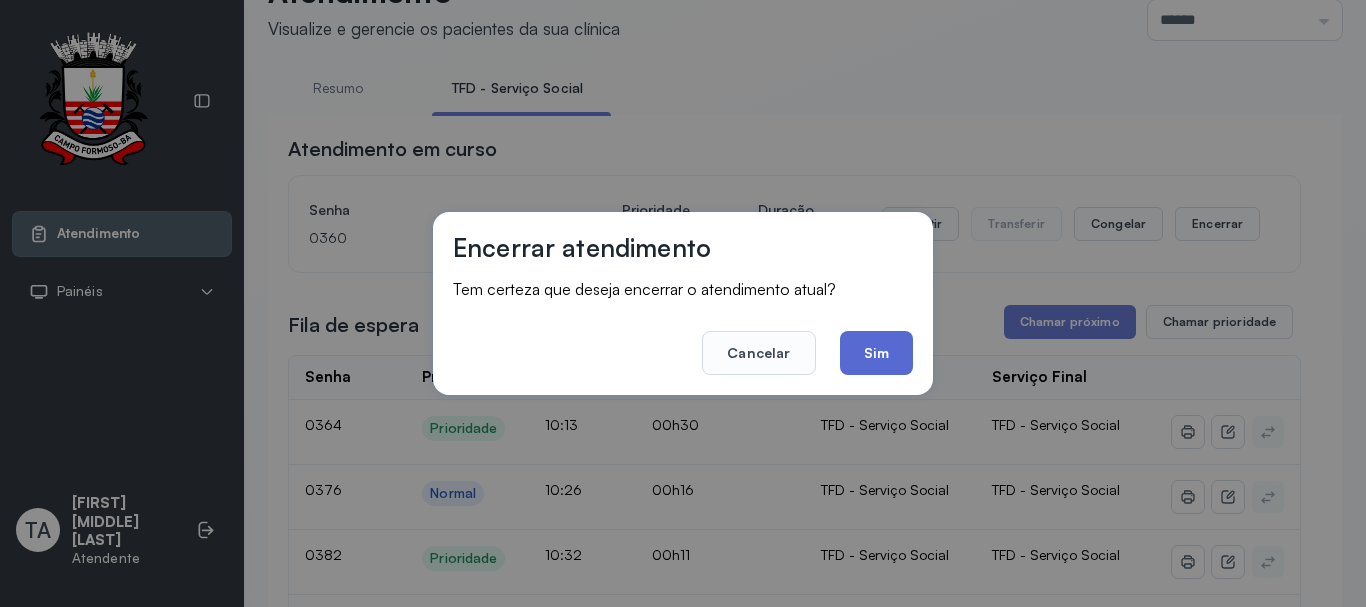 click on "Sim" 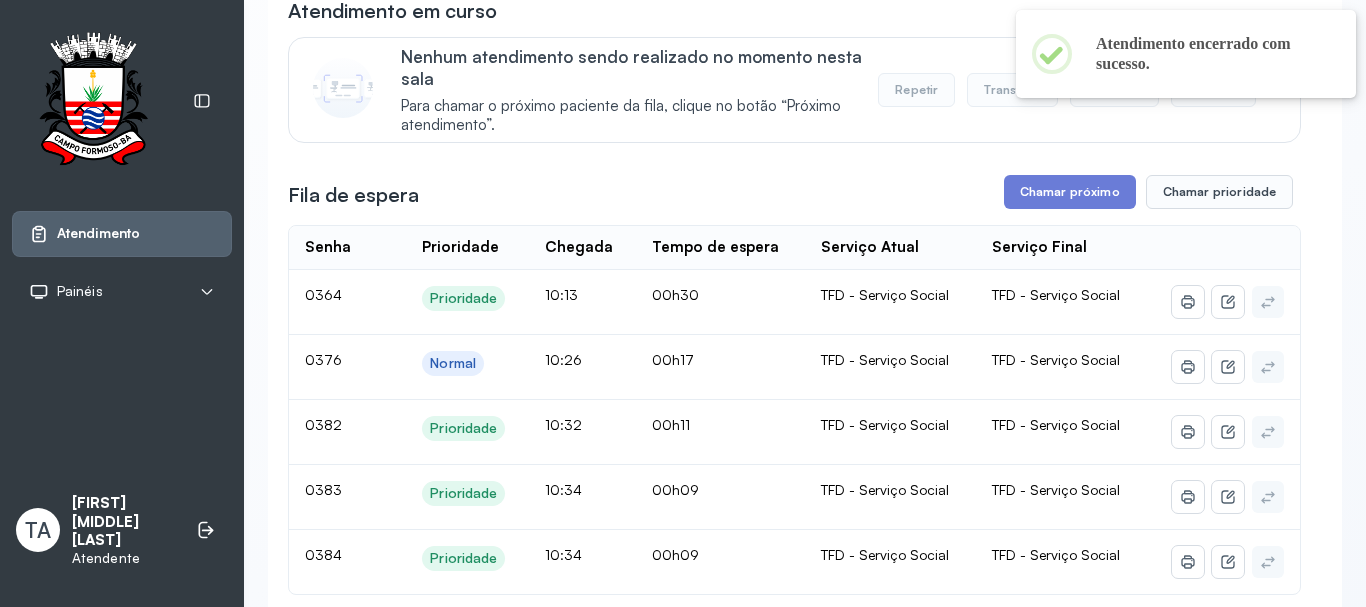 scroll, scrollTop: 300, scrollLeft: 0, axis: vertical 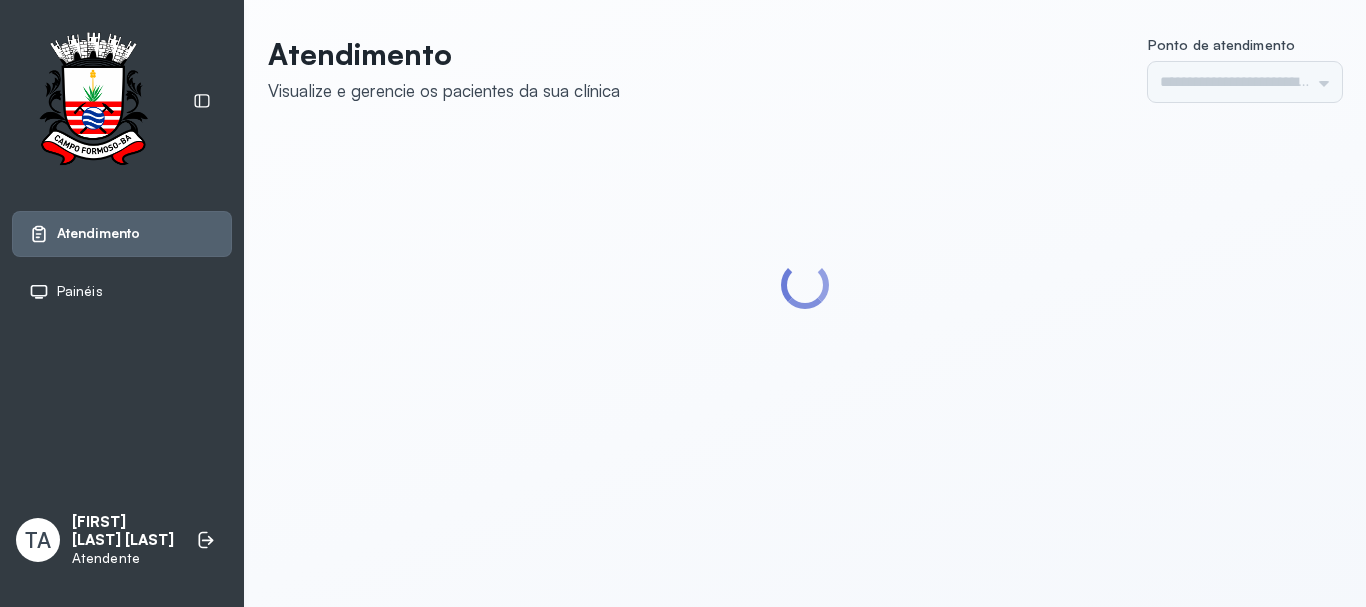 type on "******" 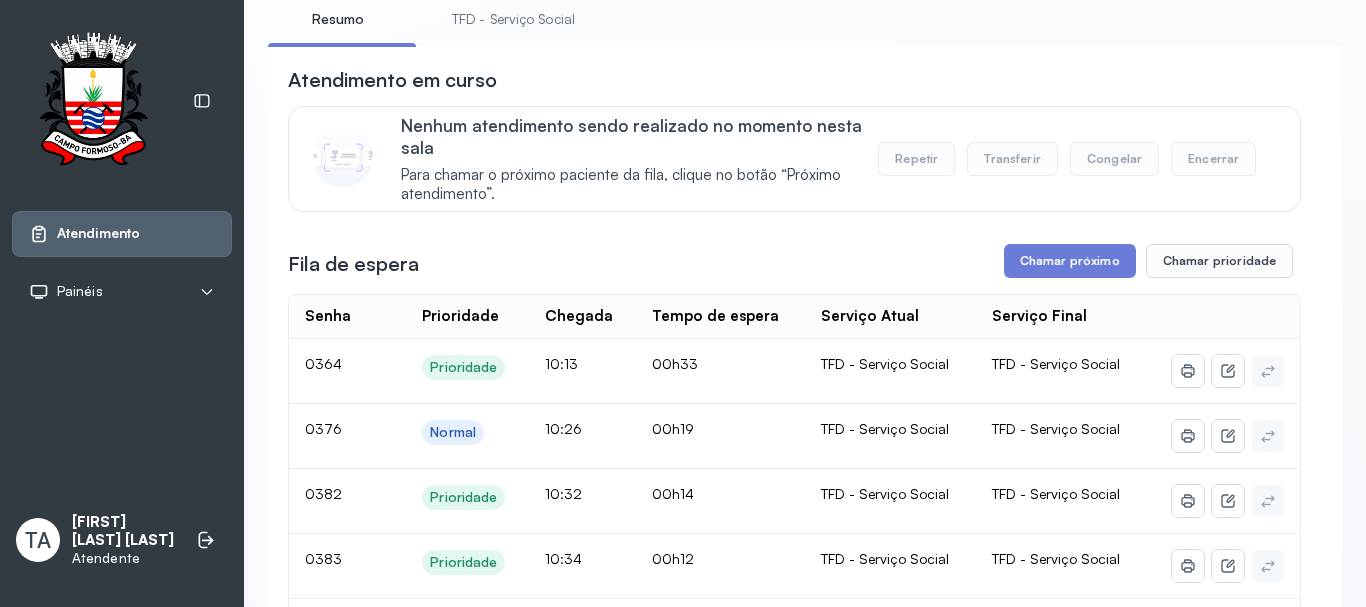 scroll, scrollTop: 300, scrollLeft: 0, axis: vertical 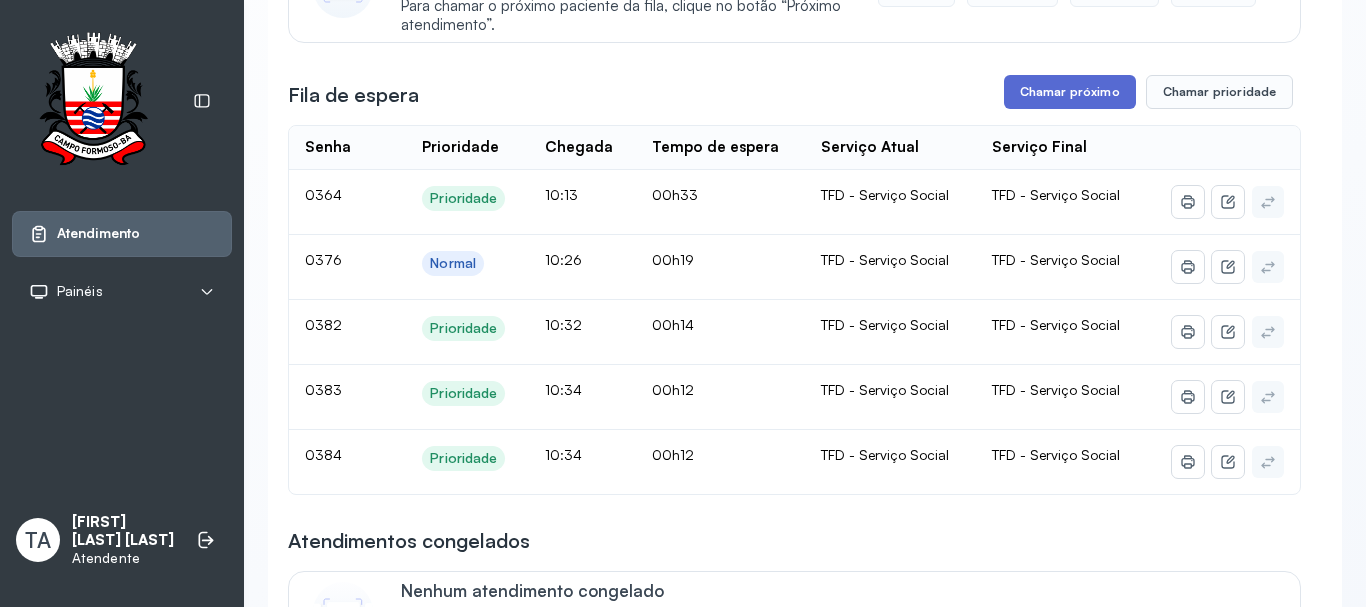 click on "Chamar próximo" at bounding box center [1070, 92] 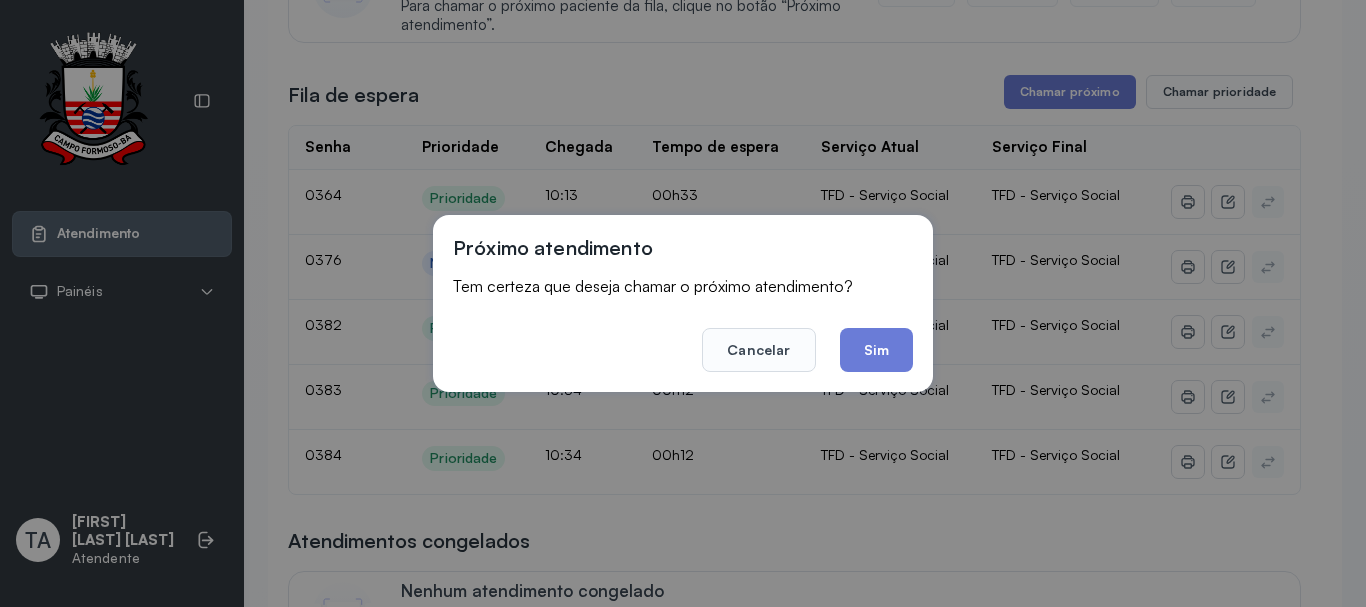 click on "Próximo atendimento Tem certeza que deseja chamar o próximo atendimento? Cancelar Sim" at bounding box center [683, 303] 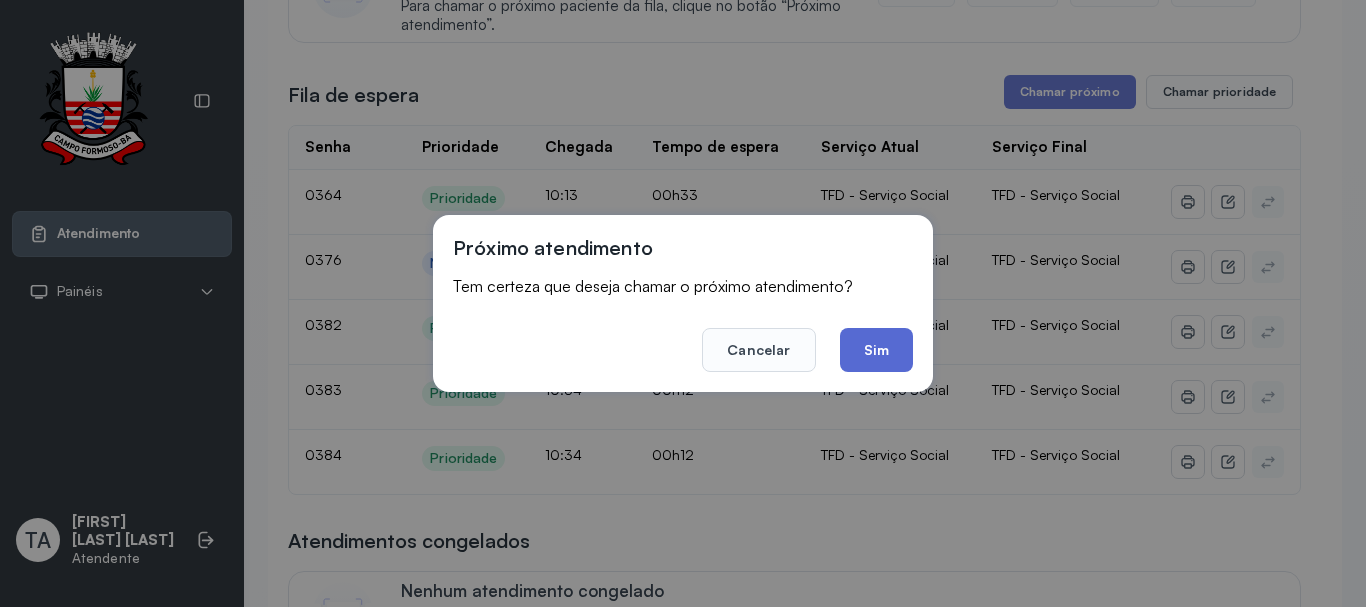 click on "Sim" 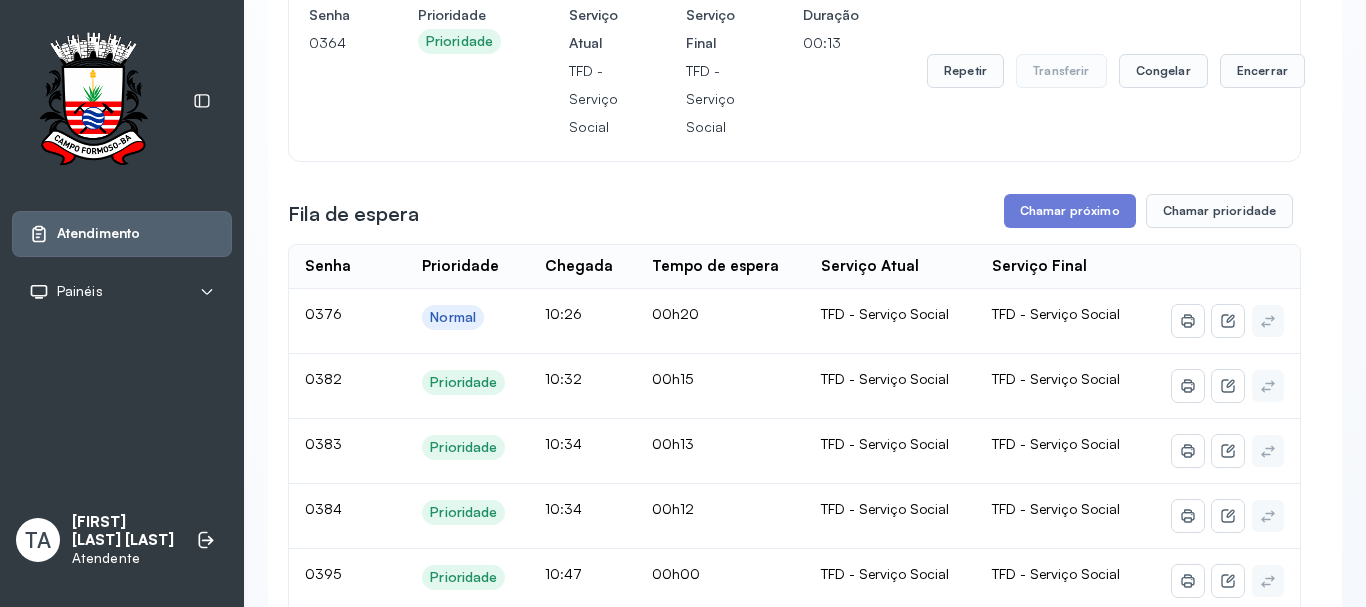 scroll, scrollTop: 200, scrollLeft: 0, axis: vertical 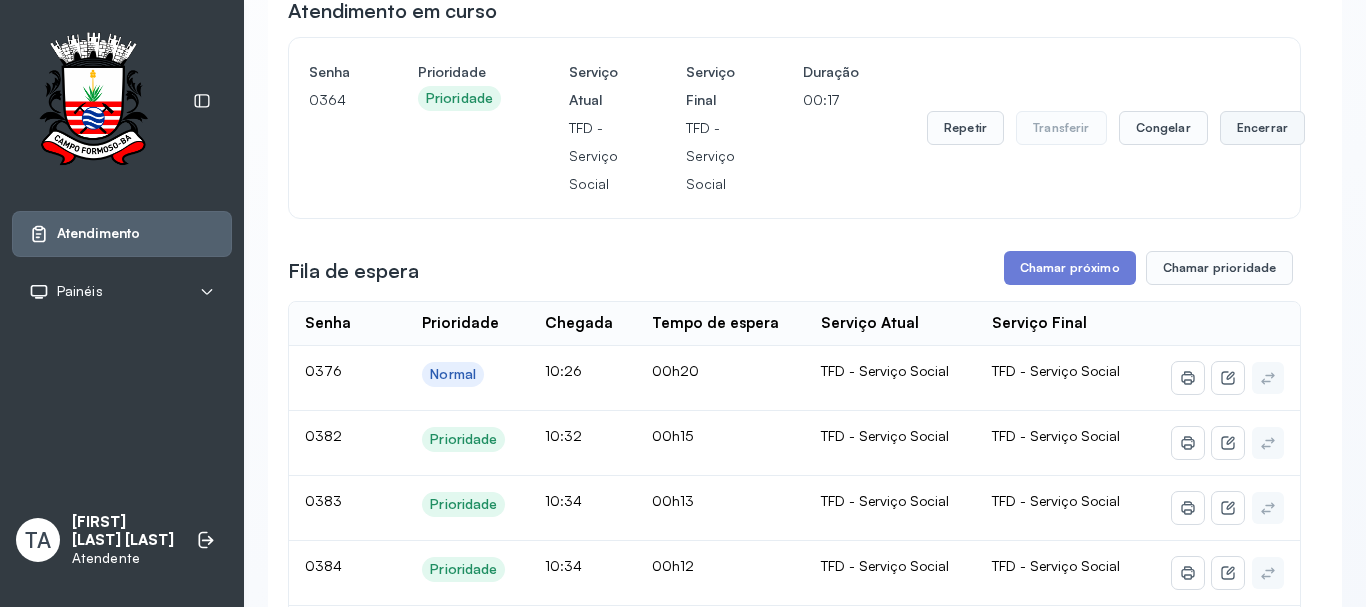 click on "Encerrar" at bounding box center (1262, 128) 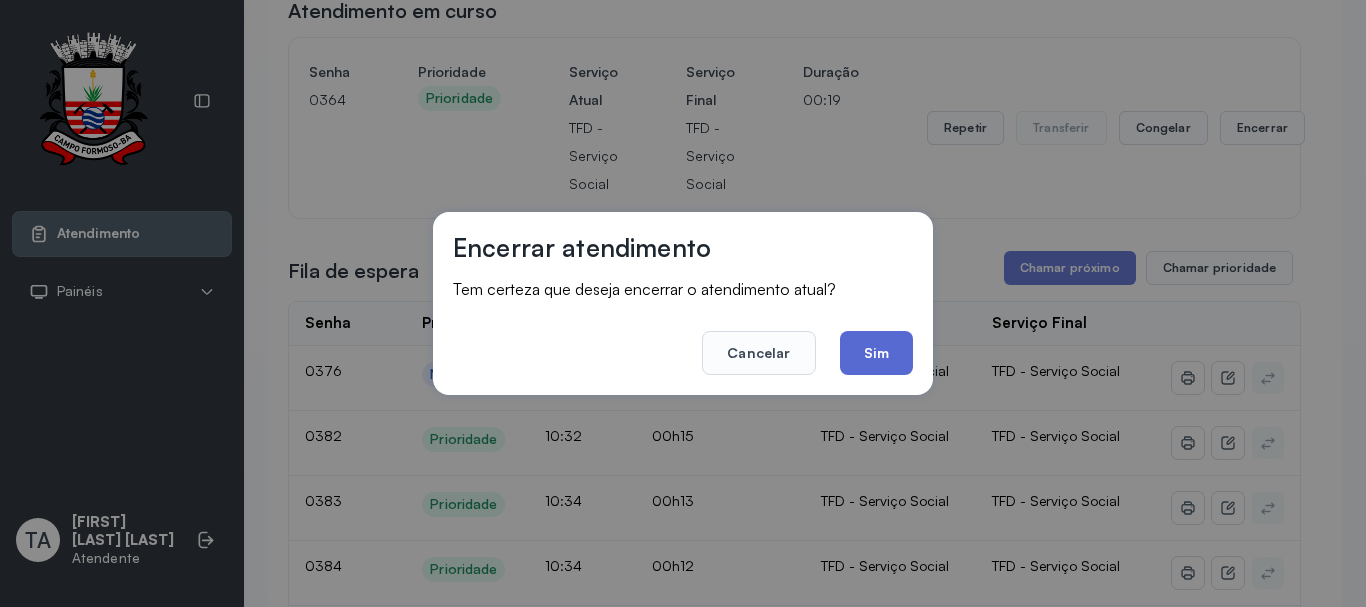 click on "Sim" 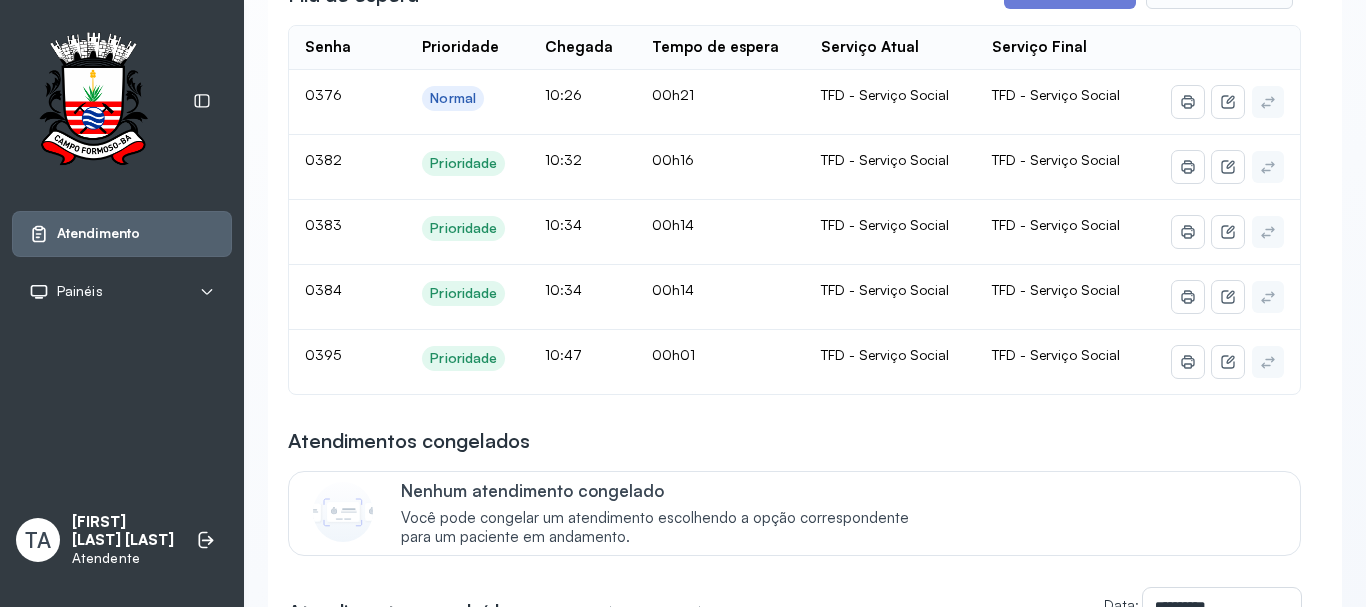 scroll, scrollTop: 300, scrollLeft: 0, axis: vertical 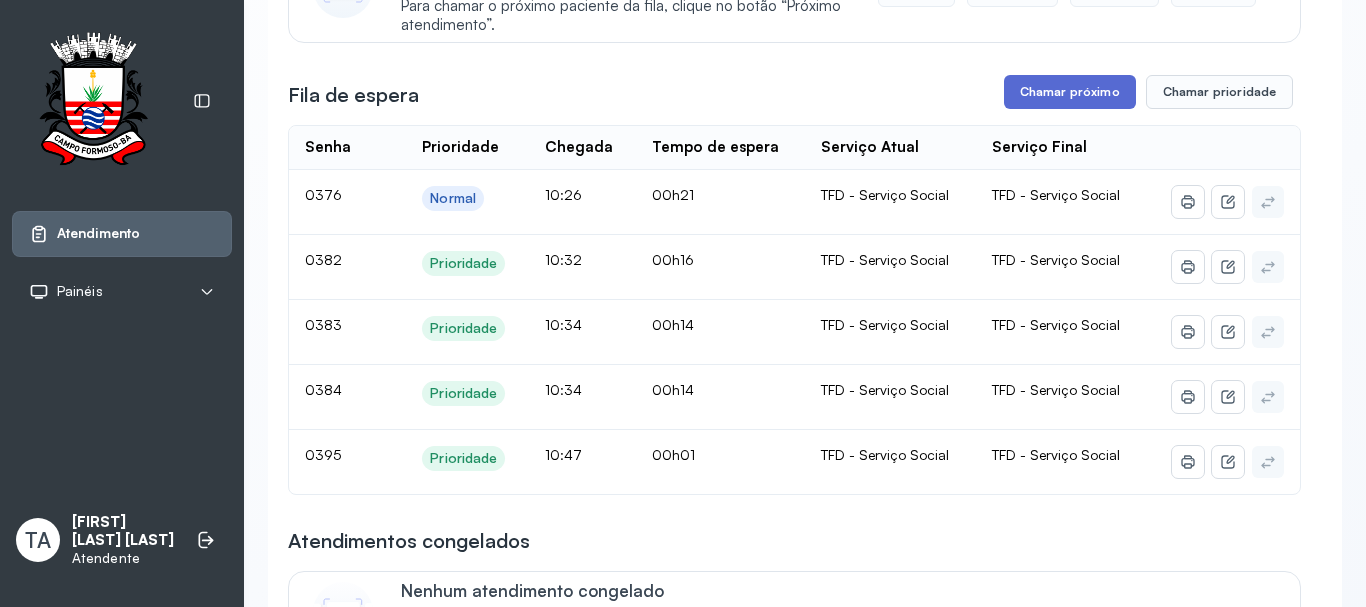 click on "Chamar próximo" at bounding box center (1070, 92) 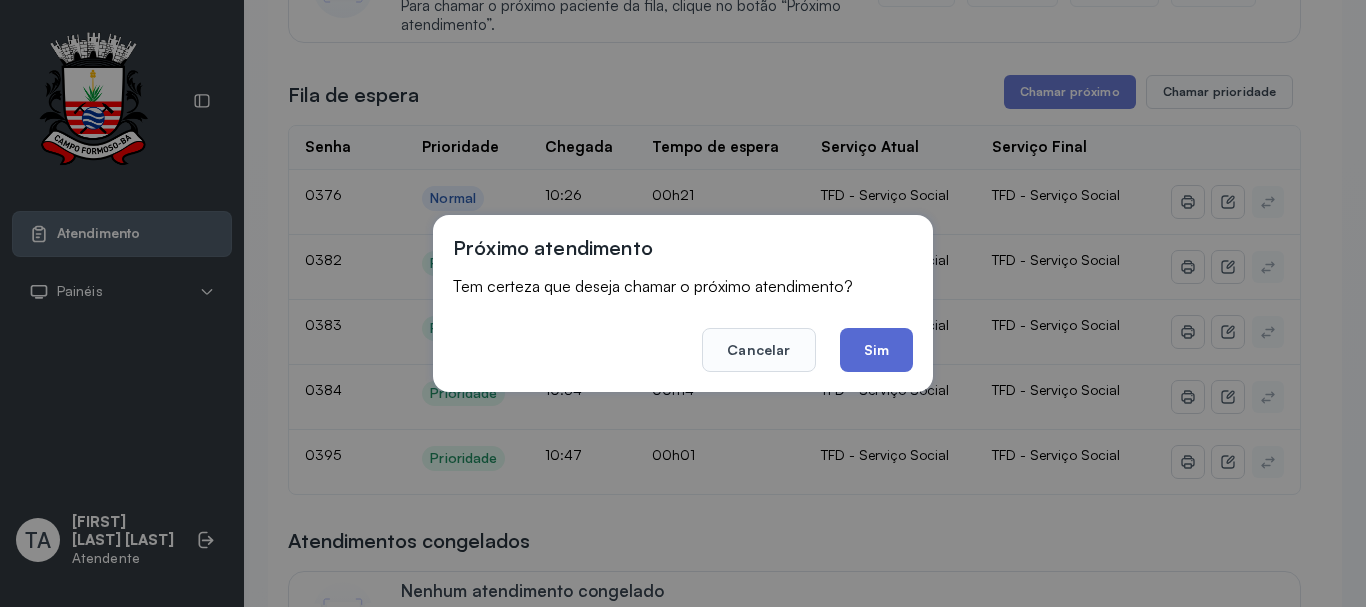 click on "Sim" 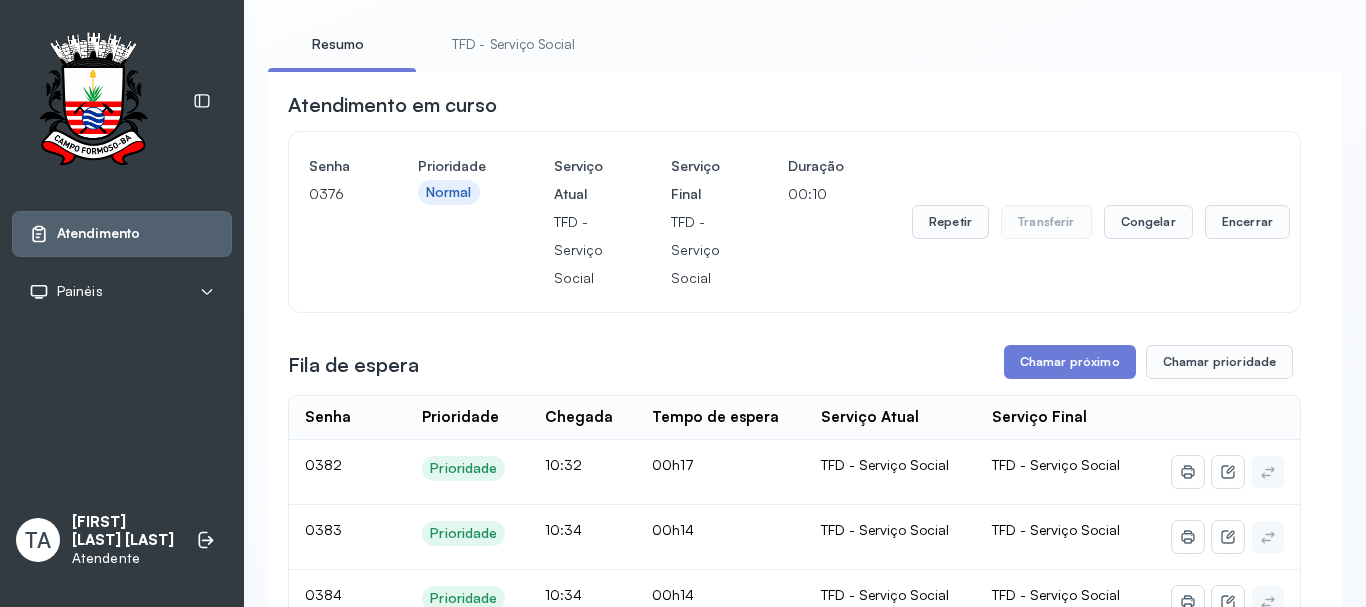 scroll, scrollTop: 100, scrollLeft: 0, axis: vertical 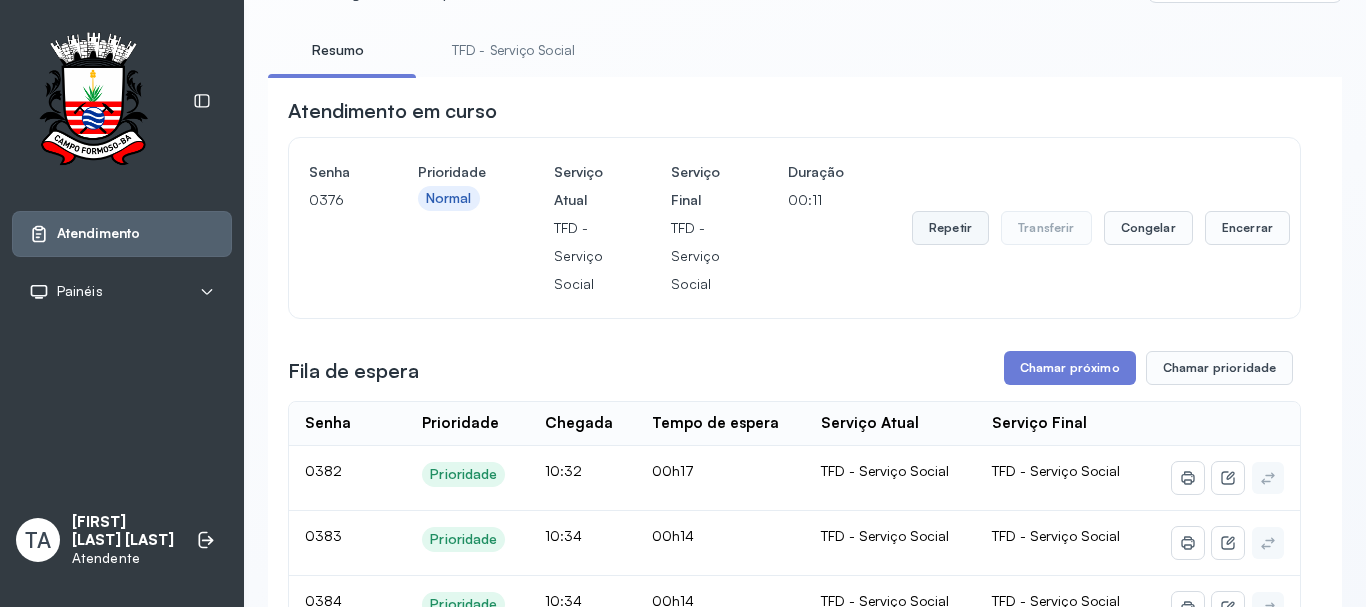 click on "Repetir" at bounding box center (950, 228) 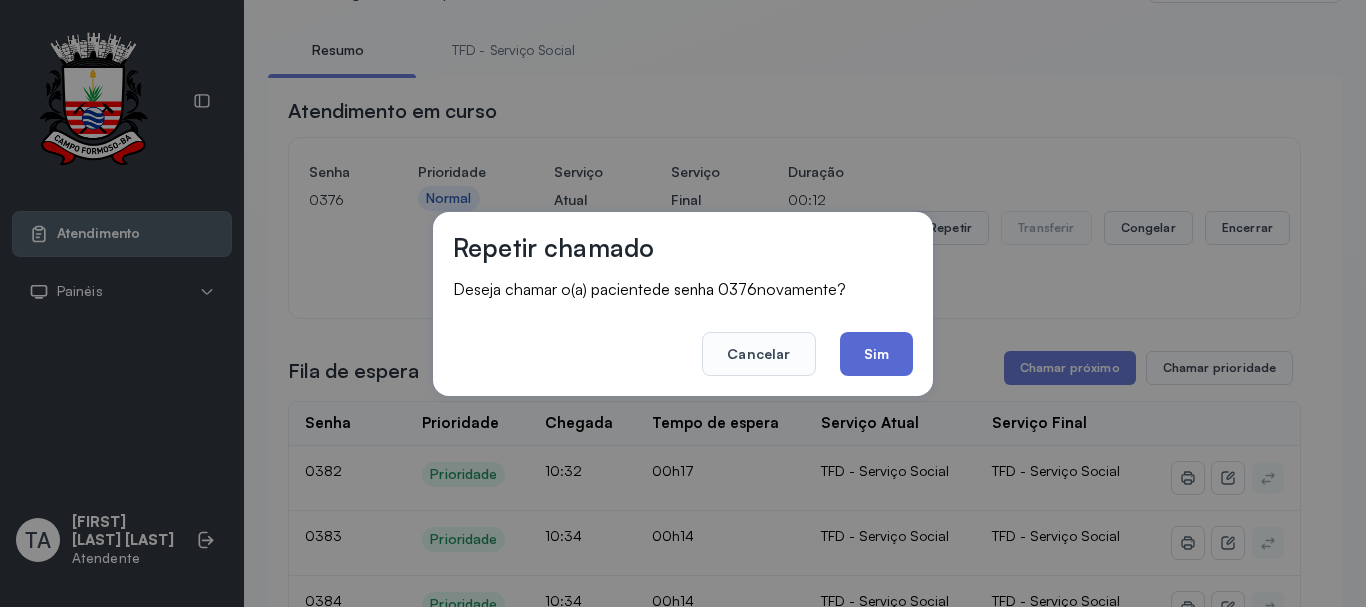 click on "Sim" 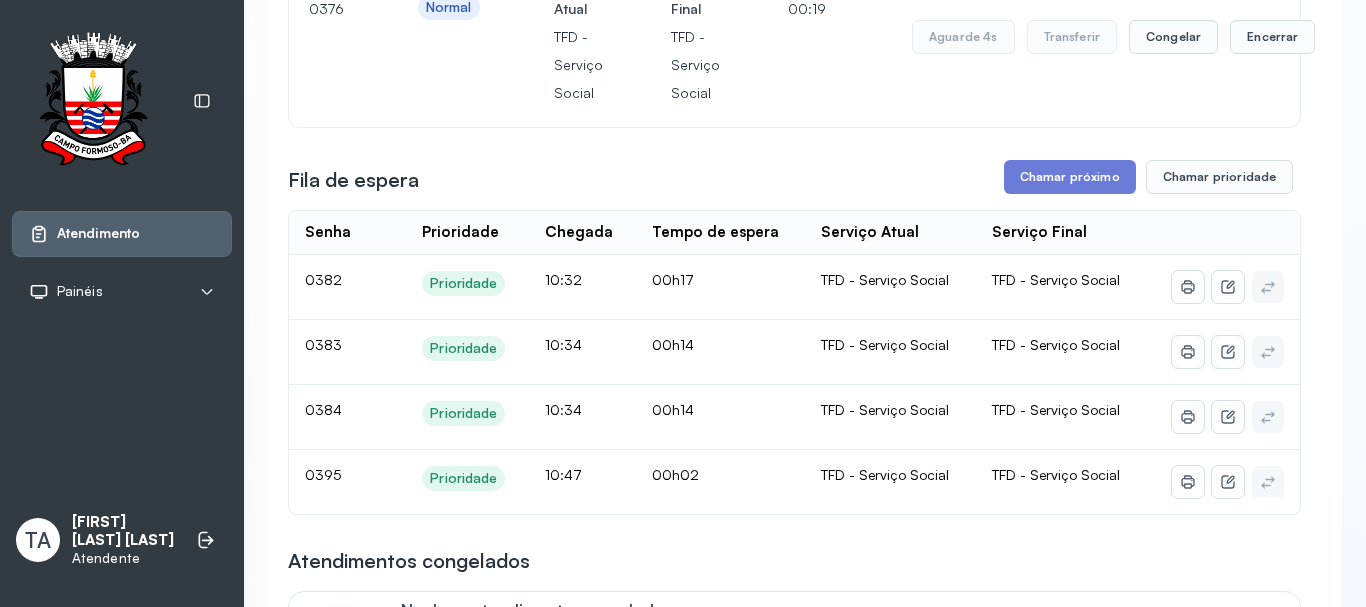 scroll, scrollTop: 0, scrollLeft: 0, axis: both 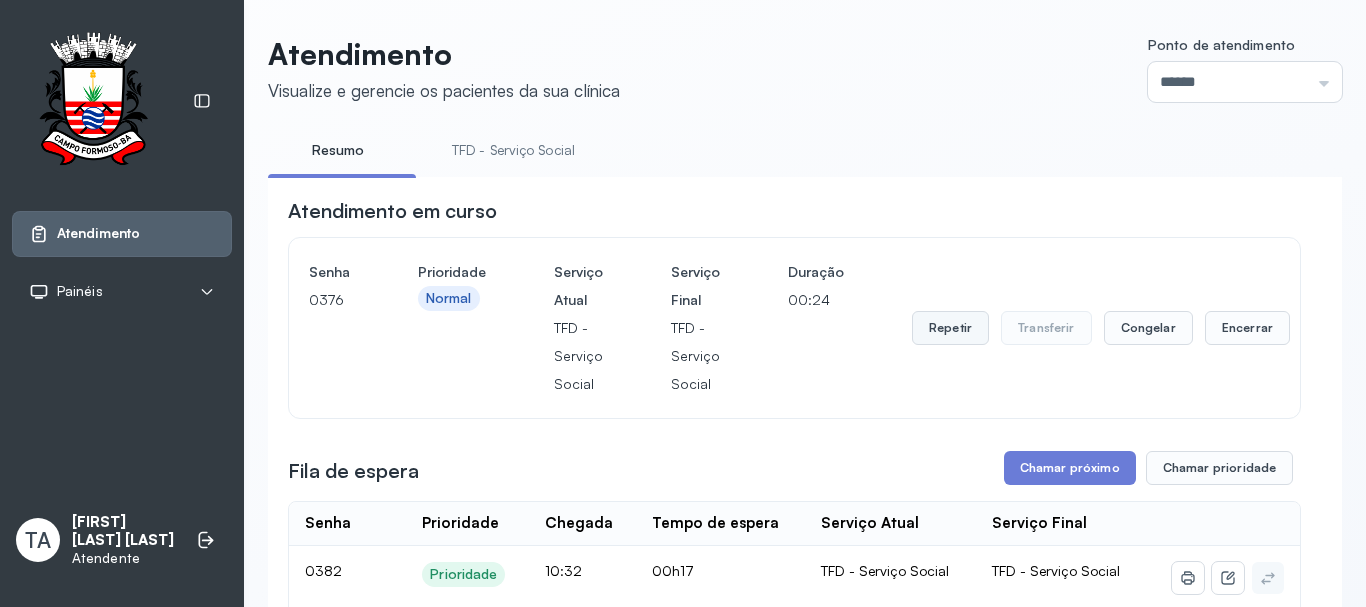 drag, startPoint x: 943, startPoint y: 355, endPoint x: 936, endPoint y: 331, distance: 25 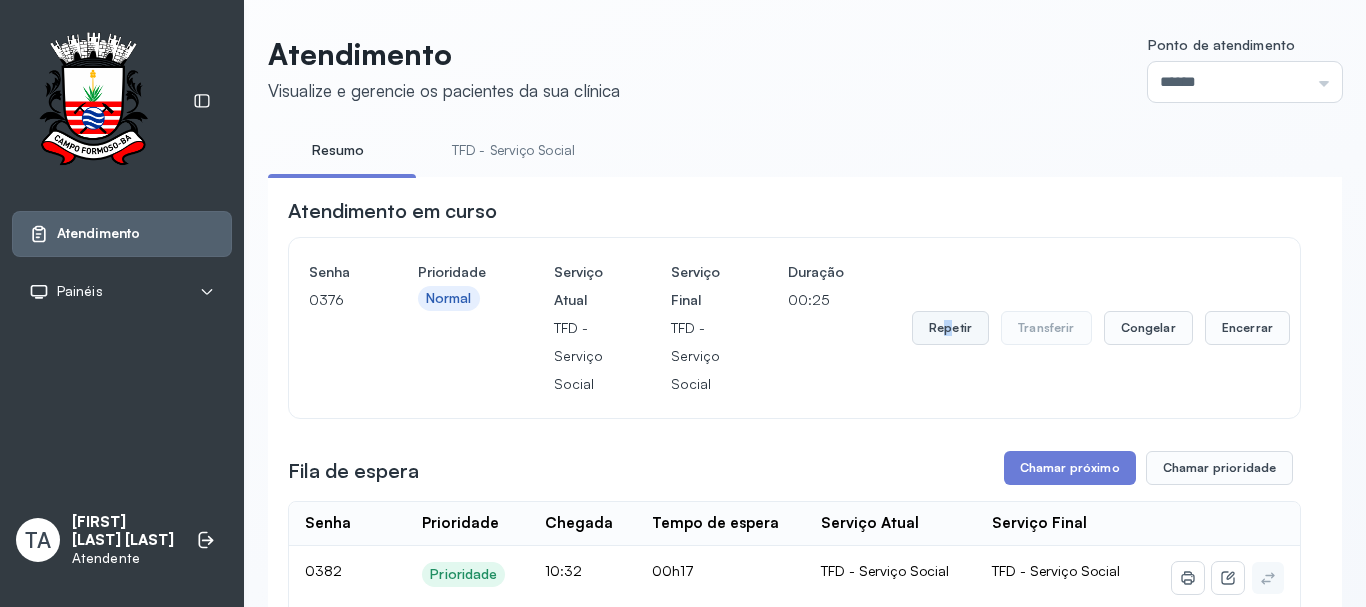 click on "Repetir" at bounding box center (950, 328) 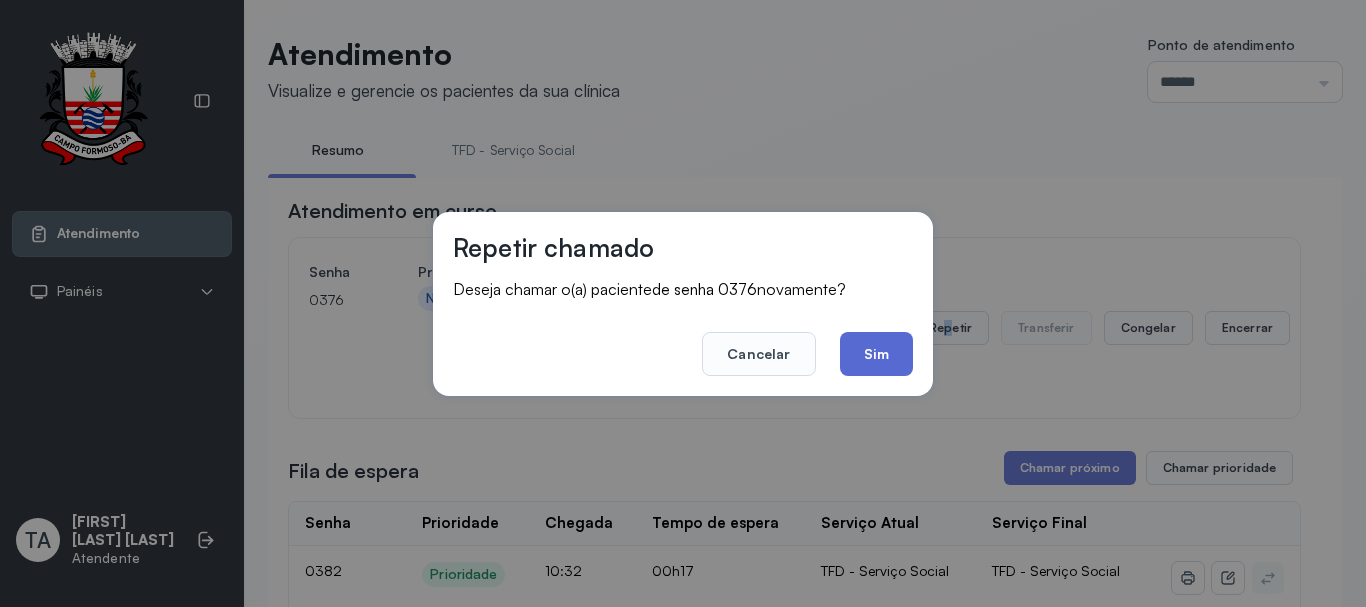 click on "Sim" 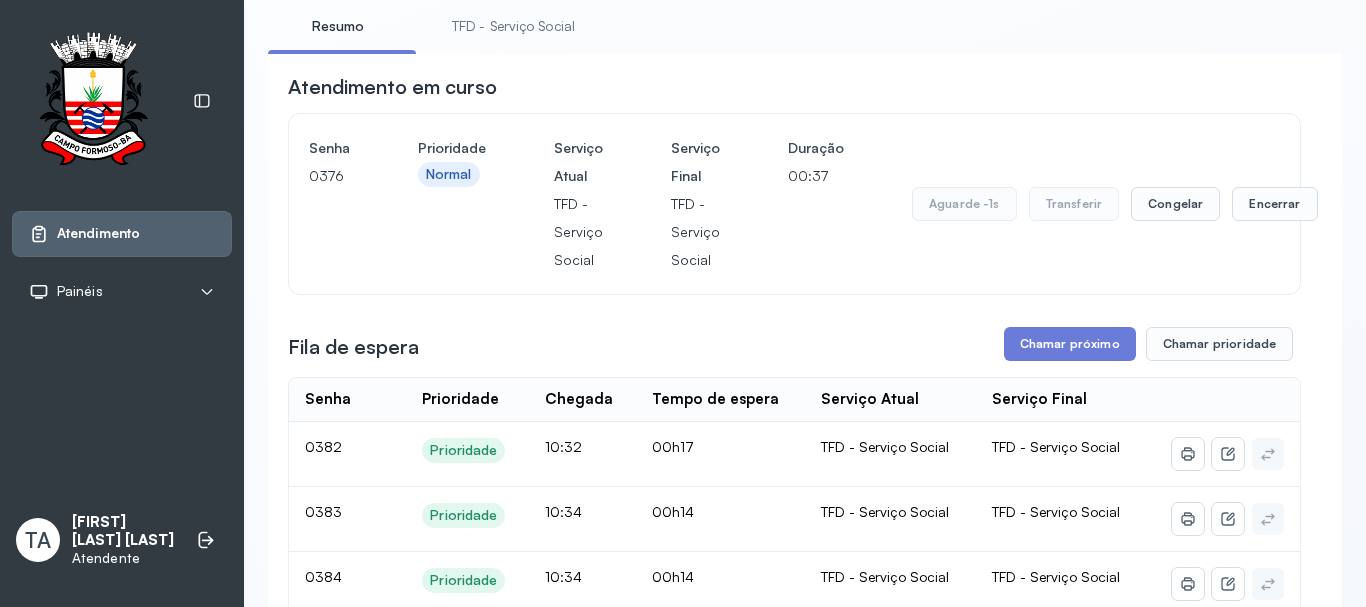 scroll, scrollTop: 100, scrollLeft: 0, axis: vertical 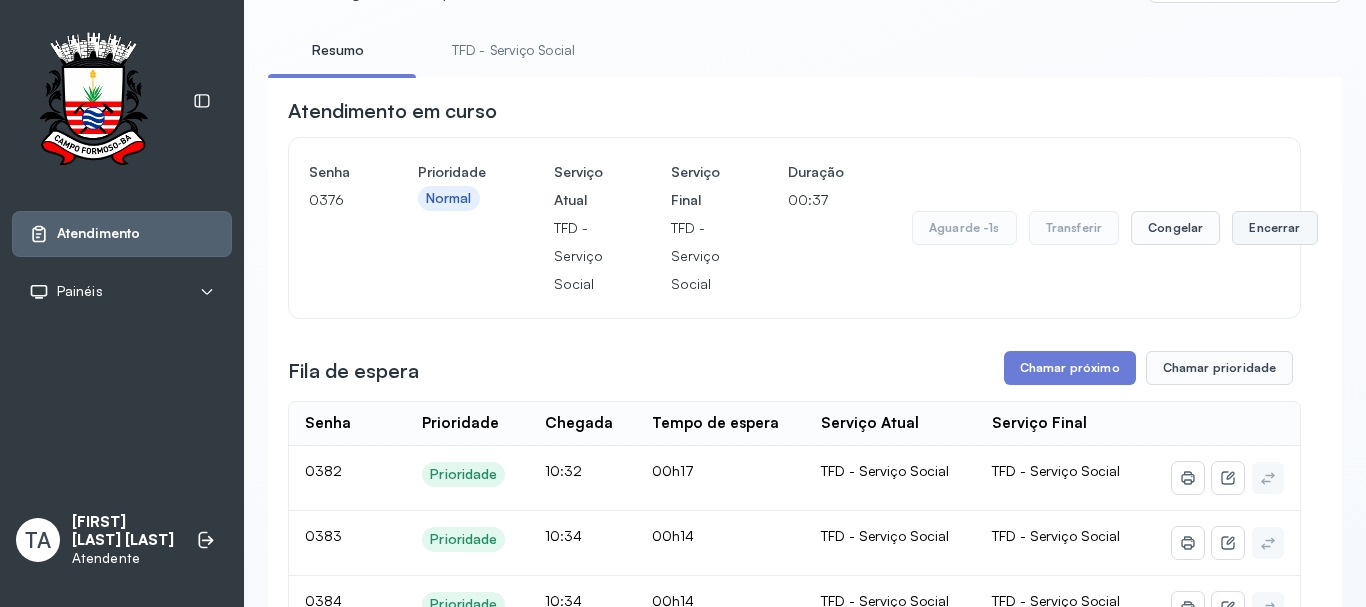 click on "Encerrar" at bounding box center (1274, 228) 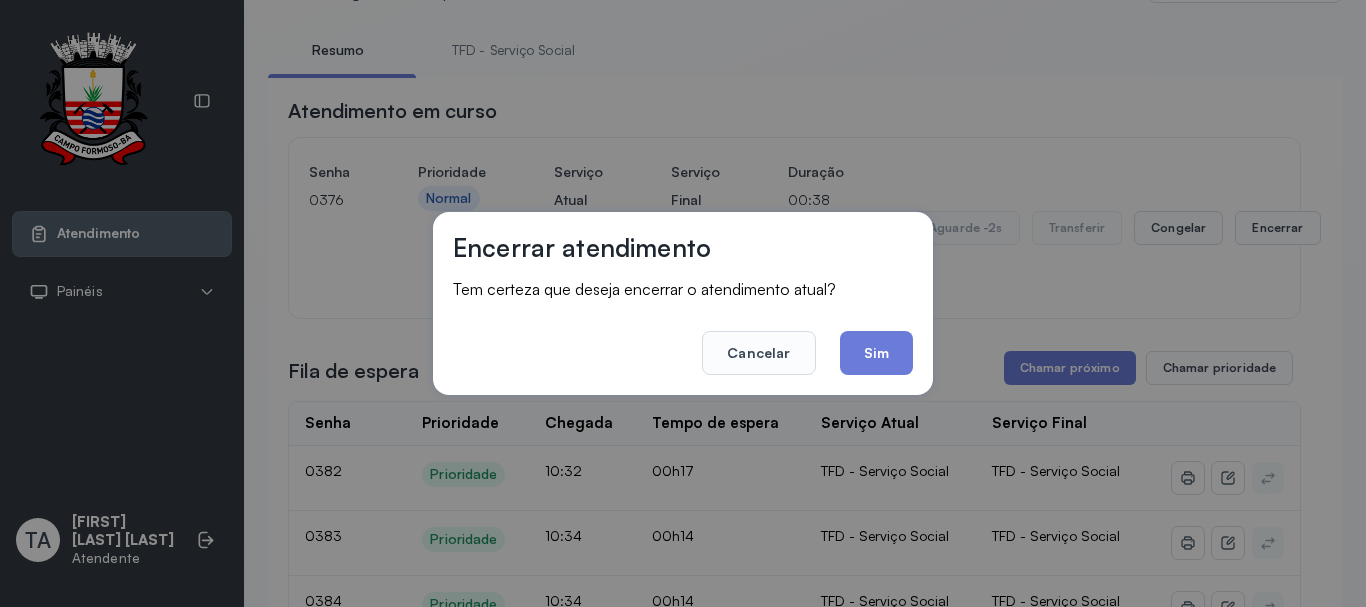 click on "Encerrar atendimento  Tem certeza que deseja encerrar o atendimento atual?  Cancelar Sim" at bounding box center (683, 303) 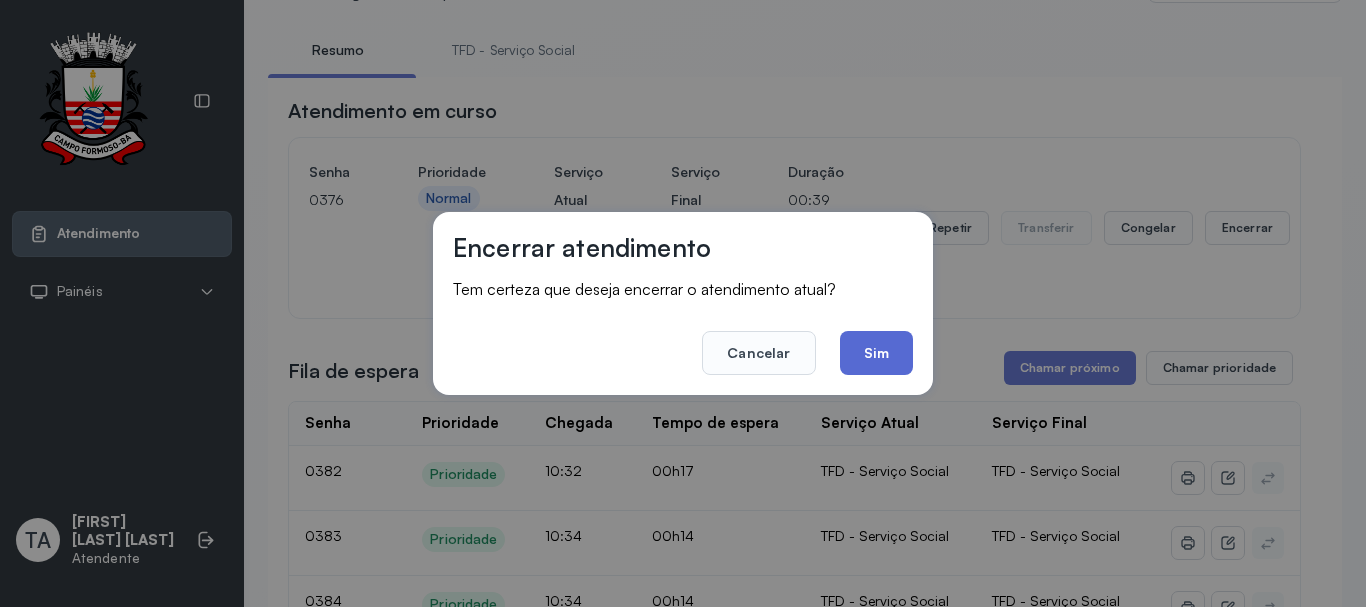 click on "Sim" 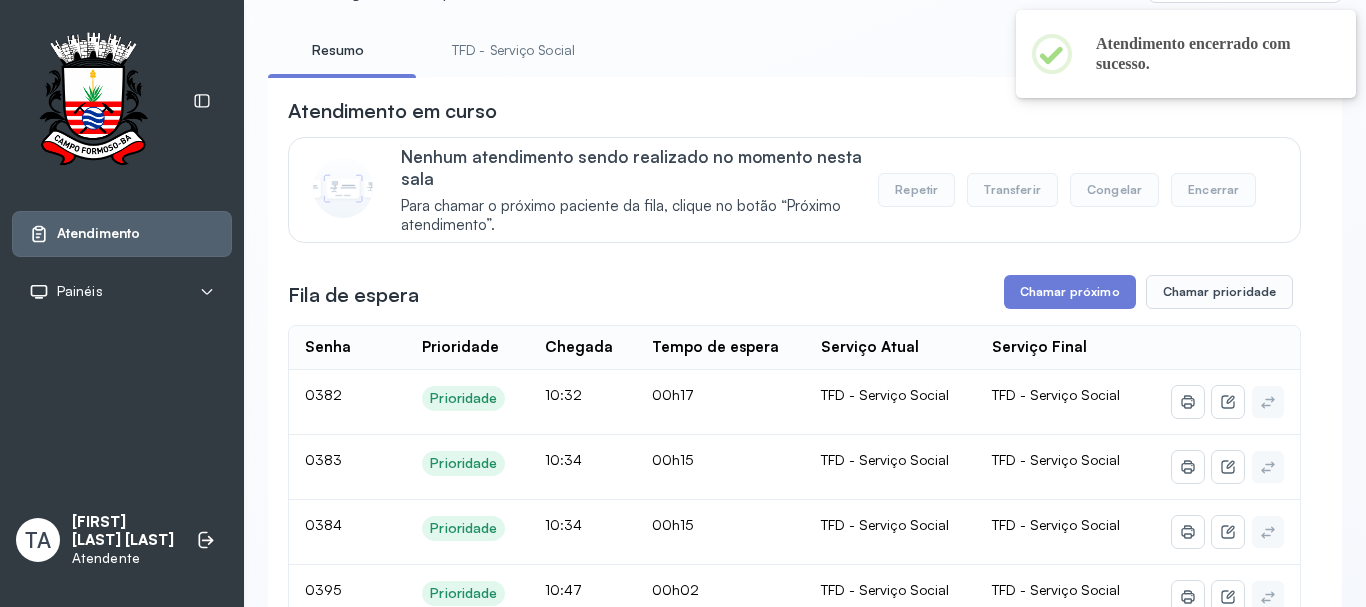 scroll, scrollTop: 62, scrollLeft: 0, axis: vertical 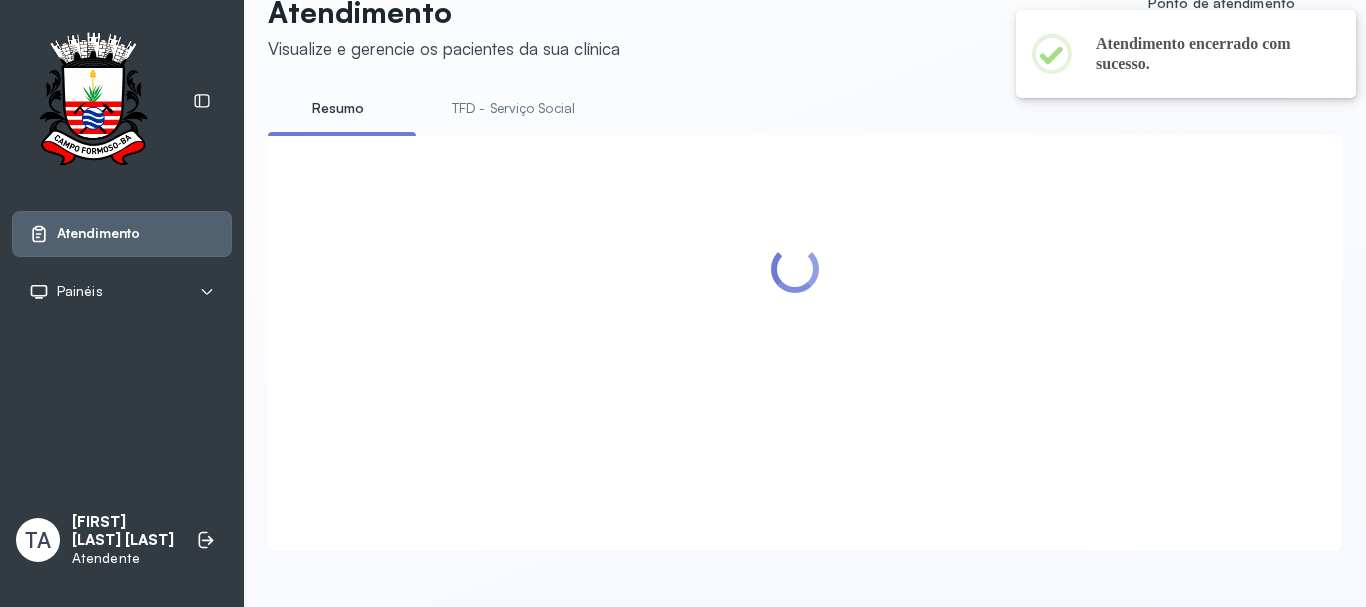 click at bounding box center [794, 319] 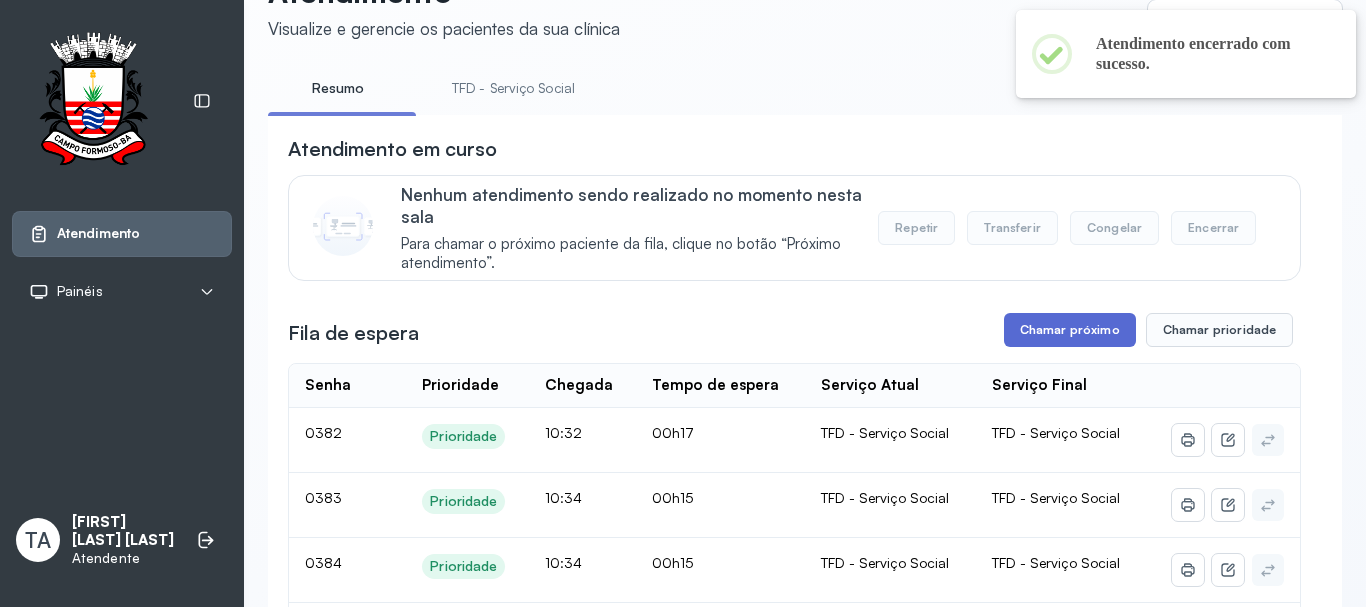 scroll, scrollTop: 100, scrollLeft: 0, axis: vertical 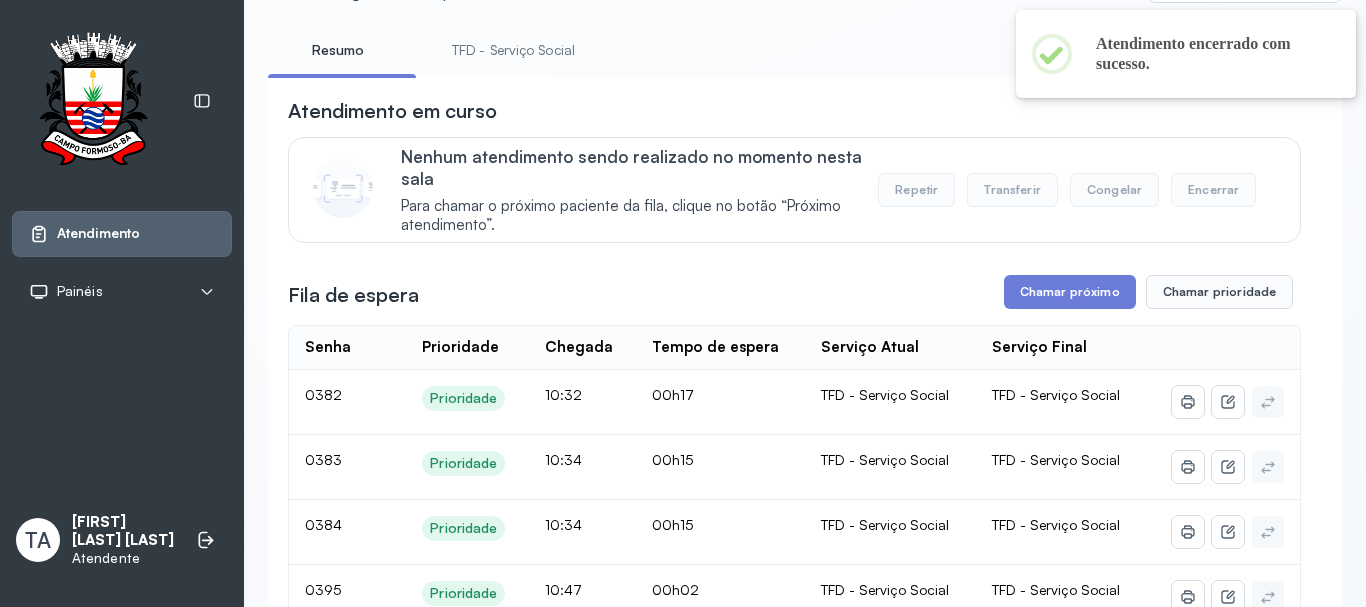 click on "Fila de espera Chamar próximo Chamar prioridade" at bounding box center (794, 292) 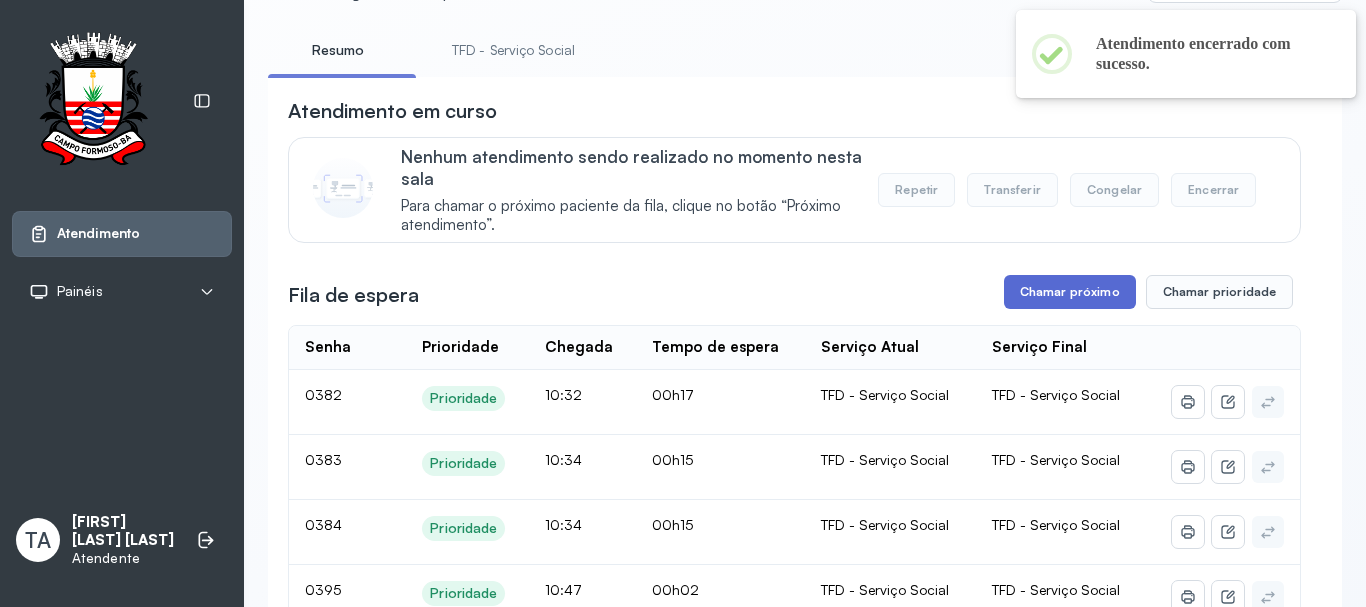 click on "Chamar próximo" at bounding box center [1070, 292] 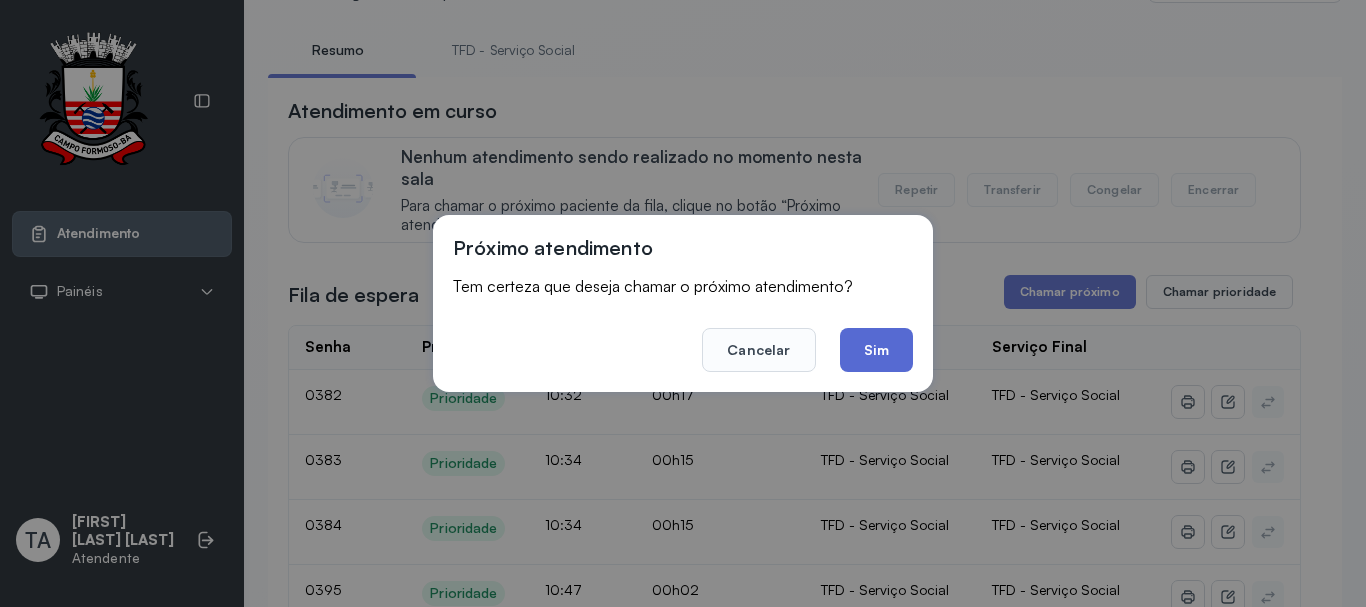 click on "Sim" 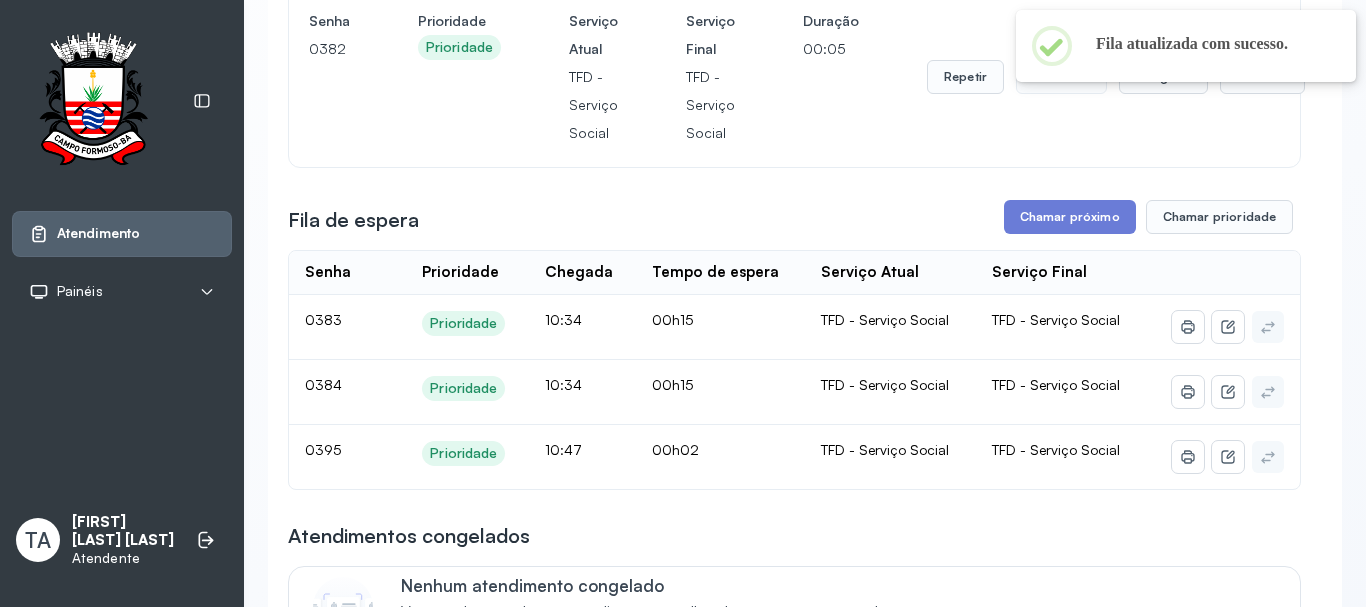 scroll, scrollTop: 0, scrollLeft: 0, axis: both 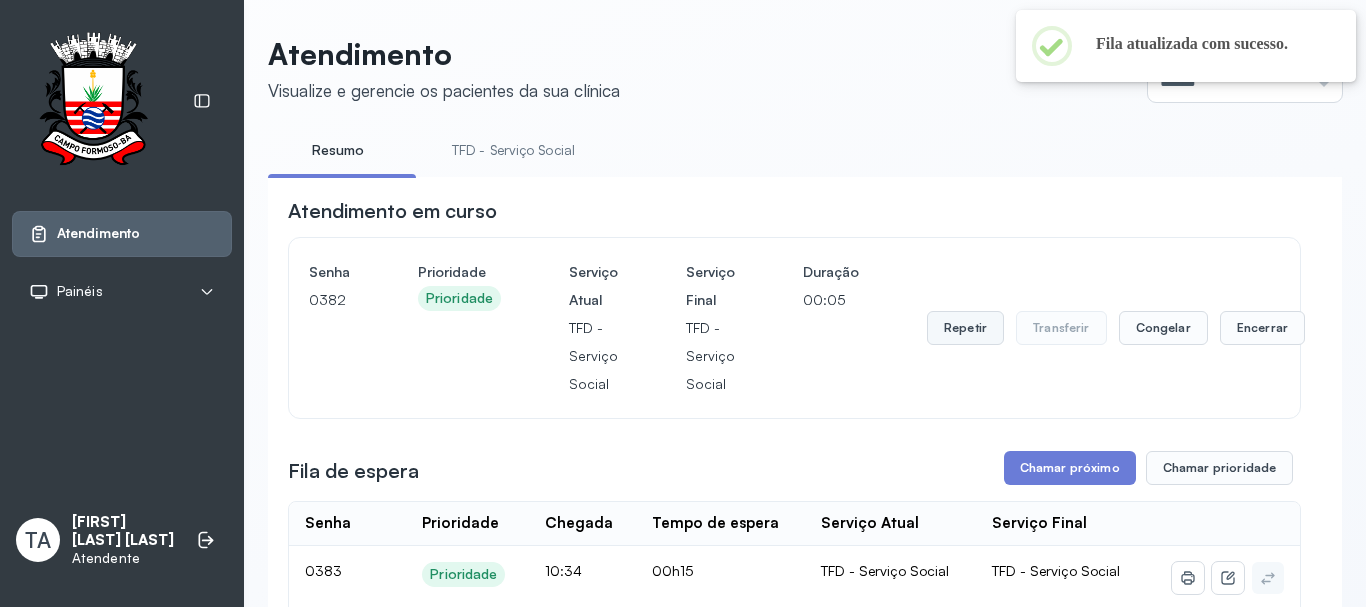 click on "Repetir" at bounding box center (965, 328) 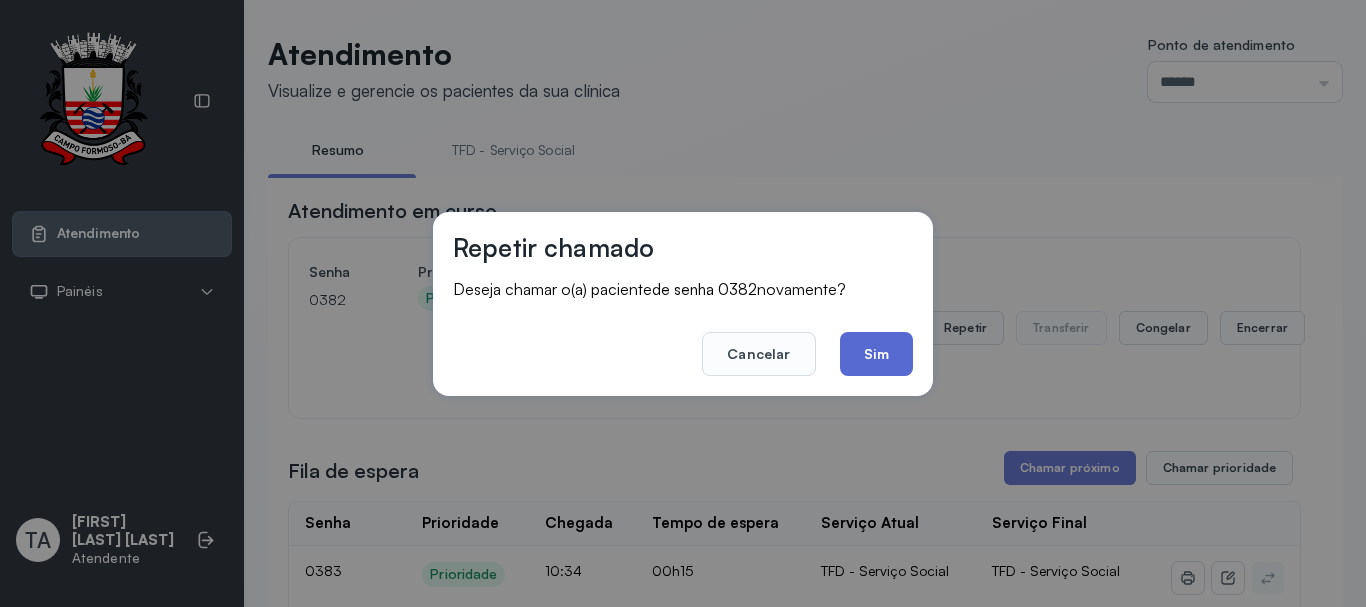 click on "Sim" 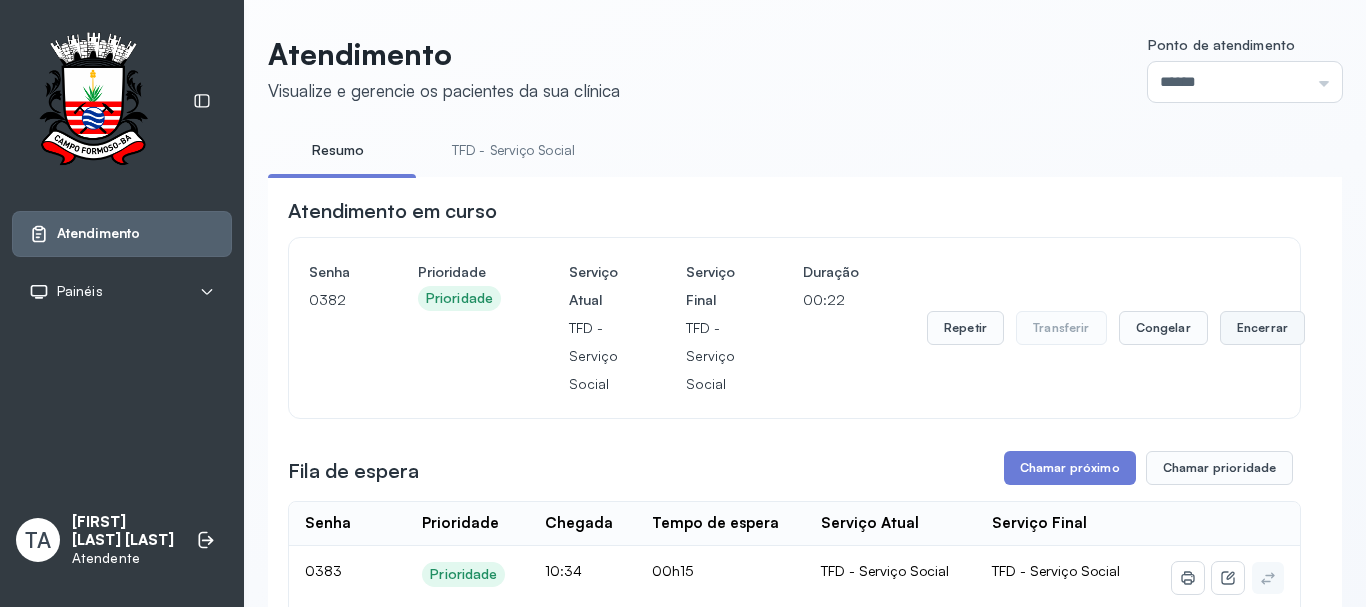 click on "Encerrar" at bounding box center [1262, 328] 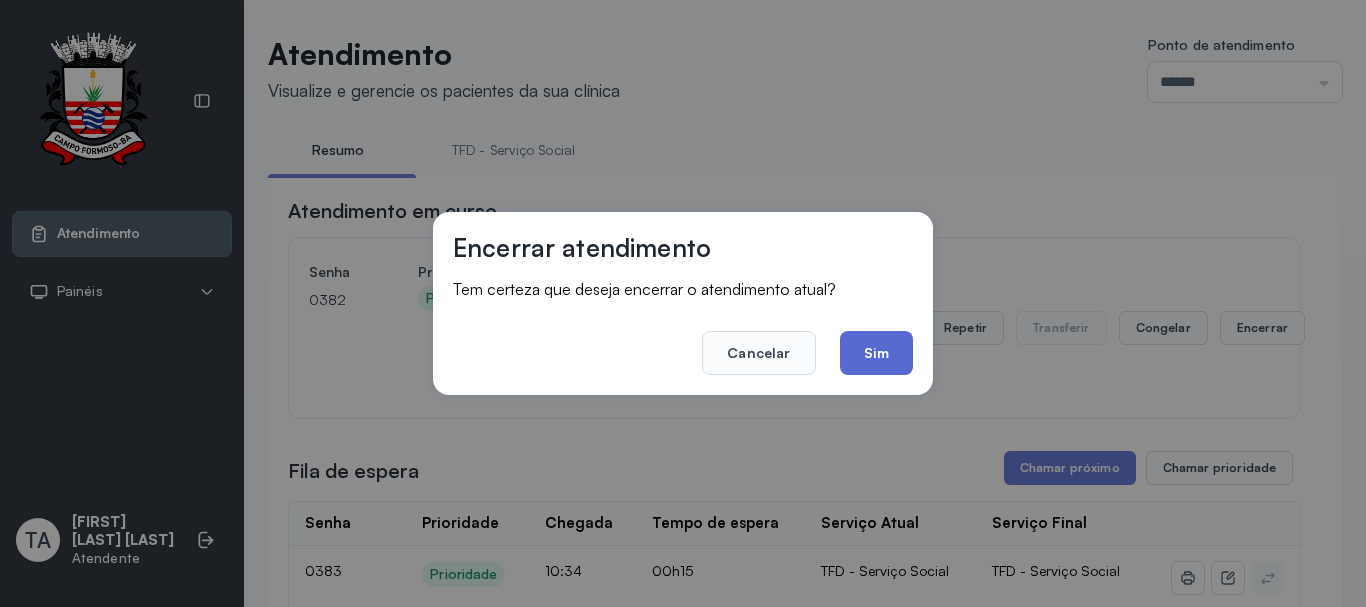 click on "Sim" 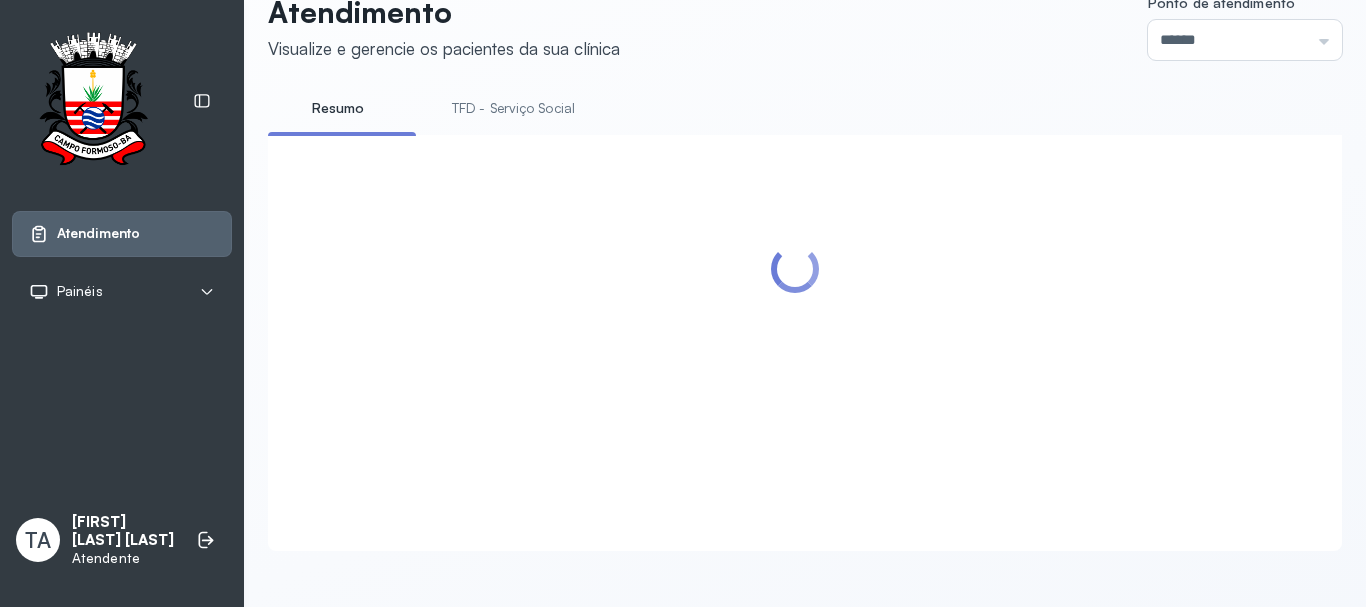 scroll, scrollTop: 295, scrollLeft: 0, axis: vertical 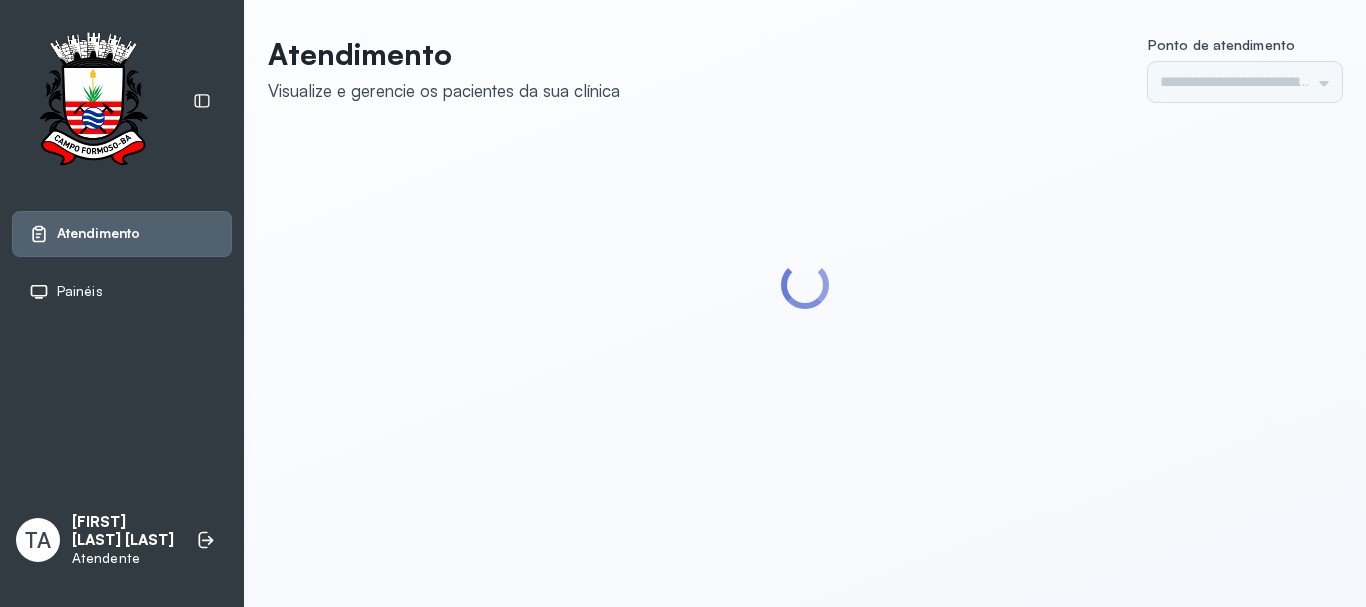 type on "******" 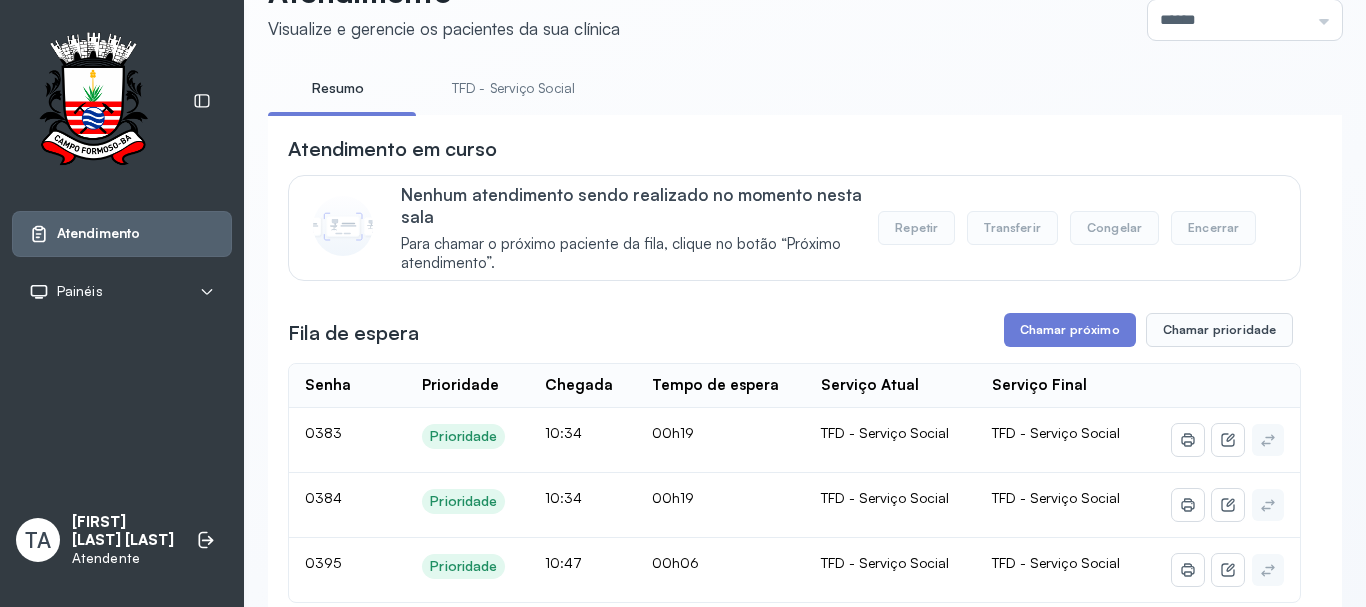 scroll, scrollTop: 200, scrollLeft: 0, axis: vertical 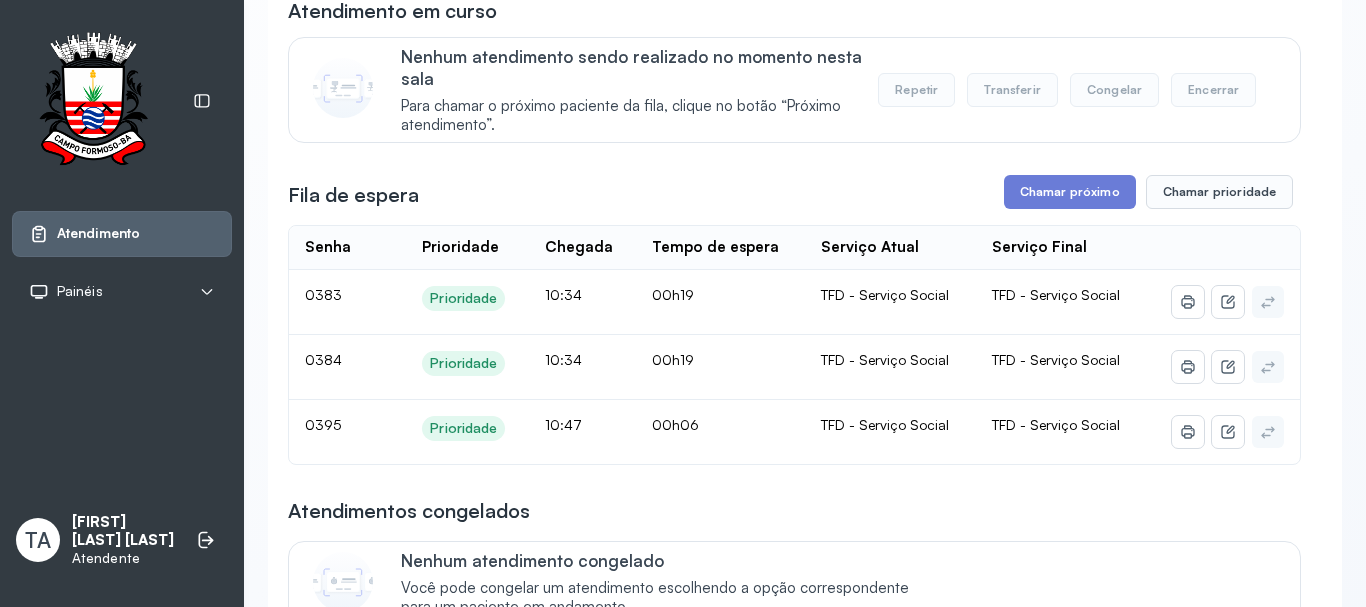 click on "Fila de espera Chamar próximo Chamar prioridade" at bounding box center [794, 192] 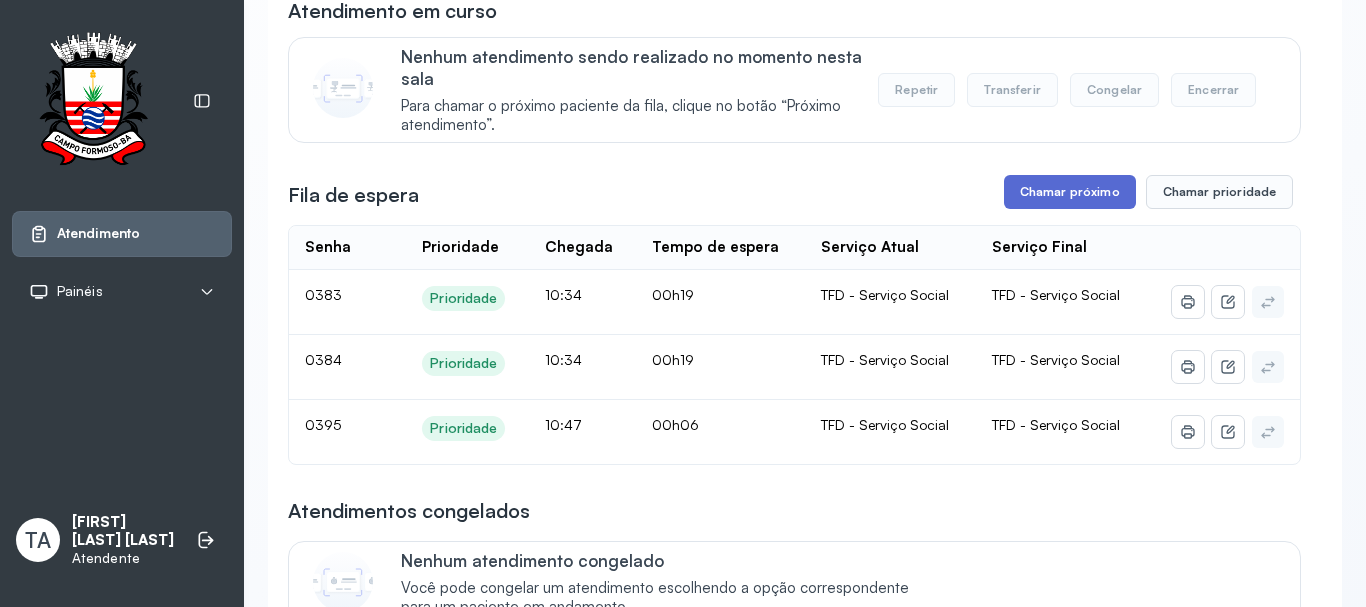 click on "Chamar próximo" at bounding box center [1070, 192] 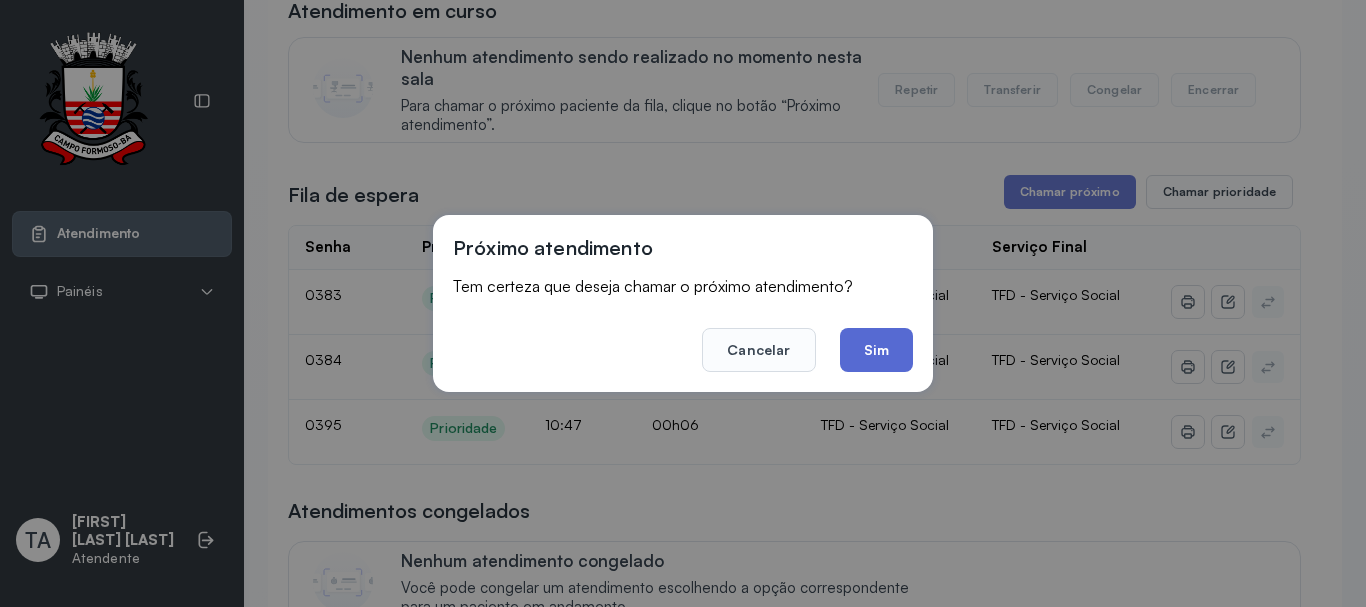 click on "Sim" 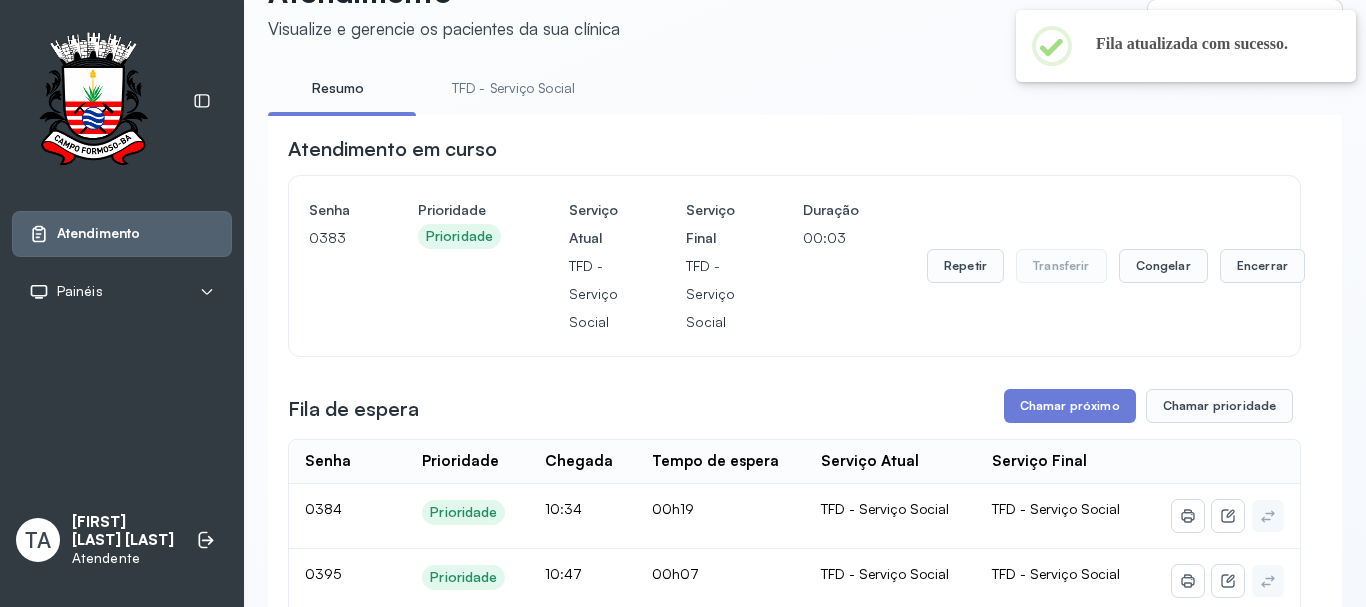 scroll, scrollTop: 200, scrollLeft: 0, axis: vertical 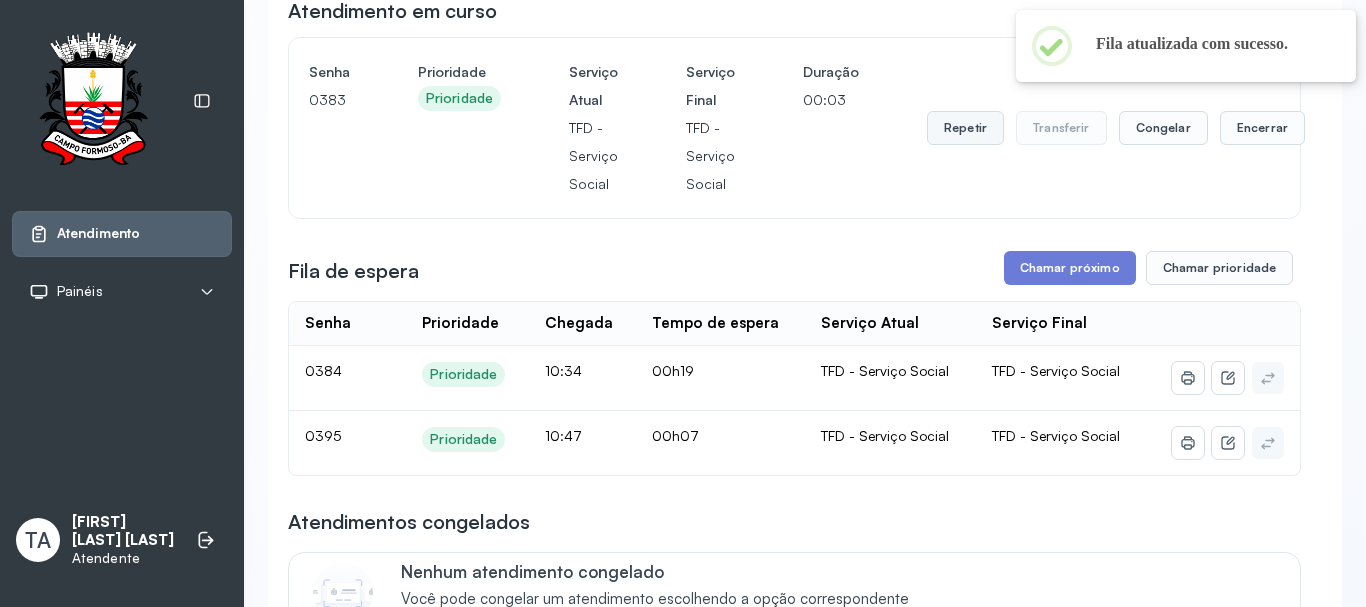 click on "Repetir" at bounding box center [965, 128] 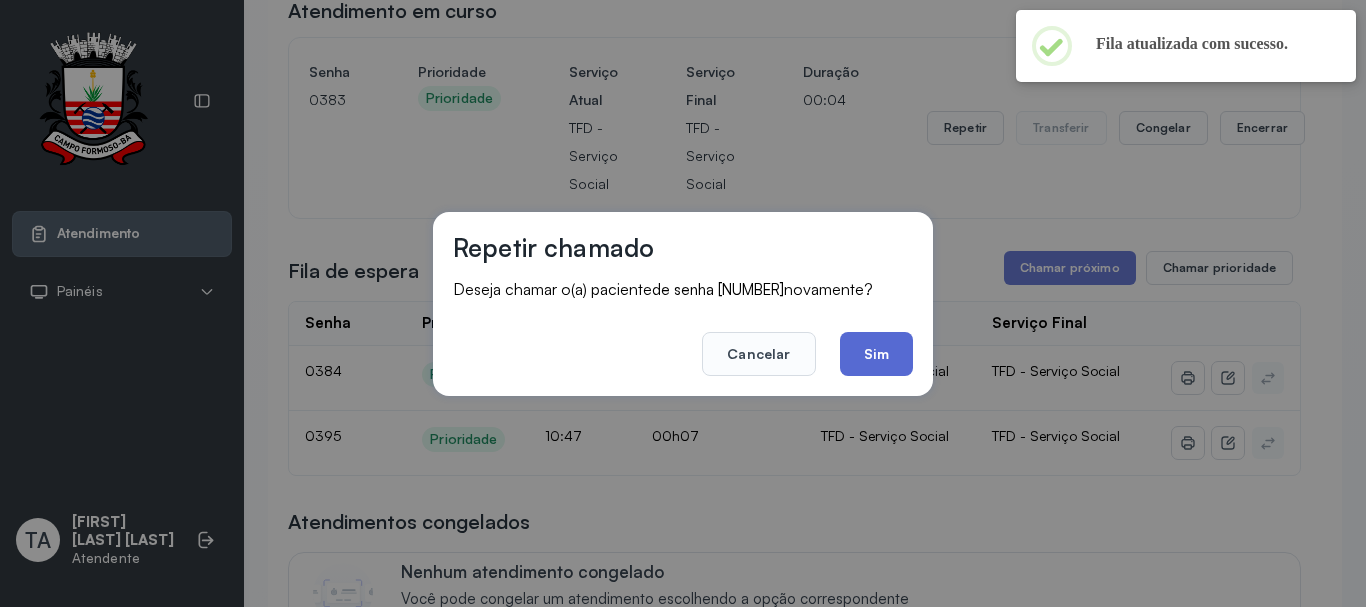 click on "Sim" 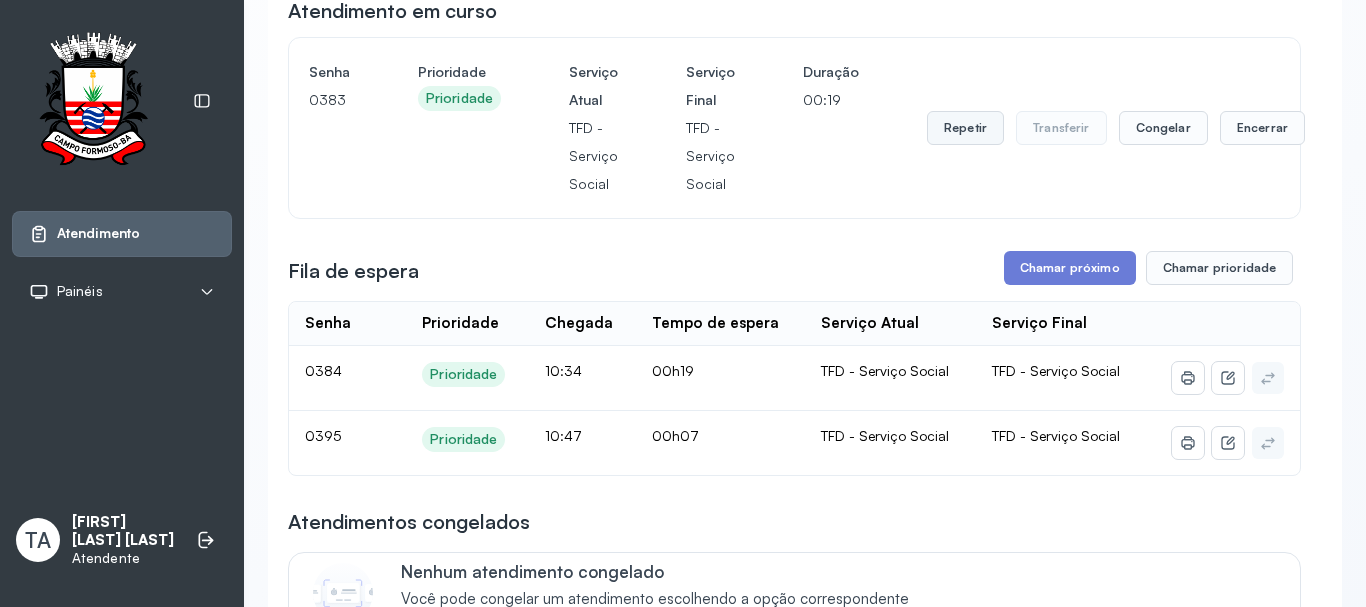click on "Repetir" at bounding box center (965, 128) 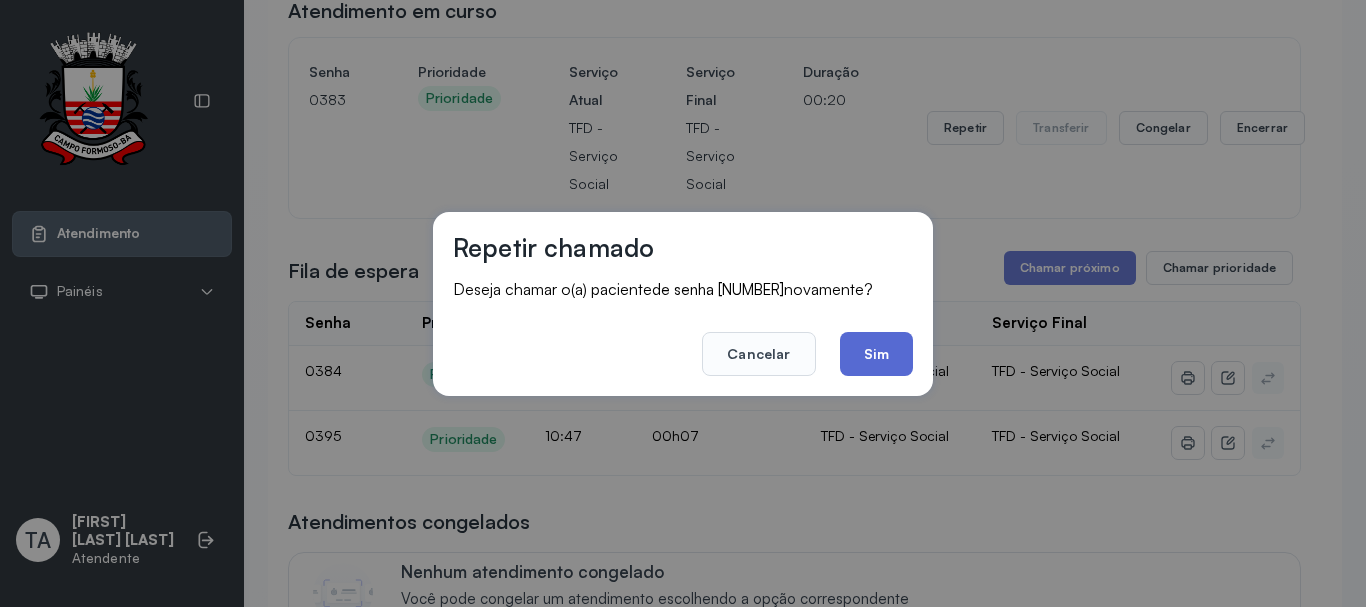 click on "Sim" 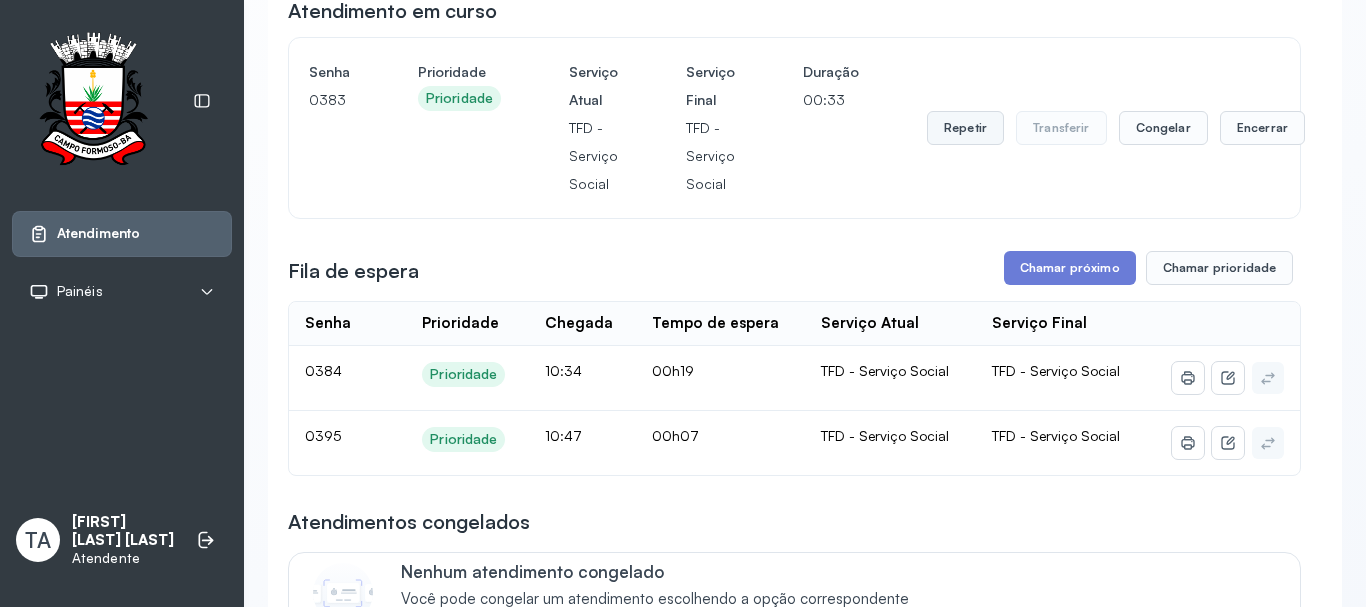 click on "Repetir" at bounding box center [965, 128] 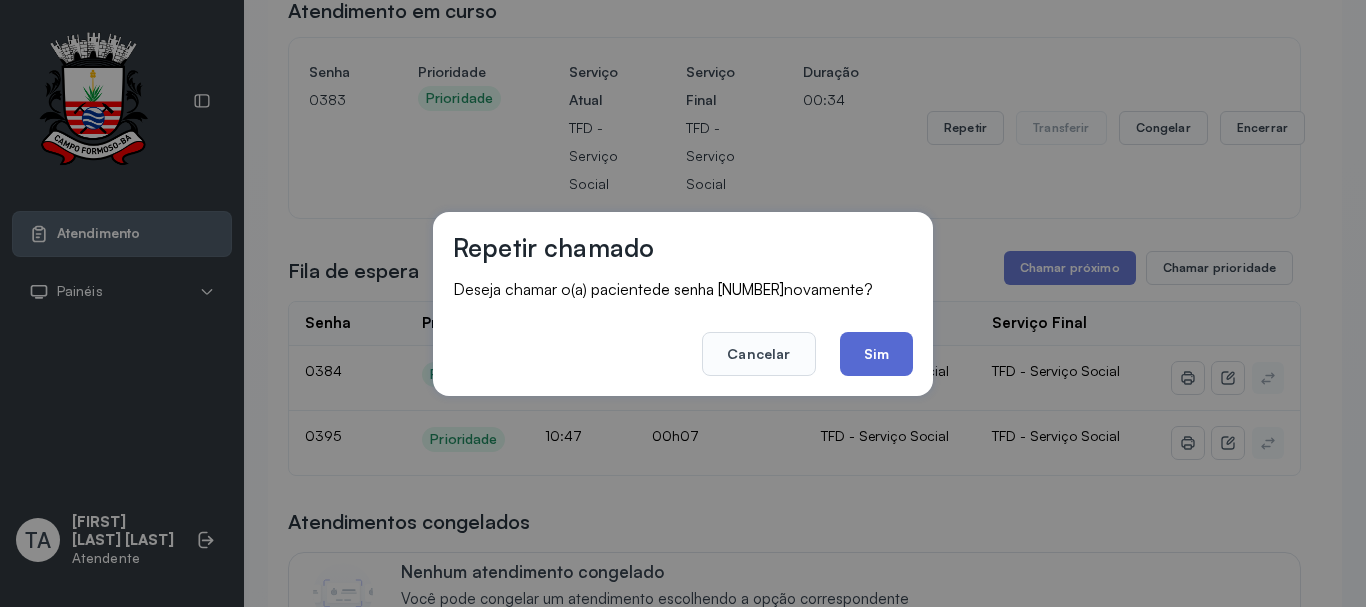 click on "Sim" 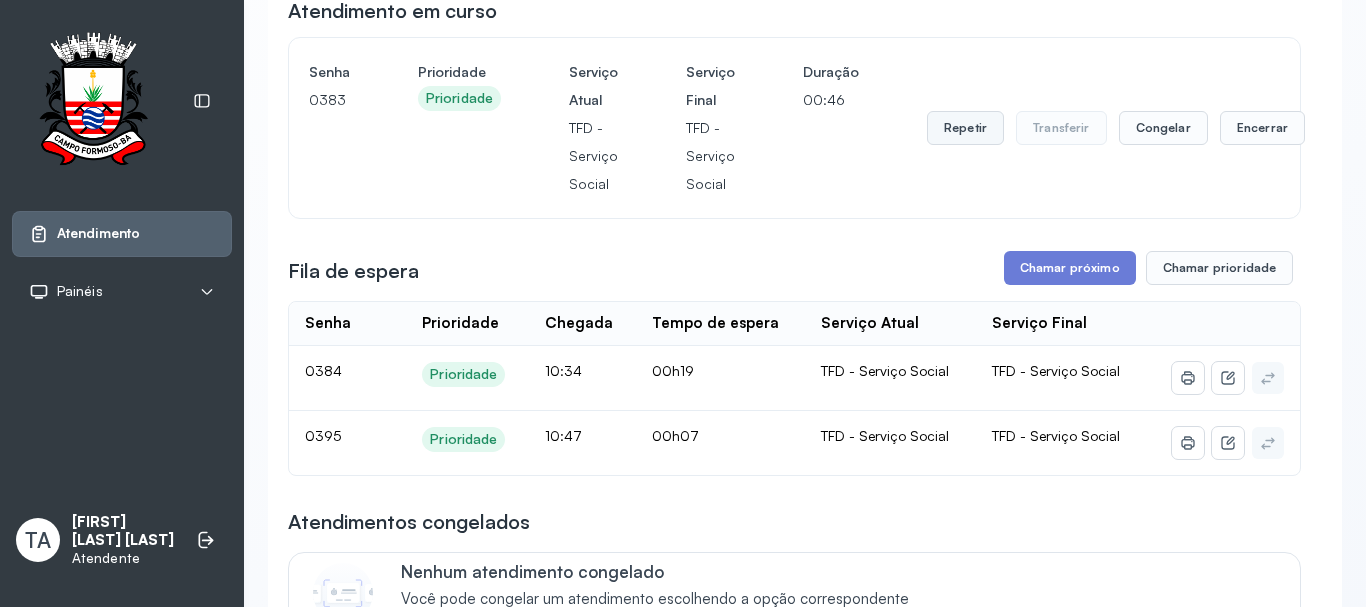 click on "Repetir" at bounding box center (965, 128) 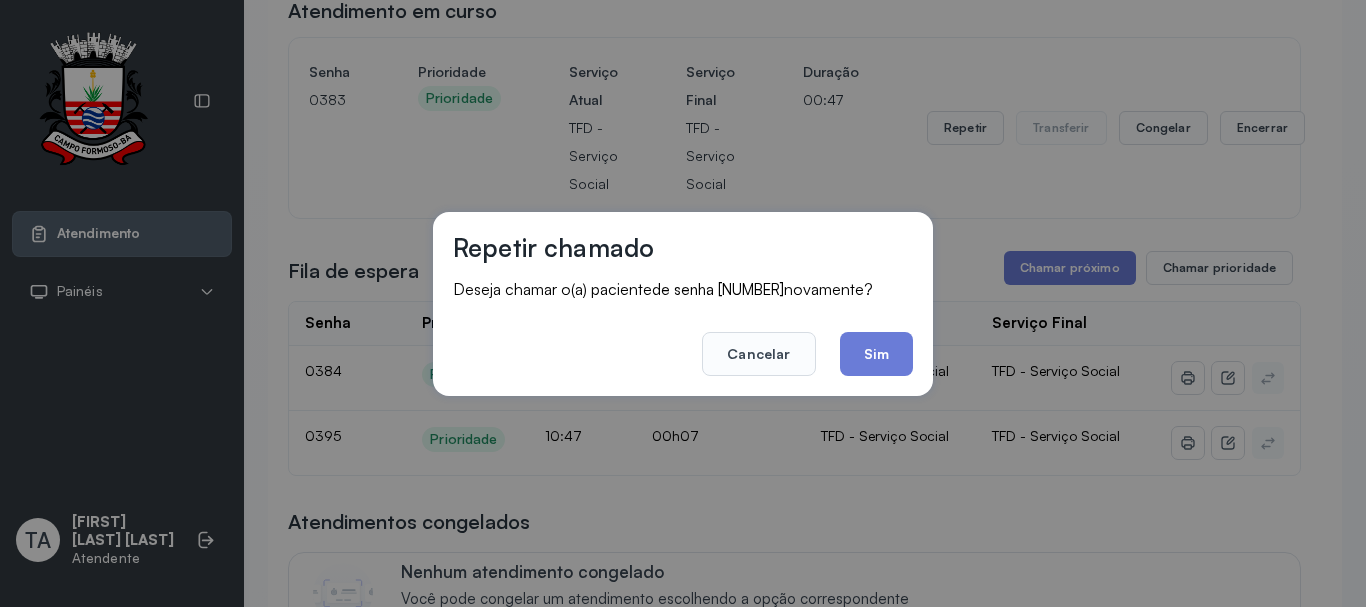 click on "Sim" 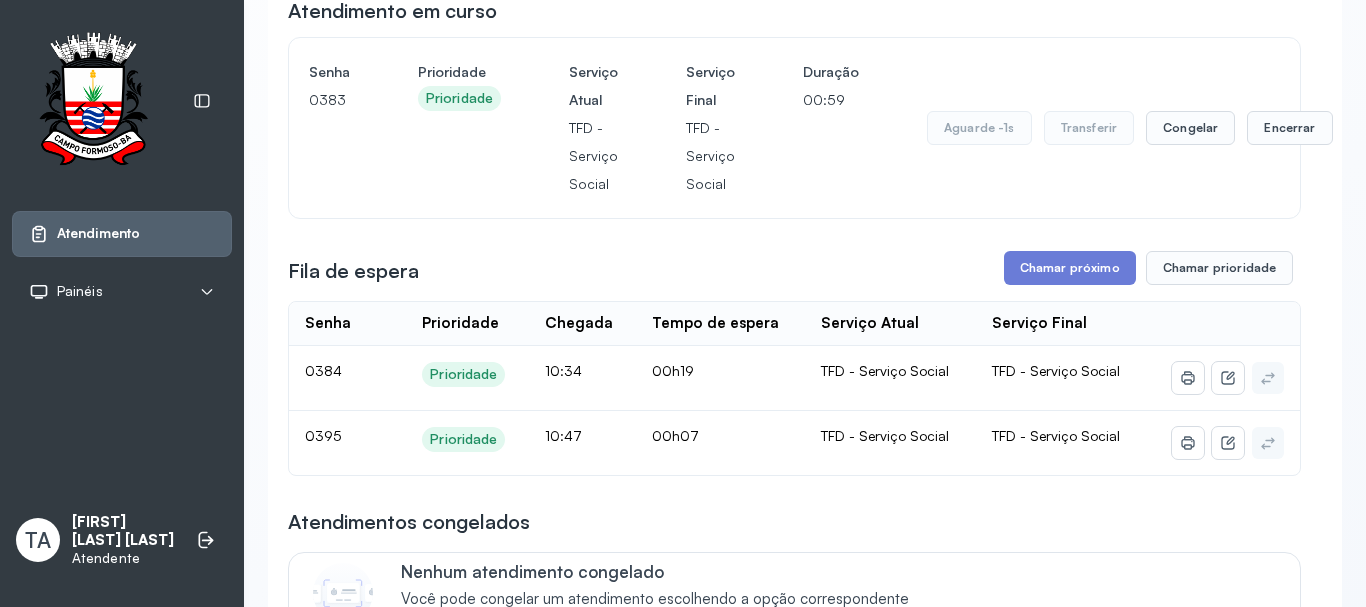 click on "Aguarde -1s" at bounding box center (979, 128) 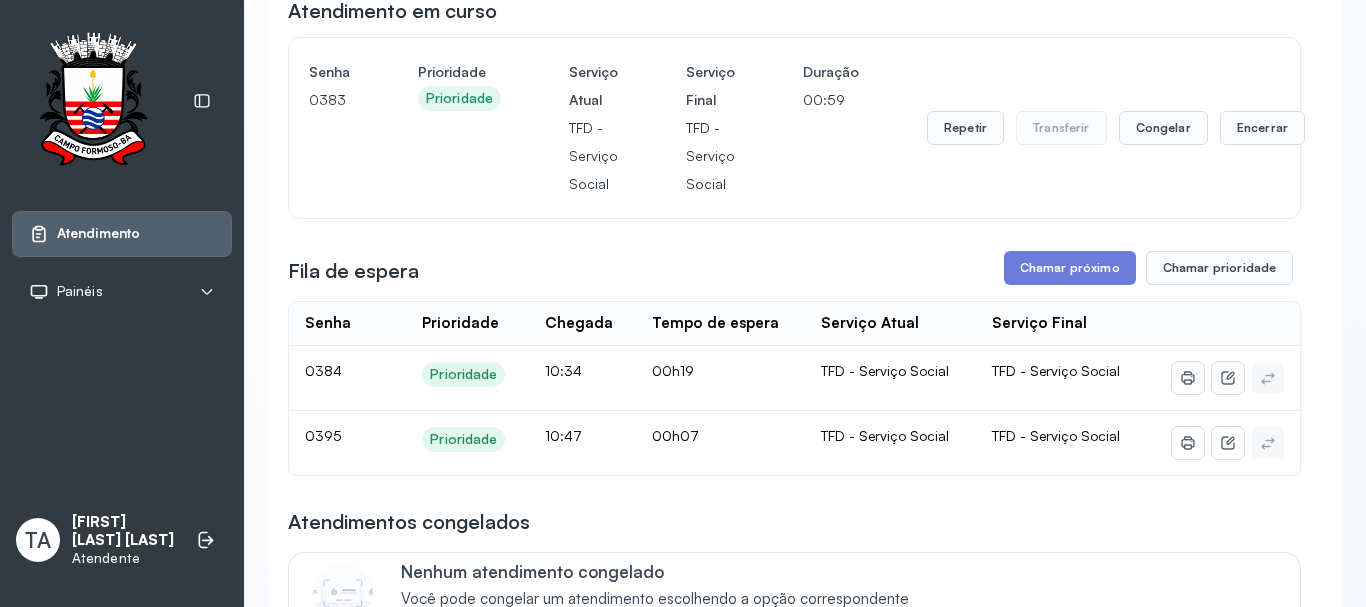 click on "Repetir" at bounding box center (965, 128) 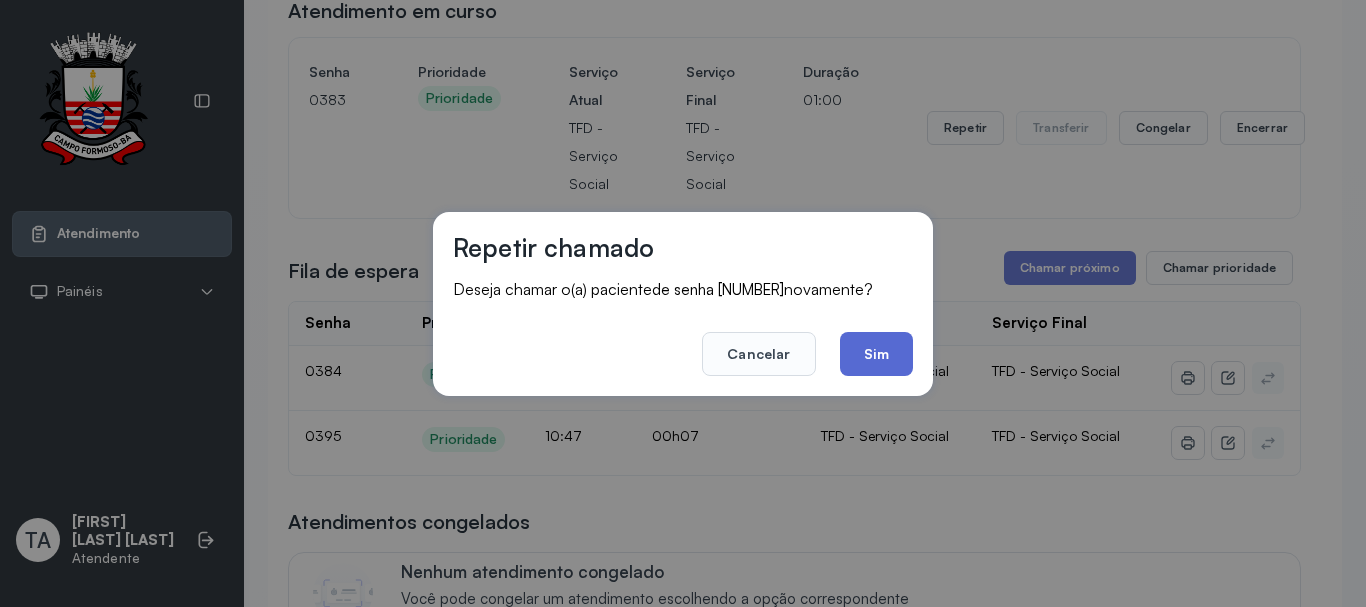 click on "Sim" 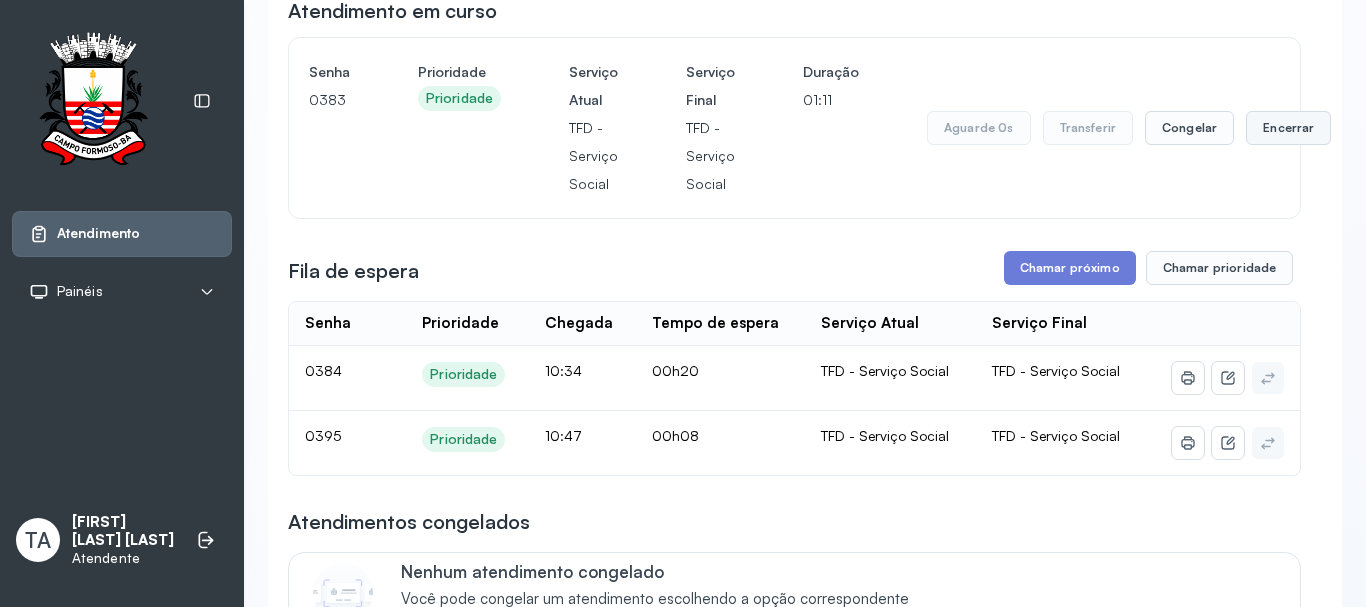 click on "Encerrar" at bounding box center (1288, 128) 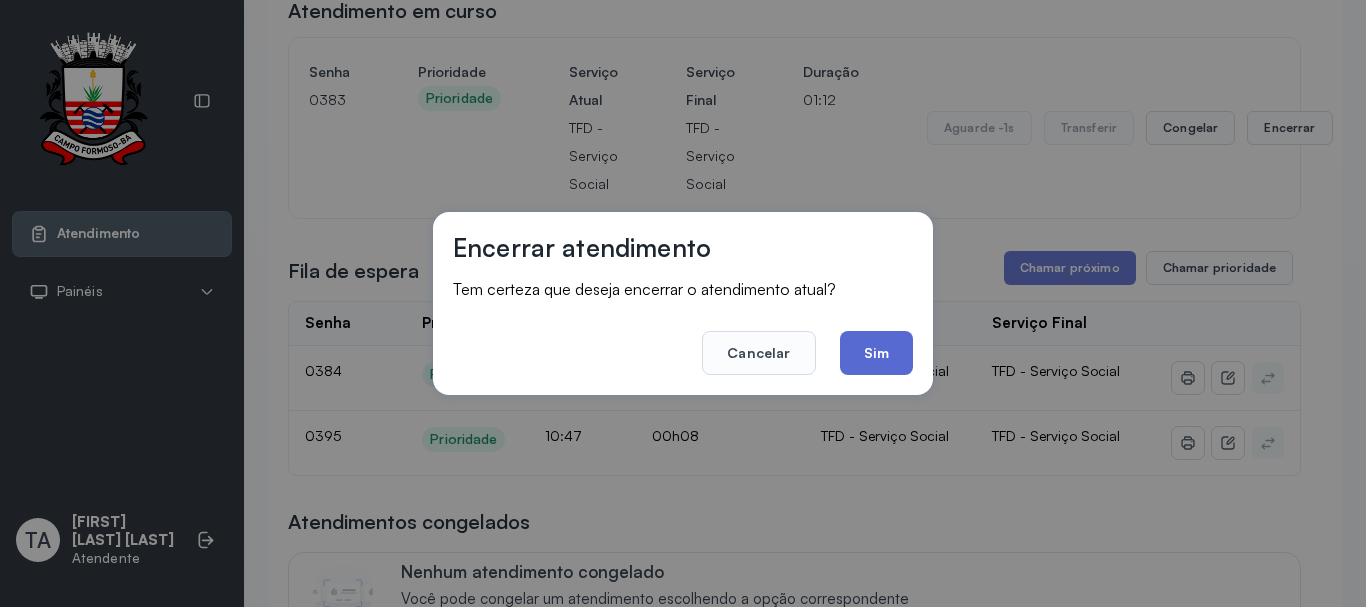 click on "Sim" 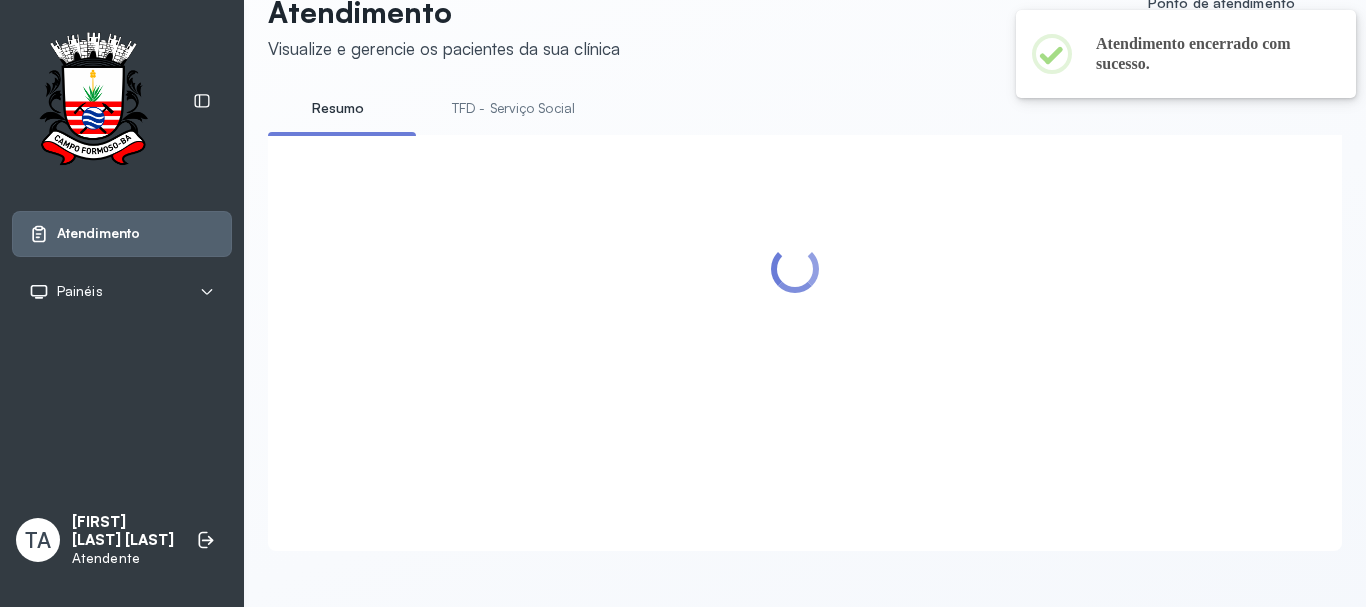 scroll, scrollTop: 200, scrollLeft: 0, axis: vertical 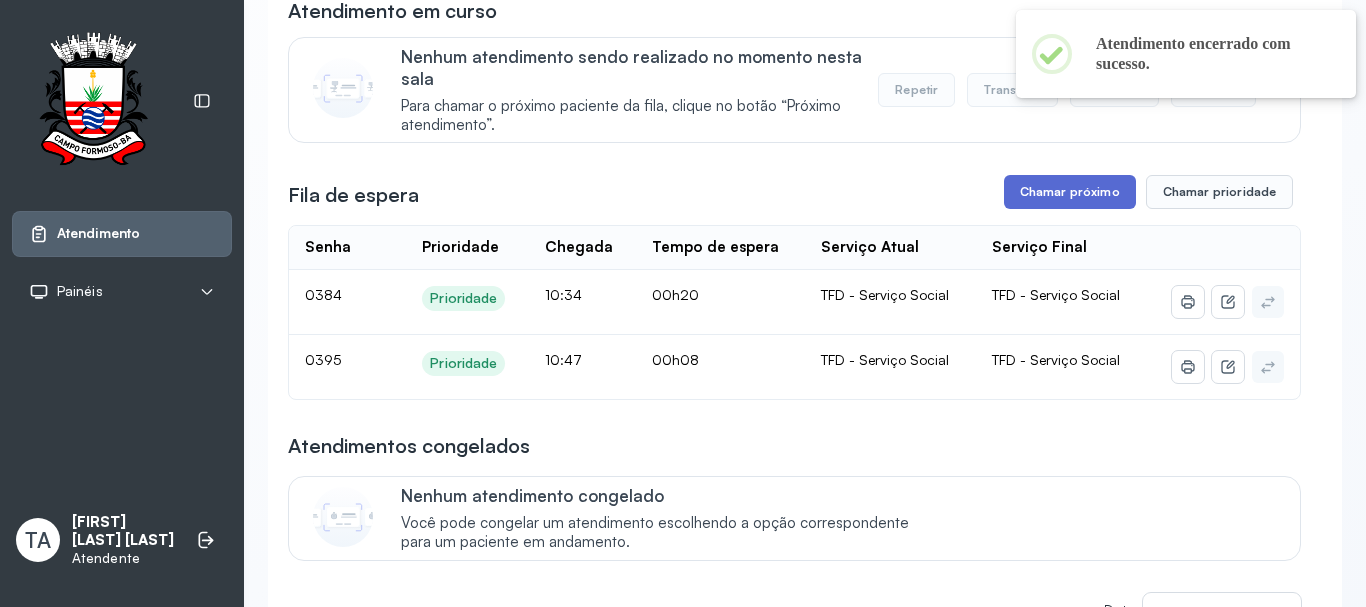 click on "Chamar próximo" at bounding box center (1070, 192) 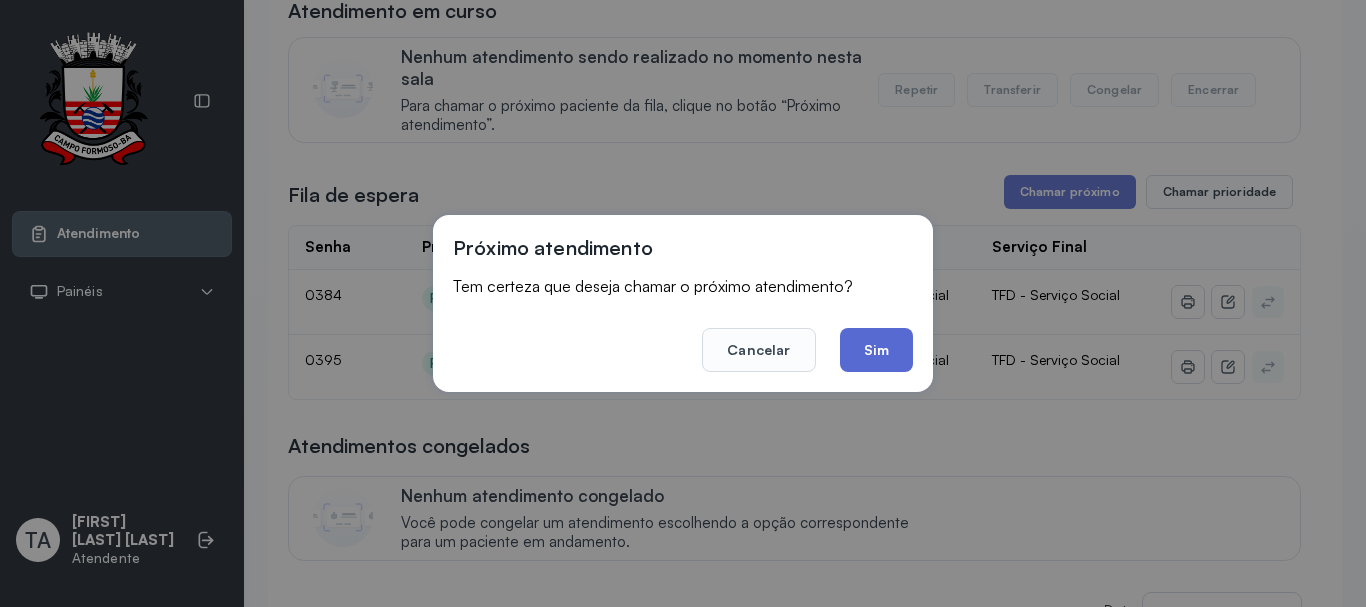 click on "Sim" 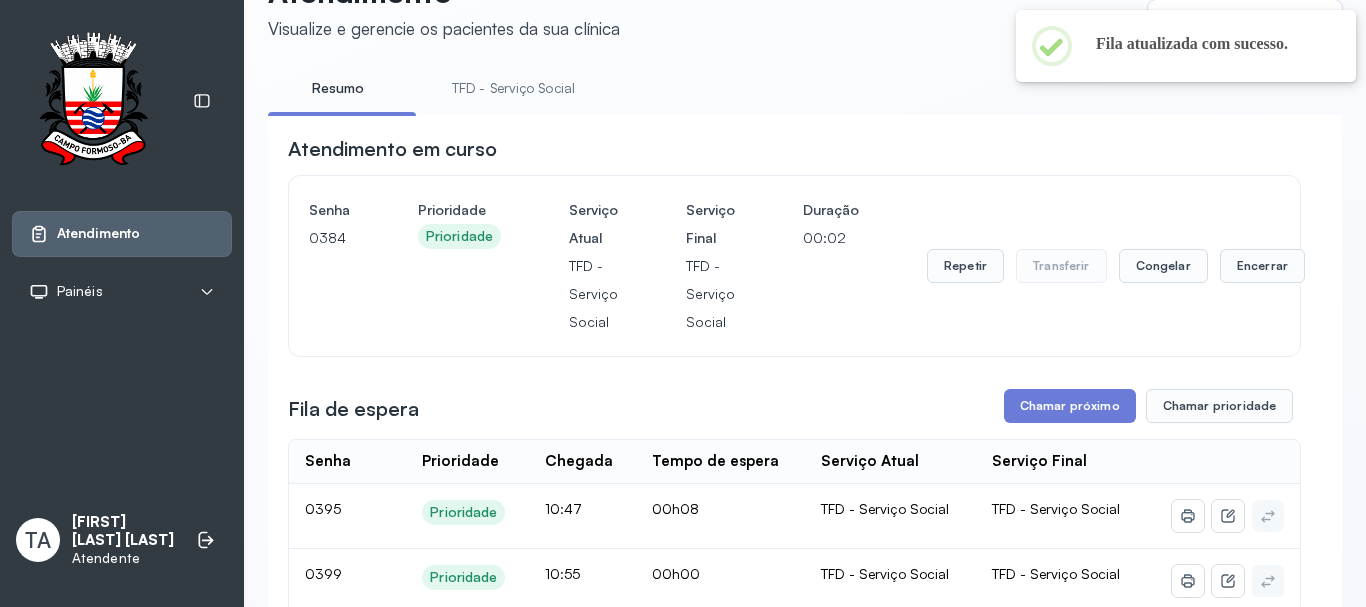 scroll, scrollTop: 200, scrollLeft: 0, axis: vertical 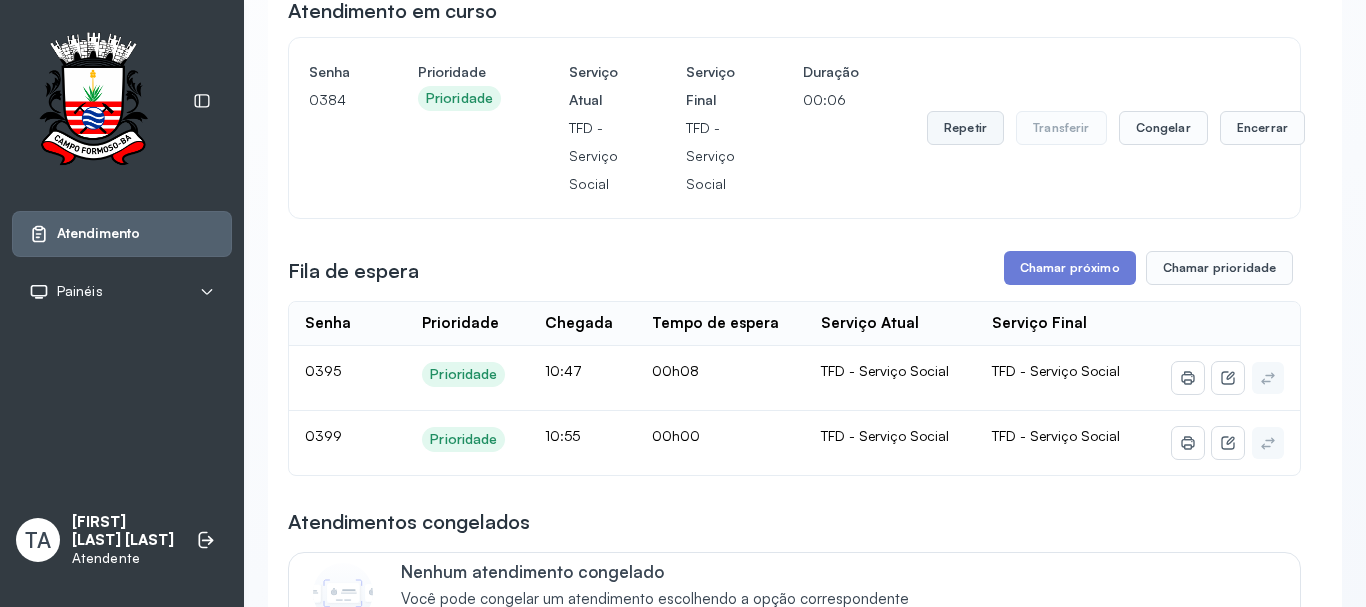 click on "Repetir" at bounding box center [965, 128] 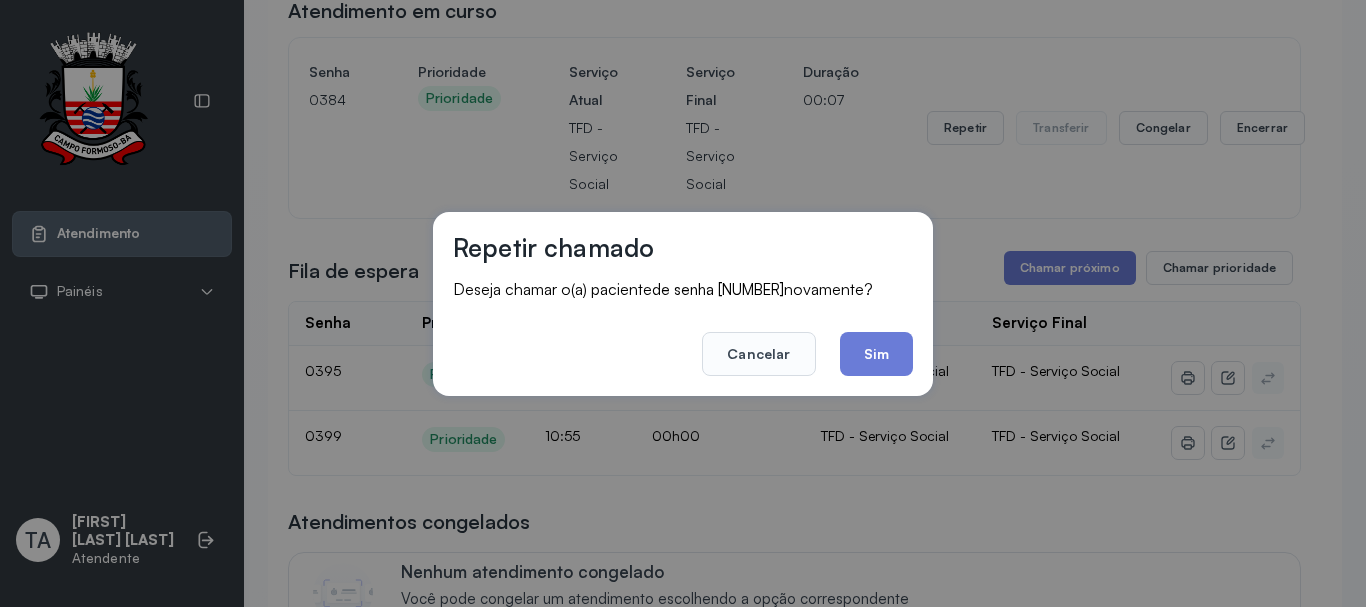 click on "Repetir chamado  Deseja chamar o(a) paciente  de senha 0384  novamente?  Cancelar Sim" at bounding box center [683, 304] 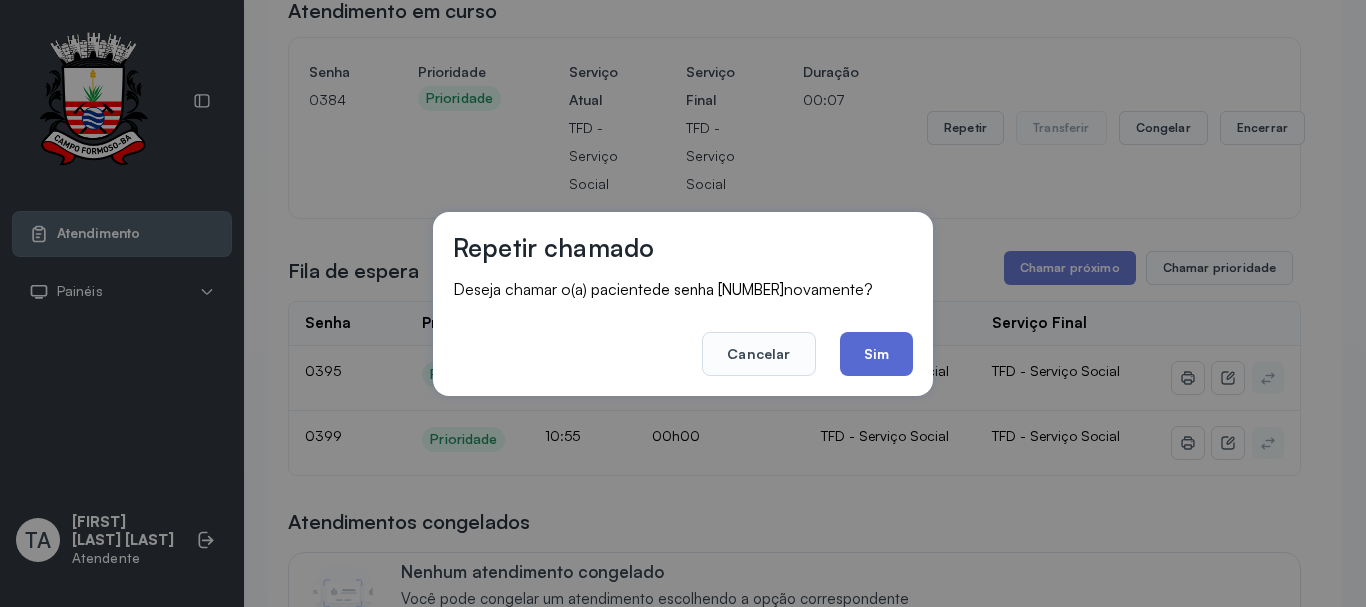 click on "Sim" 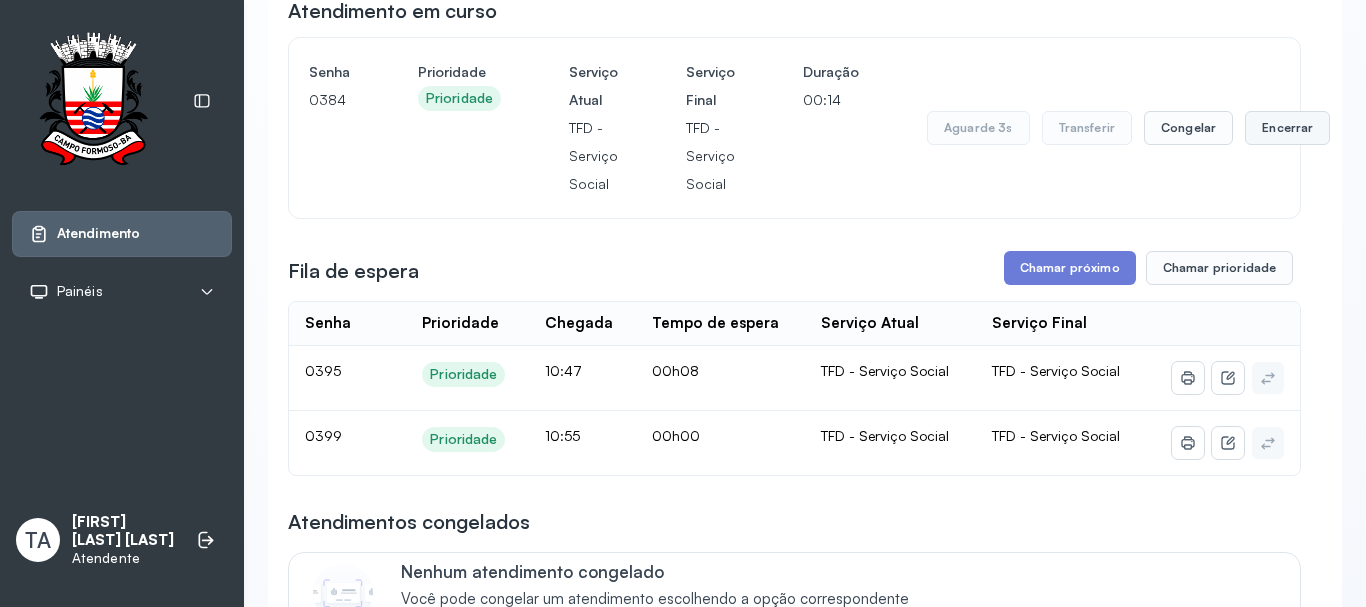 click on "Encerrar" at bounding box center (1287, 128) 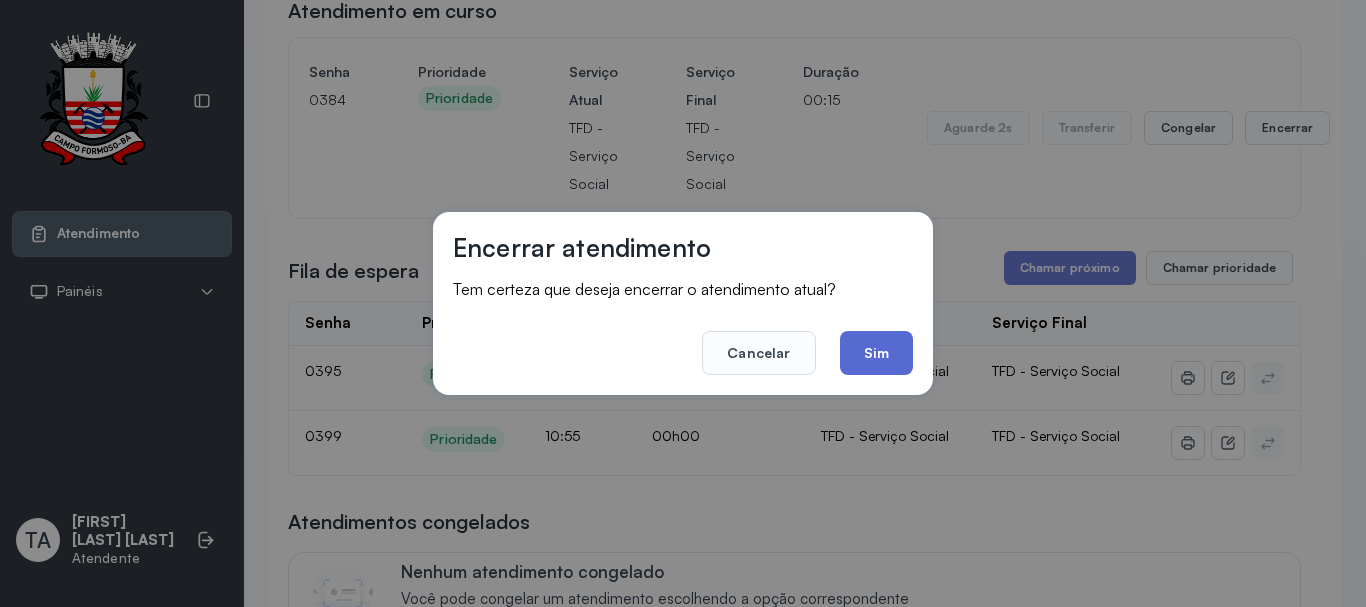 click on "Sim" 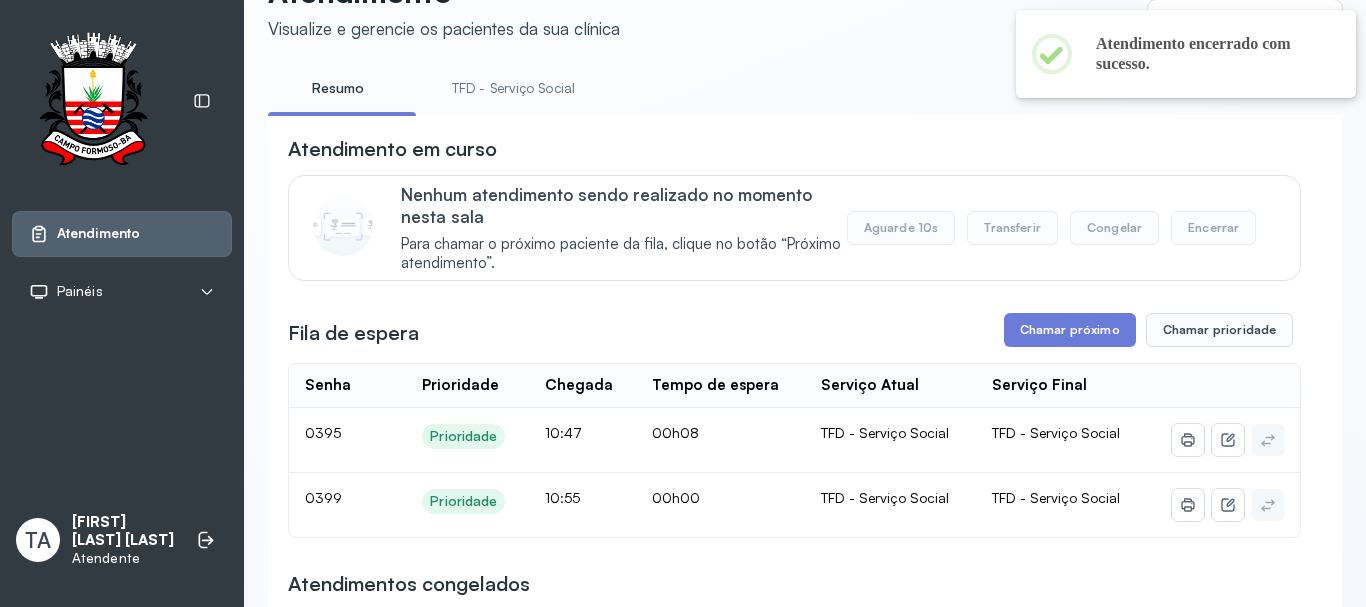 scroll, scrollTop: 200, scrollLeft: 0, axis: vertical 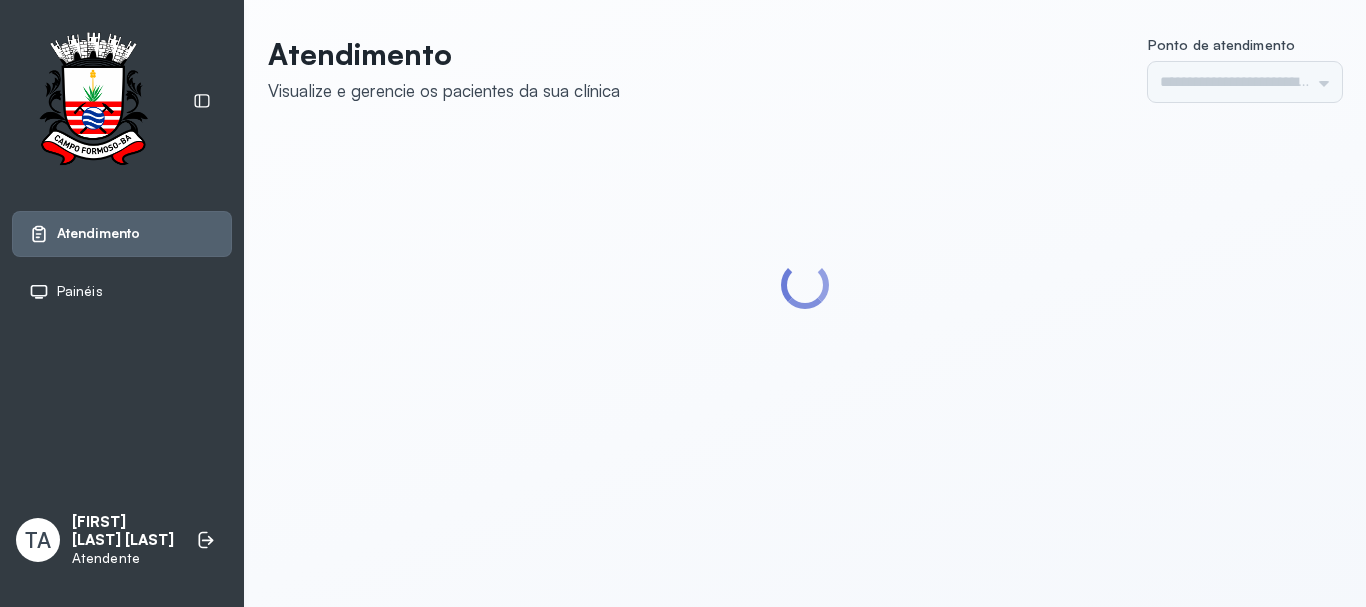 type on "******" 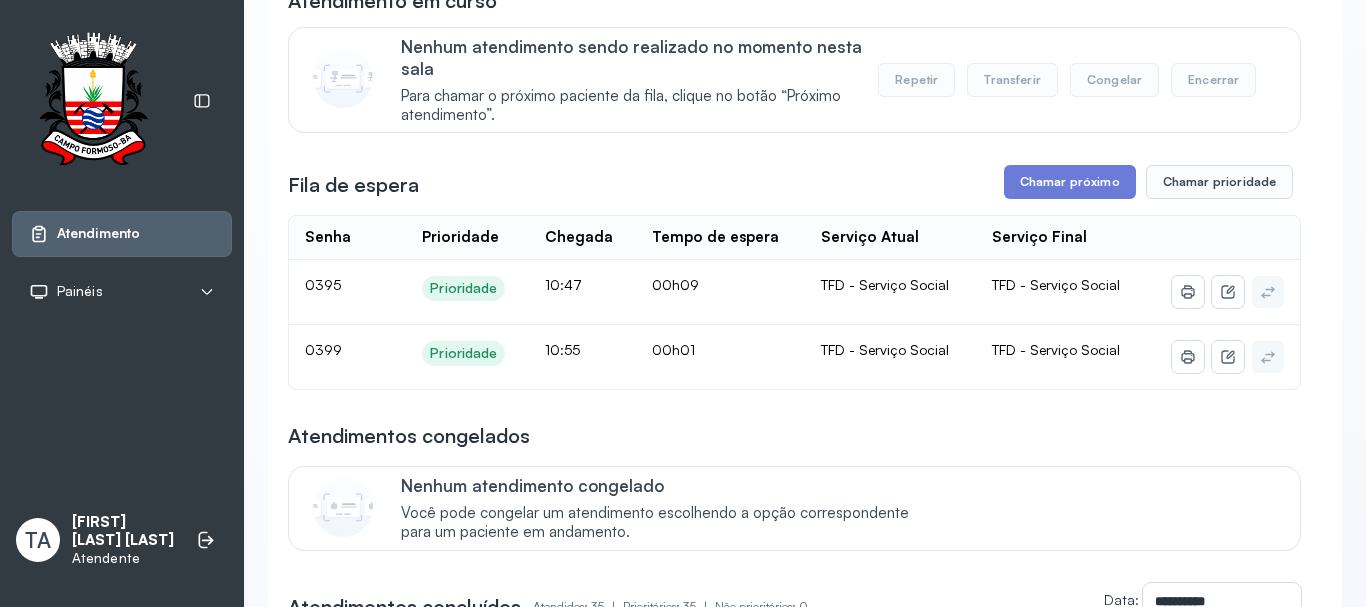 scroll, scrollTop: 0, scrollLeft: 0, axis: both 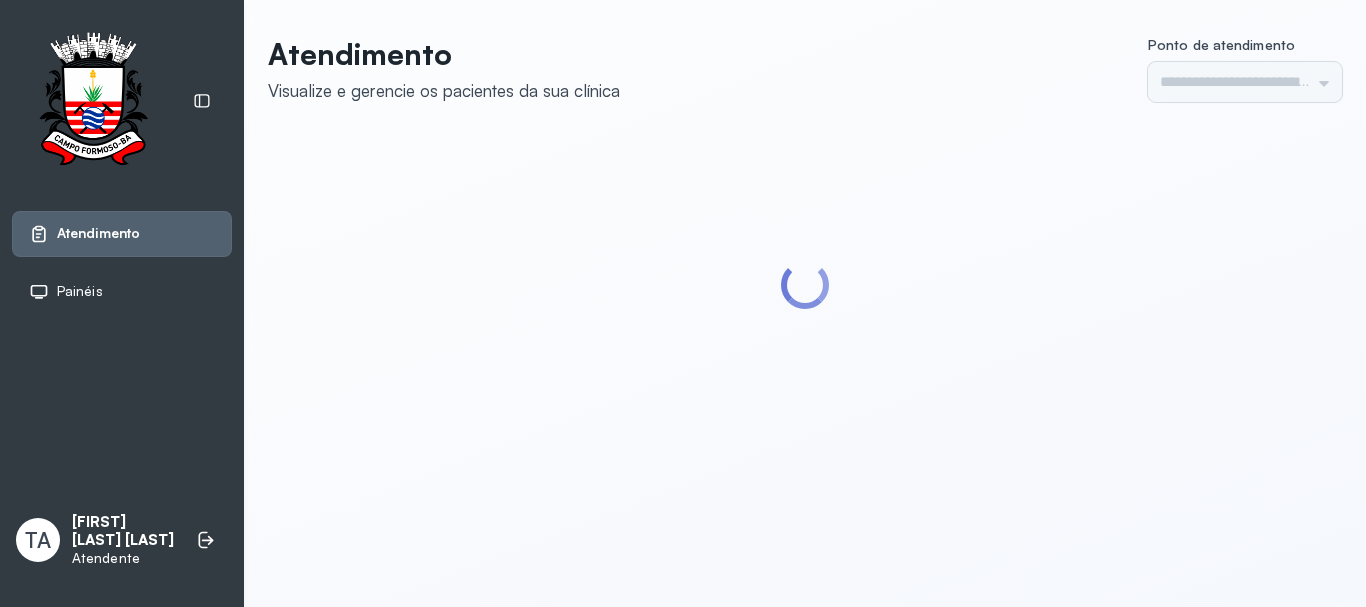 type on "******" 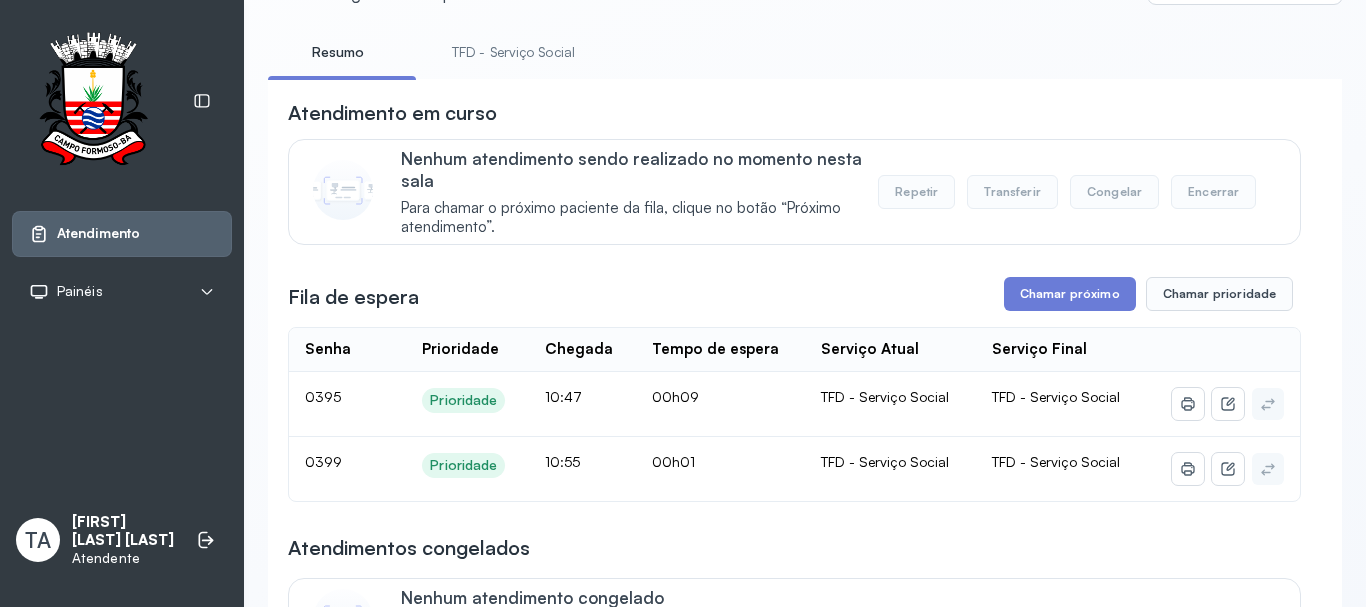 scroll, scrollTop: 0, scrollLeft: 0, axis: both 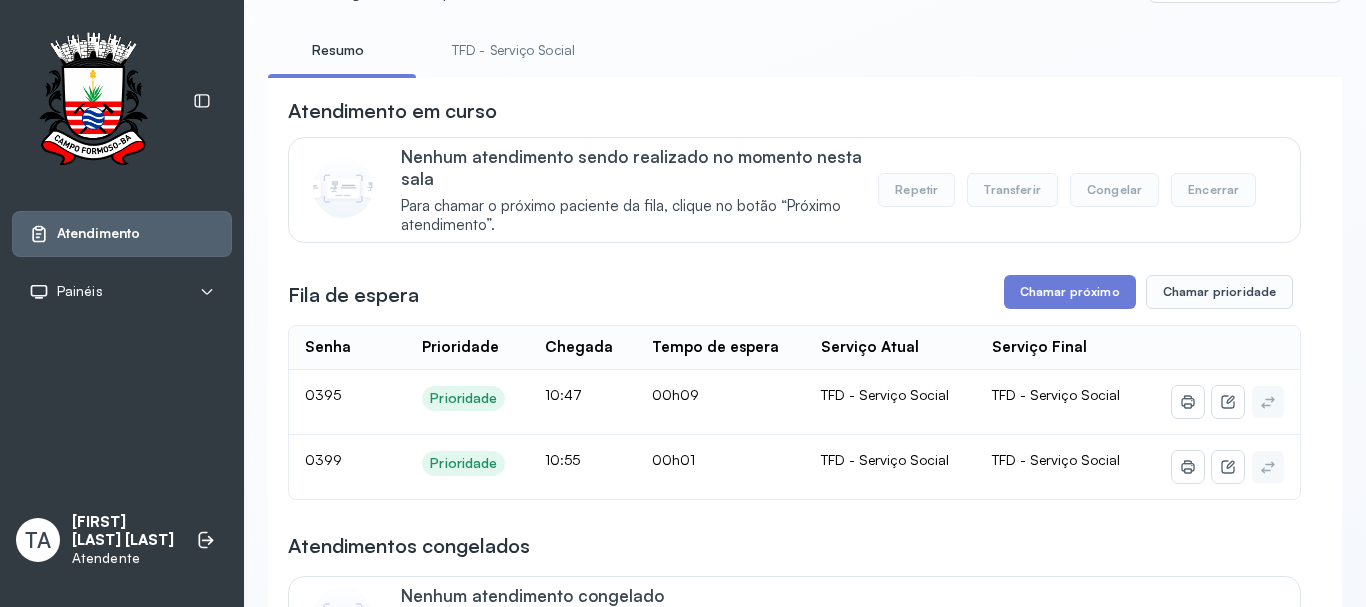 click on "TFD - Serviço Social" at bounding box center [513, 50] 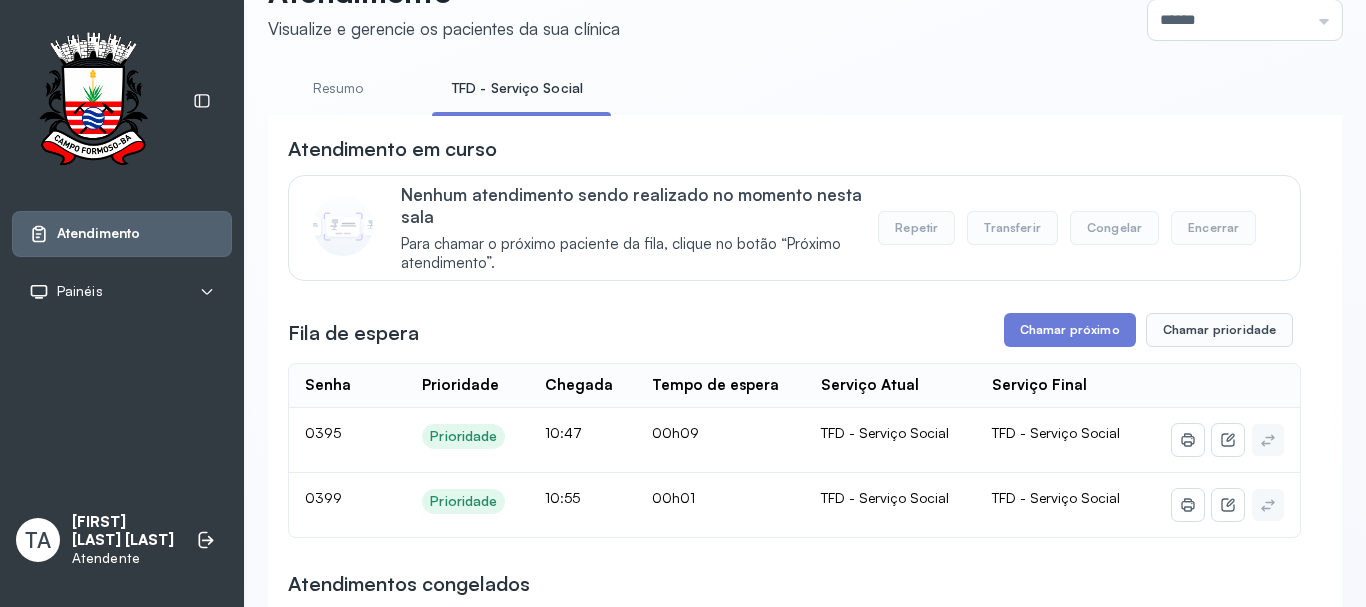 scroll, scrollTop: 100, scrollLeft: 0, axis: vertical 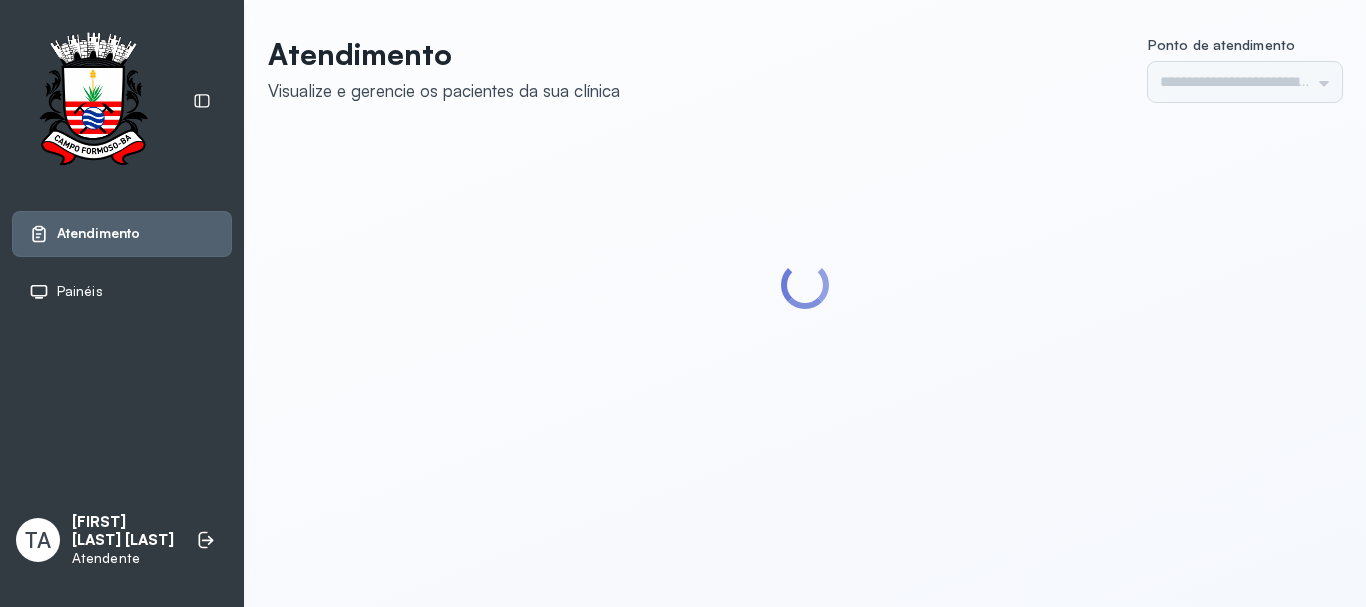 type on "******" 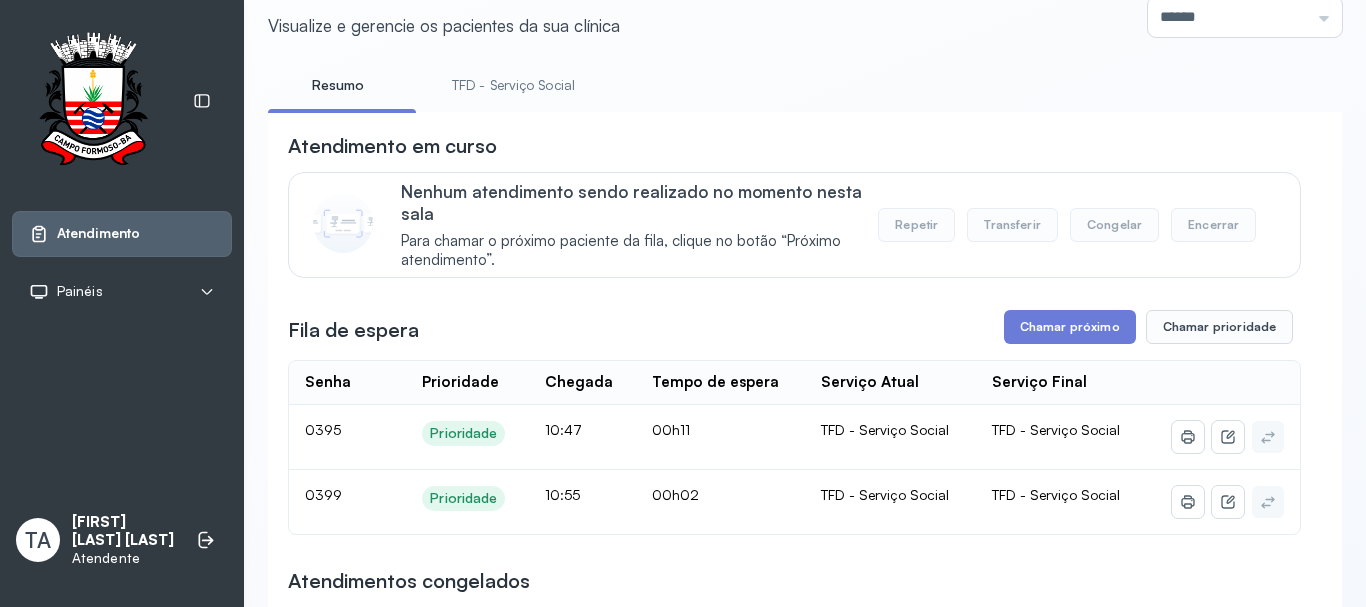 scroll, scrollTop: 100, scrollLeft: 0, axis: vertical 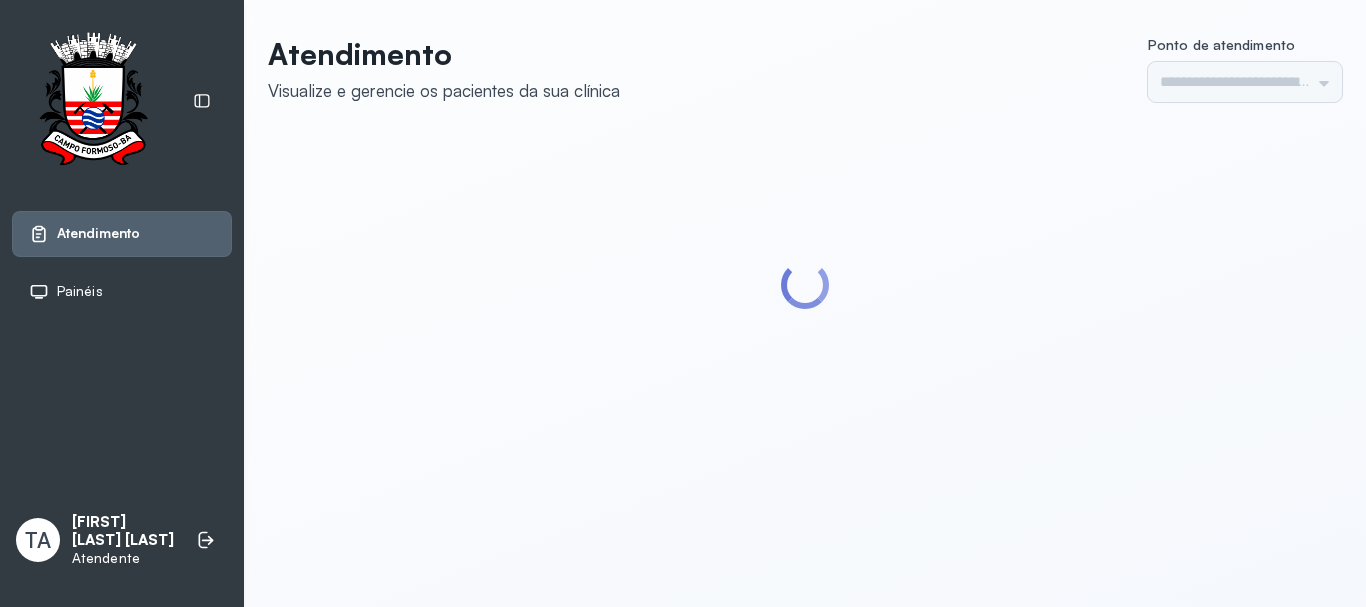 type on "******" 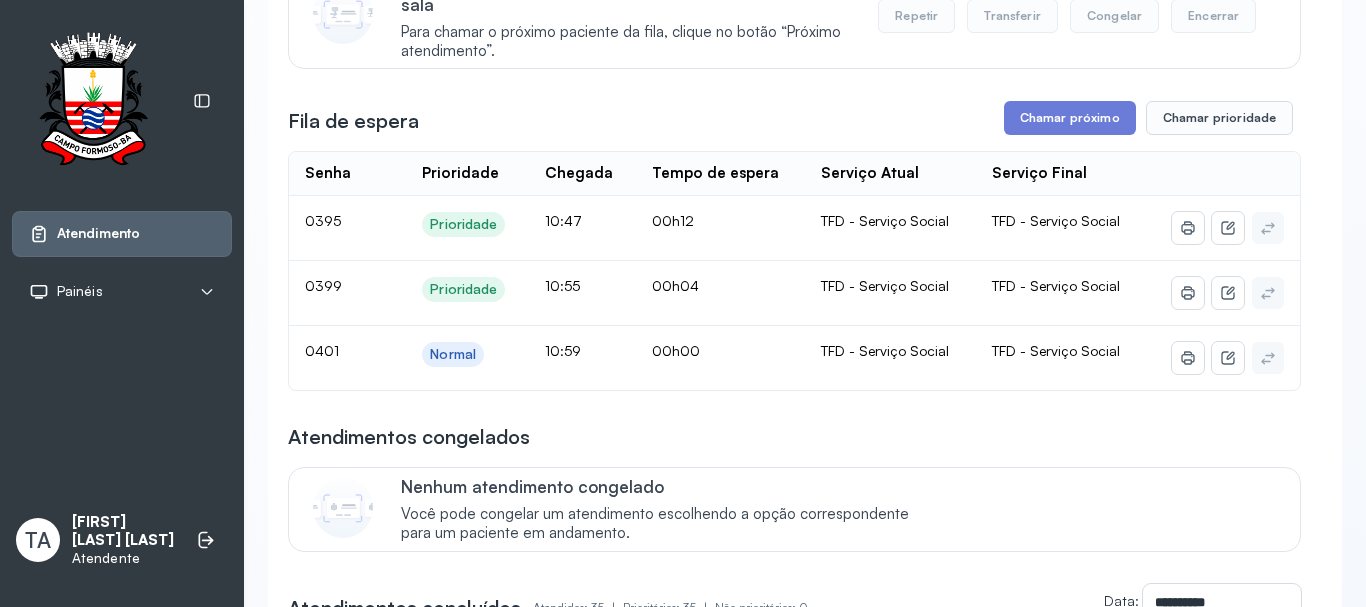 scroll, scrollTop: 300, scrollLeft: 0, axis: vertical 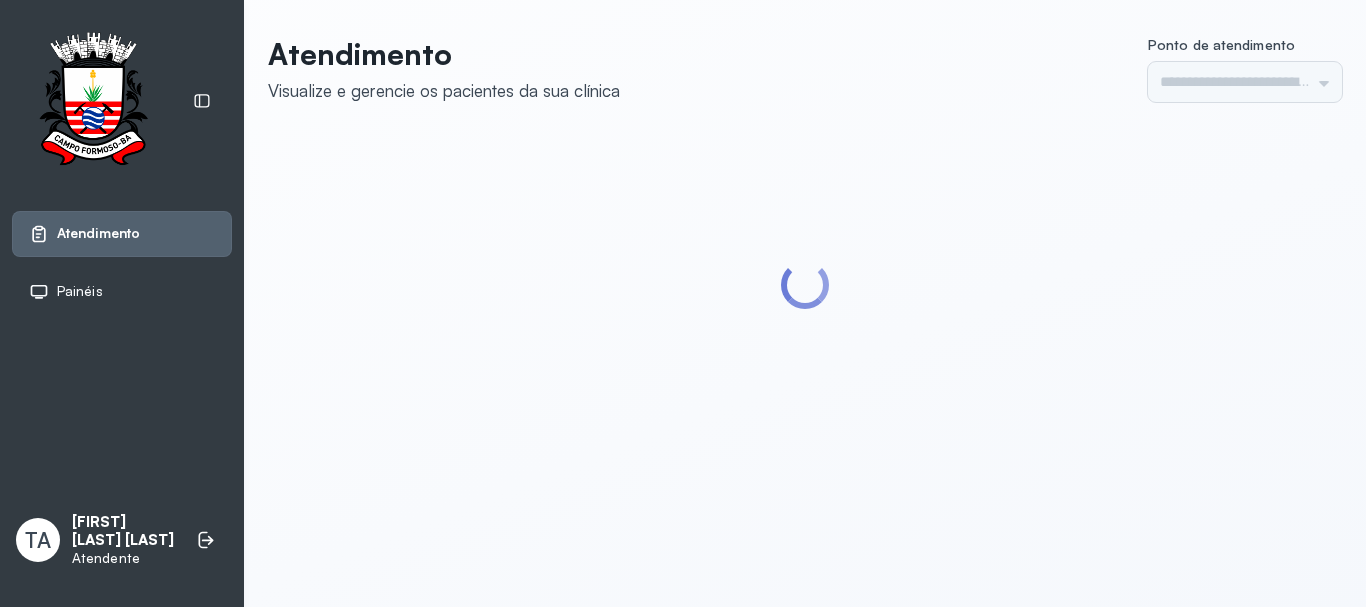 type on "******" 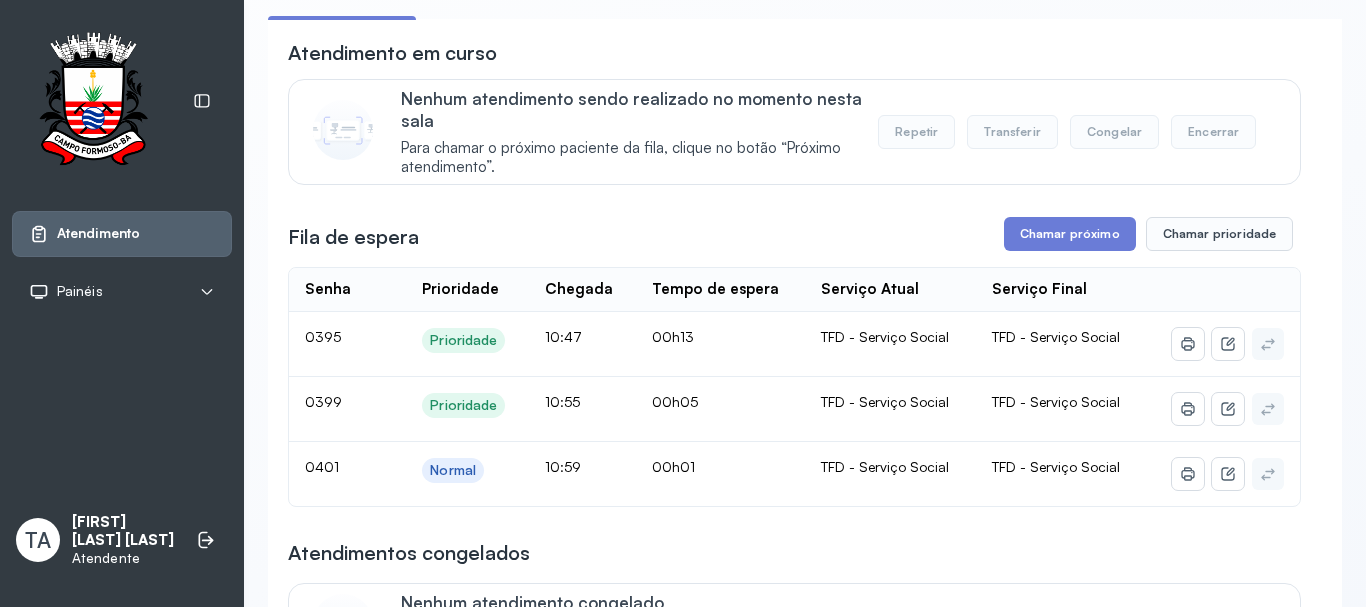 scroll, scrollTop: 0, scrollLeft: 0, axis: both 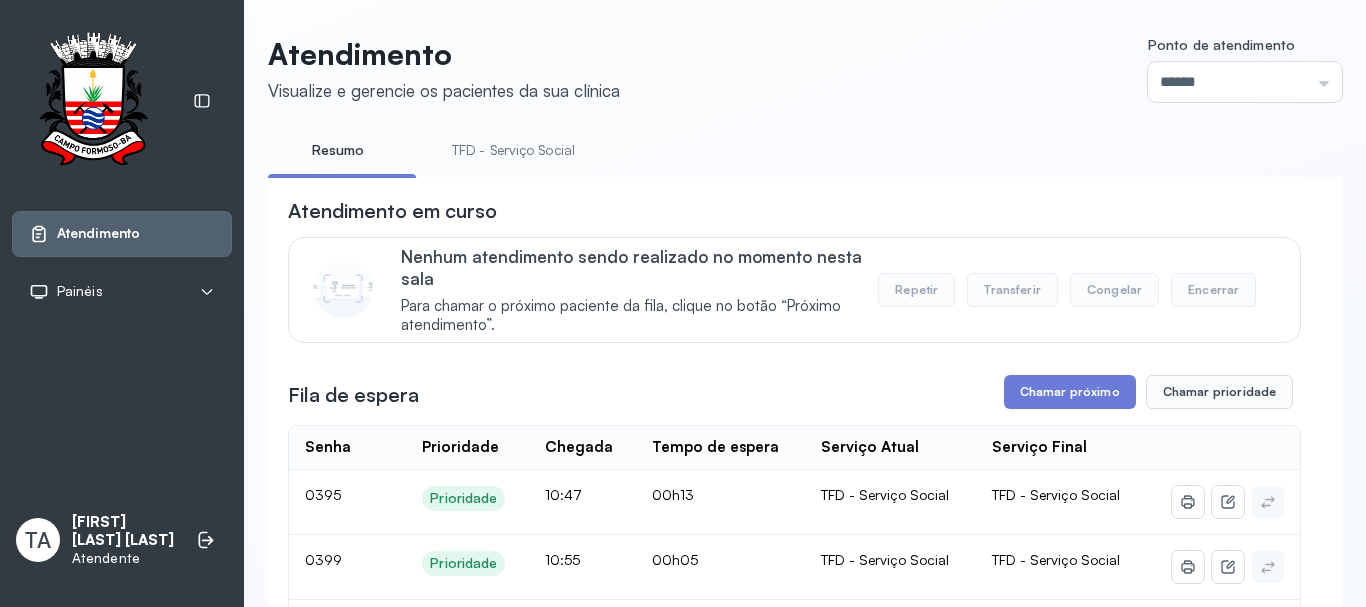 click on "TFD - Serviço Social" at bounding box center (513, 150) 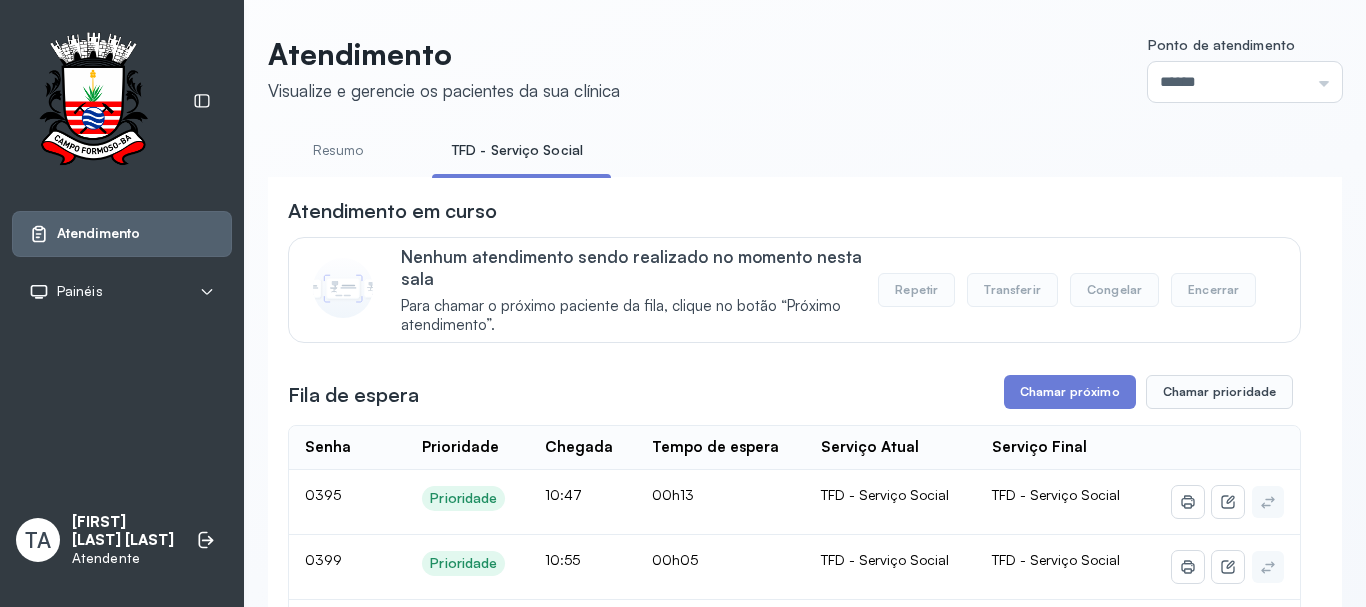 click on "Resumo" at bounding box center [338, 150] 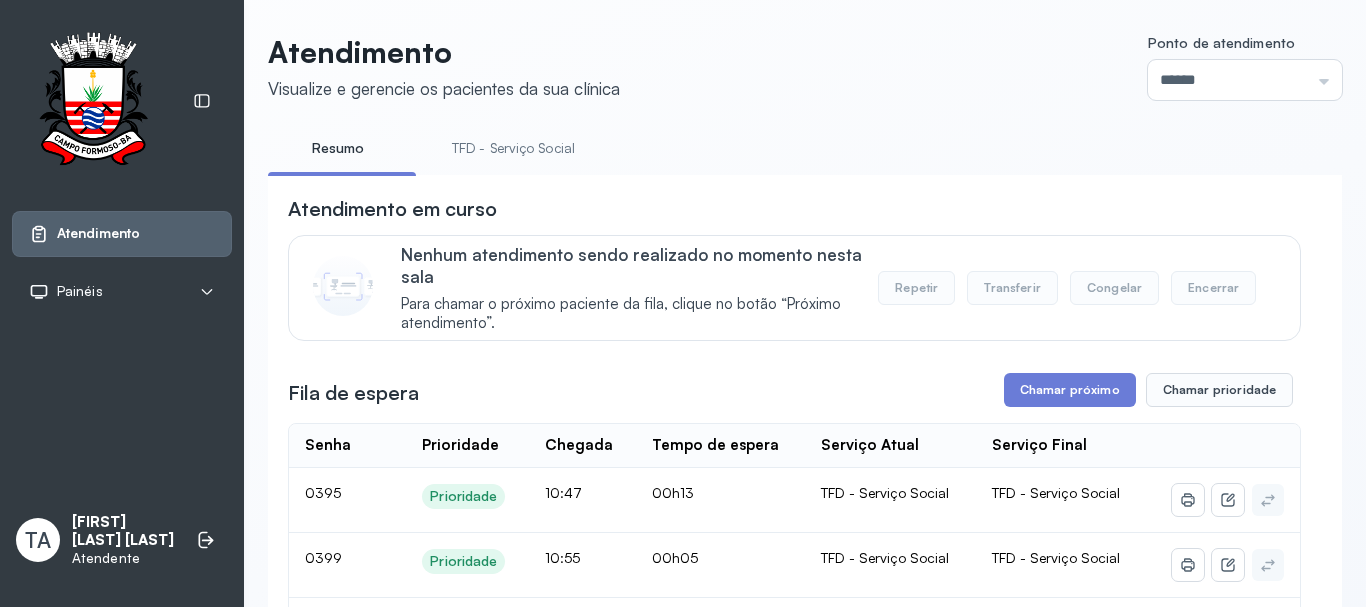 scroll, scrollTop: 0, scrollLeft: 0, axis: both 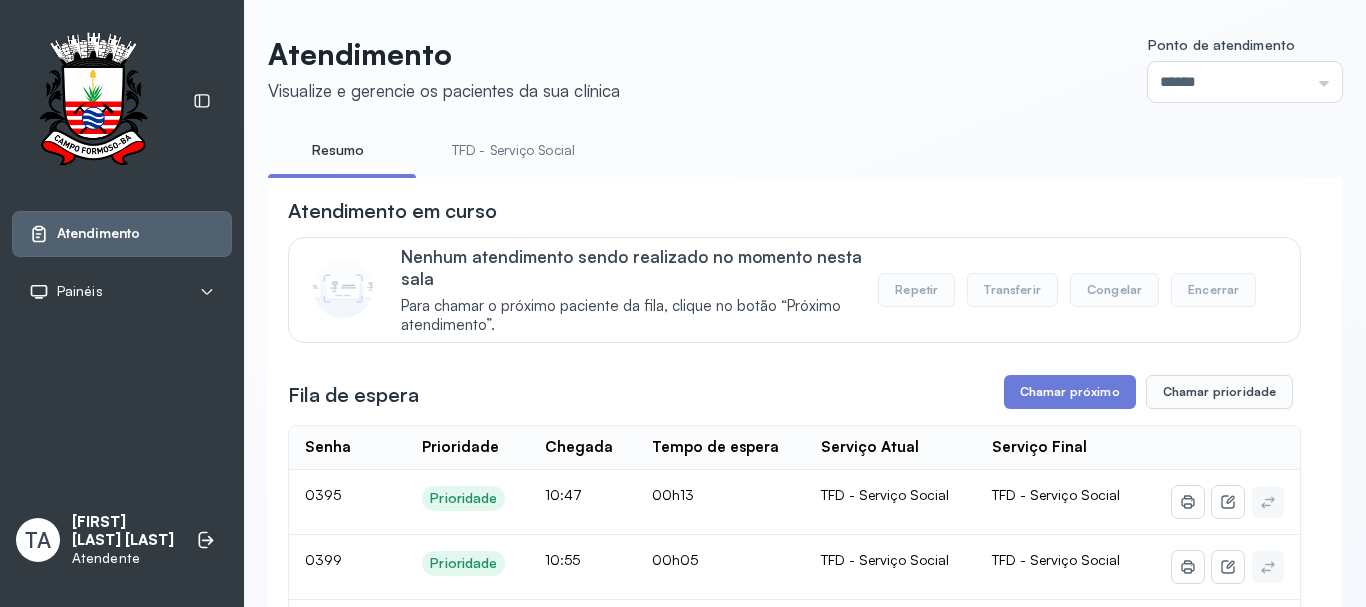 click on "TFD - Serviço Social" at bounding box center (513, 150) 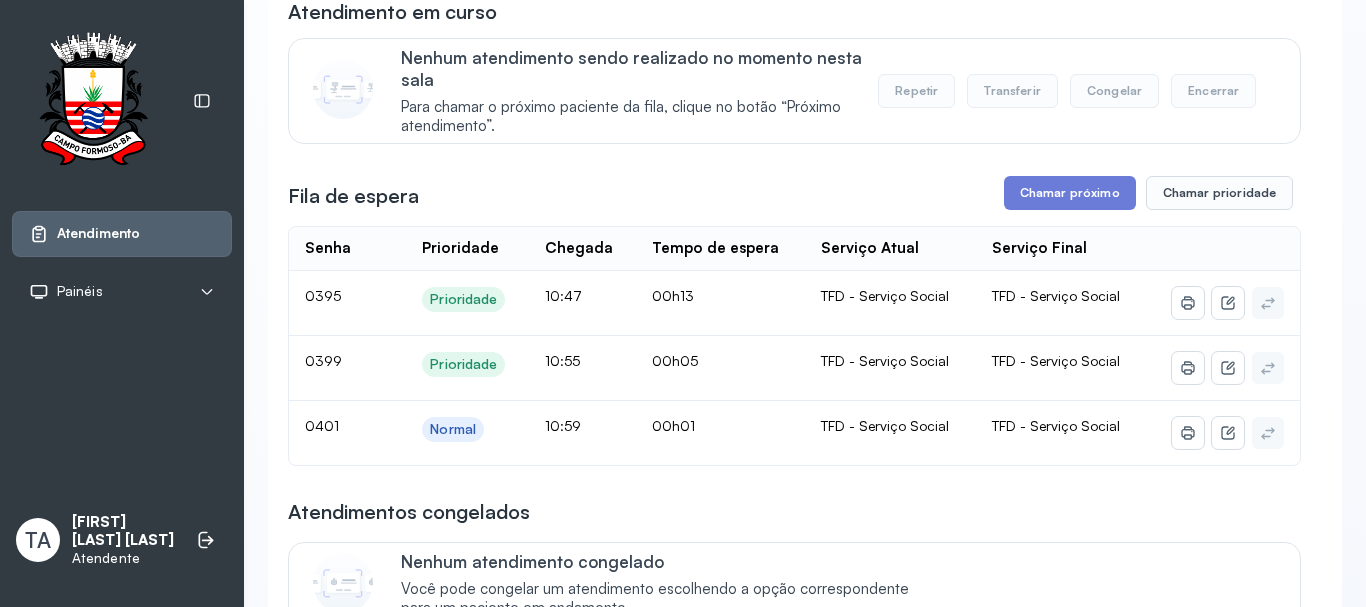 scroll, scrollTop: 200, scrollLeft: 0, axis: vertical 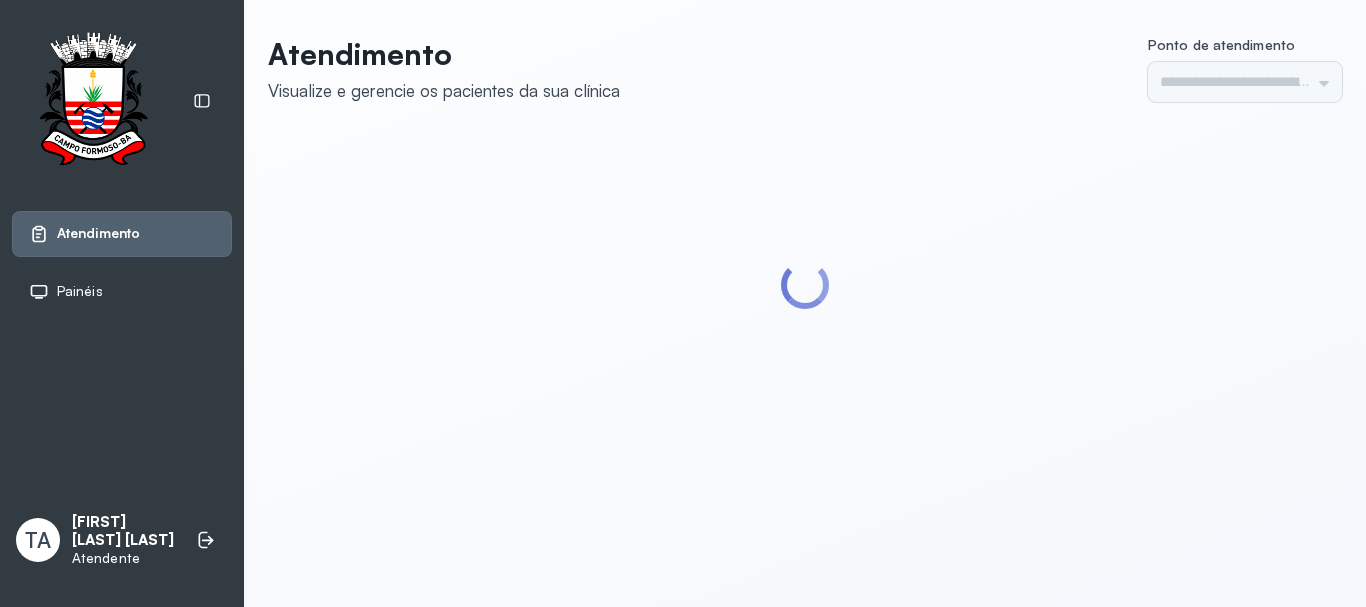 type on "******" 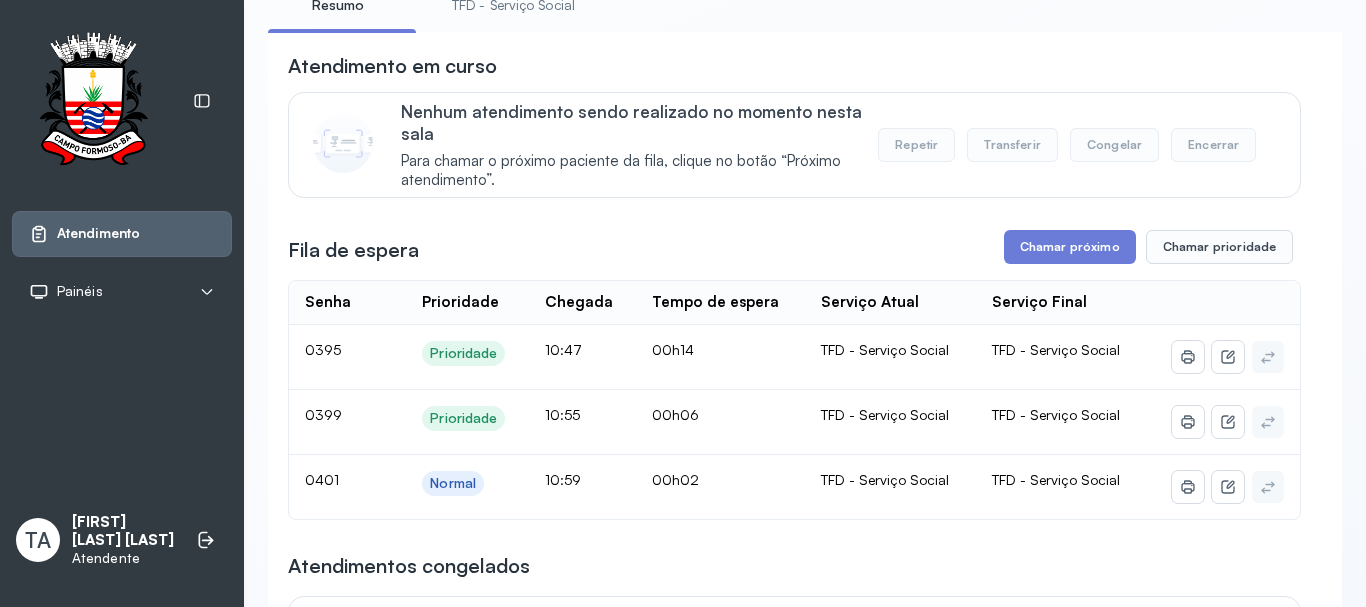 scroll, scrollTop: 100, scrollLeft: 0, axis: vertical 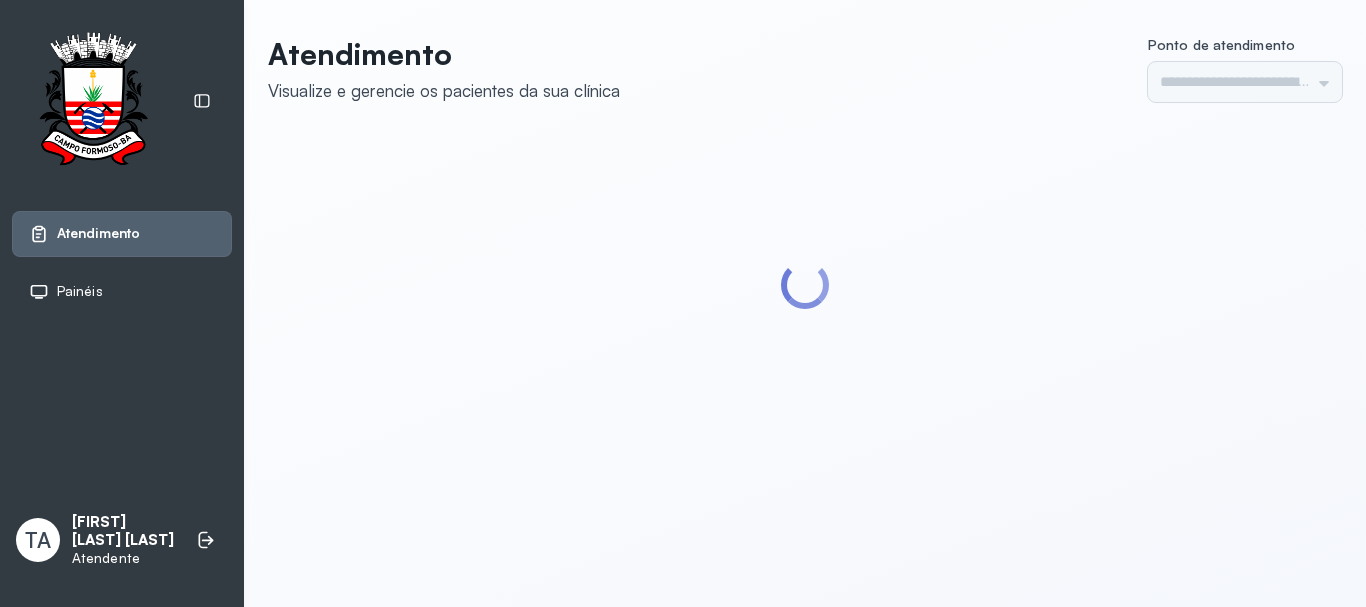 type on "******" 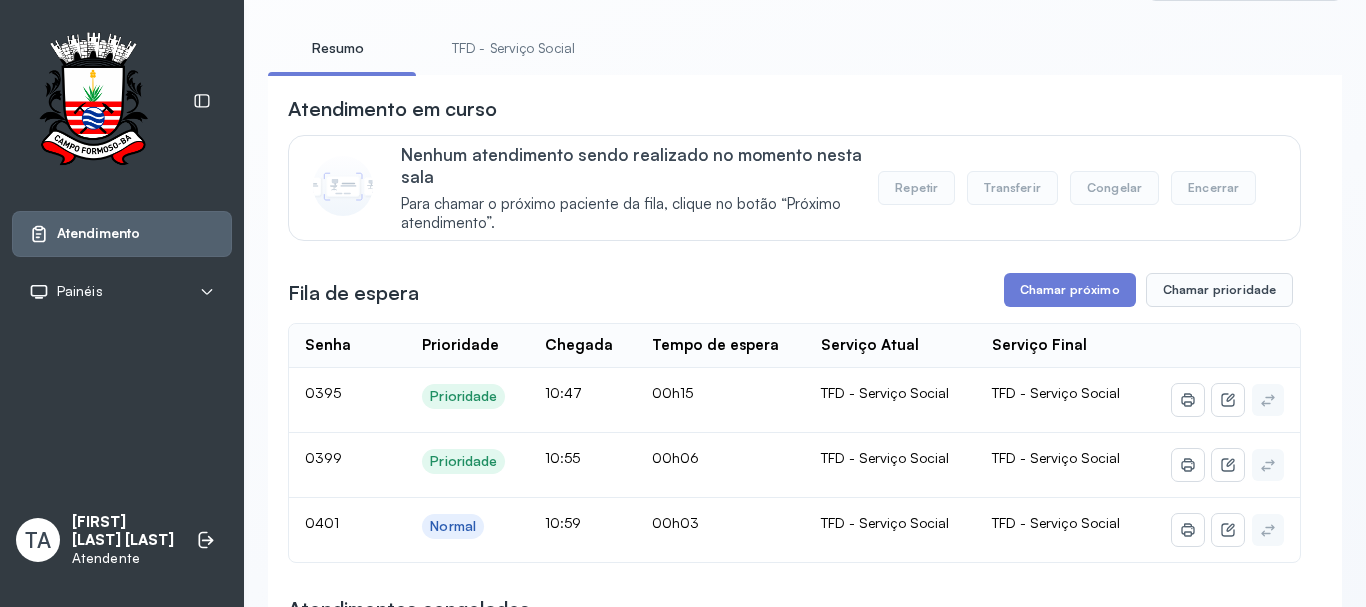 scroll, scrollTop: 200, scrollLeft: 0, axis: vertical 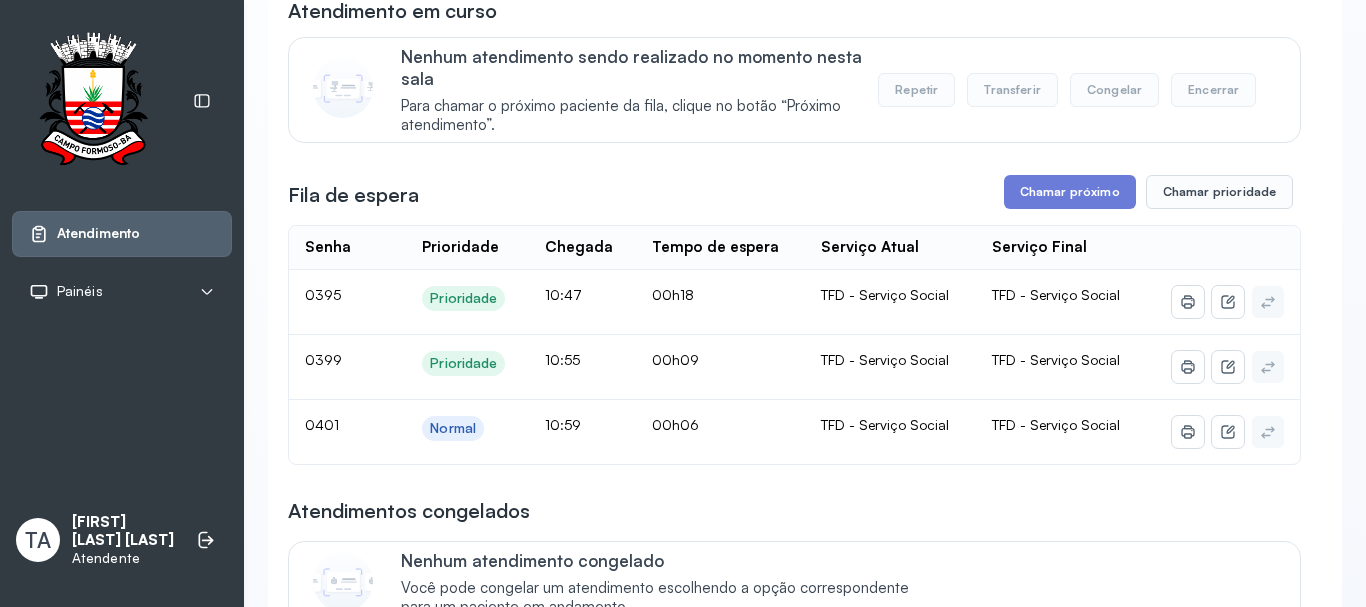 click on "**********" at bounding box center (794, 1389) 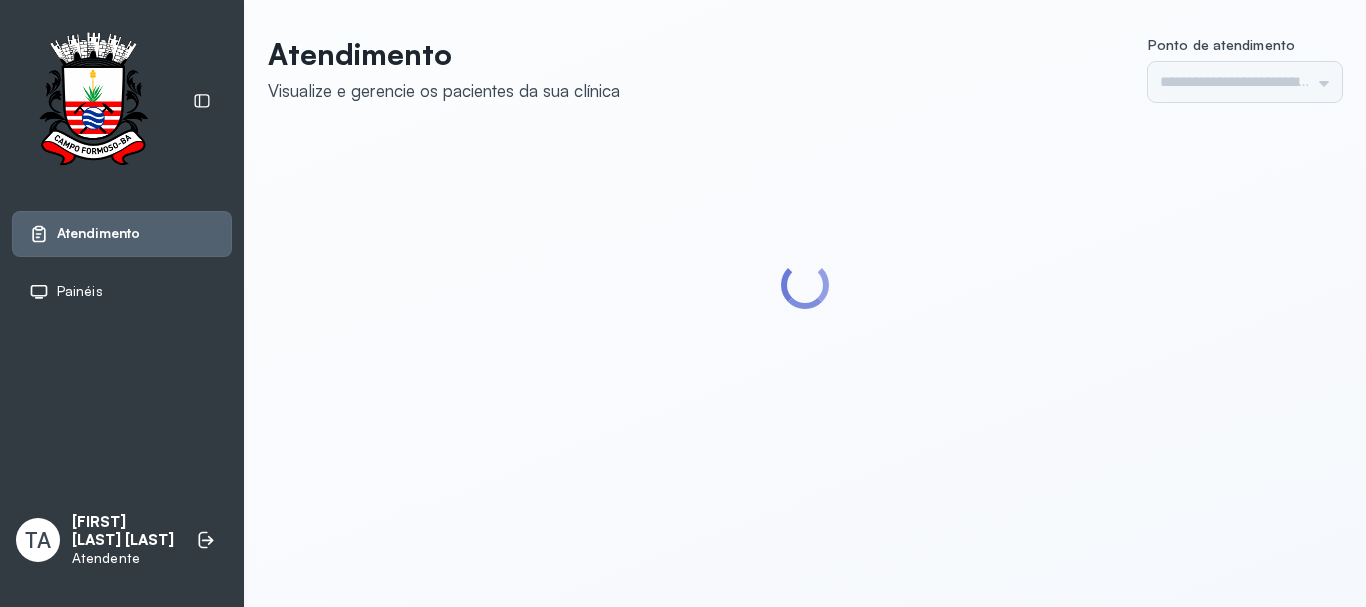 scroll, scrollTop: 0, scrollLeft: 0, axis: both 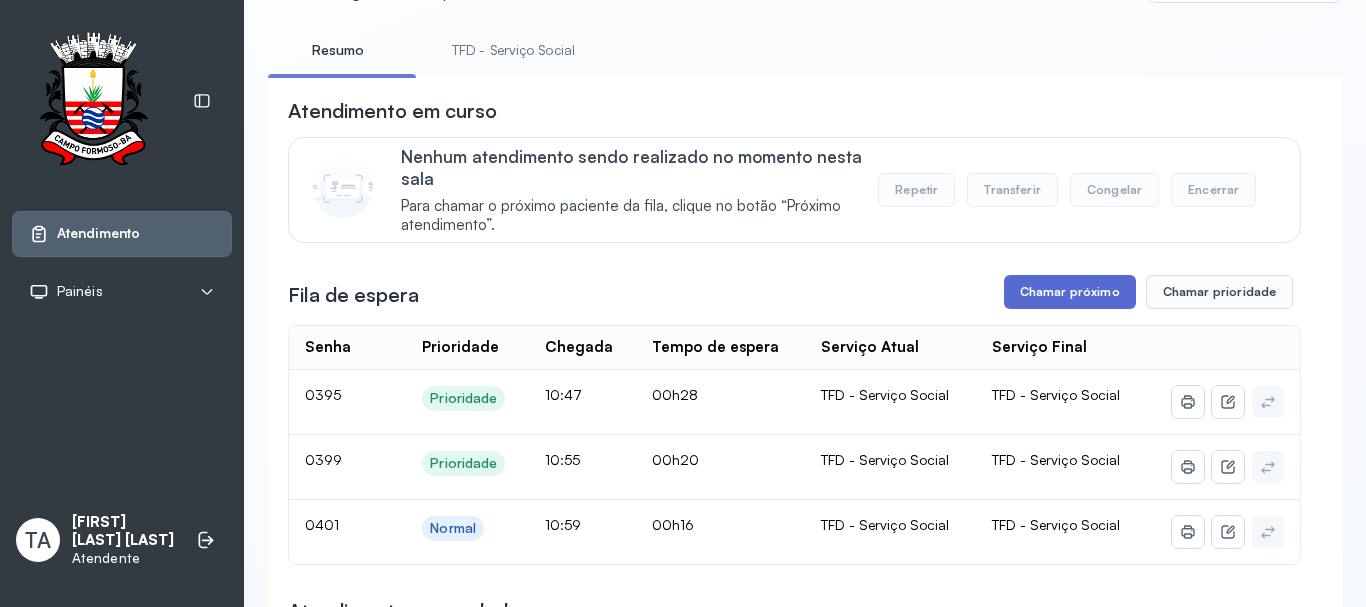 click on "Chamar próximo" at bounding box center (1070, 292) 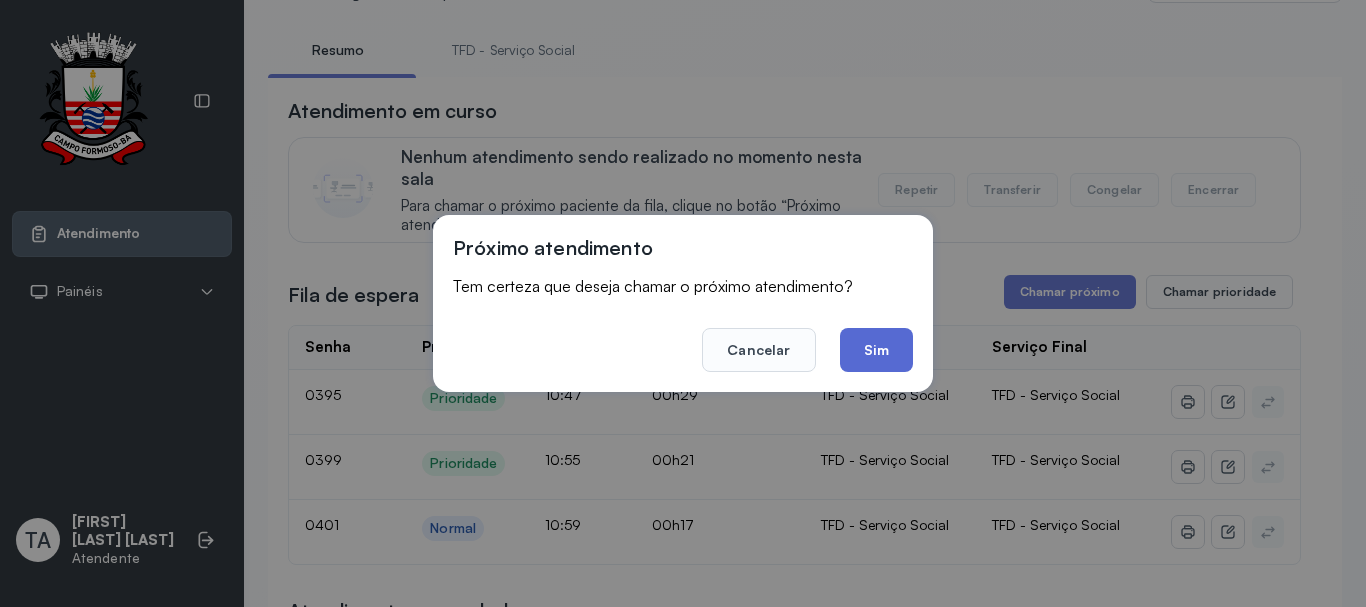 click on "Sim" 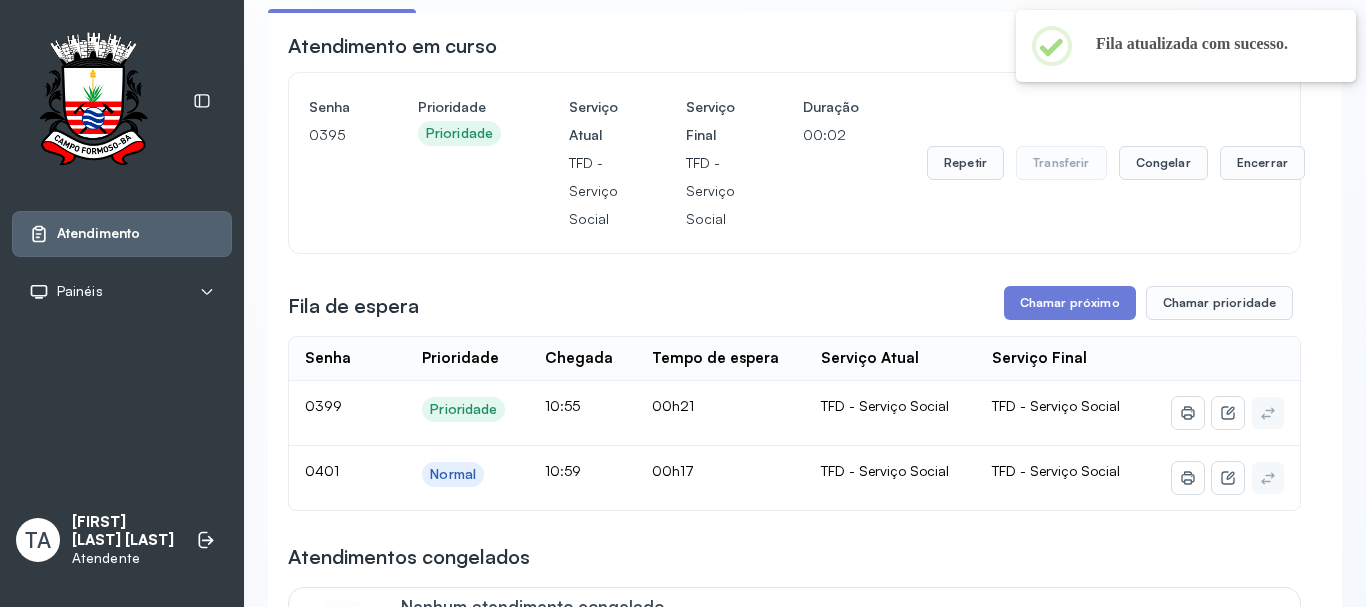 scroll, scrollTop: 200, scrollLeft: 0, axis: vertical 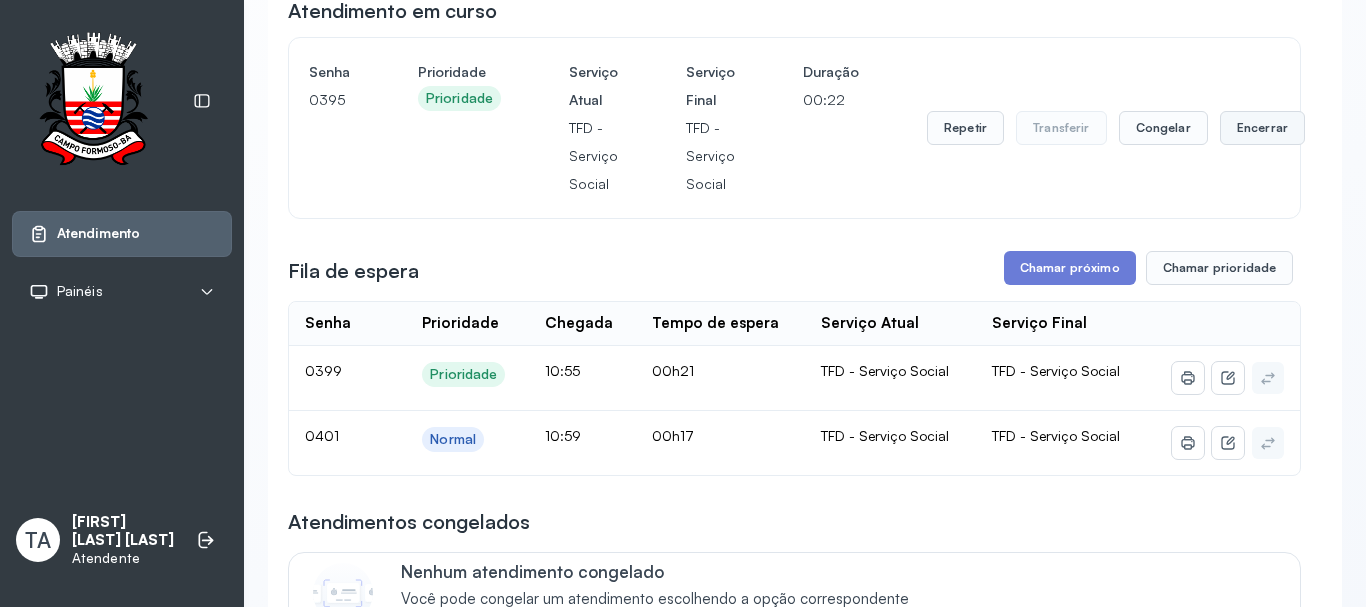 click on "Encerrar" at bounding box center (1262, 128) 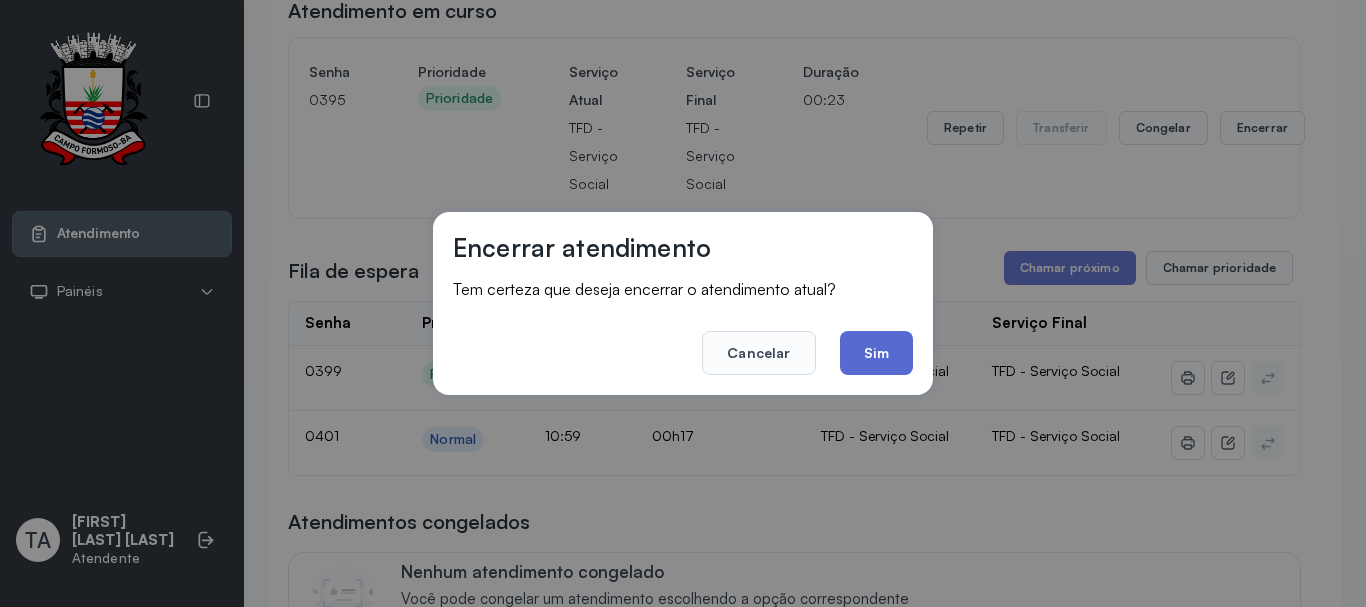 click on "Sim" 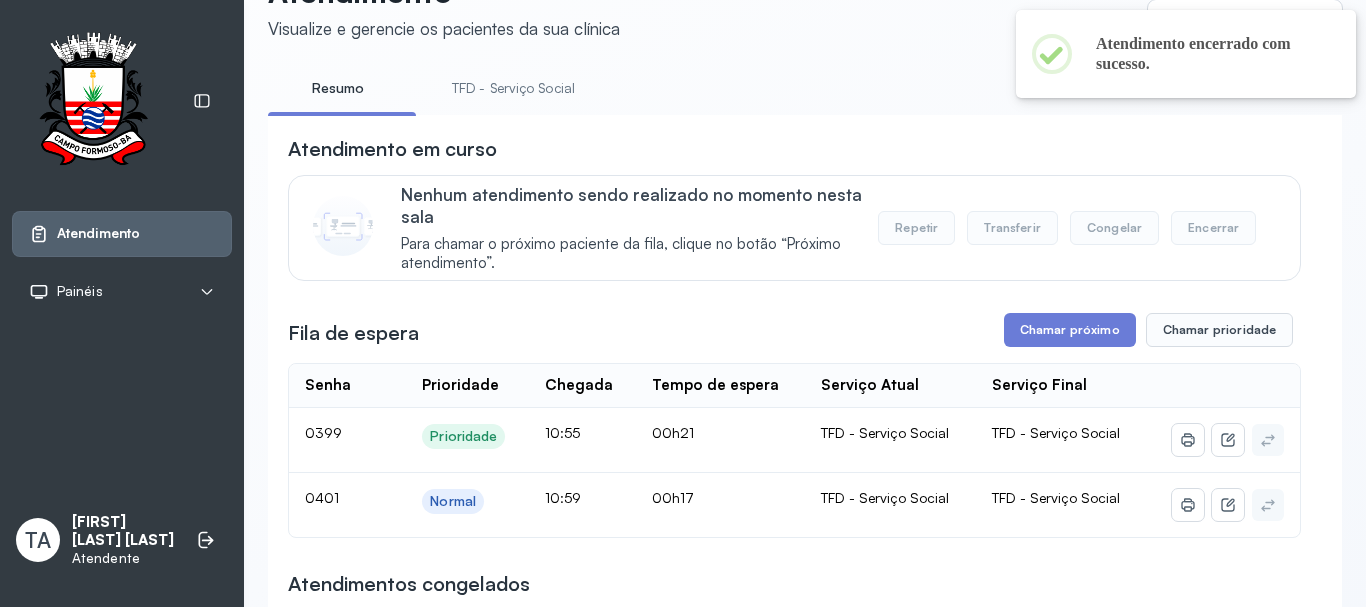 scroll, scrollTop: 200, scrollLeft: 0, axis: vertical 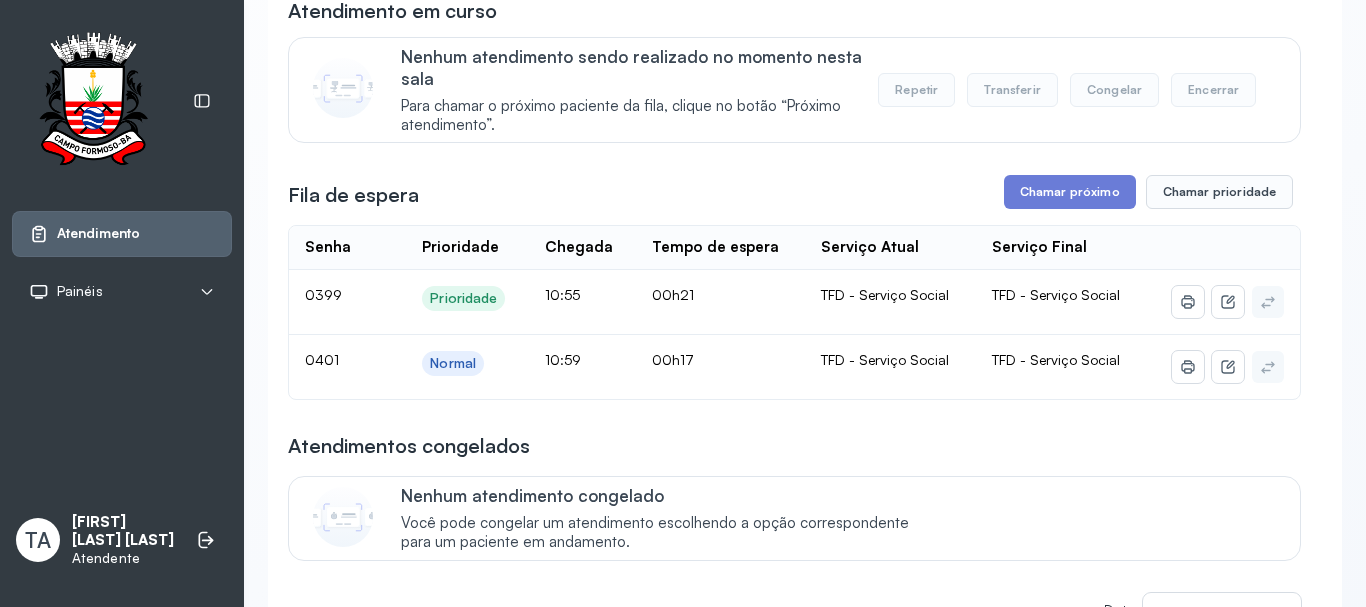 click on "Nenhum atendimento sendo realizado no momento nesta sala Para chamar o próximo paciente da fila, clique no botão “Próximo atendimento”. Repetir Transferir Congelar Encerrar" at bounding box center (794, 90) 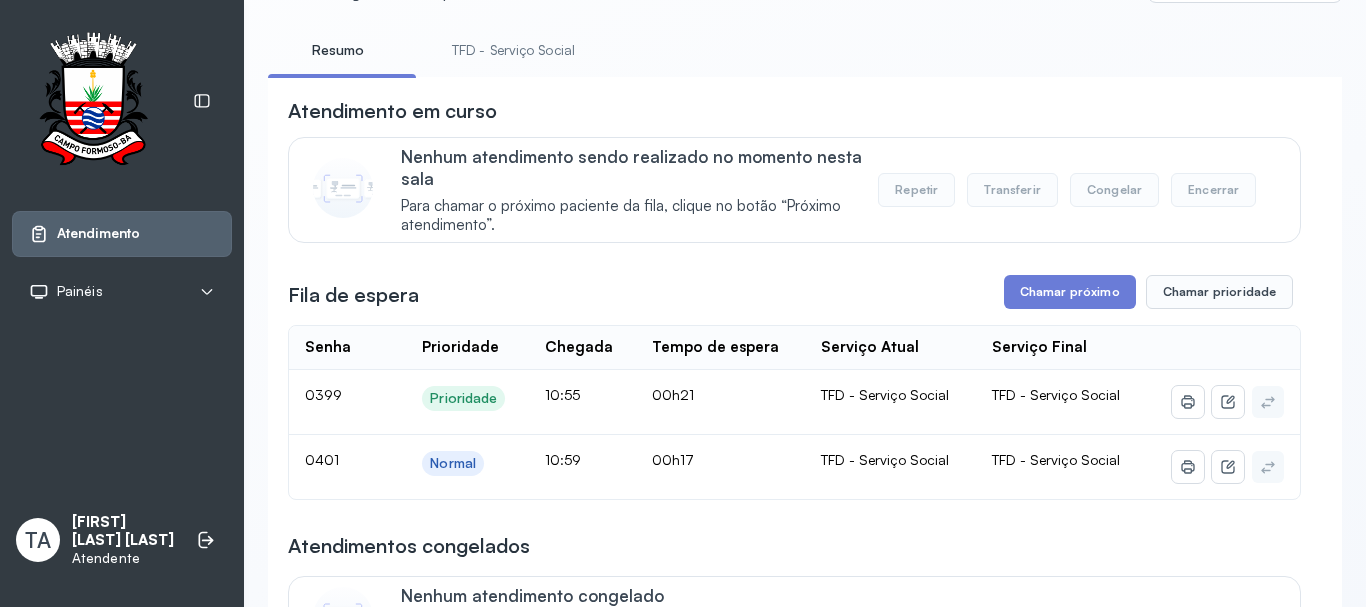 click on "TFD - Serviço Social" at bounding box center (513, 50) 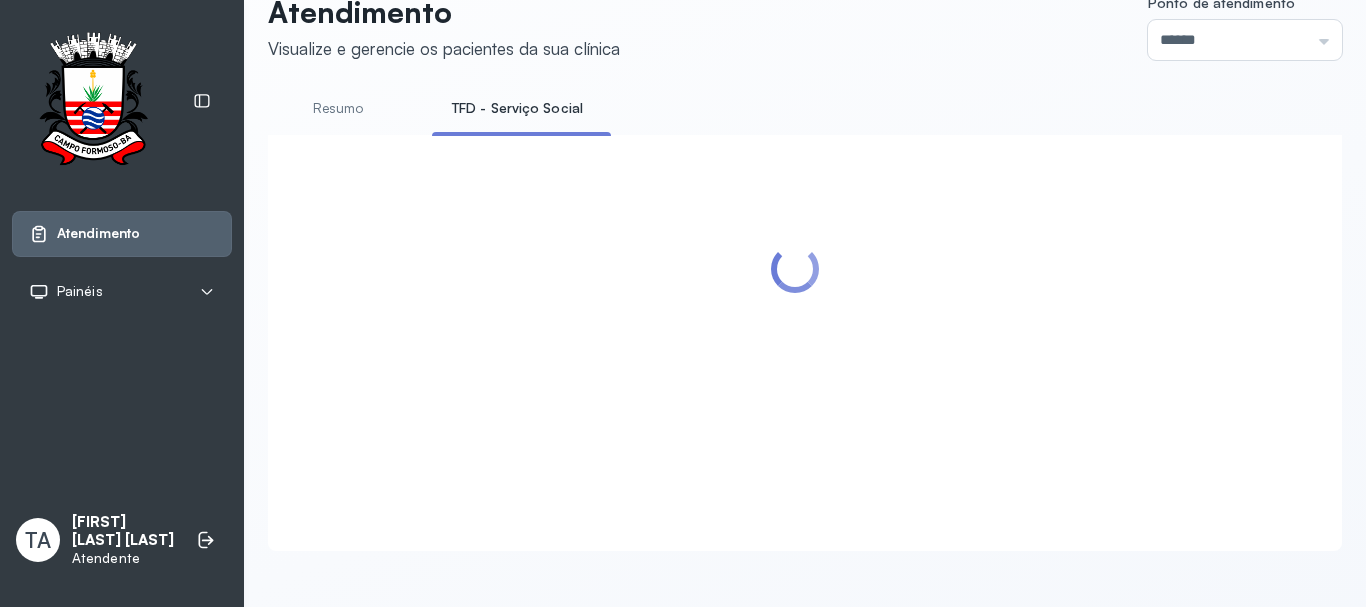 scroll, scrollTop: 100, scrollLeft: 0, axis: vertical 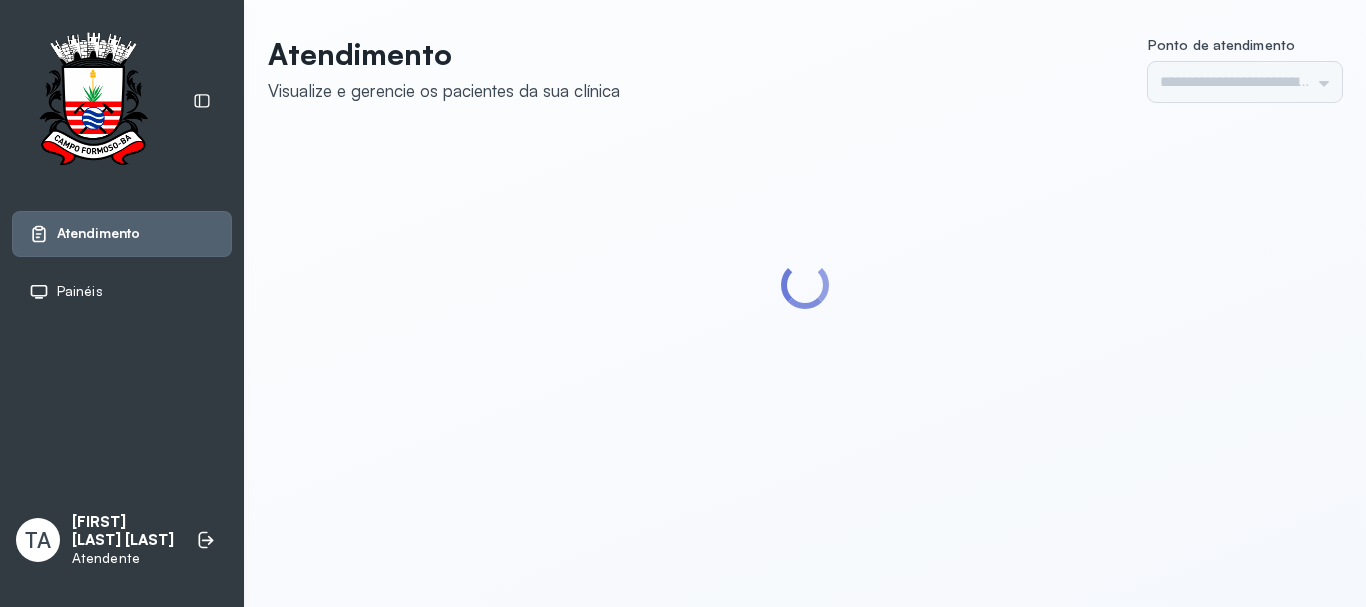 type on "******" 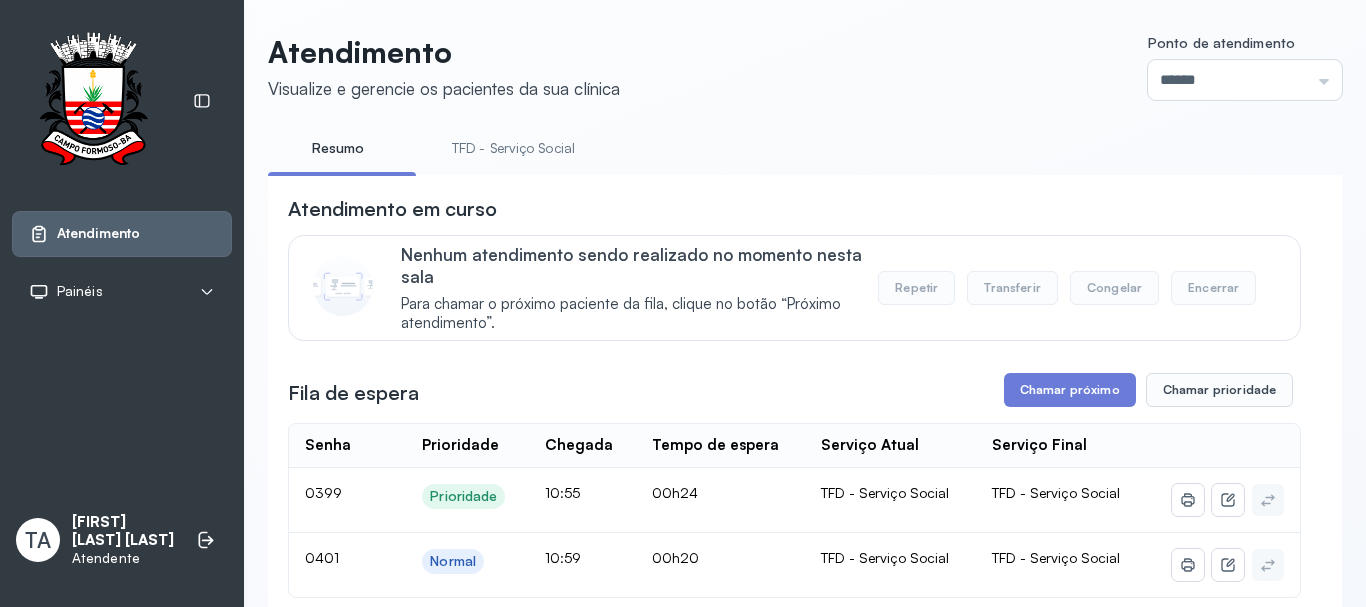 scroll, scrollTop: 0, scrollLeft: 0, axis: both 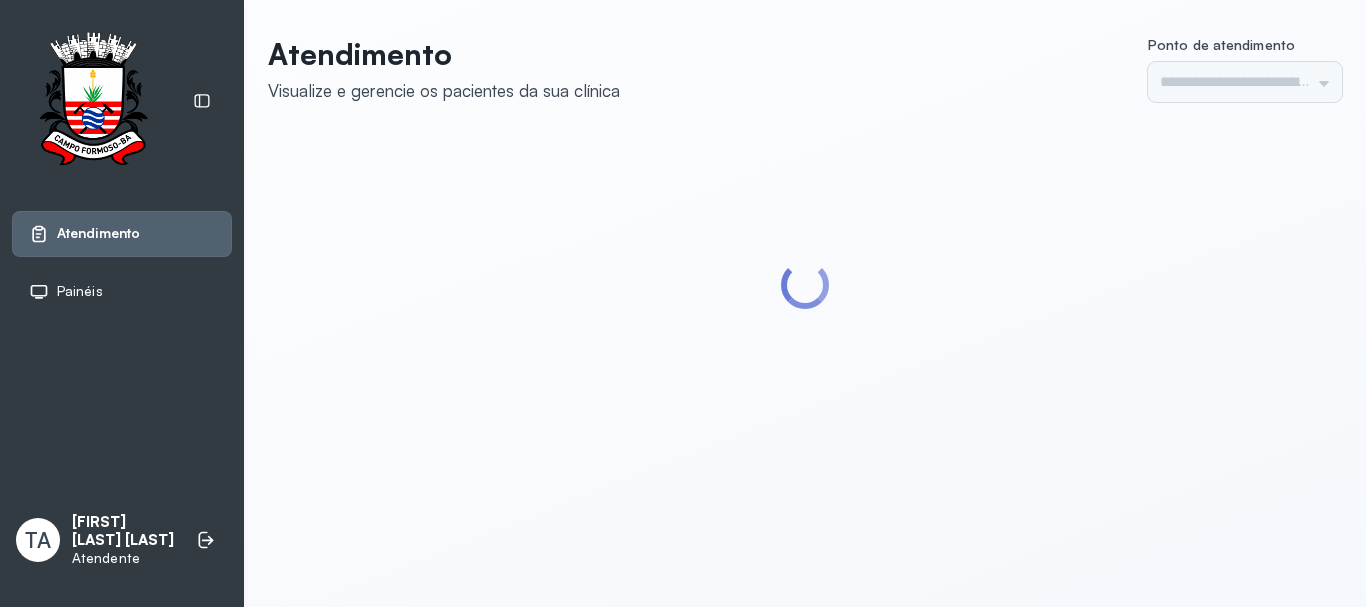 type on "******" 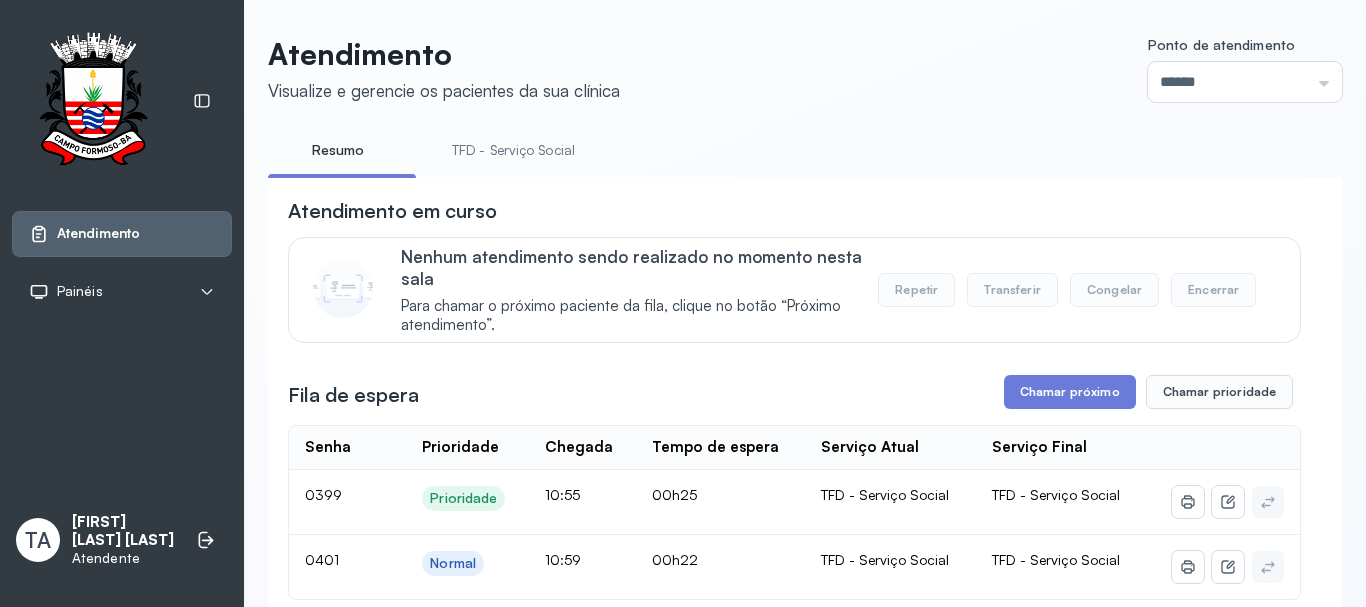 click on "TFD - Serviço Social" at bounding box center (513, 150) 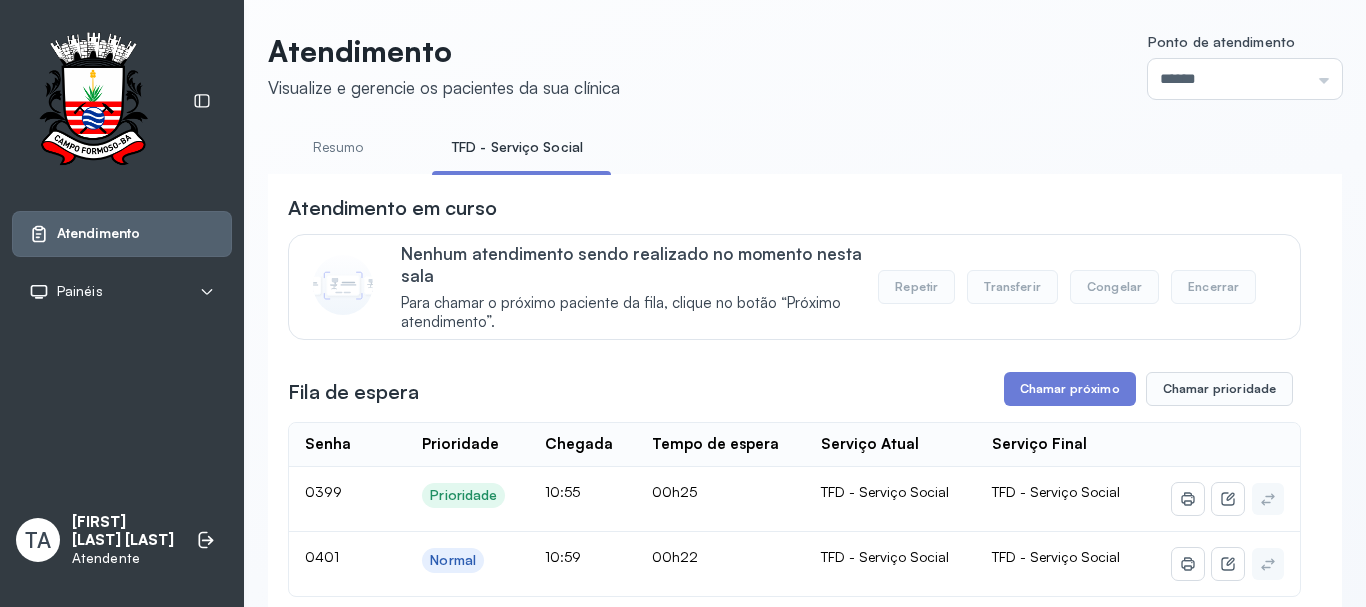scroll, scrollTop: 0, scrollLeft: 0, axis: both 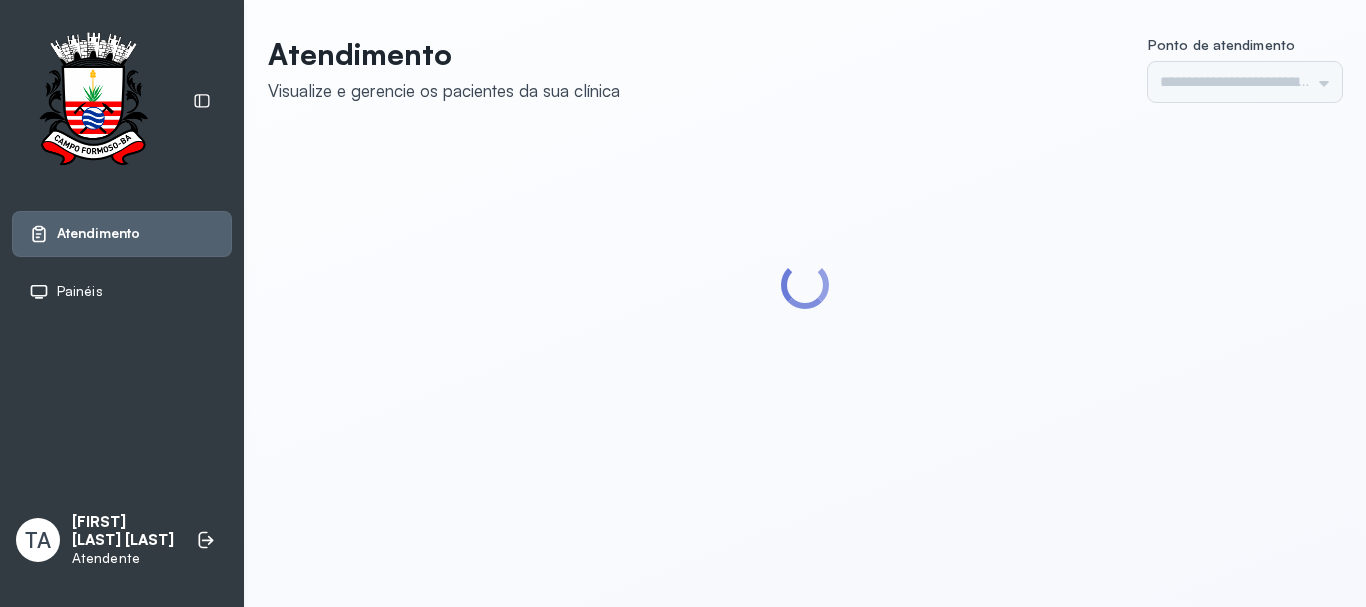 type on "******" 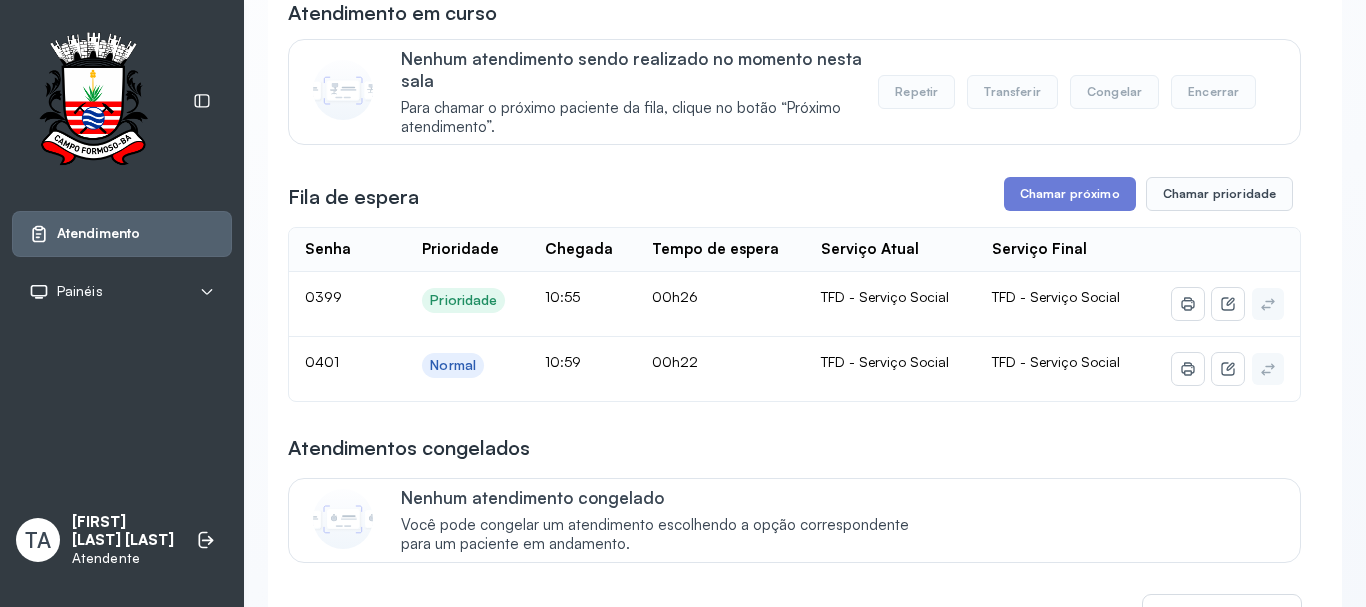 scroll, scrollTop: 200, scrollLeft: 0, axis: vertical 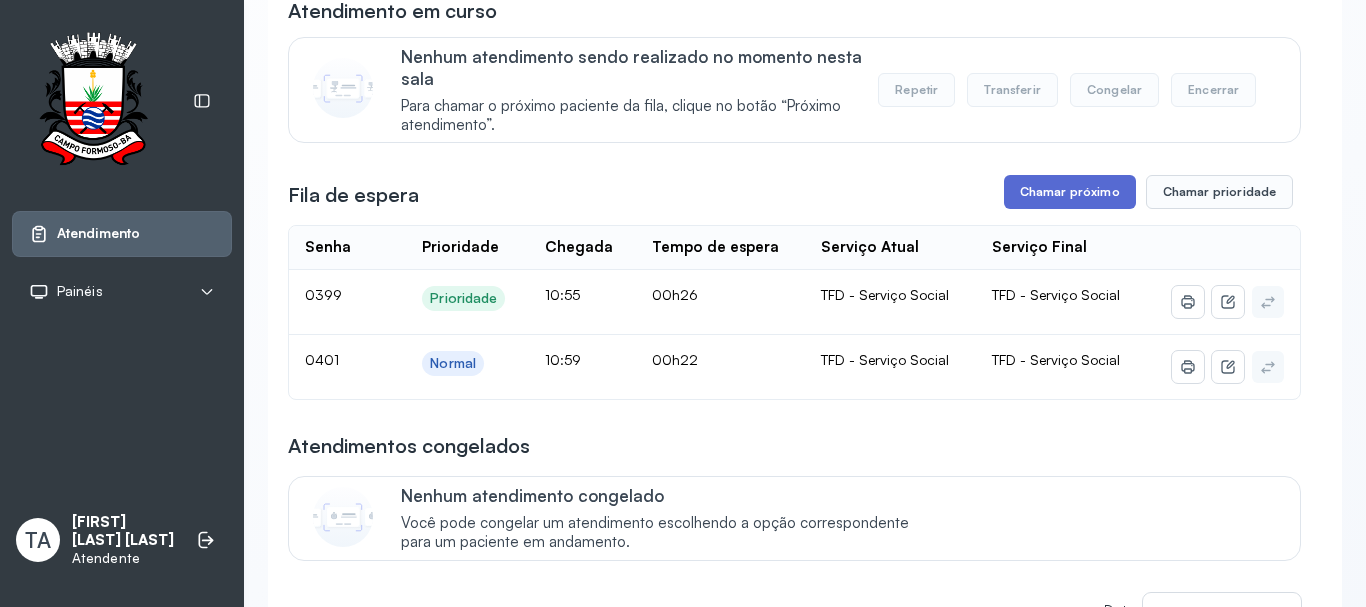 click on "Chamar próximo" at bounding box center [1070, 192] 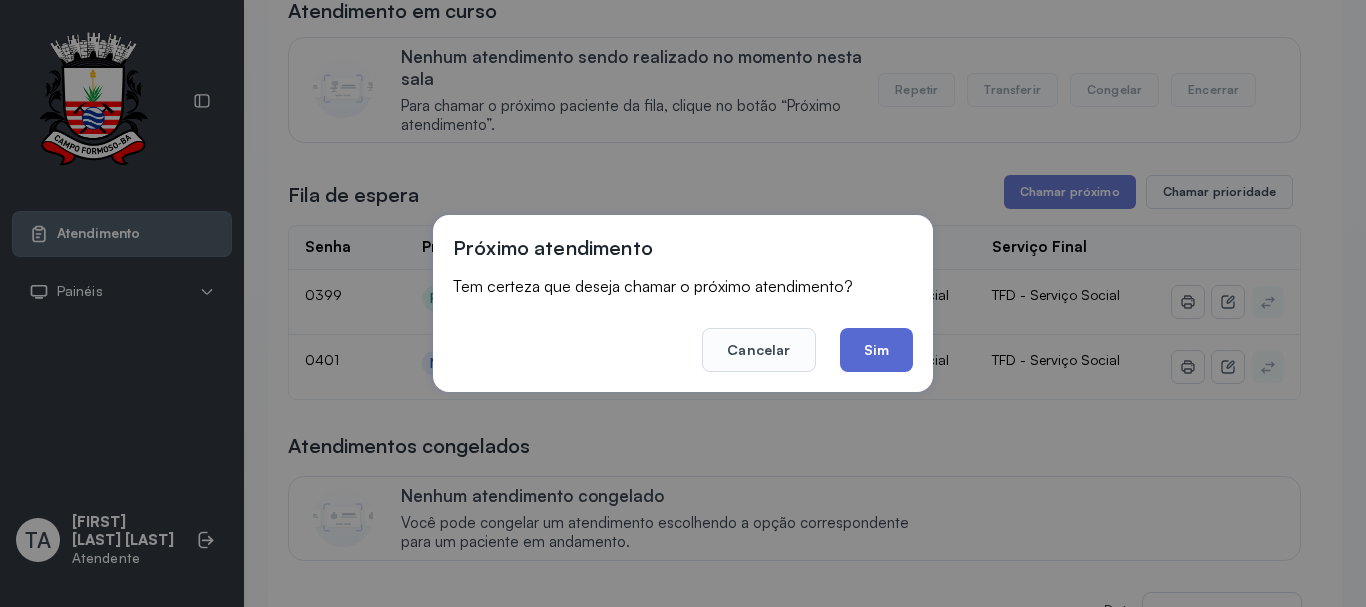 click on "Sim" 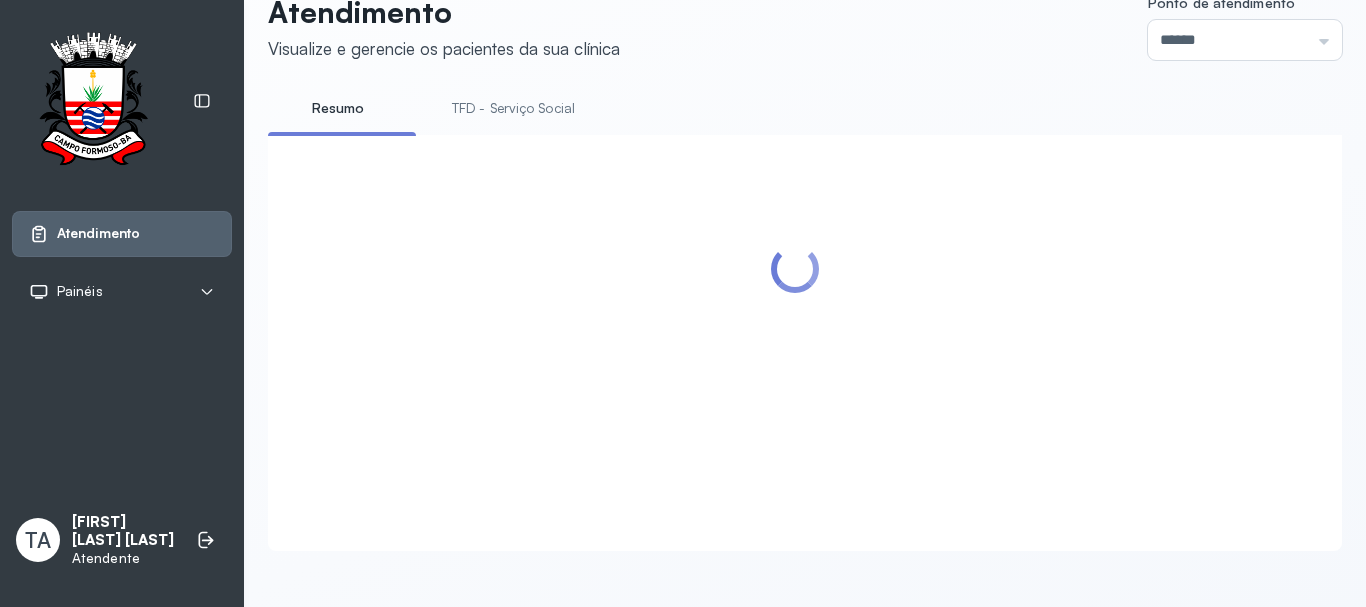 scroll, scrollTop: 200, scrollLeft: 0, axis: vertical 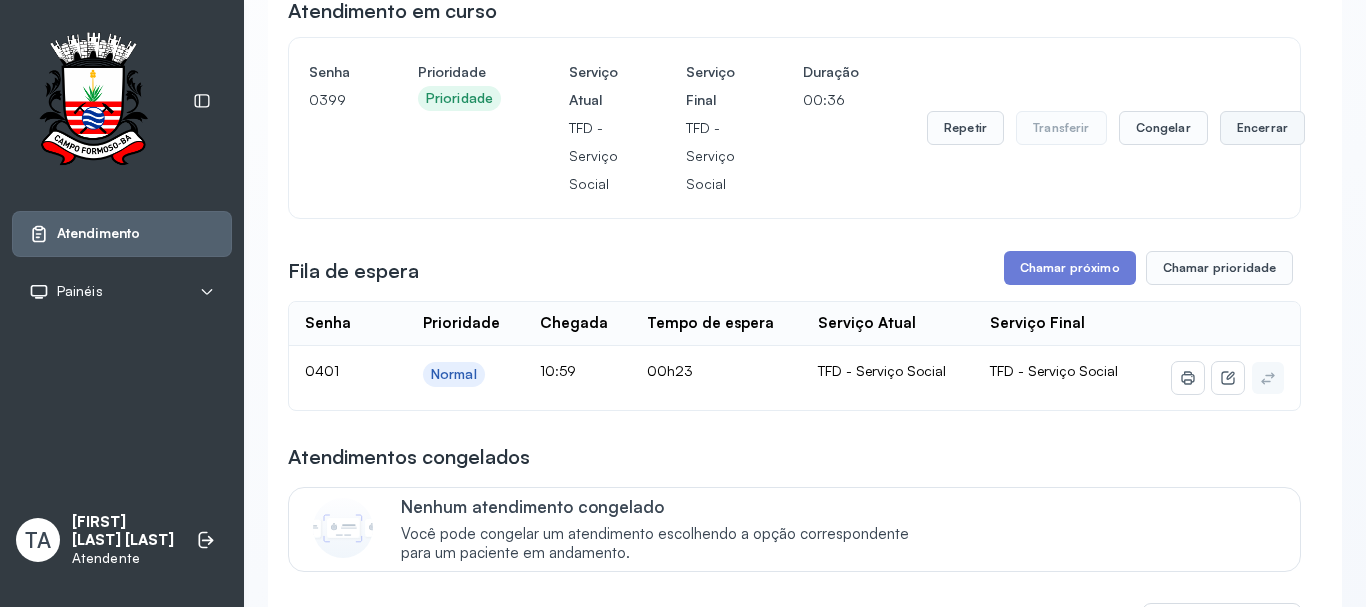 click on "Encerrar" at bounding box center [1262, 128] 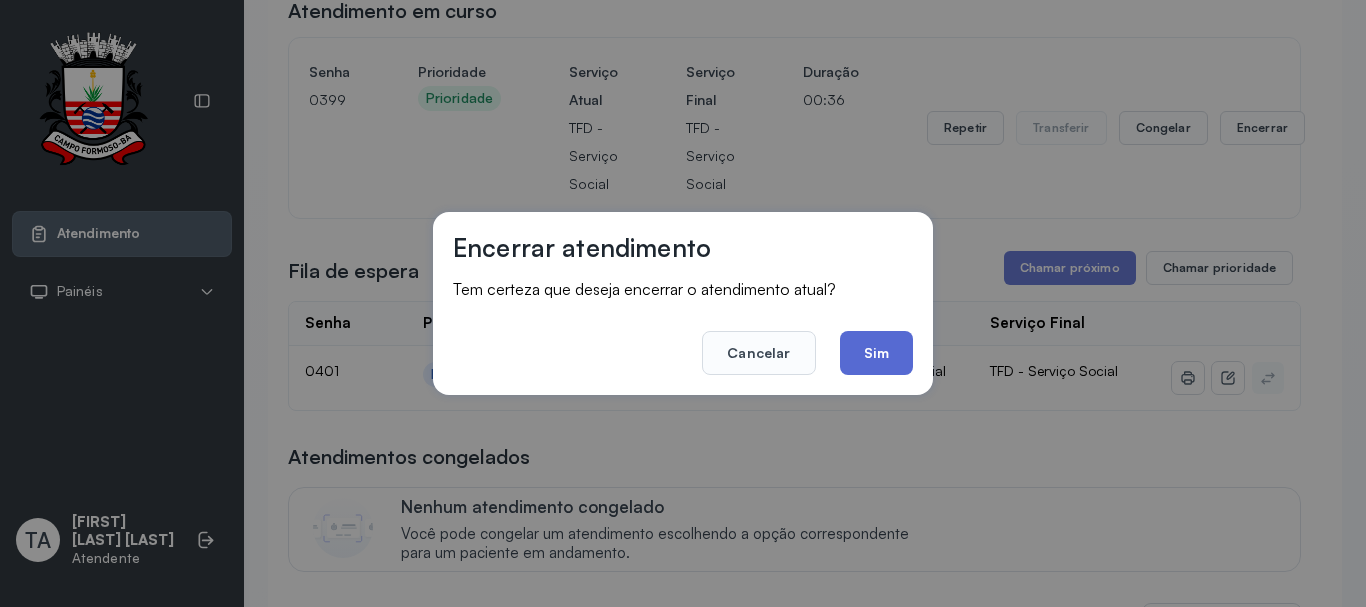 click on "Sim" 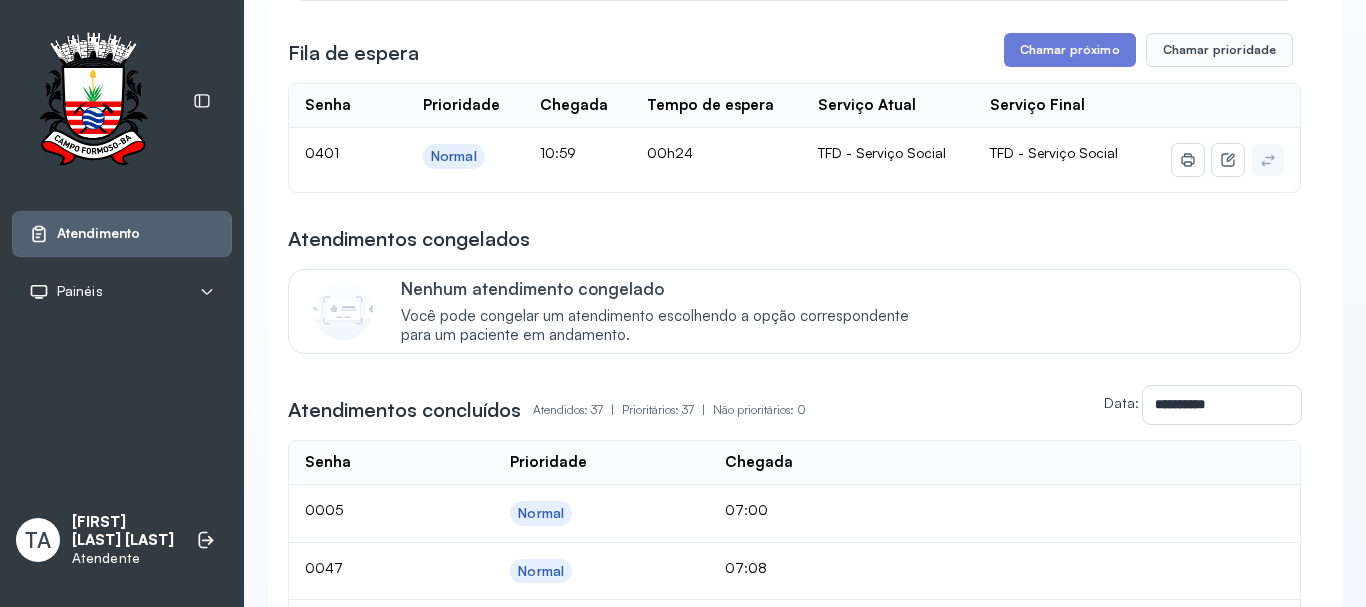 scroll, scrollTop: 0, scrollLeft: 0, axis: both 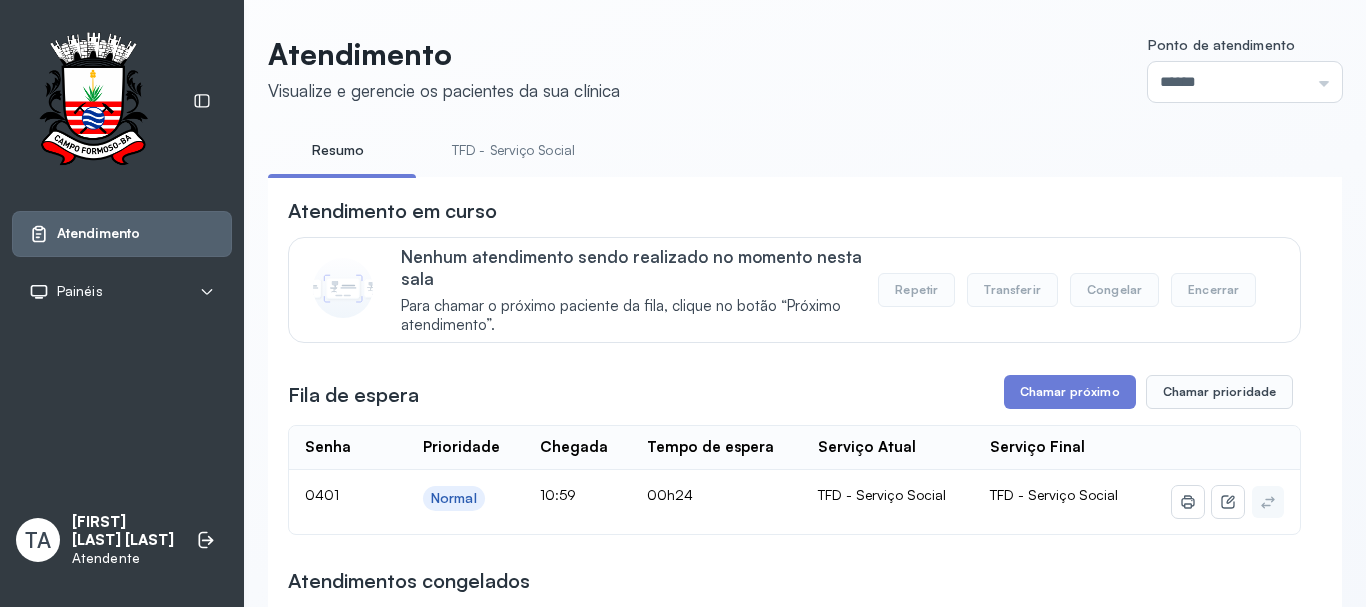click on "TFD - Serviço Social" at bounding box center [513, 150] 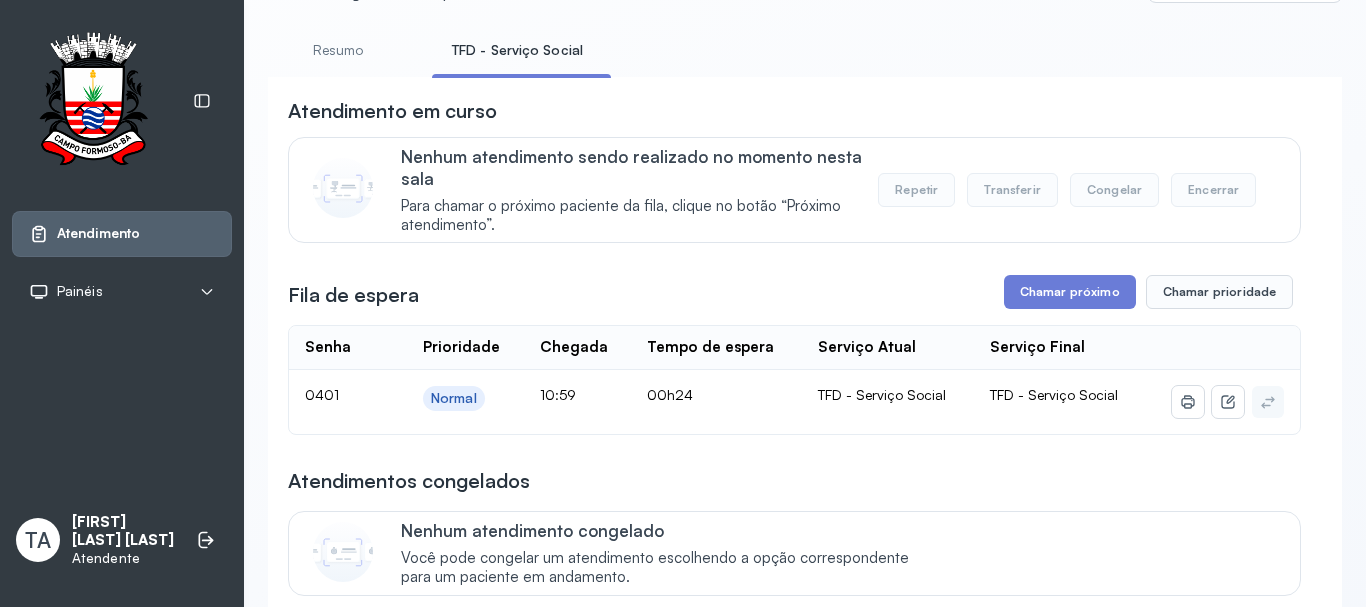 scroll, scrollTop: 0, scrollLeft: 0, axis: both 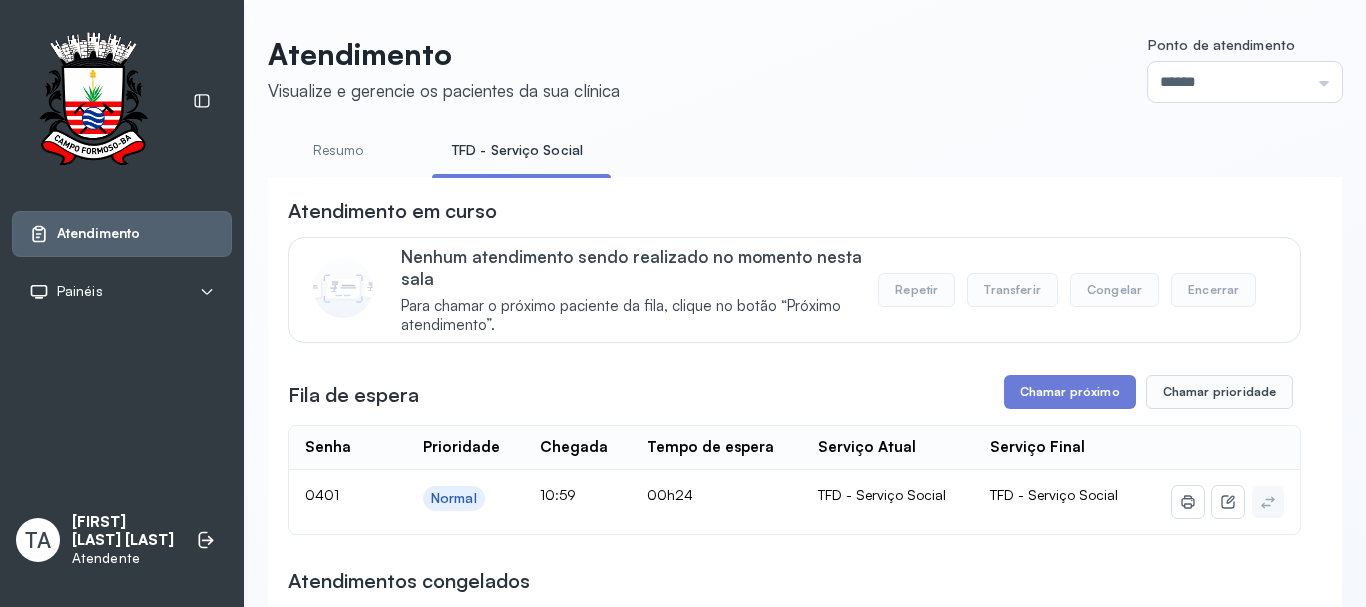click on "Fila de espera Chamar próximo Chamar prioridade" at bounding box center [794, 392] 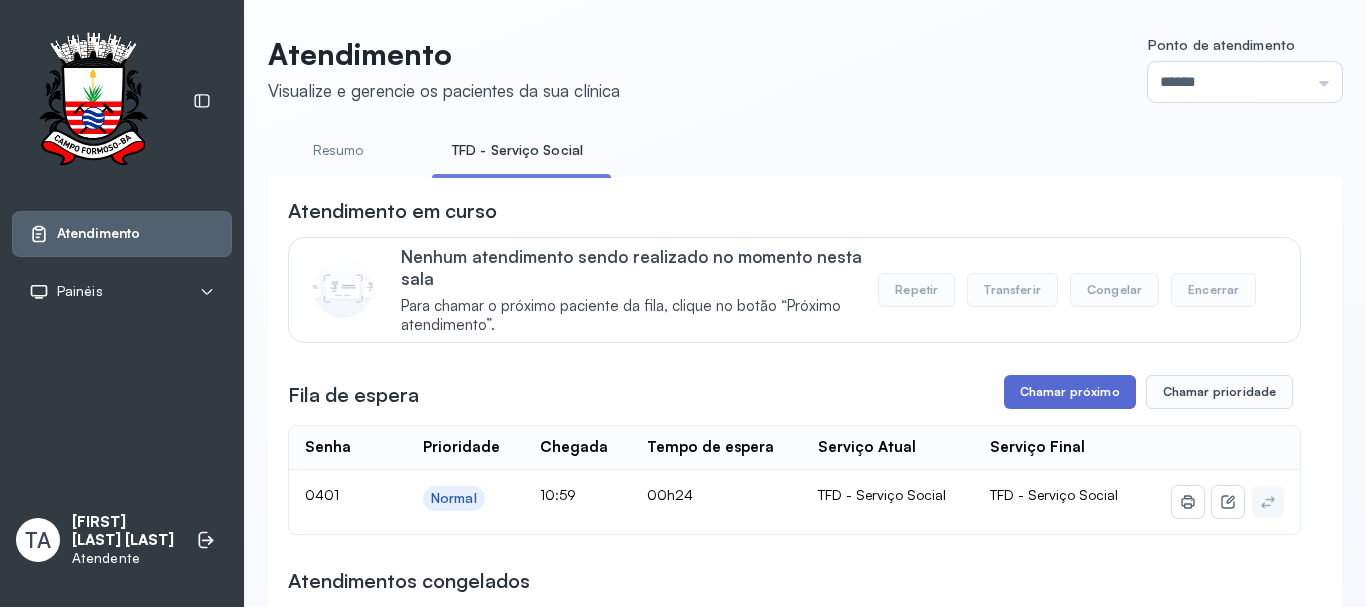 click on "Chamar próximo" at bounding box center (1070, 392) 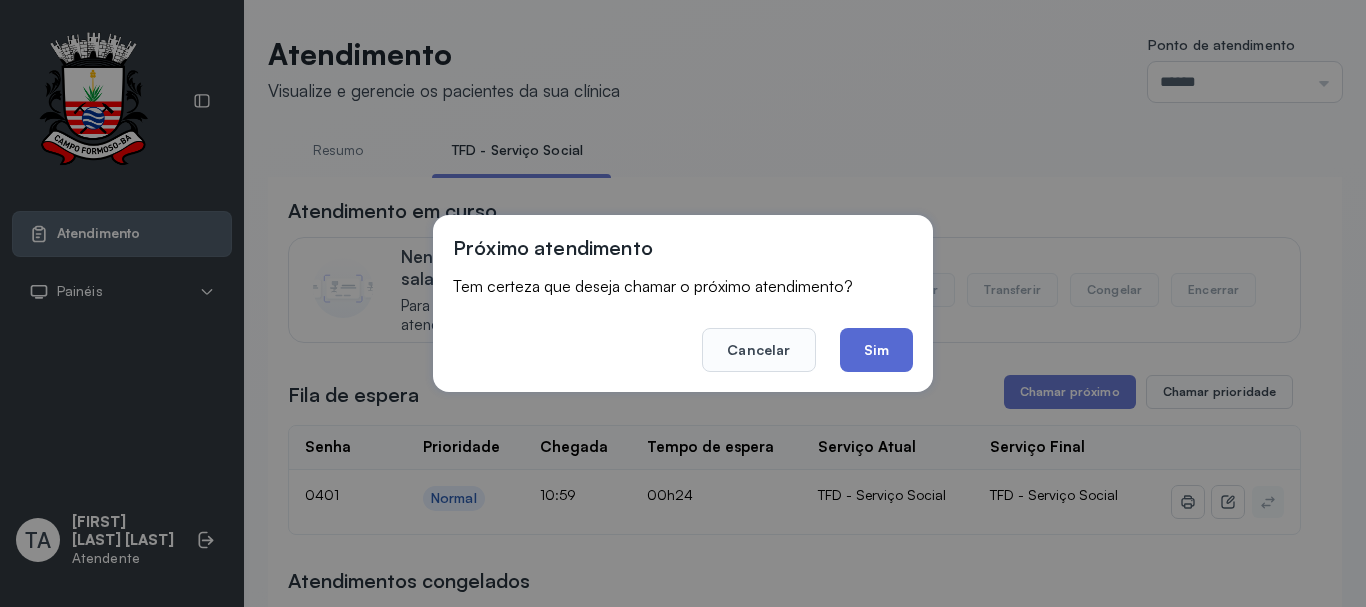 click on "Sim" 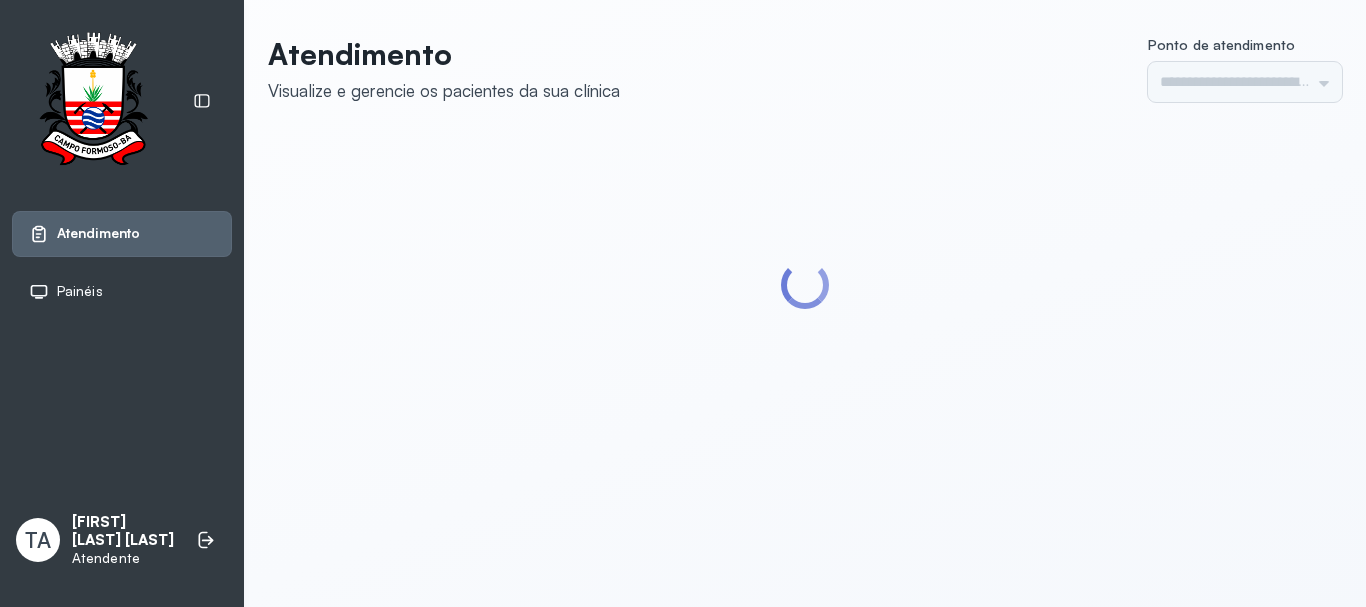 scroll, scrollTop: 0, scrollLeft: 0, axis: both 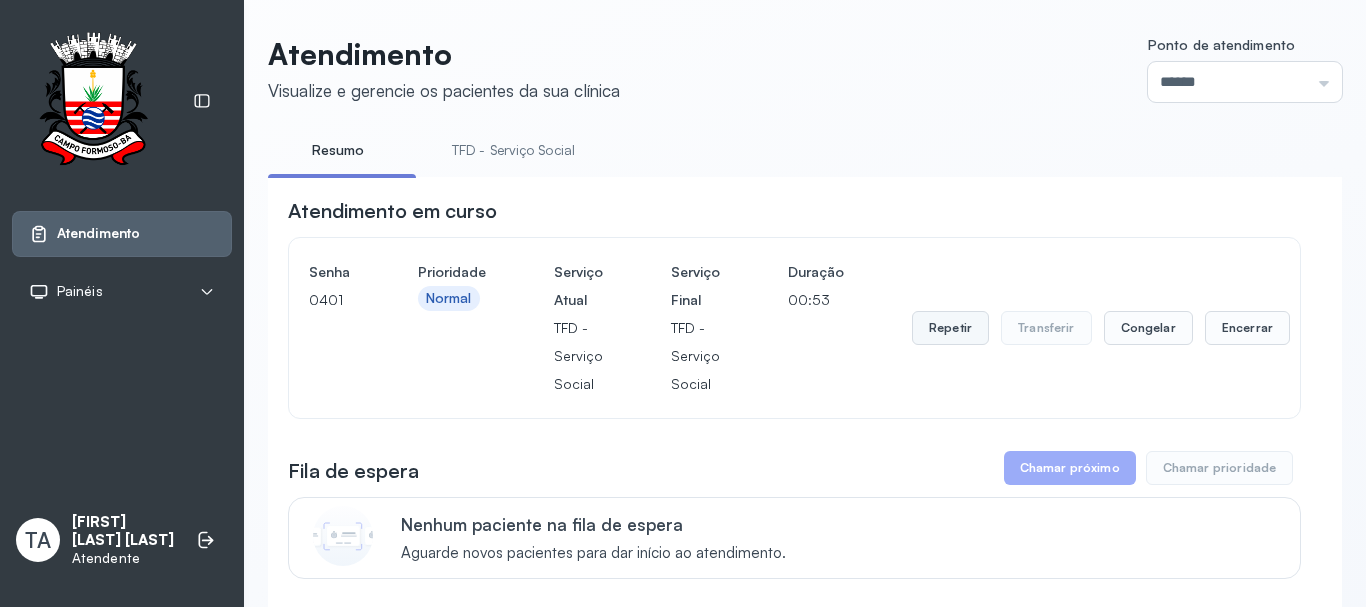 click on "Repetir" at bounding box center (950, 328) 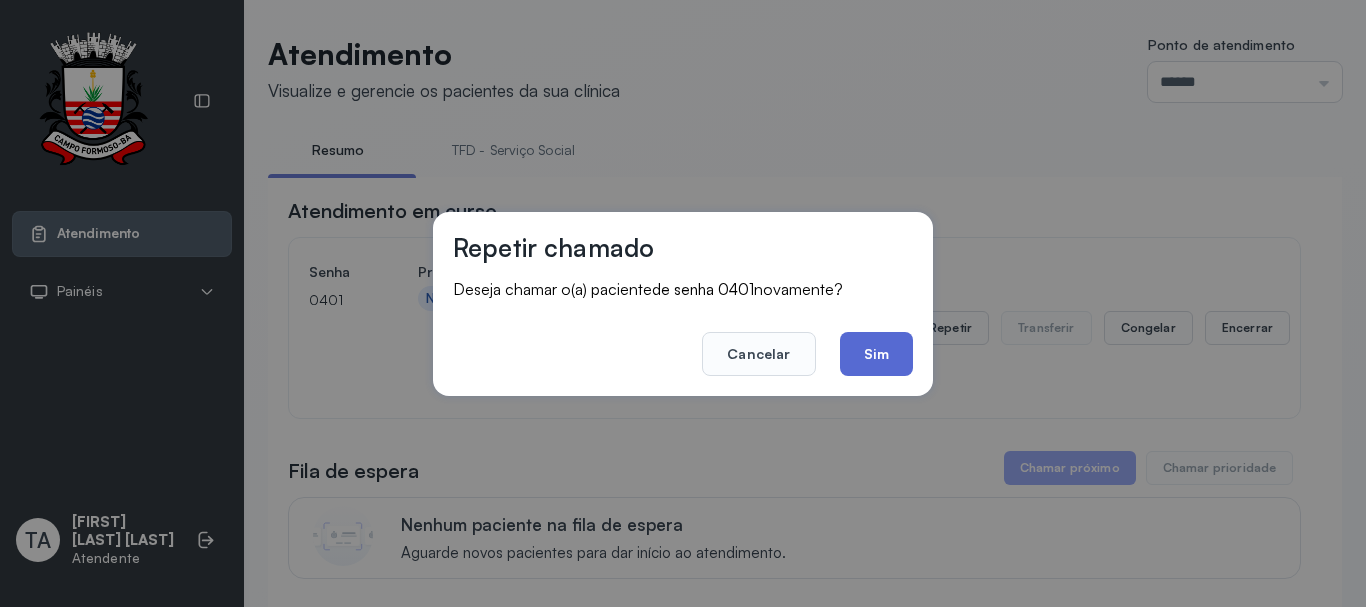 click on "Sim" 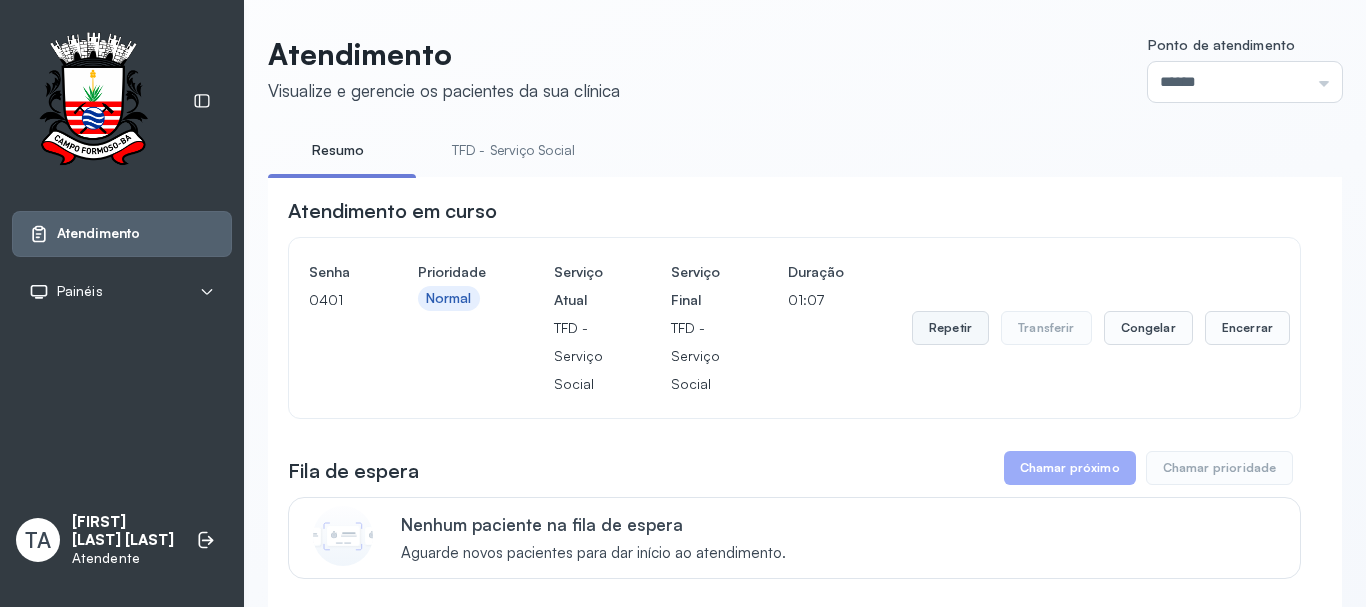click on "Repetir" at bounding box center [950, 328] 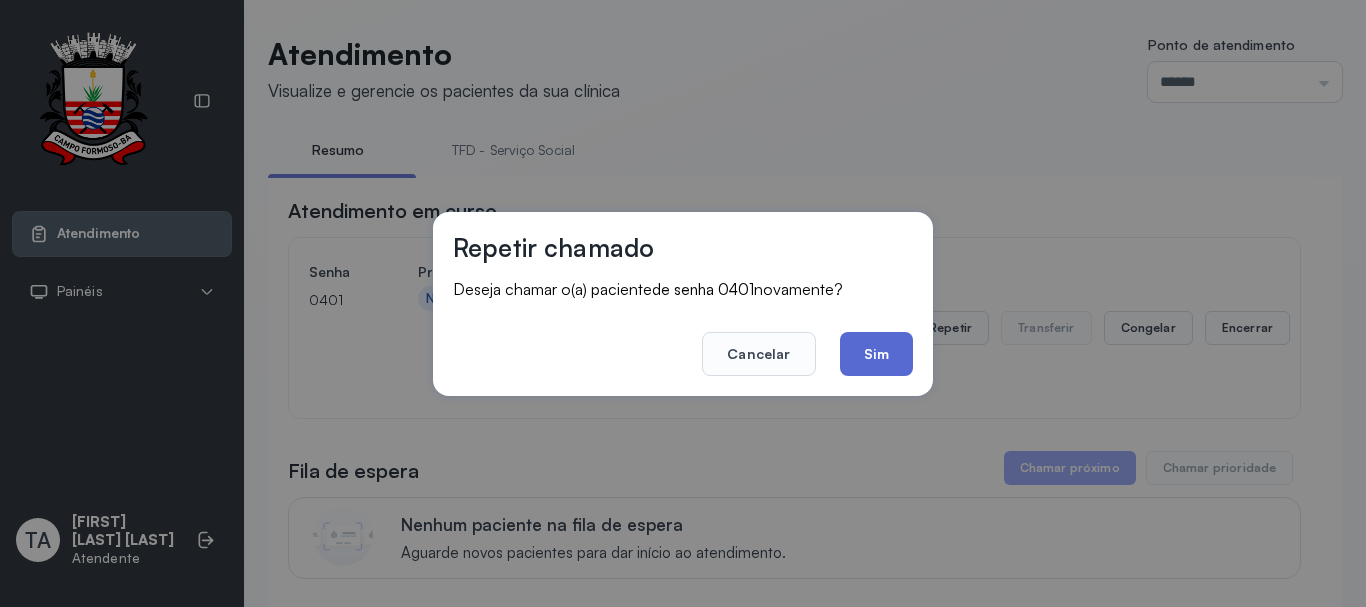 drag, startPoint x: 868, startPoint y: 383, endPoint x: 852, endPoint y: 374, distance: 18.35756 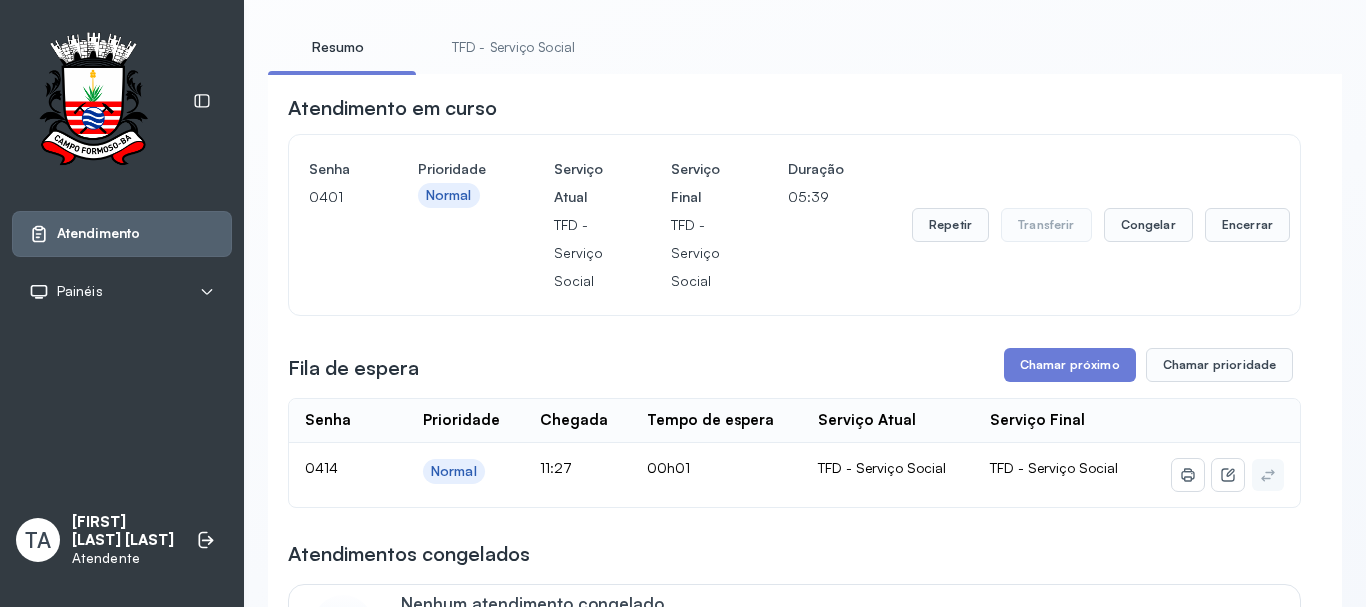 scroll, scrollTop: 200, scrollLeft: 0, axis: vertical 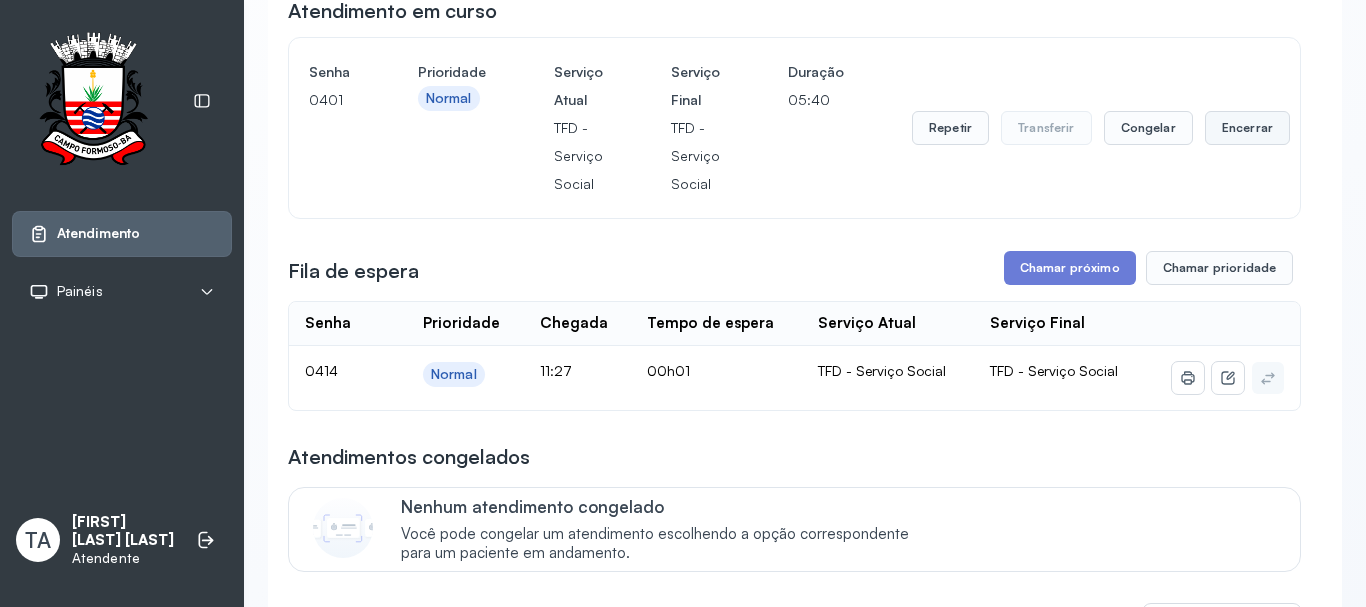 click on "Encerrar" at bounding box center (1247, 128) 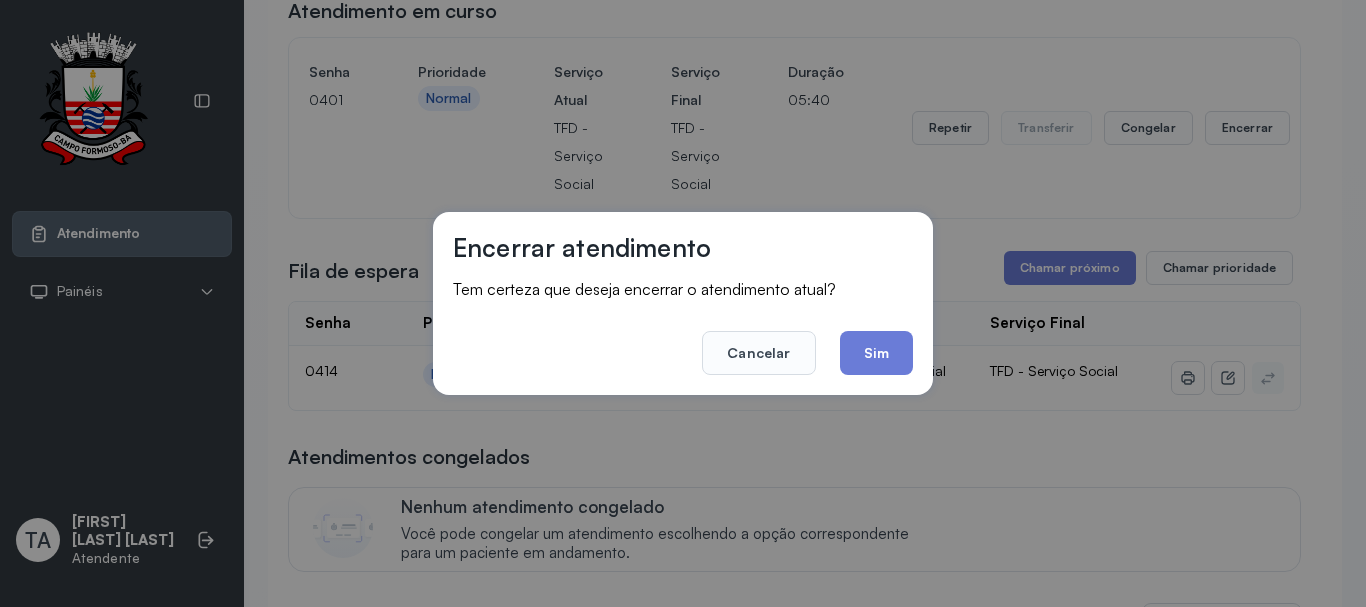 click on "Sim" 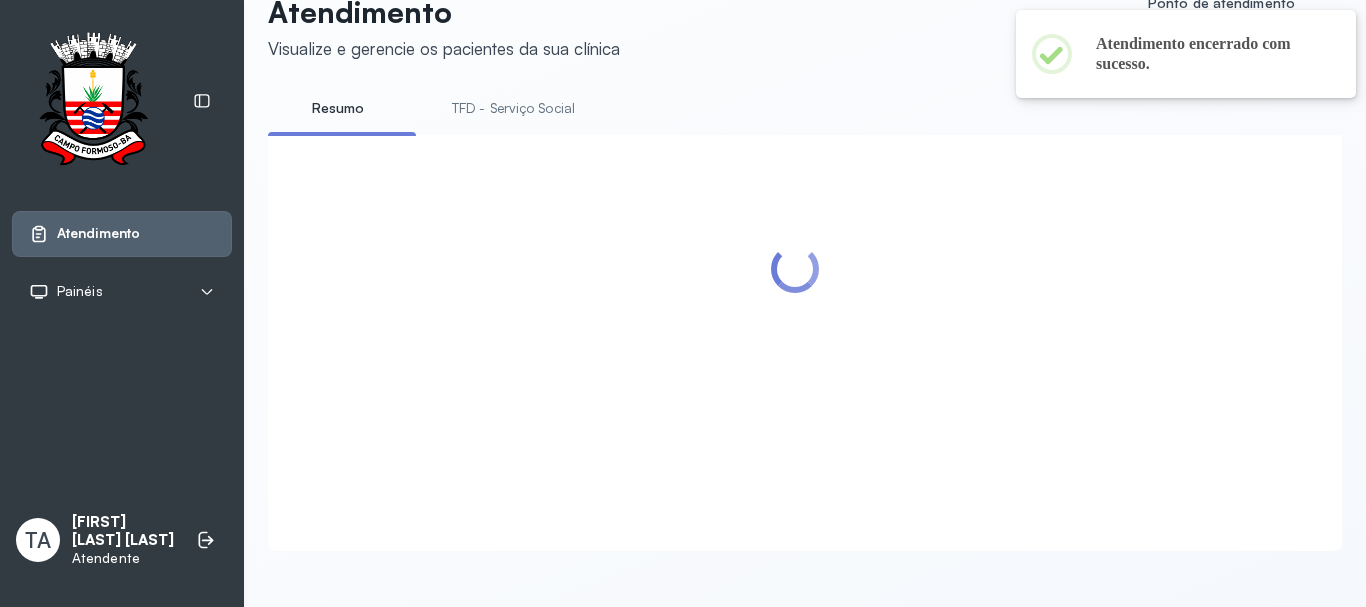 scroll, scrollTop: 200, scrollLeft: 0, axis: vertical 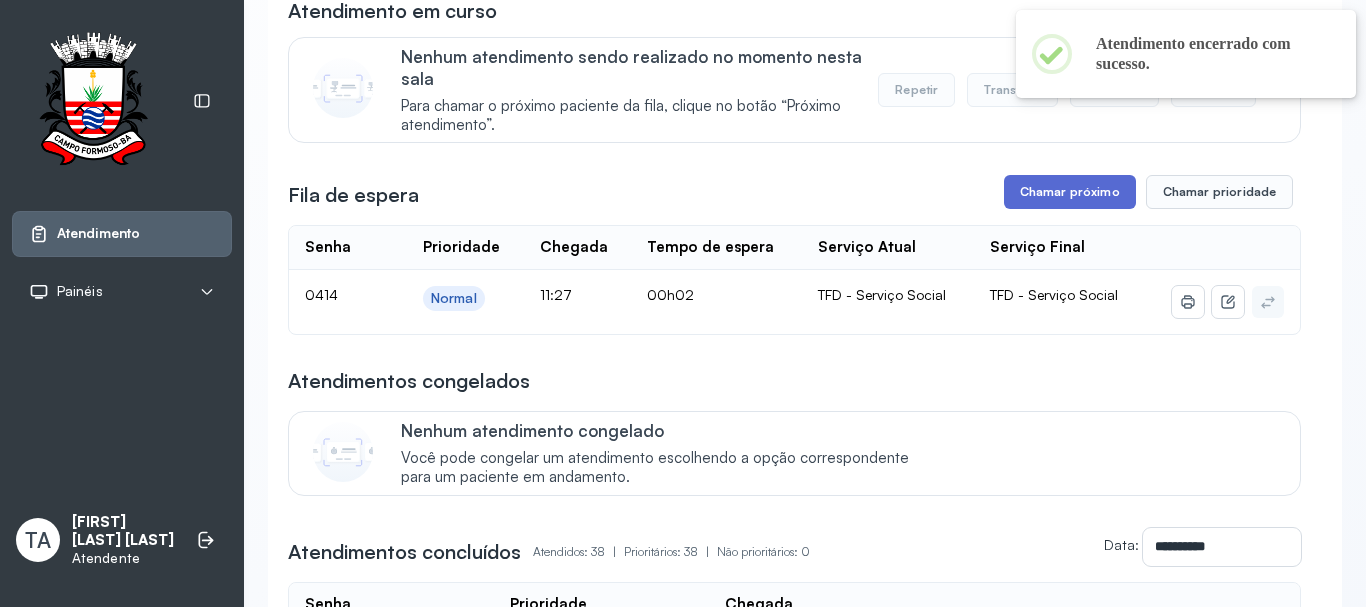 click on "Chamar próximo" at bounding box center [1070, 192] 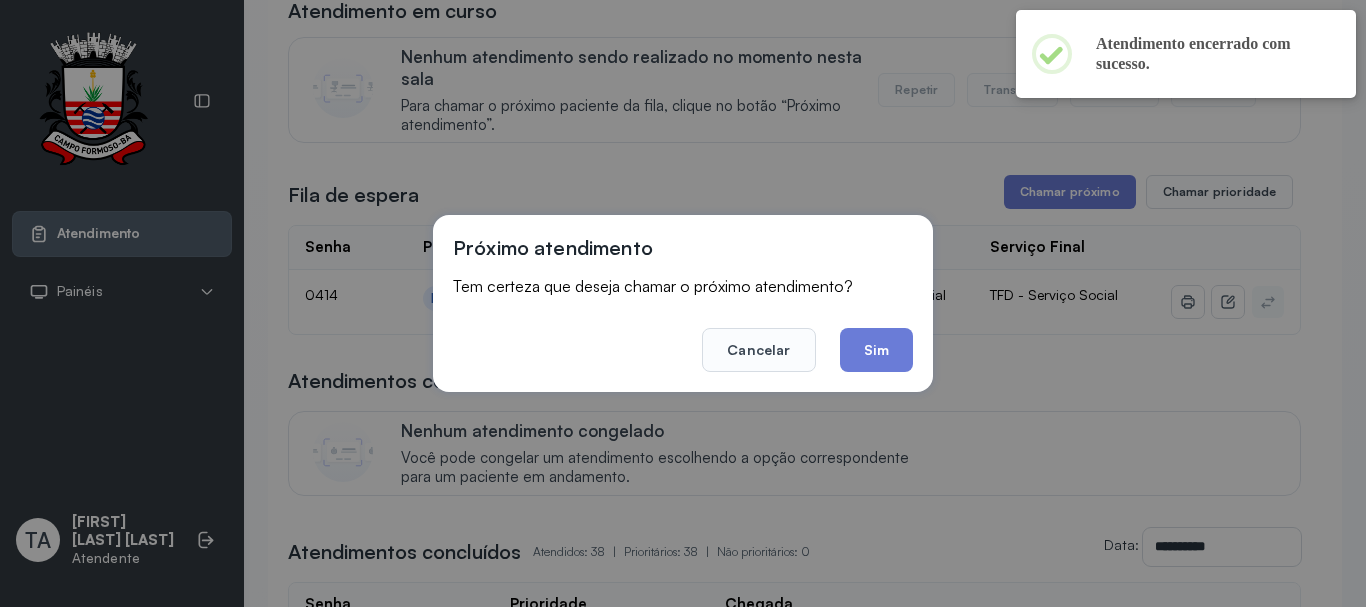 click on "Próximo atendimento Tem certeza que deseja chamar o próximo atendimento? Cancelar Sim" at bounding box center [683, 303] 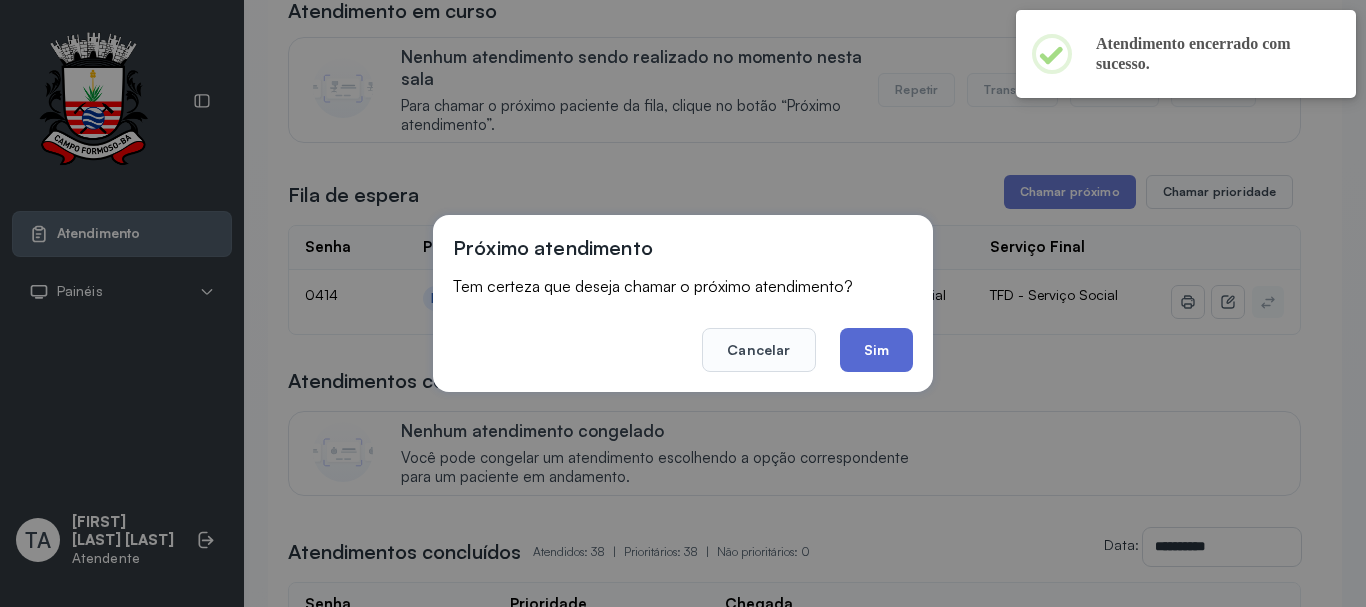 click on "Sim" 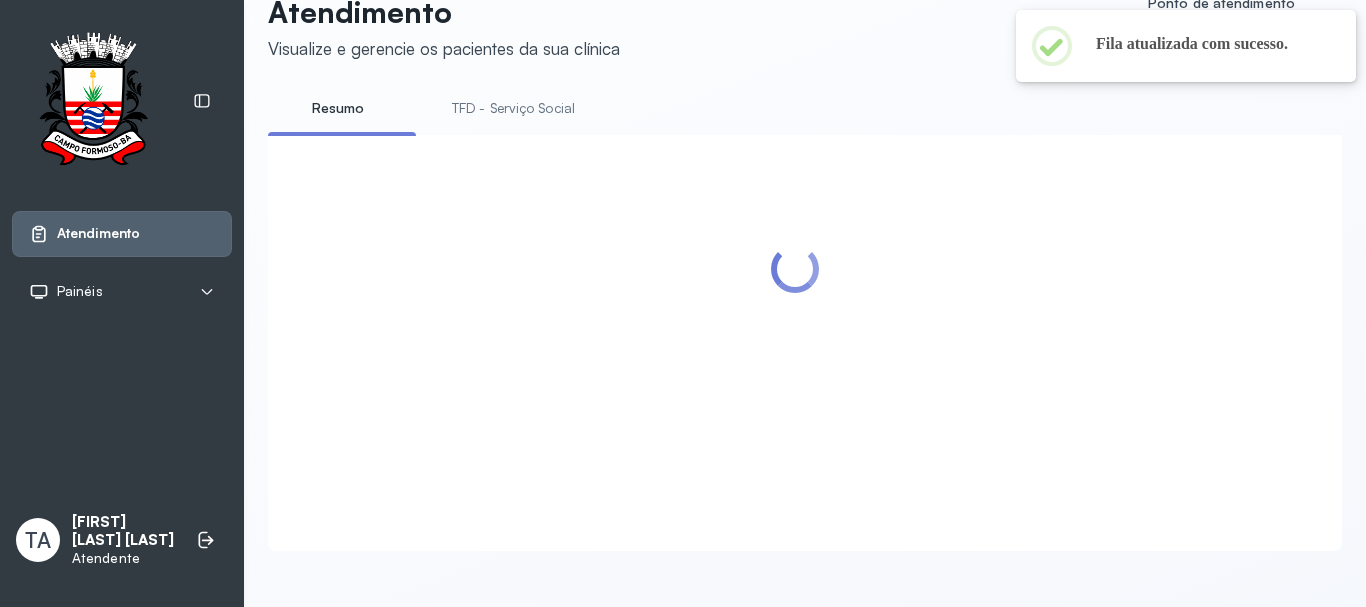 scroll, scrollTop: 200, scrollLeft: 0, axis: vertical 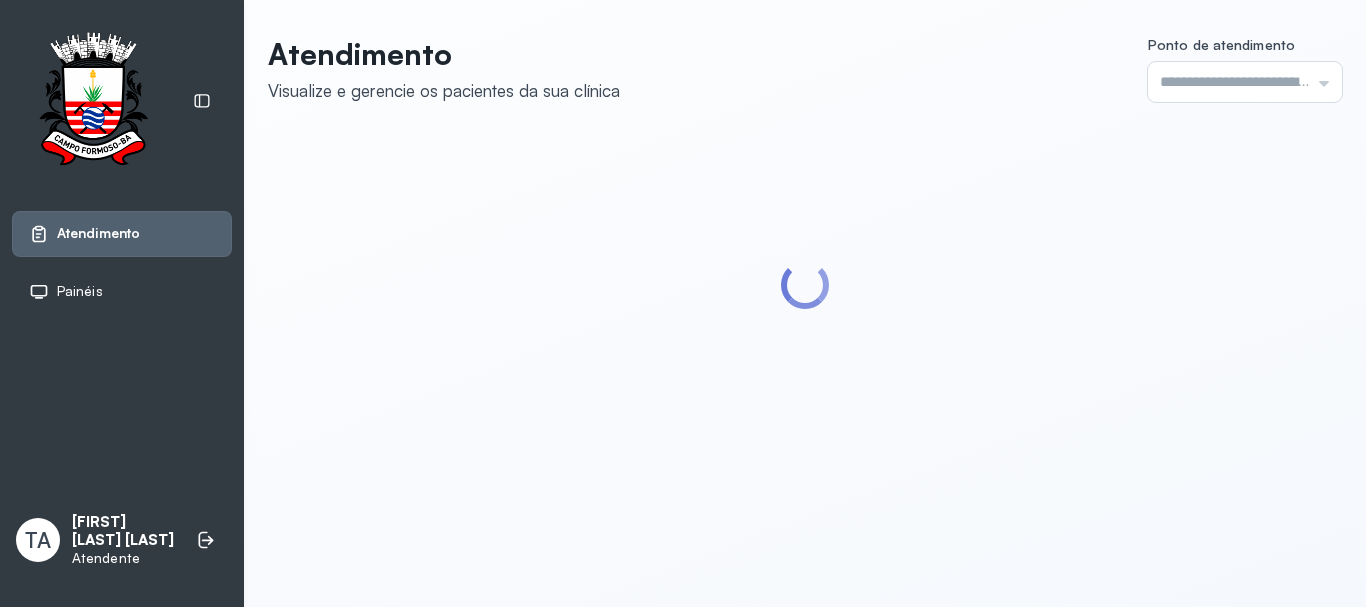type on "******" 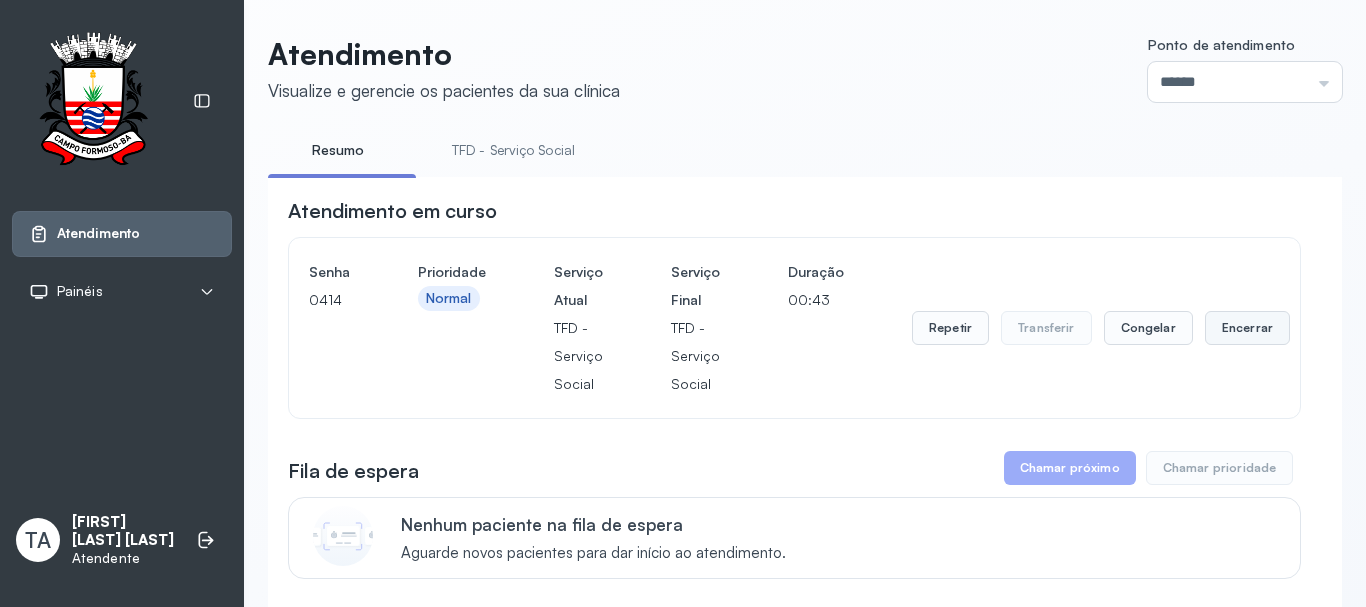 click on "Encerrar" at bounding box center [1247, 328] 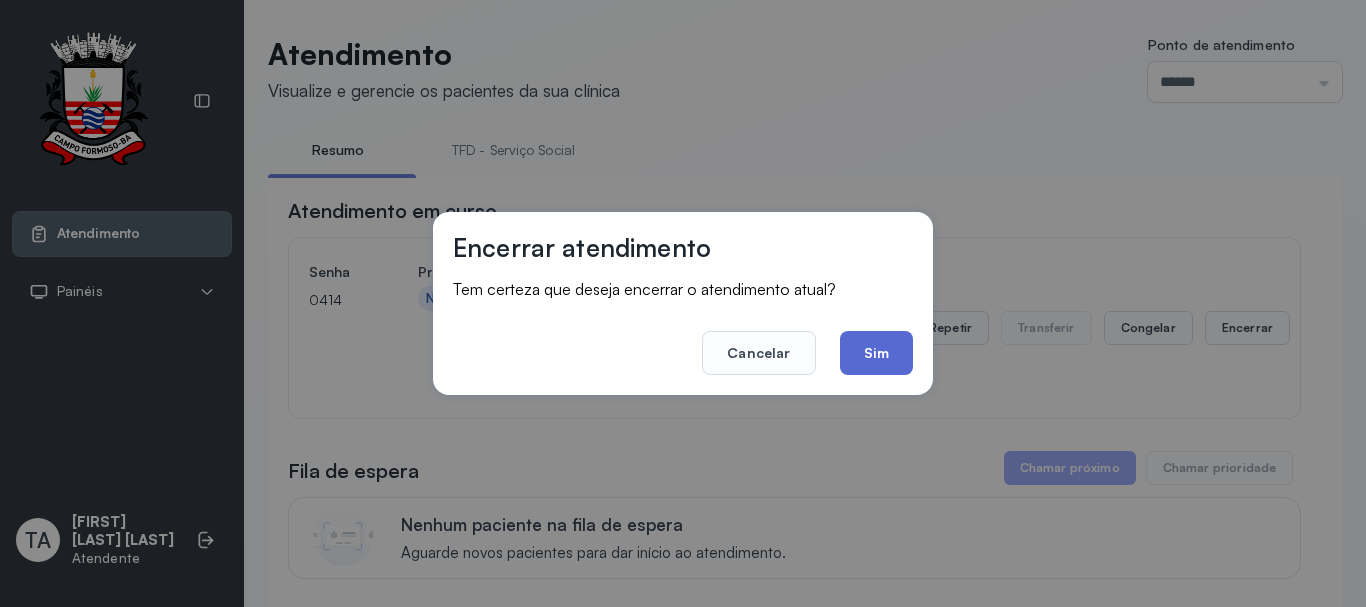 drag, startPoint x: 879, startPoint y: 378, endPoint x: 881, endPoint y: 351, distance: 27.073973 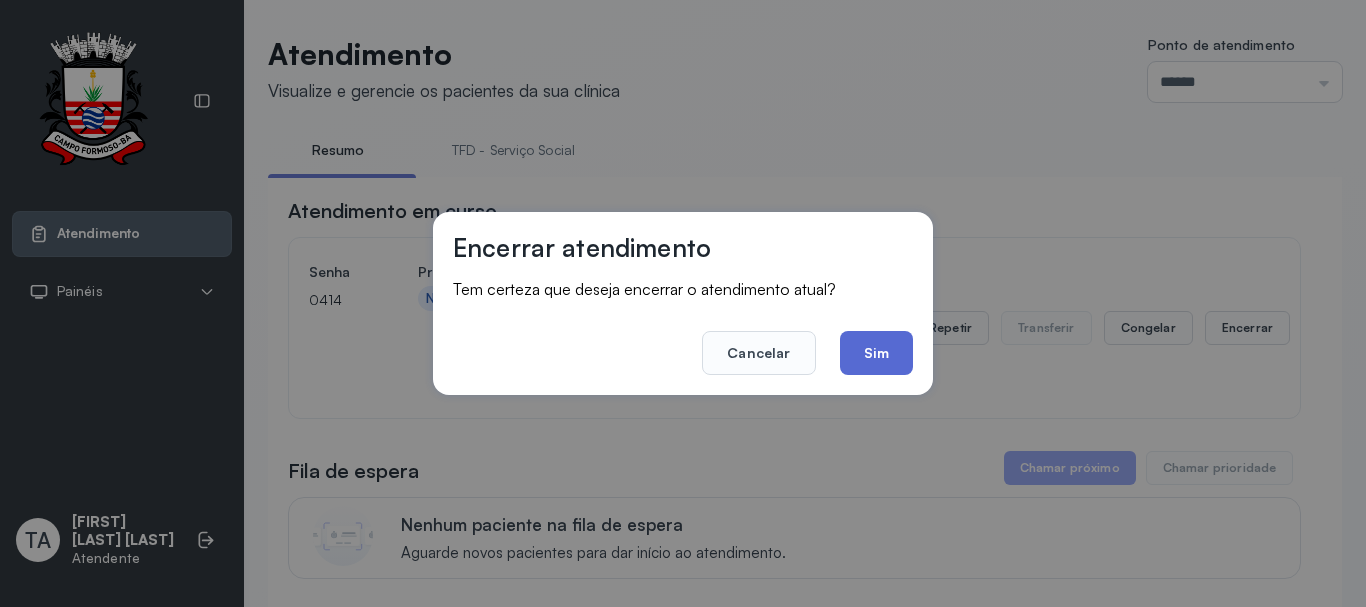 click on "Sim" 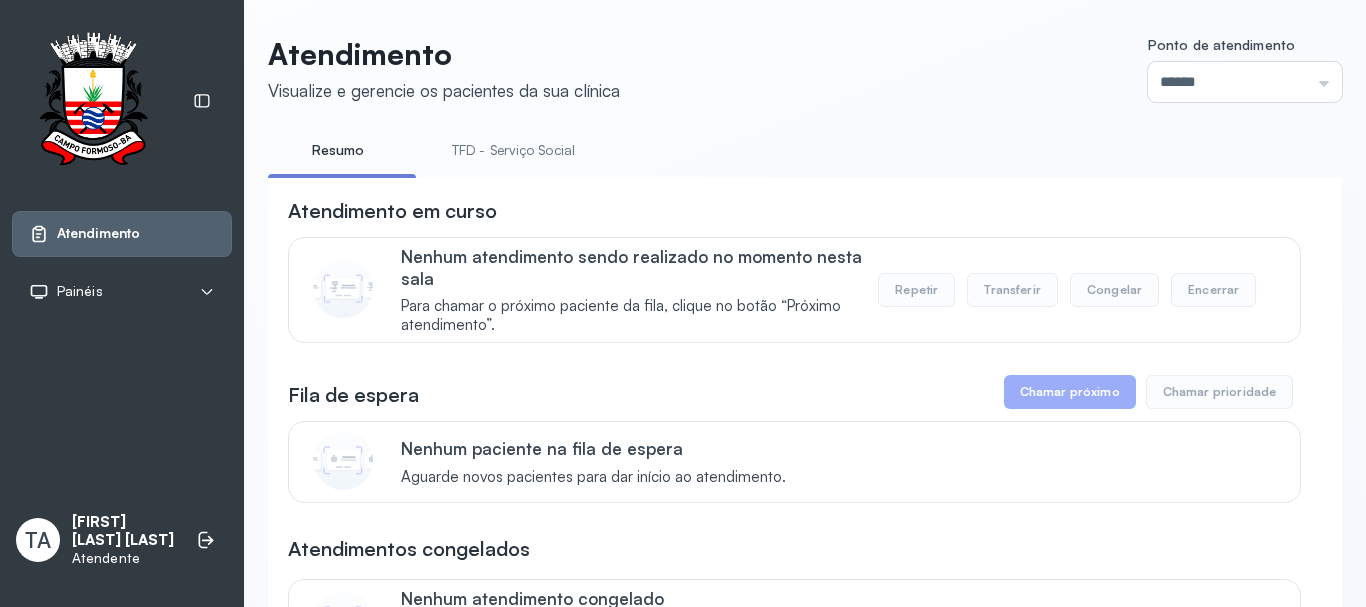 click on "TFD - Serviço Social" at bounding box center [513, 150] 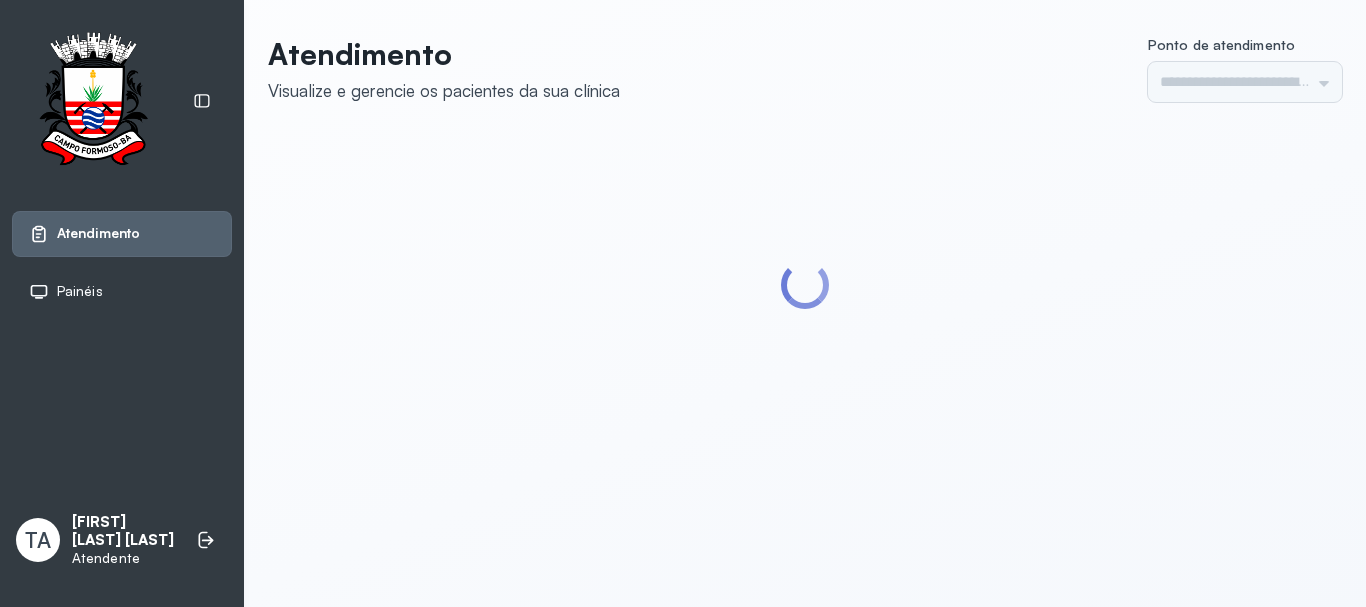 scroll, scrollTop: 0, scrollLeft: 0, axis: both 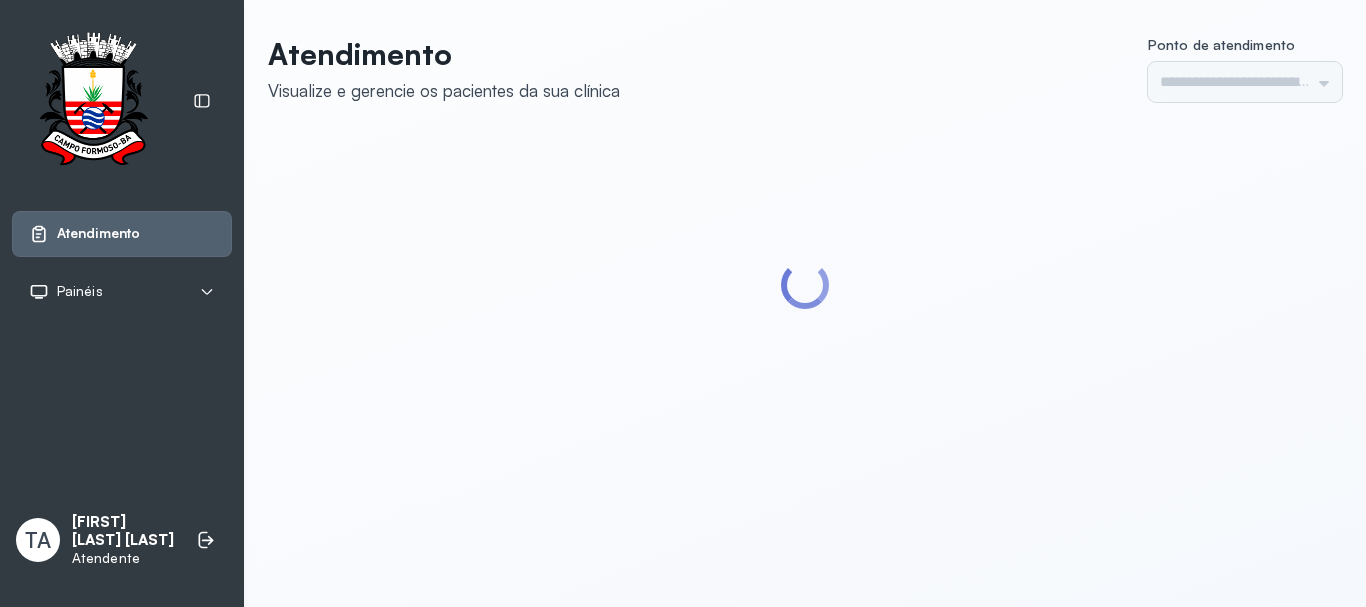 type on "******" 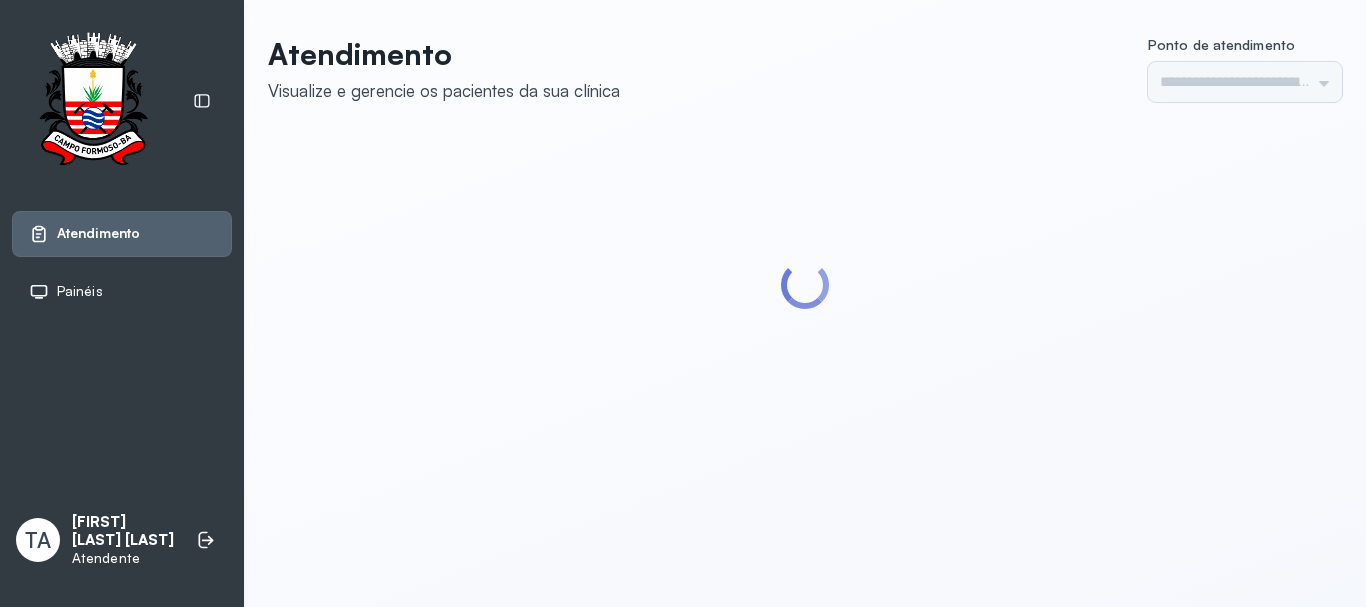 scroll, scrollTop: 0, scrollLeft: 0, axis: both 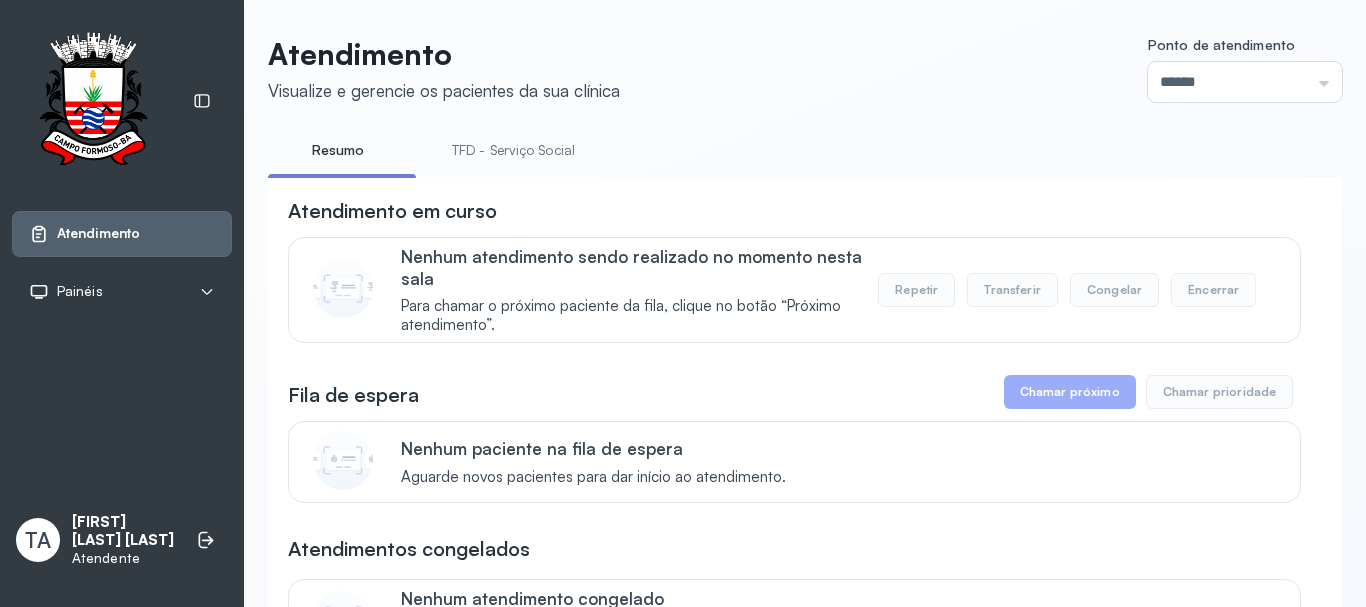 click on "TFD - Serviço Social" at bounding box center (513, 150) 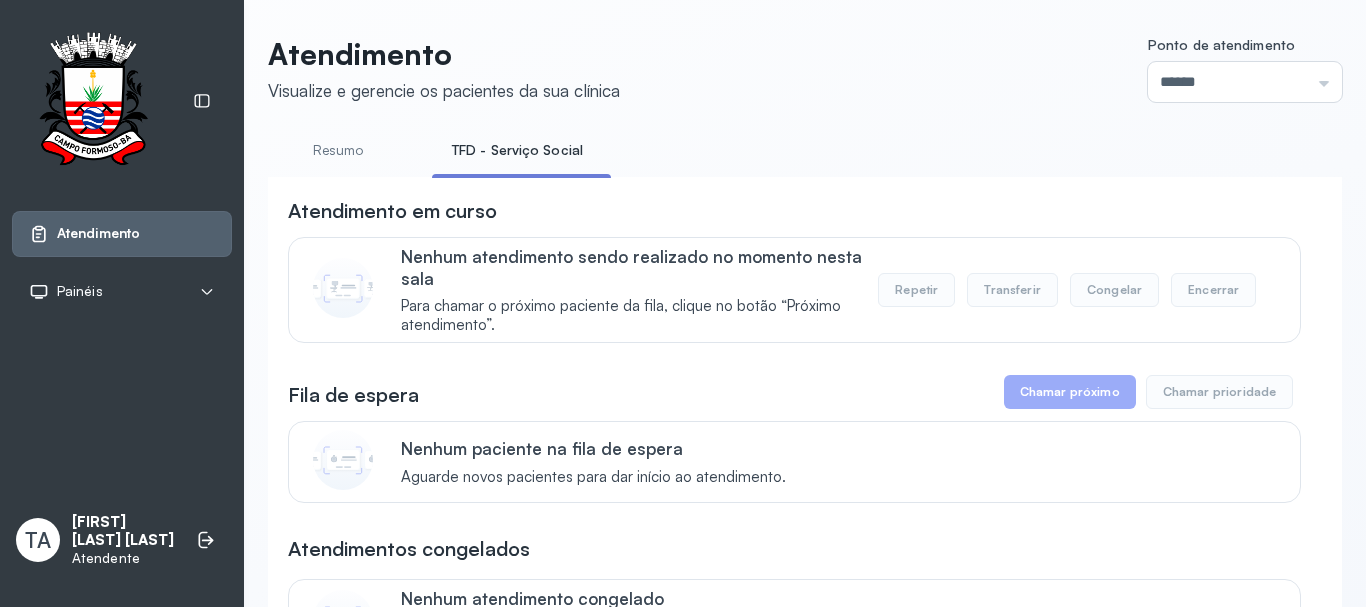 click on "Resumo" at bounding box center [338, 150] 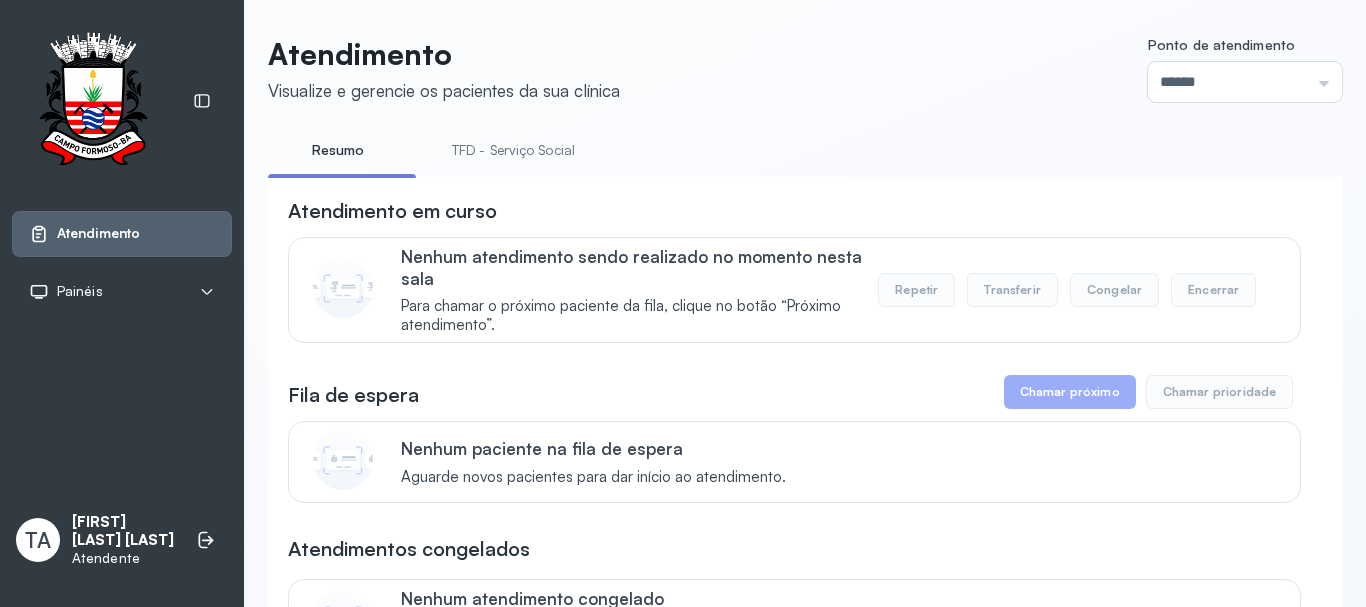 click on "TFD - Serviço Social" at bounding box center (513, 150) 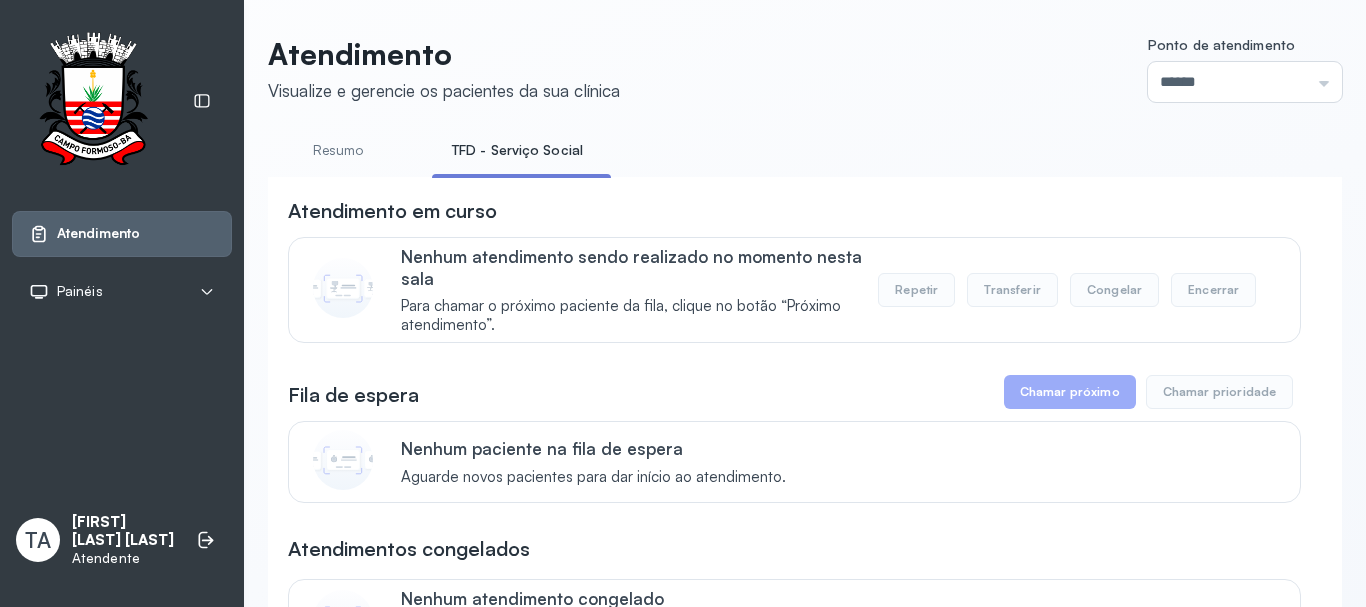 click on "Resumo" at bounding box center [338, 150] 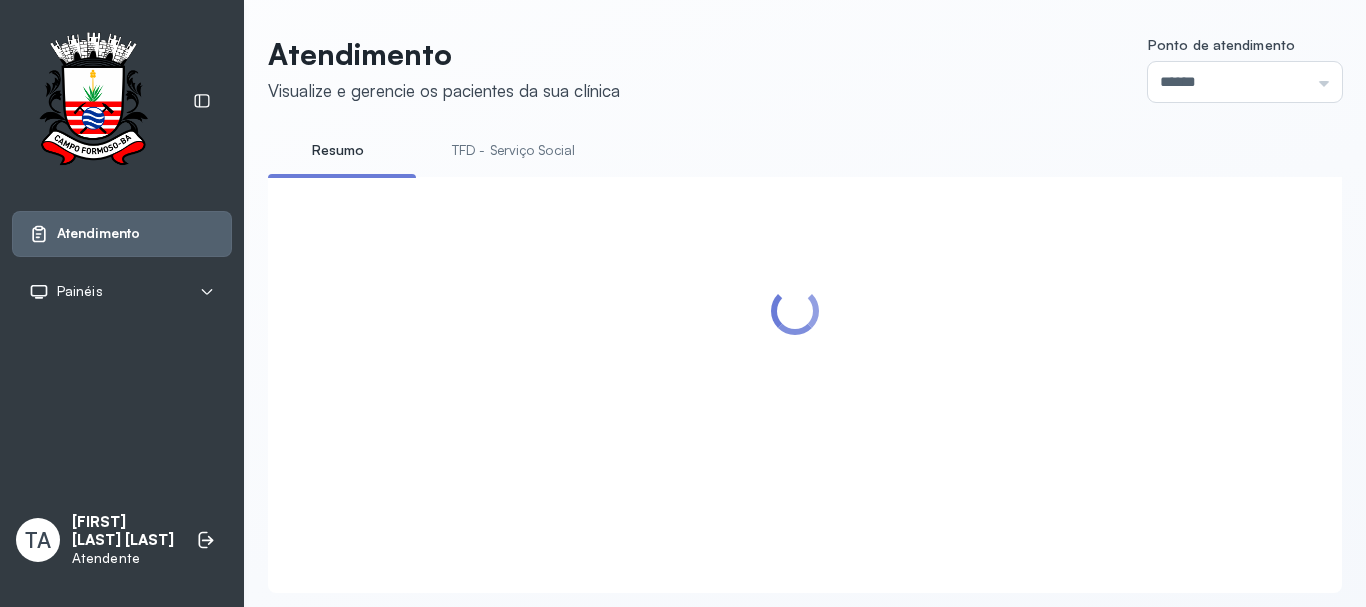 click on "TFD - Serviço Social" at bounding box center (513, 150) 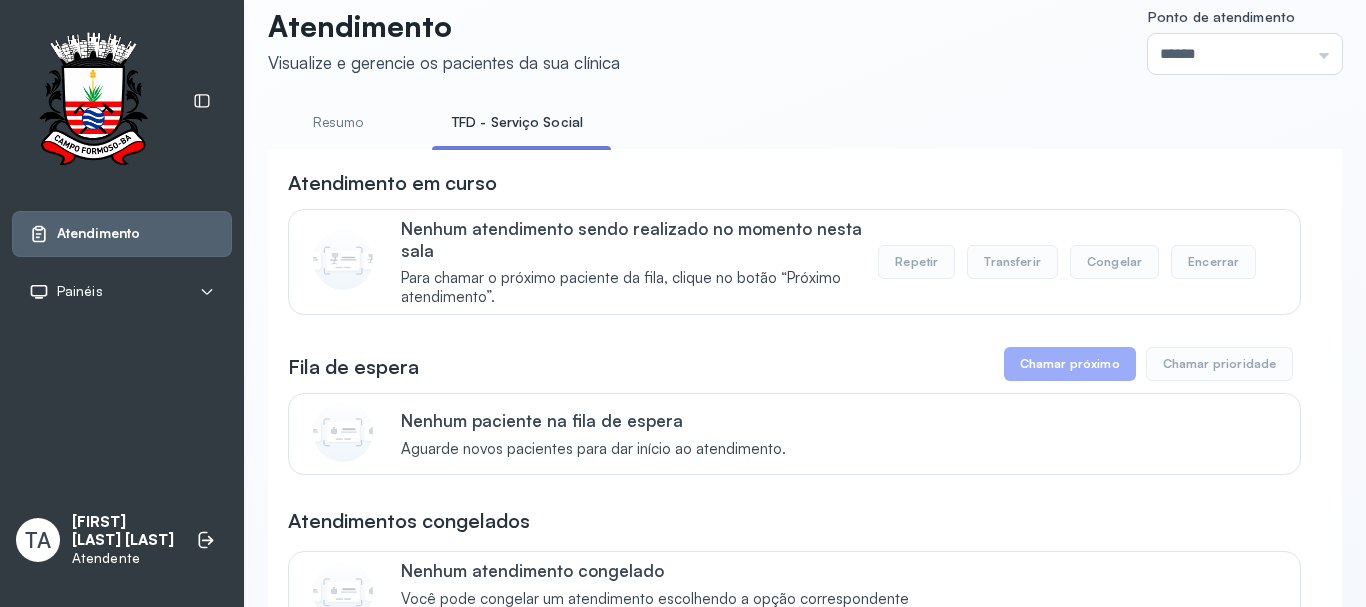 scroll, scrollTop: 0, scrollLeft: 0, axis: both 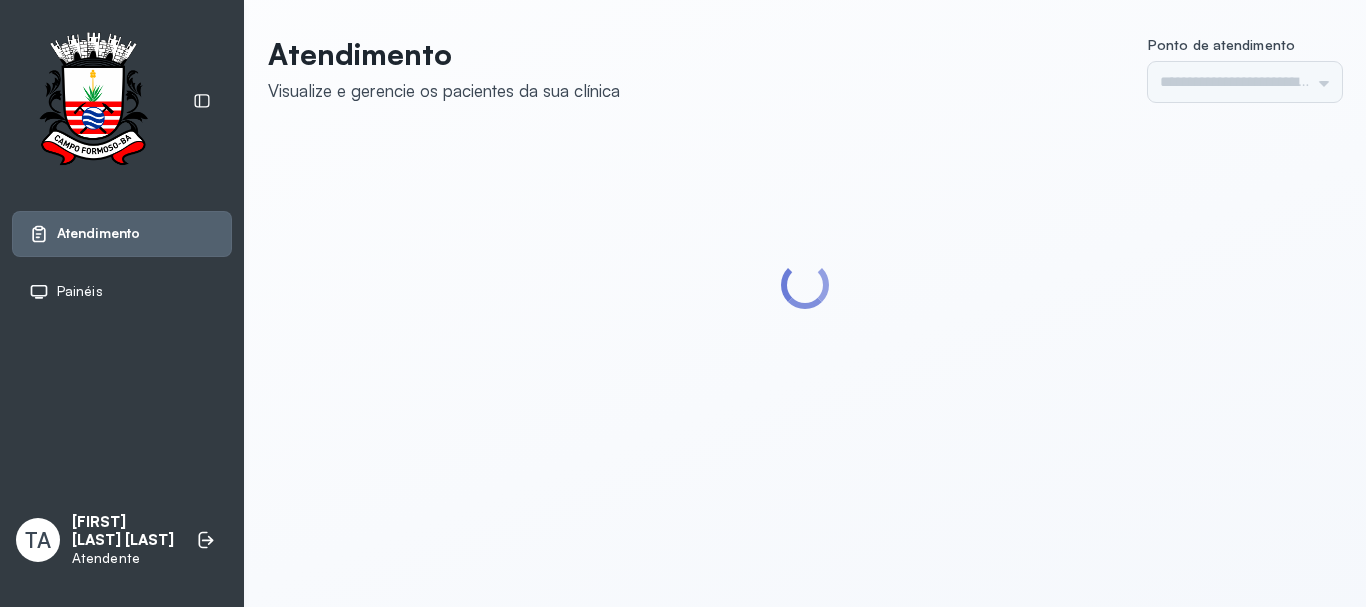 type on "******" 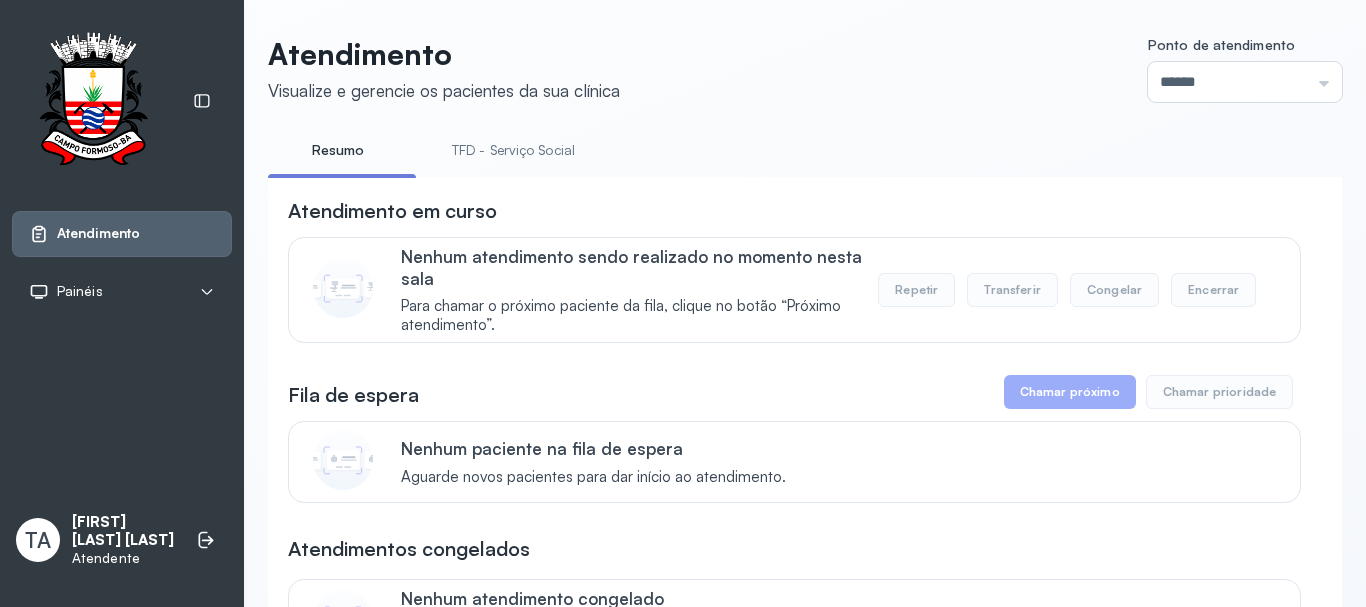 click on "TFD - Serviço Social" at bounding box center (513, 150) 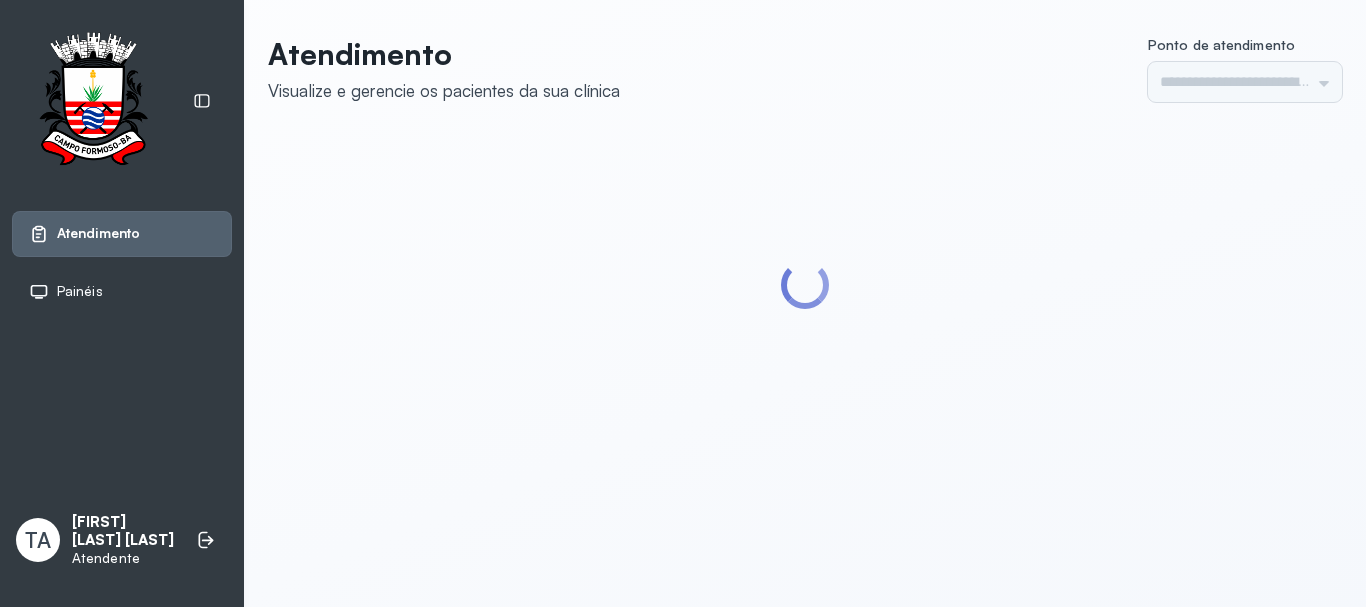 scroll, scrollTop: 0, scrollLeft: 0, axis: both 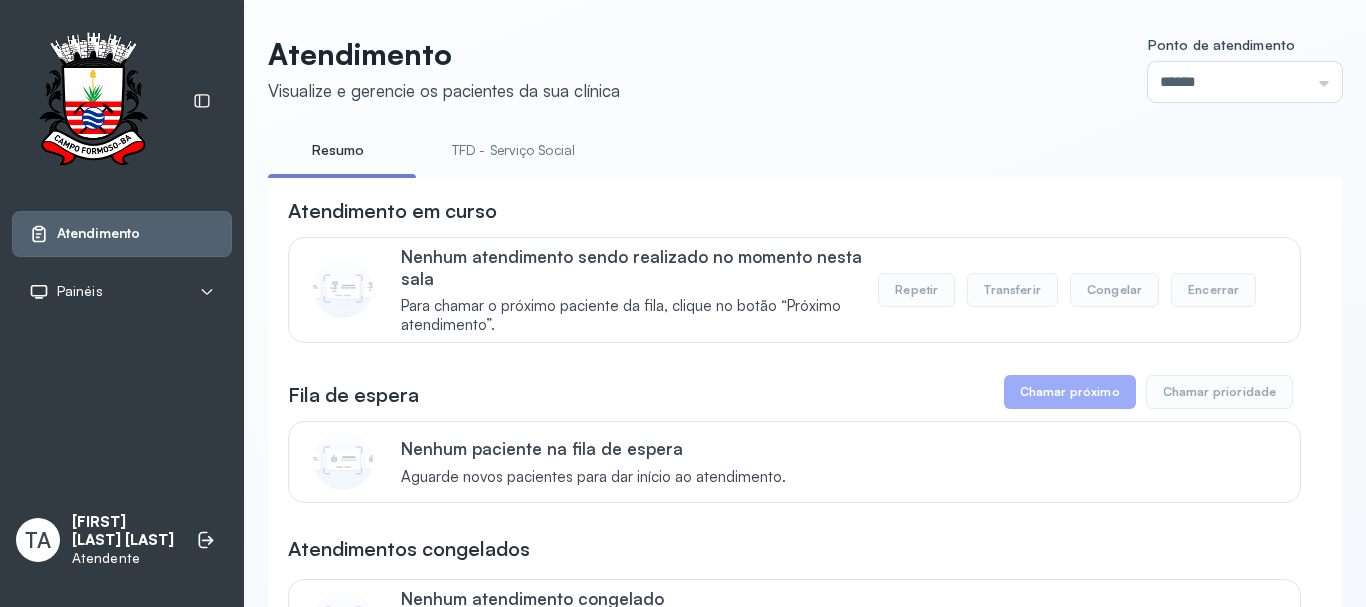 click on "TFD - Serviço Social" at bounding box center (513, 150) 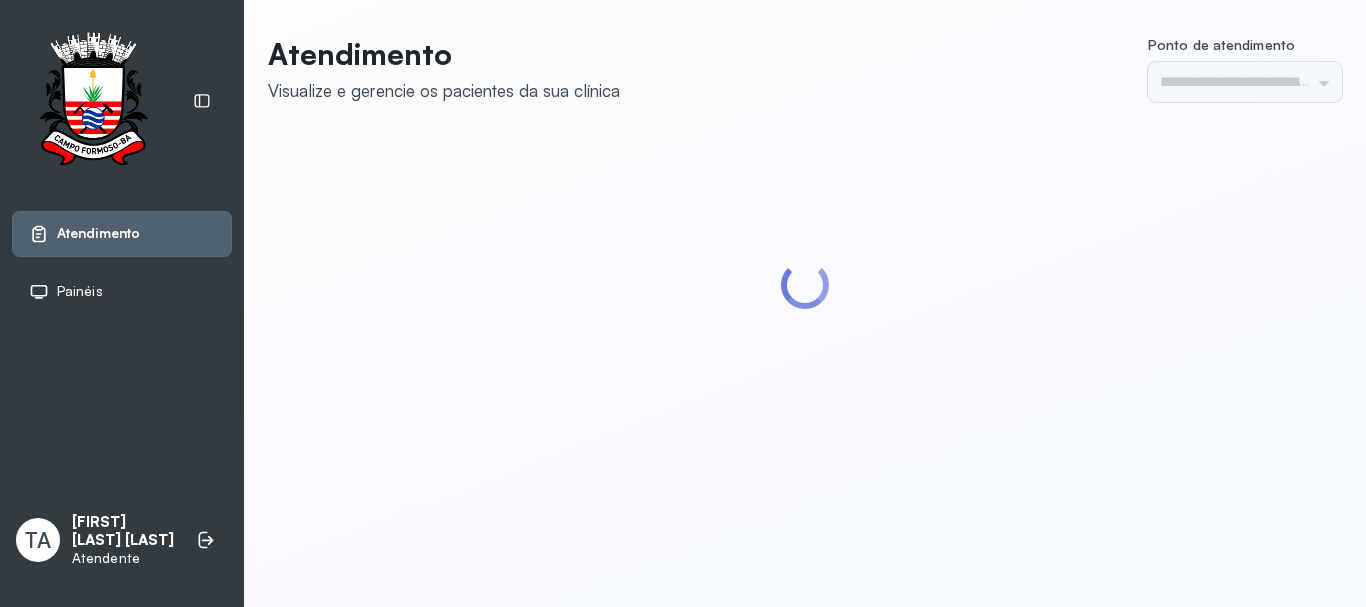 scroll, scrollTop: 0, scrollLeft: 0, axis: both 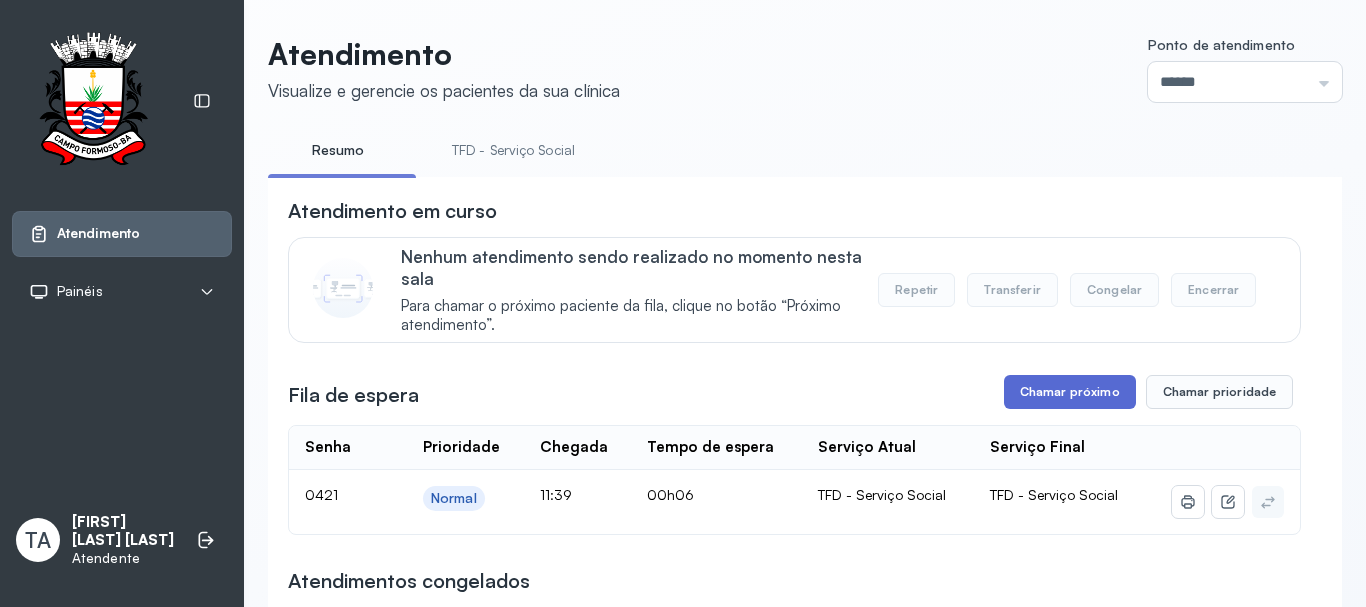 click on "Chamar próximo" at bounding box center (1070, 392) 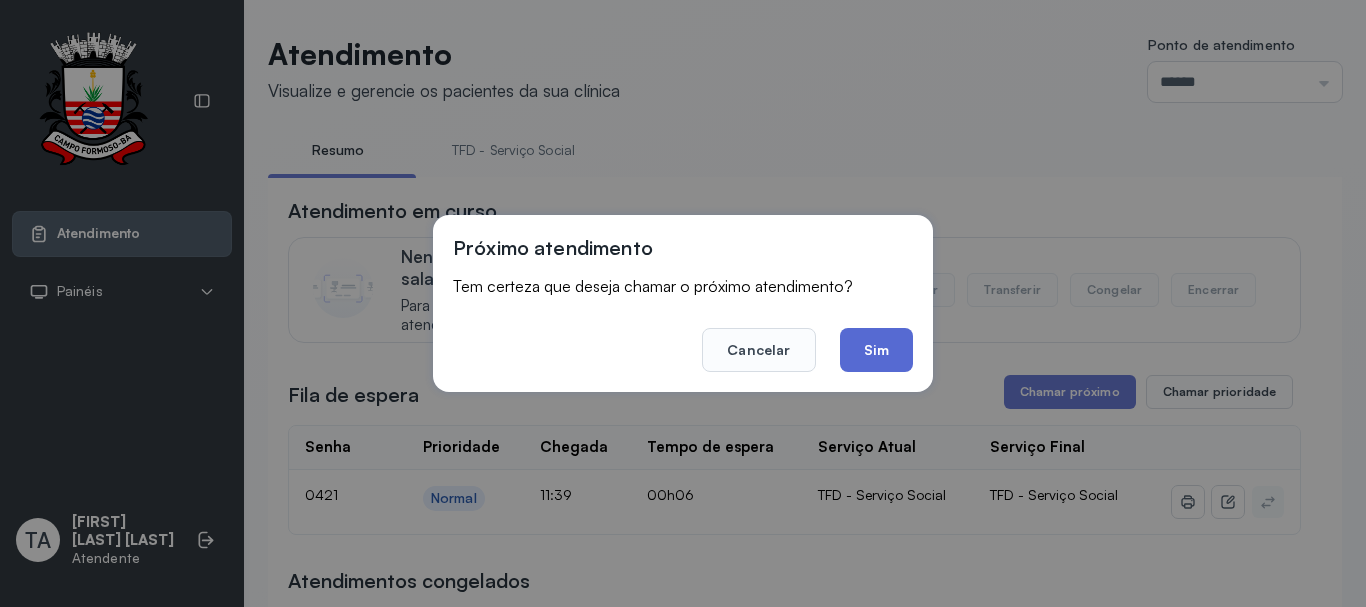 click on "Sim" 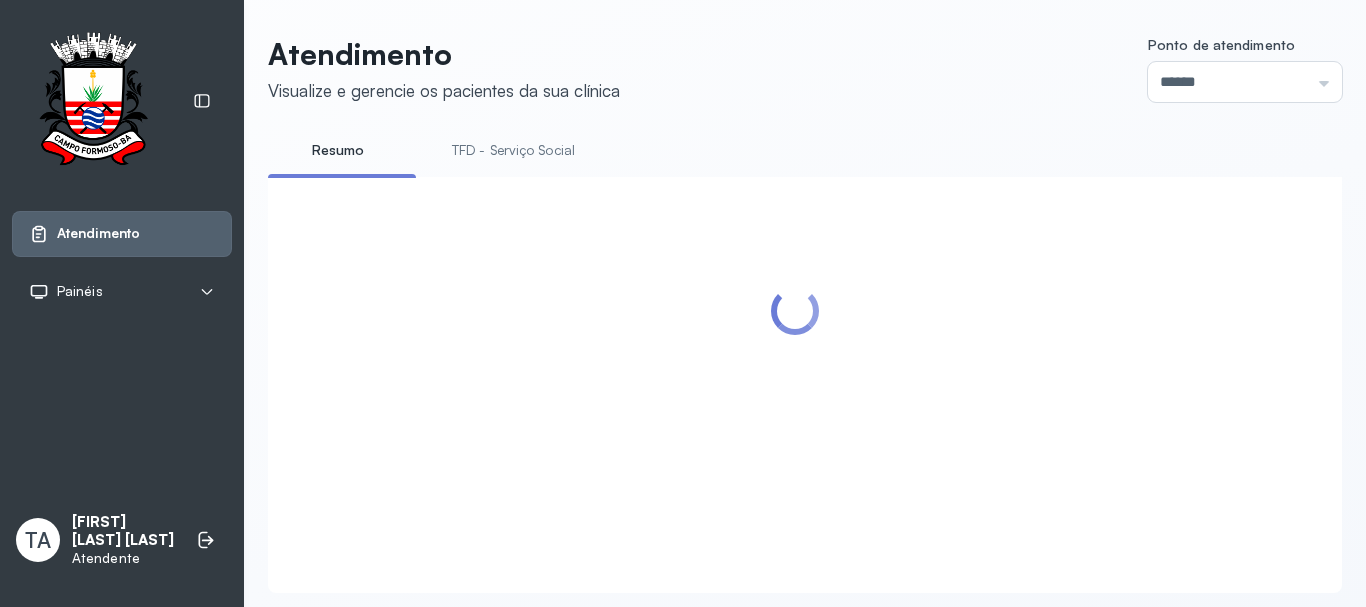 click on "TFD - Serviço Social" at bounding box center (513, 150) 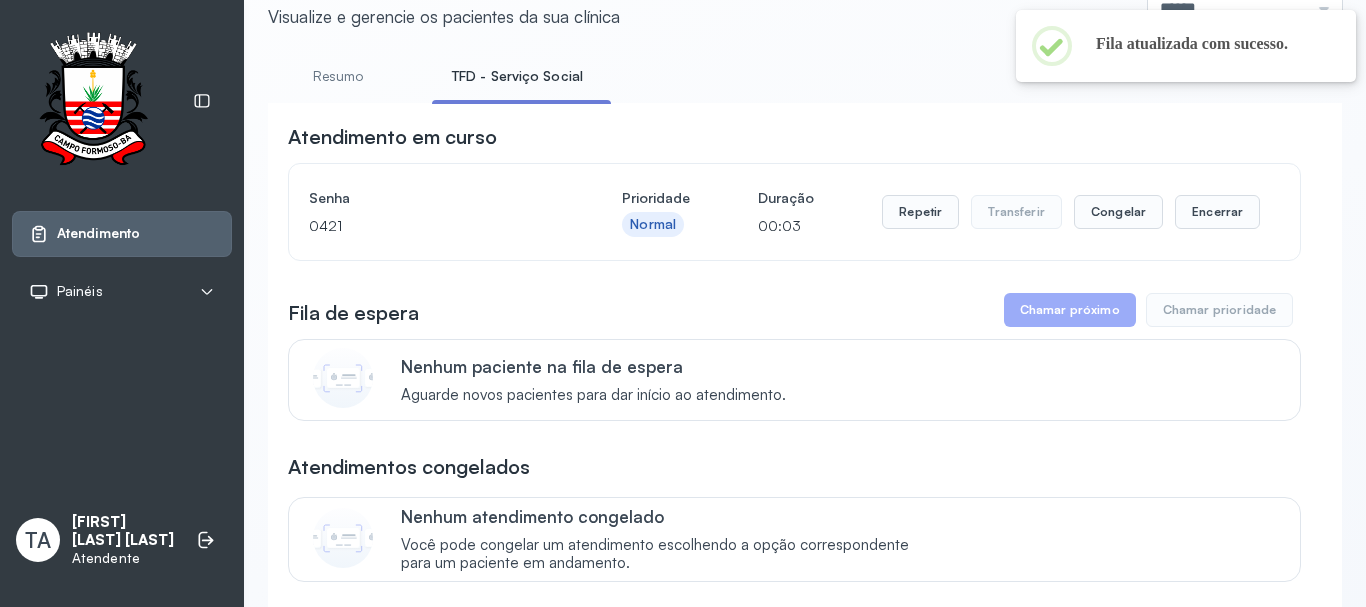 scroll, scrollTop: 0, scrollLeft: 0, axis: both 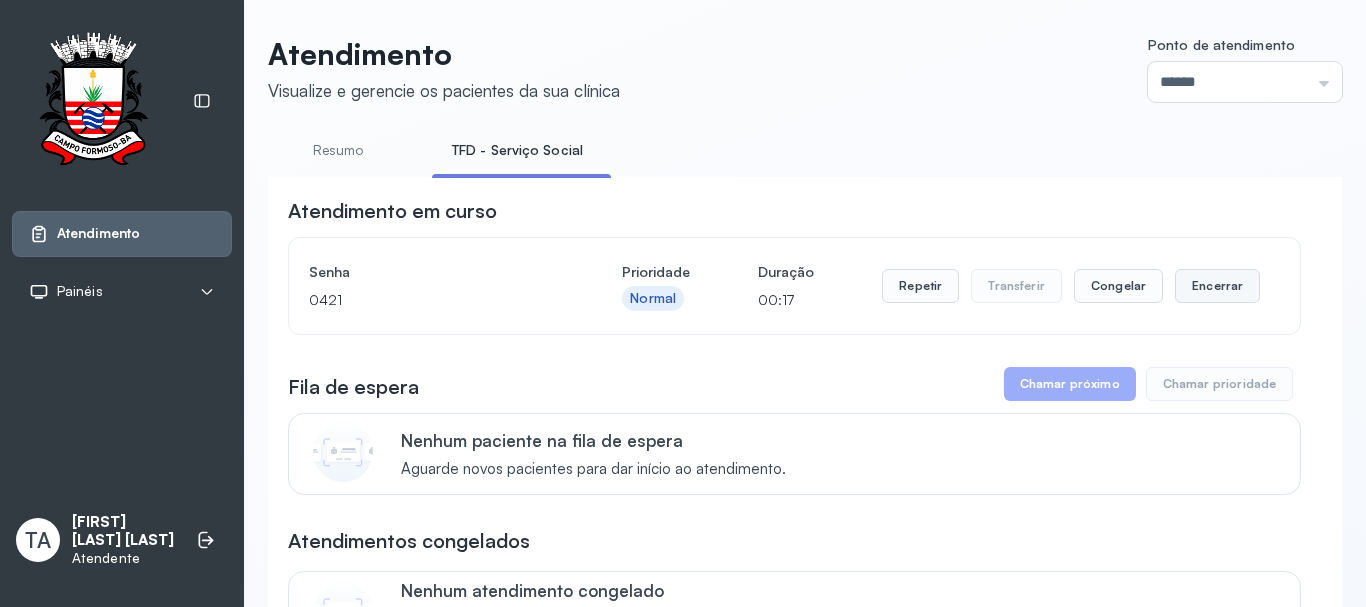 click on "Encerrar" at bounding box center [1217, 286] 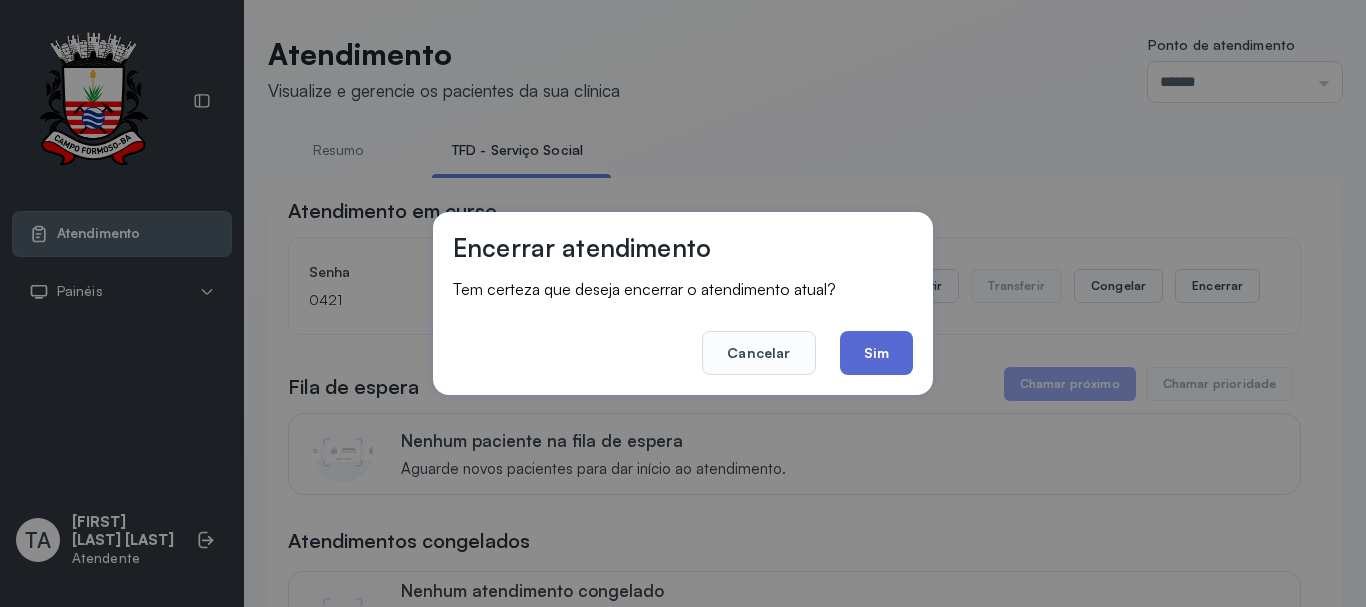 click on "Sim" 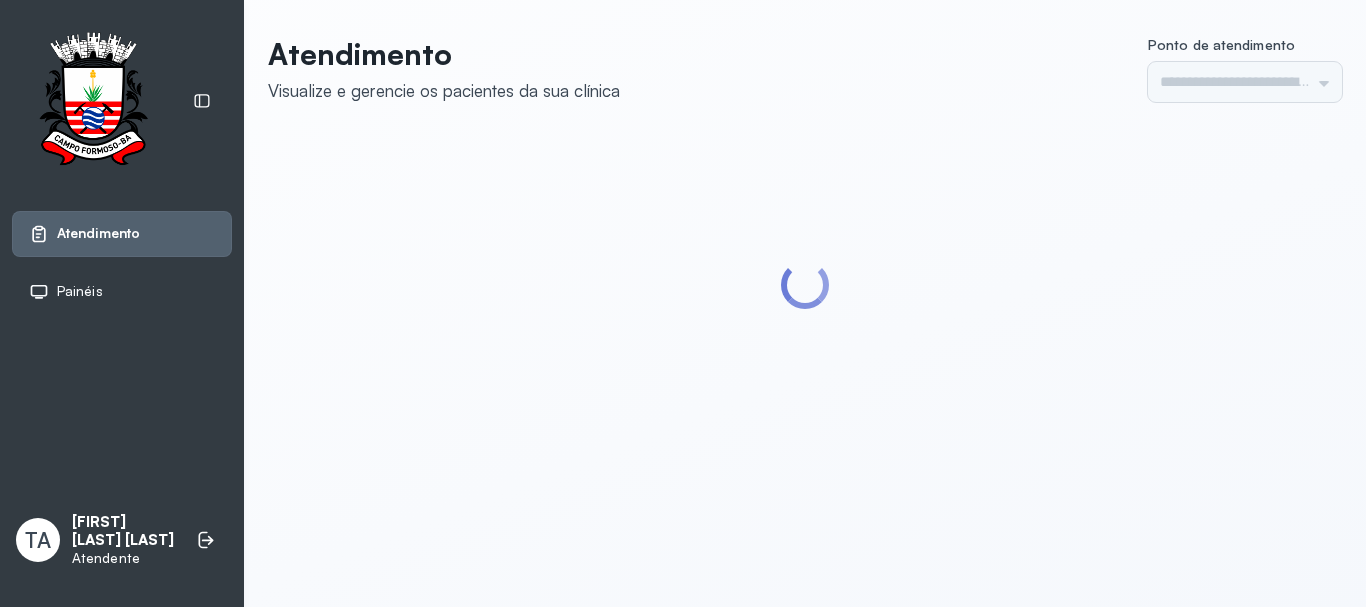 scroll, scrollTop: 0, scrollLeft: 0, axis: both 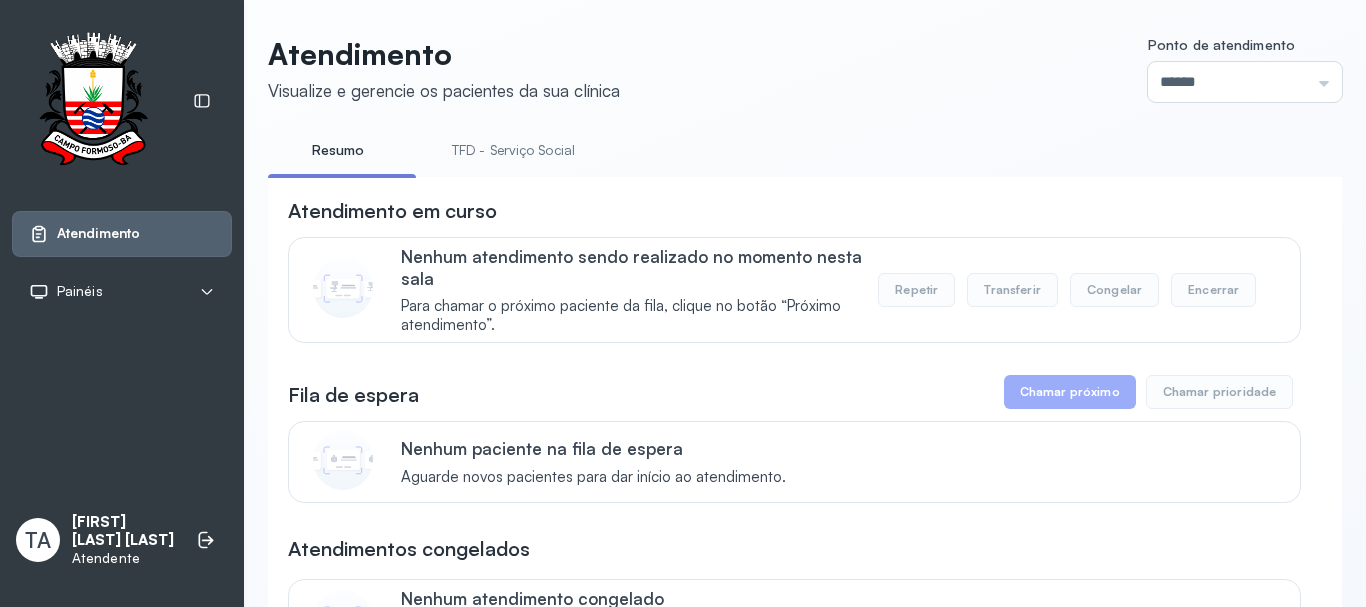 click on "**********" at bounding box center (805, 1707) 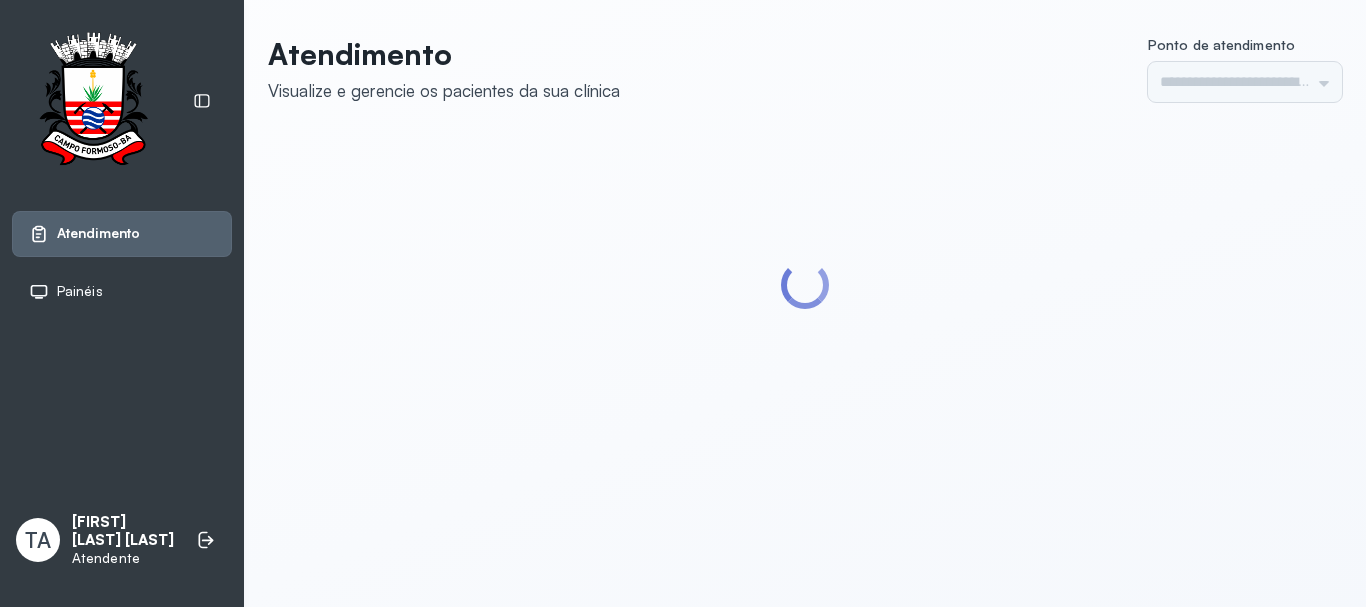 scroll, scrollTop: 0, scrollLeft: 0, axis: both 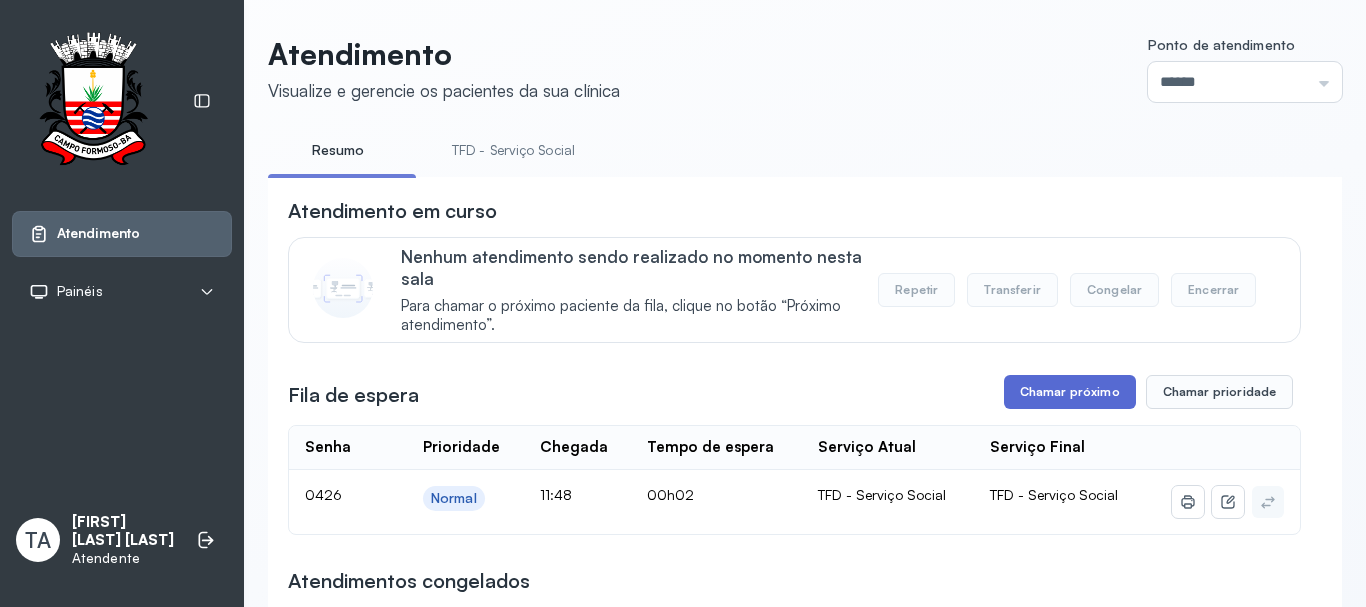 click on "Chamar próximo" at bounding box center (1070, 392) 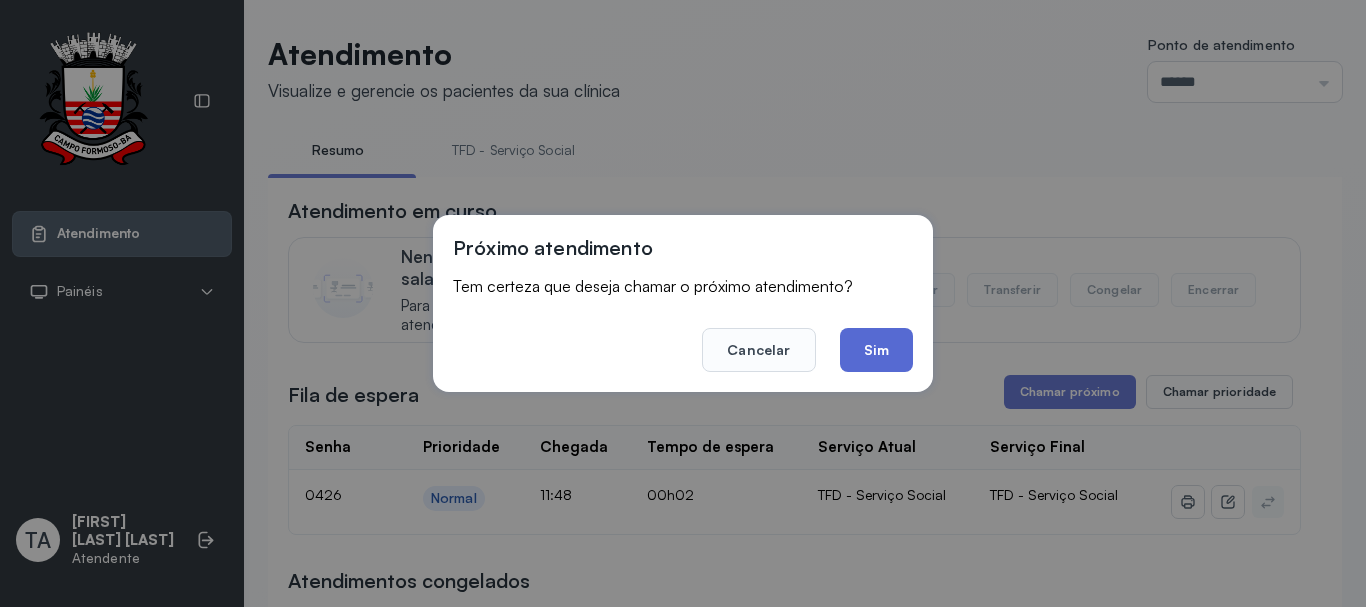 click on "Sim" 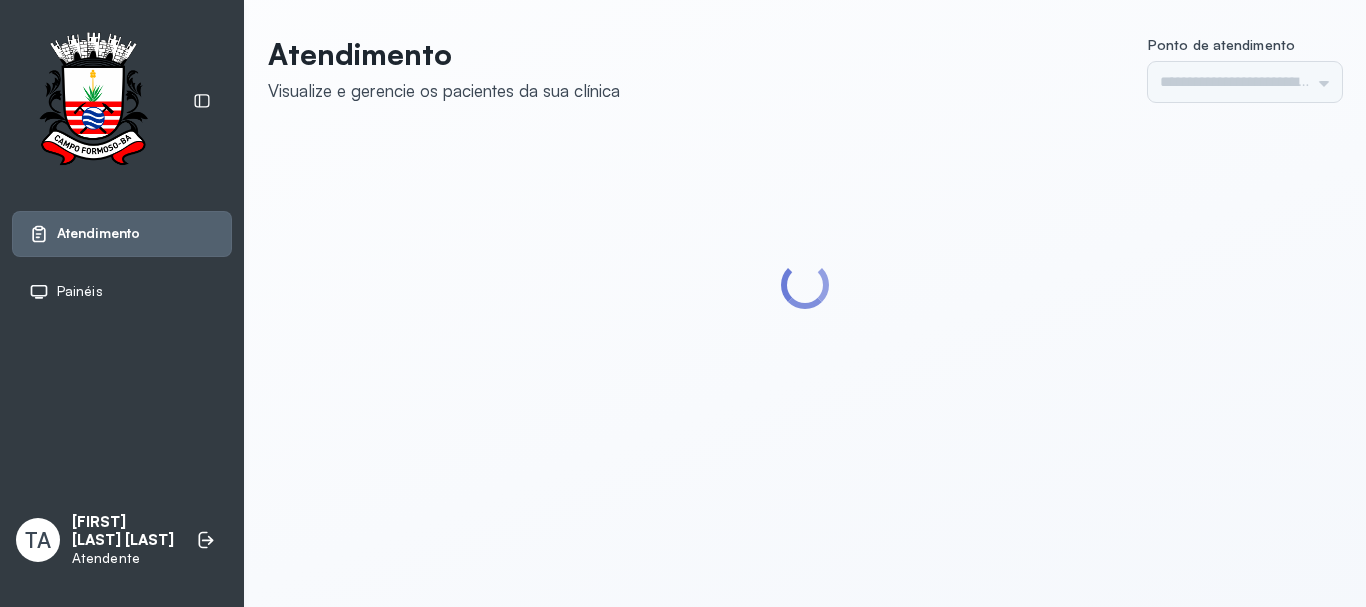 scroll, scrollTop: 0, scrollLeft: 0, axis: both 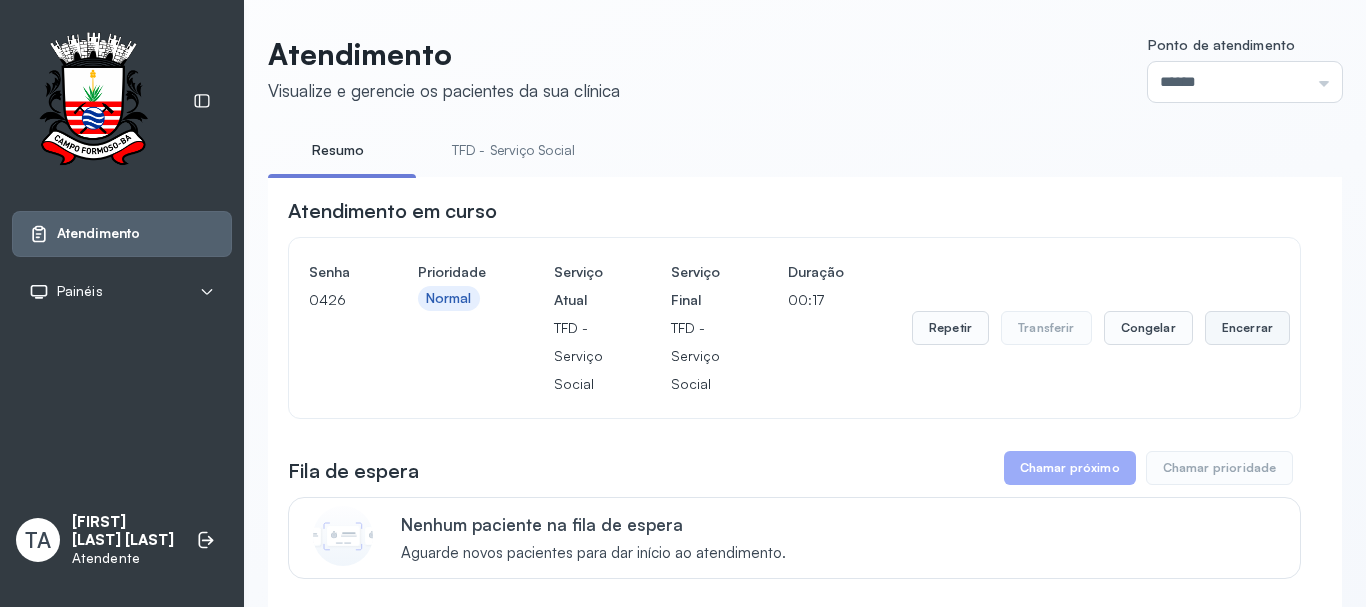 click on "Encerrar" at bounding box center (1247, 328) 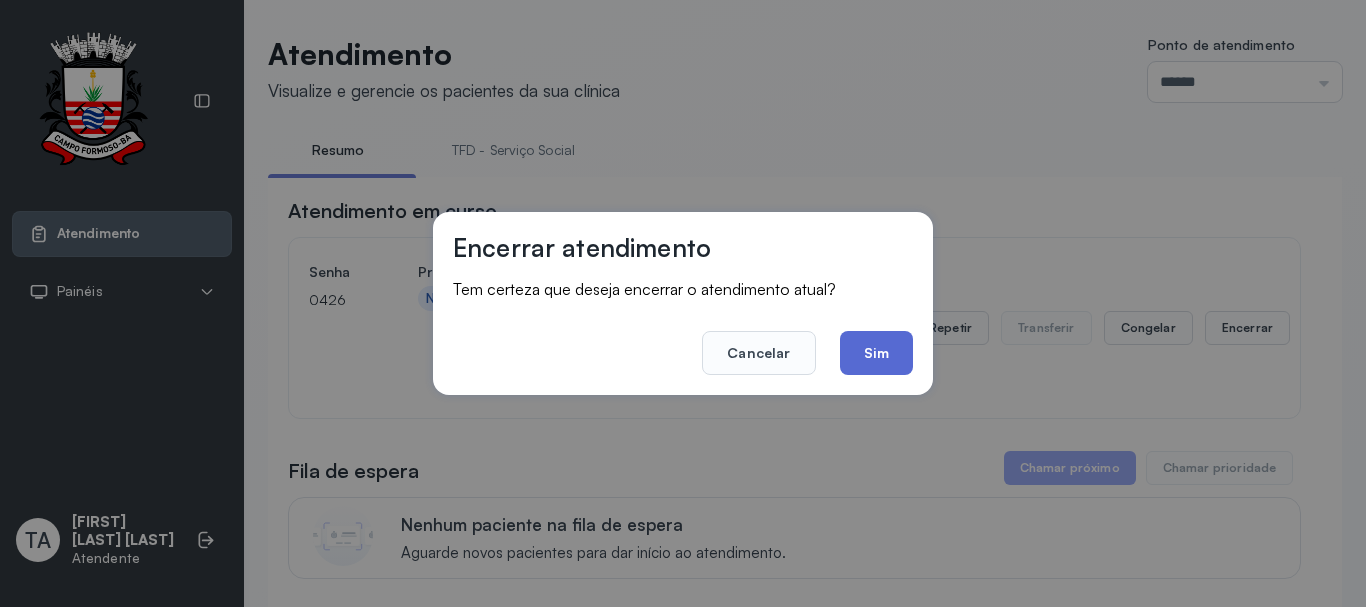 click on "Sim" 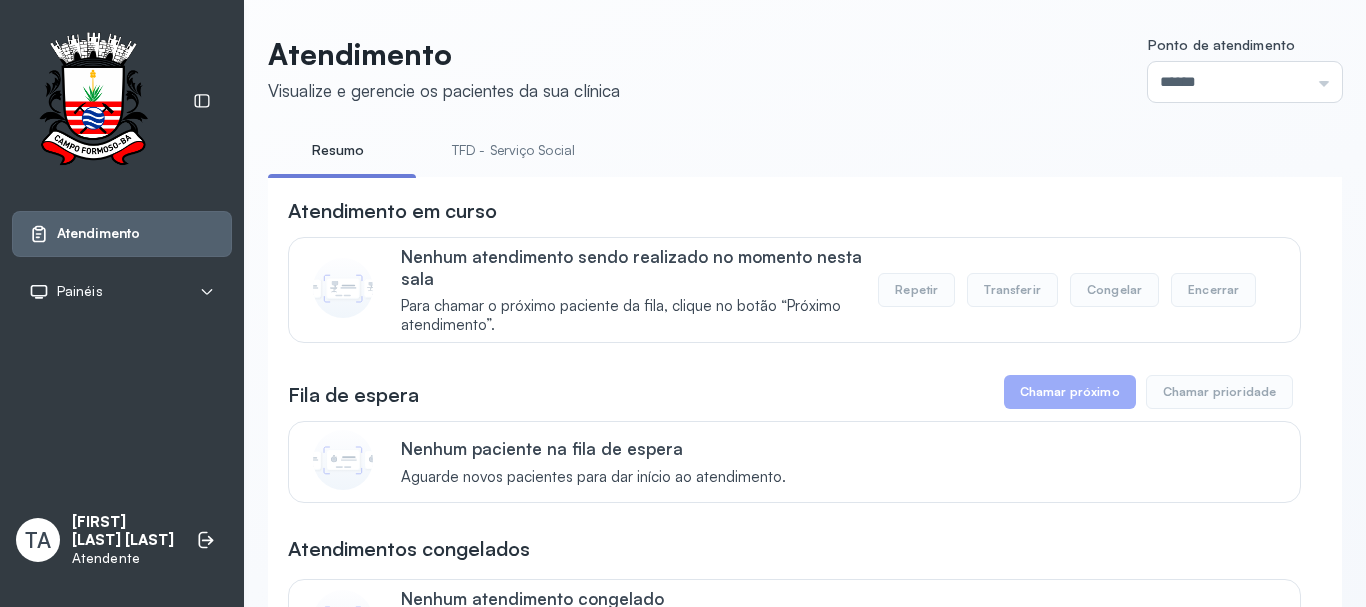 drag, startPoint x: 750, startPoint y: 93, endPoint x: 680, endPoint y: 98, distance: 70.178345 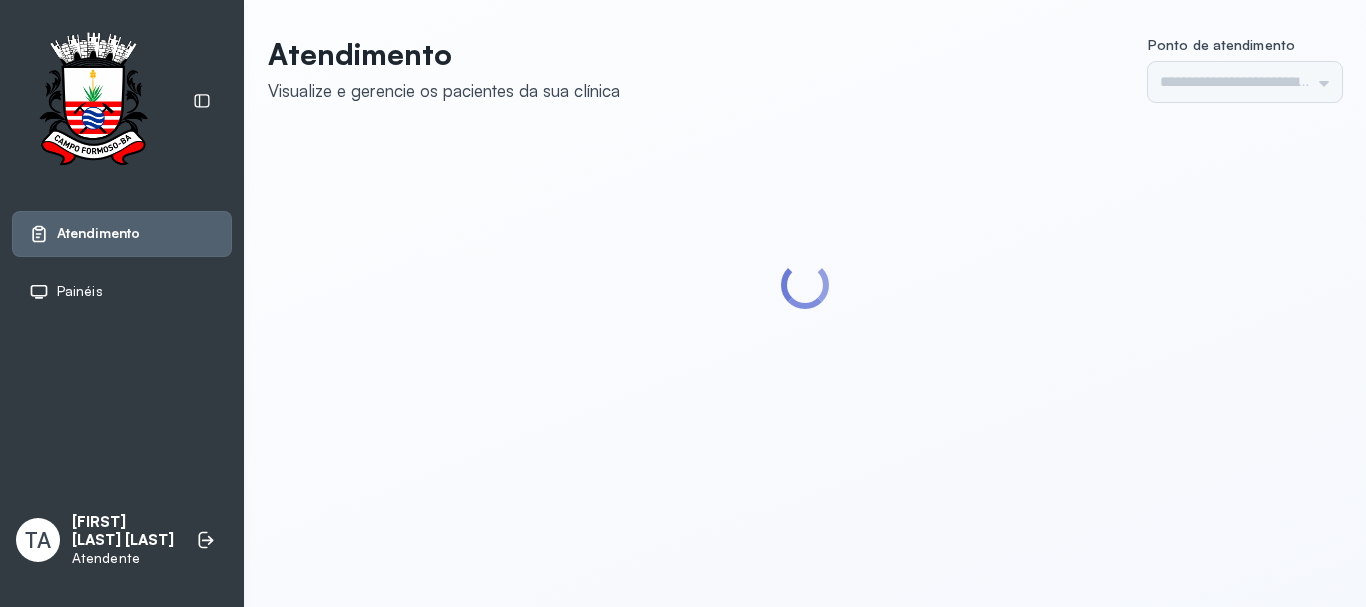 scroll, scrollTop: 0, scrollLeft: 0, axis: both 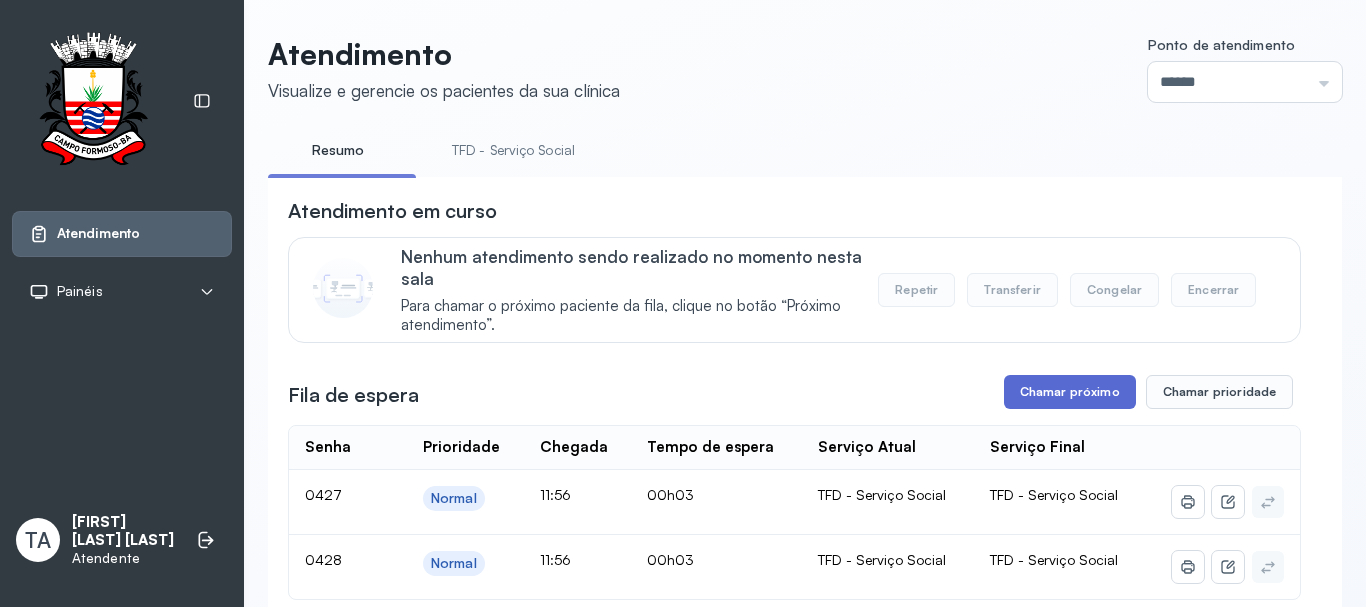 click on "Chamar próximo" at bounding box center (1070, 392) 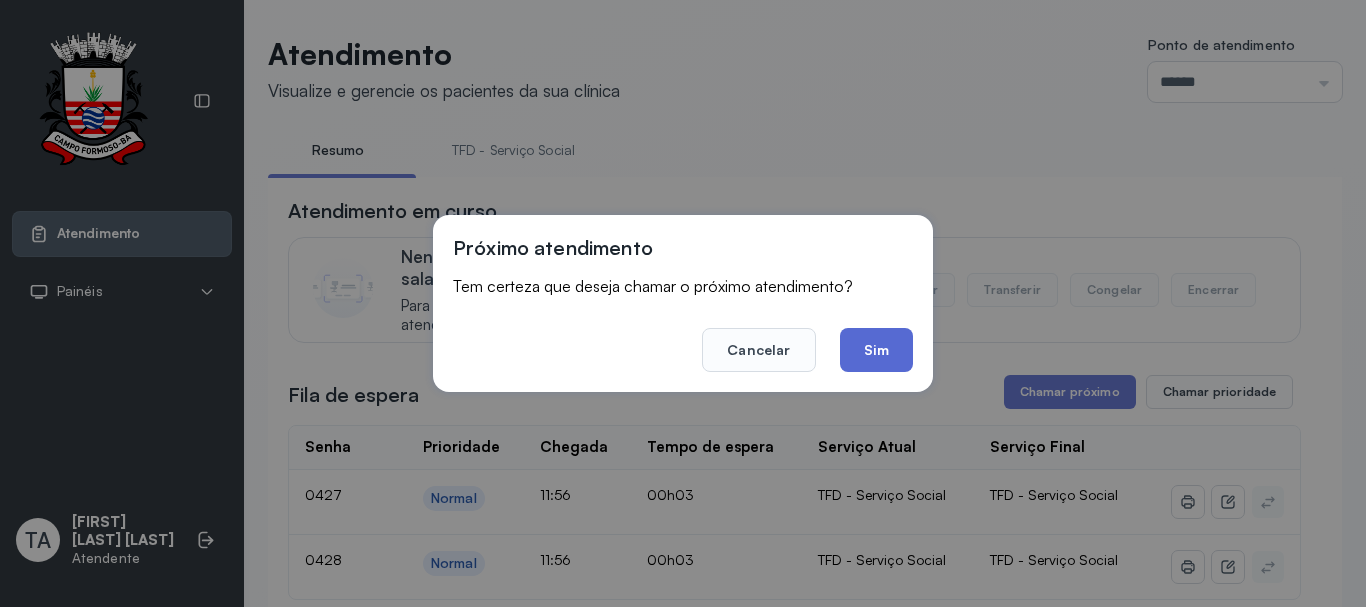 click on "Sim" 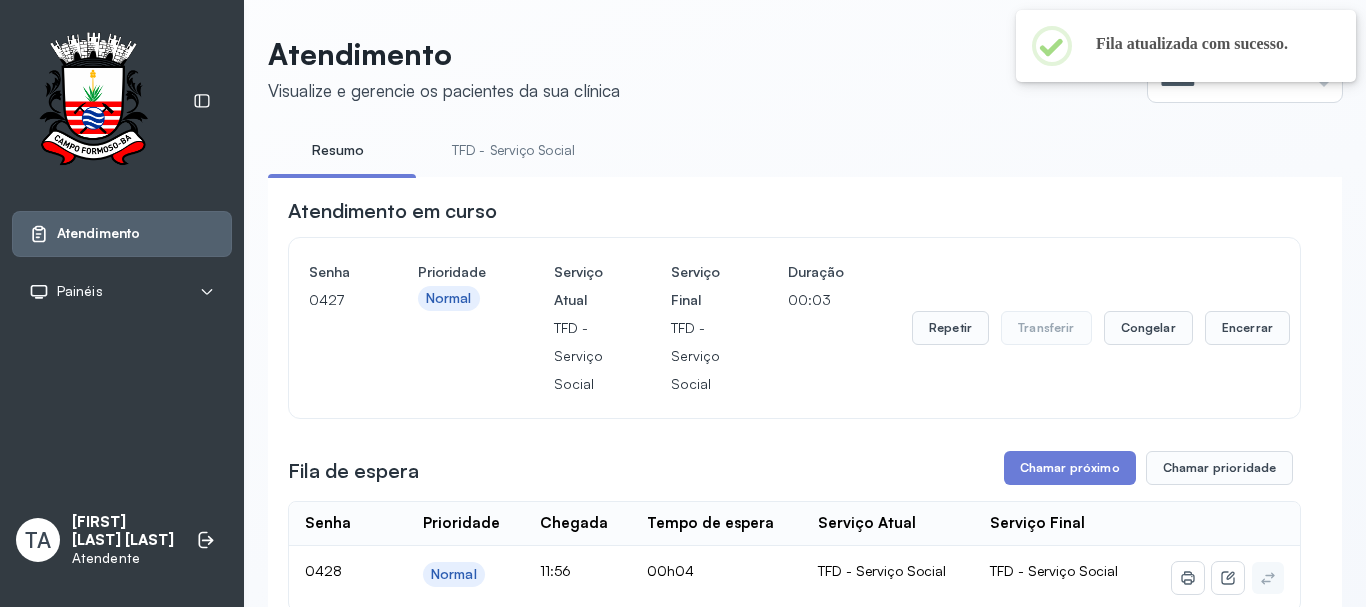 scroll, scrollTop: 100, scrollLeft: 0, axis: vertical 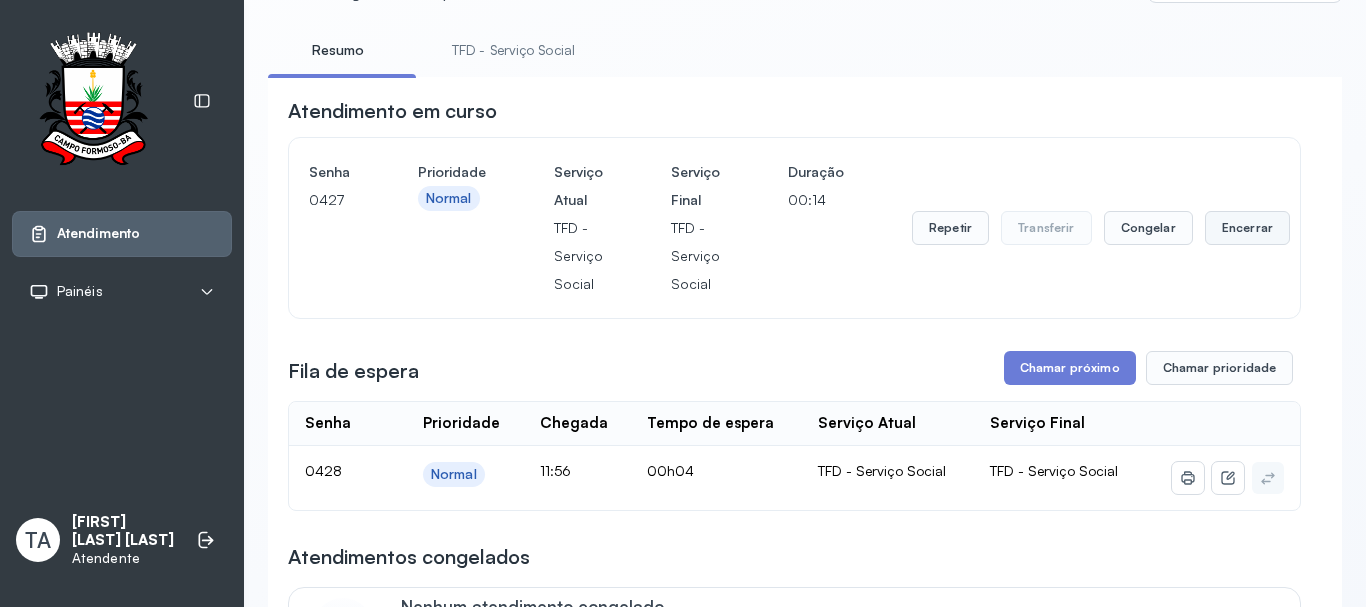 click on "Encerrar" at bounding box center [1247, 228] 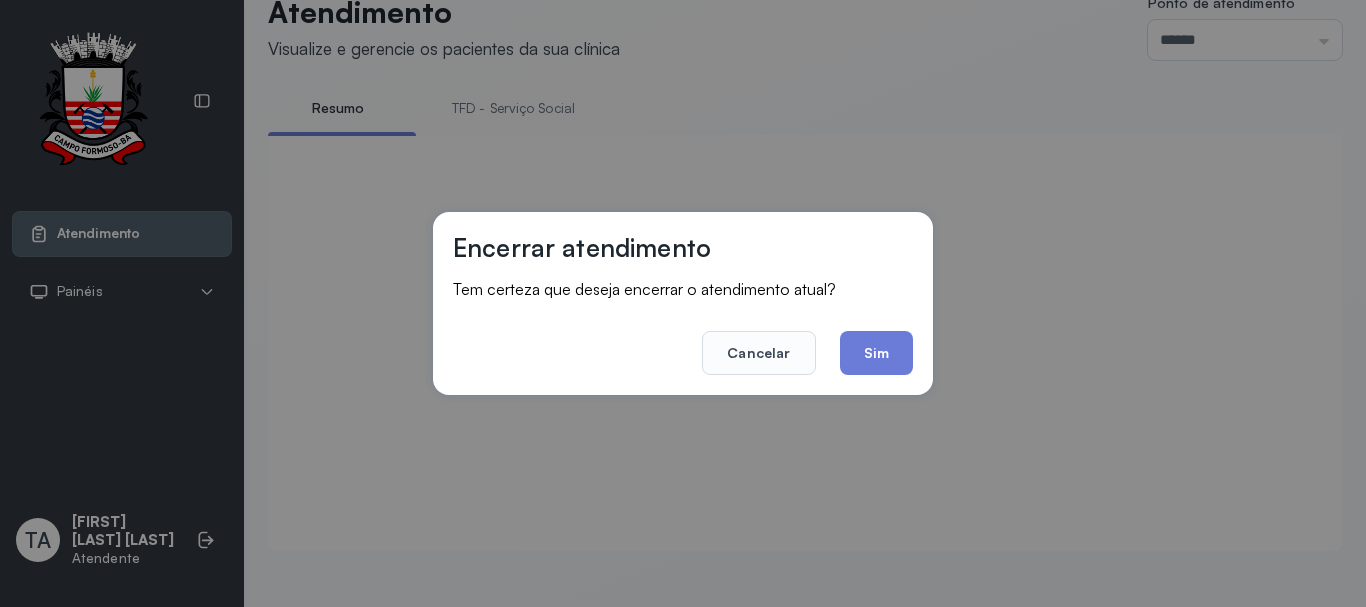 scroll, scrollTop: 62, scrollLeft: 0, axis: vertical 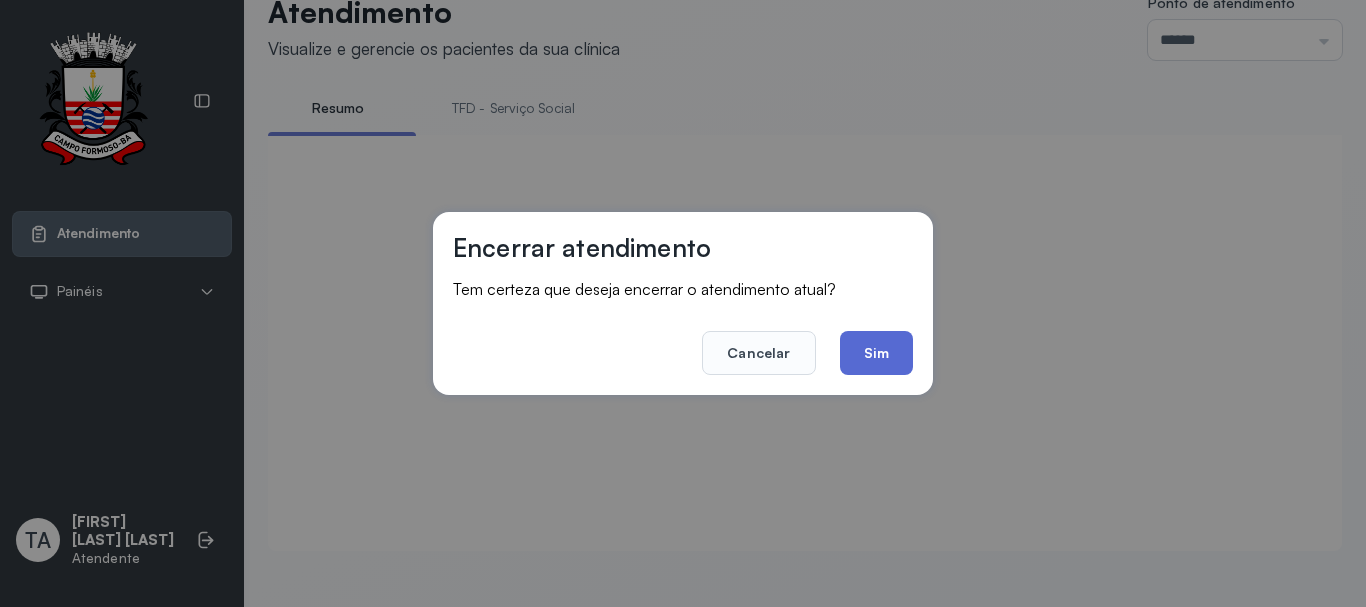 click on "Sim" 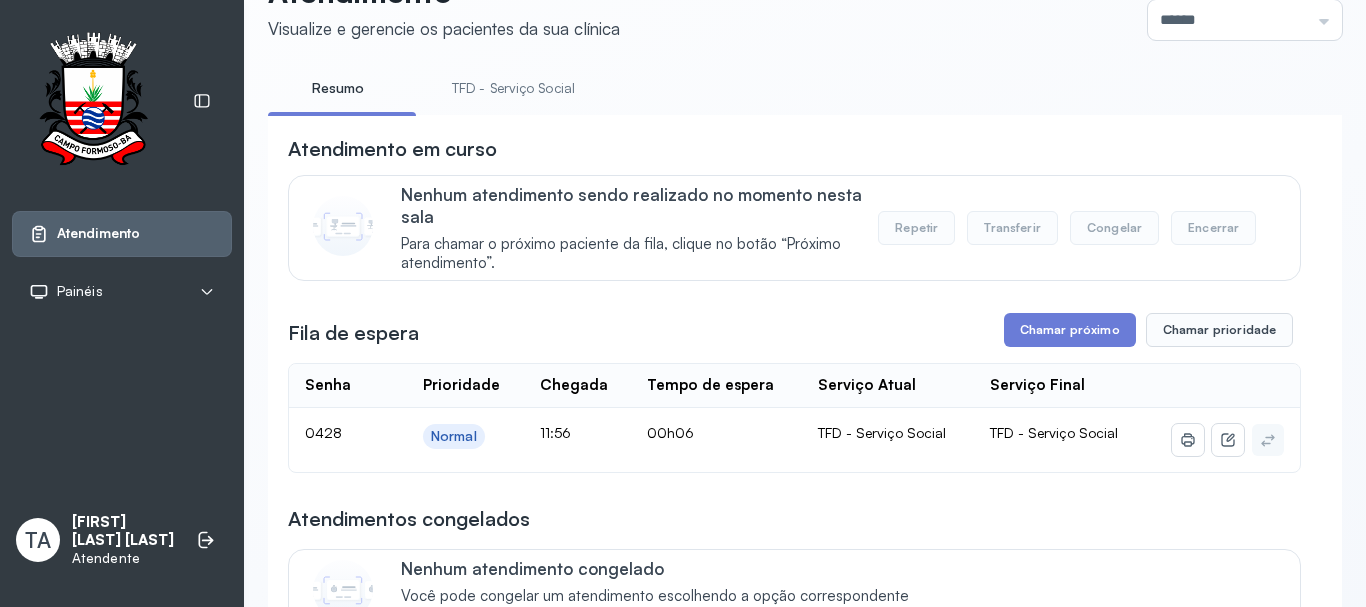 click on "Atendimento em curso" at bounding box center [794, 149] 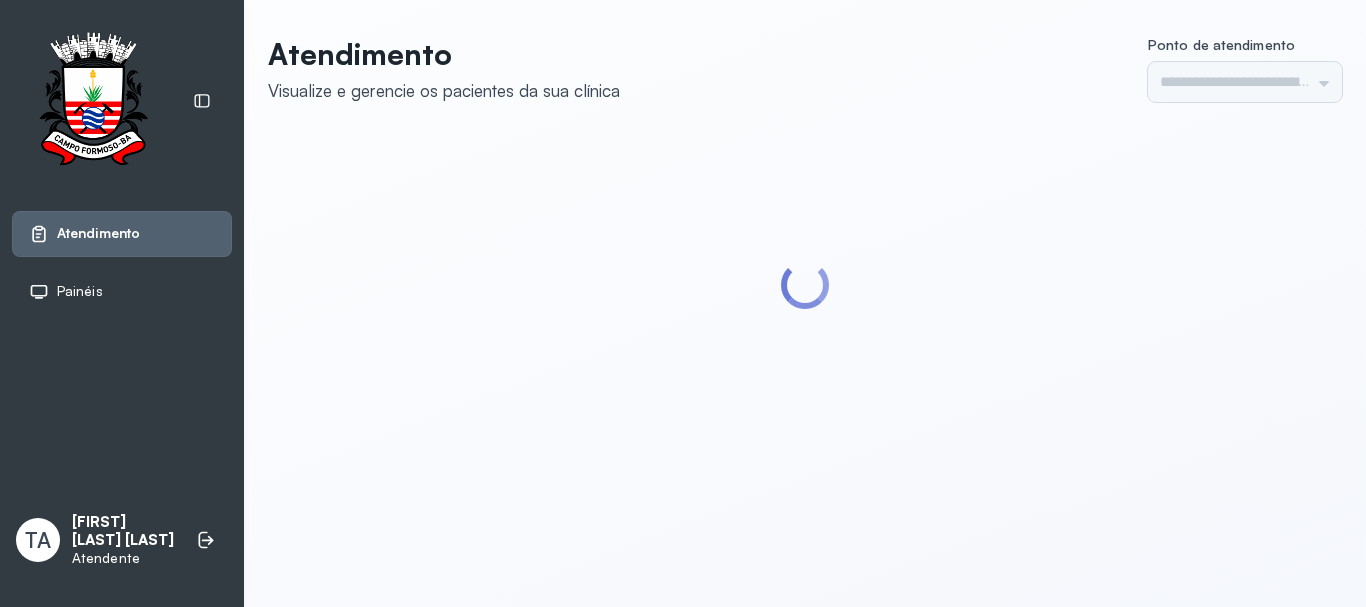 scroll, scrollTop: 0, scrollLeft: 0, axis: both 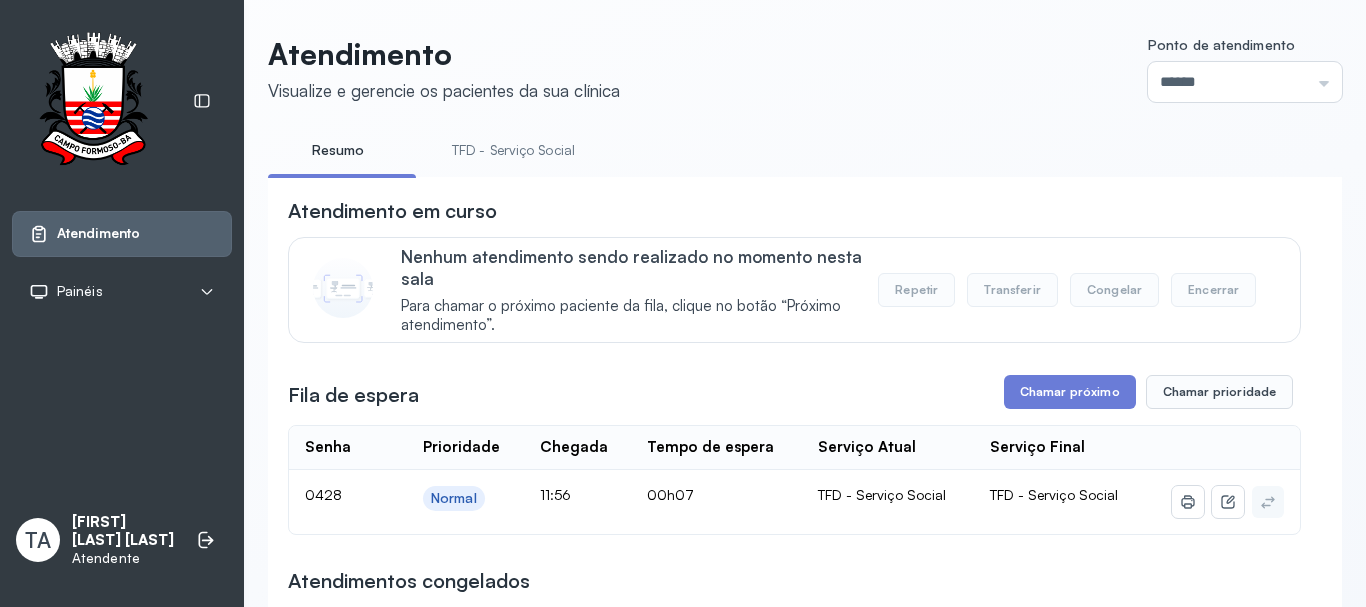 click on "TFD - Serviço Social" at bounding box center (513, 150) 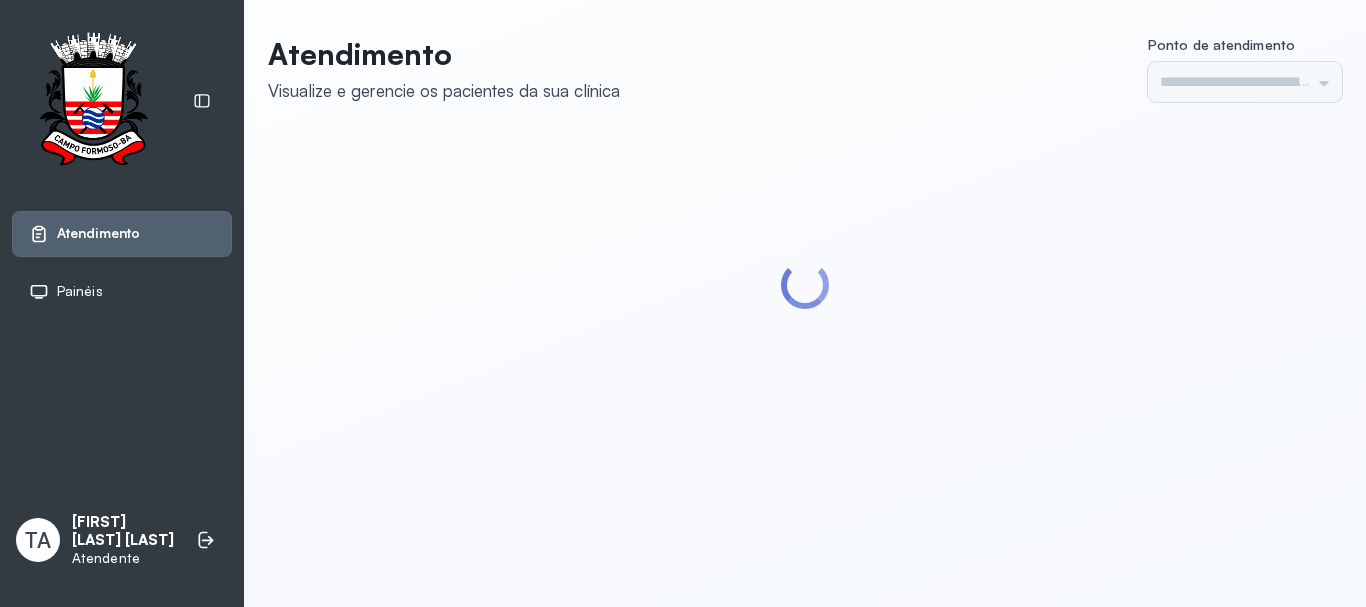 scroll, scrollTop: 0, scrollLeft: 0, axis: both 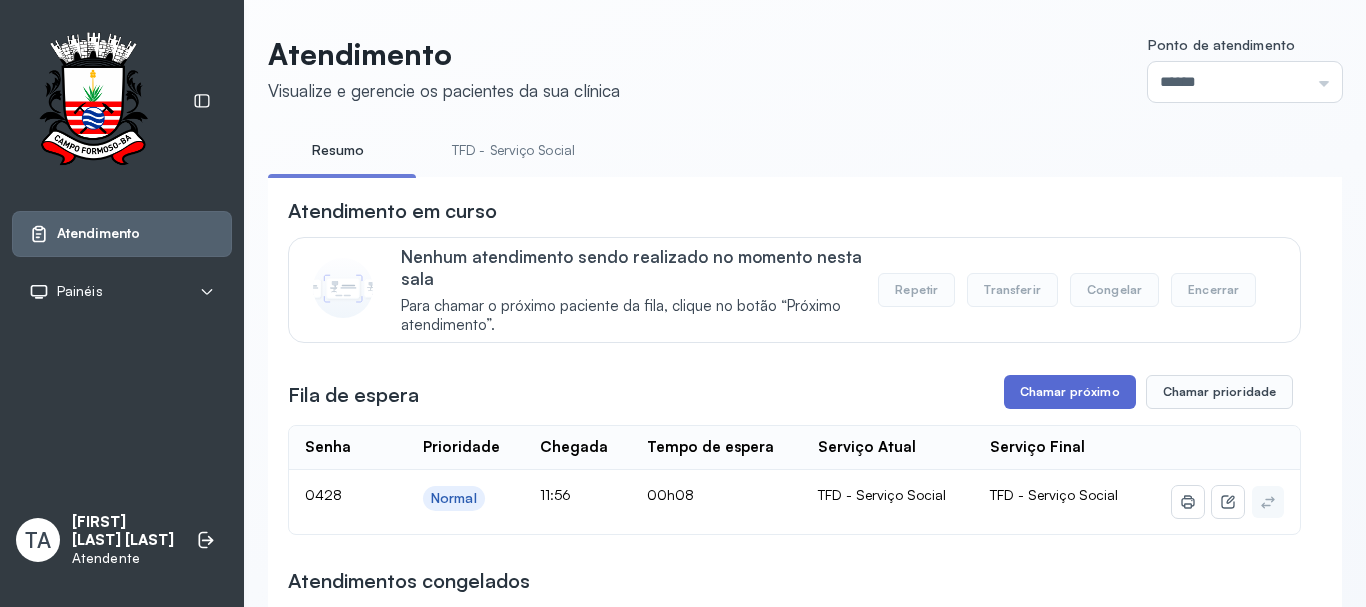click on "Chamar próximo" at bounding box center [1070, 392] 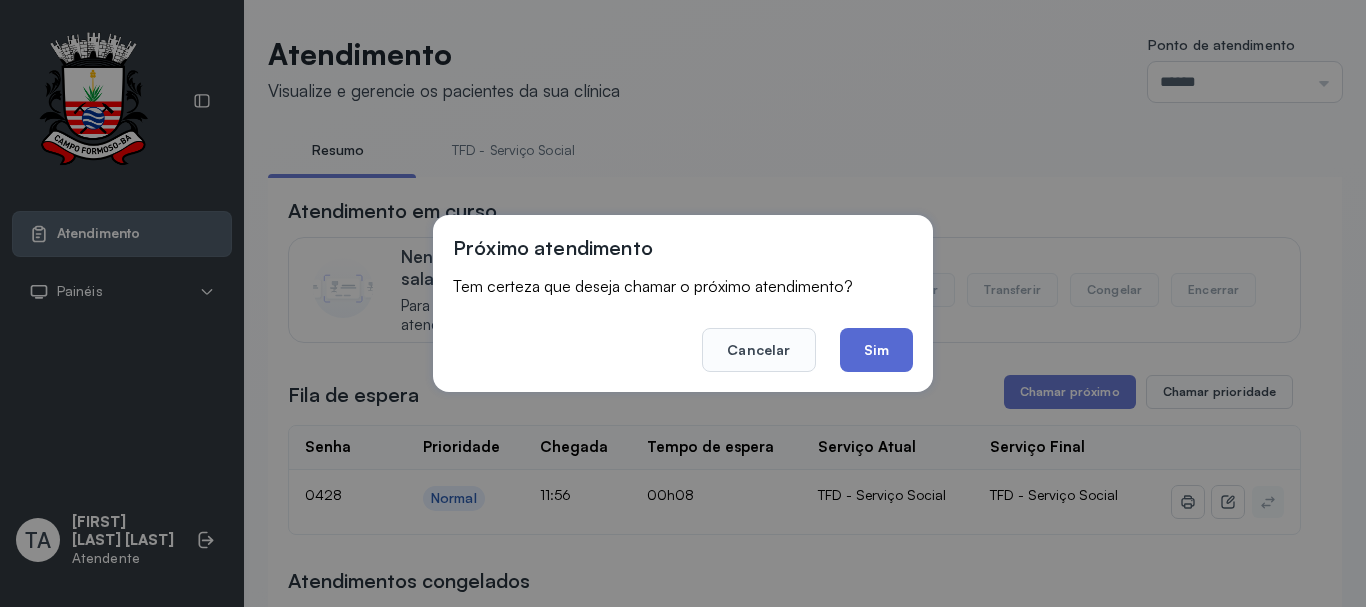 click on "Sim" 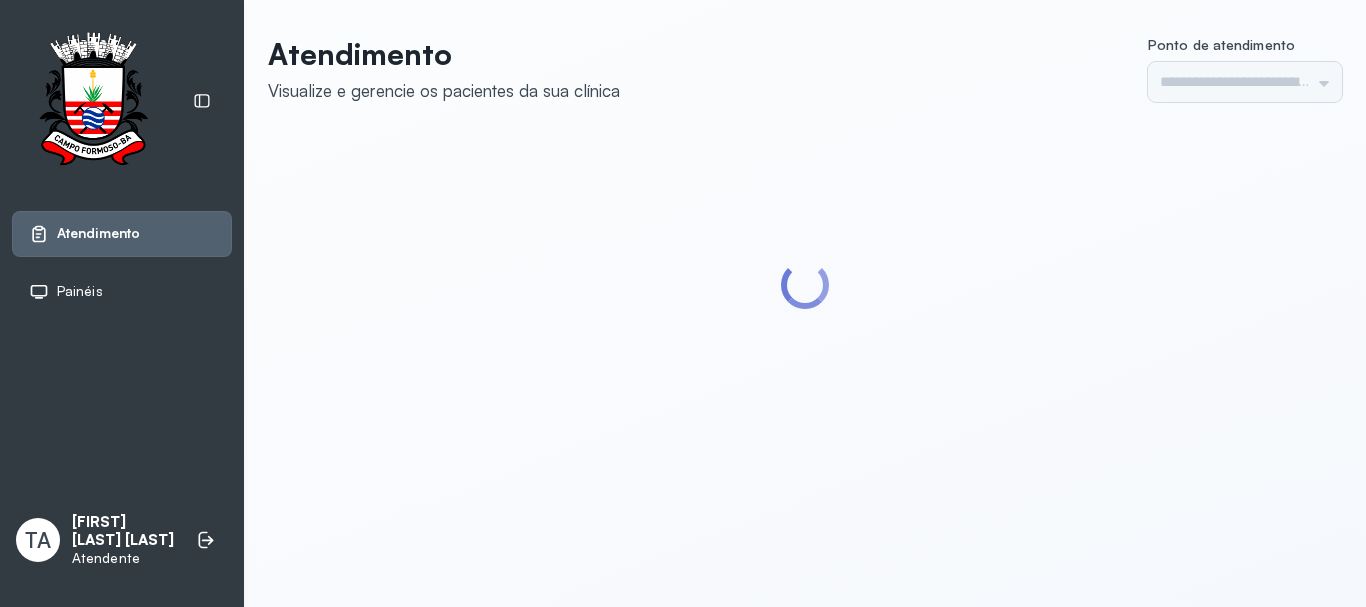 scroll, scrollTop: 0, scrollLeft: 0, axis: both 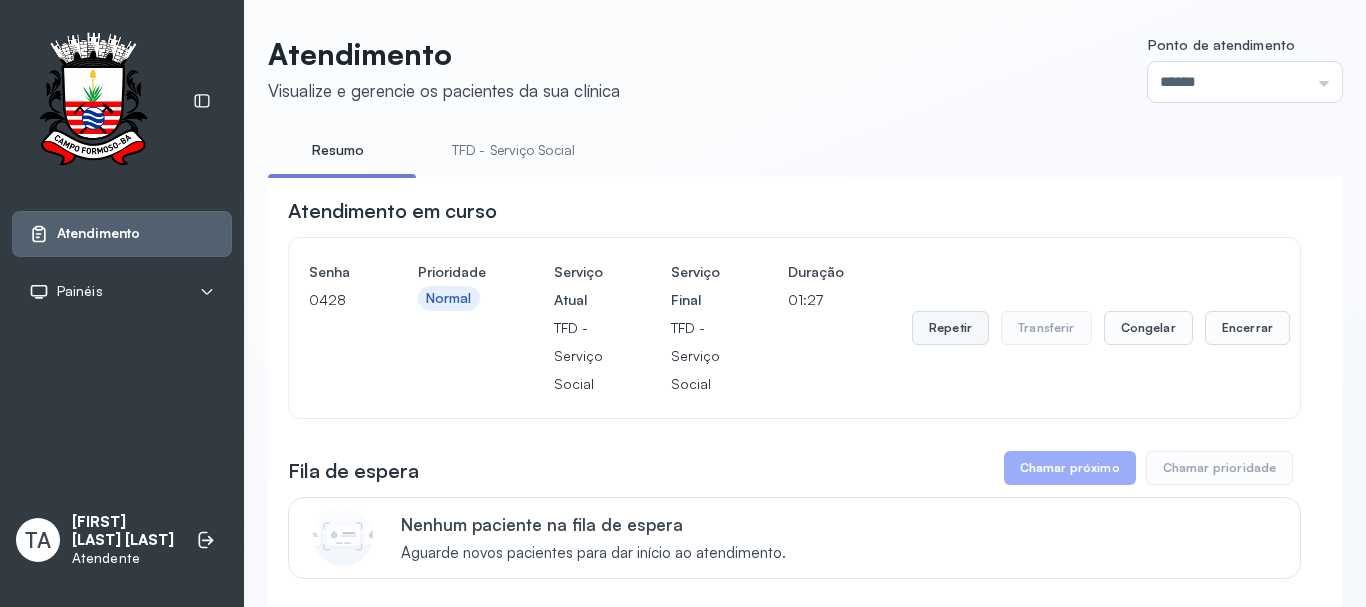 click on "Repetir" at bounding box center [950, 328] 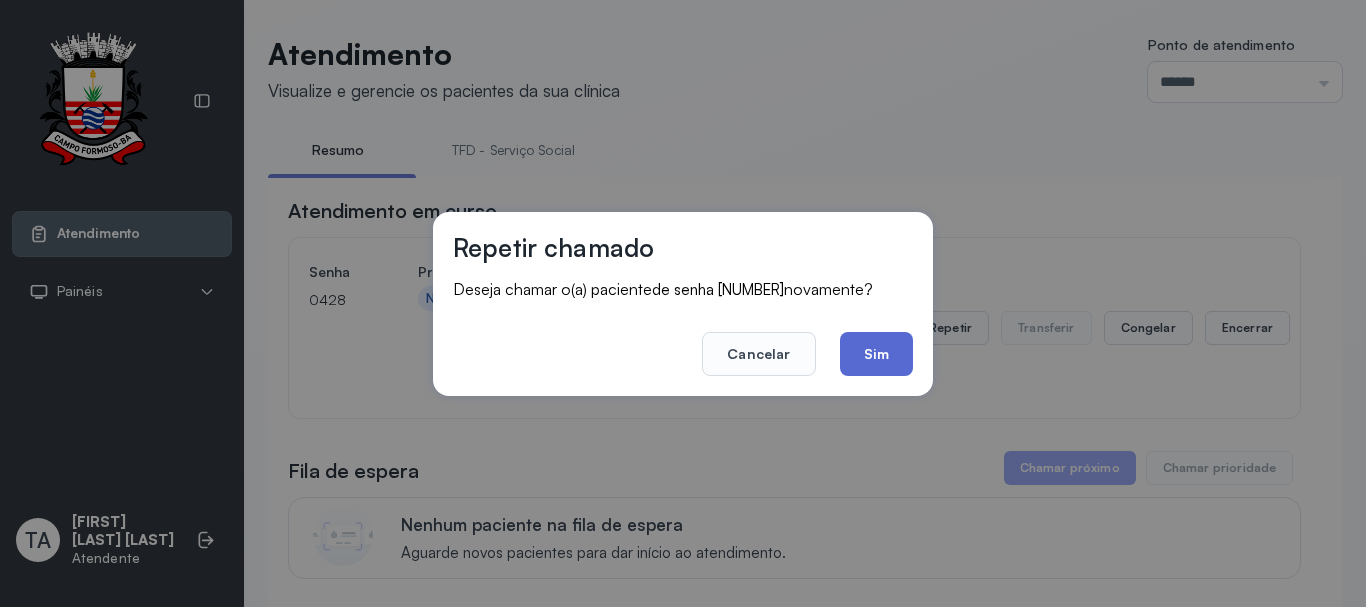 click on "Sim" 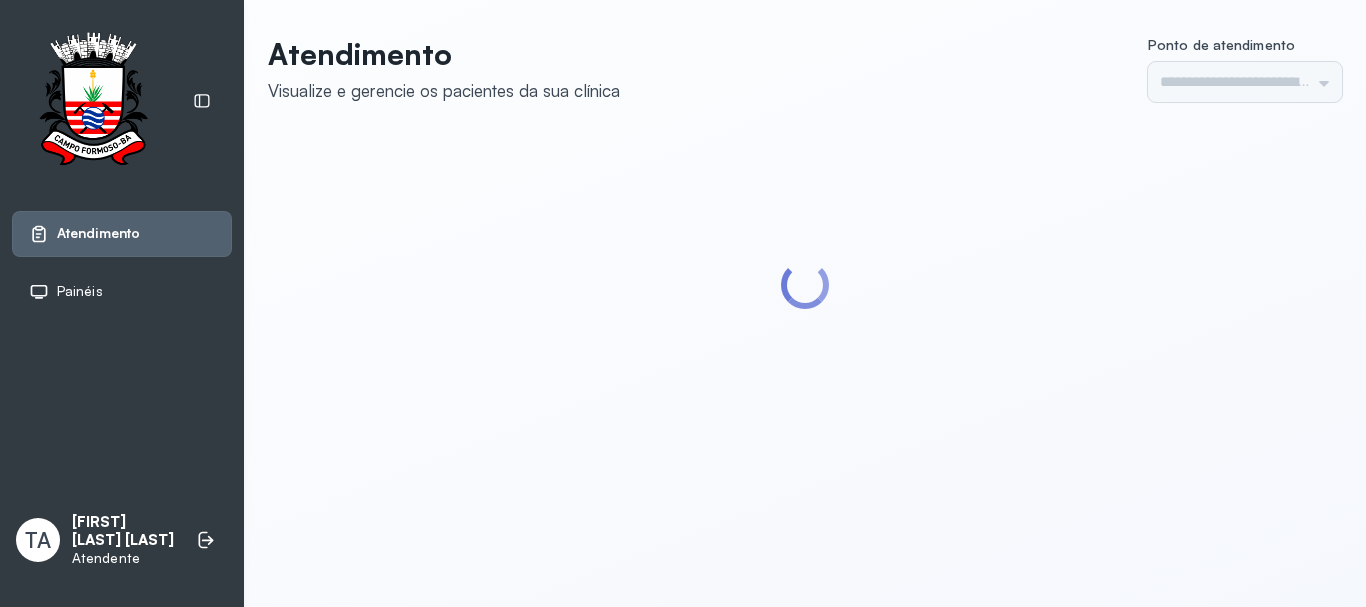 scroll, scrollTop: 0, scrollLeft: 0, axis: both 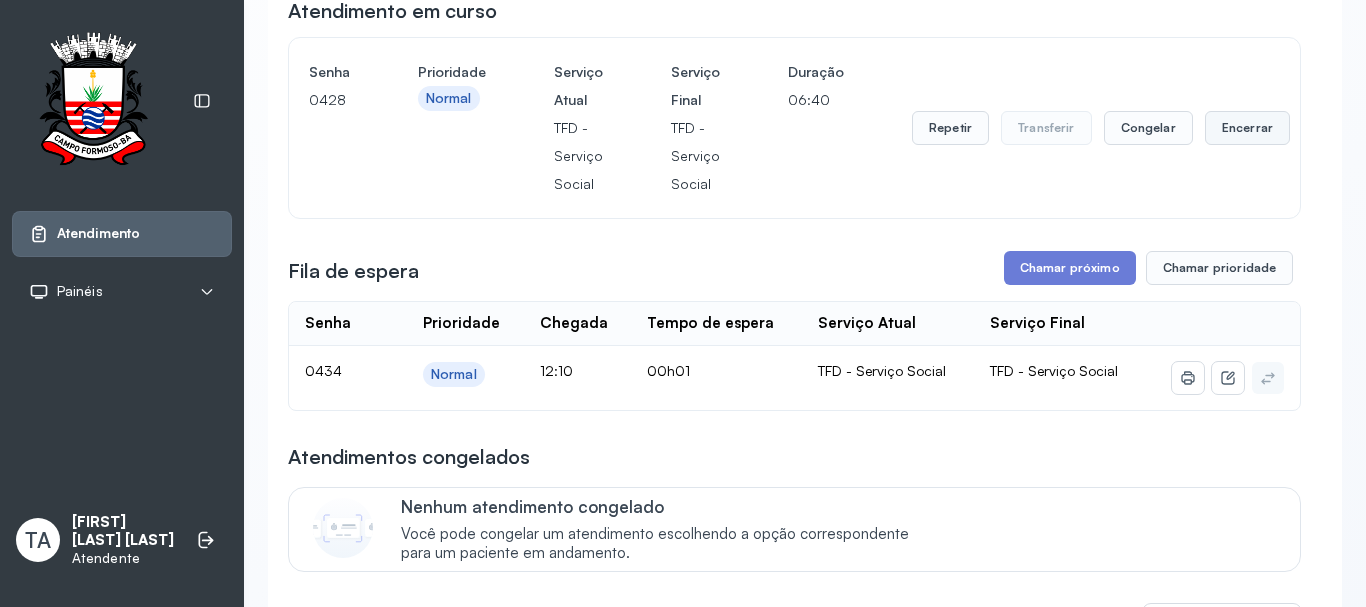 click on "Encerrar" at bounding box center [1247, 128] 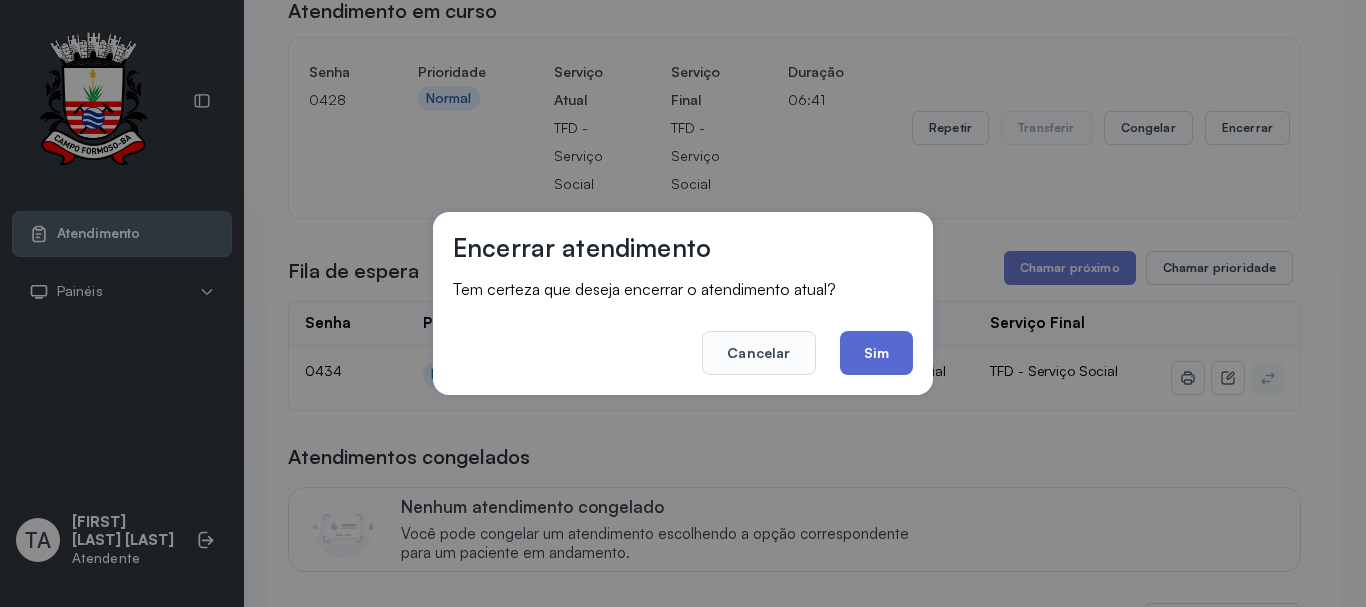 click on "Sim" 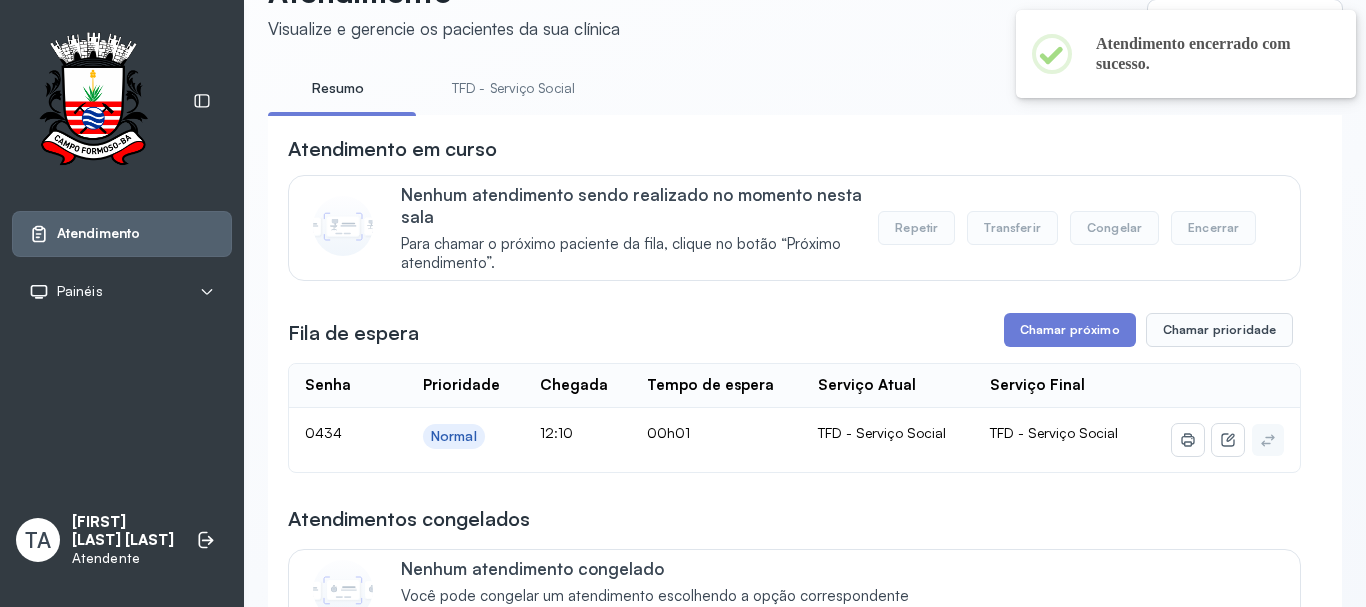 scroll, scrollTop: 200, scrollLeft: 0, axis: vertical 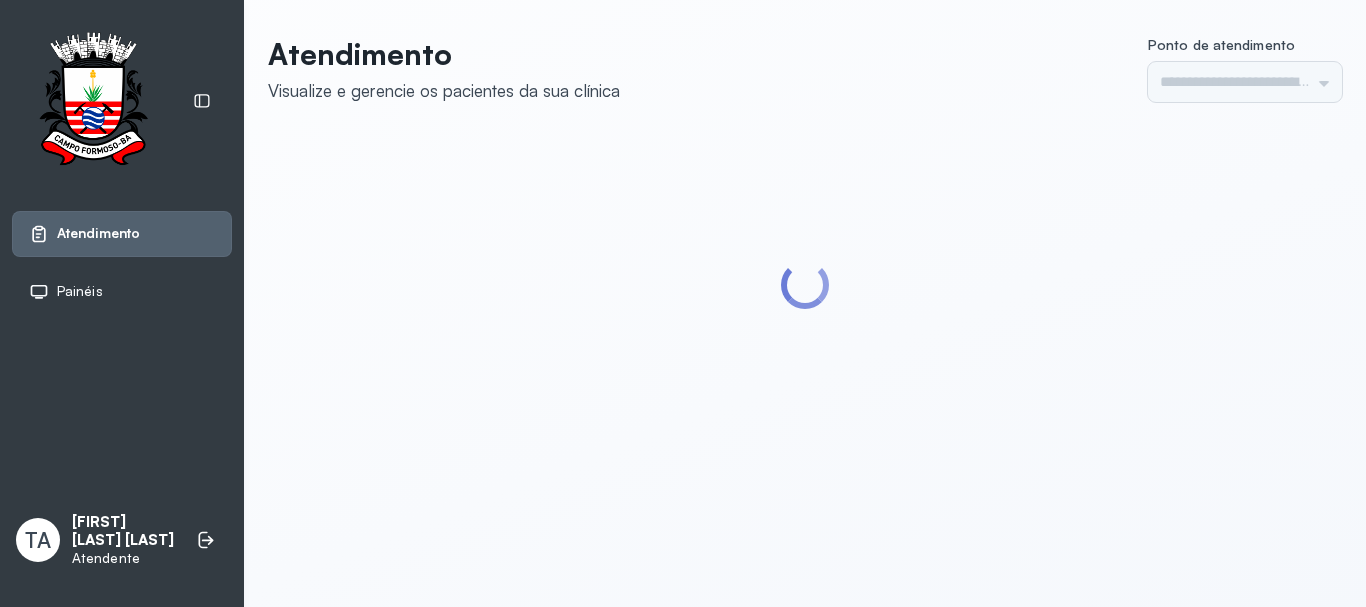 type on "******" 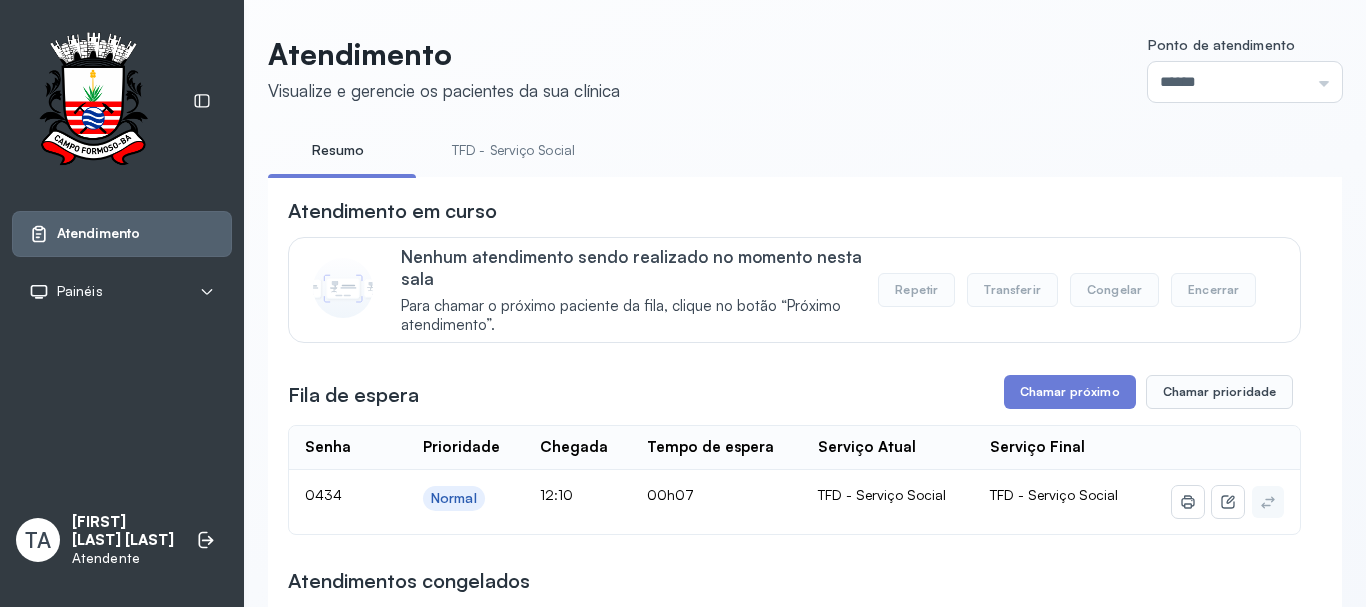 click on "**********" at bounding box center (794, 1756) 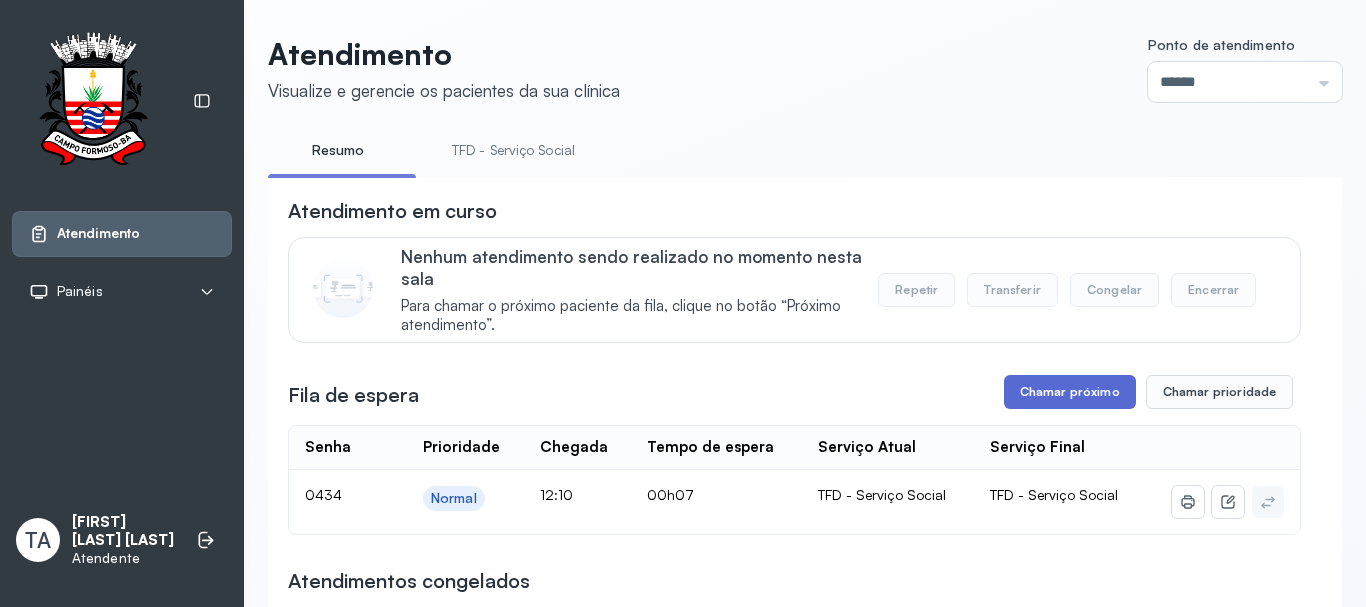 click on "Chamar próximo" at bounding box center (1070, 392) 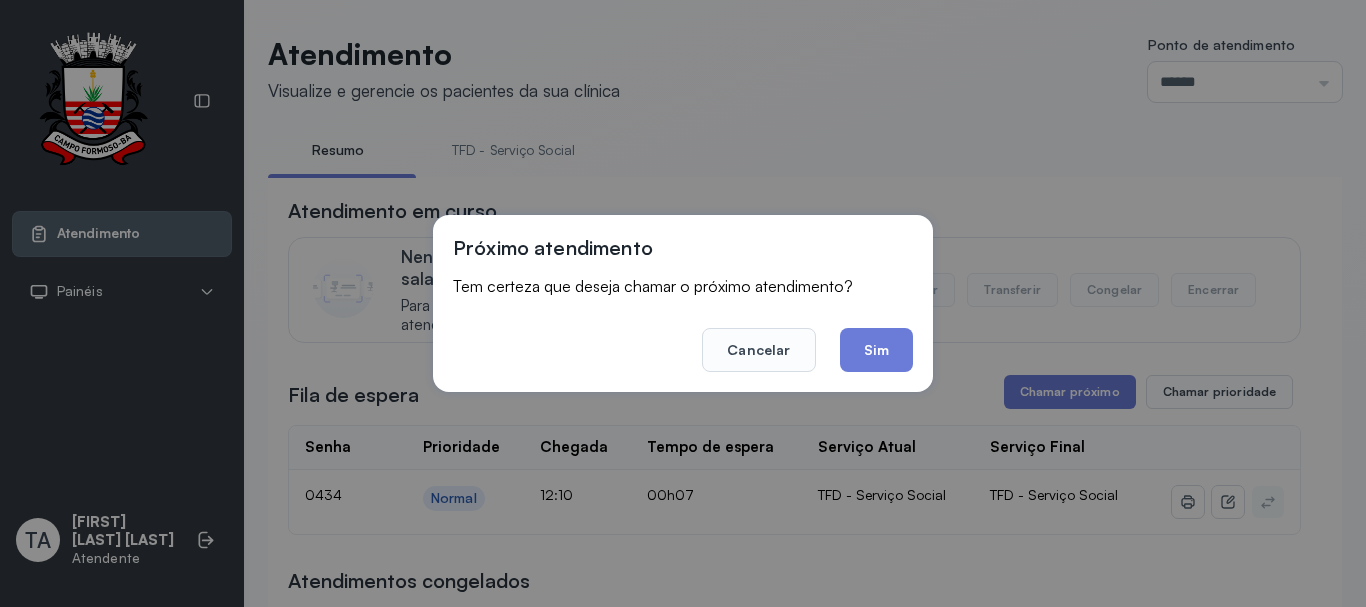 drag, startPoint x: 897, startPoint y: 366, endPoint x: 893, endPoint y: 345, distance: 21.377558 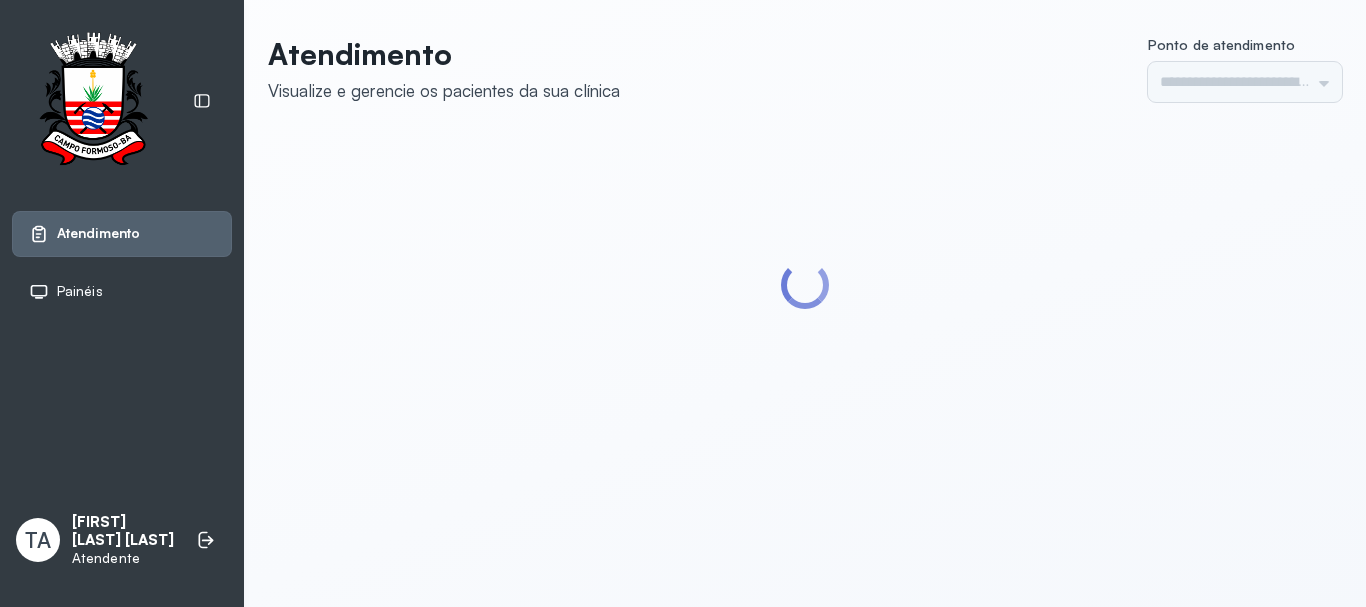 scroll, scrollTop: 0, scrollLeft: 0, axis: both 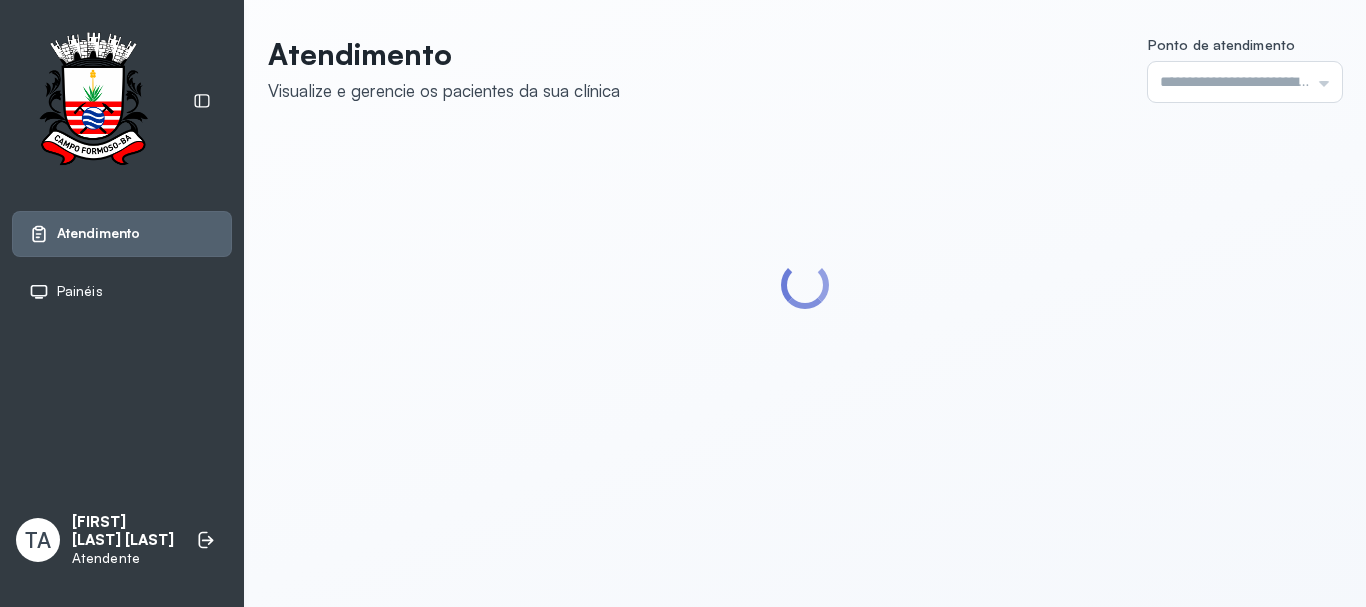 type on "******" 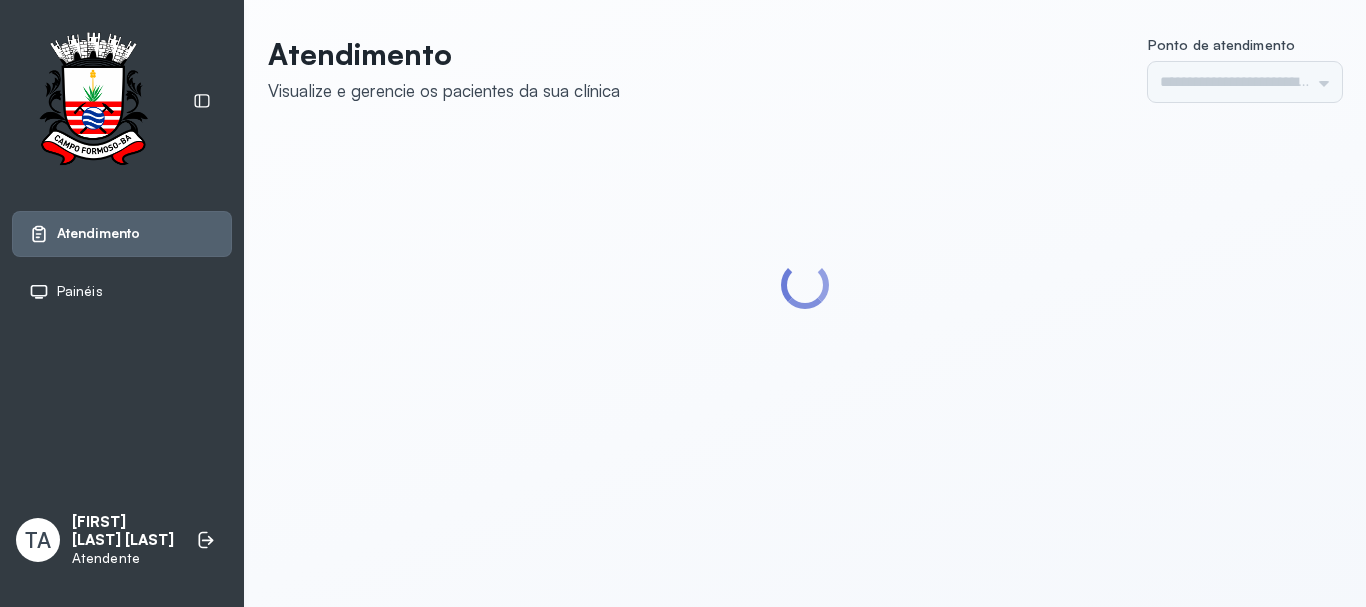 scroll, scrollTop: 0, scrollLeft: 0, axis: both 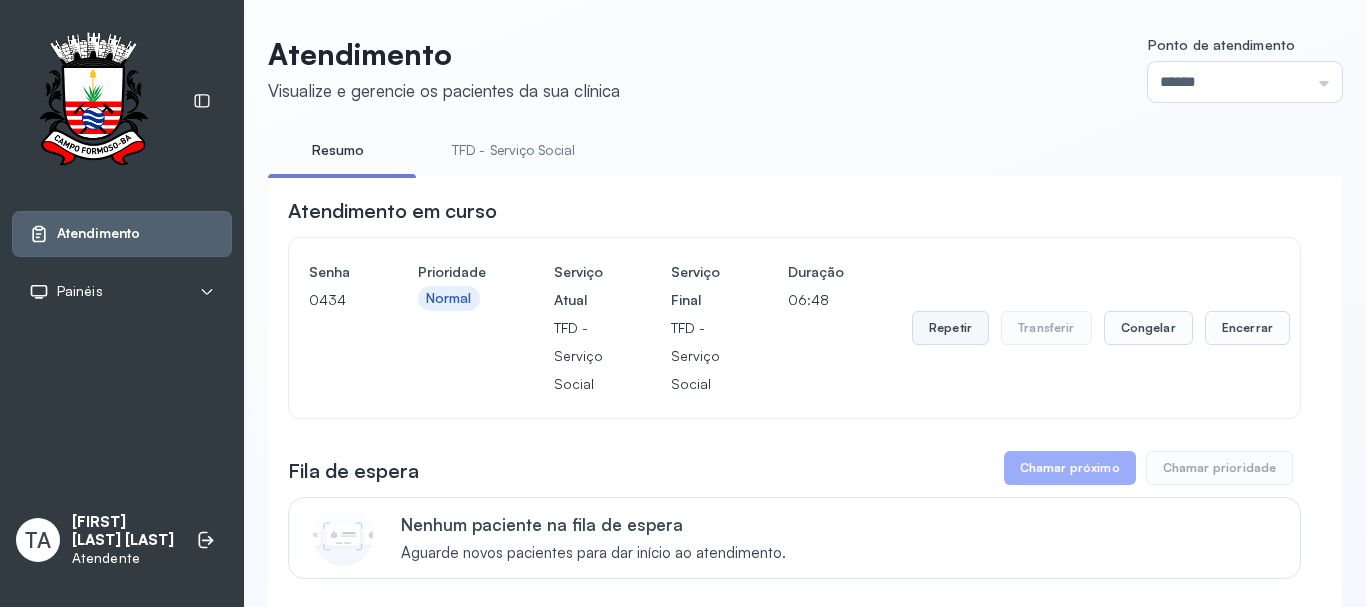 click on "Repetir" at bounding box center (950, 328) 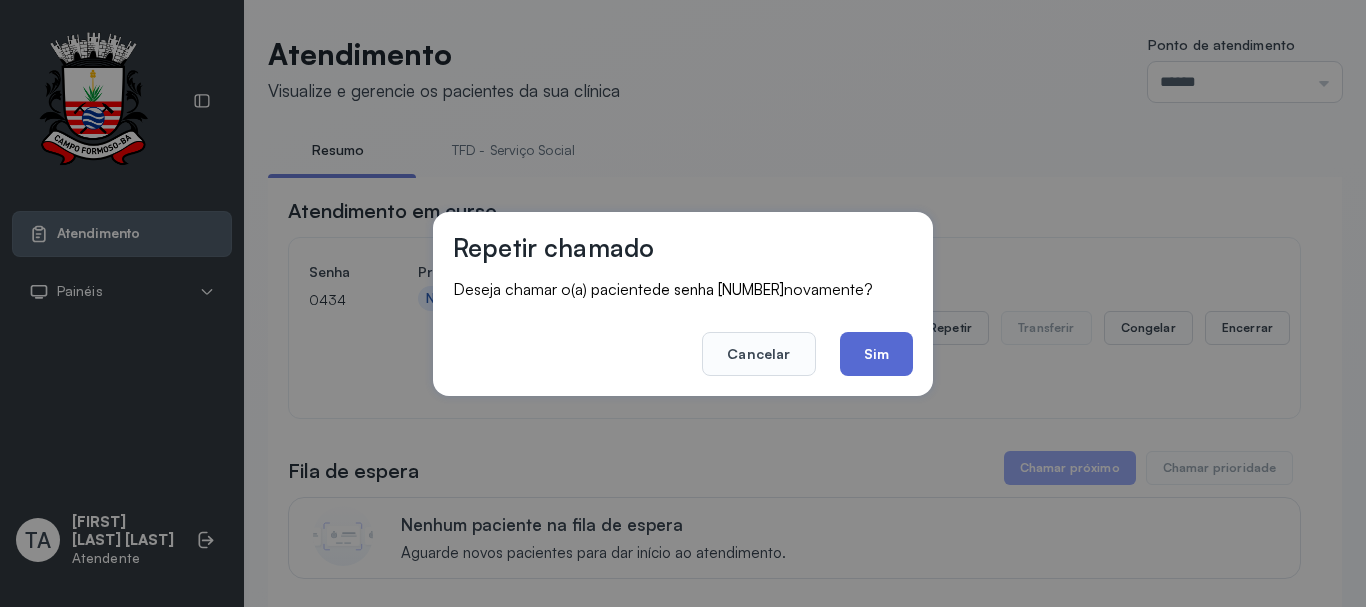click on "Sim" 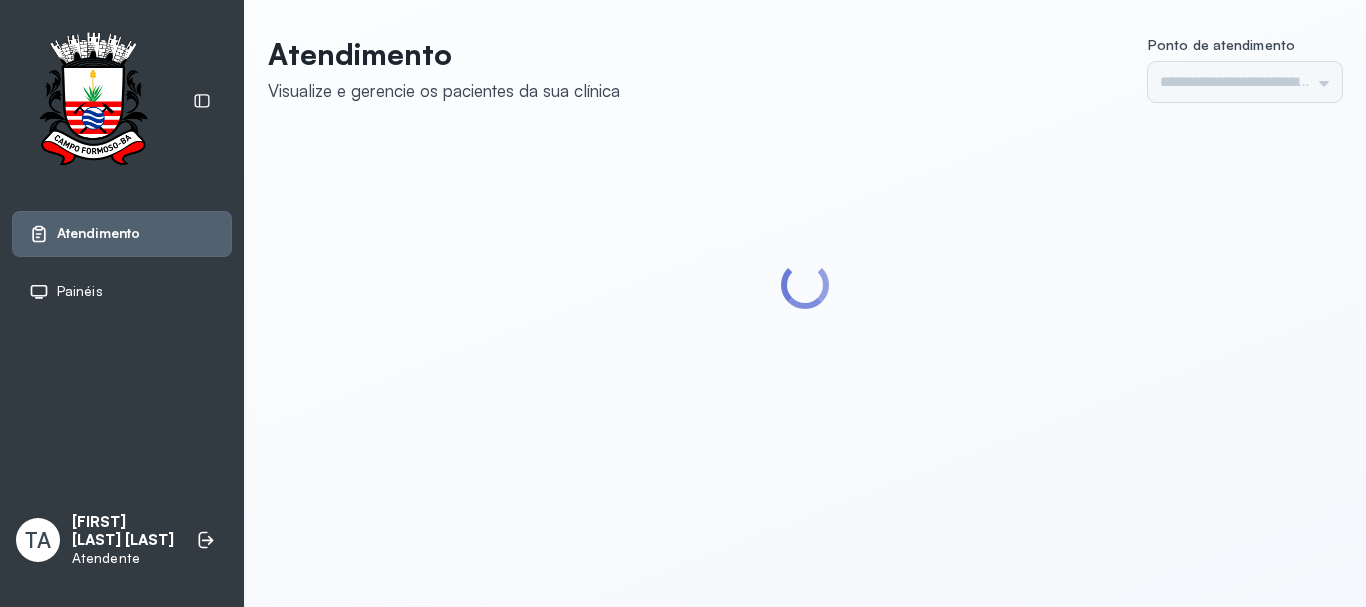 scroll, scrollTop: 0, scrollLeft: 0, axis: both 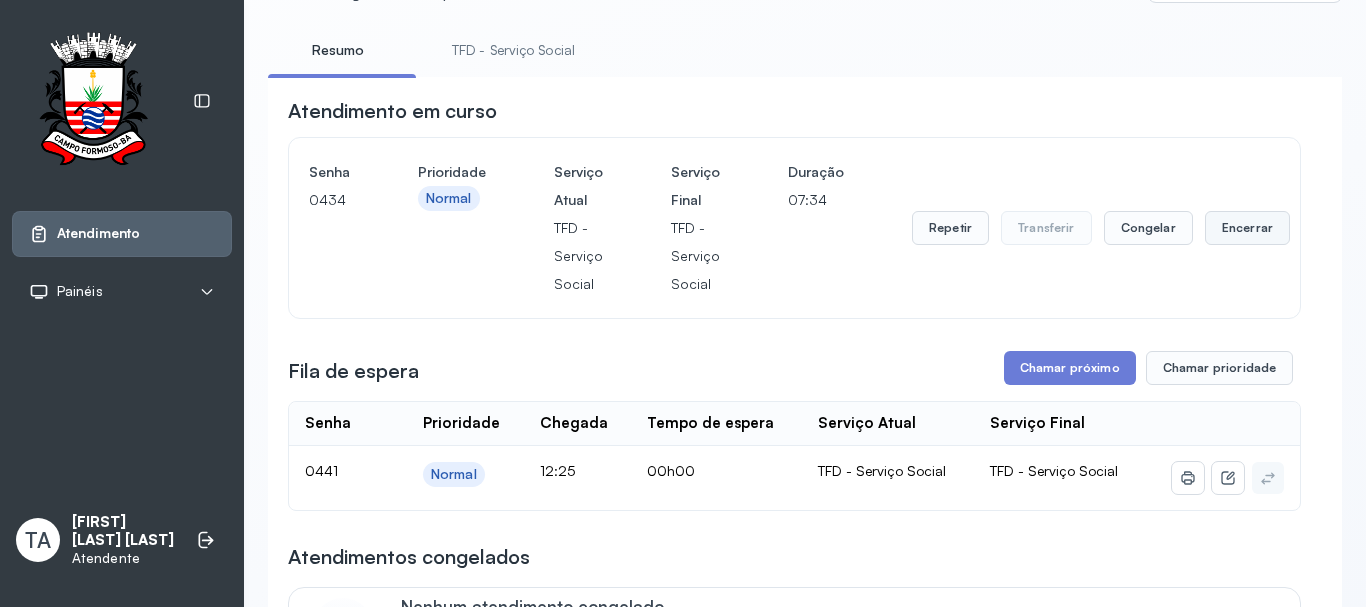 click on "Encerrar" at bounding box center (1247, 228) 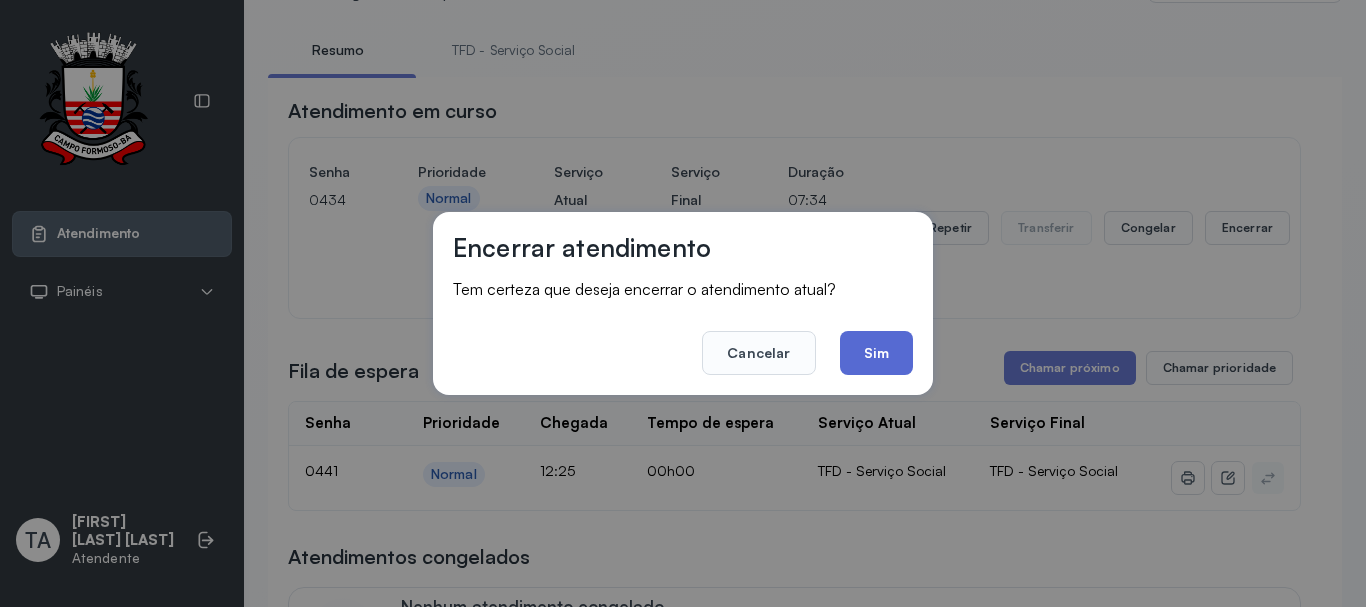 click on "Sim" 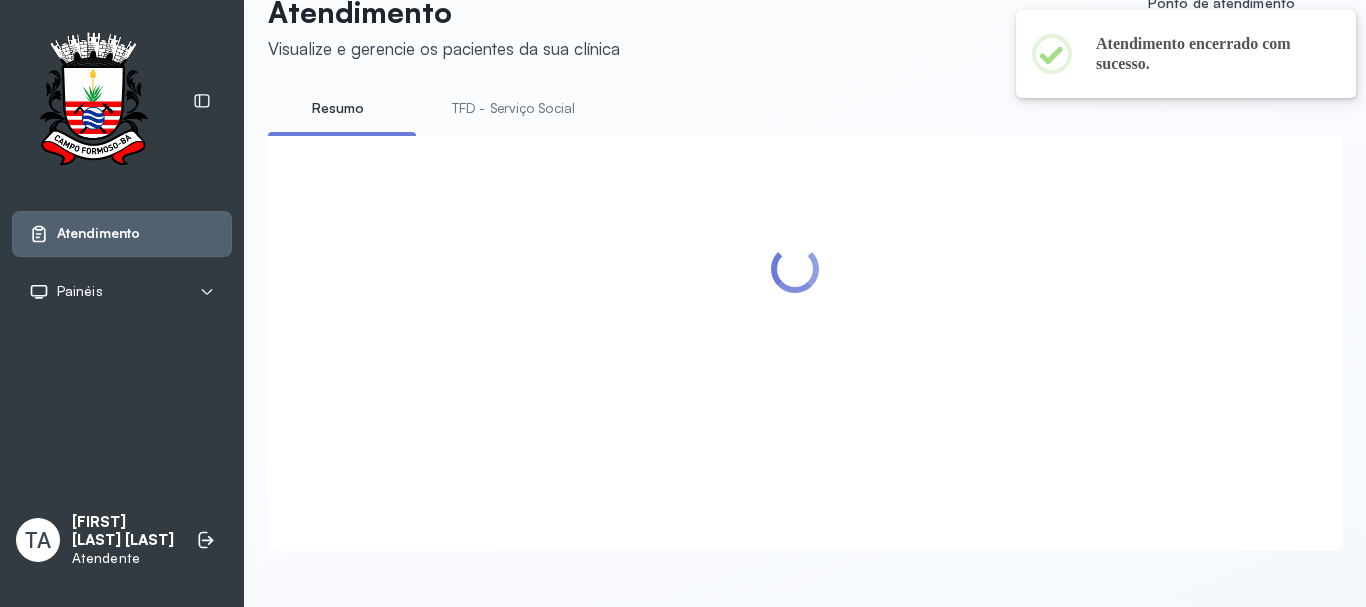 scroll, scrollTop: 100, scrollLeft: 0, axis: vertical 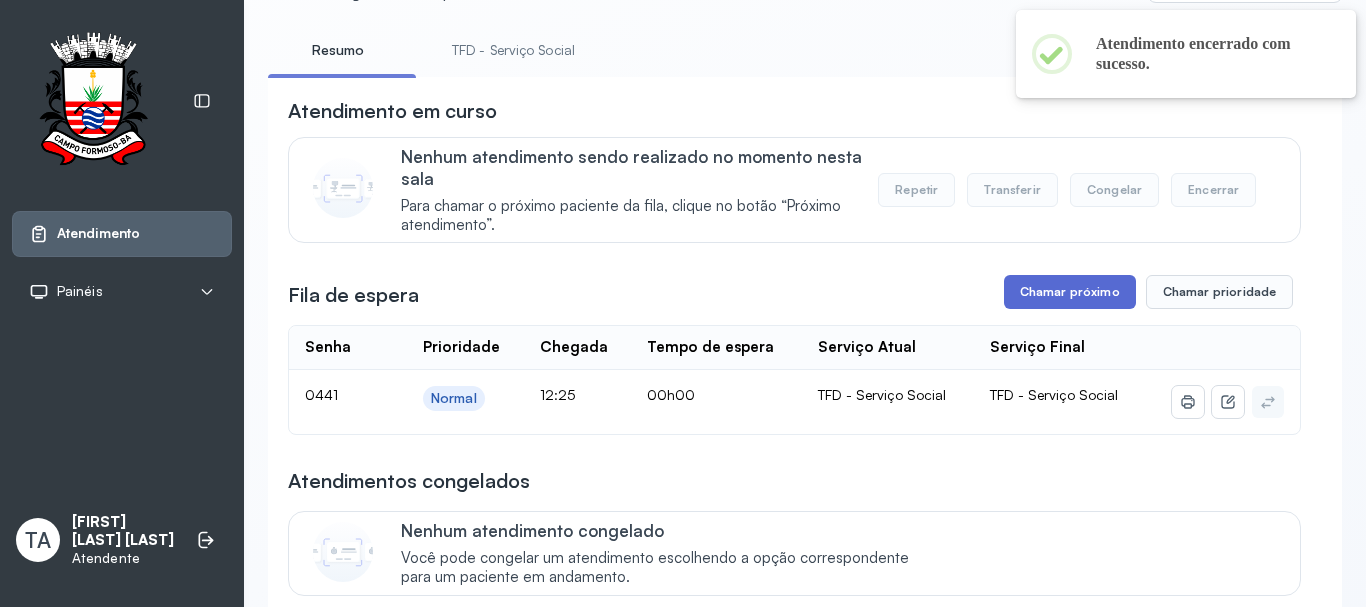 click on "Chamar próximo" at bounding box center (1070, 292) 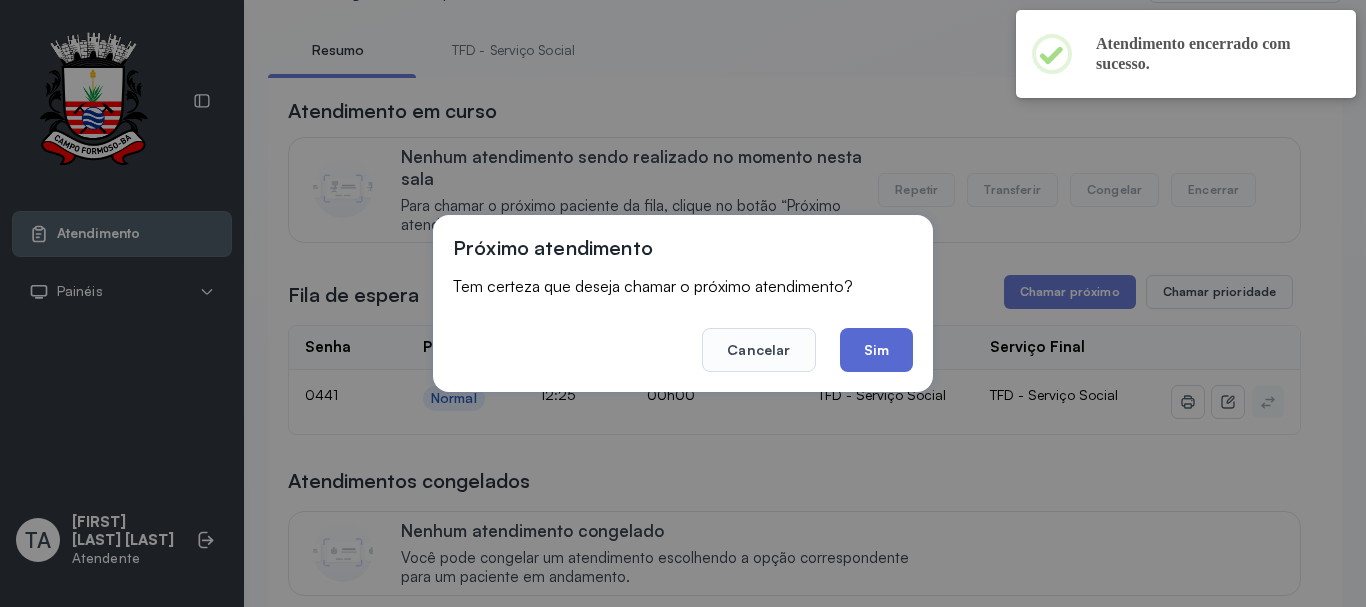 click on "Sim" 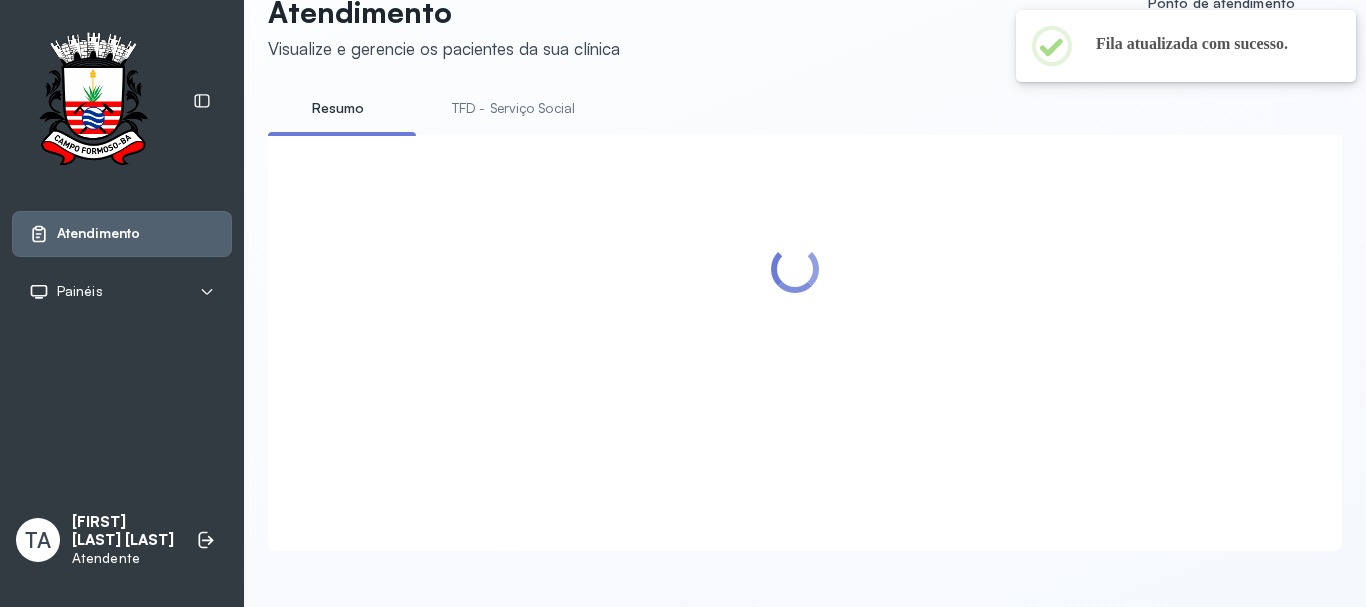 scroll, scrollTop: 100, scrollLeft: 0, axis: vertical 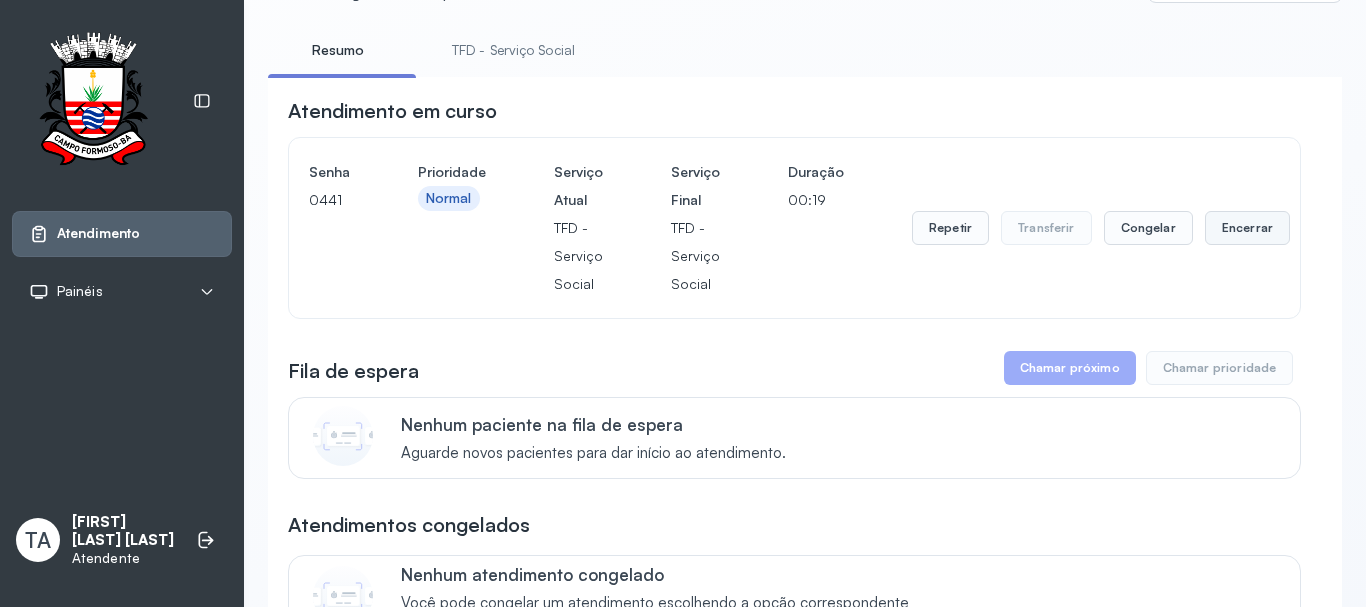 click on "Encerrar" at bounding box center [1247, 228] 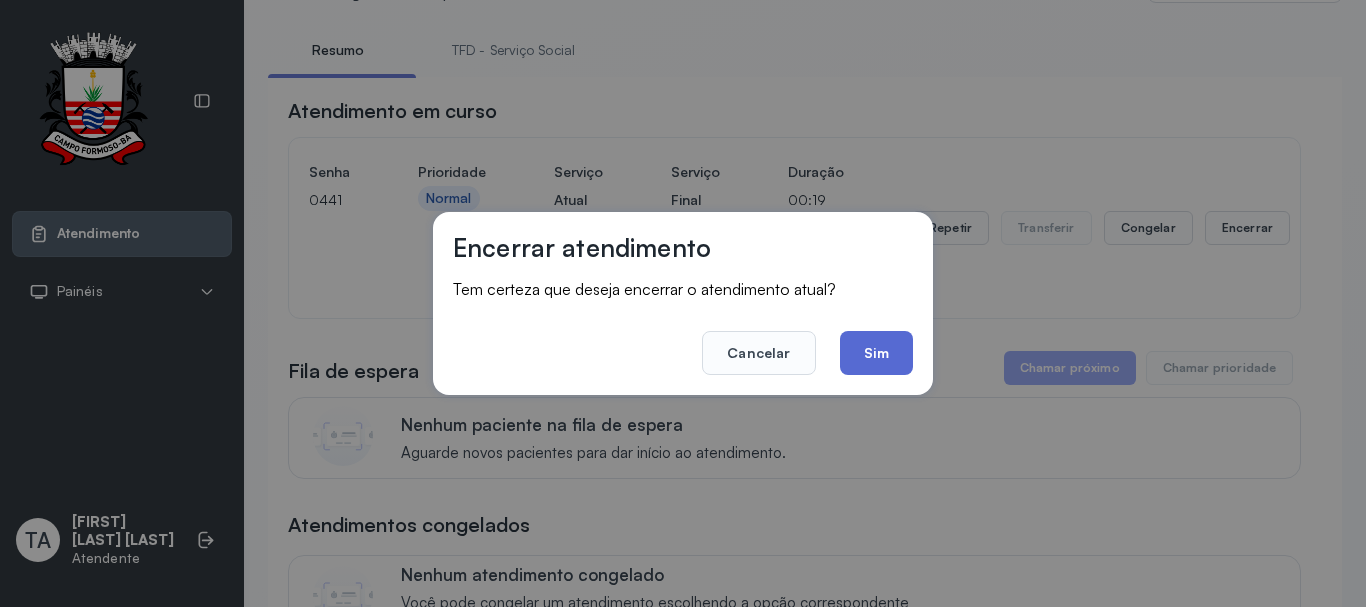 click on "Sim" 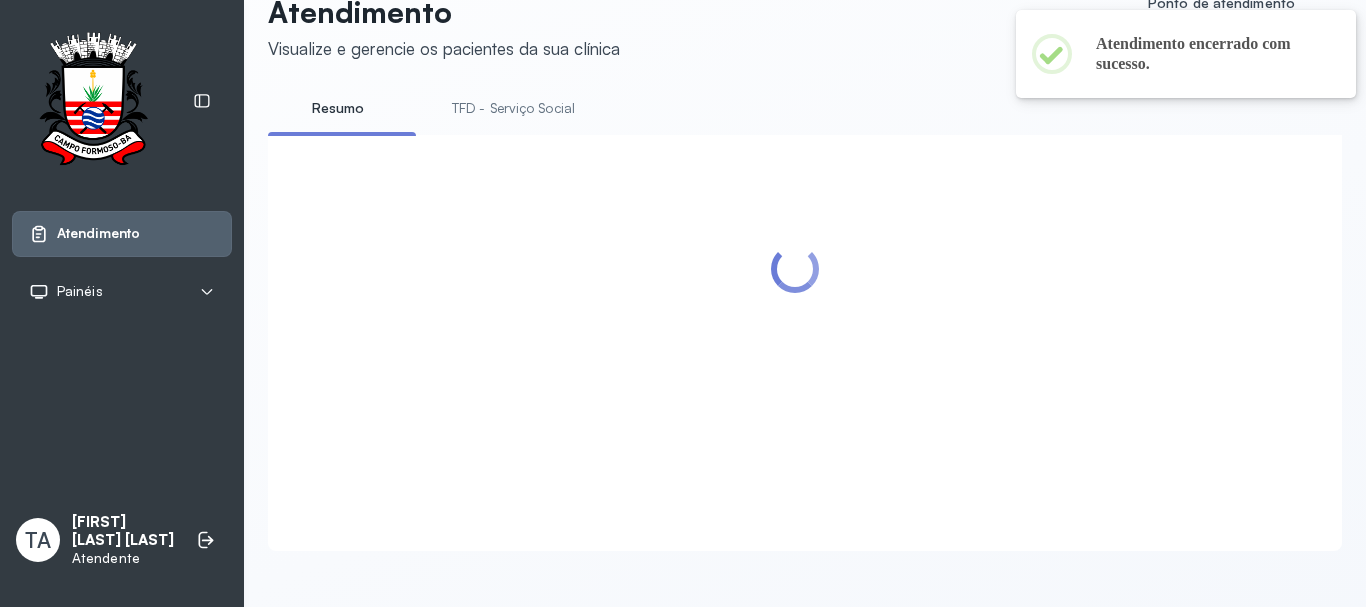 scroll, scrollTop: 100, scrollLeft: 0, axis: vertical 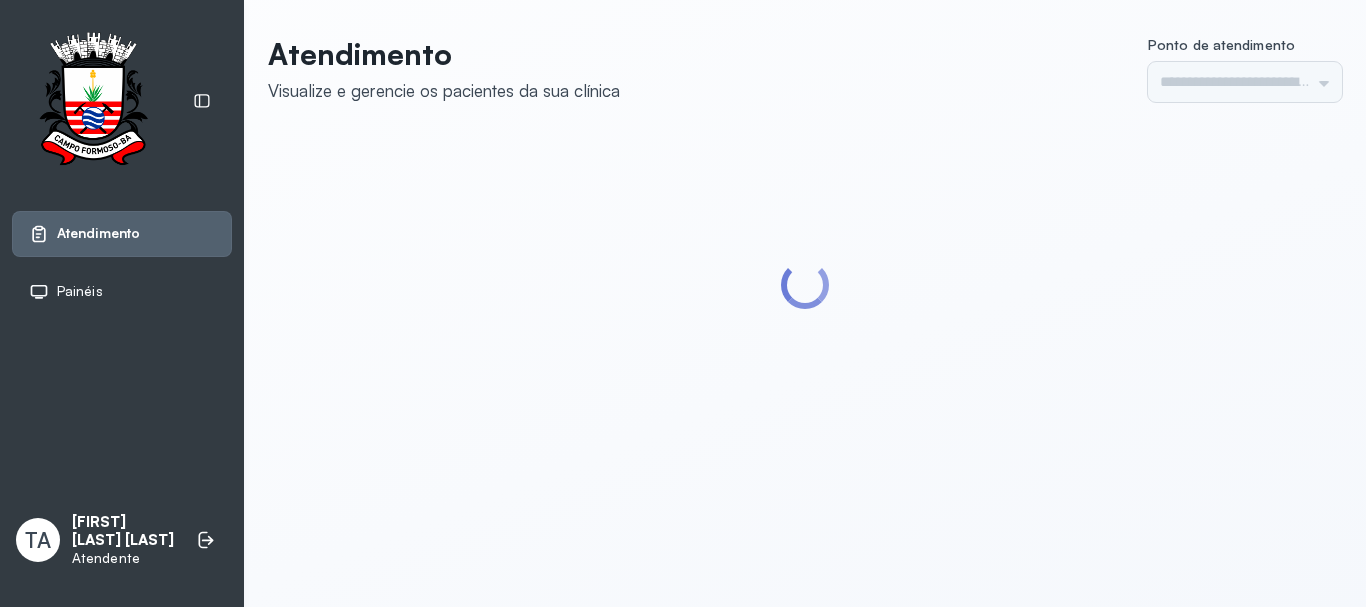 type on "******" 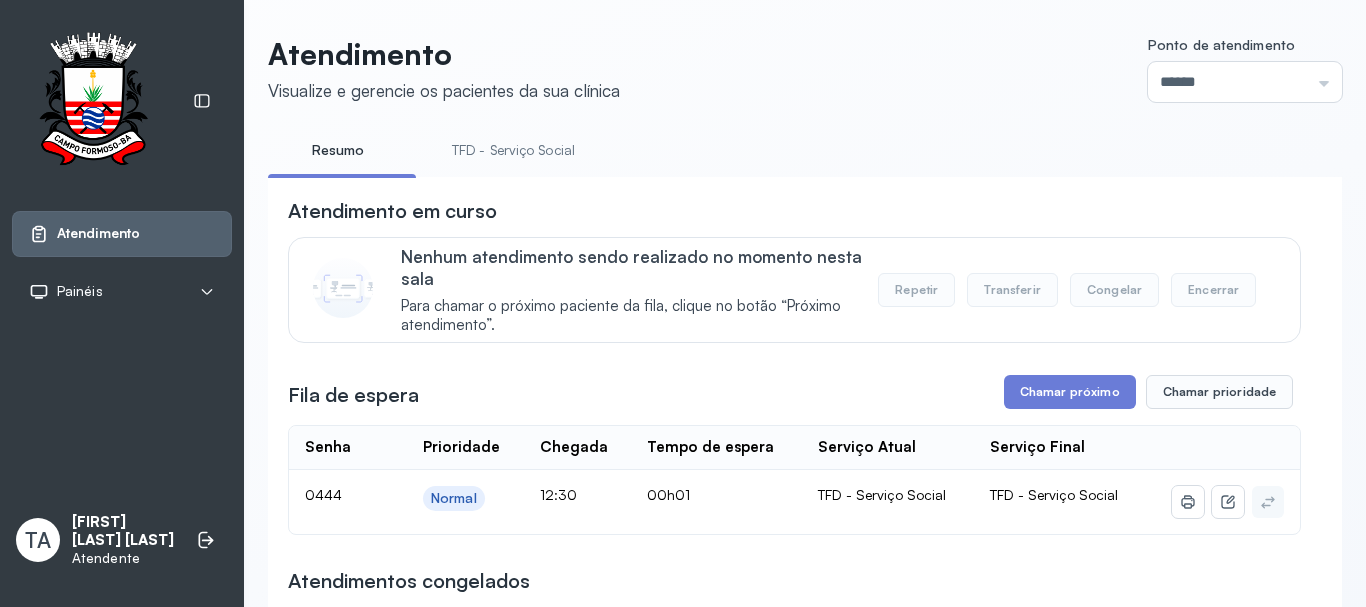 scroll, scrollTop: 0, scrollLeft: 0, axis: both 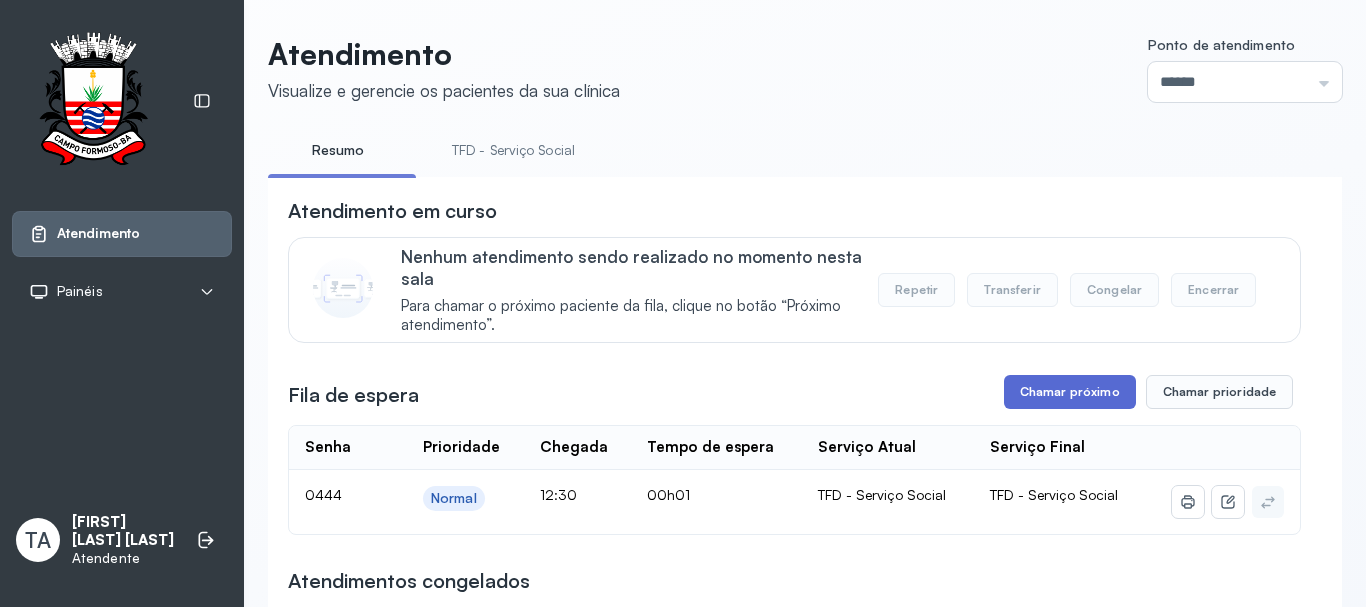 click on "Chamar próximo" at bounding box center (1070, 392) 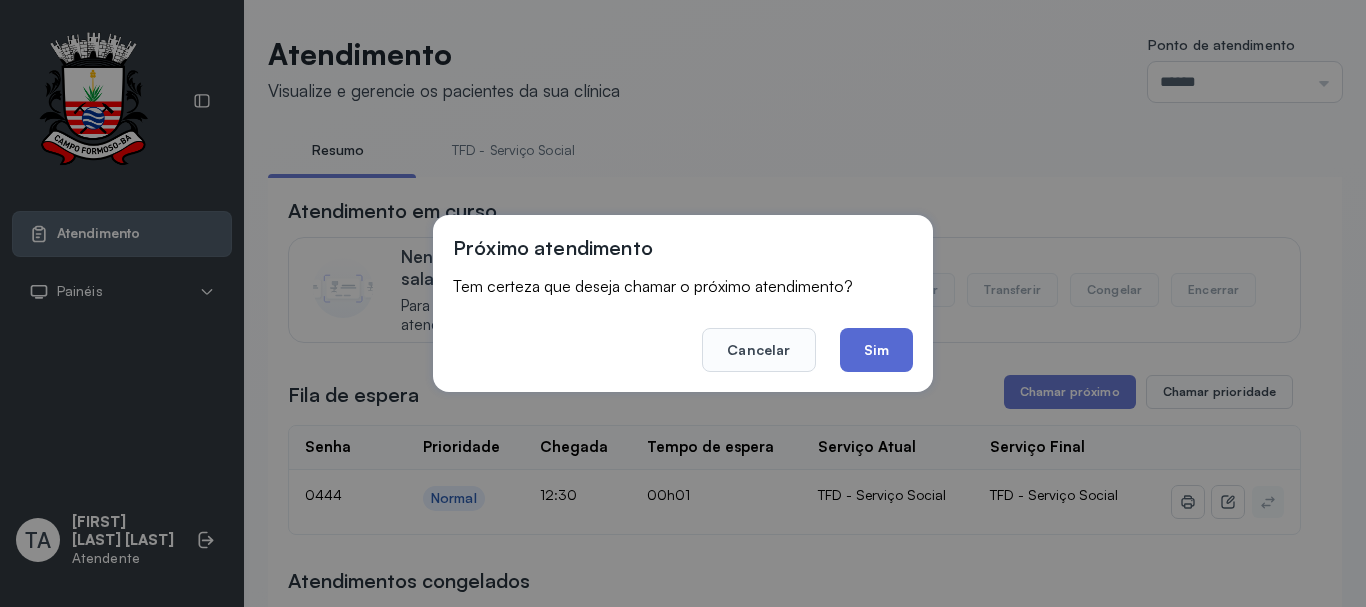 click on "Sim" 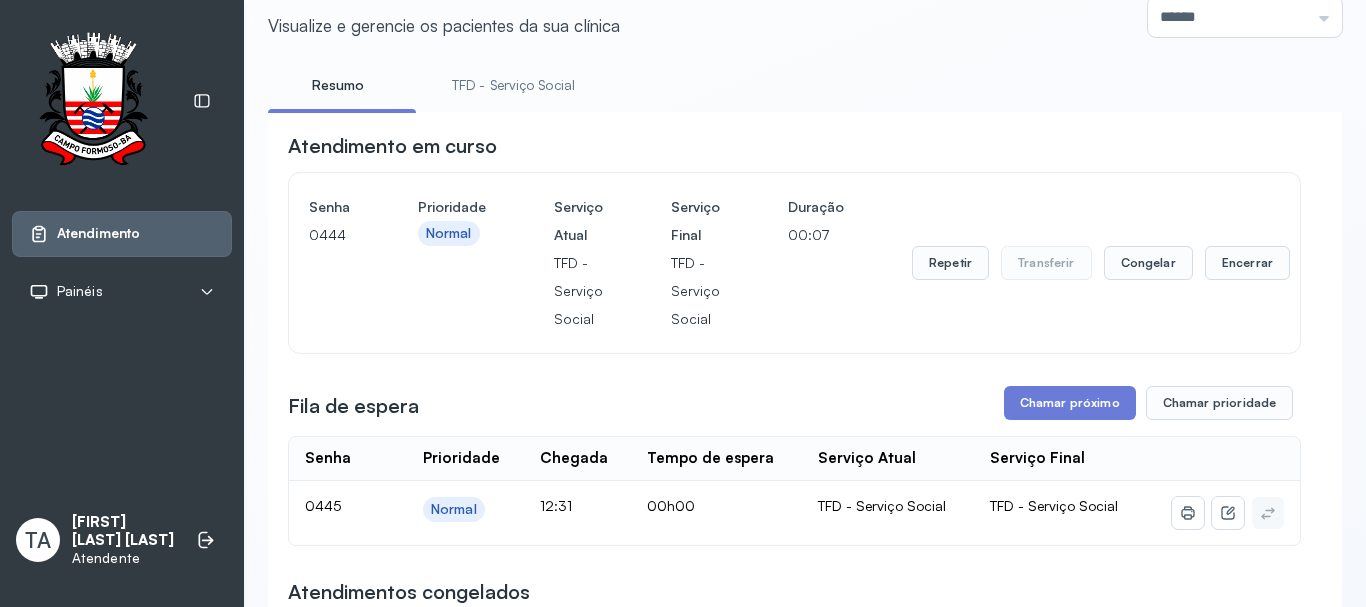 scroll, scrollTop: 100, scrollLeft: 0, axis: vertical 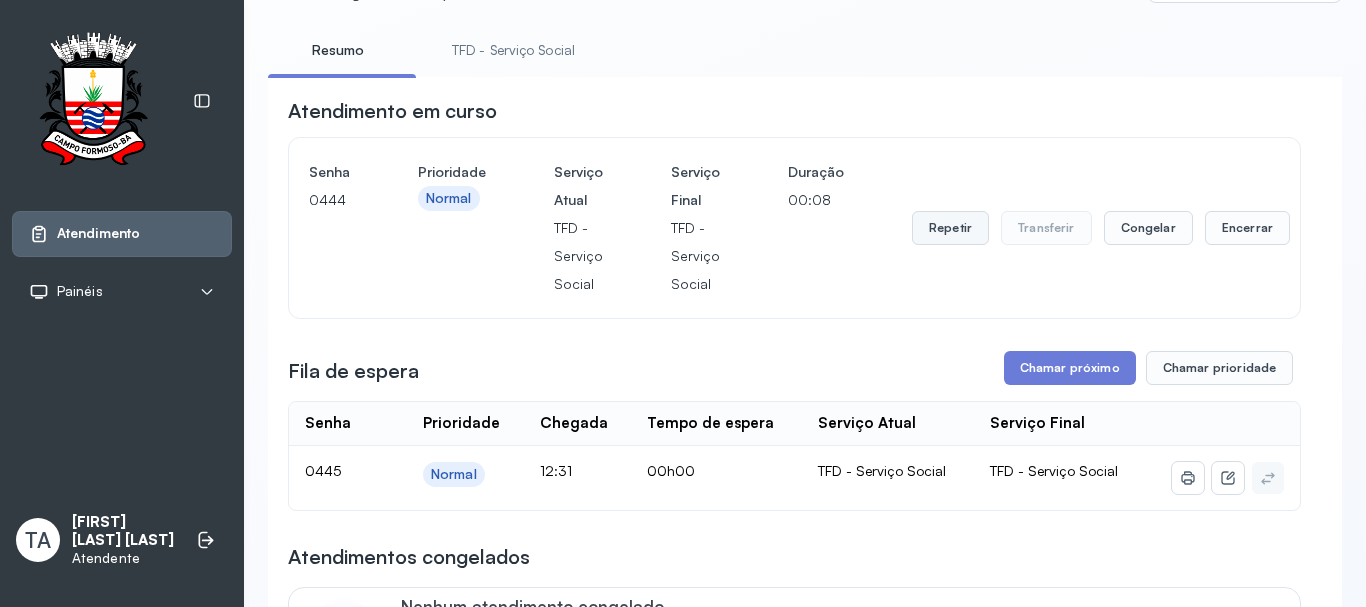 click on "Repetir" at bounding box center (950, 228) 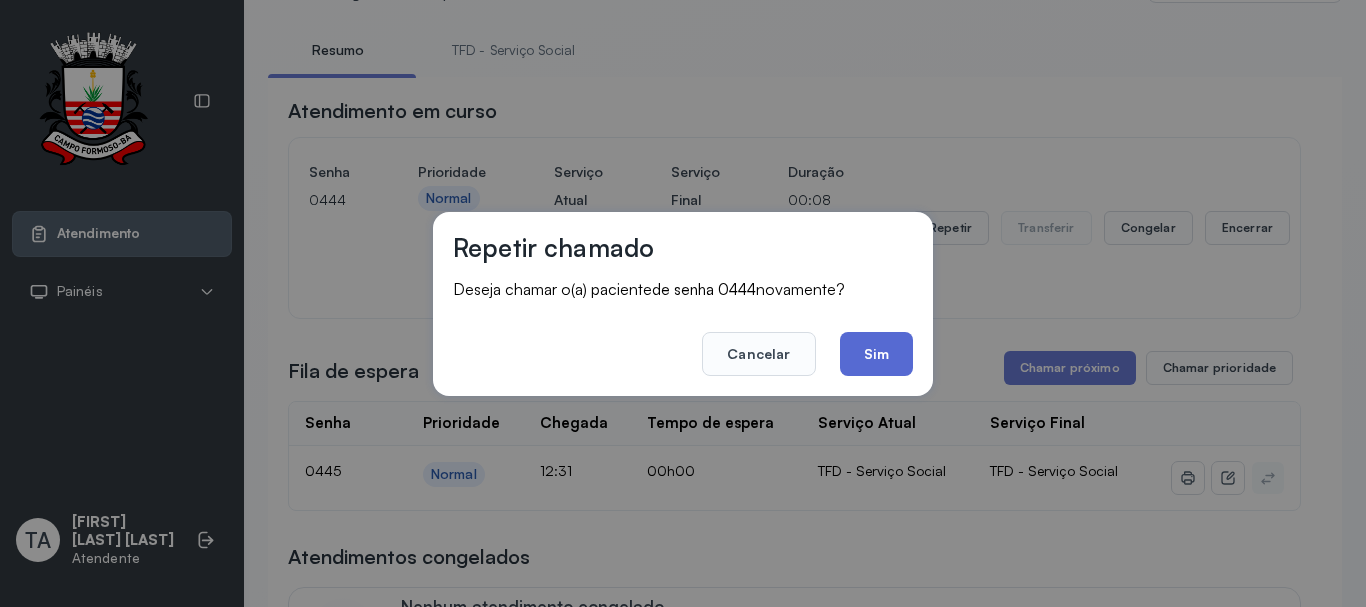 click on "Sim" 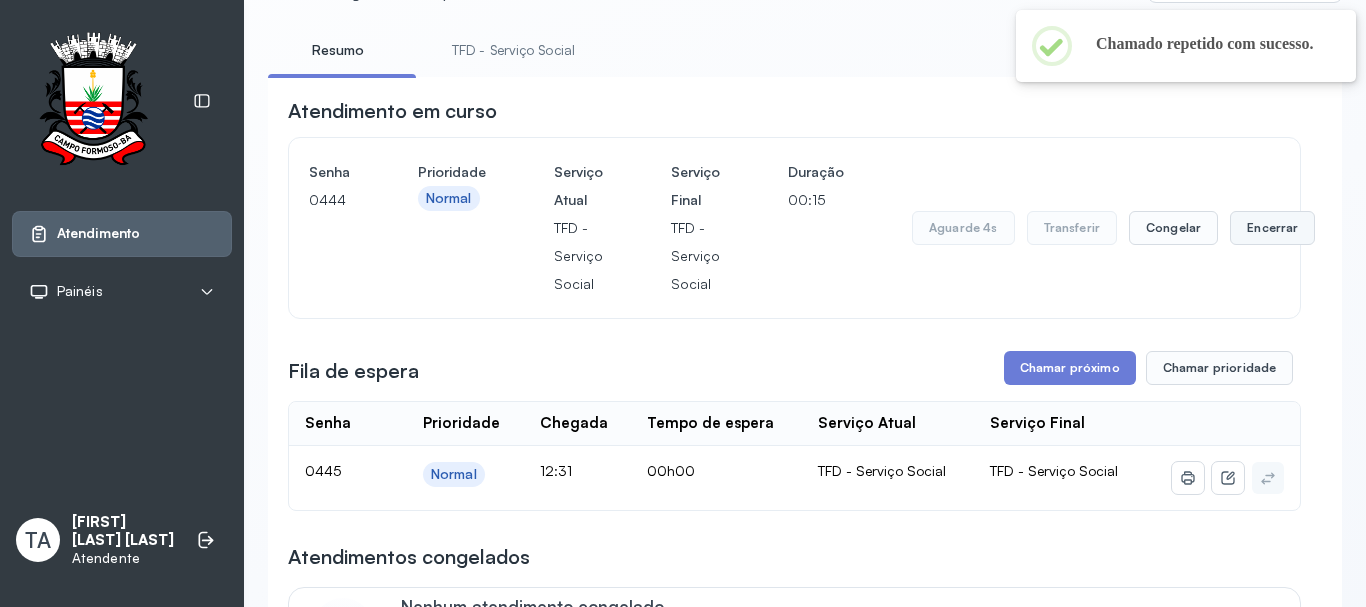 click on "Encerrar" at bounding box center [1272, 228] 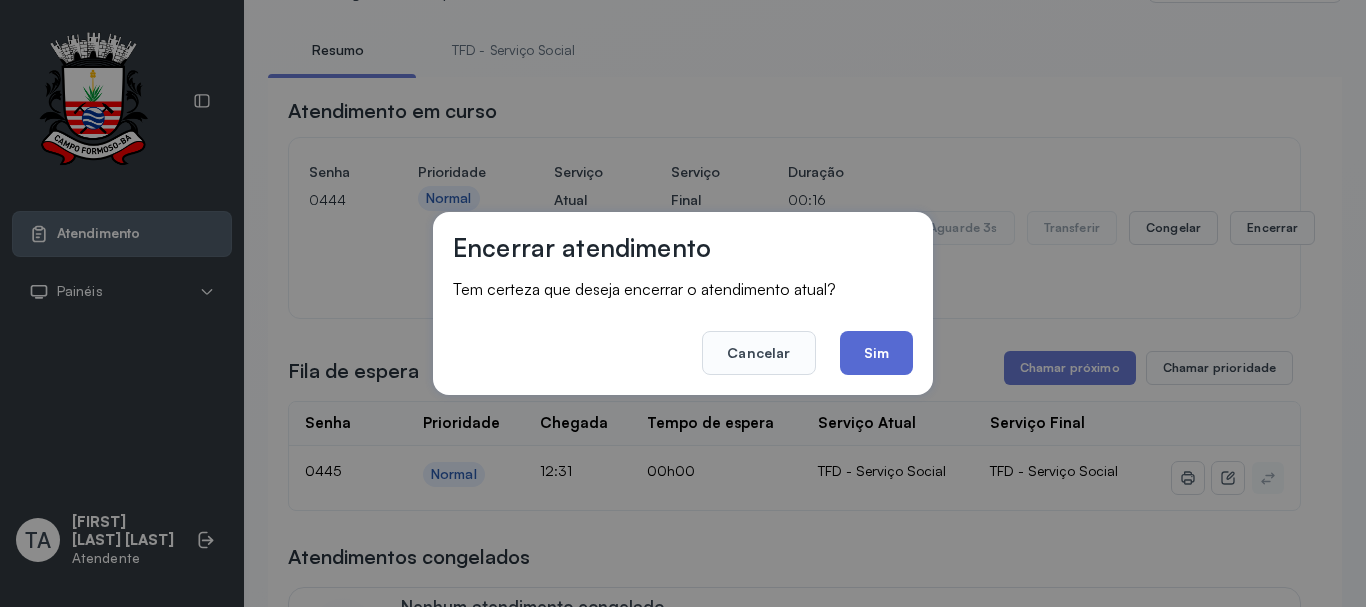 click on "Sim" 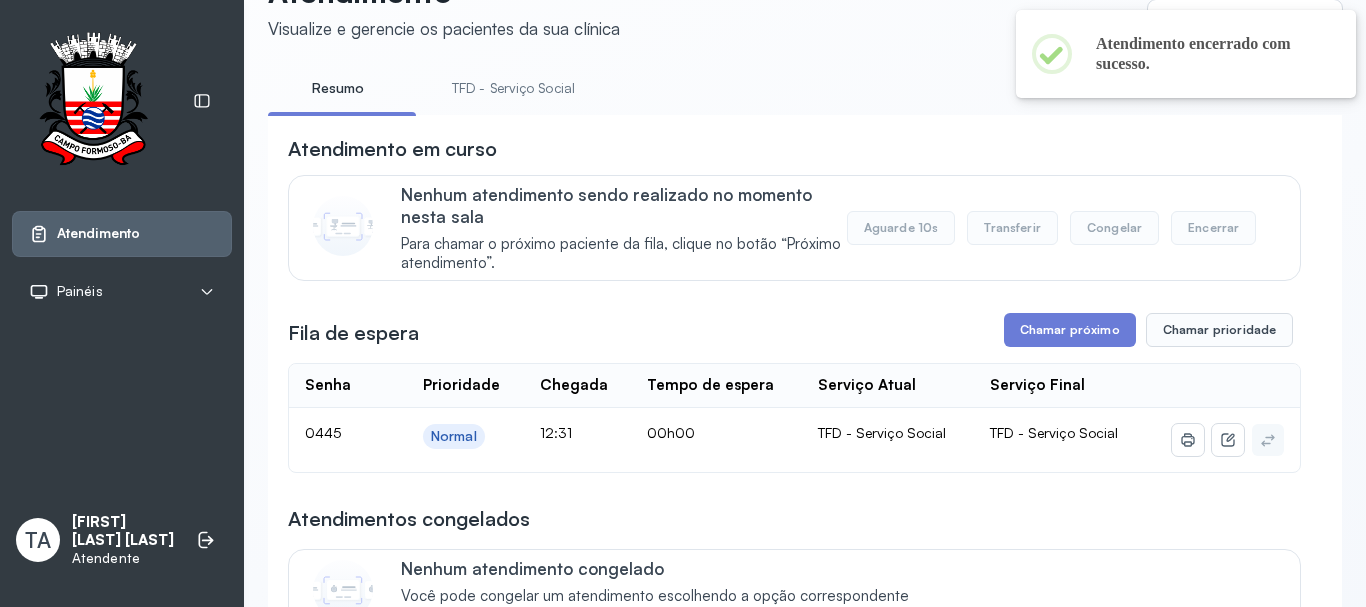scroll, scrollTop: 100, scrollLeft: 0, axis: vertical 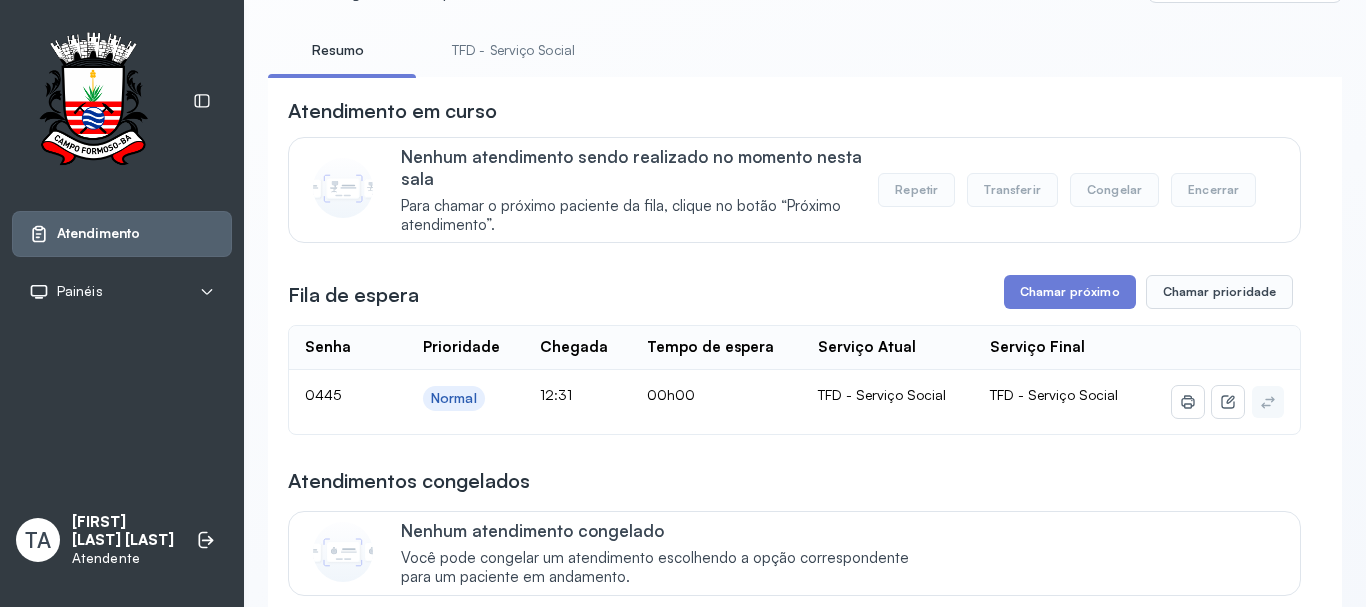 click on "TFD - Serviço Social" at bounding box center [513, 50] 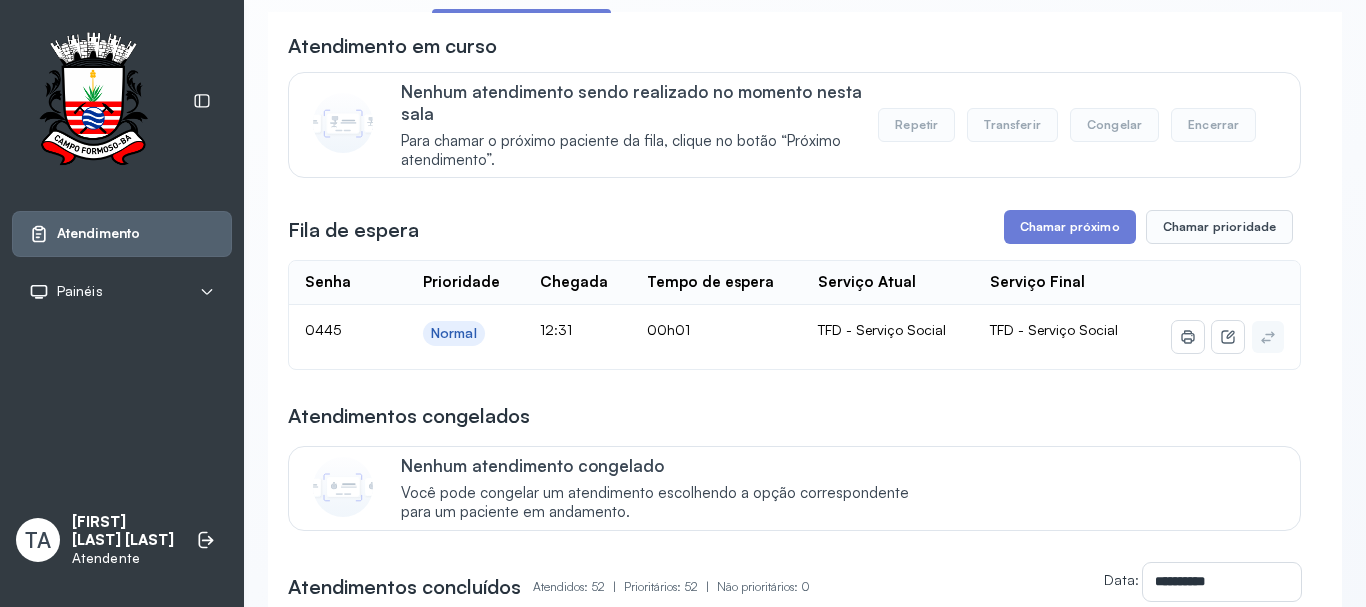 scroll, scrollTop: 200, scrollLeft: 0, axis: vertical 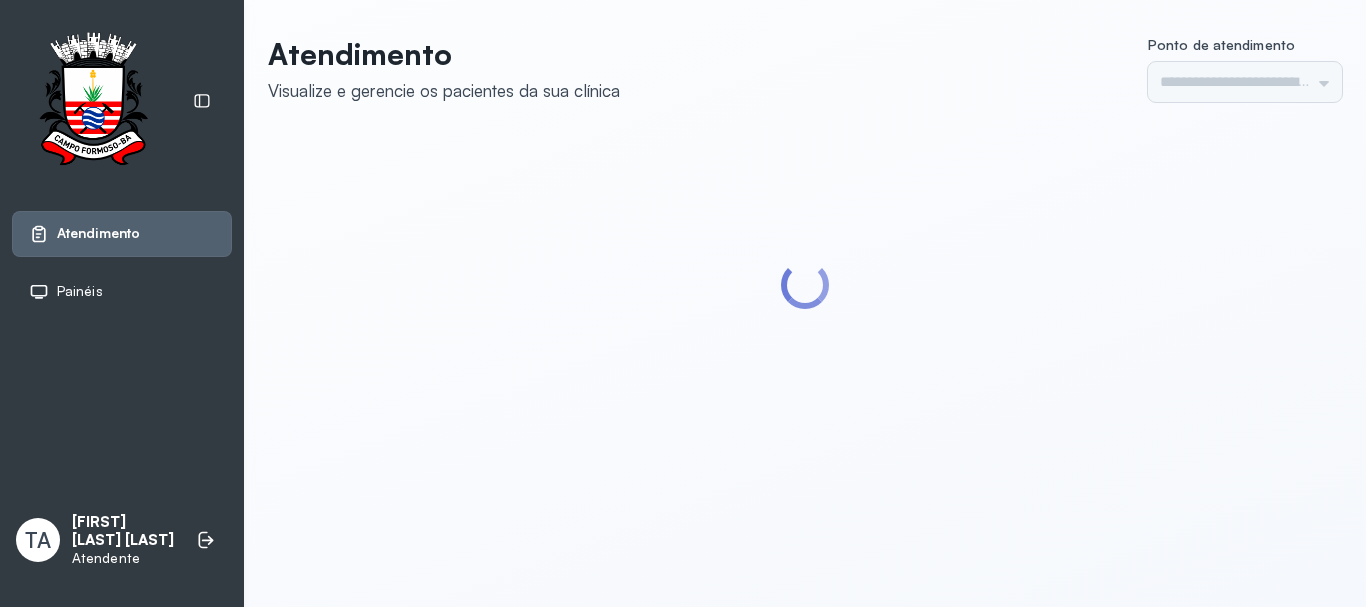 type on "******" 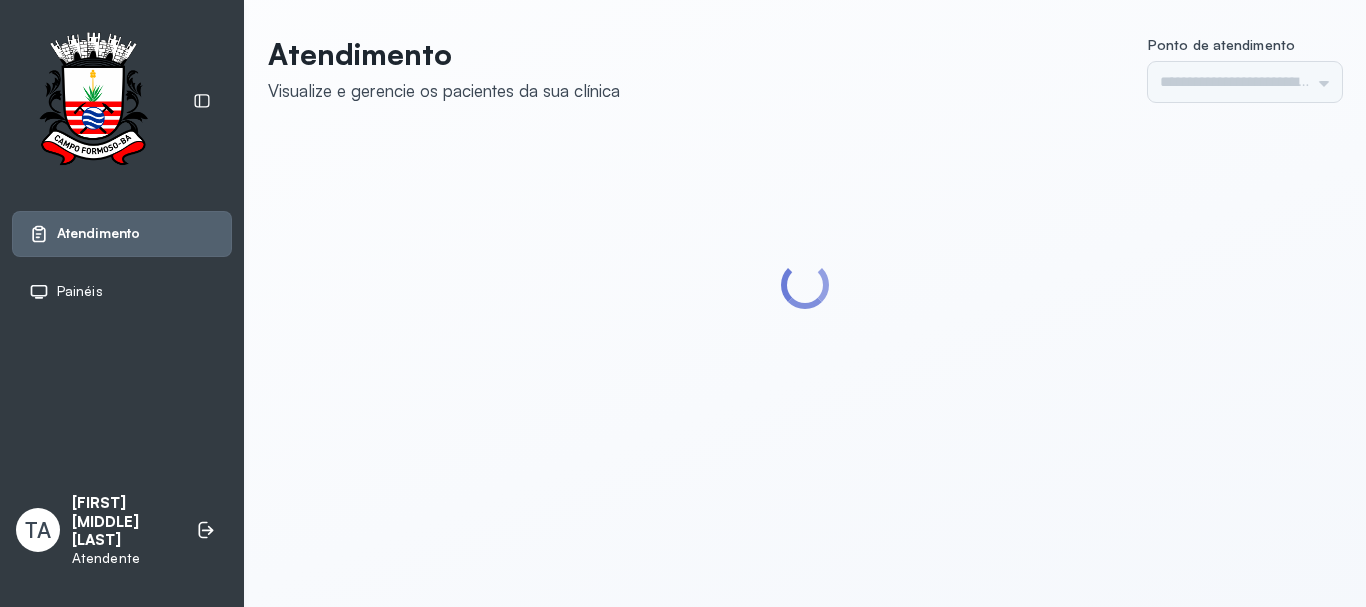 scroll, scrollTop: 0, scrollLeft: 0, axis: both 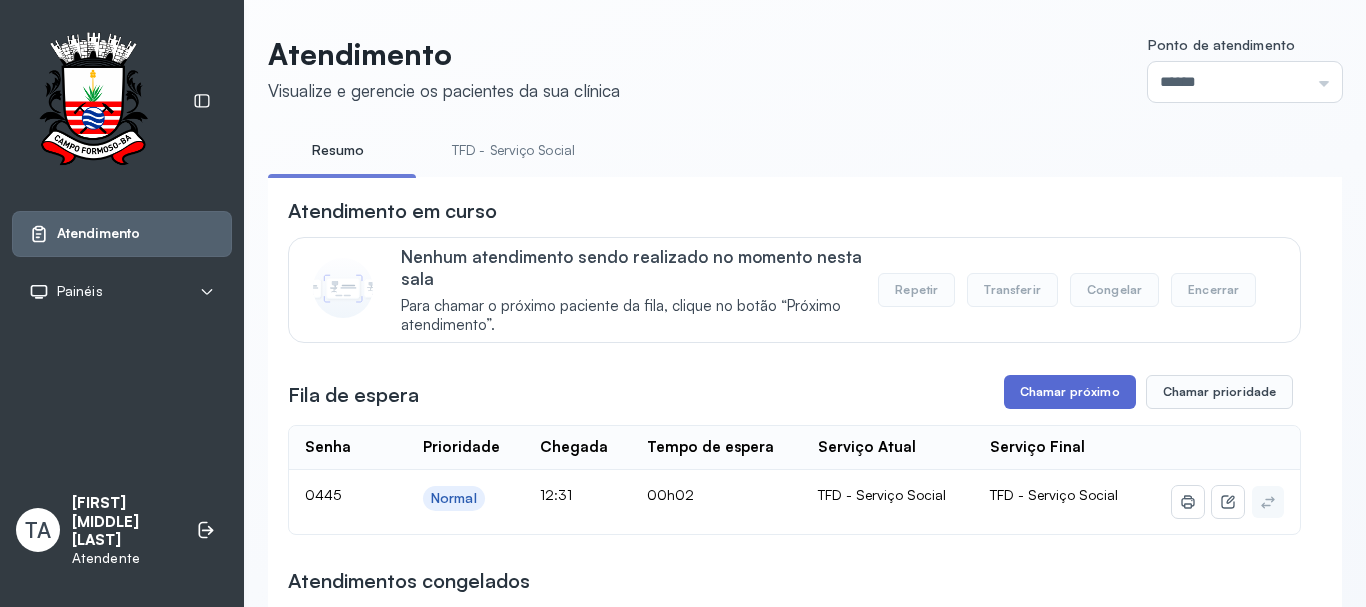 click on "Chamar próximo" at bounding box center [1070, 392] 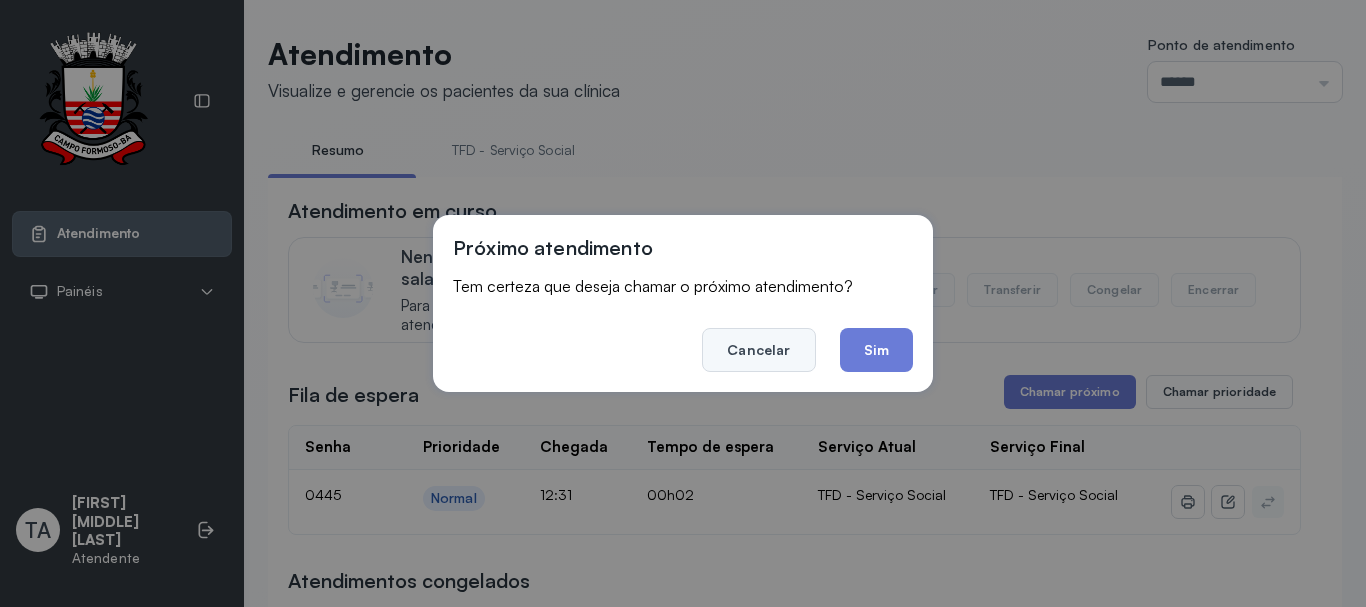click on "Cancelar" 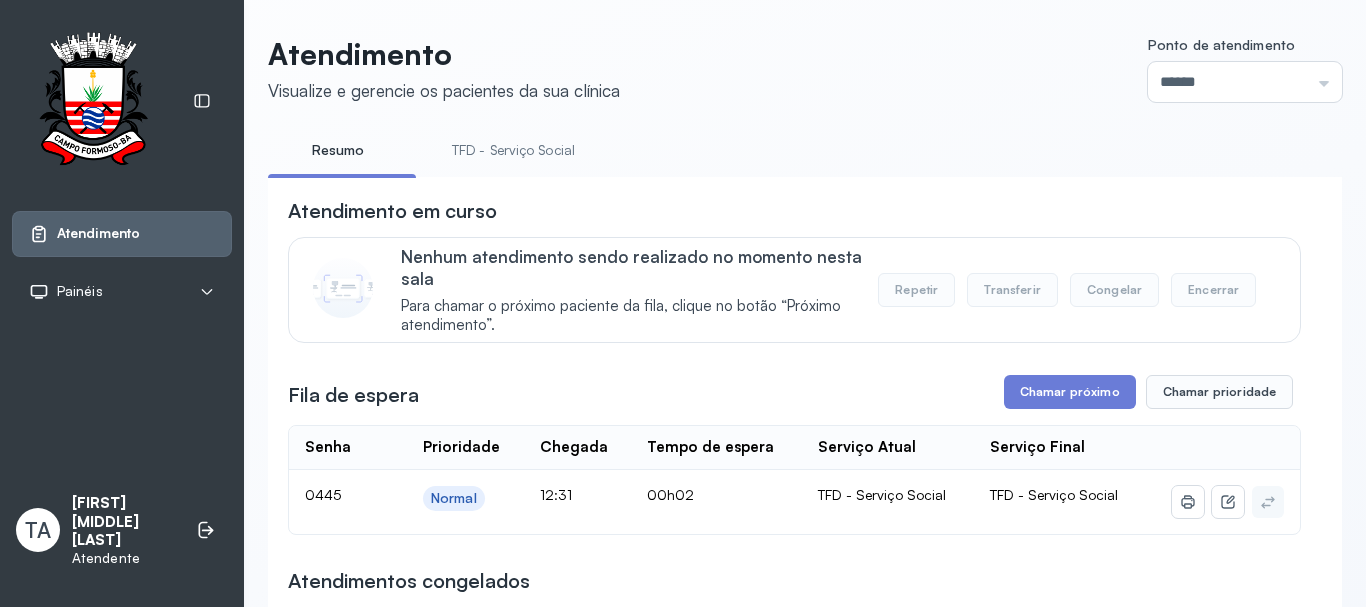 click on "TFD - Serviço Social" at bounding box center [513, 150] 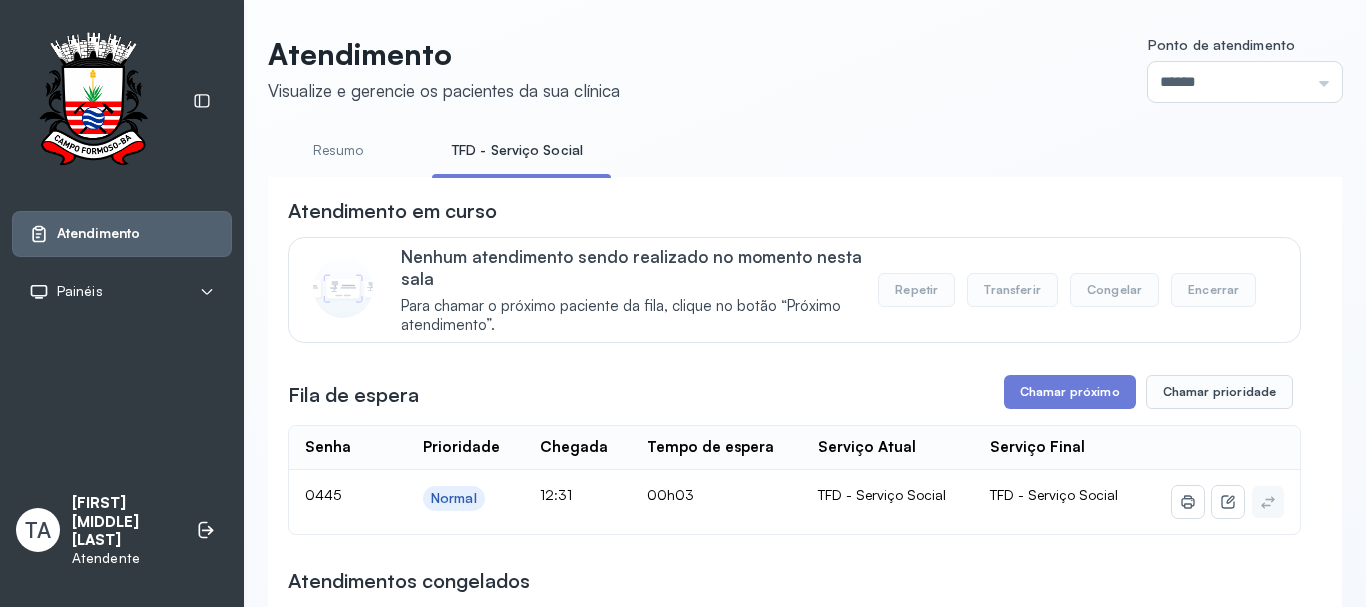 click on "**********" at bounding box center [794, 2016] 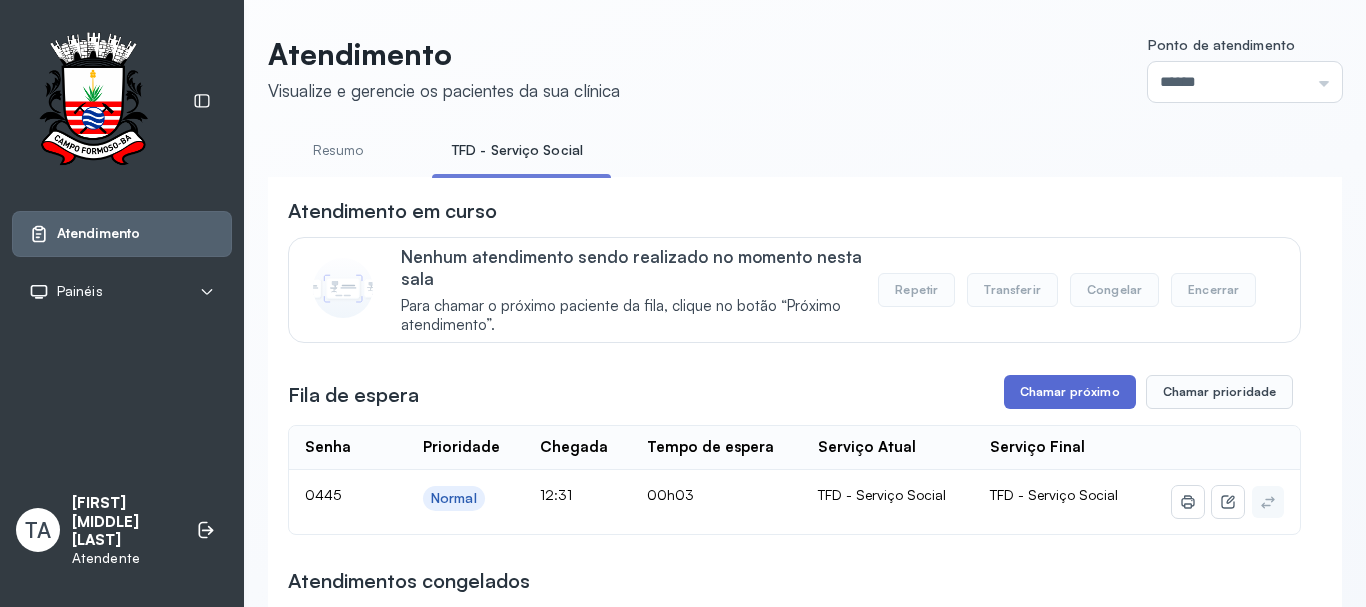 click on "Chamar próximo" at bounding box center (1070, 392) 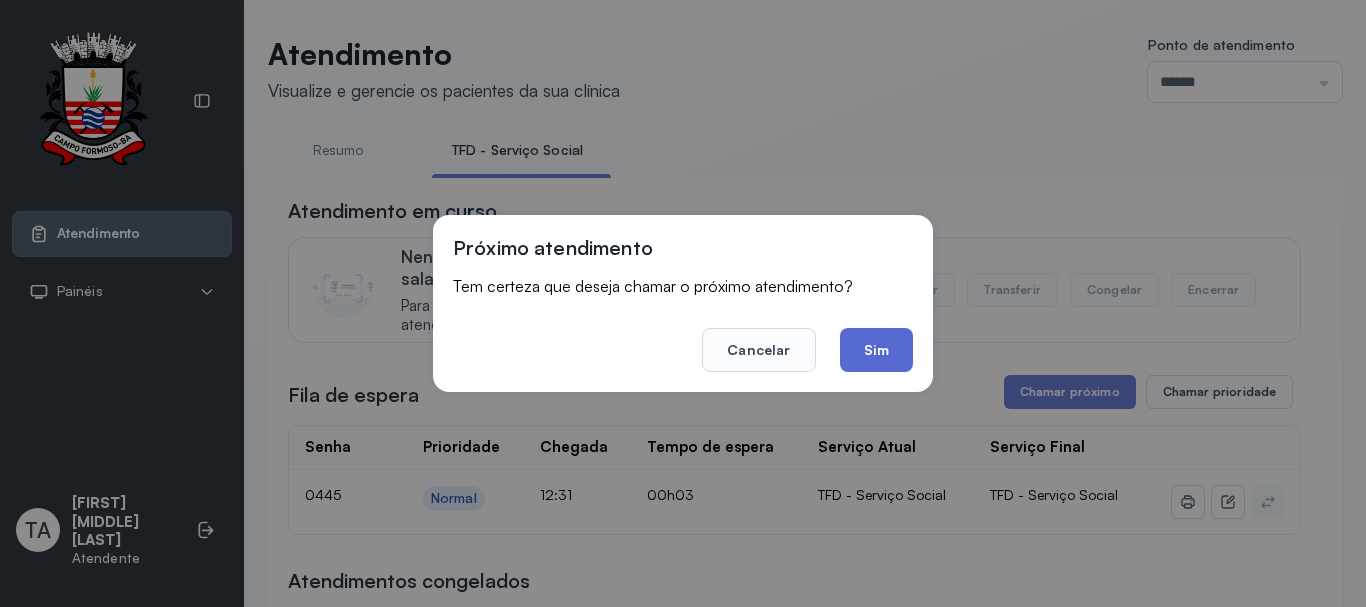 click on "Sim" 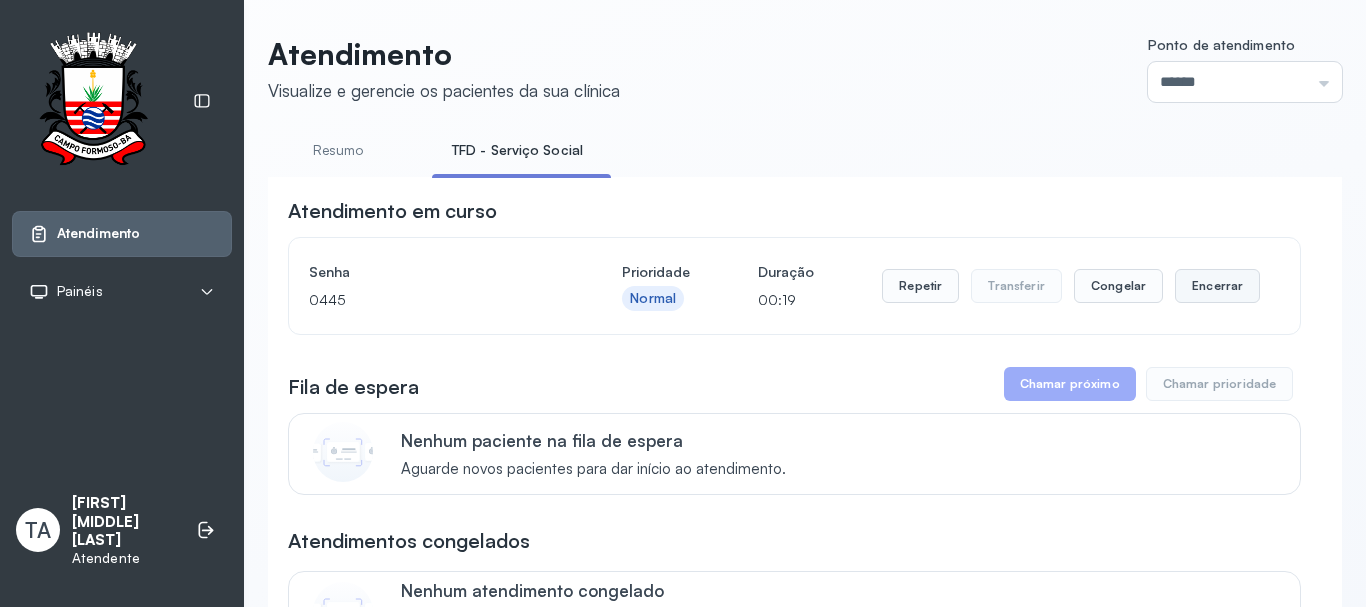 click on "Encerrar" at bounding box center (1217, 286) 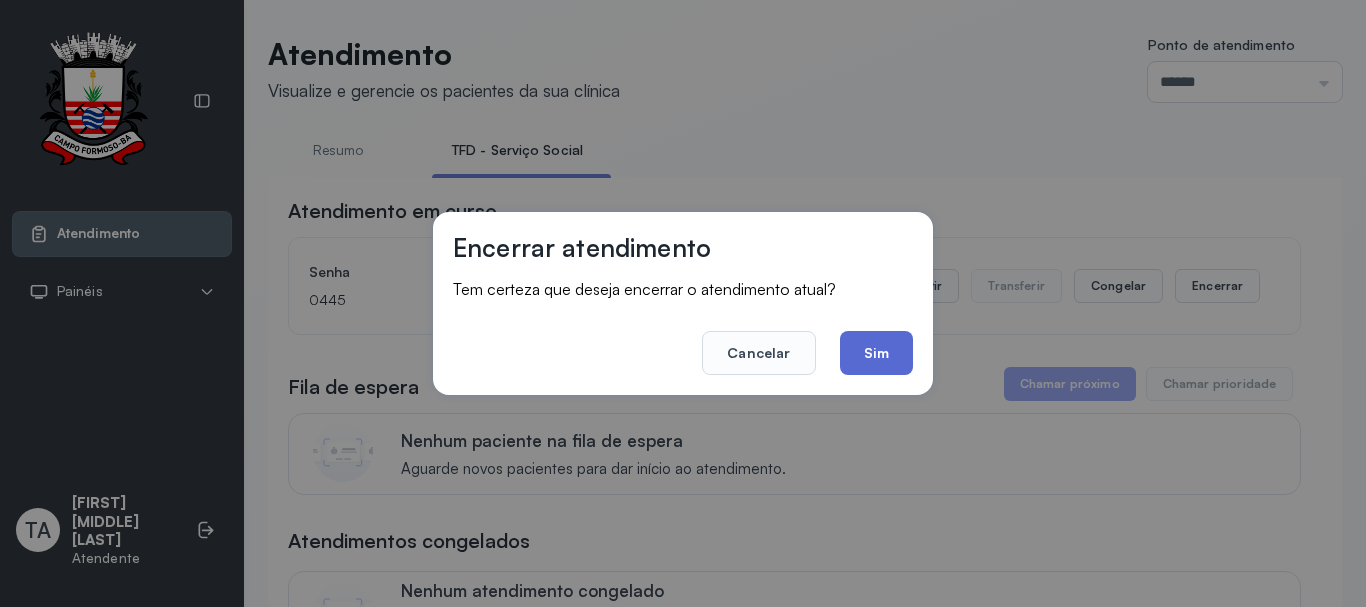 click on "Sim" 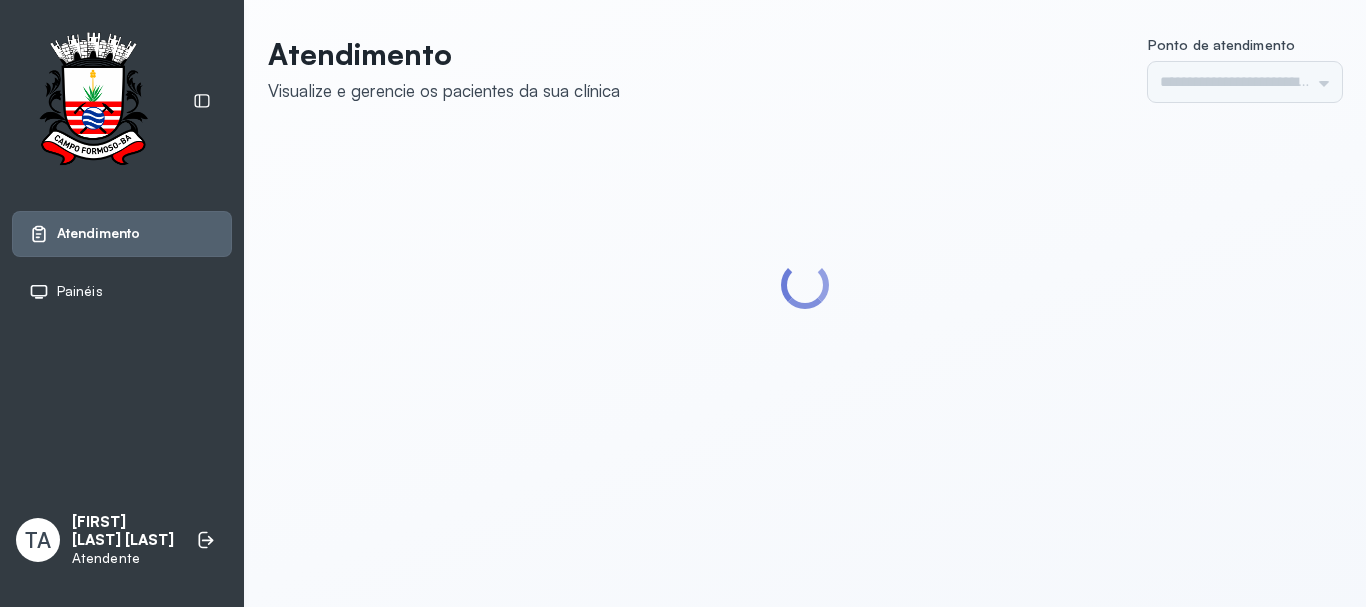 scroll, scrollTop: 0, scrollLeft: 0, axis: both 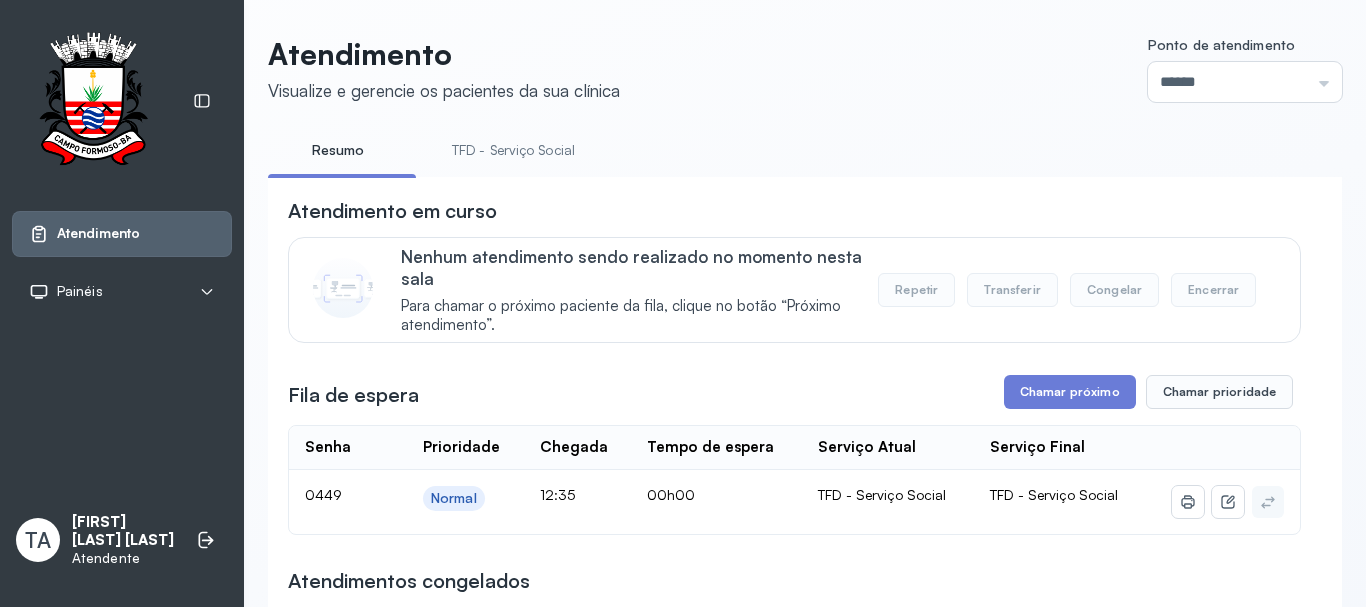 drag, startPoint x: 1011, startPoint y: 417, endPoint x: 1022, endPoint y: 404, distance: 17.029387 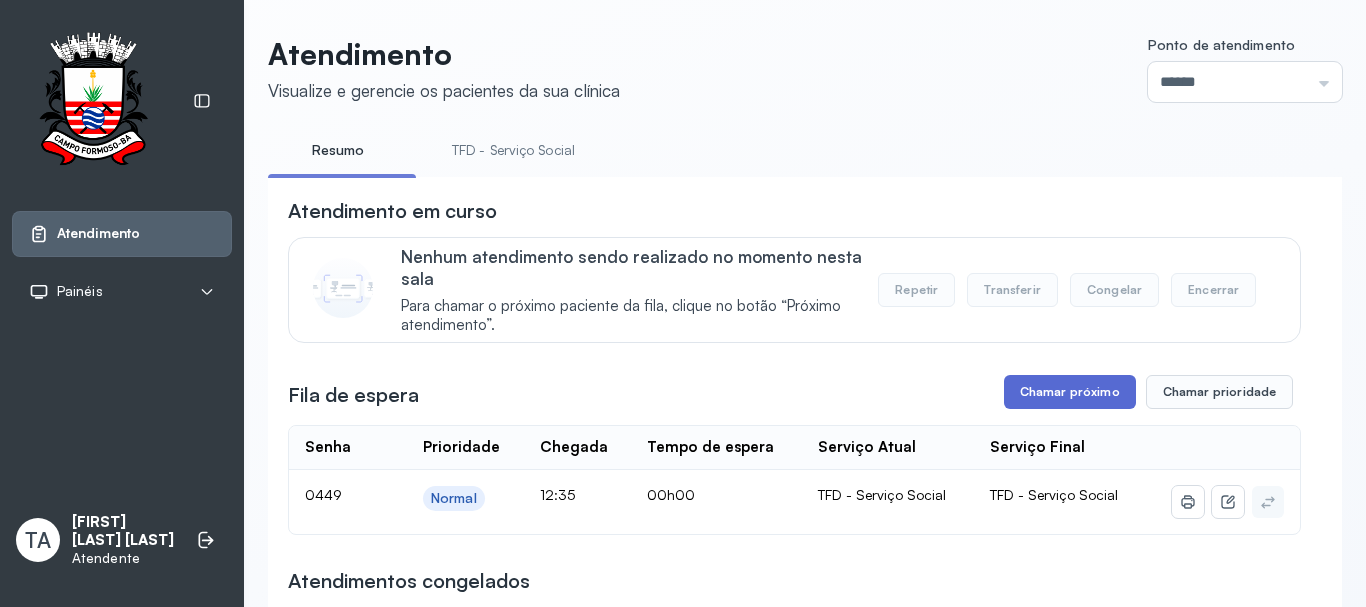 click on "**********" at bounding box center [794, 1871] 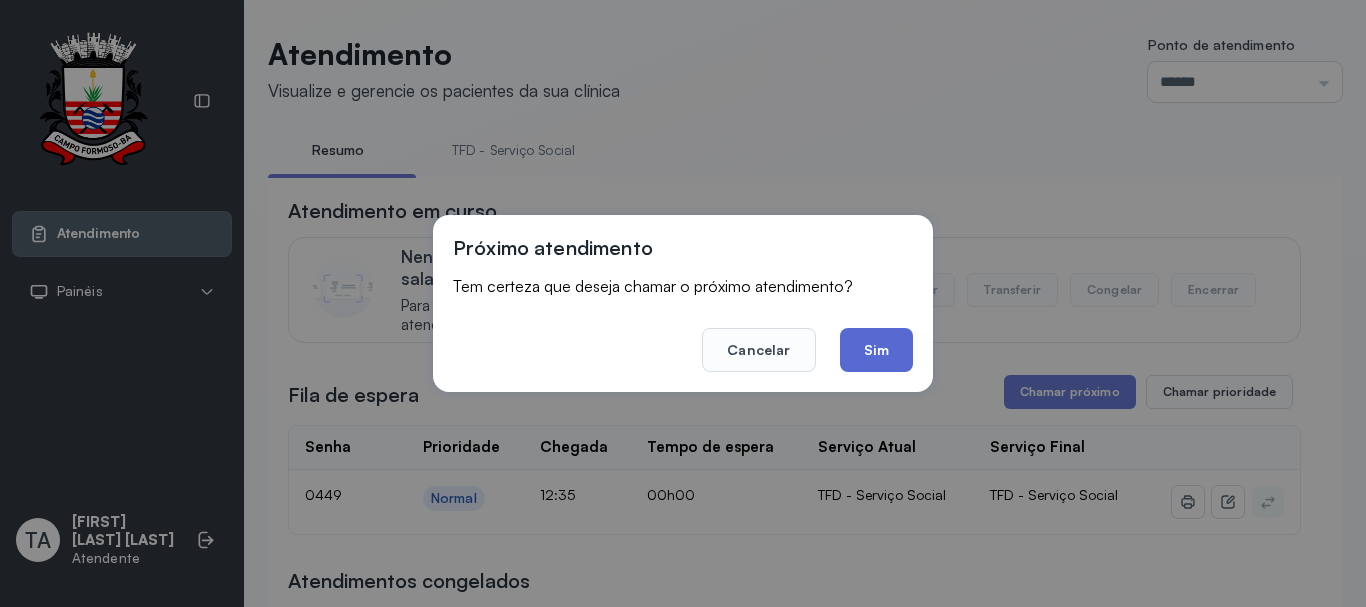click on "Sim" 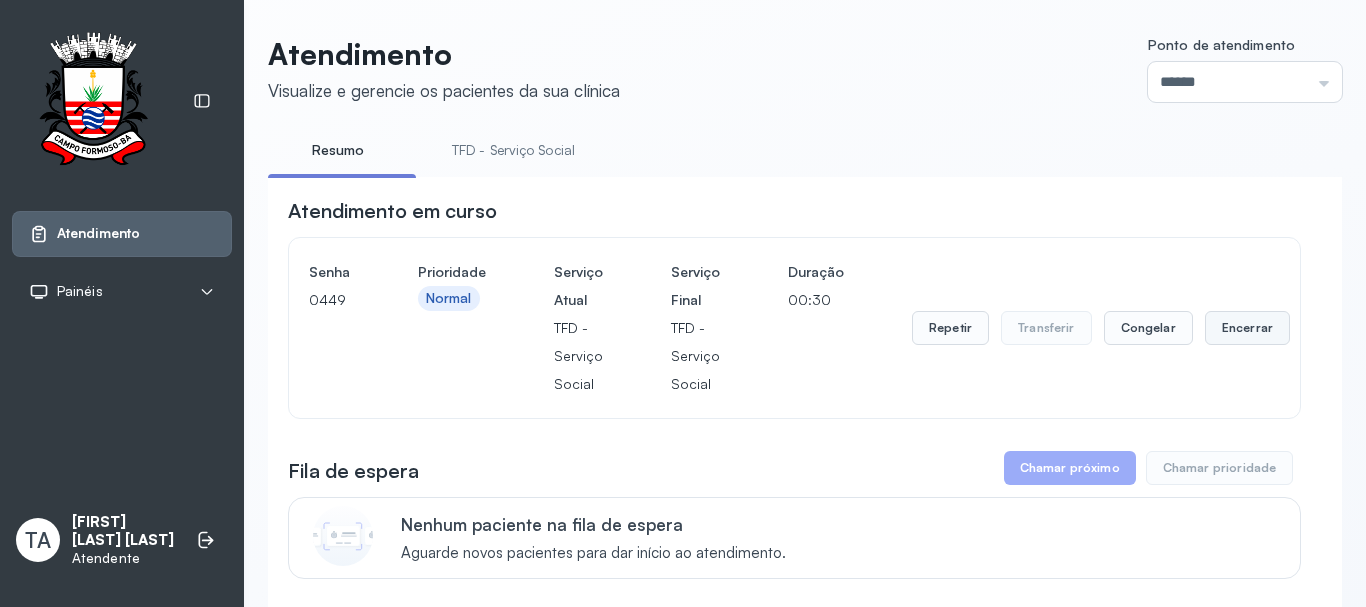 click on "Encerrar" at bounding box center [1247, 328] 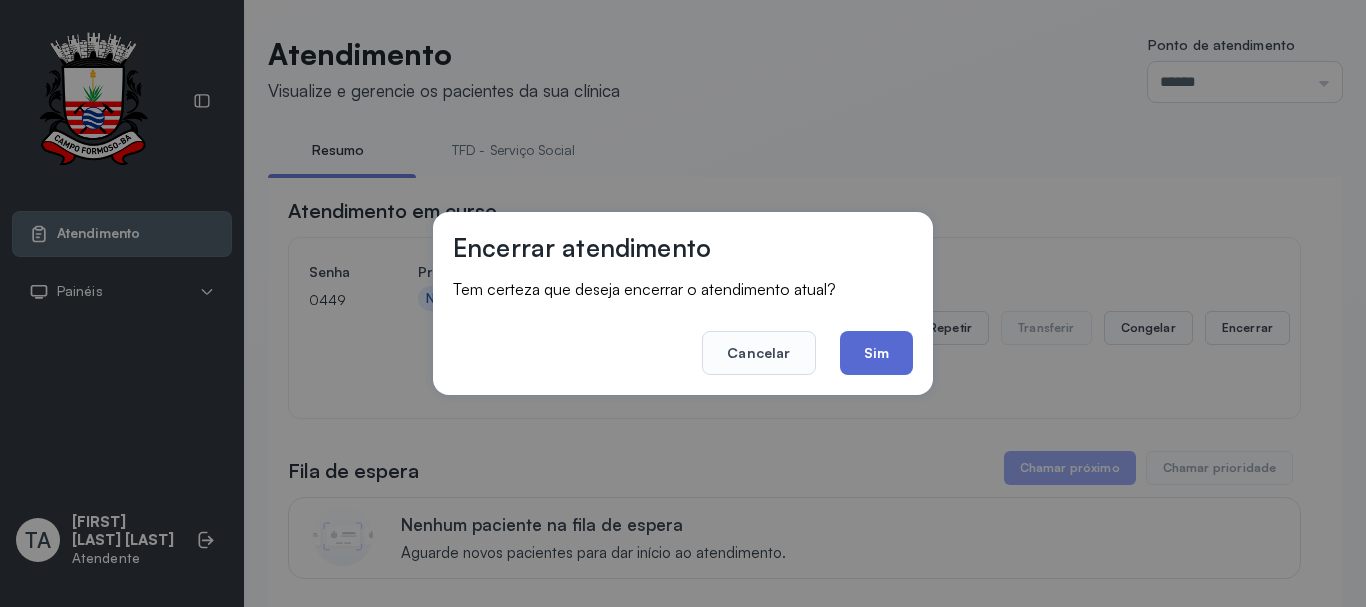 click on "Sim" 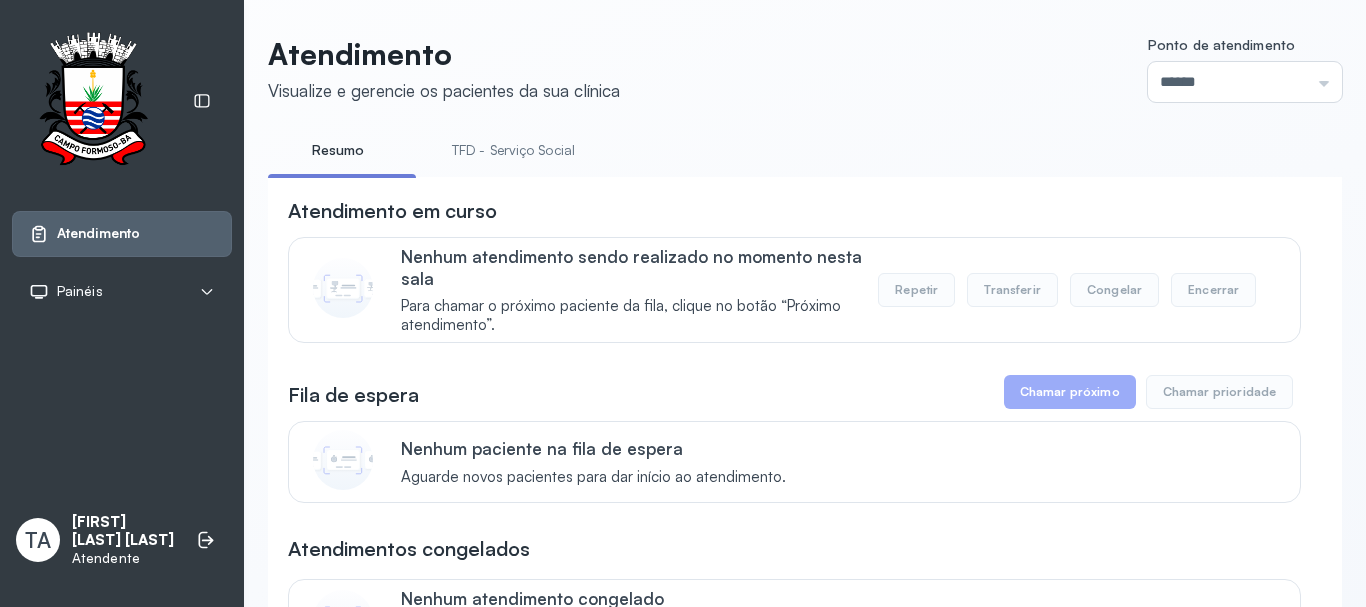 click on "TFD - Serviço Social" at bounding box center (513, 150) 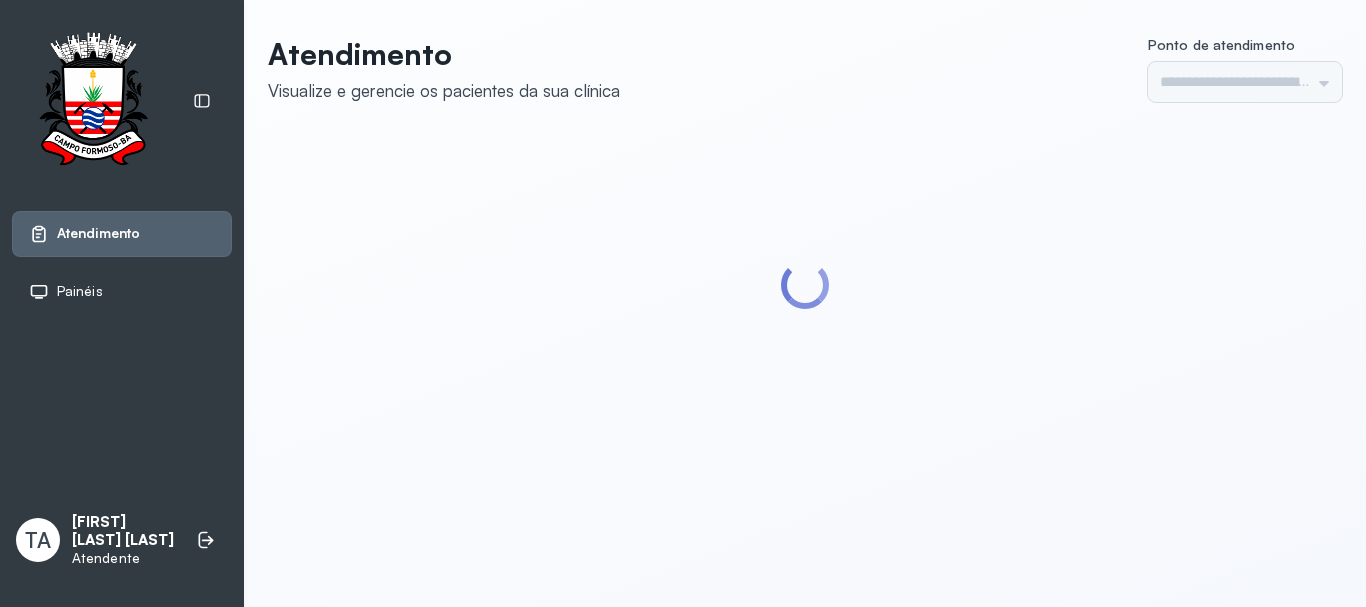 scroll, scrollTop: 0, scrollLeft: 0, axis: both 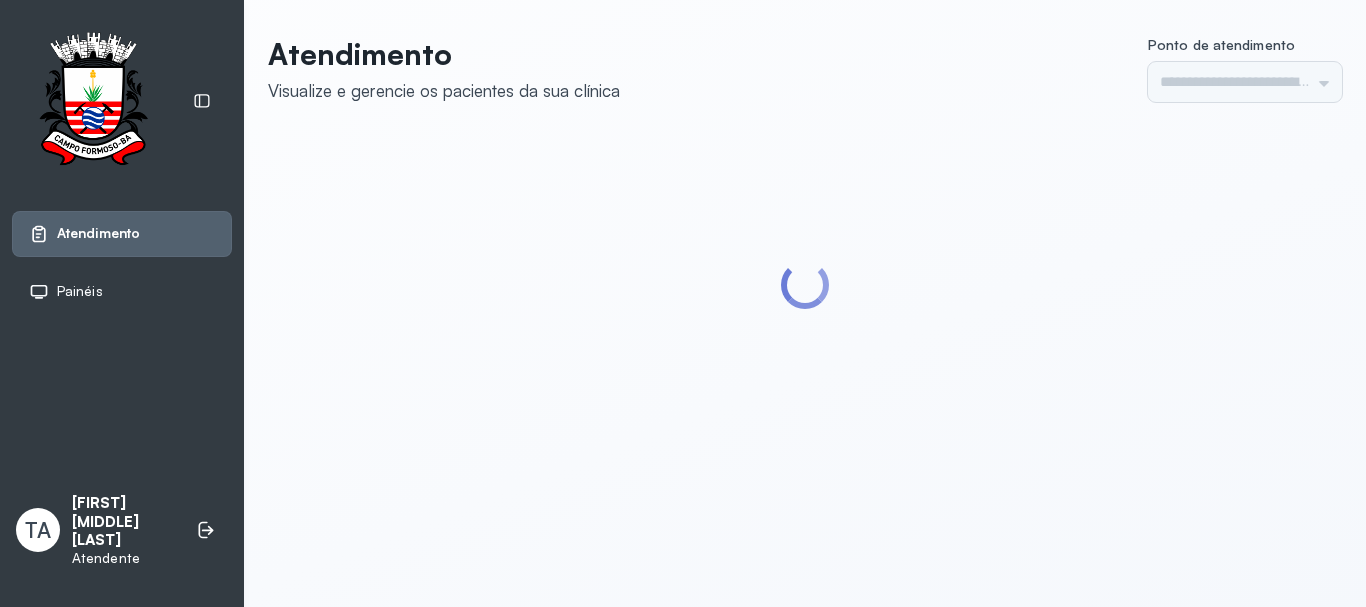 type on "******" 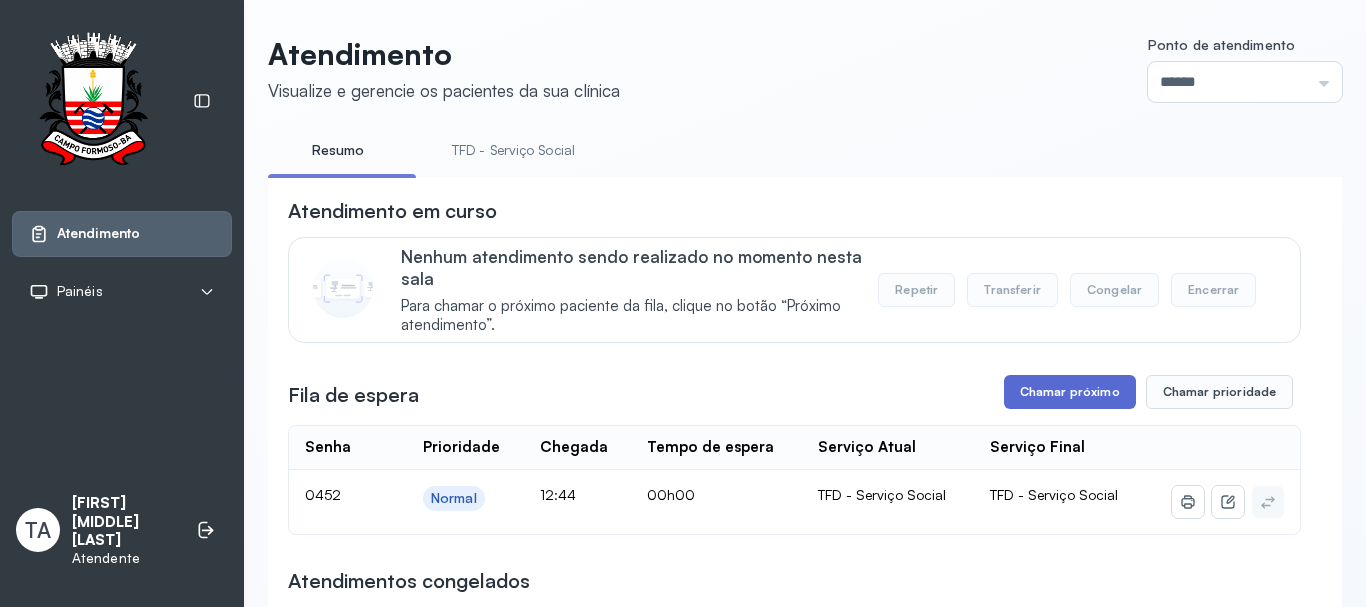 click on "Chamar próximo" at bounding box center [1070, 392] 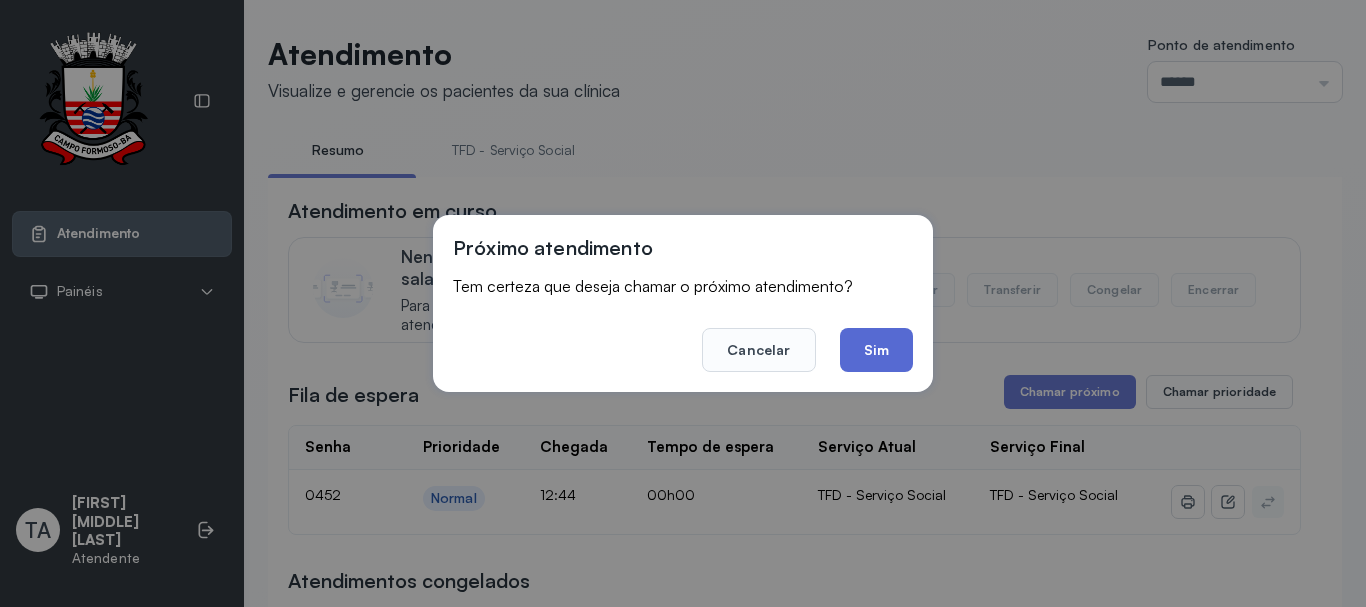 click on "Sim" 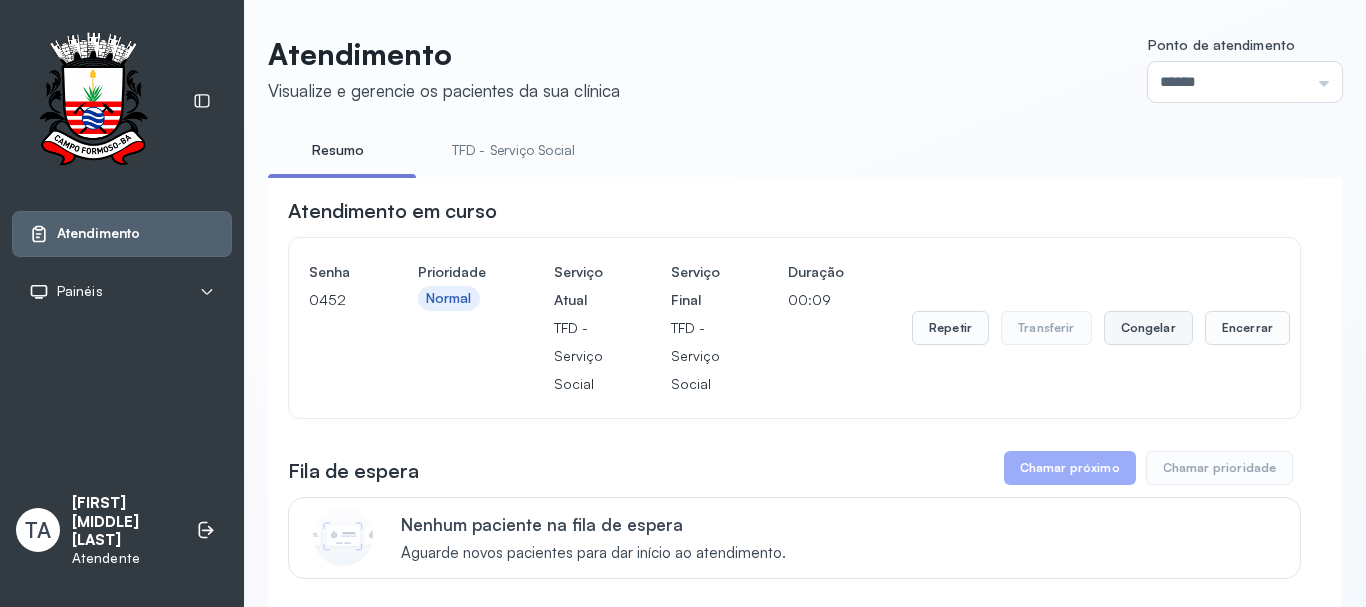 click on "Congelar" at bounding box center [1148, 328] 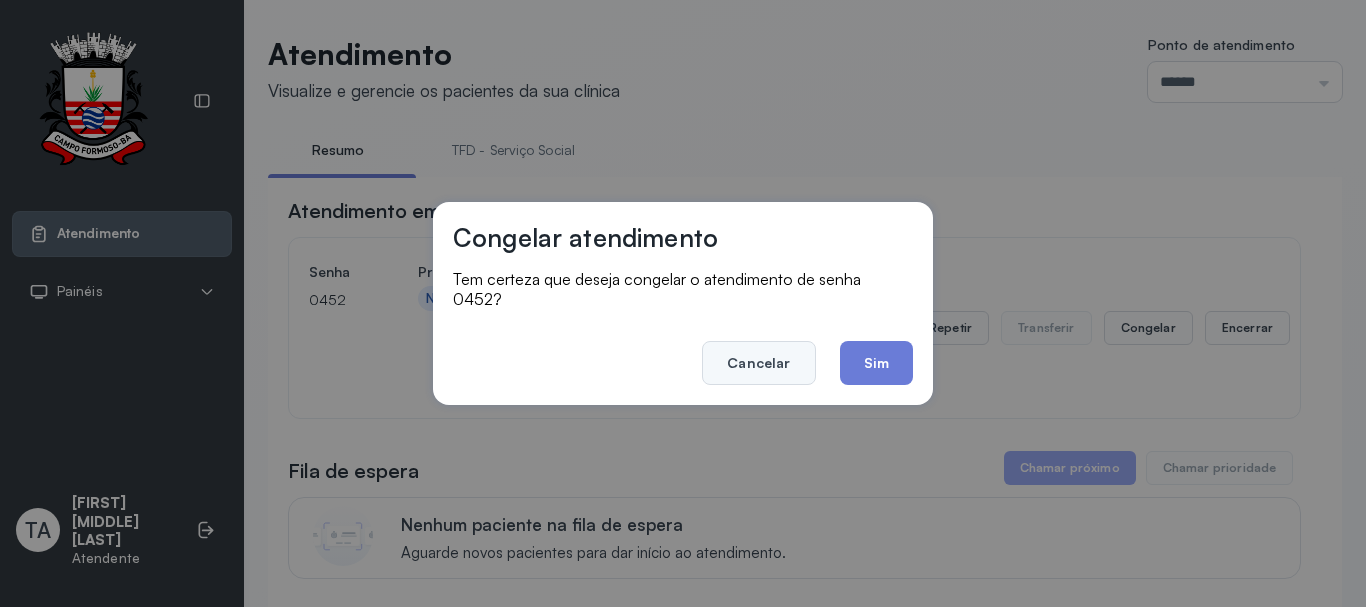 click on "Cancelar" 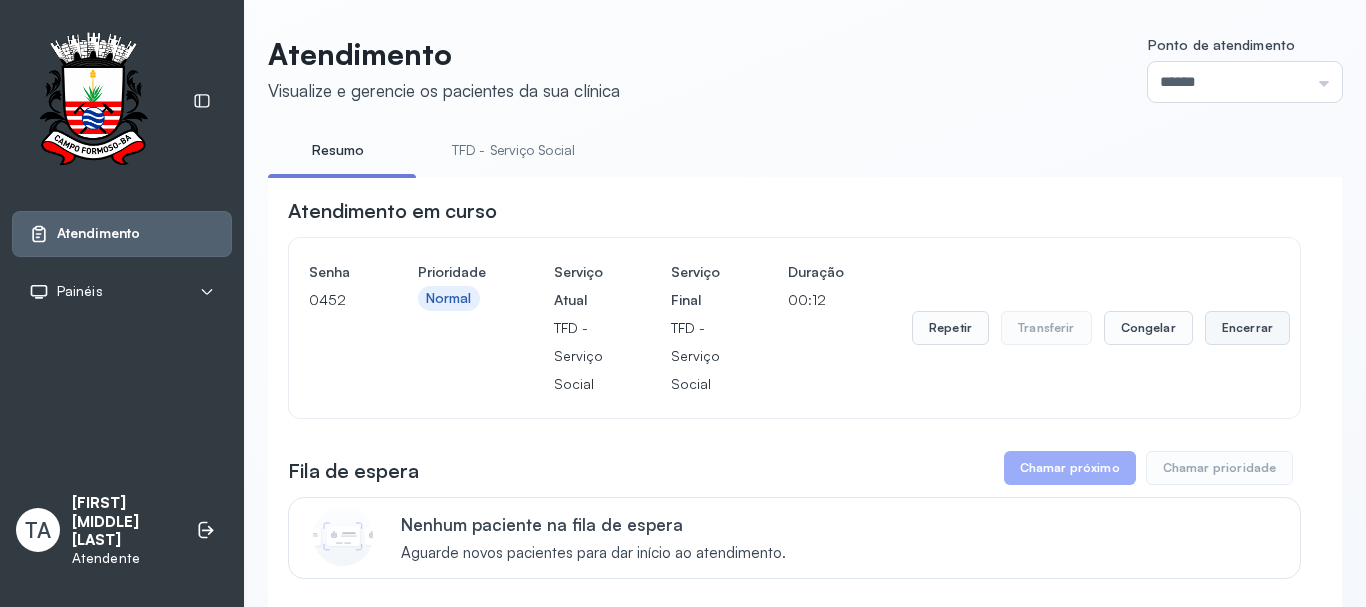 click on "Encerrar" at bounding box center [1247, 328] 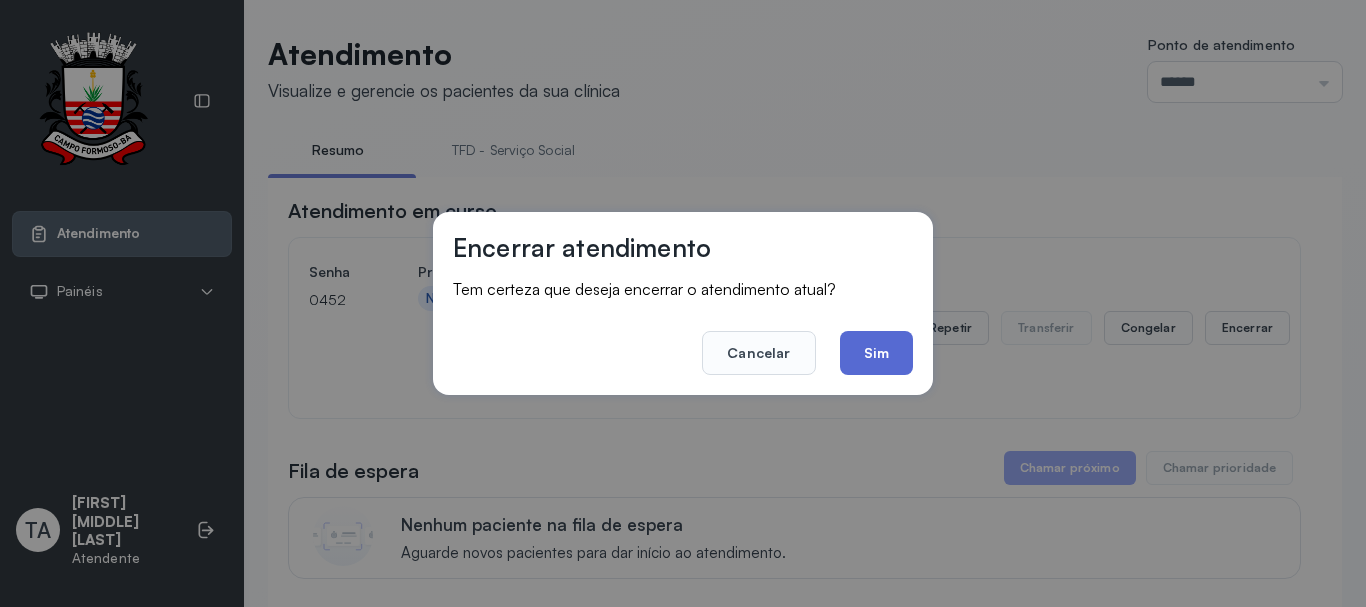 click on "Sim" 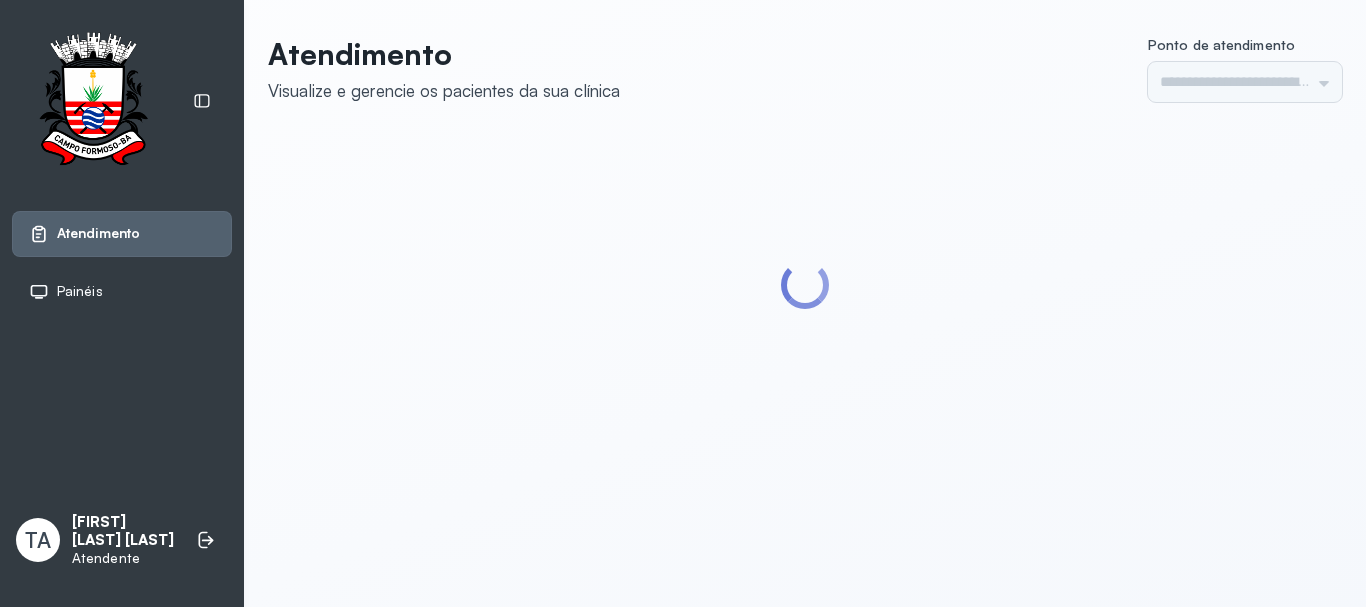 scroll, scrollTop: 0, scrollLeft: 0, axis: both 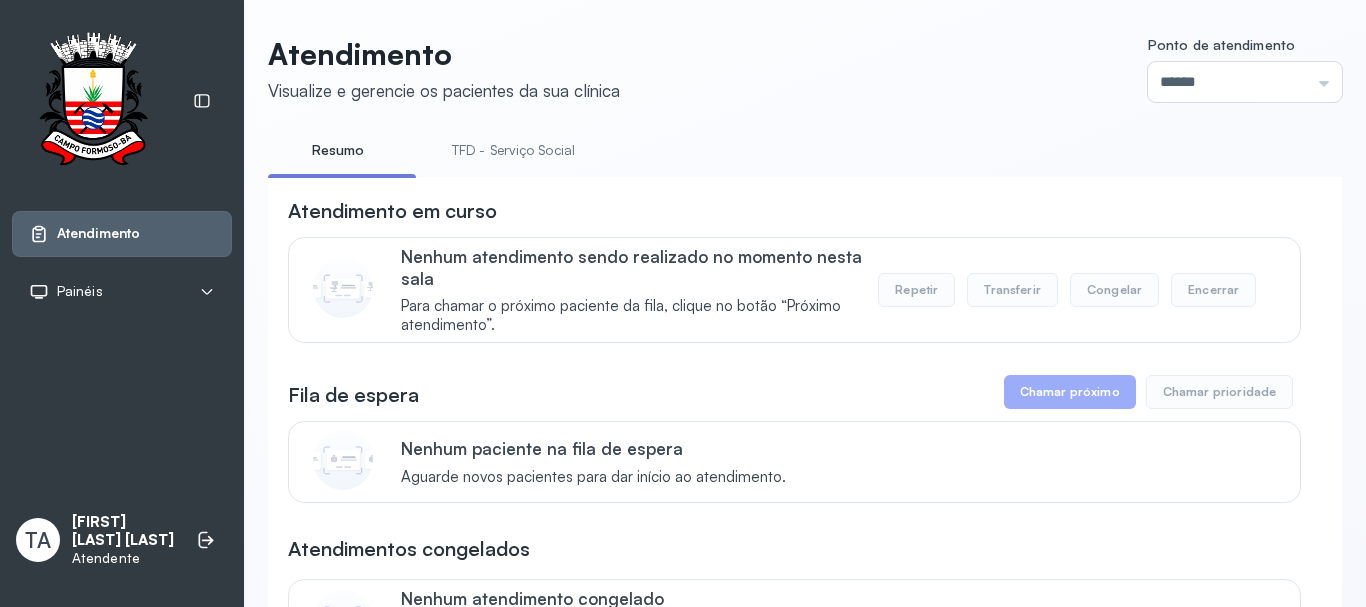 click on "TFD - Serviço Social" at bounding box center (513, 150) 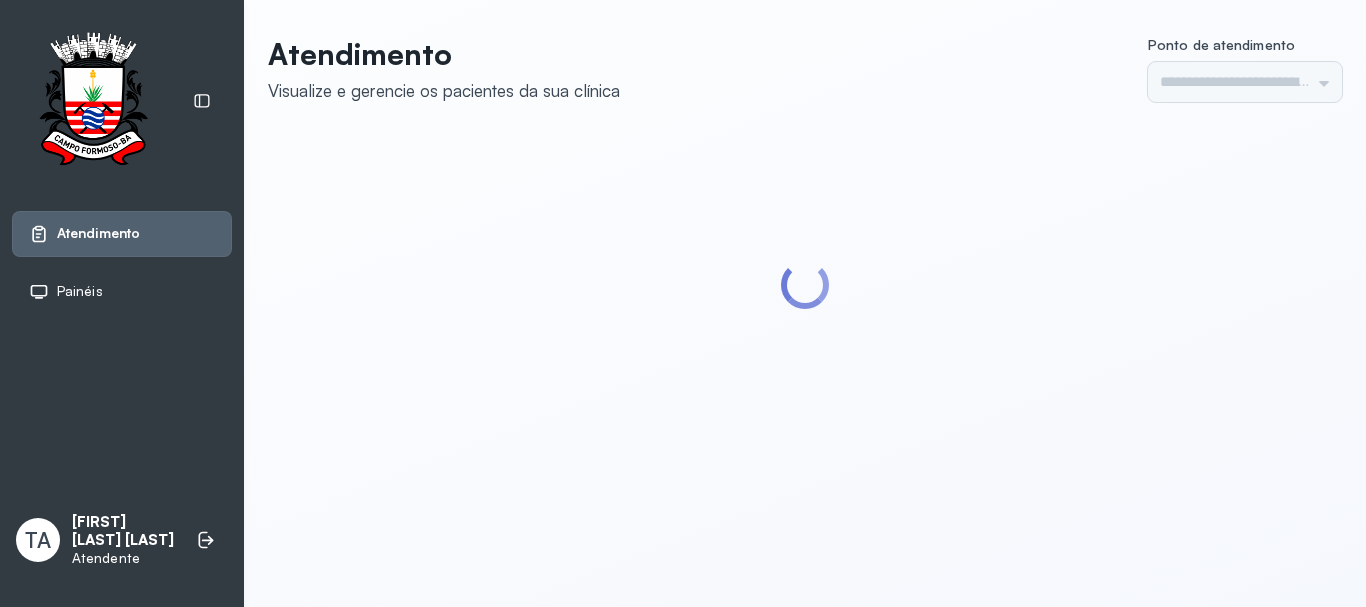 scroll, scrollTop: 0, scrollLeft: 0, axis: both 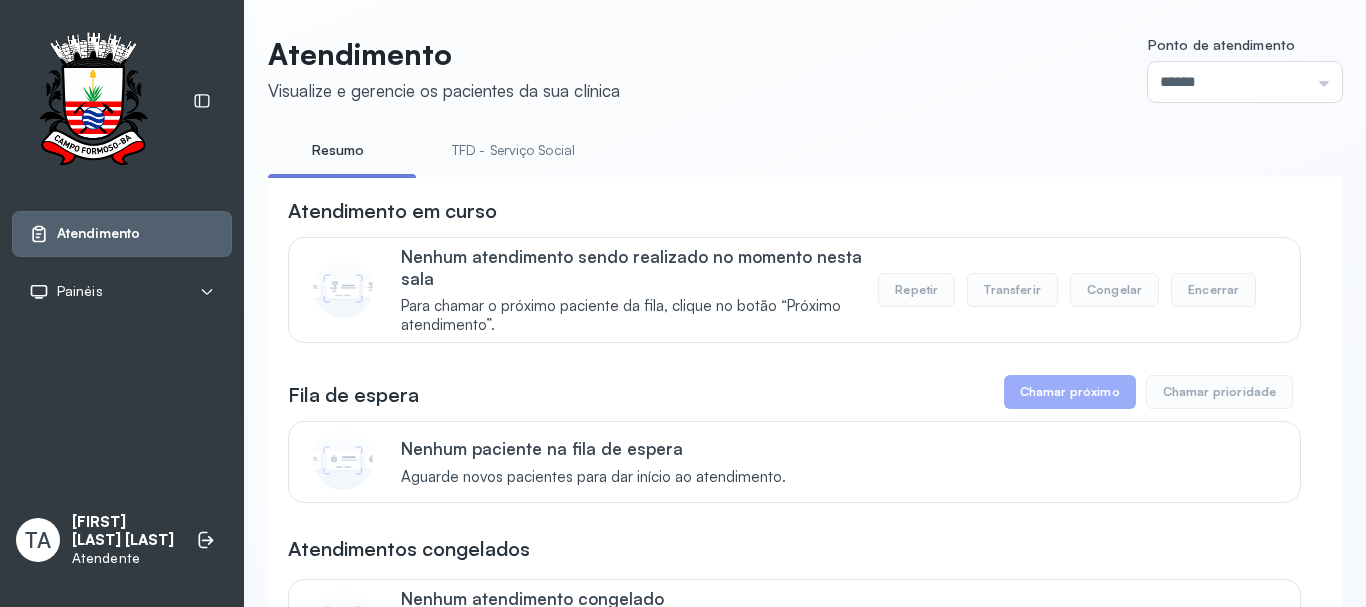 click on "TFD - Serviço Social" at bounding box center (513, 150) 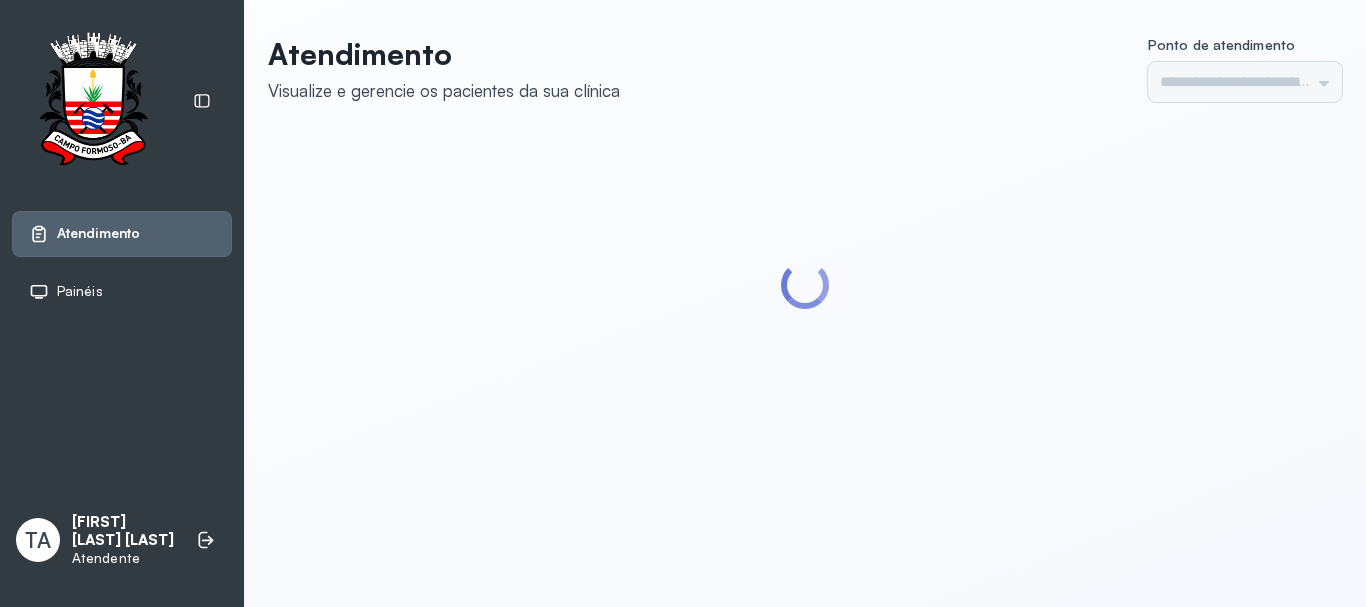 scroll, scrollTop: 0, scrollLeft: 0, axis: both 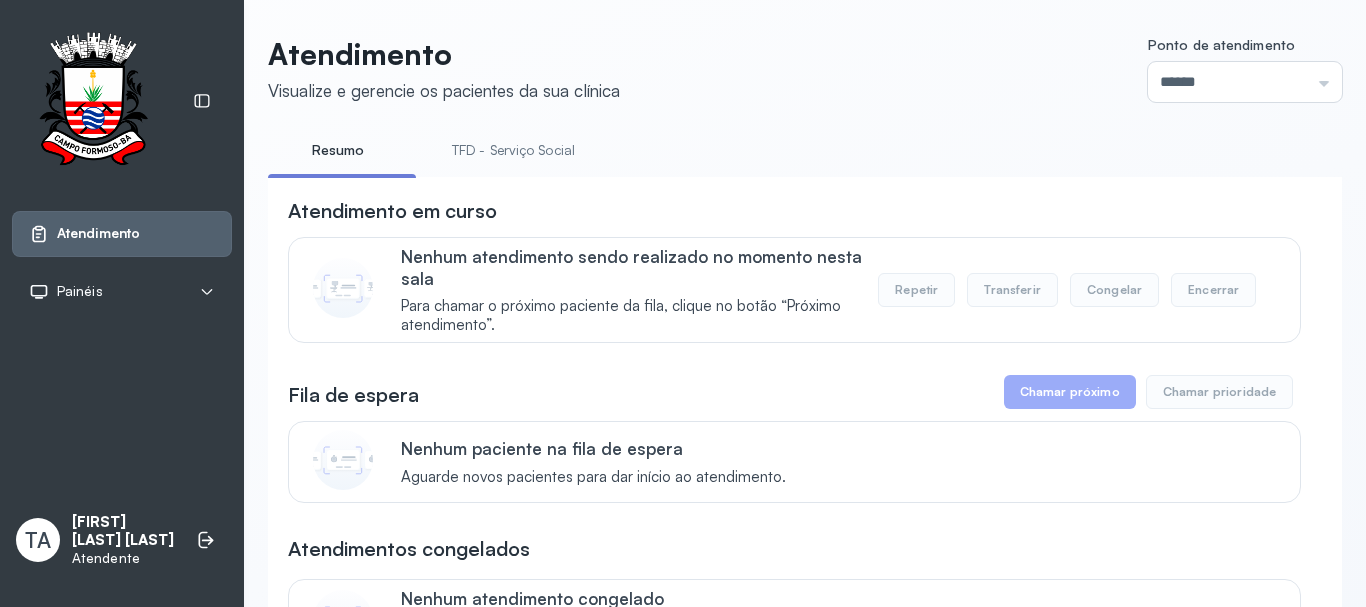 click on "TFD - Serviço Social" at bounding box center [513, 150] 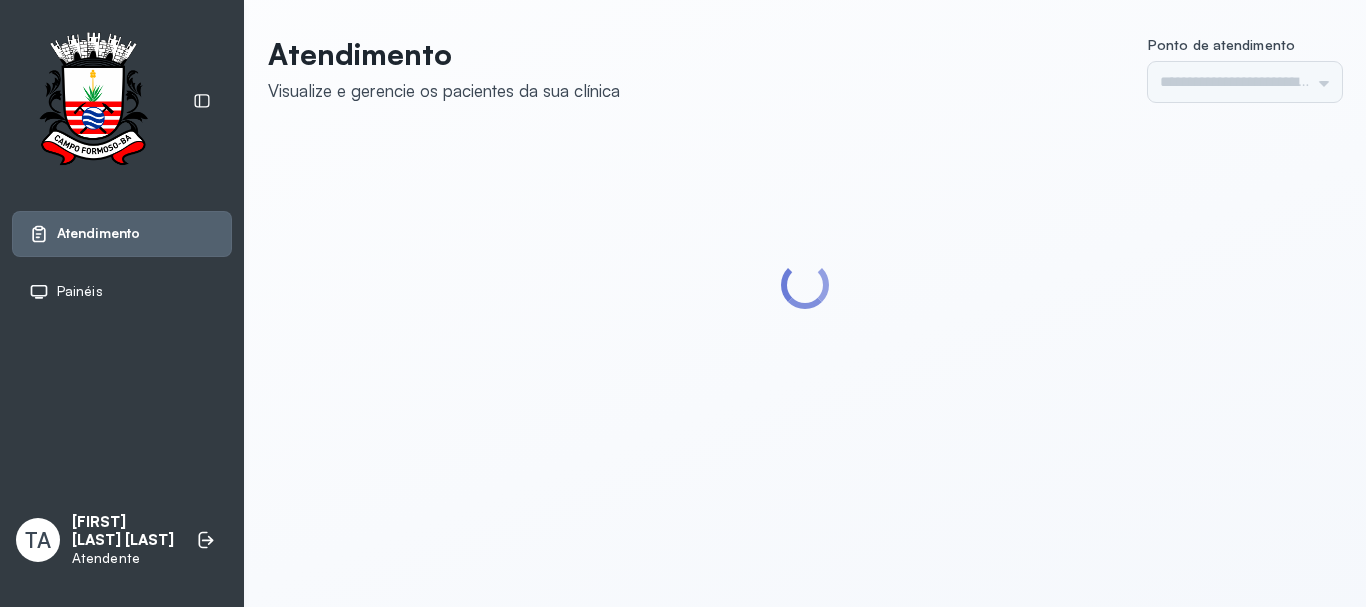scroll, scrollTop: 0, scrollLeft: 0, axis: both 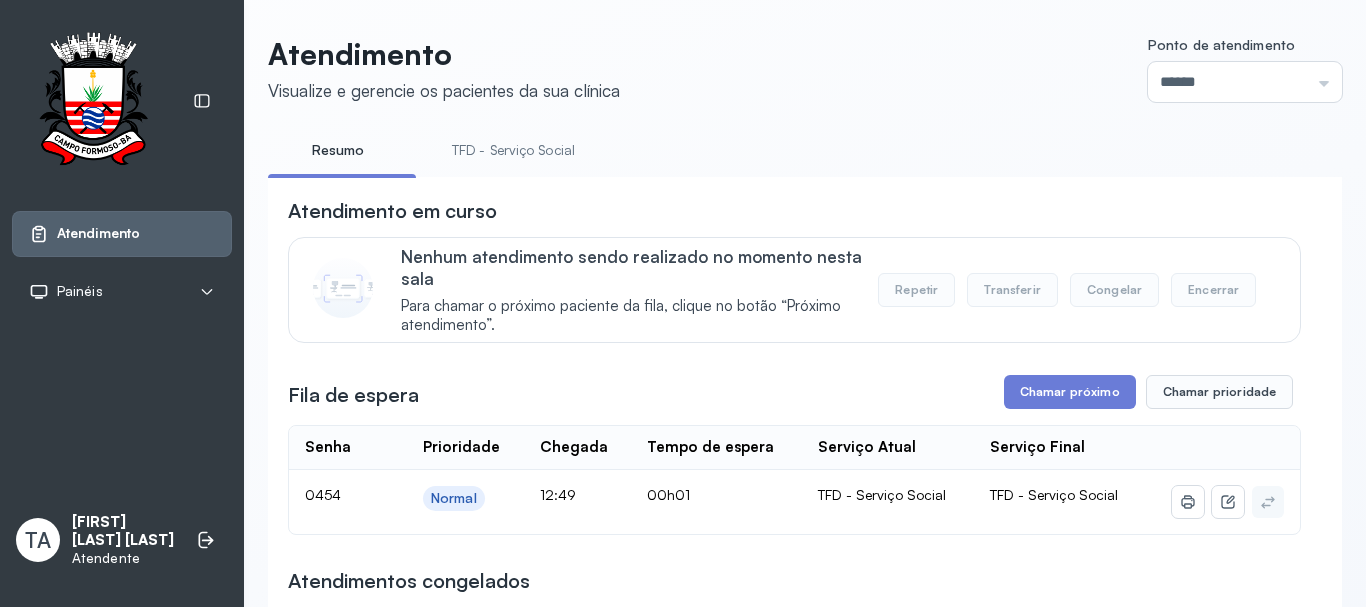click on "TFD - Serviço Social" at bounding box center (513, 150) 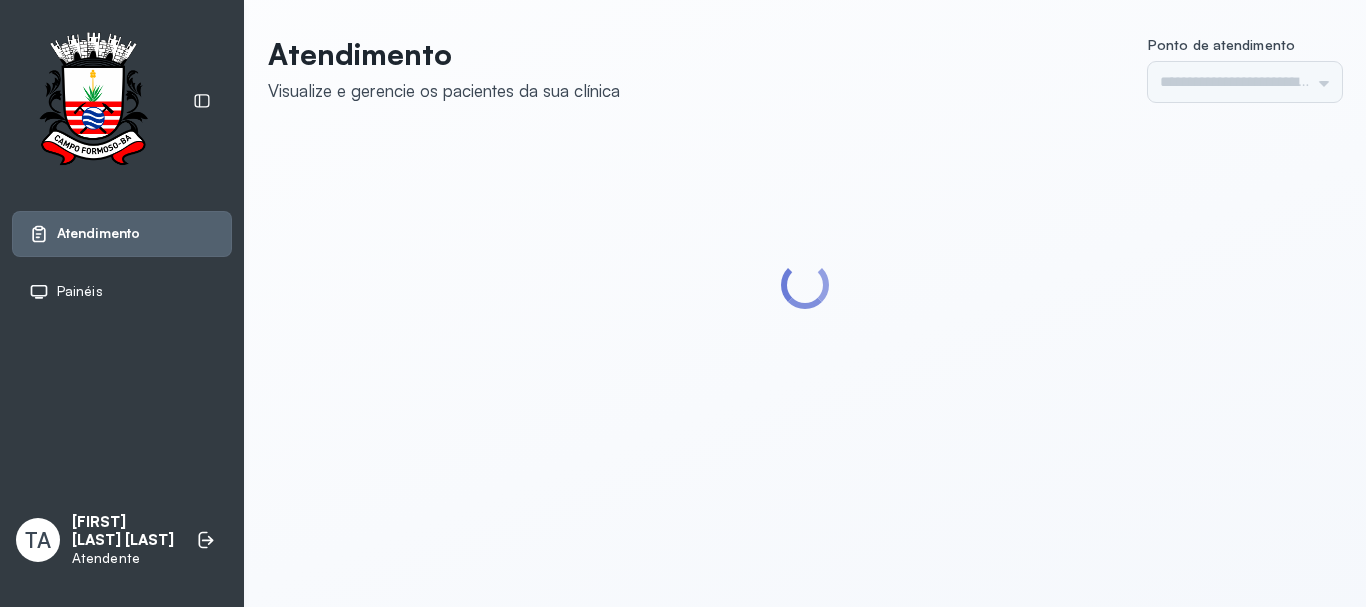 scroll, scrollTop: 0, scrollLeft: 0, axis: both 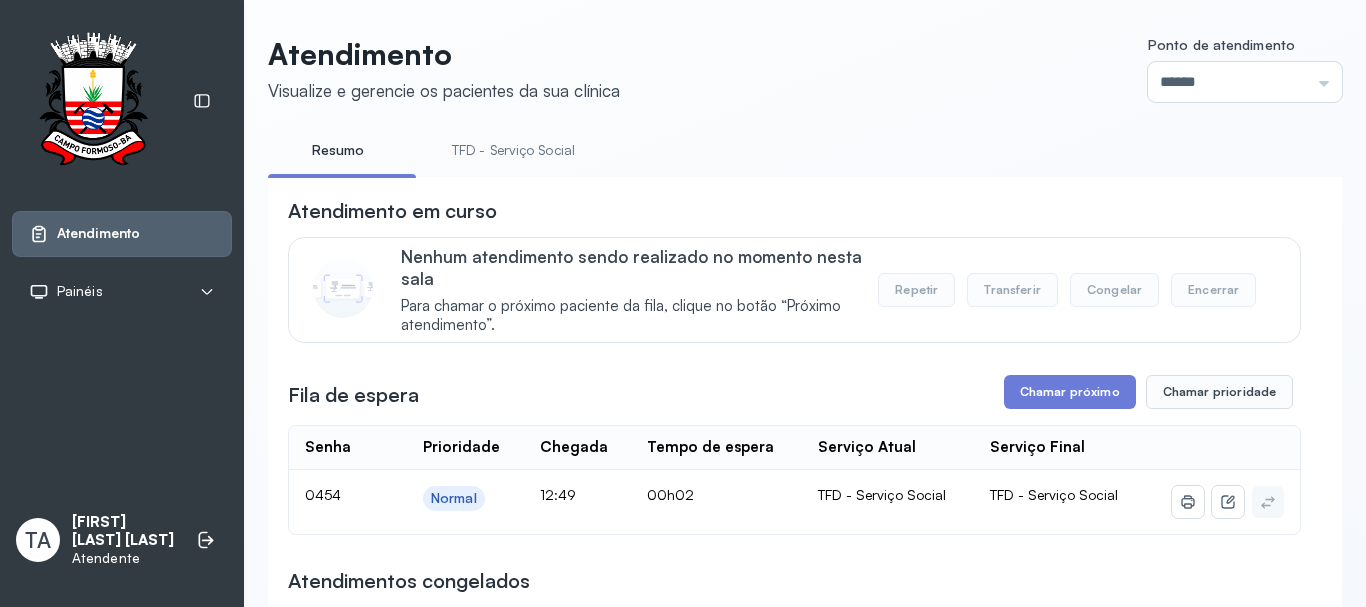 click on "TFD - Serviço Social" at bounding box center [513, 150] 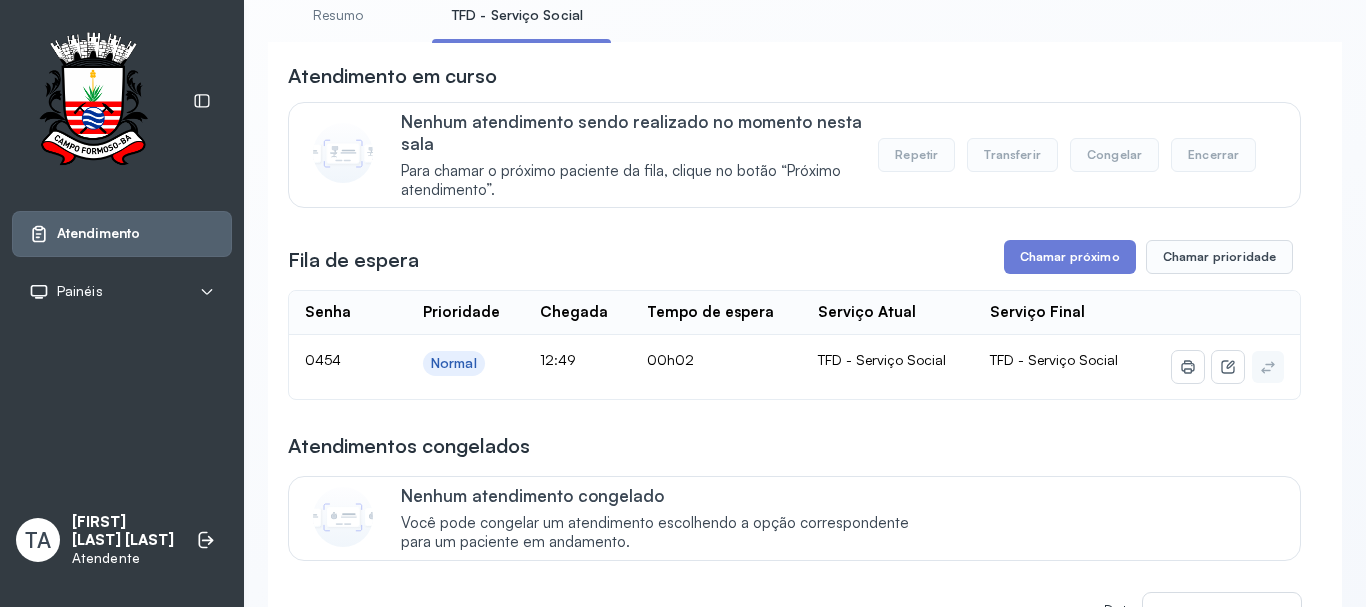 scroll, scrollTop: 100, scrollLeft: 0, axis: vertical 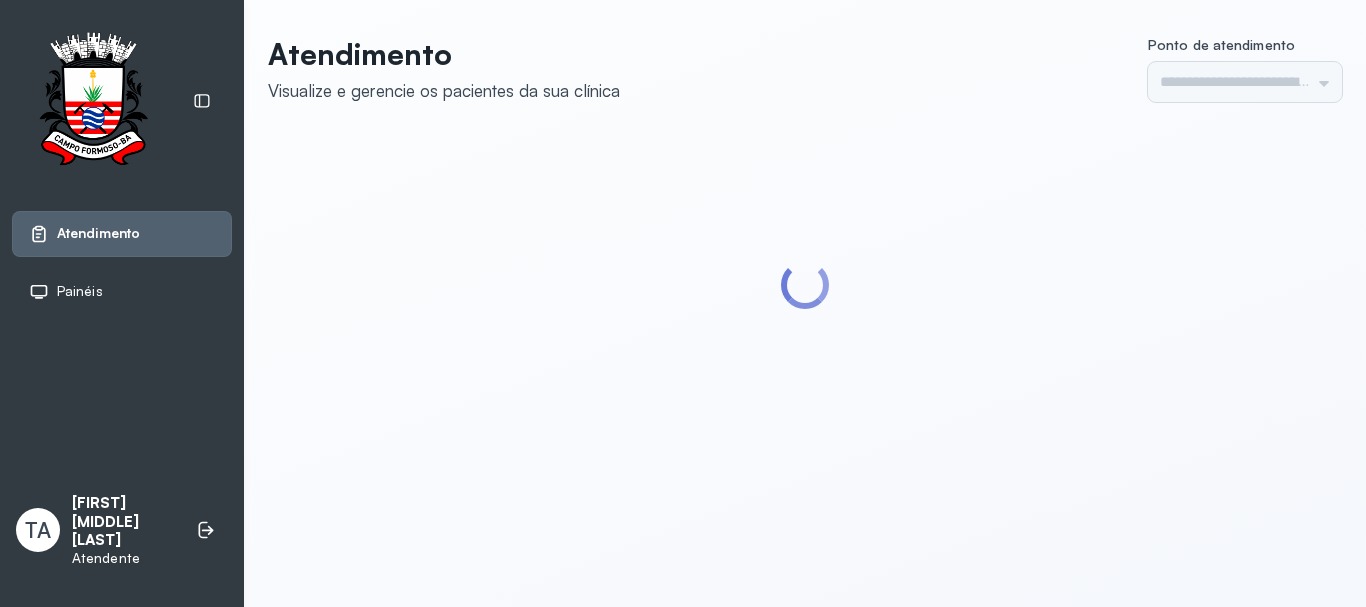 type on "******" 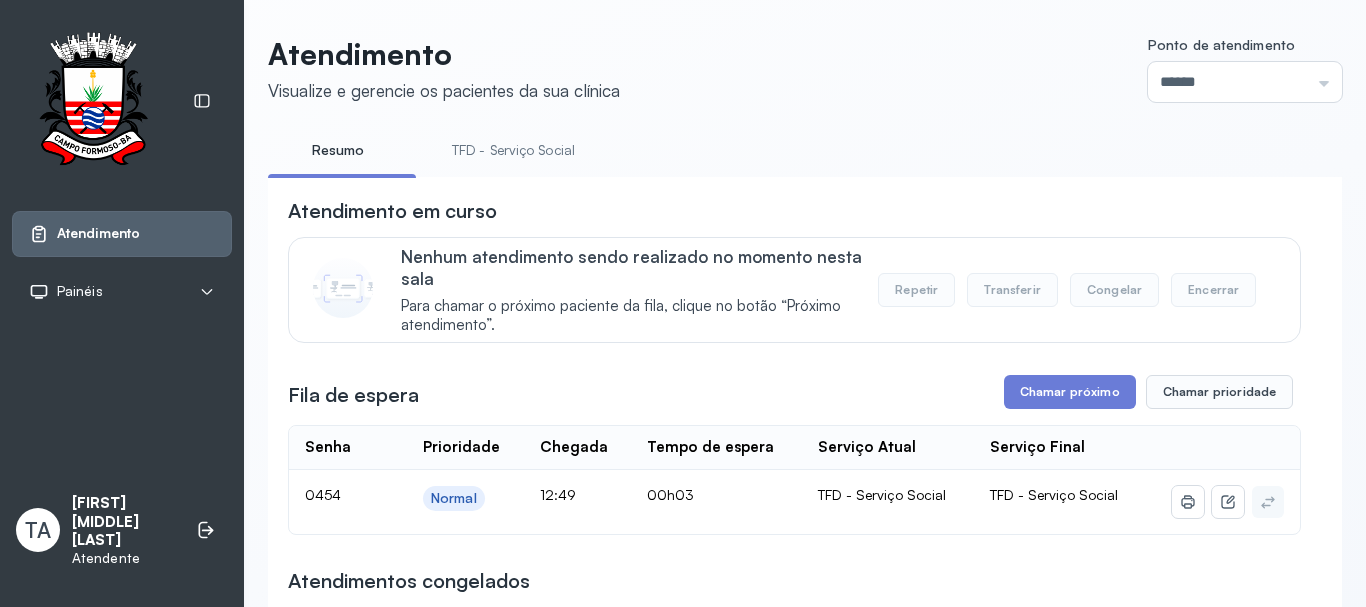 click on "TFD - Serviço Social" at bounding box center [513, 150] 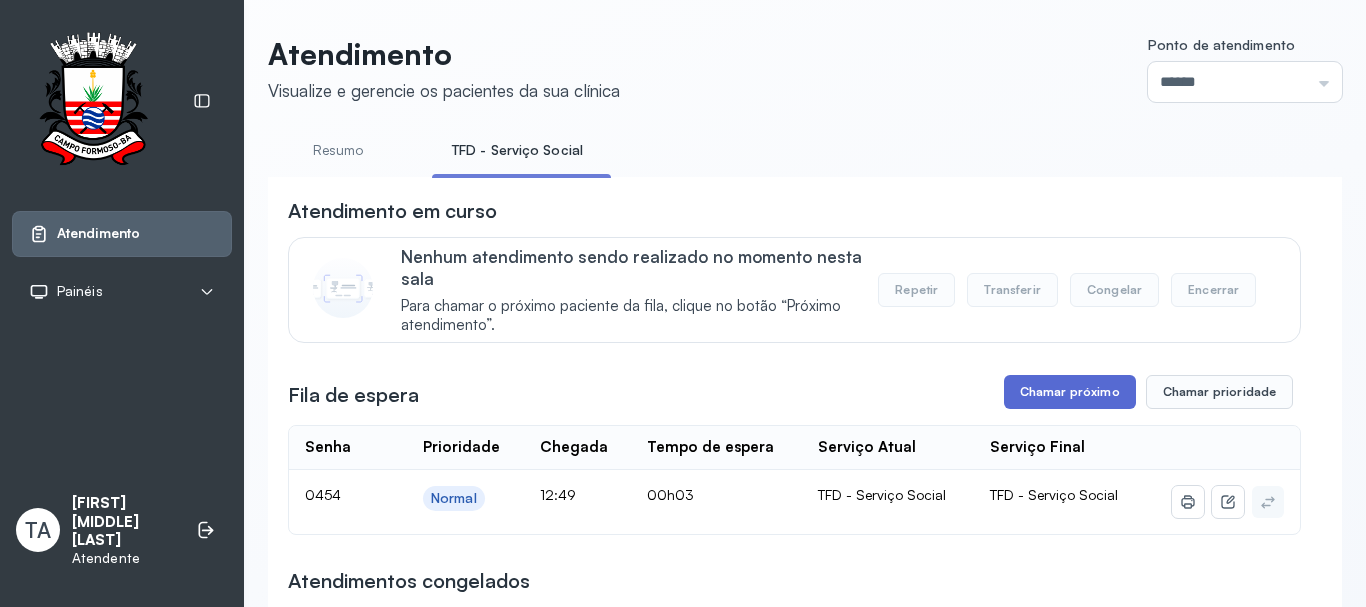 click on "Chamar próximo" at bounding box center [1070, 392] 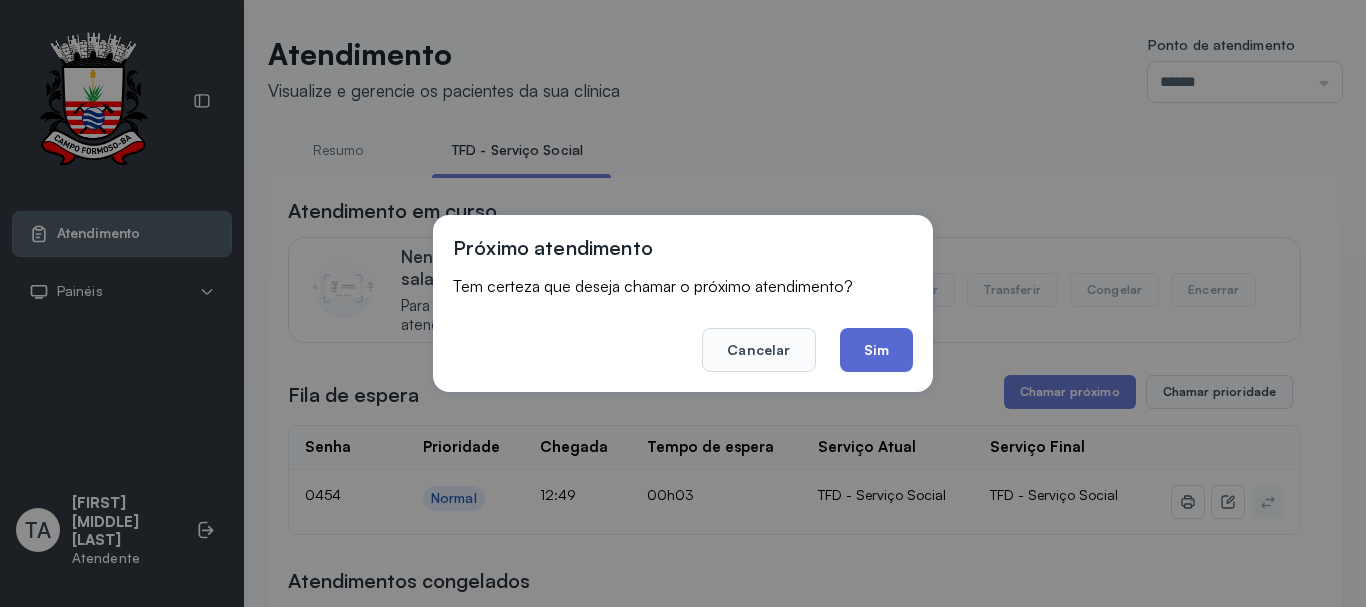 click on "Sim" 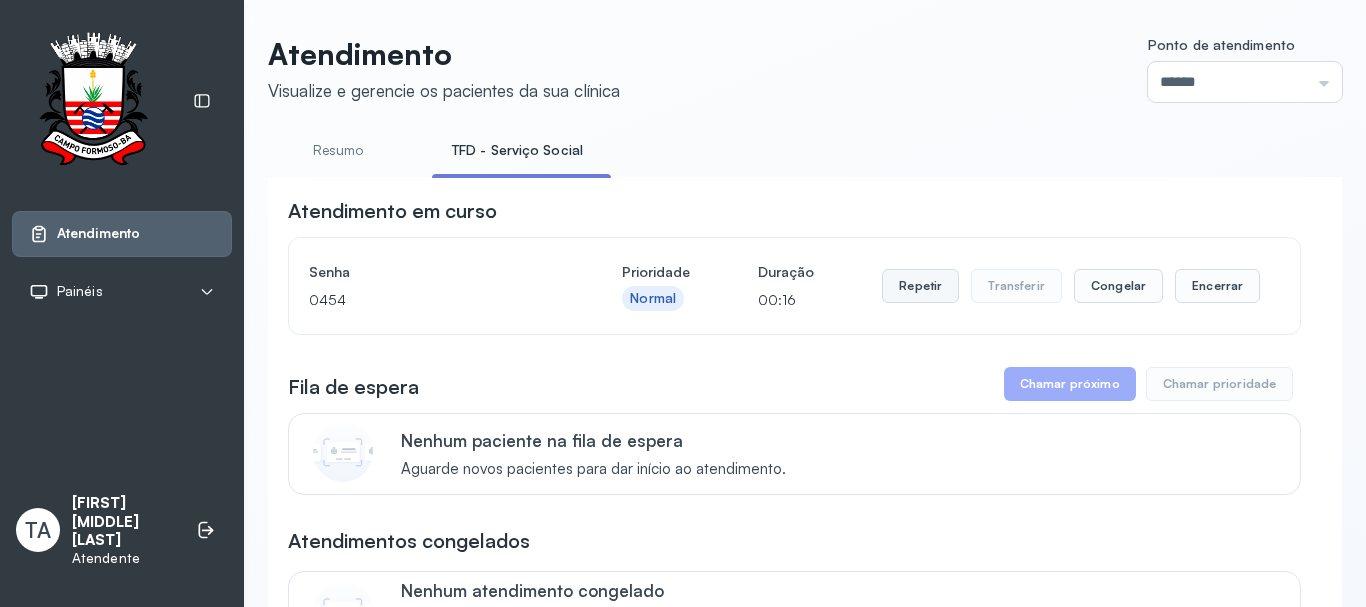 click on "Repetir" at bounding box center (920, 286) 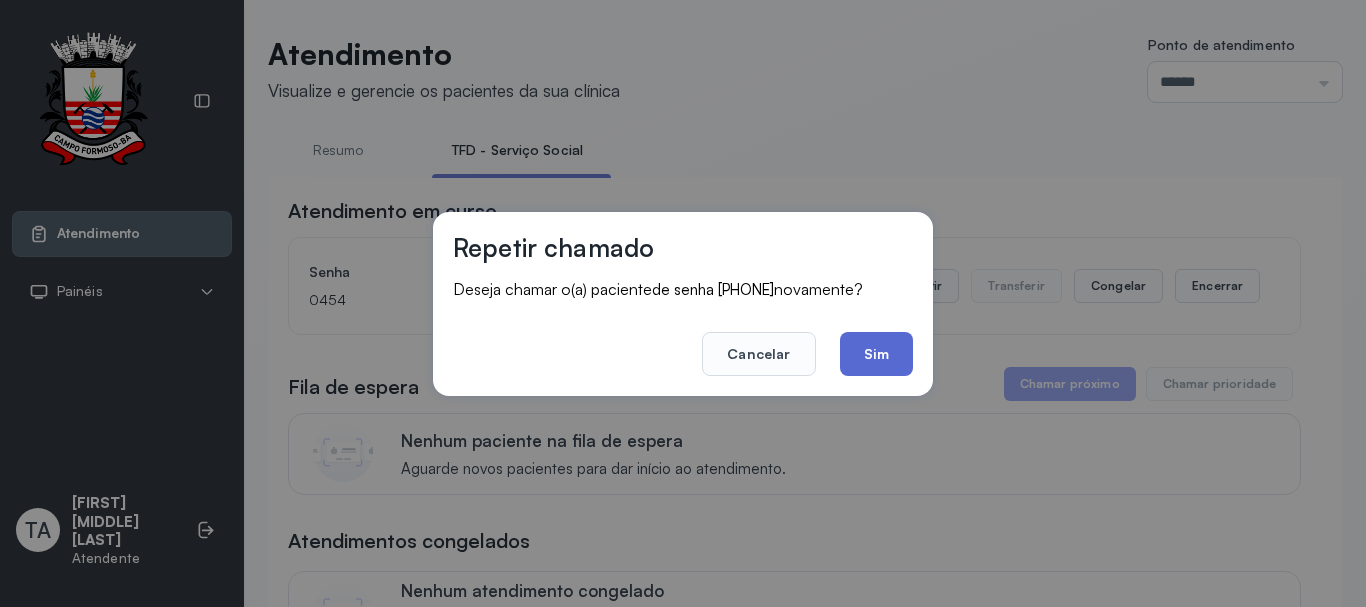 click on "Sim" 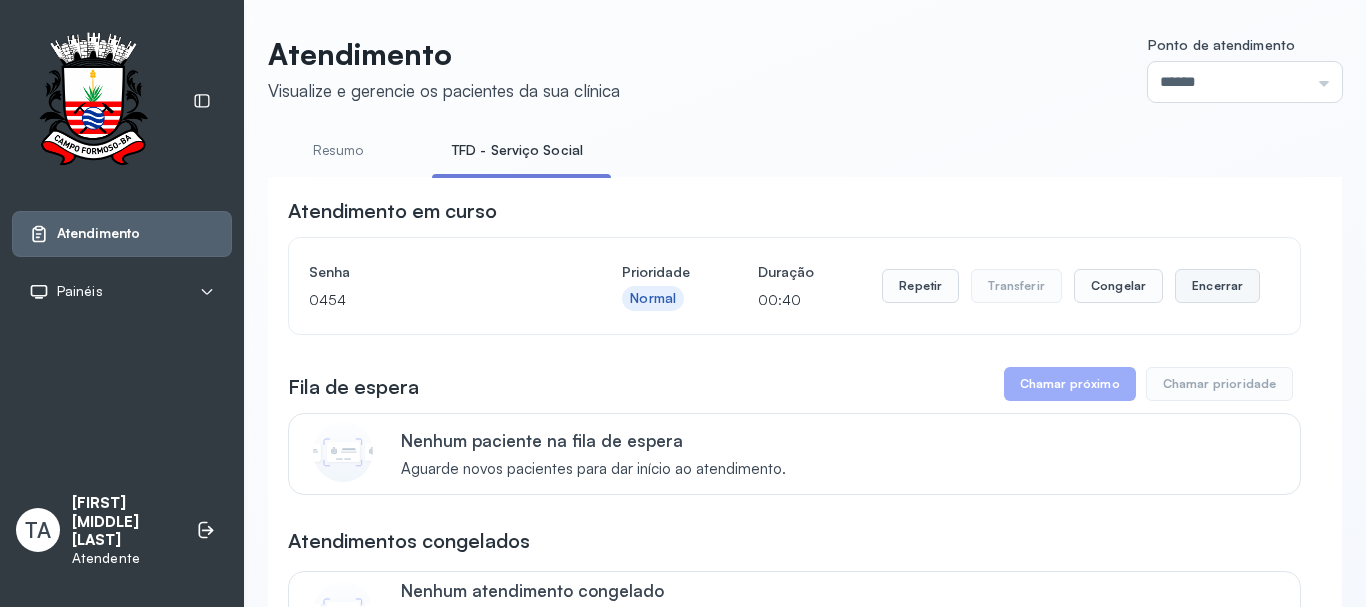 click on "Encerrar" at bounding box center (1217, 286) 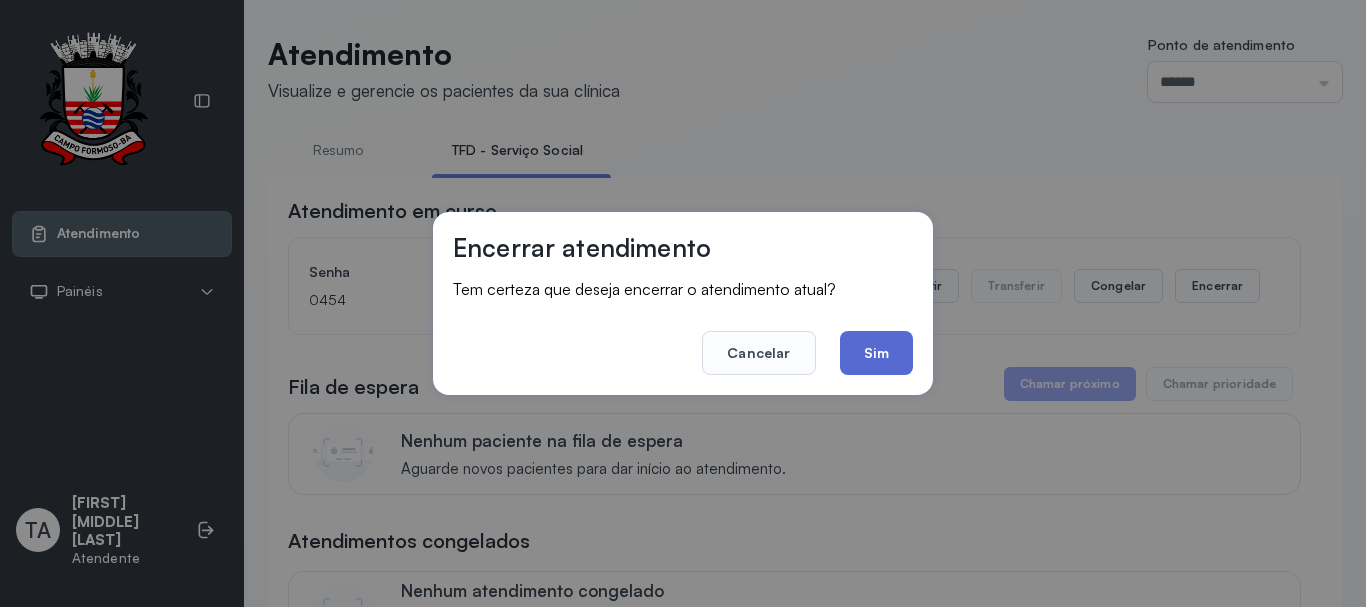 click on "Sim" 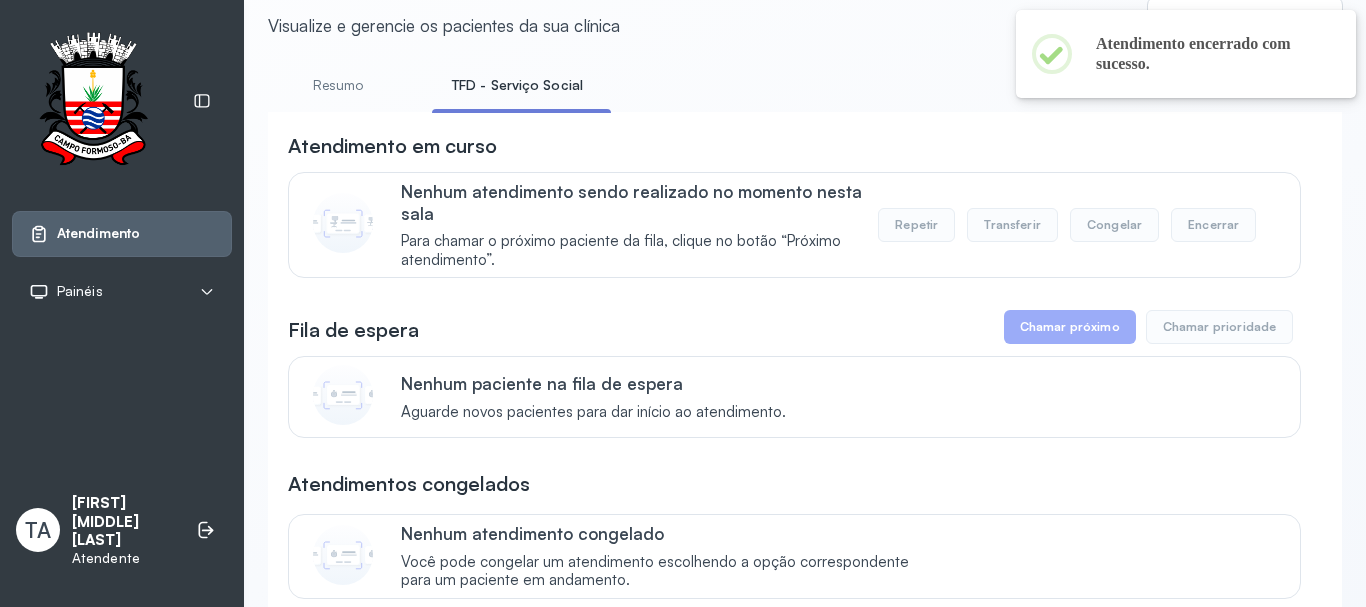 scroll, scrollTop: 100, scrollLeft: 0, axis: vertical 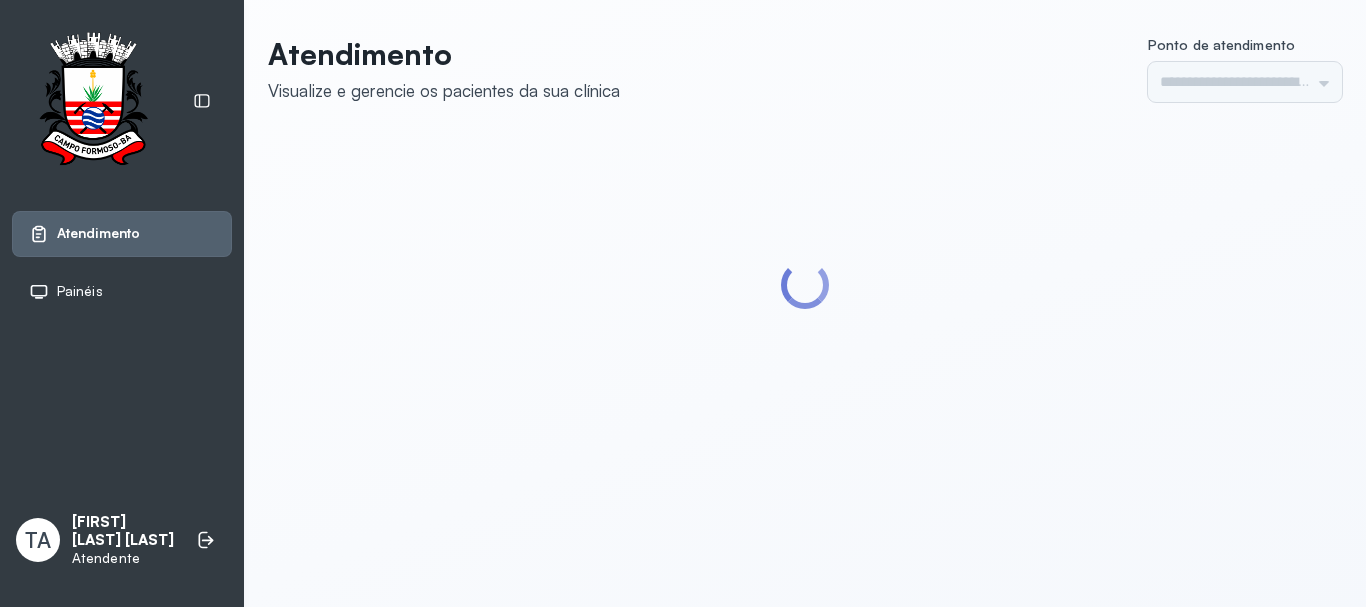 type on "******" 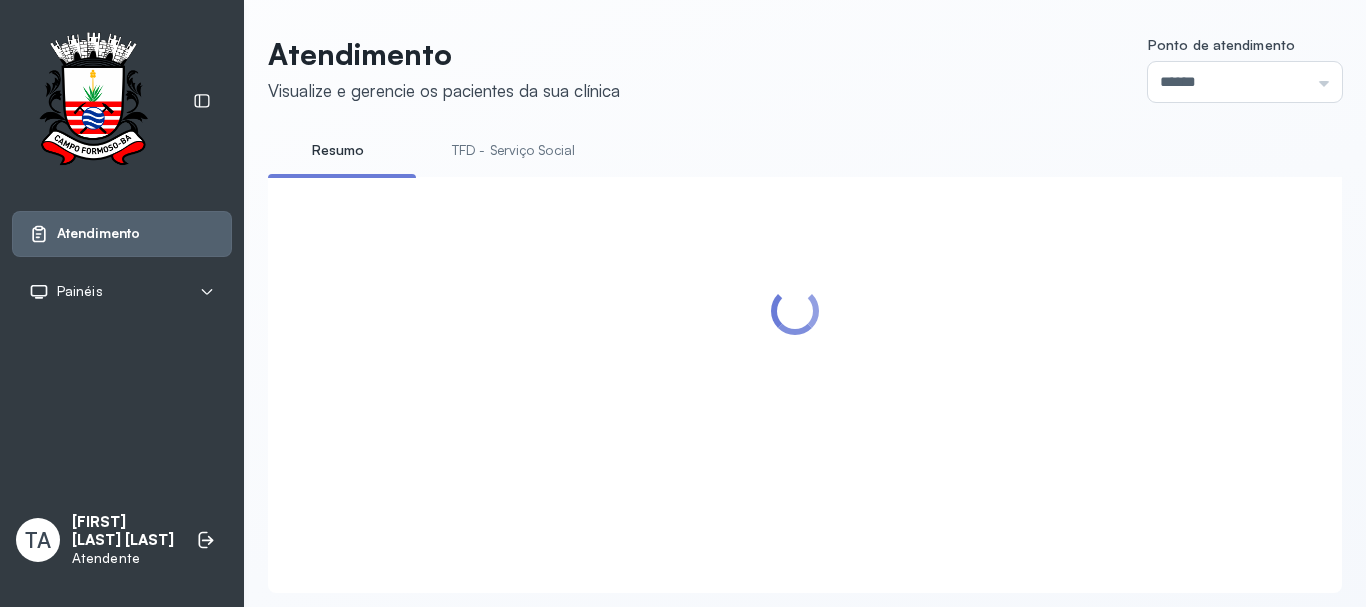 click on "TFD - Serviço Social" at bounding box center (513, 150) 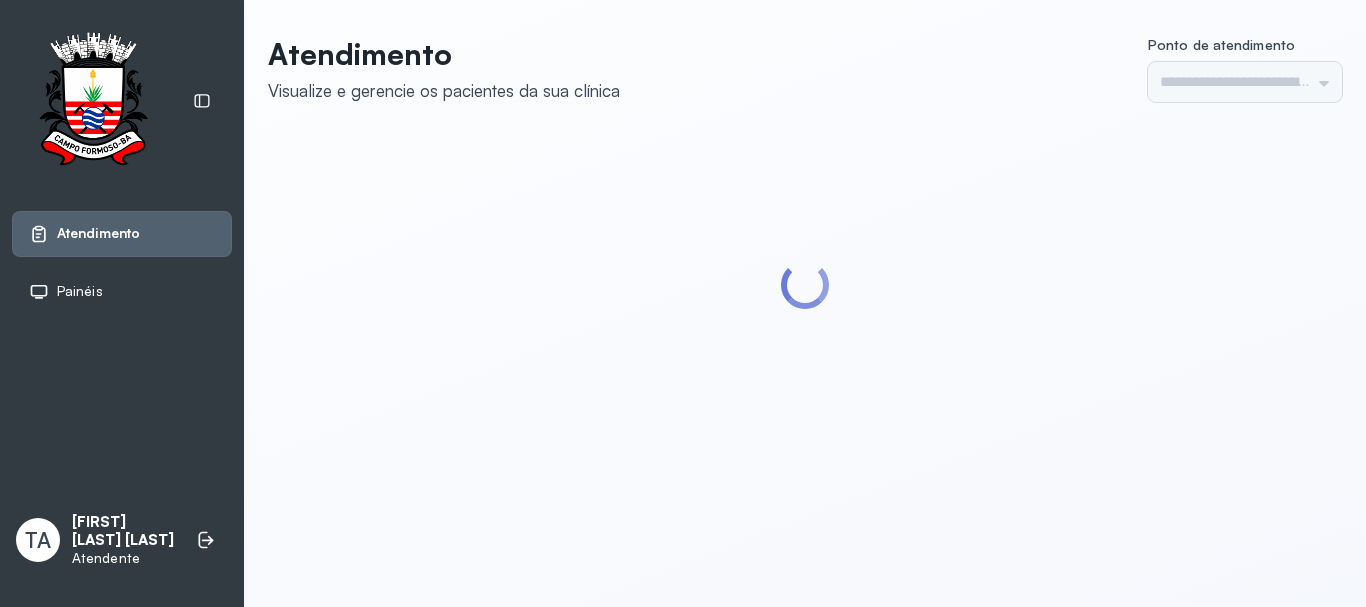 scroll, scrollTop: 0, scrollLeft: 0, axis: both 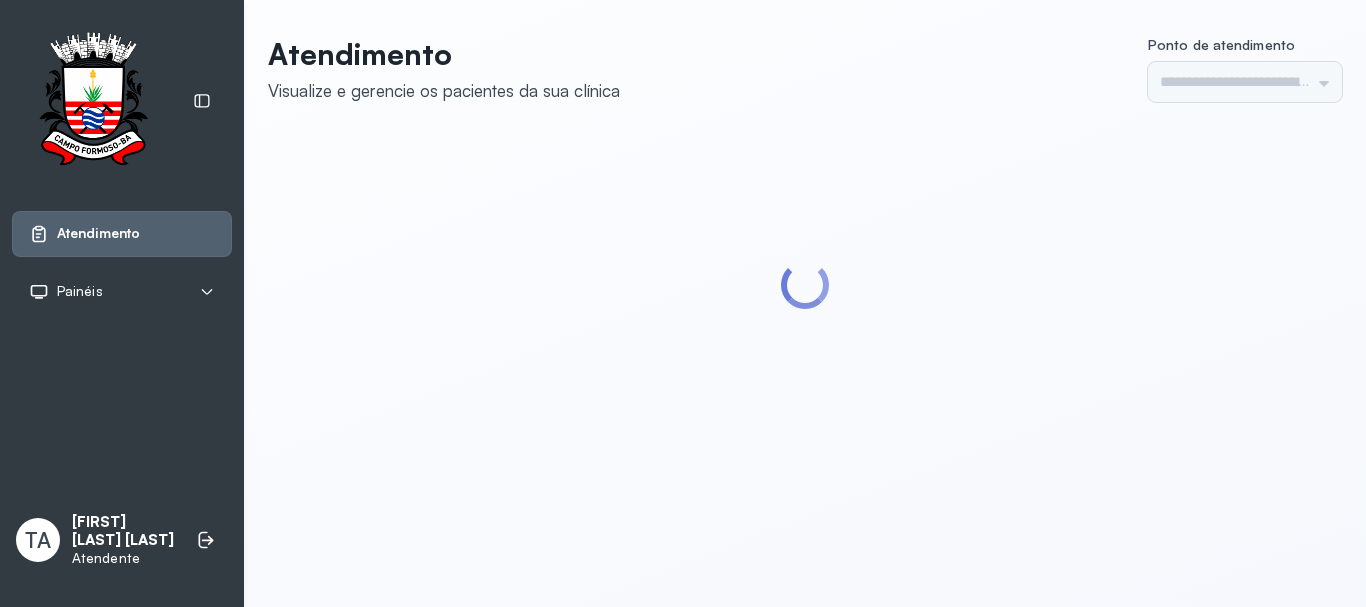 type on "******" 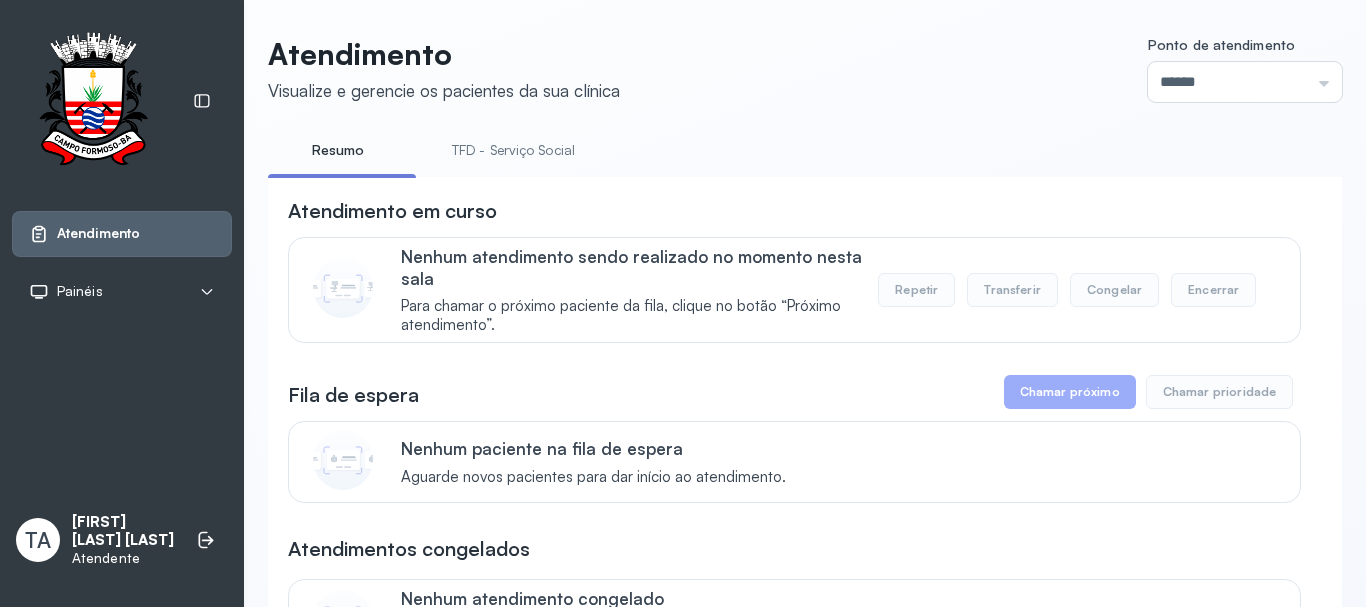 click on "TFD - Serviço Social" at bounding box center (513, 150) 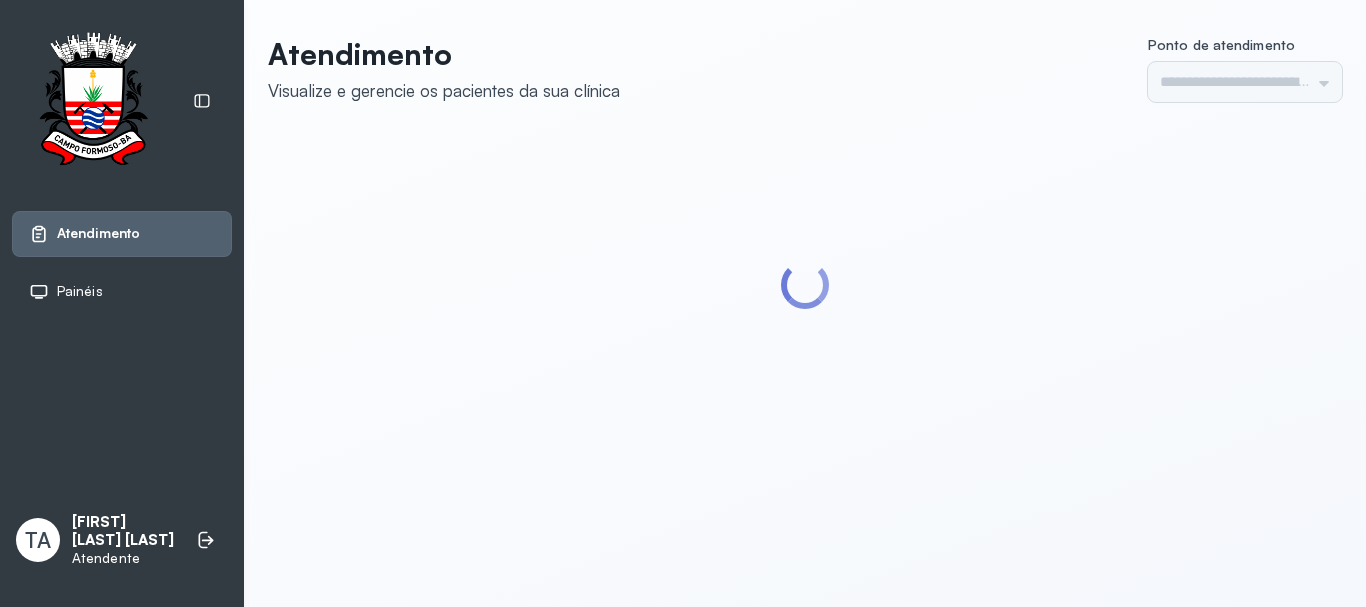 scroll, scrollTop: 0, scrollLeft: 0, axis: both 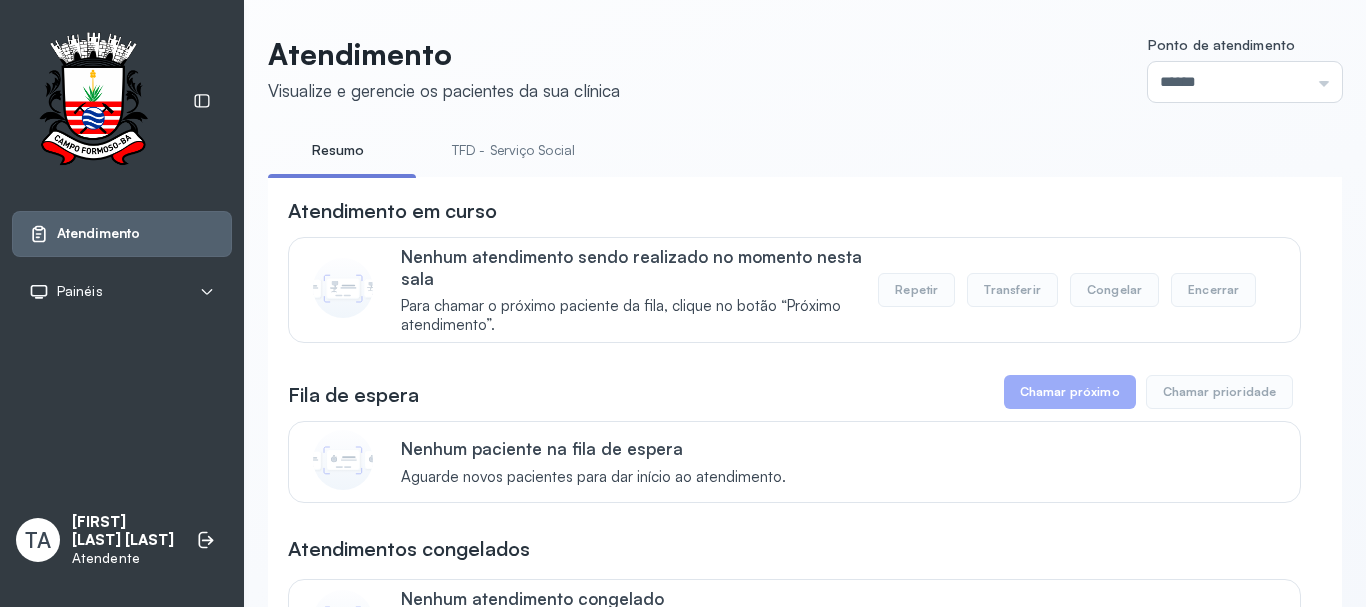 click on "TFD - Serviço Social" at bounding box center [513, 150] 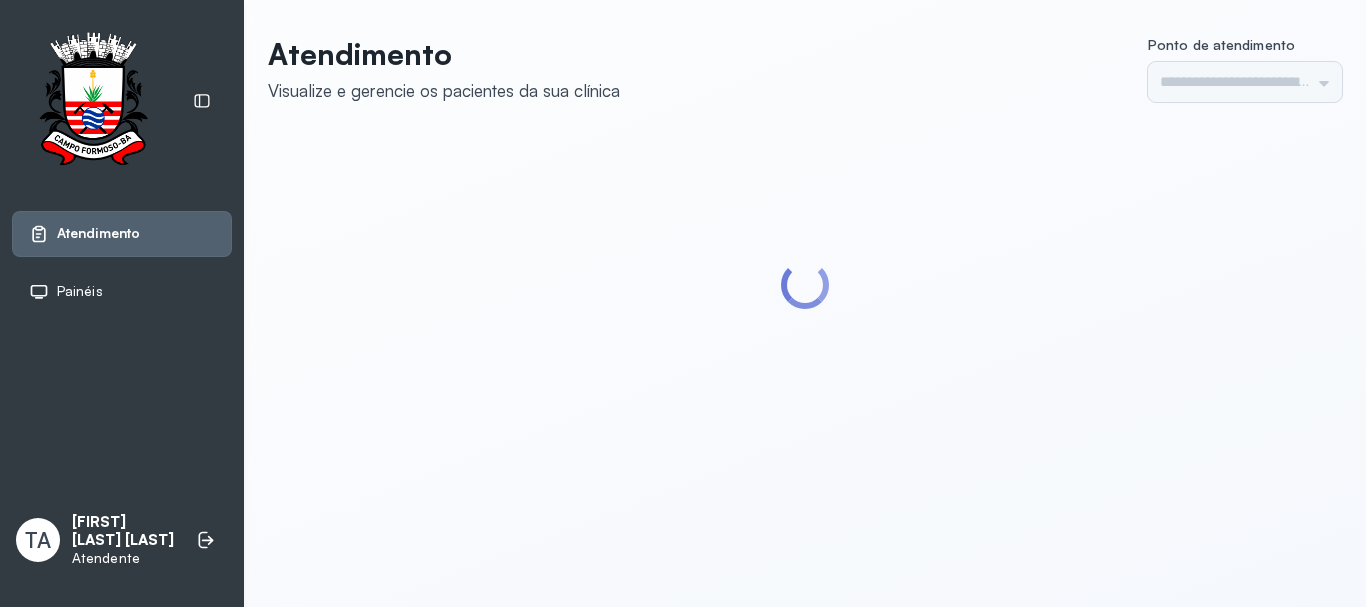 scroll, scrollTop: 0, scrollLeft: 0, axis: both 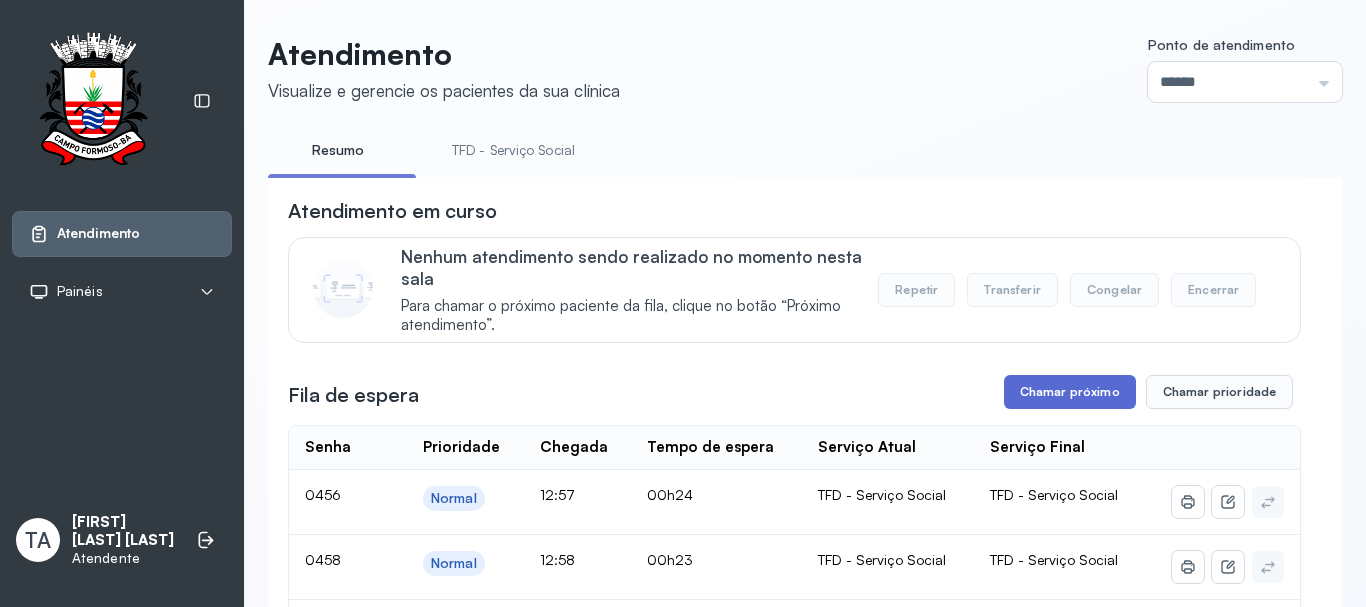 click on "Chamar próximo" at bounding box center (1070, 392) 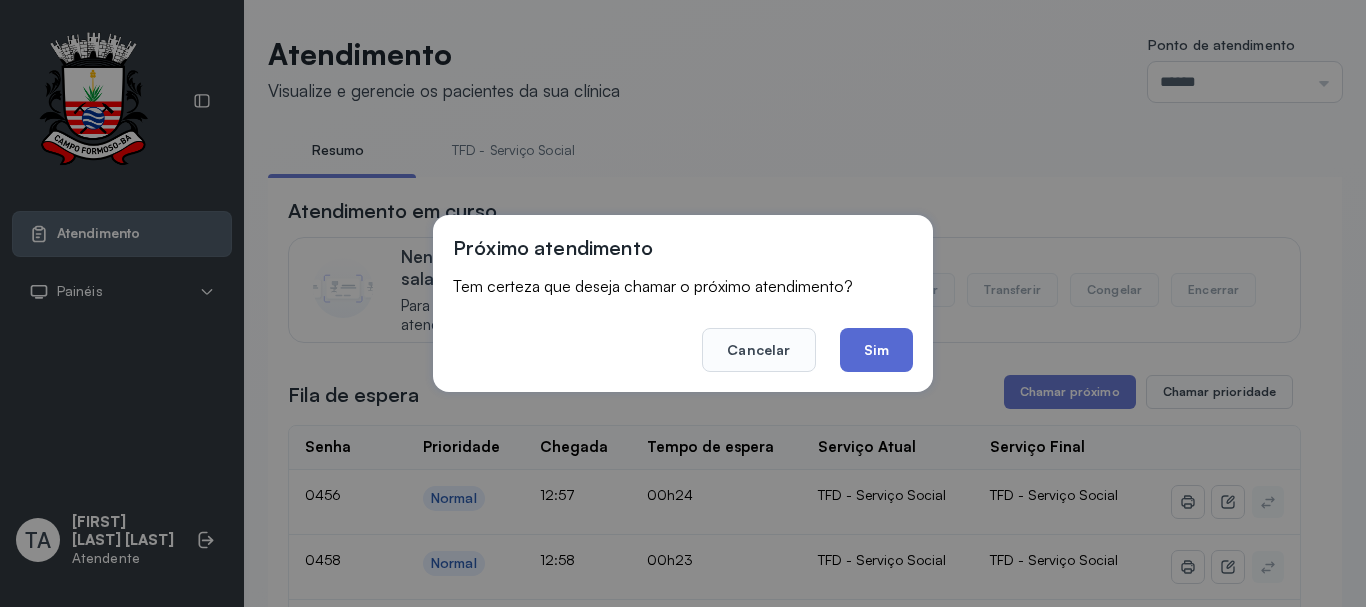 click on "Sim" 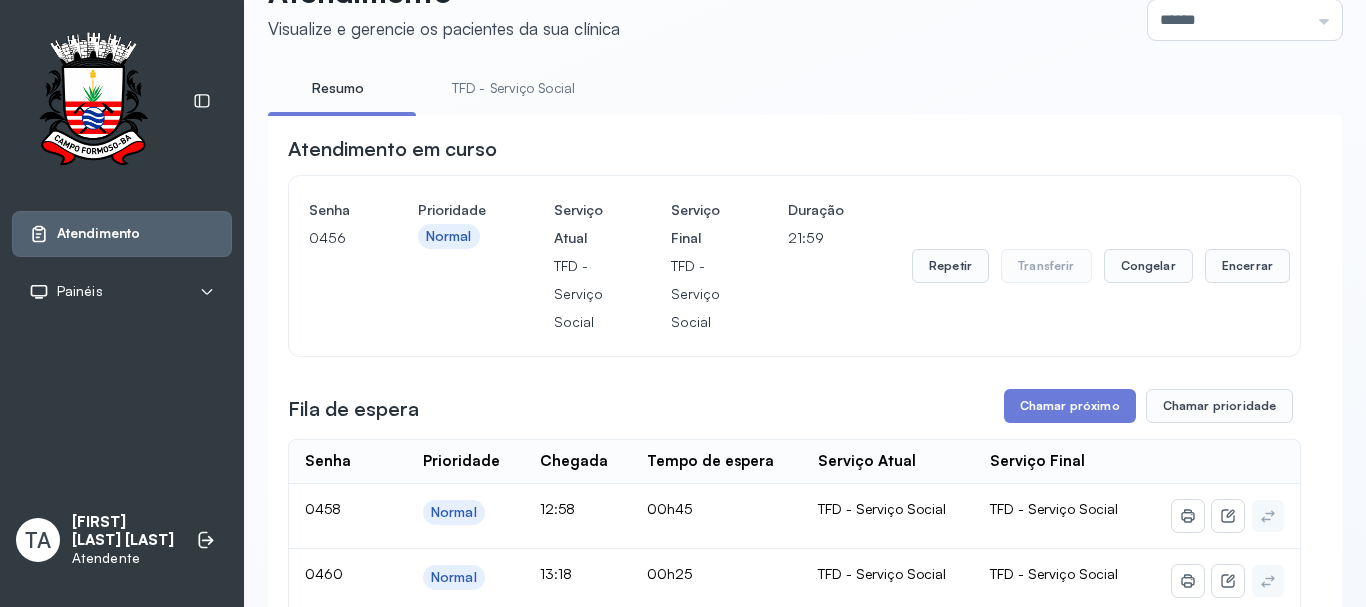 scroll, scrollTop: 300, scrollLeft: 0, axis: vertical 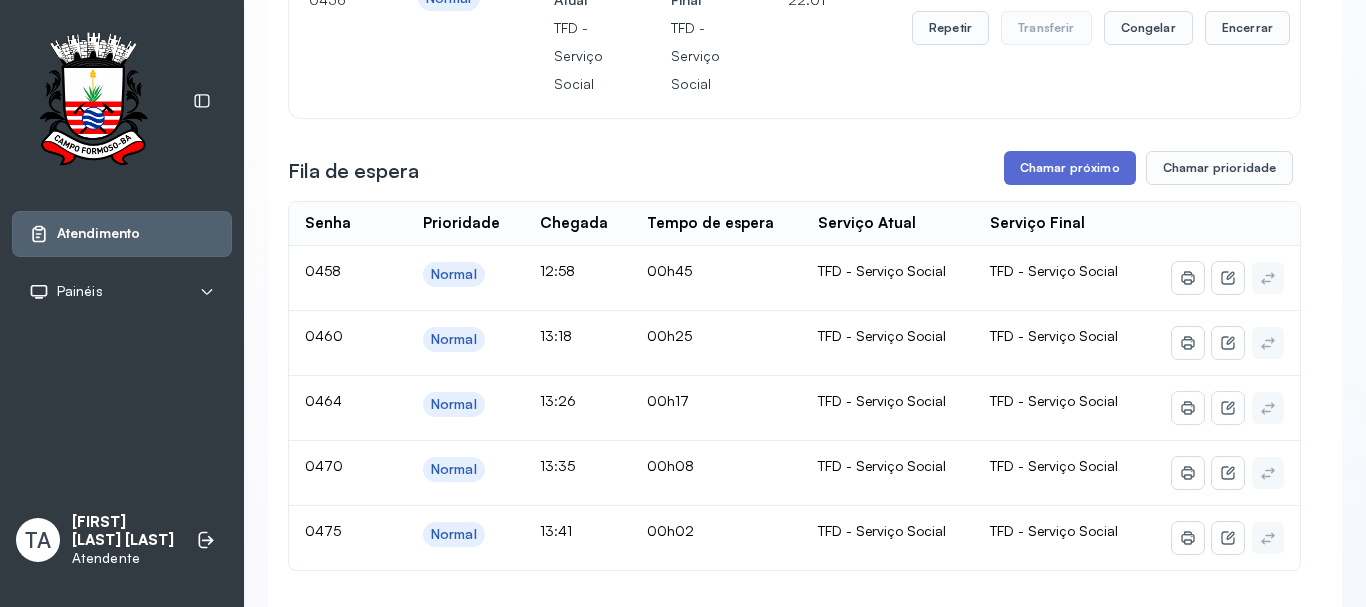 click on "Chamar próximo" at bounding box center [1070, 168] 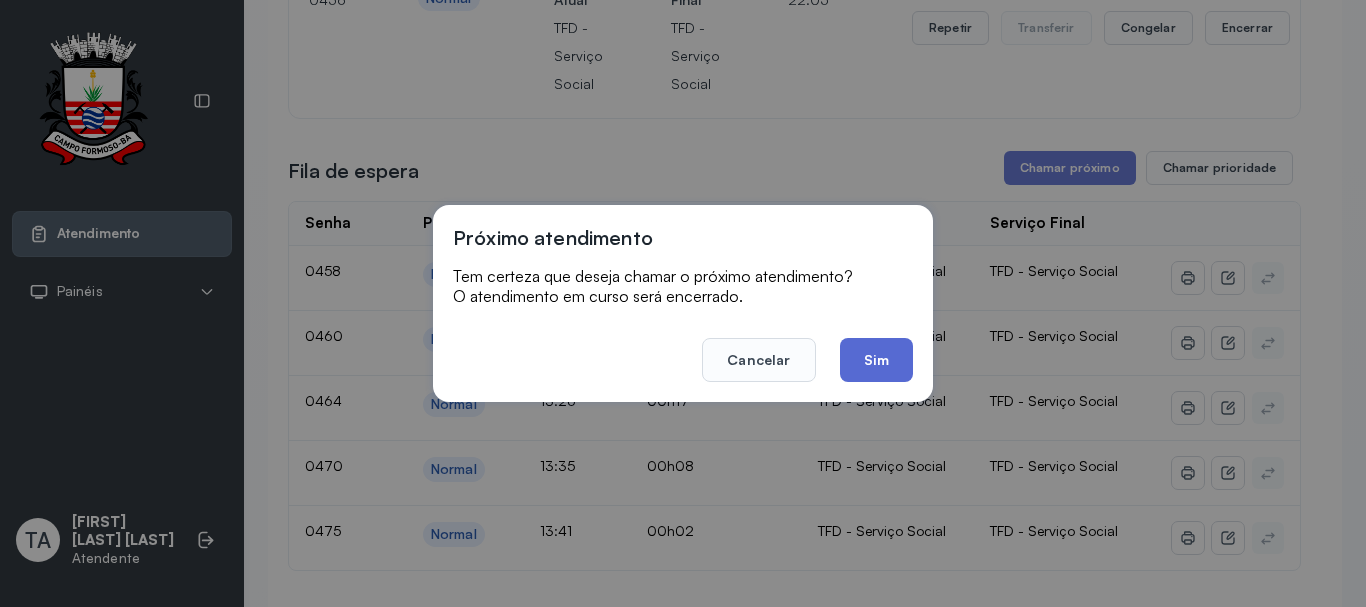 click on "Sim" 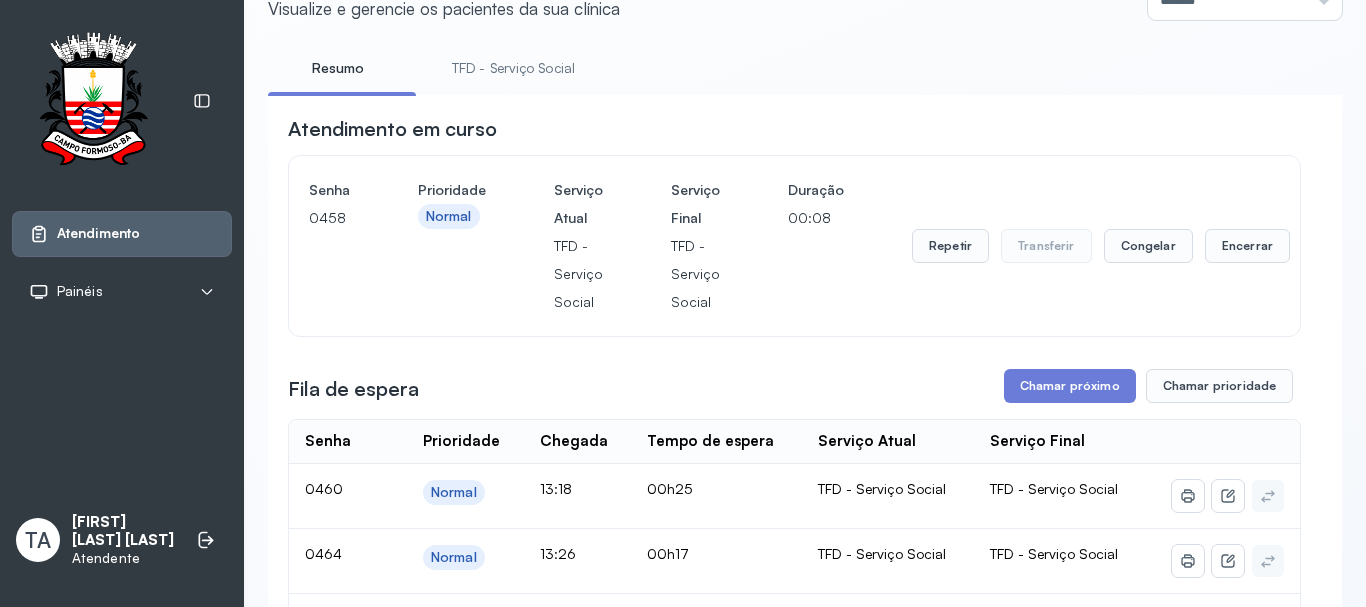 scroll, scrollTop: 0, scrollLeft: 0, axis: both 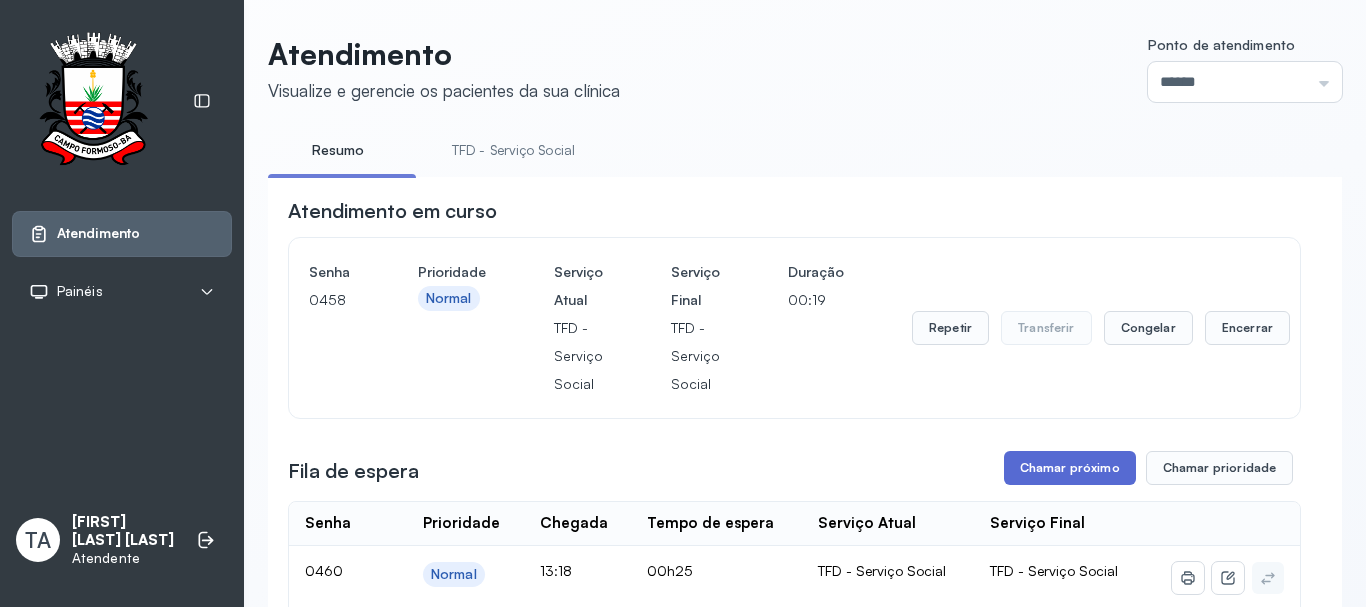 click on "Chamar próximo" at bounding box center (1070, 468) 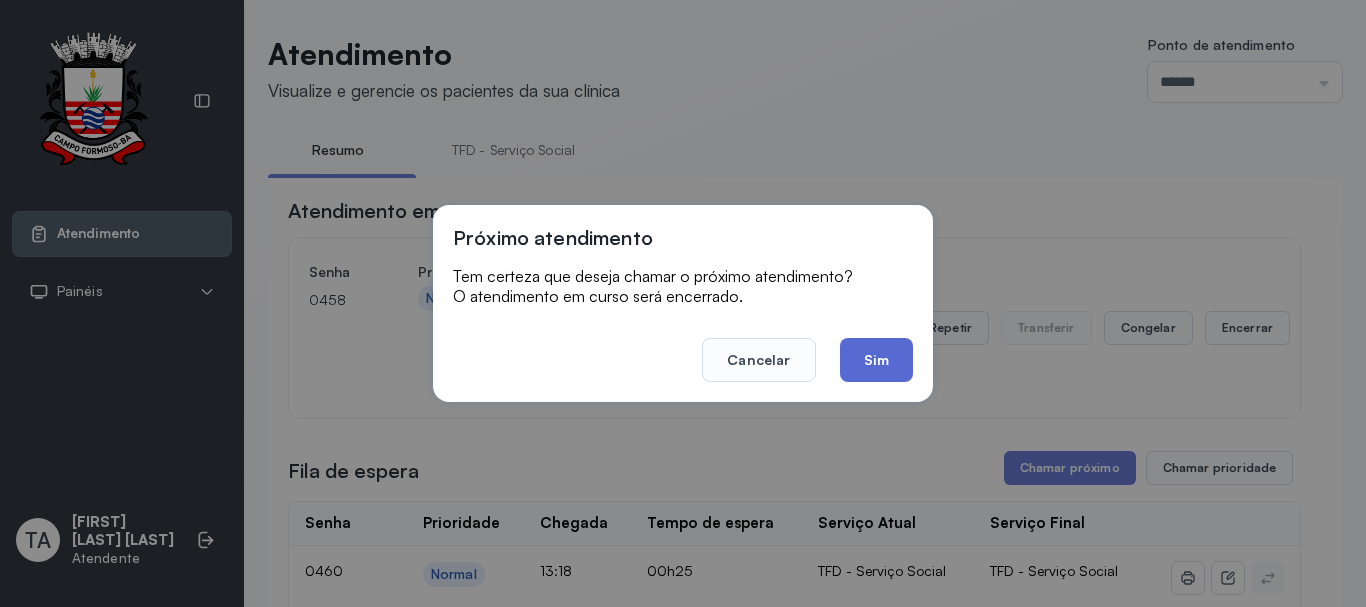 click on "Sim" 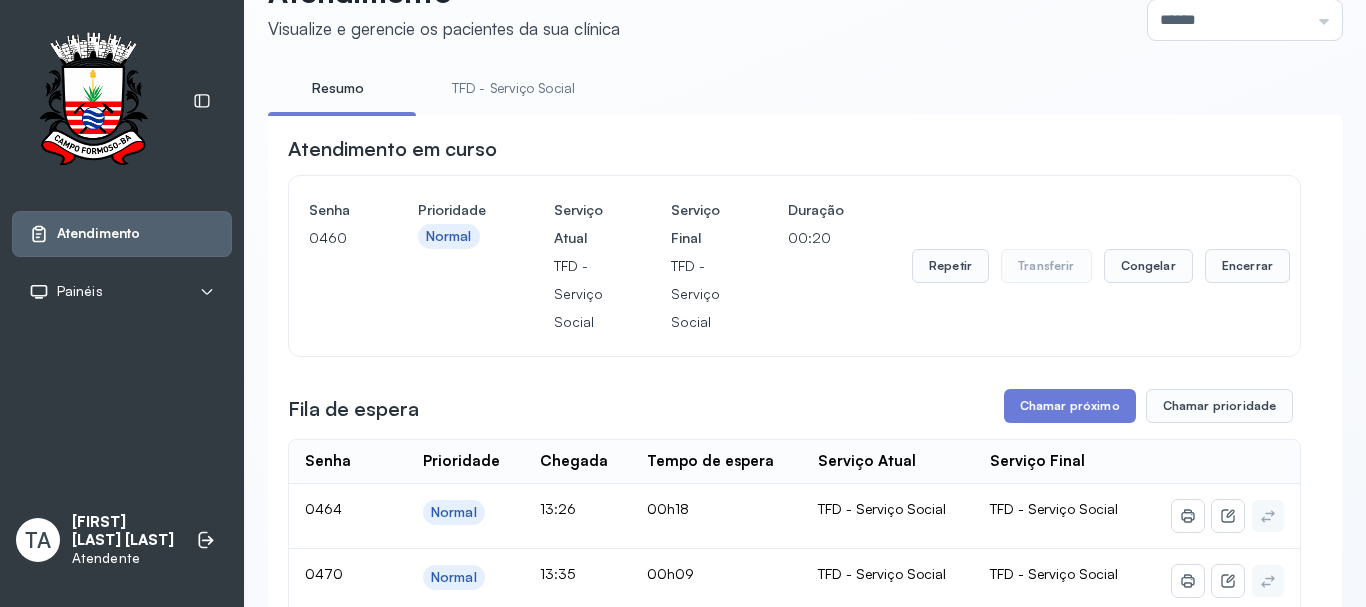 scroll, scrollTop: 100, scrollLeft: 0, axis: vertical 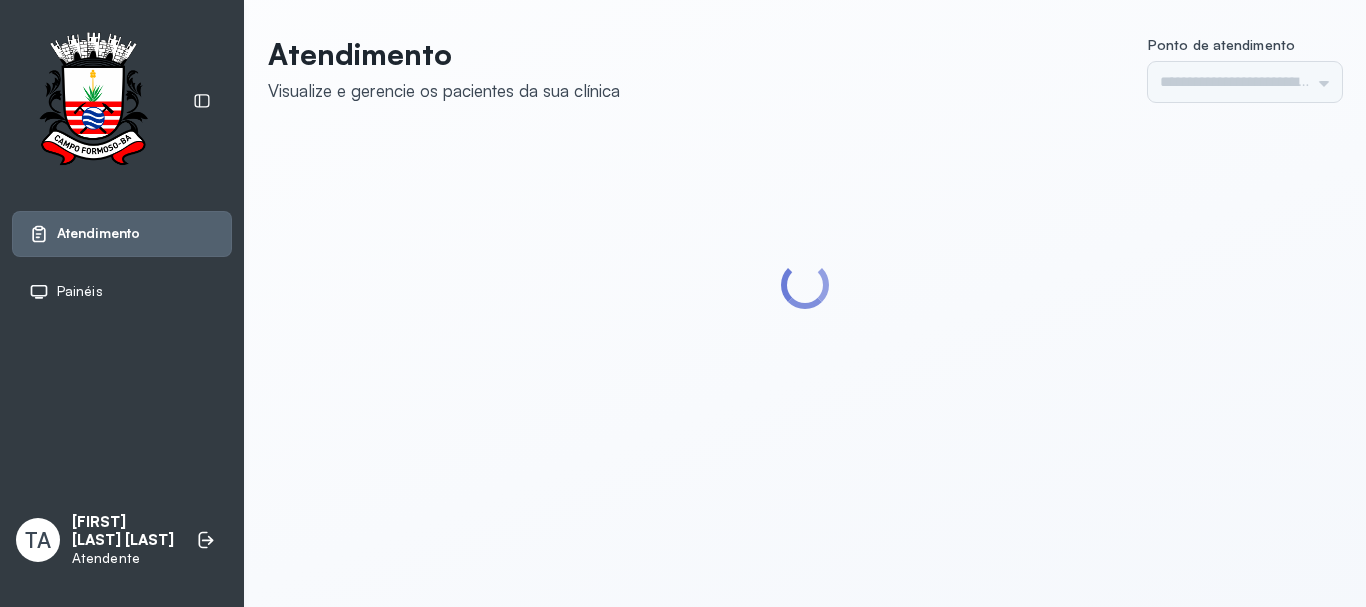 type on "******" 